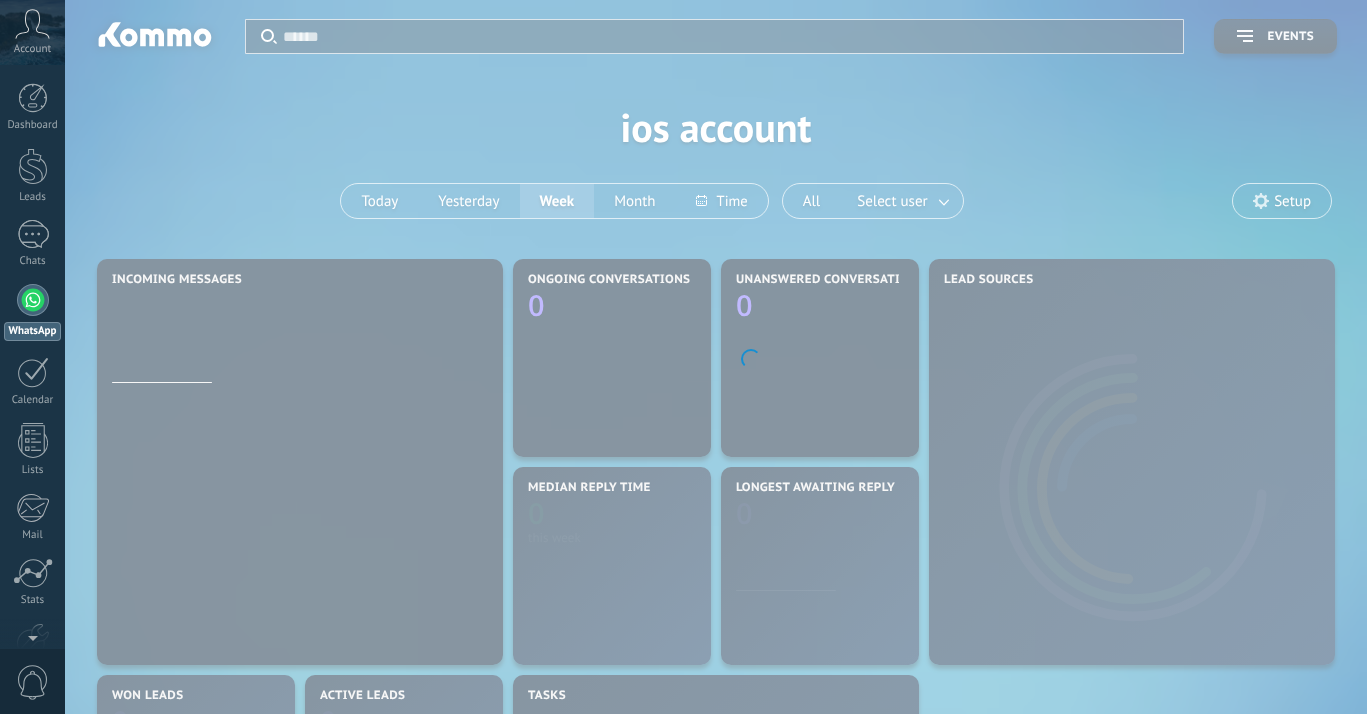 scroll, scrollTop: 0, scrollLeft: 0, axis: both 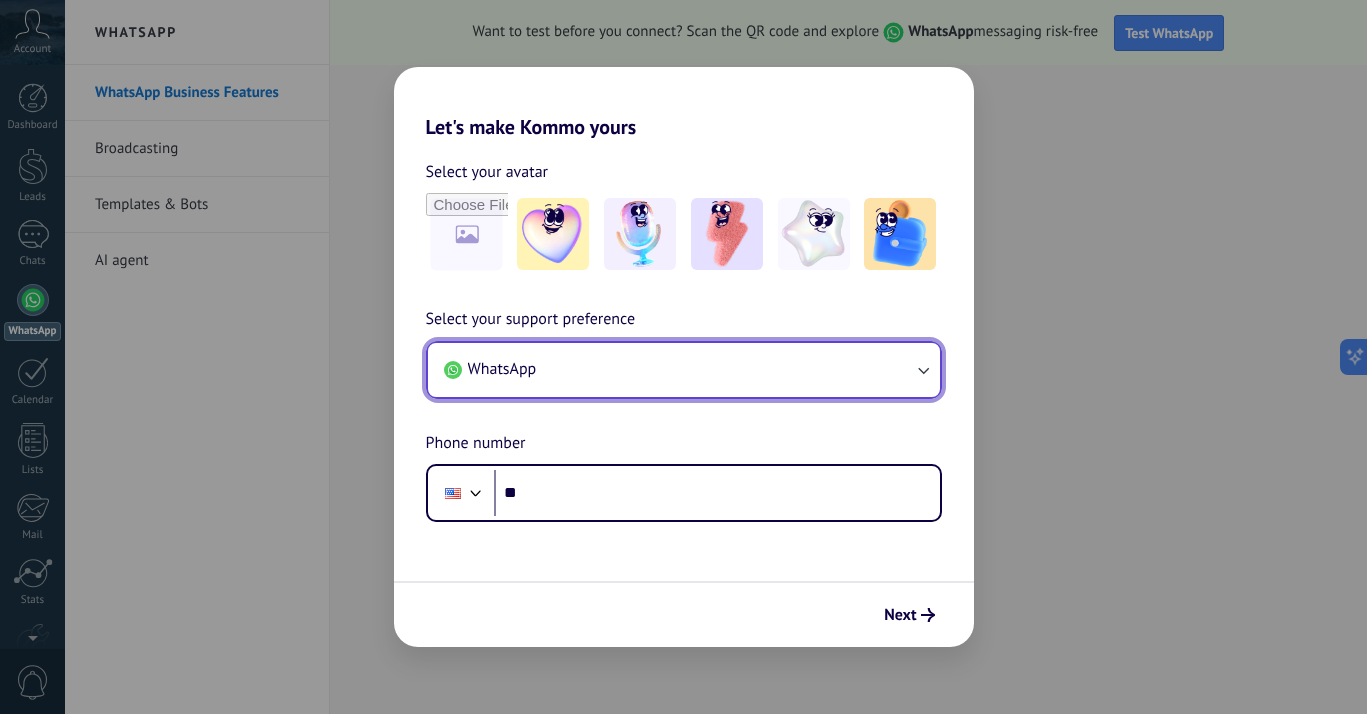 click on "WhatsApp" at bounding box center [684, 370] 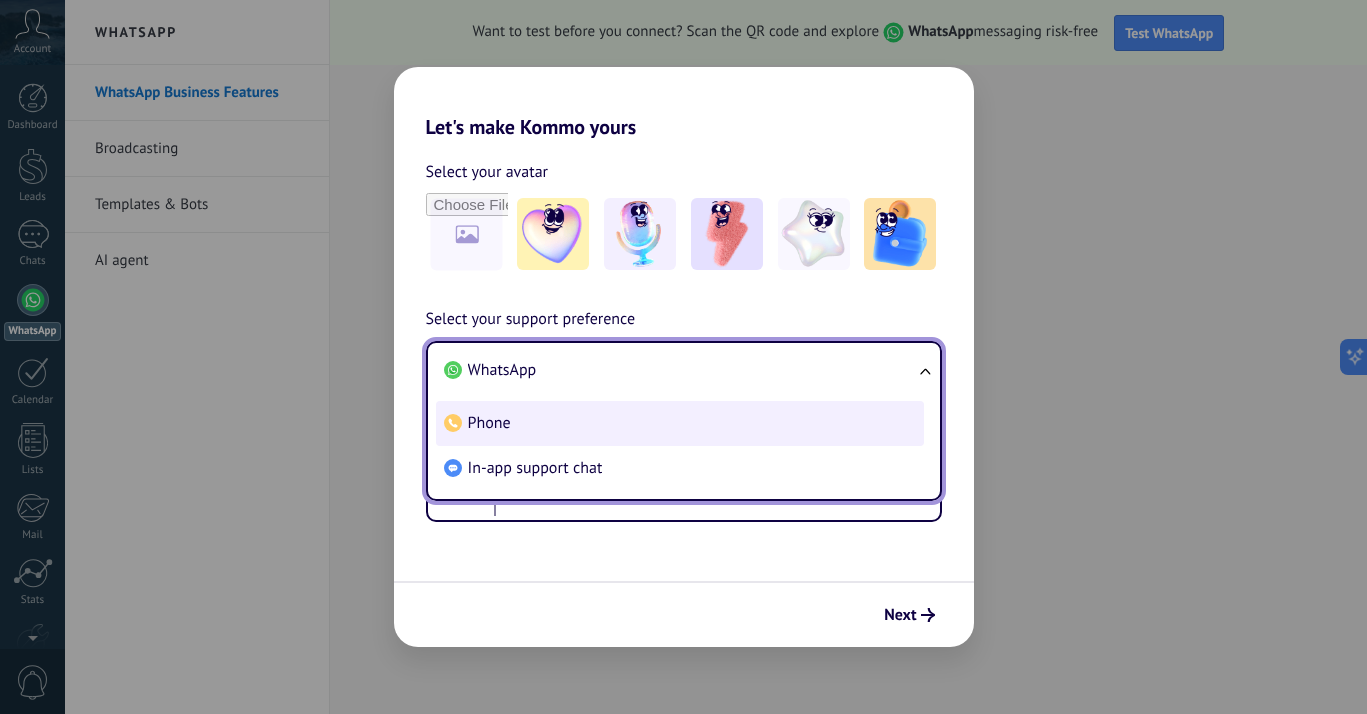 click on "Phone" at bounding box center [680, 423] 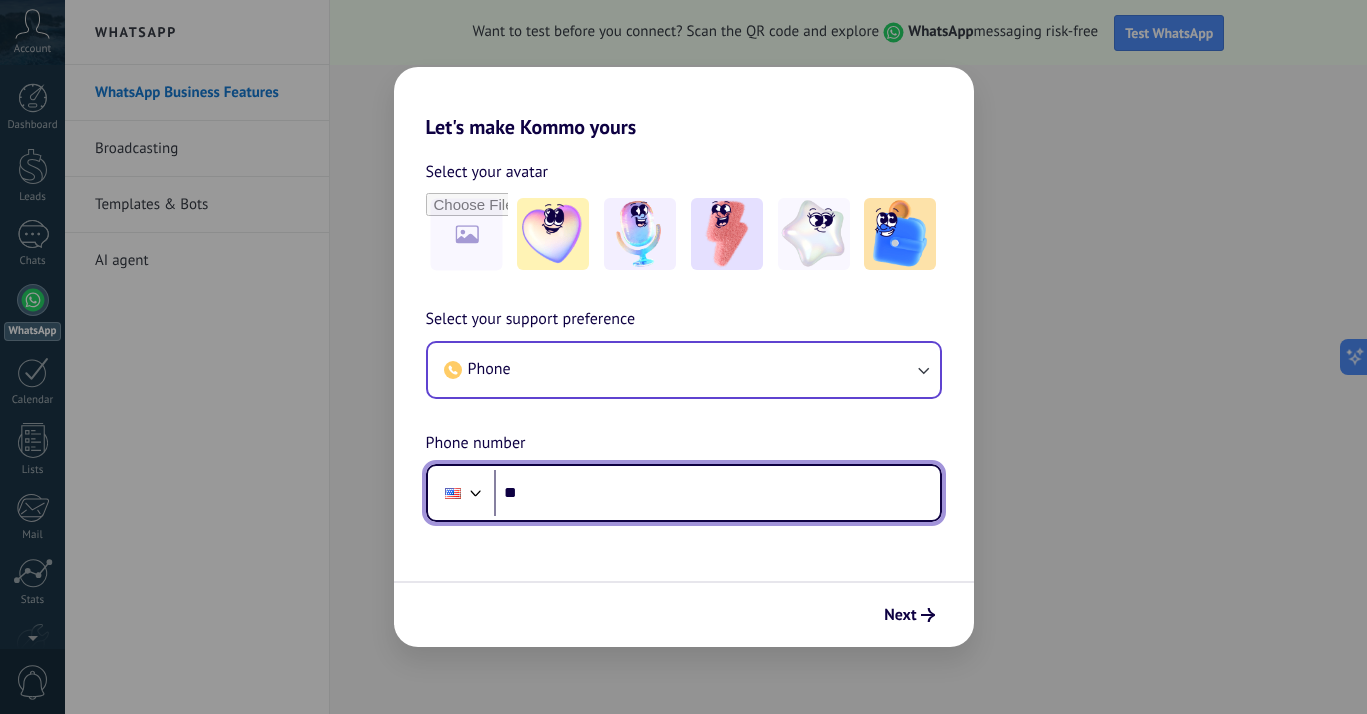 click on "**" at bounding box center (717, 493) 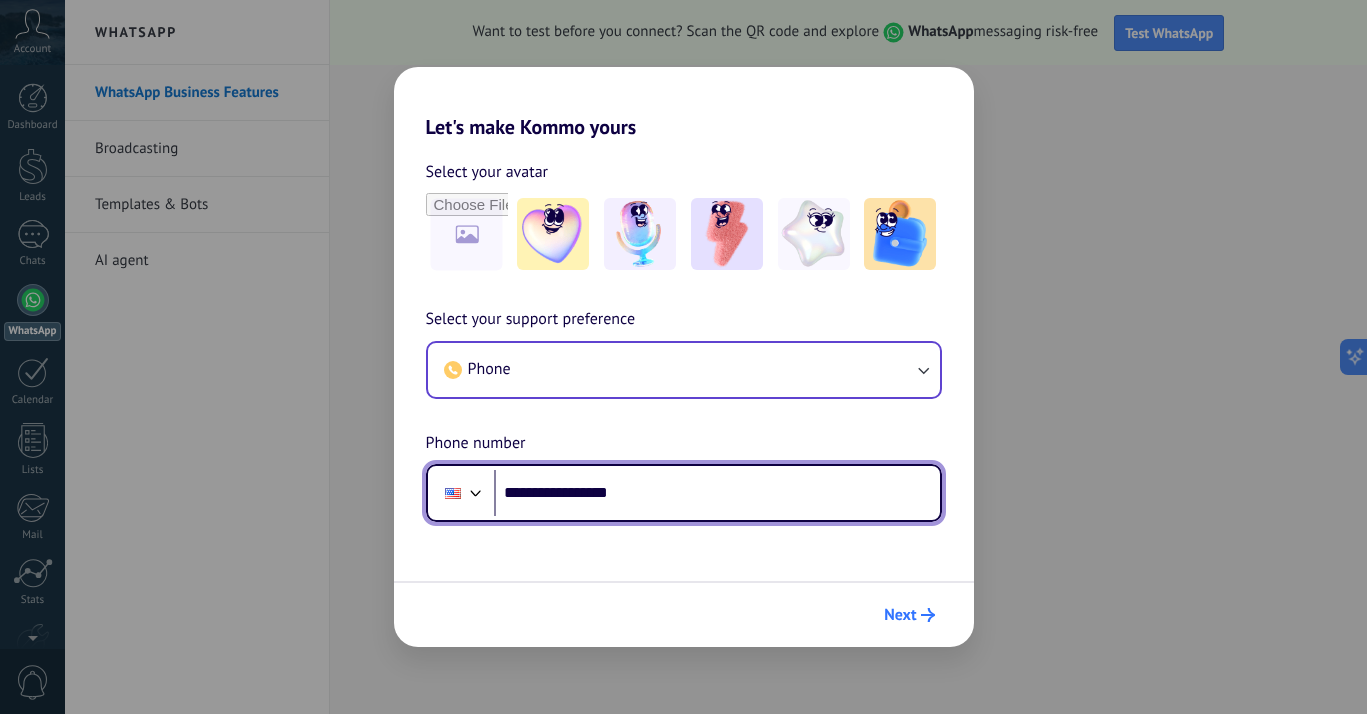 type on "**********" 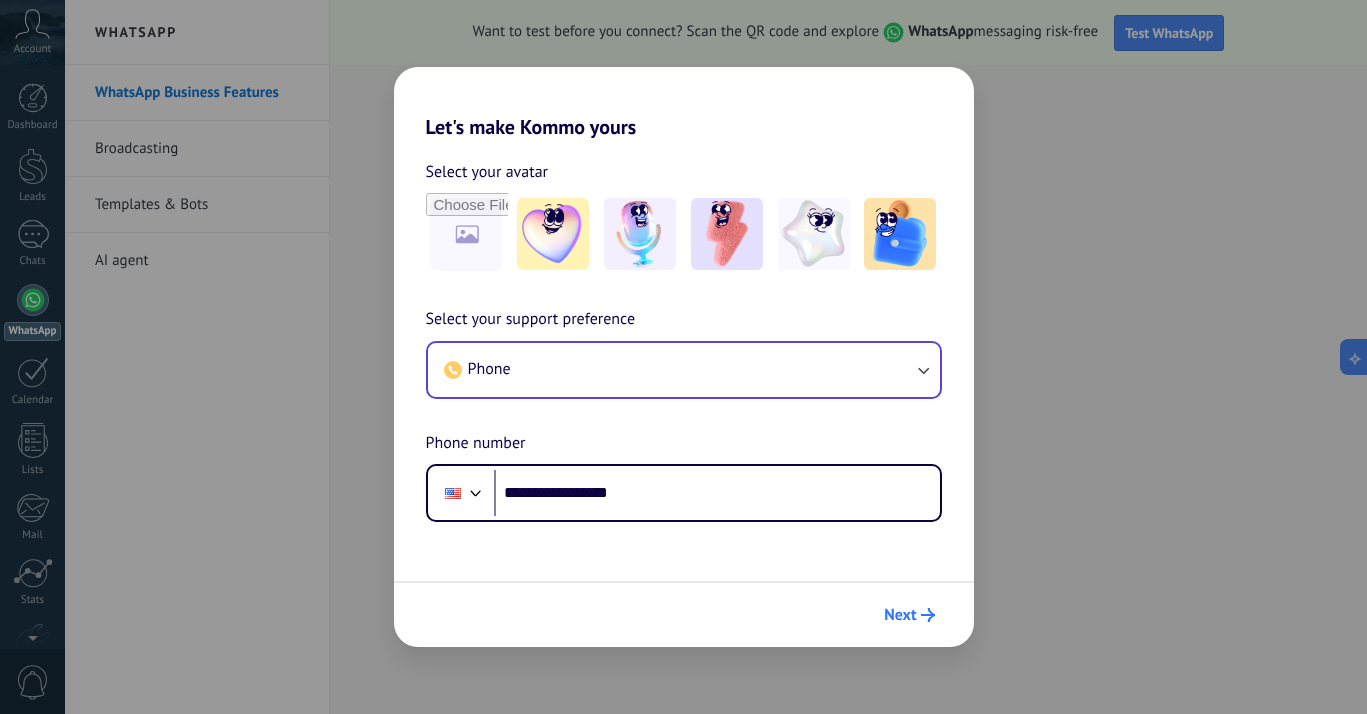 click on "Next" at bounding box center [909, 615] 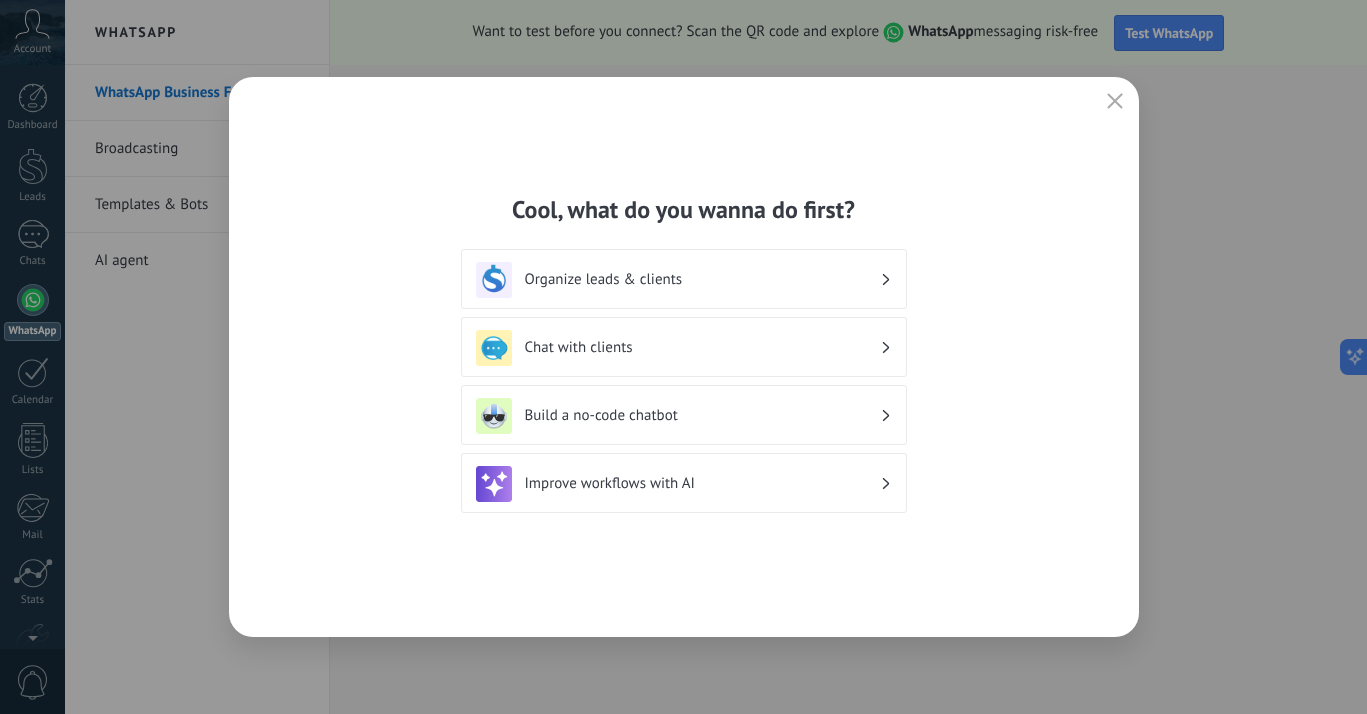 click on "Organize leads & clients" at bounding box center (702, 279) 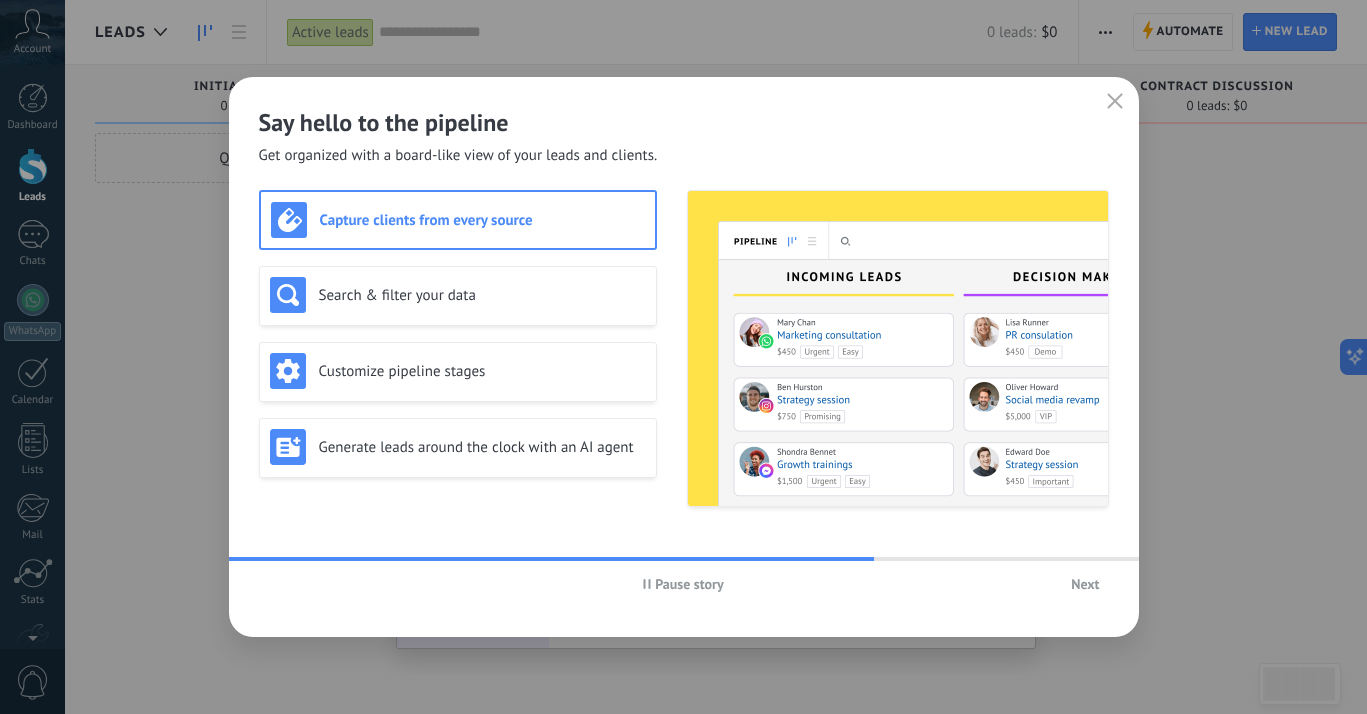 click on "Next" at bounding box center [1085, 584] 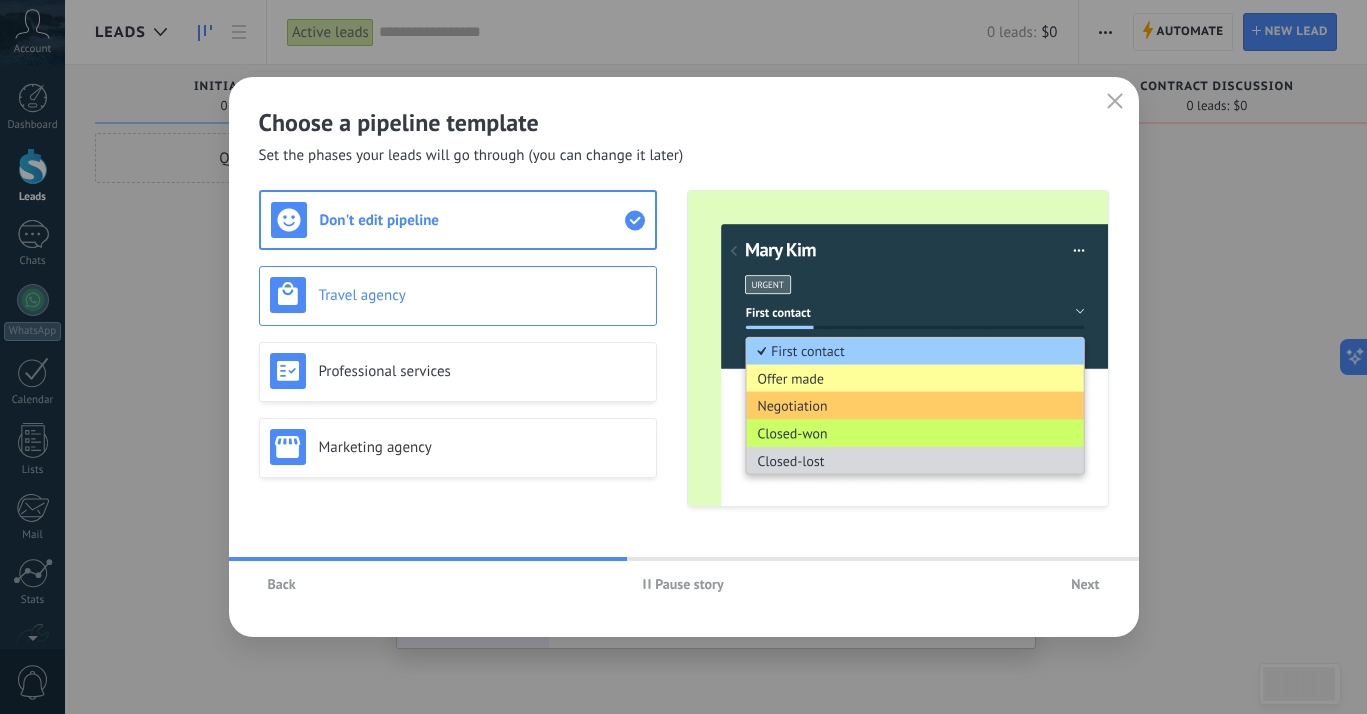 click on "Travel agency" at bounding box center [482, 295] 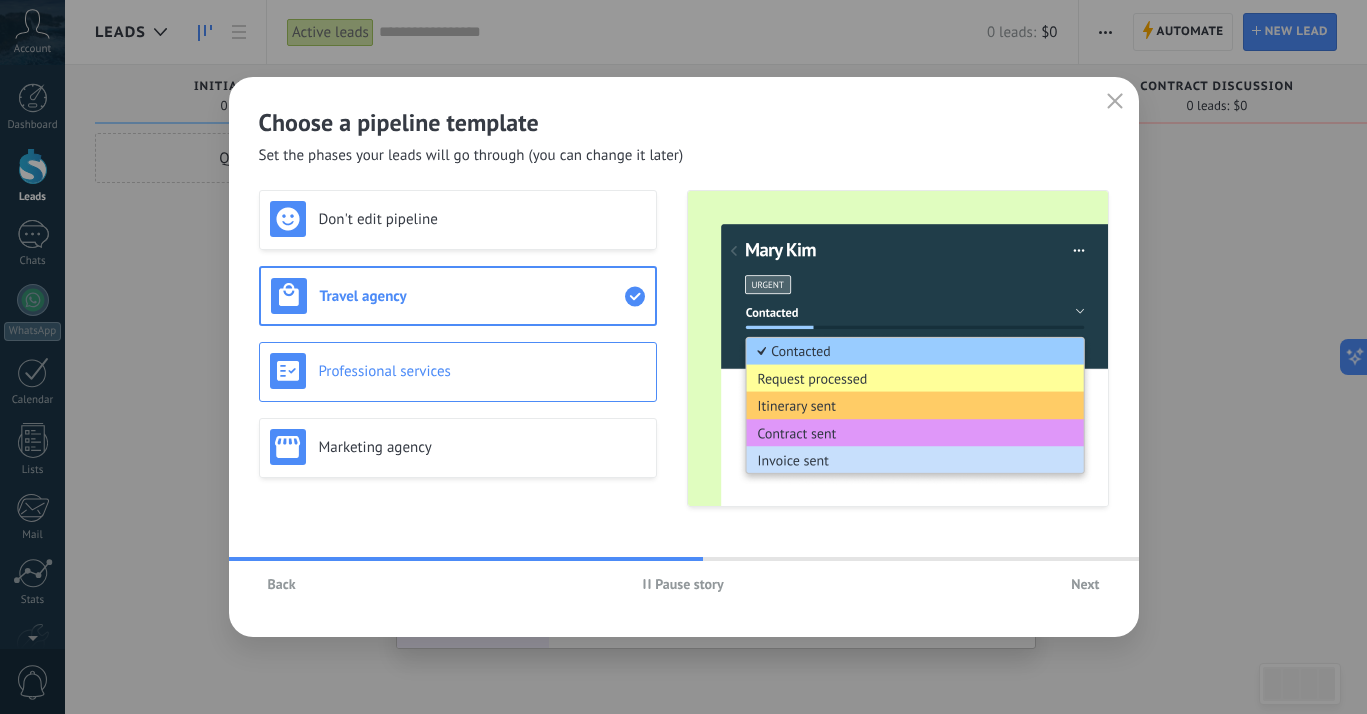 click on "Professional services" at bounding box center (458, 371) 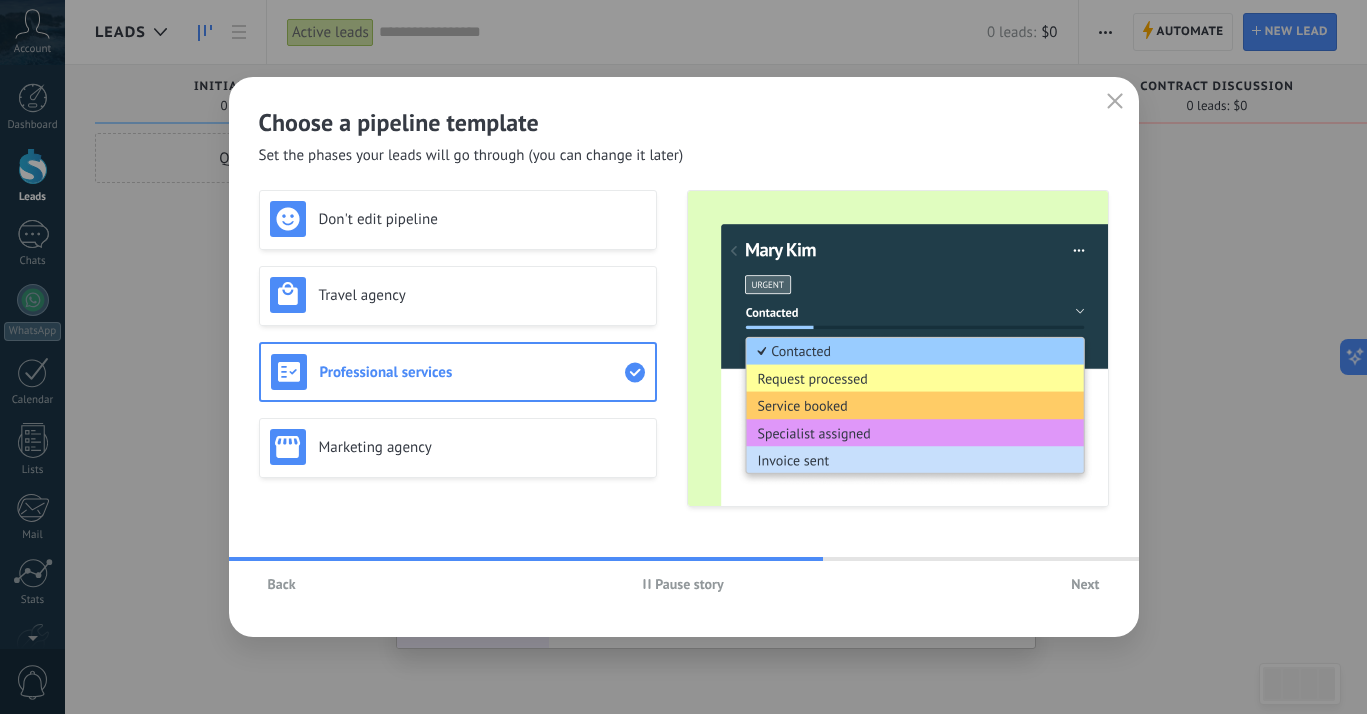 click on "Pause story" at bounding box center [689, 584] 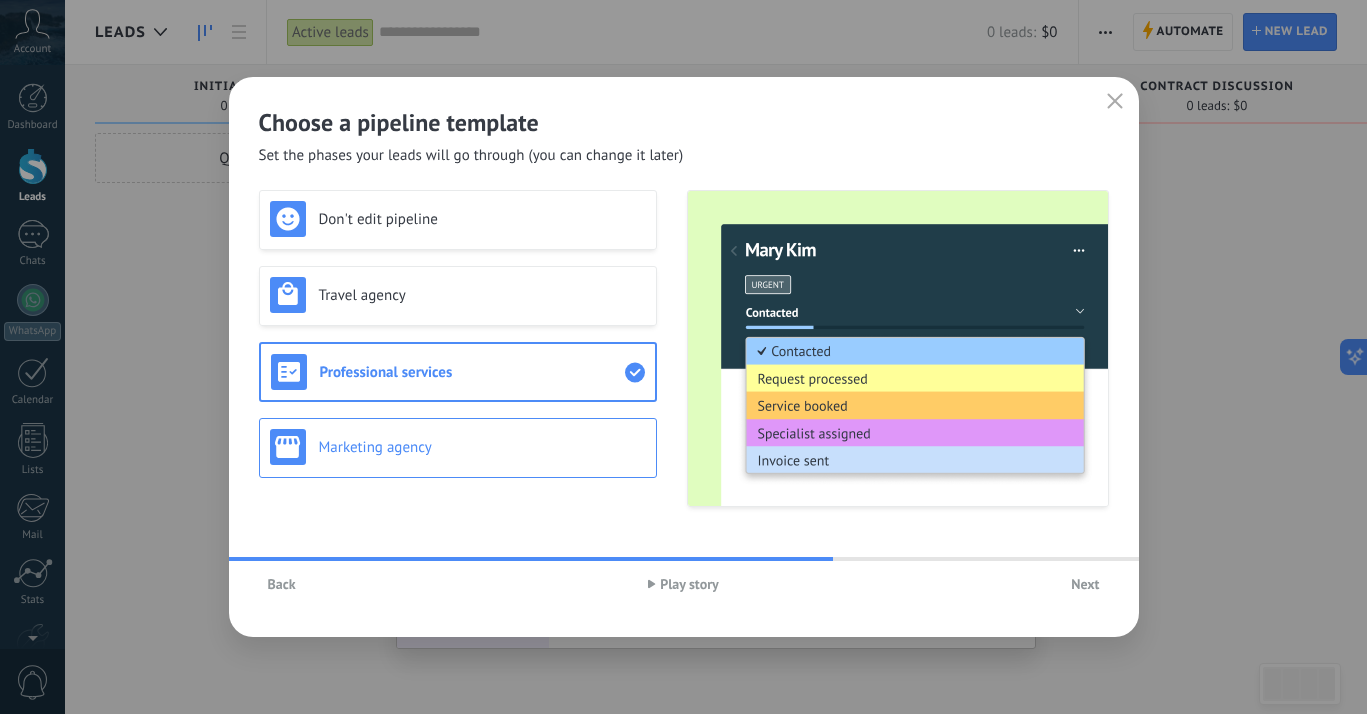 click on "Marketing agency" at bounding box center (482, 447) 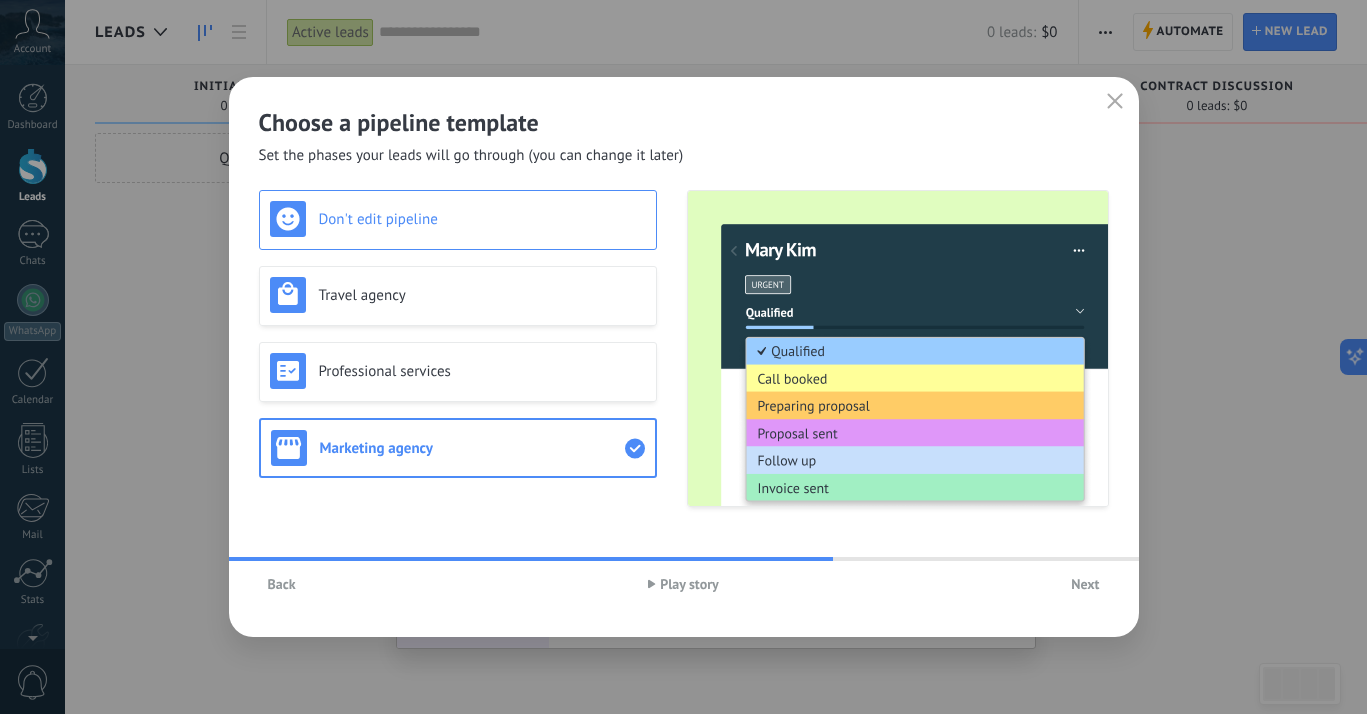 click on "Don't edit pipeline" at bounding box center (482, 219) 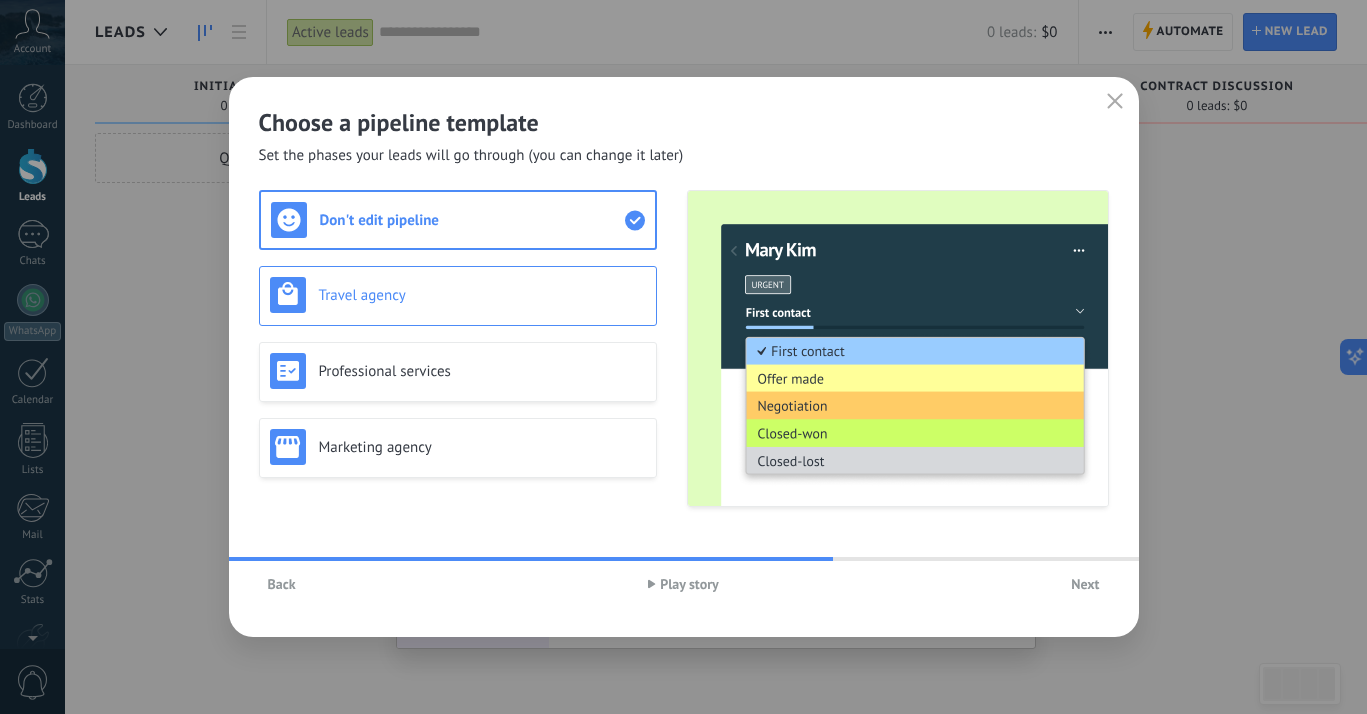 click on "Travel agency" at bounding box center [458, 295] 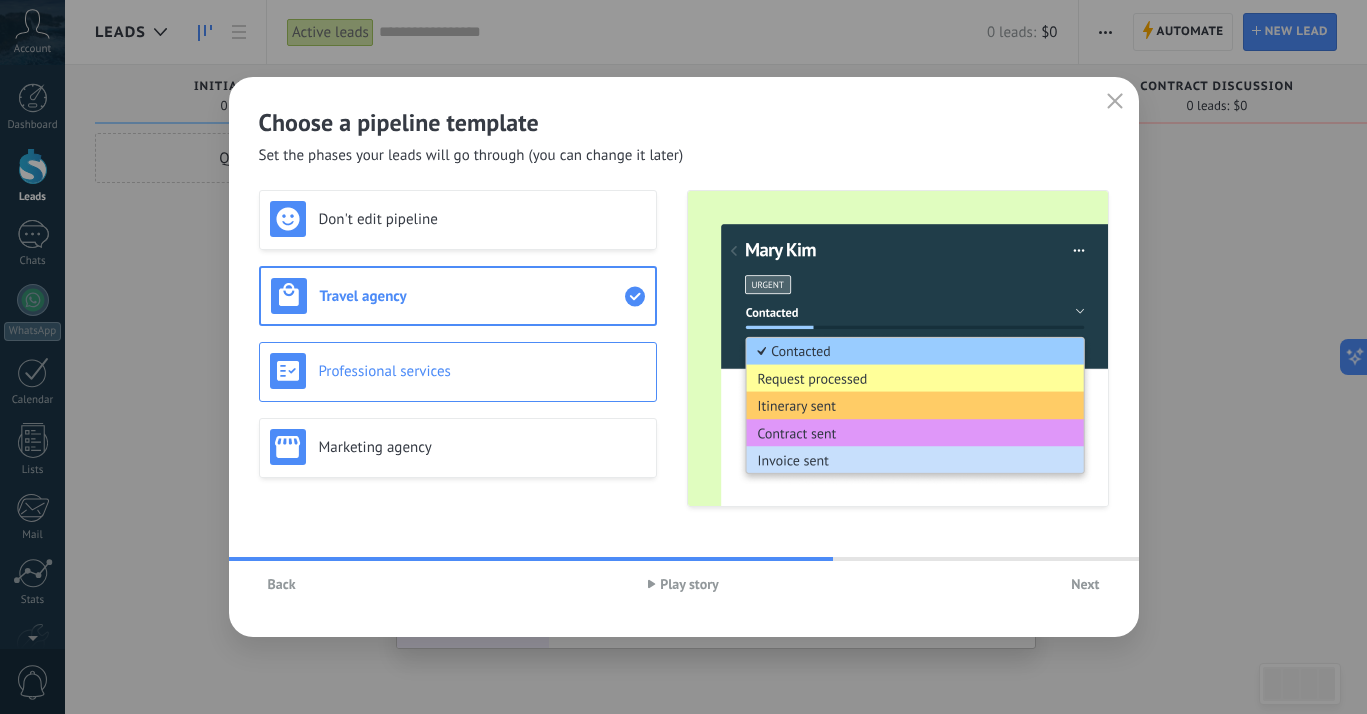click on "Professional services" at bounding box center (482, 371) 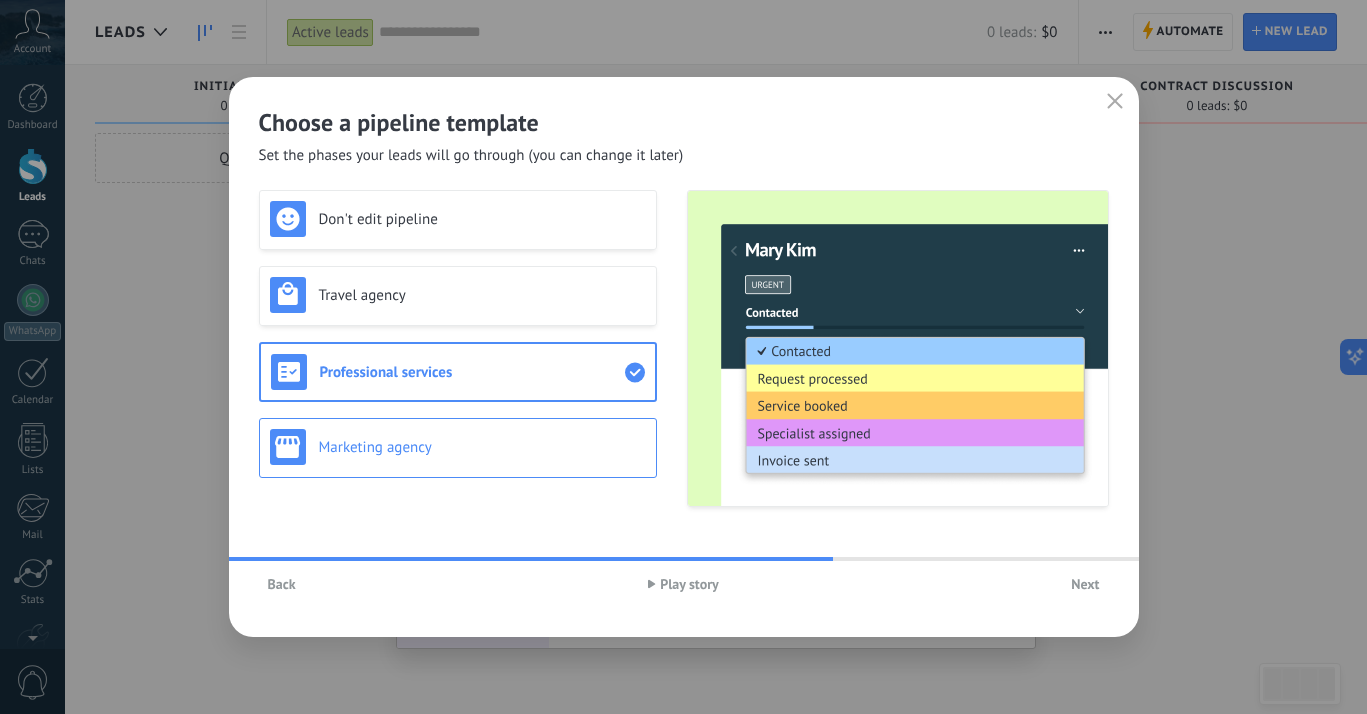click on "Marketing agency" at bounding box center [458, 447] 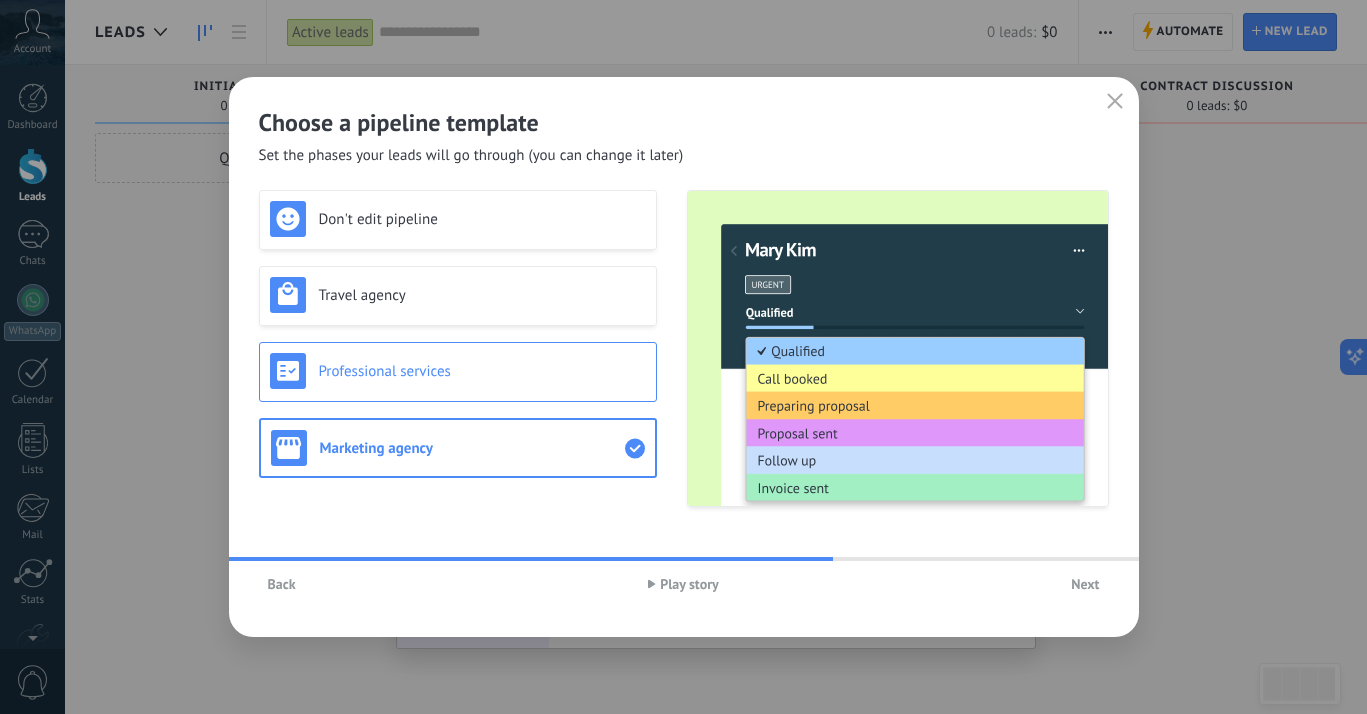 click on "Professional services" at bounding box center (458, 372) 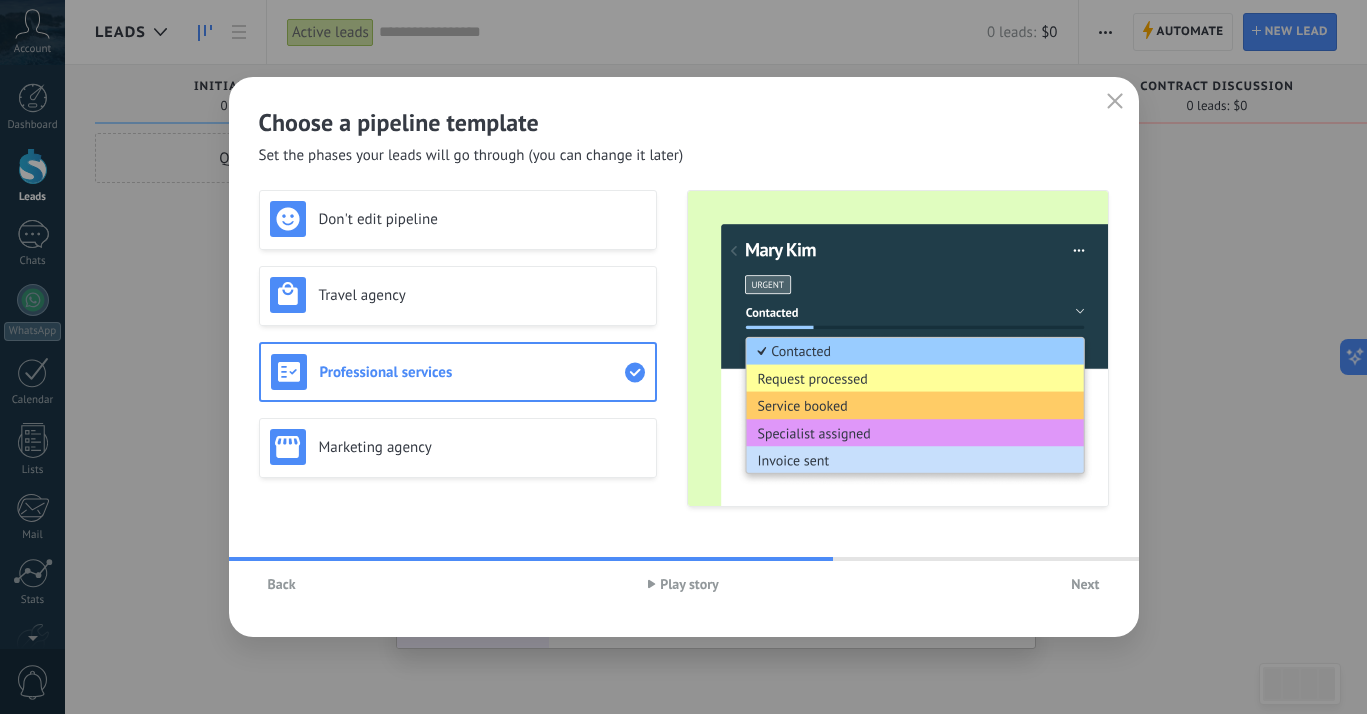 click on "Next" at bounding box center (1085, 584) 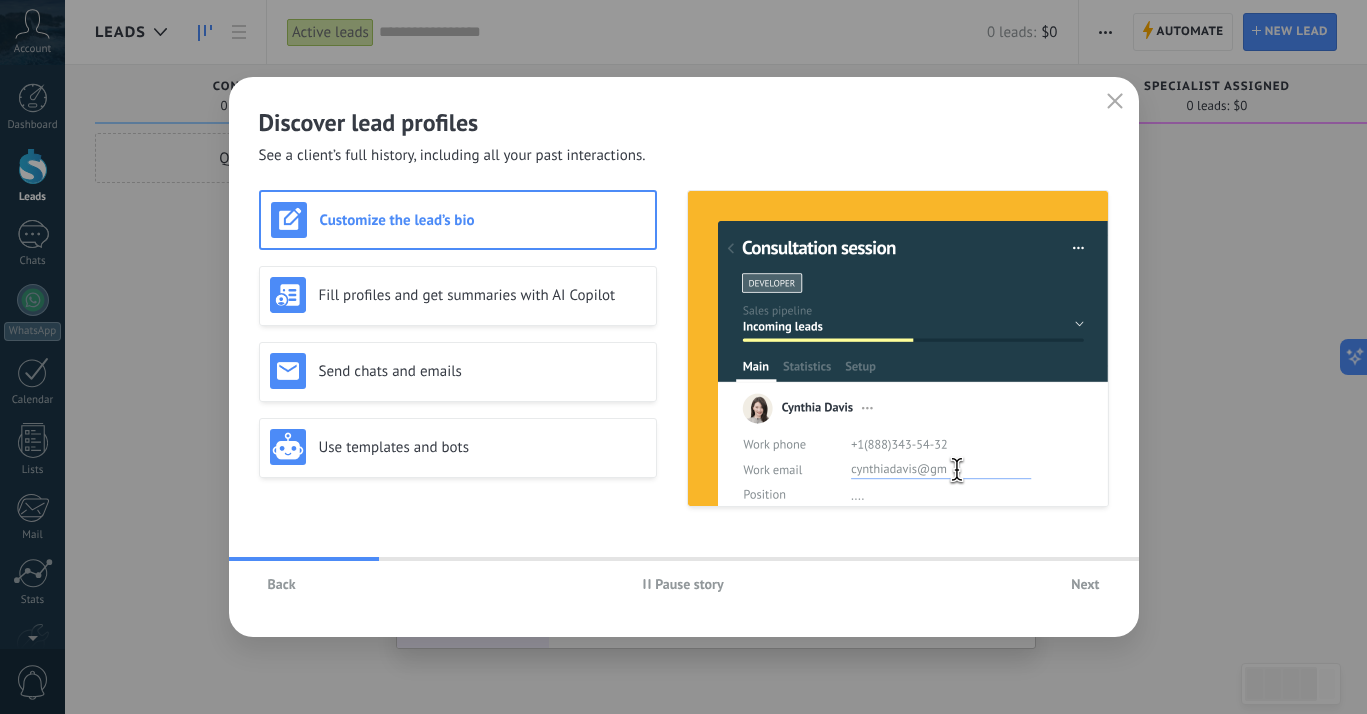 click 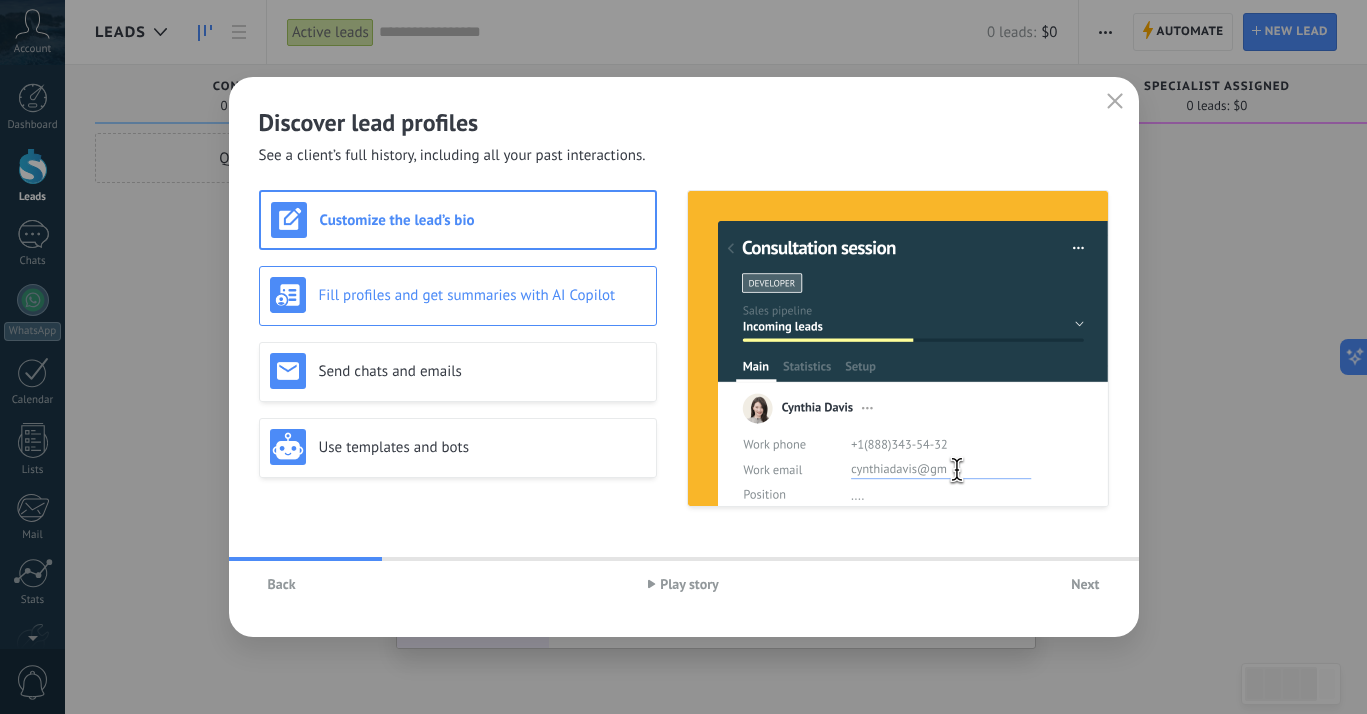 click on "Fill profiles and get summaries with AI Copilot" at bounding box center [458, 295] 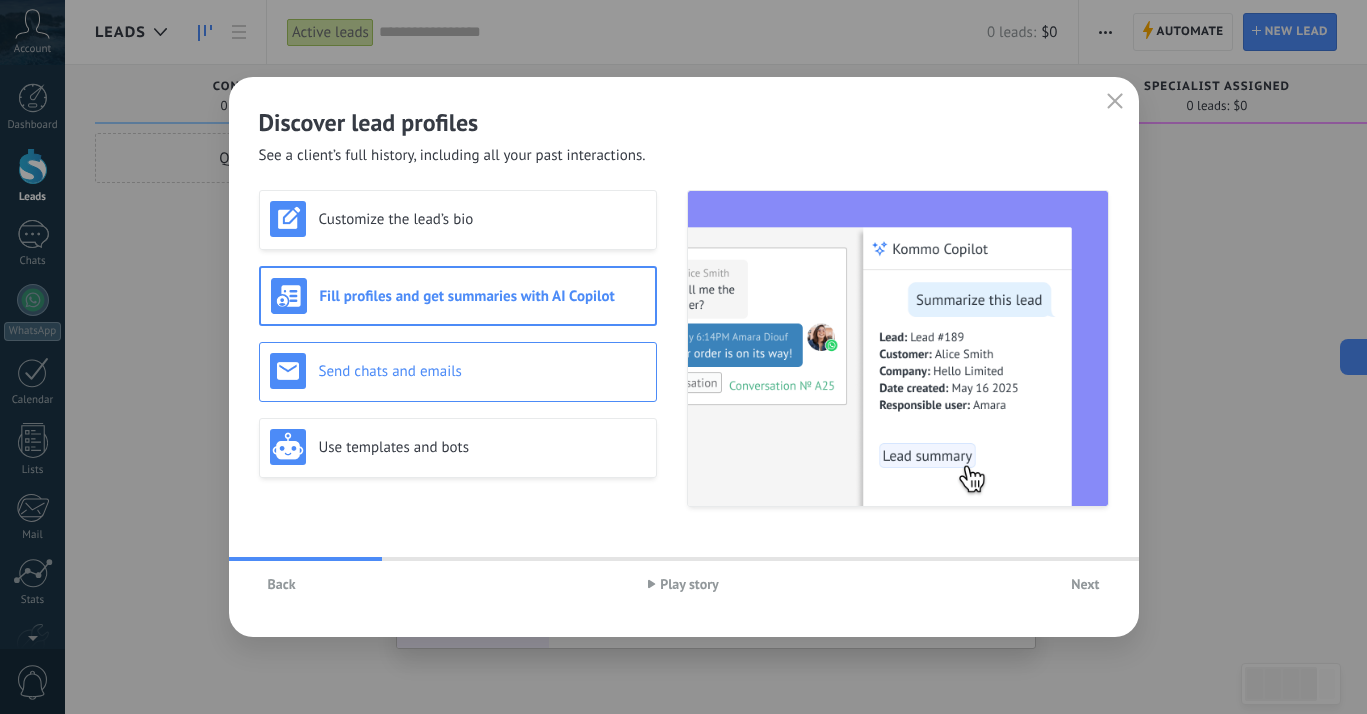 click on "Send chats and emails" at bounding box center [458, 371] 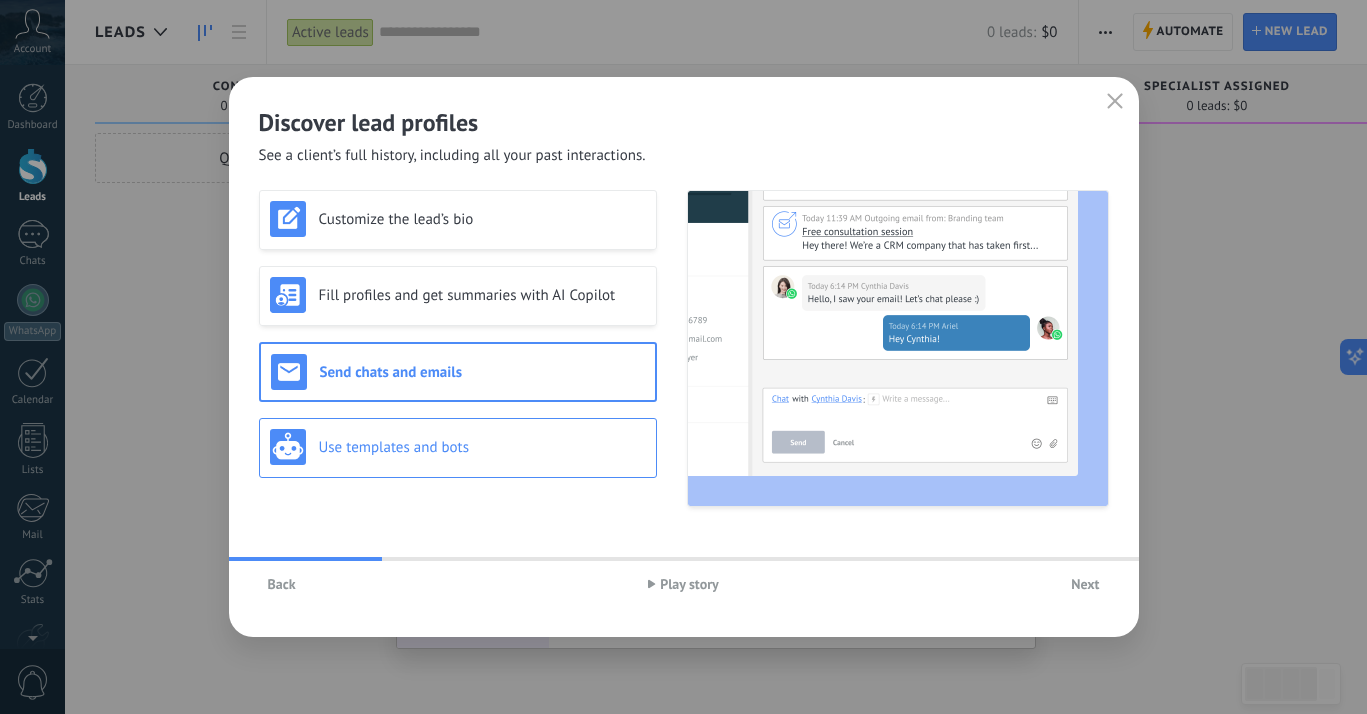 click on "Use templates and bots" at bounding box center [482, 447] 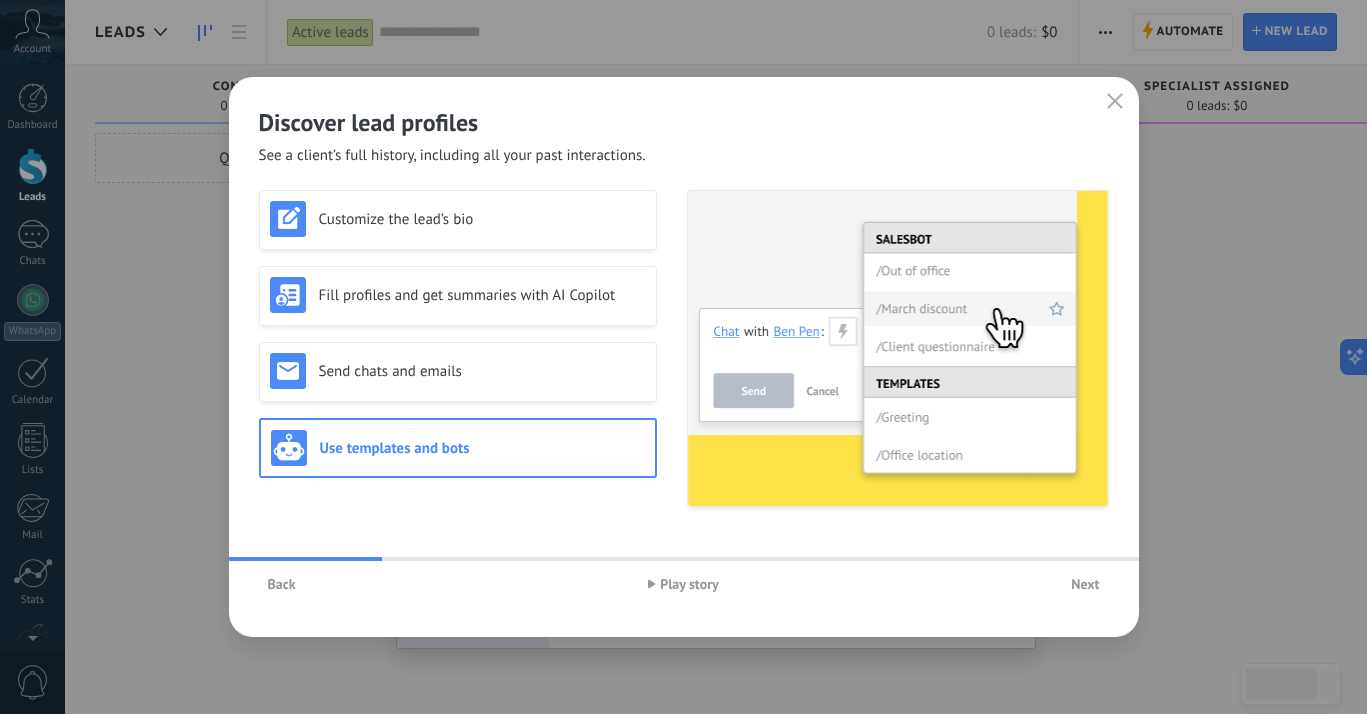 click on "Next" at bounding box center [1085, 584] 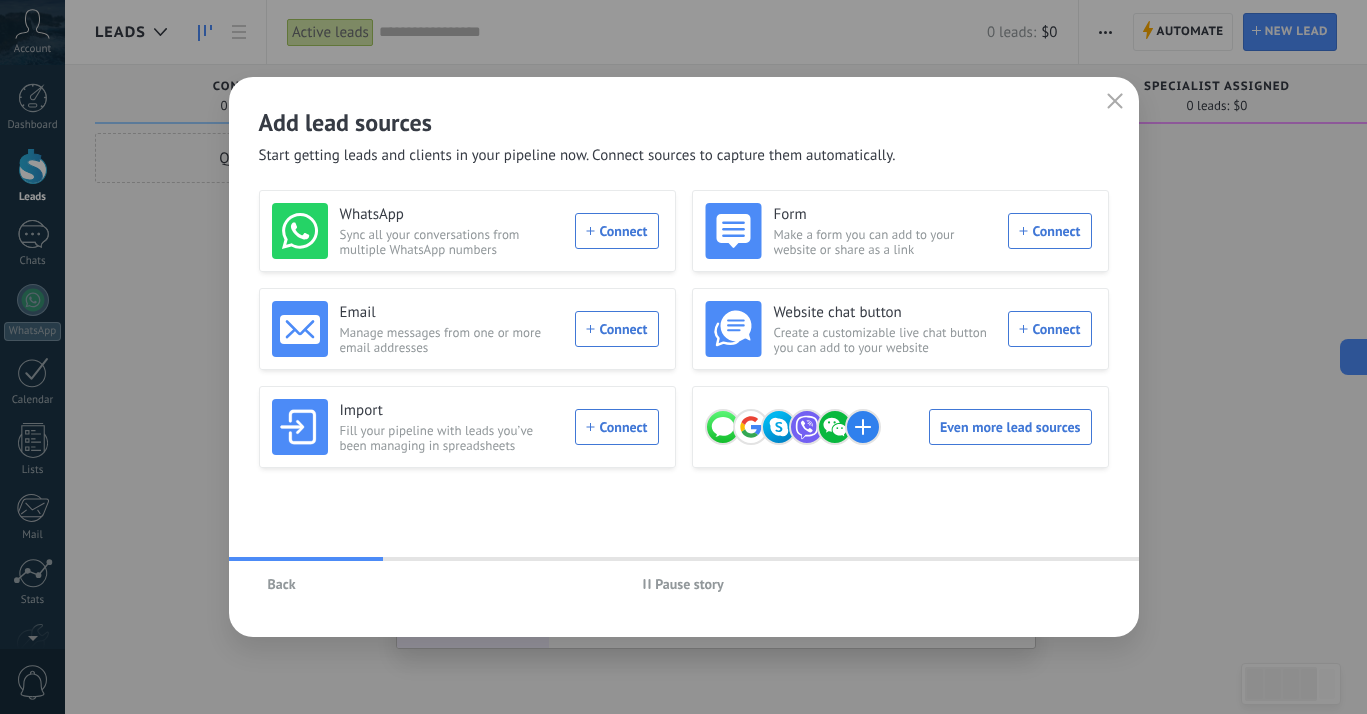 click on "Pause story" at bounding box center (689, 584) 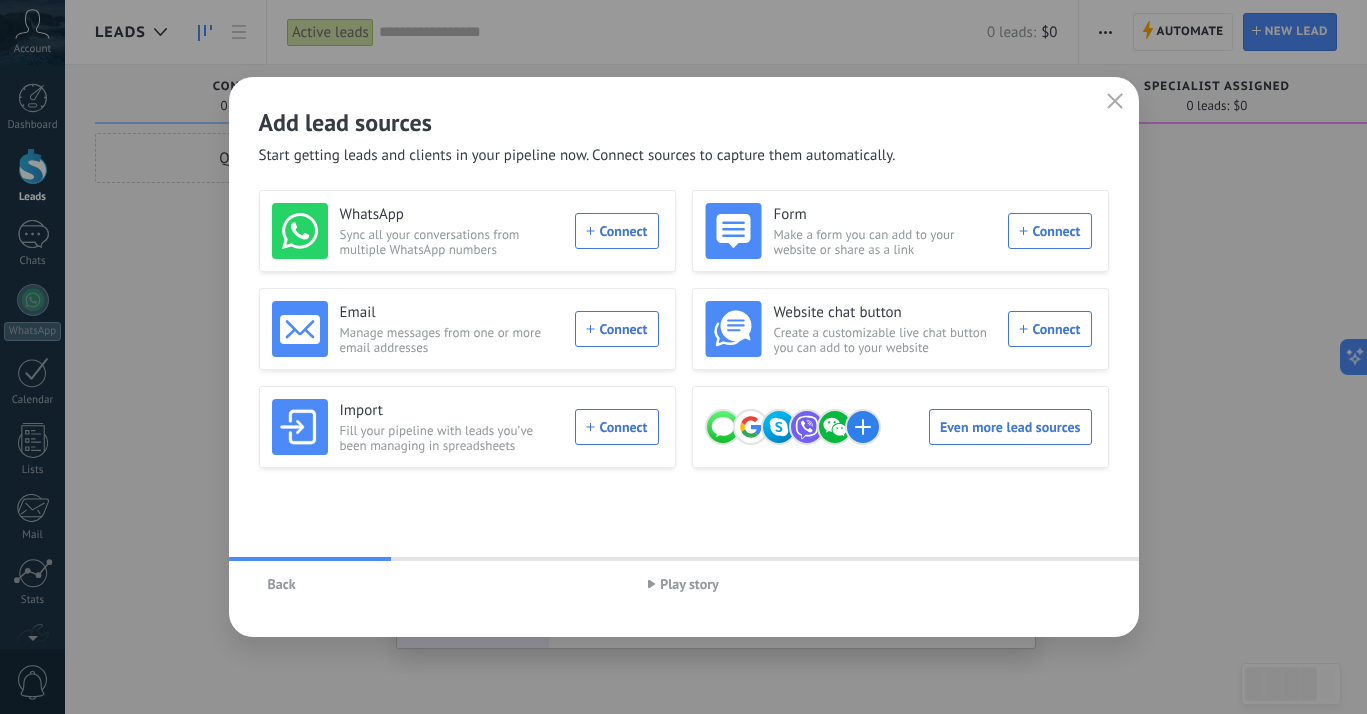 click 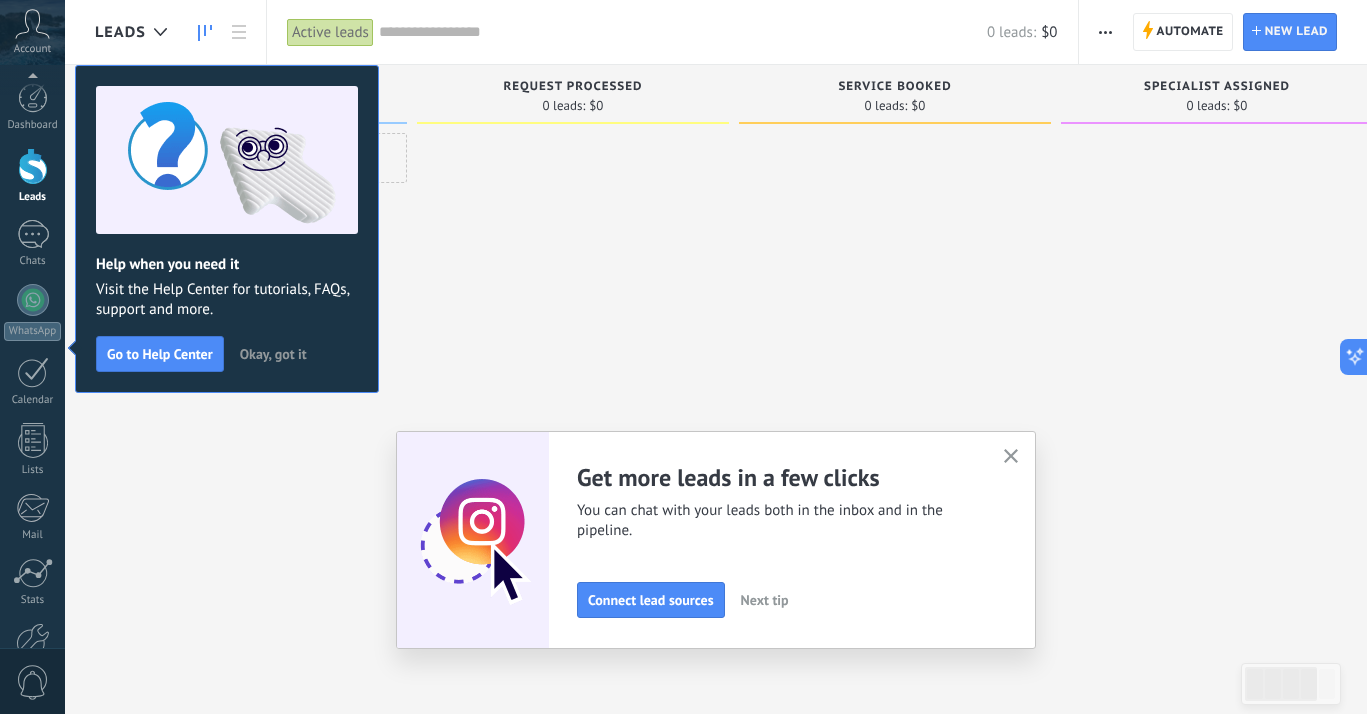scroll, scrollTop: 118, scrollLeft: 0, axis: vertical 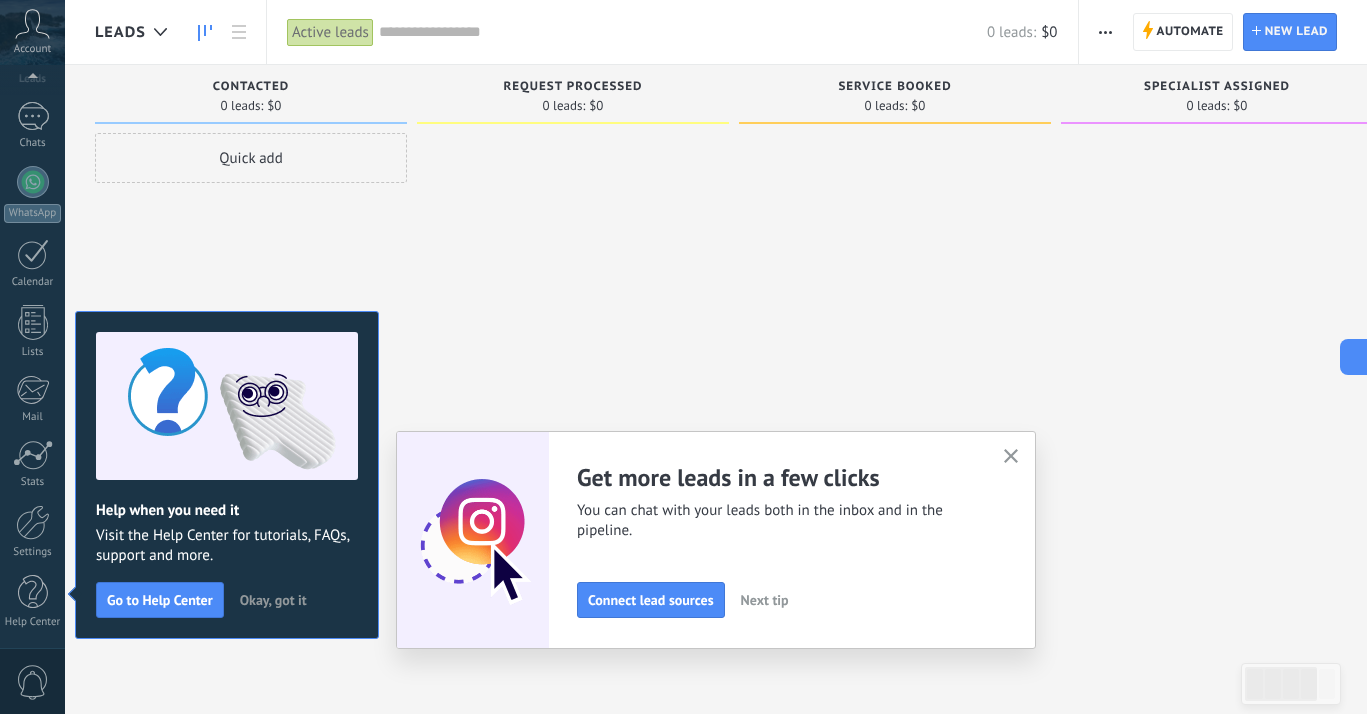 click at bounding box center (573, 359) 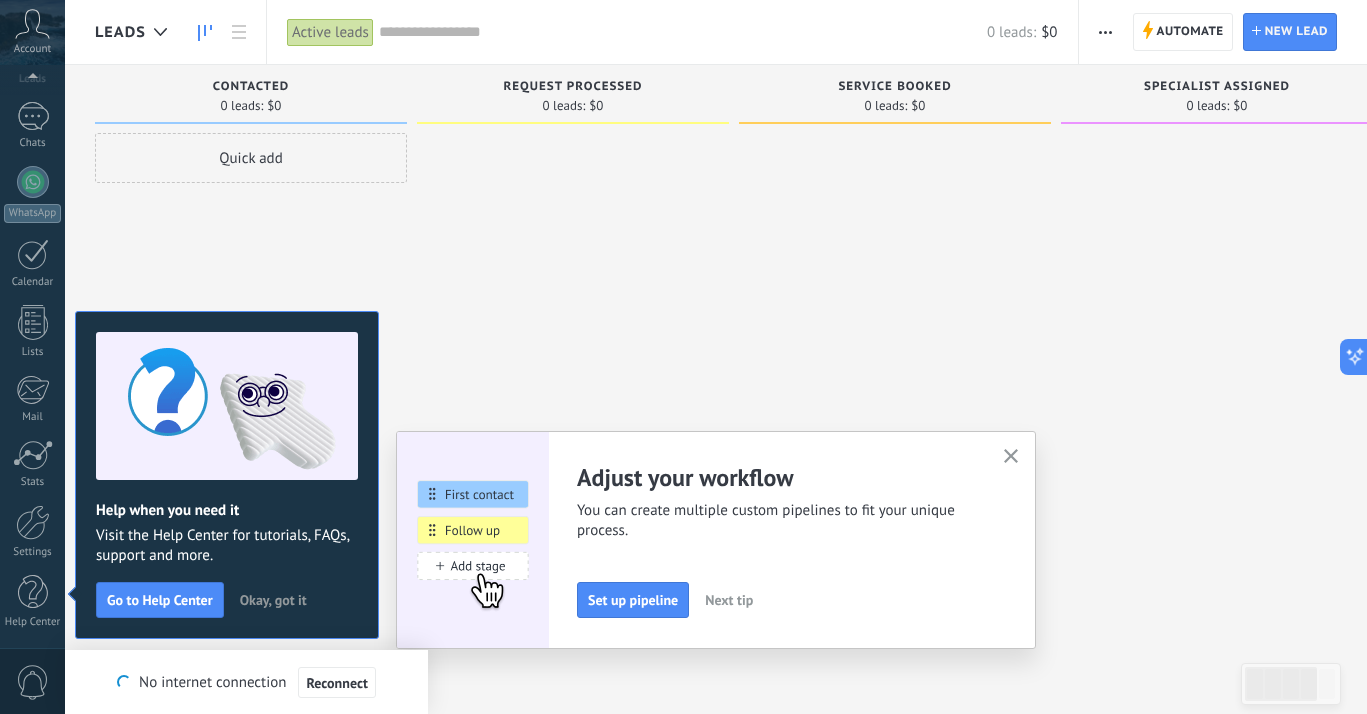 click at bounding box center (895, 359) 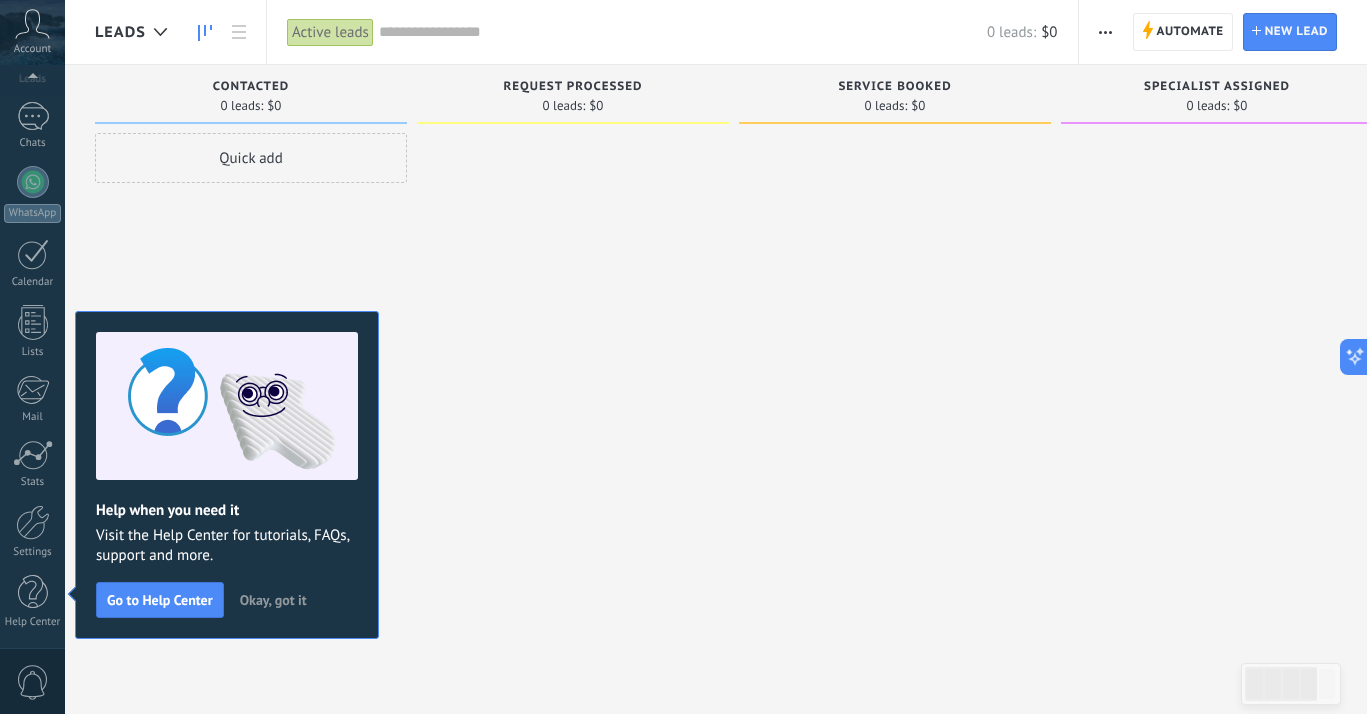 scroll, scrollTop: 0, scrollLeft: 0, axis: both 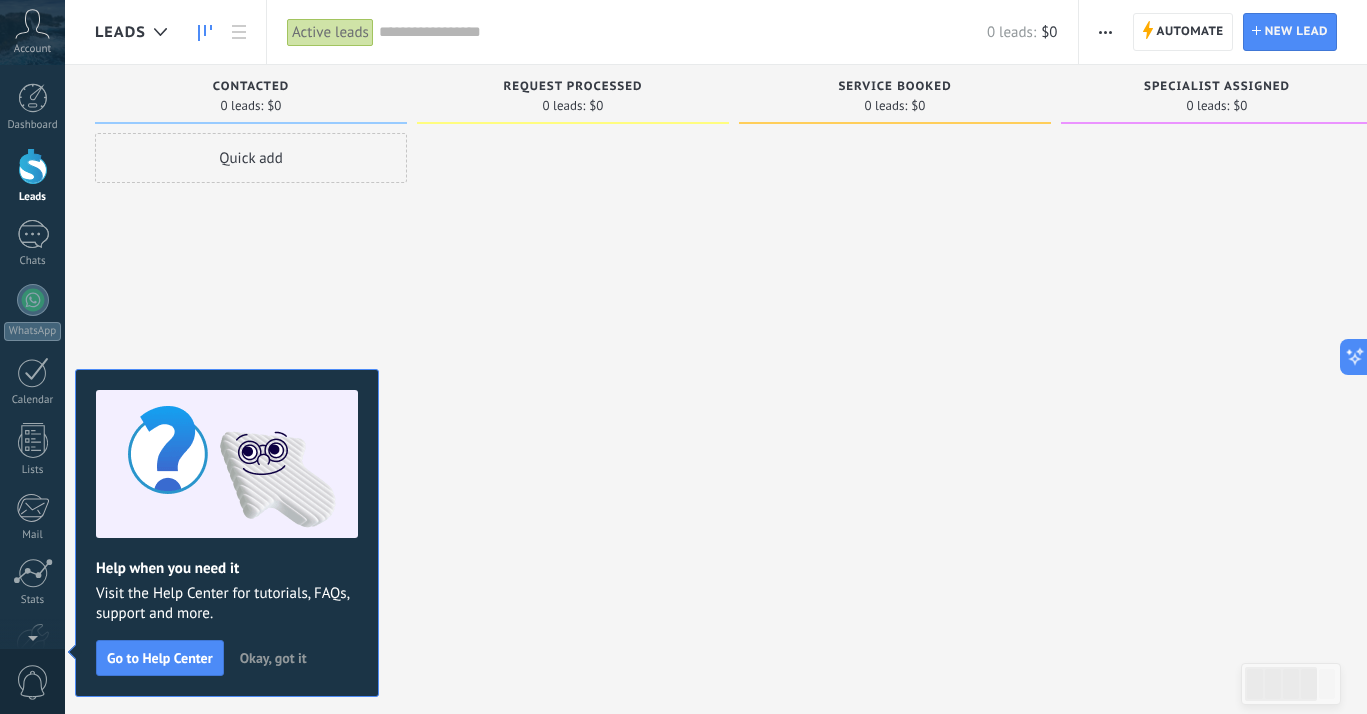 click on "Okay, got it" at bounding box center [273, 658] 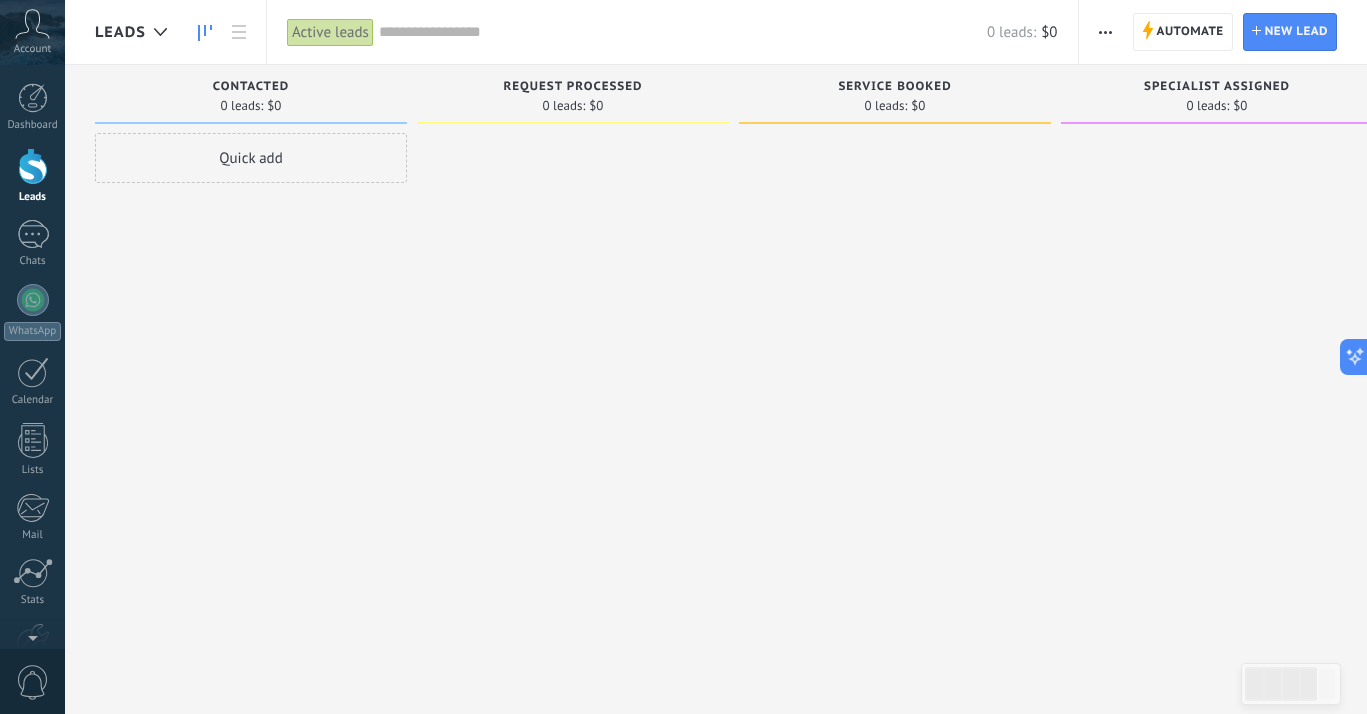click on "Quick add" at bounding box center (251, 359) 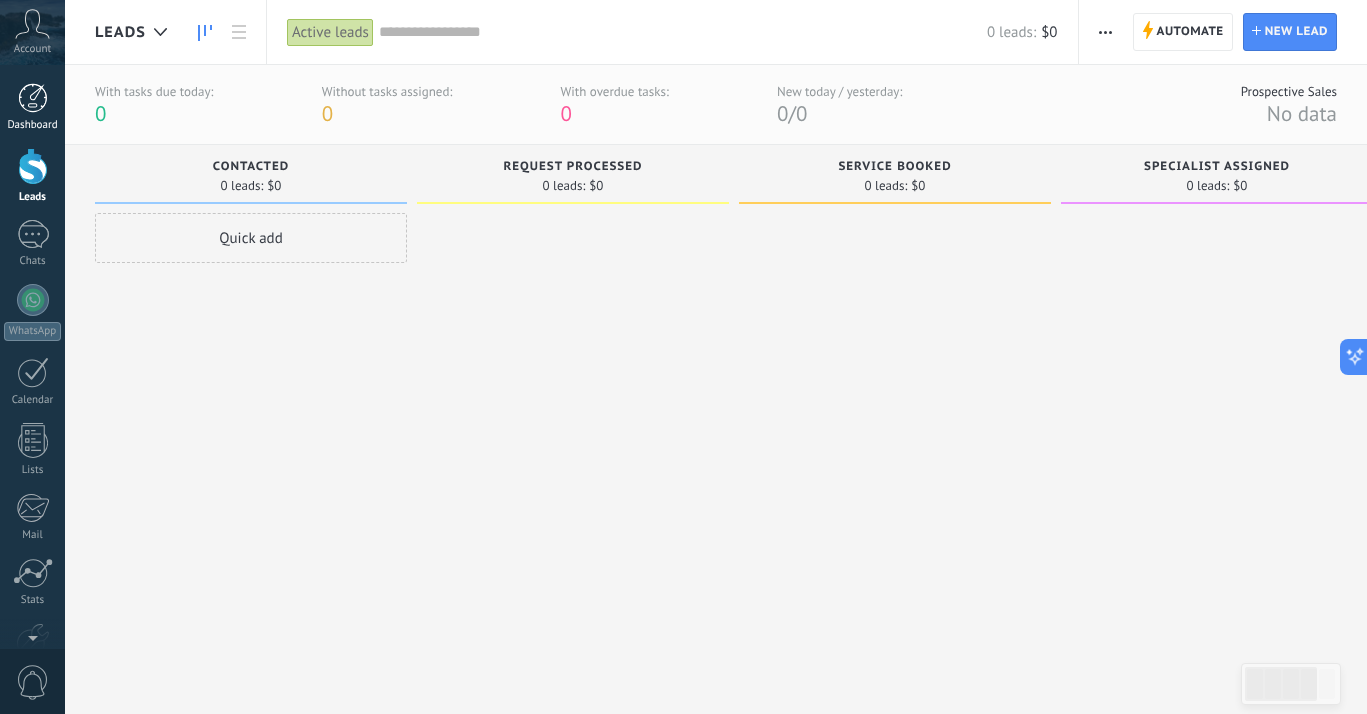 click at bounding box center [33, 98] 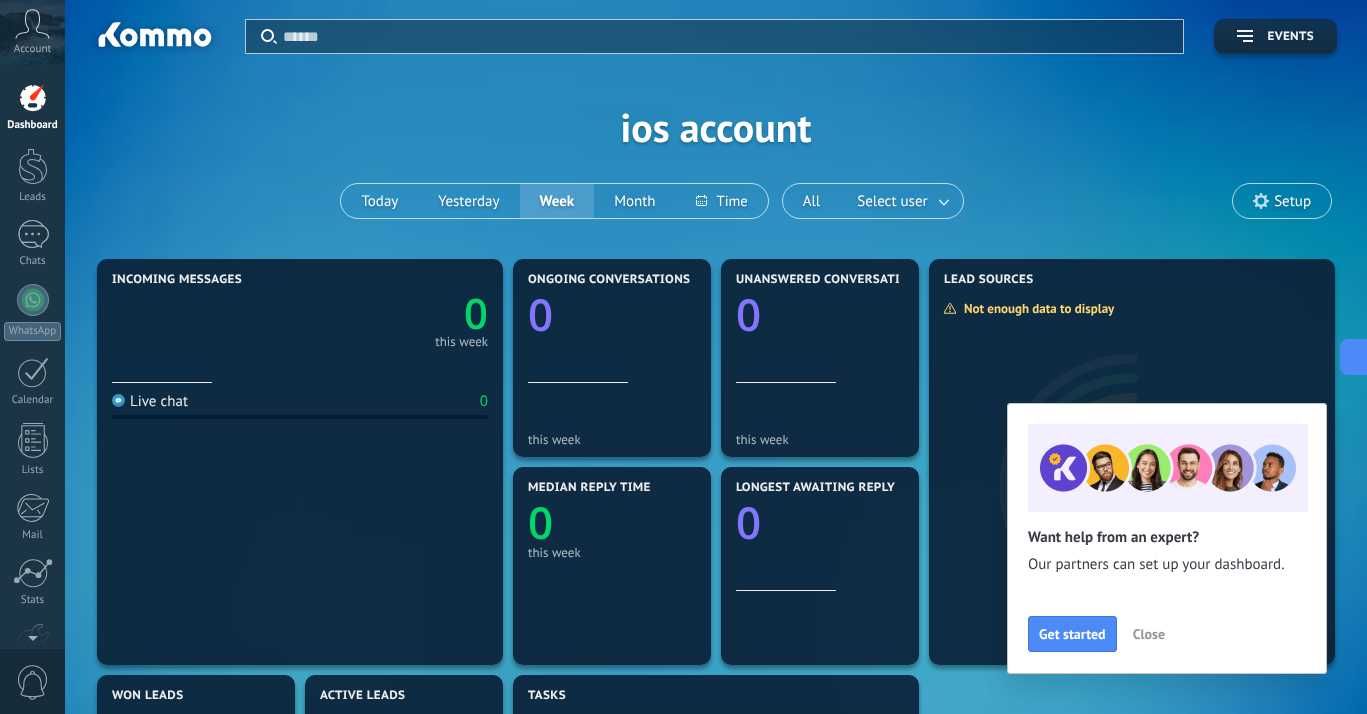click on "Close" at bounding box center [1149, 634] 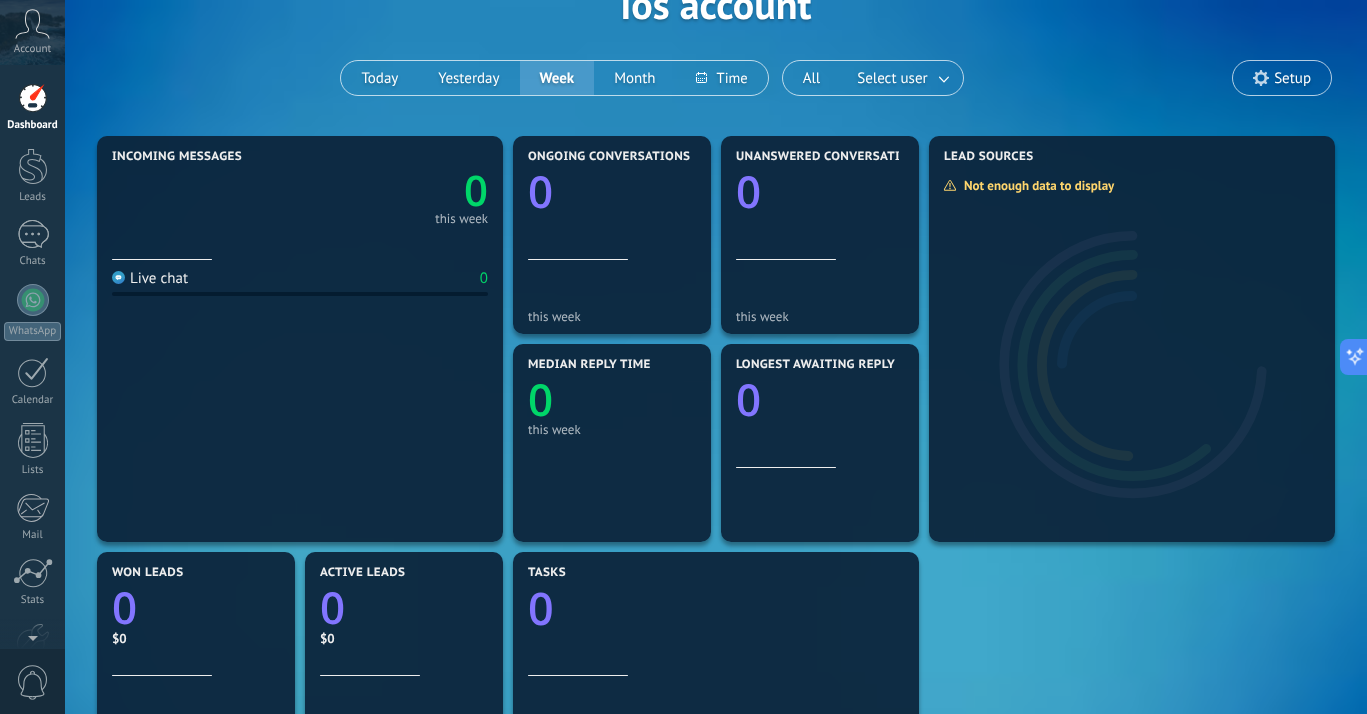 scroll, scrollTop: 124, scrollLeft: 0, axis: vertical 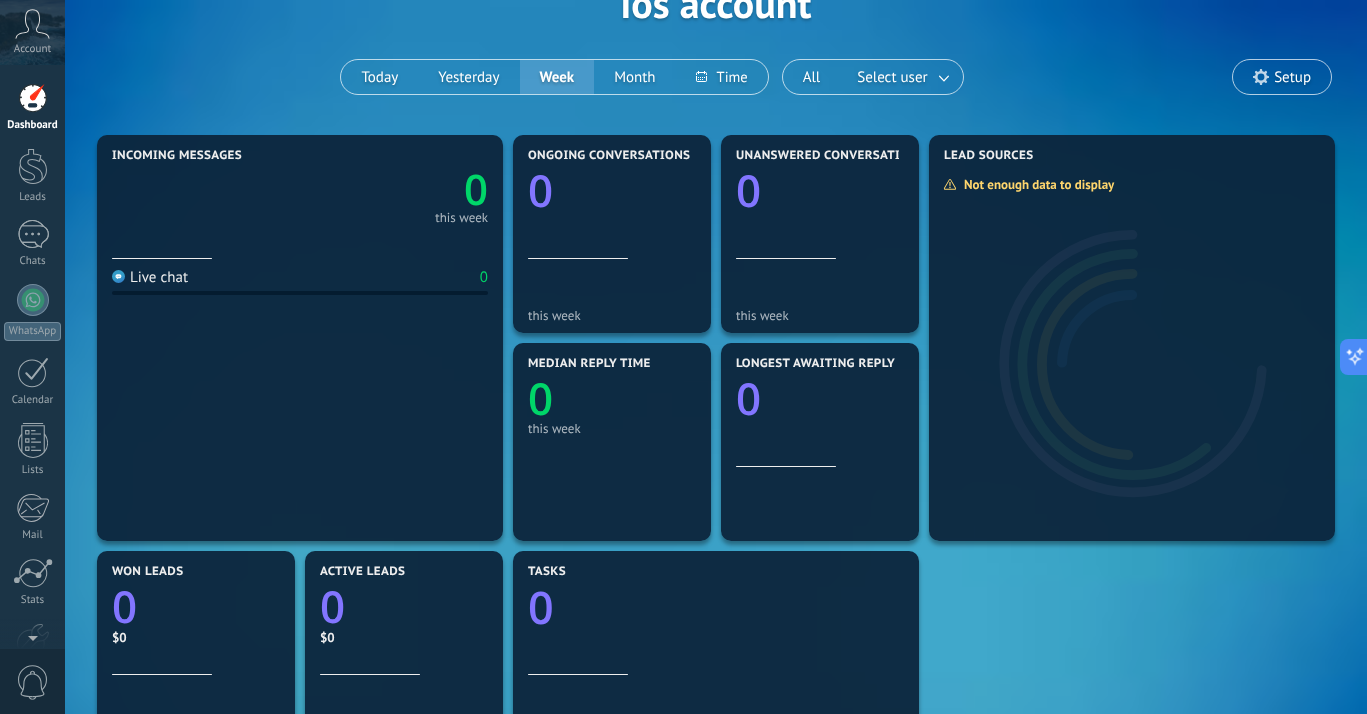 click on "Setup" at bounding box center [1292, 77] 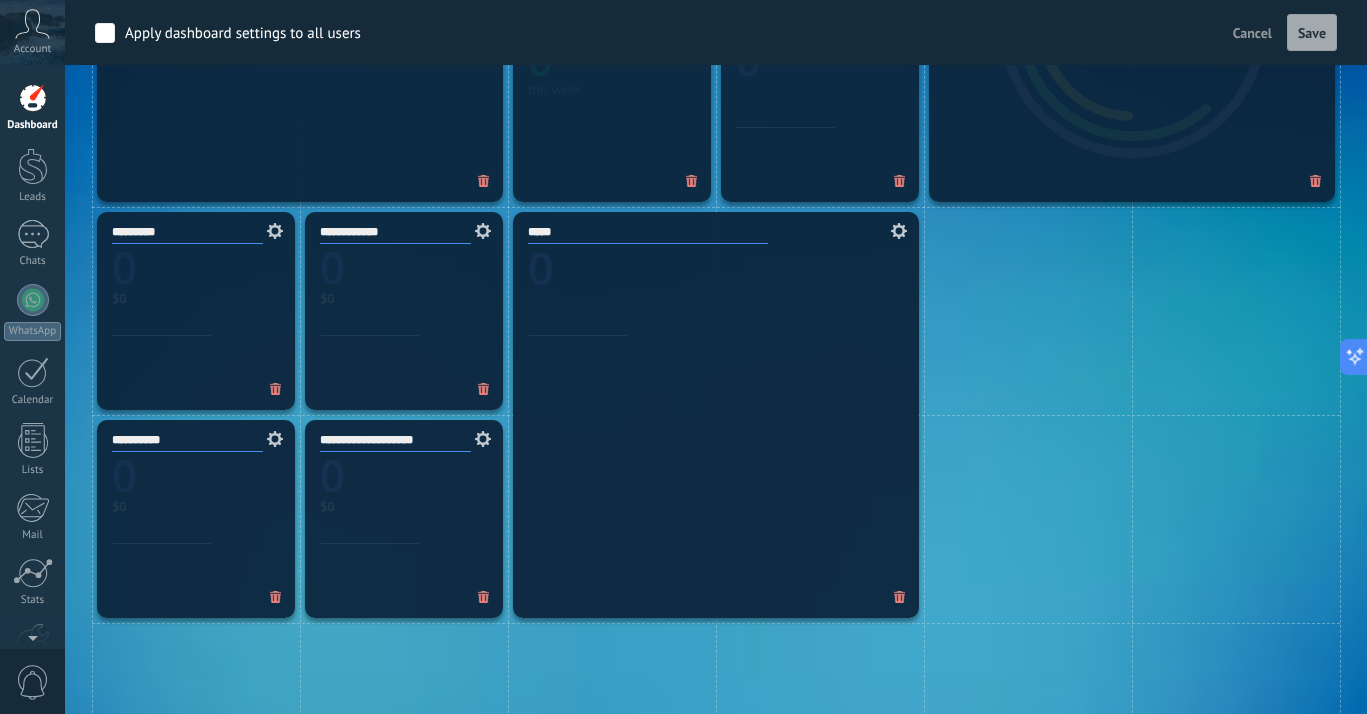 scroll, scrollTop: 879, scrollLeft: 0, axis: vertical 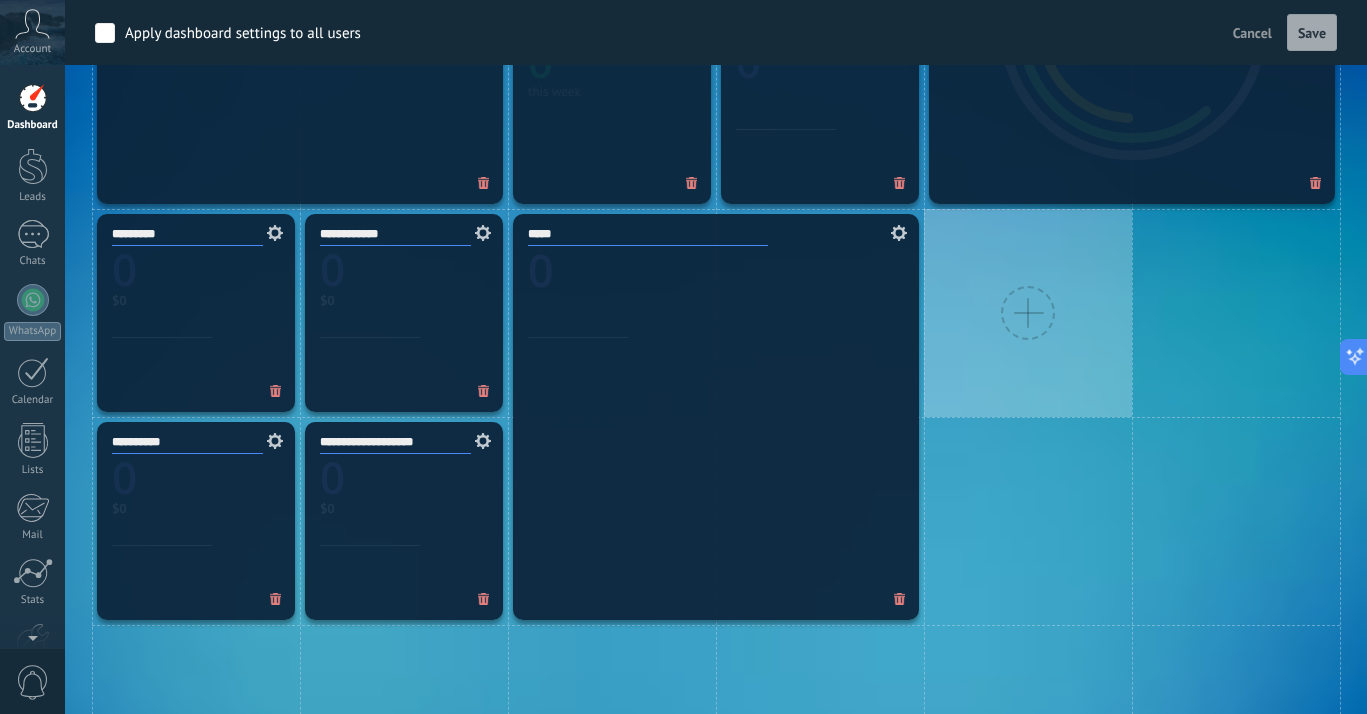 click at bounding box center (1028, 313) 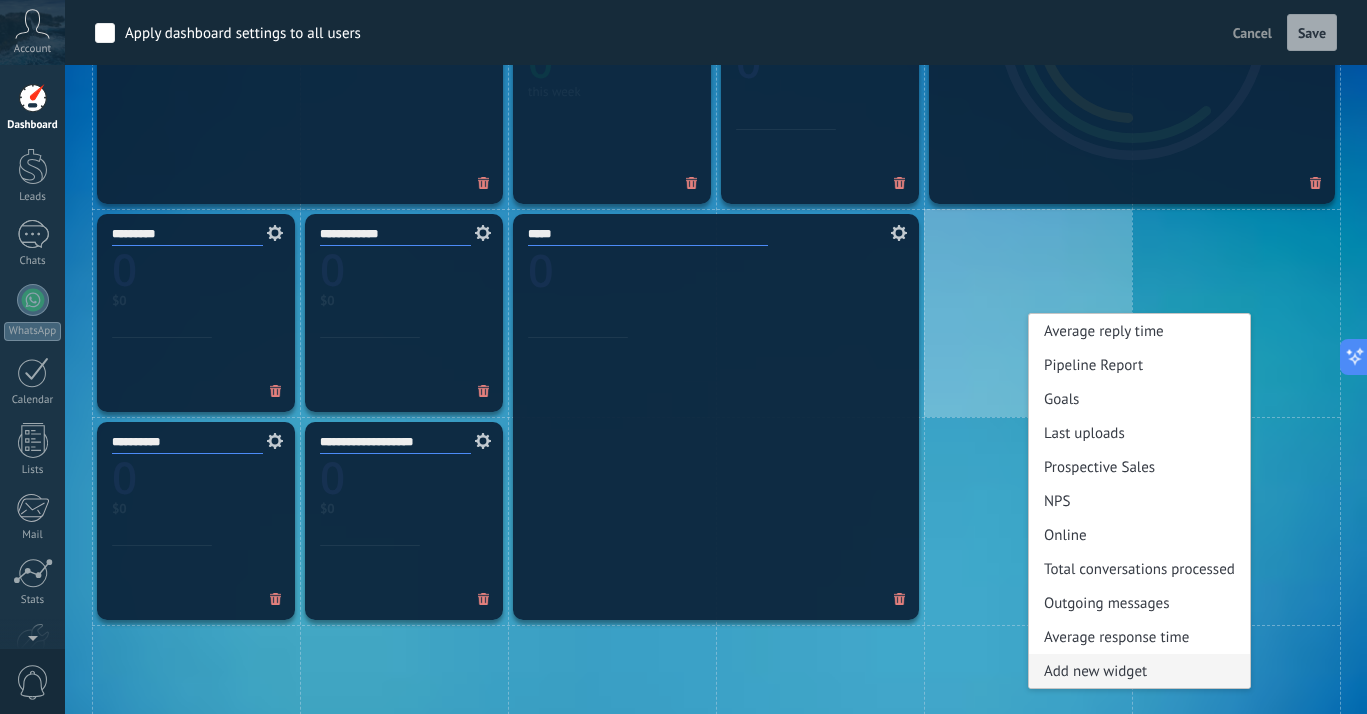 click on "Add new widget" at bounding box center [1139, 671] 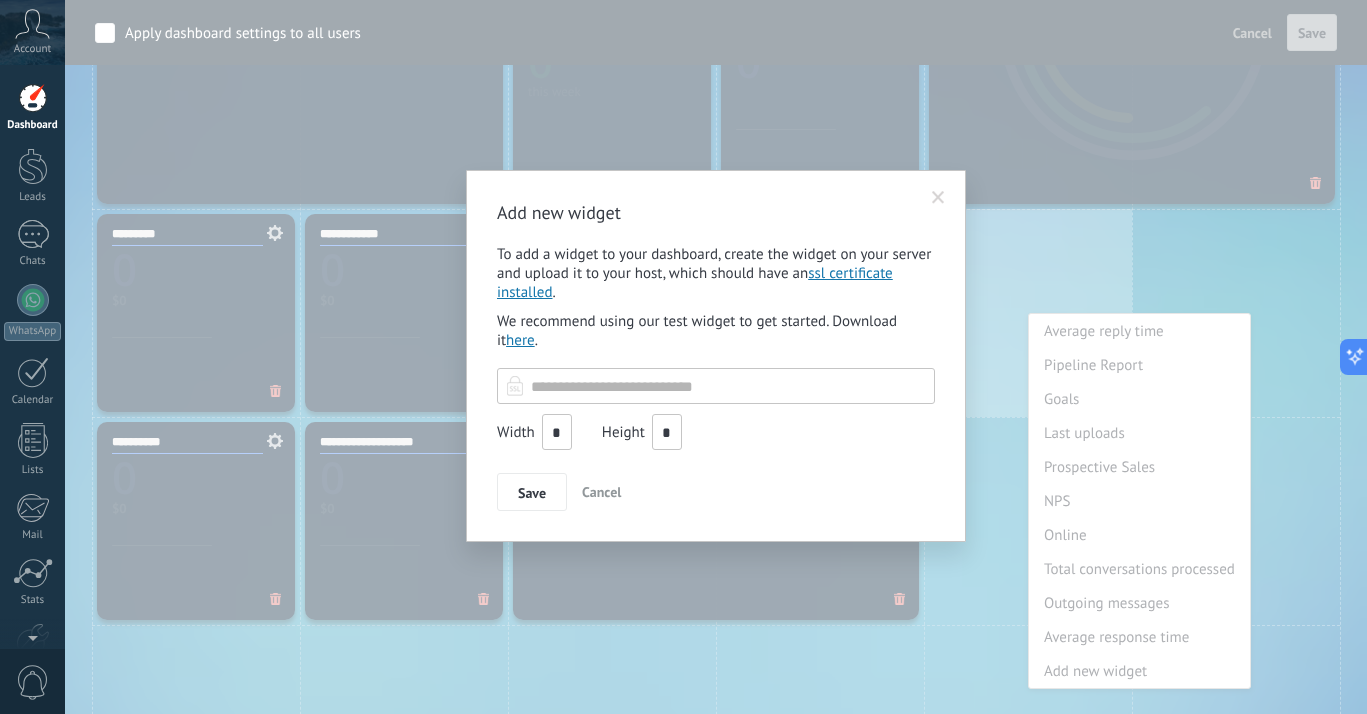 click on "Cancel" at bounding box center [601, 492] 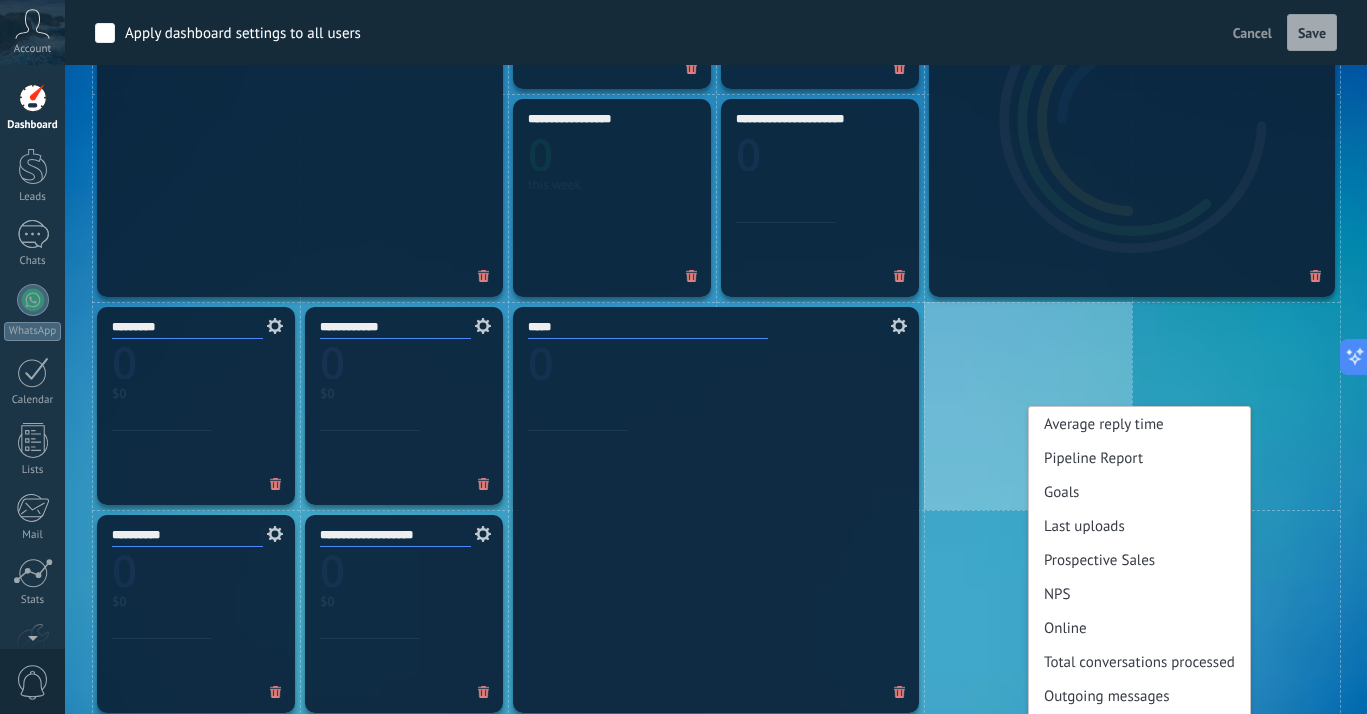 scroll, scrollTop: 787, scrollLeft: 0, axis: vertical 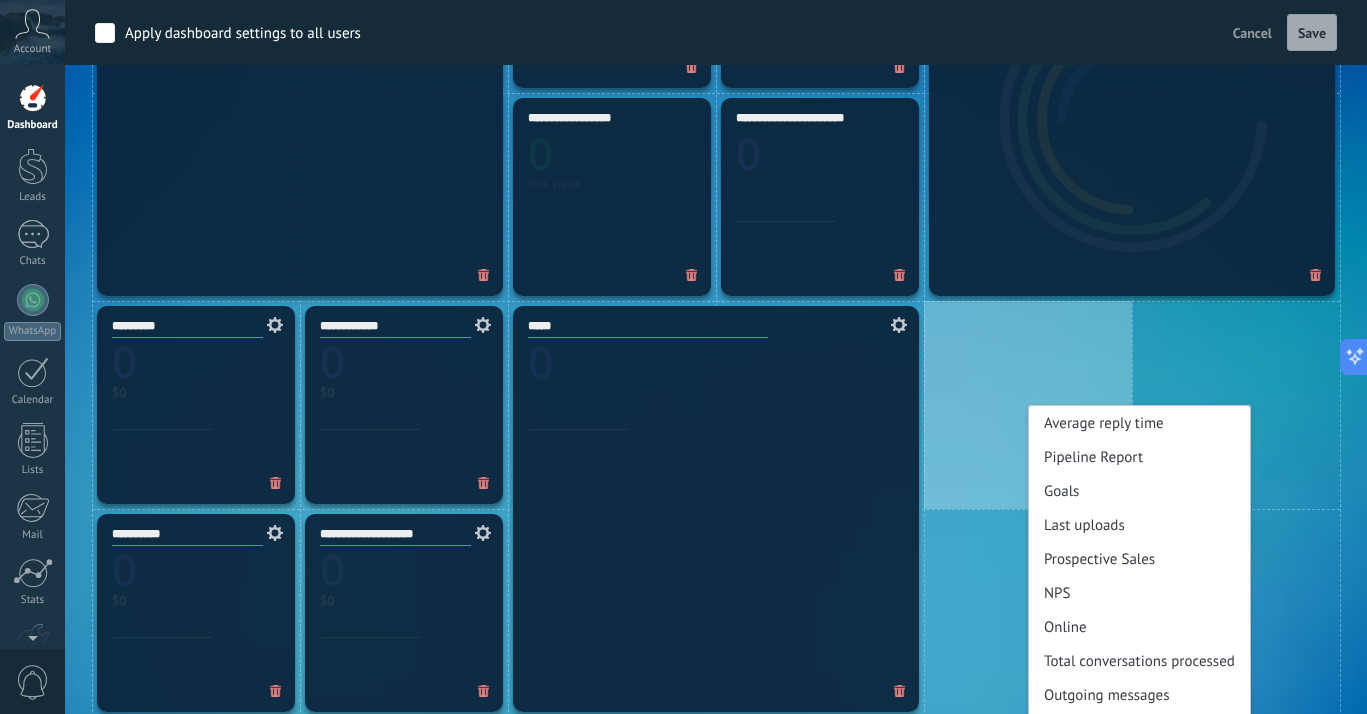 click on "**********" at bounding box center [404, 405] 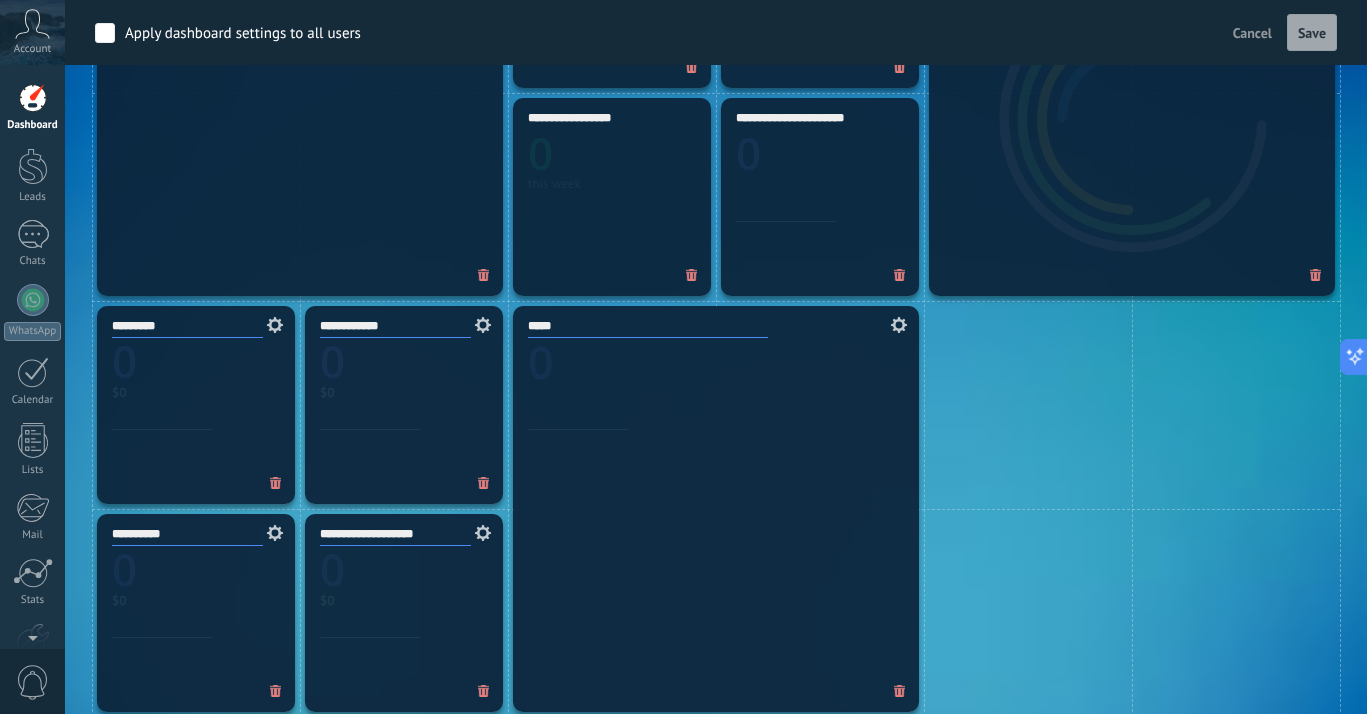 click on "Save" at bounding box center (1312, 33) 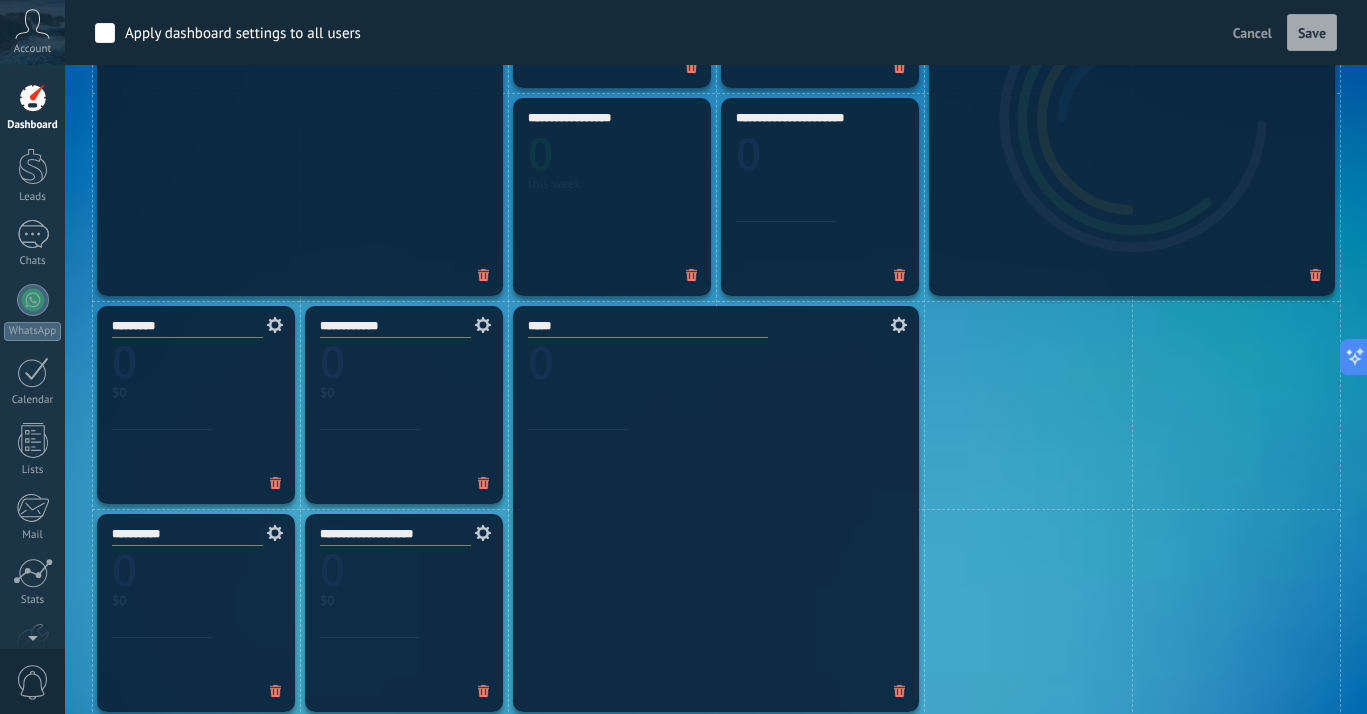 click on "Cancel" at bounding box center (1252, 33) 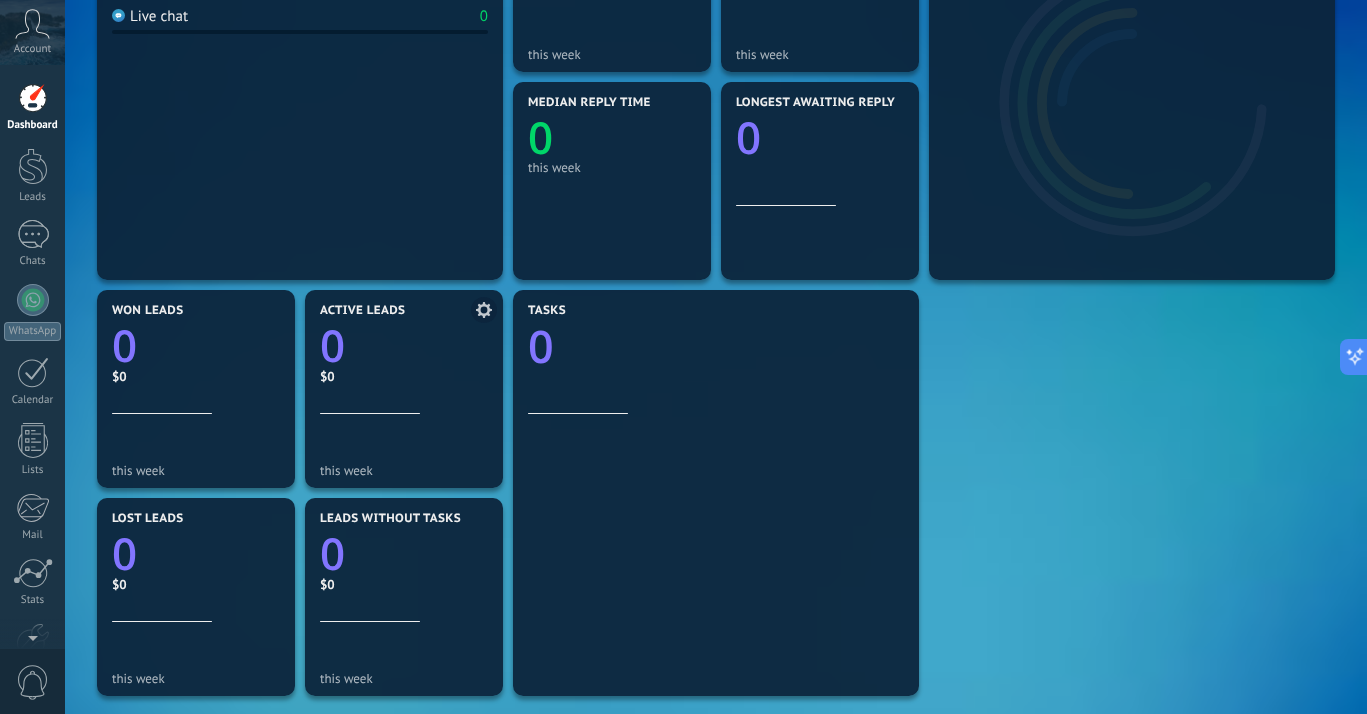 scroll, scrollTop: 387, scrollLeft: 0, axis: vertical 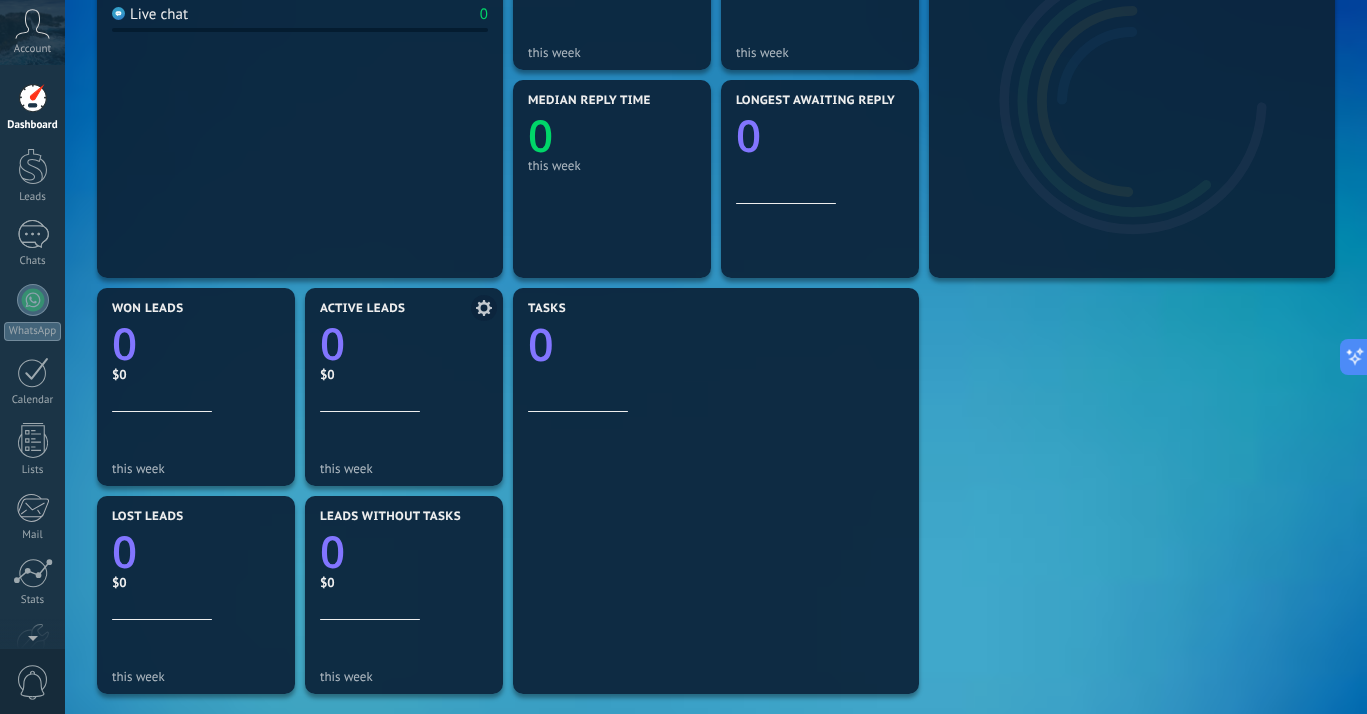 click on "Active leads 0 $0" at bounding box center [404, 357] 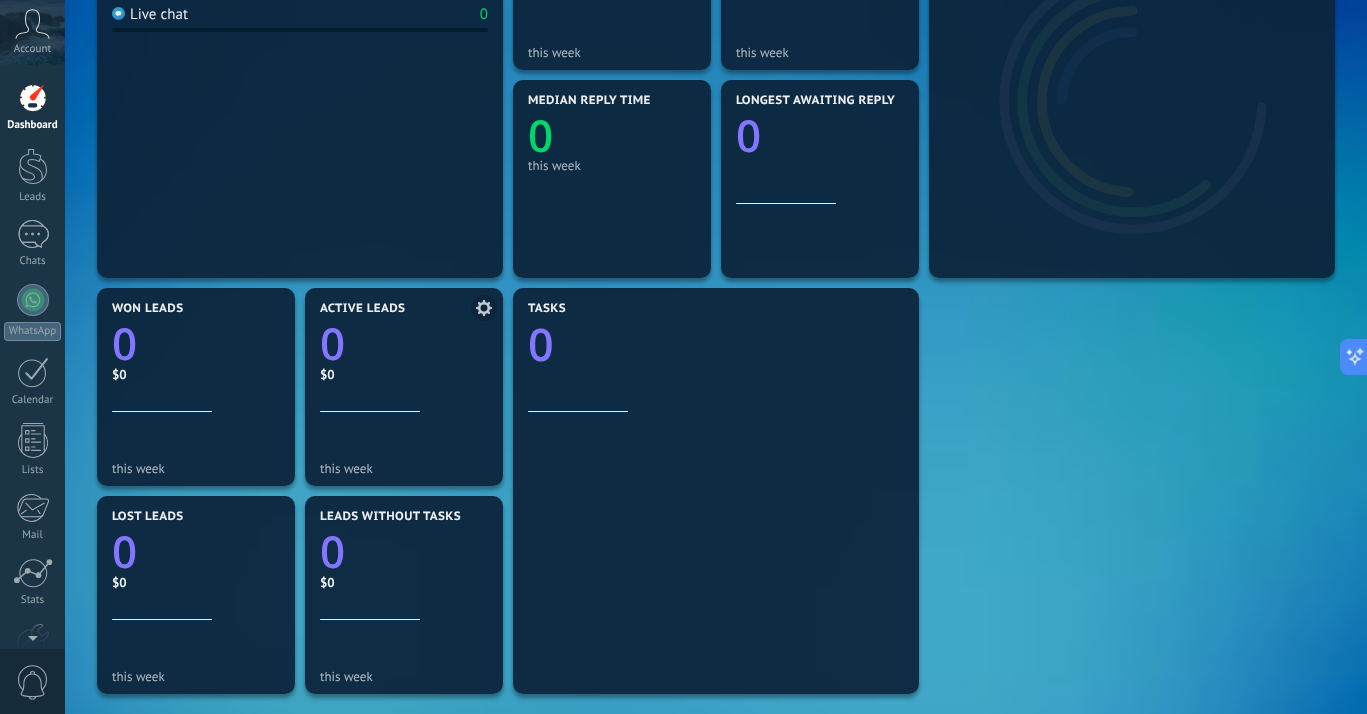 click 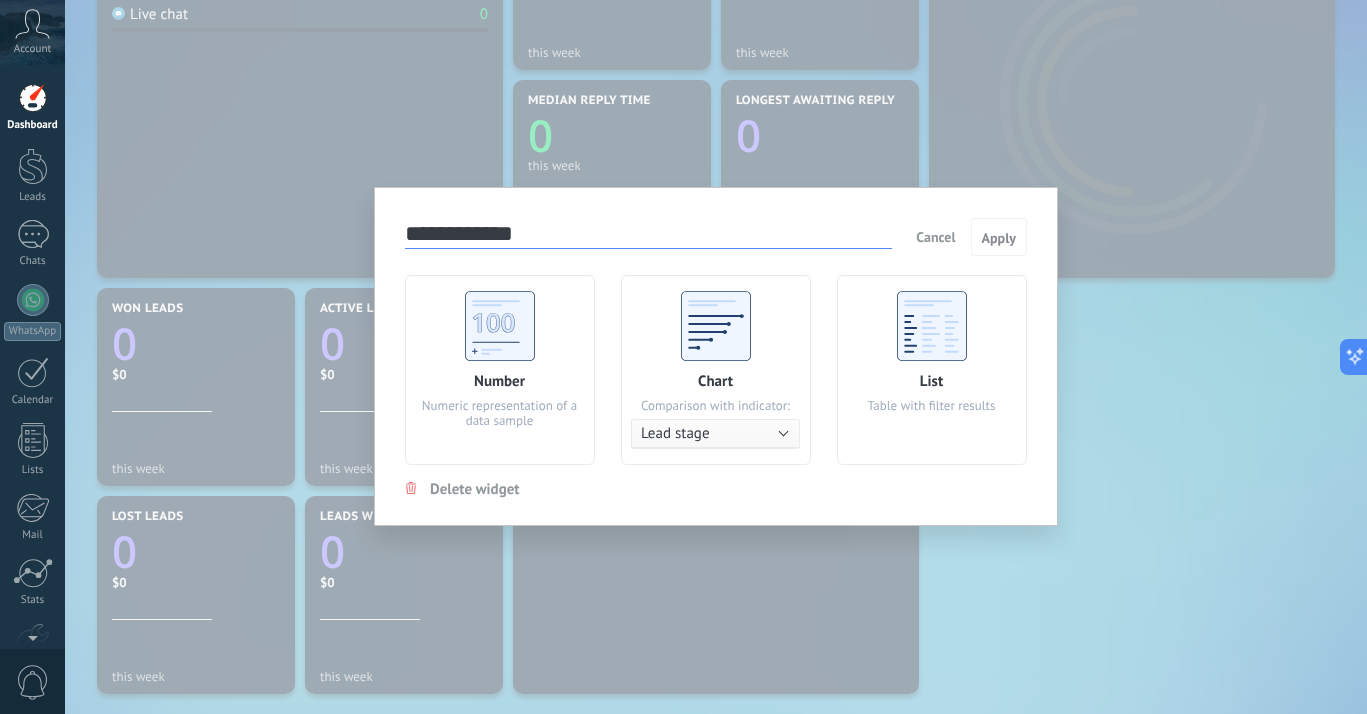 click 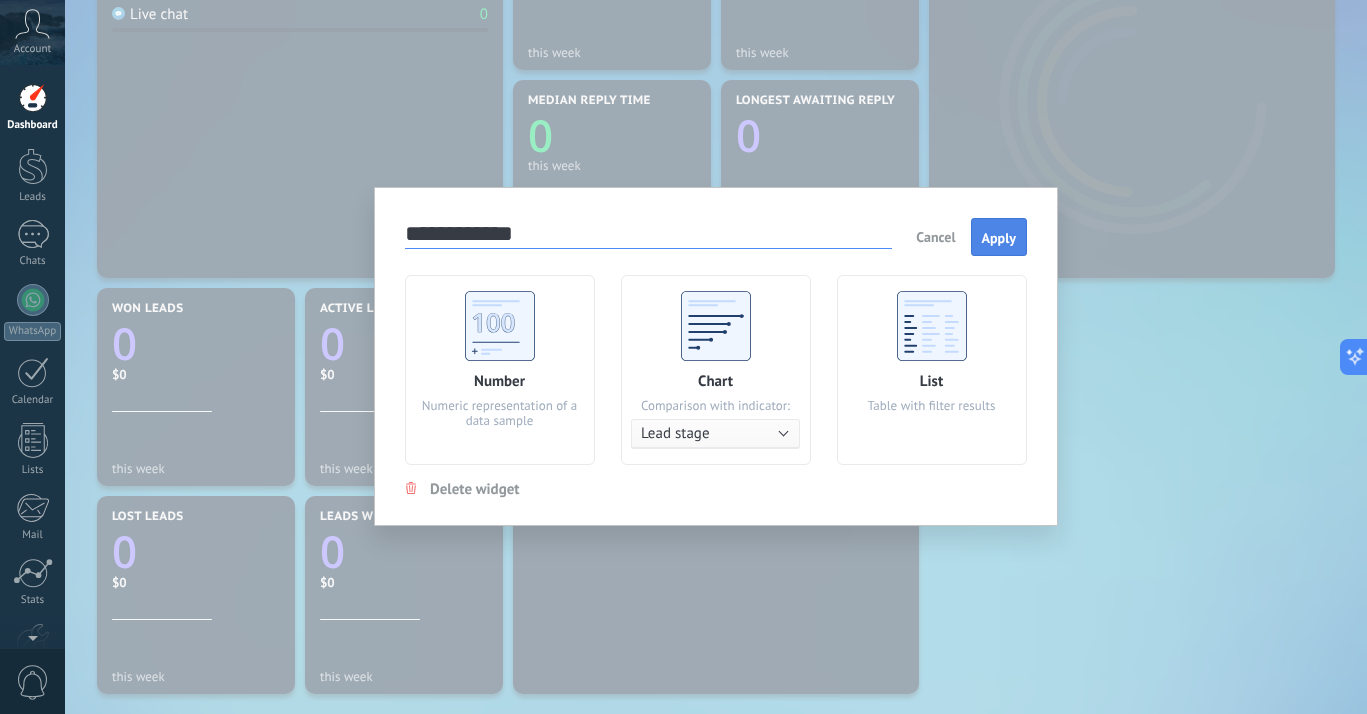 click on "Apply" at bounding box center (999, 238) 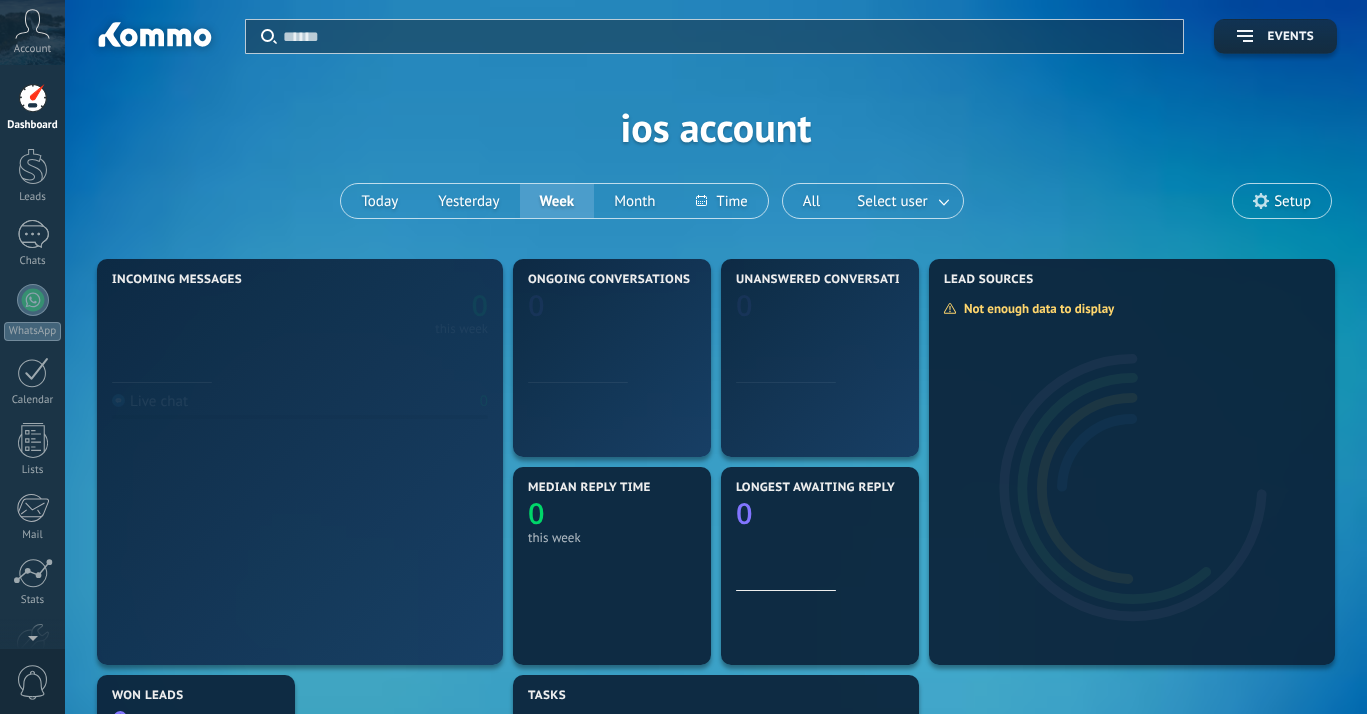 scroll, scrollTop: 387, scrollLeft: 0, axis: vertical 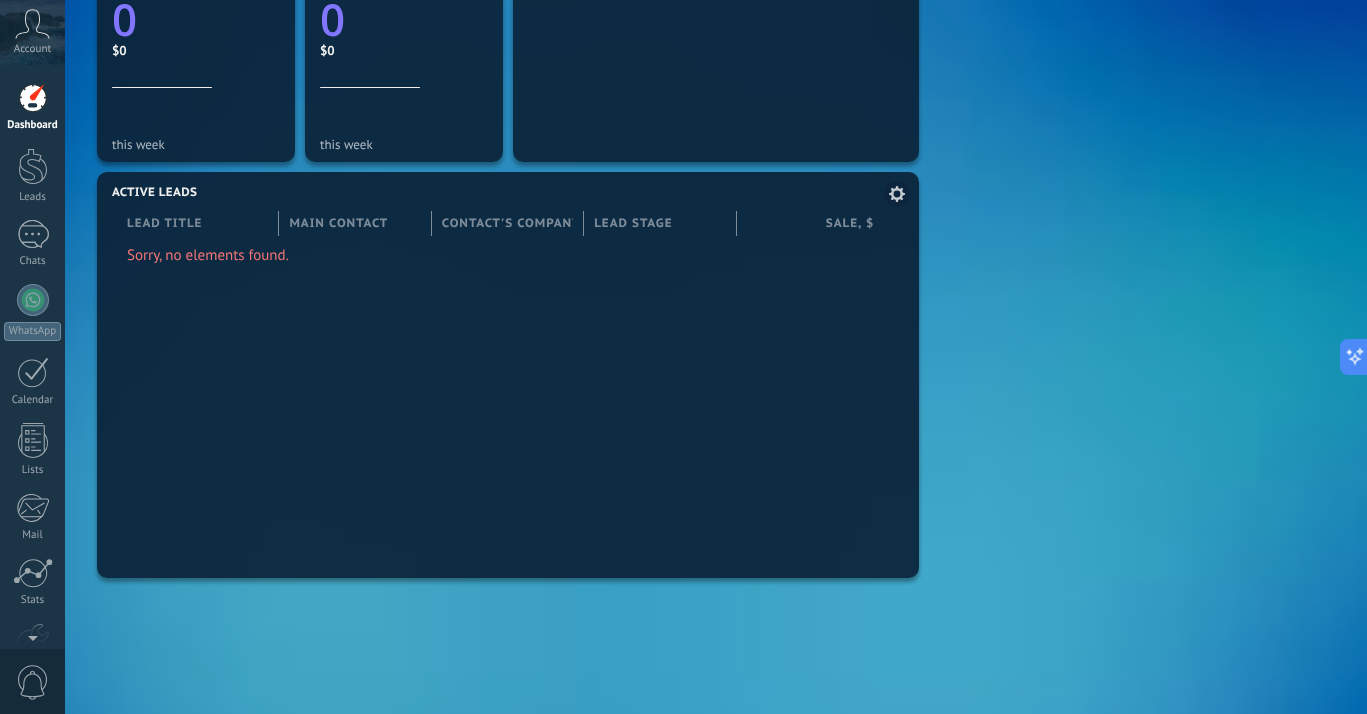 click at bounding box center [508, 390] 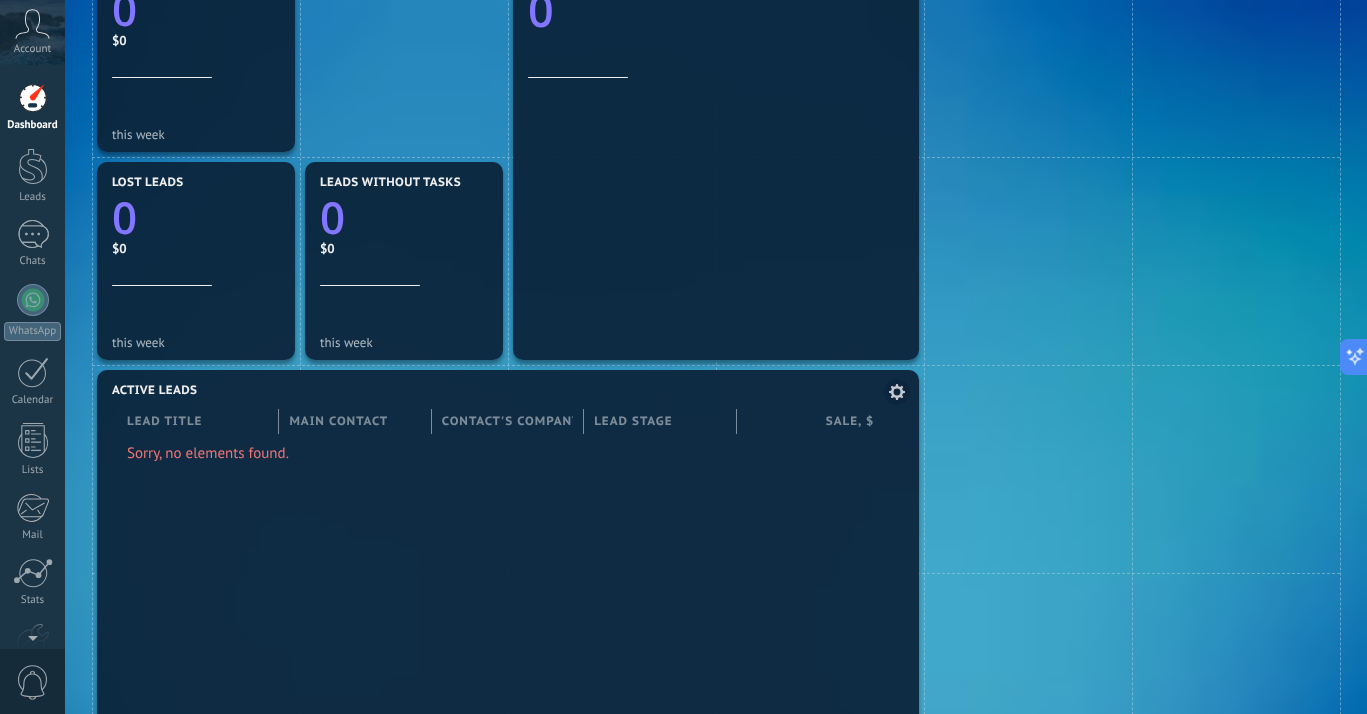 scroll, scrollTop: 725, scrollLeft: 0, axis: vertical 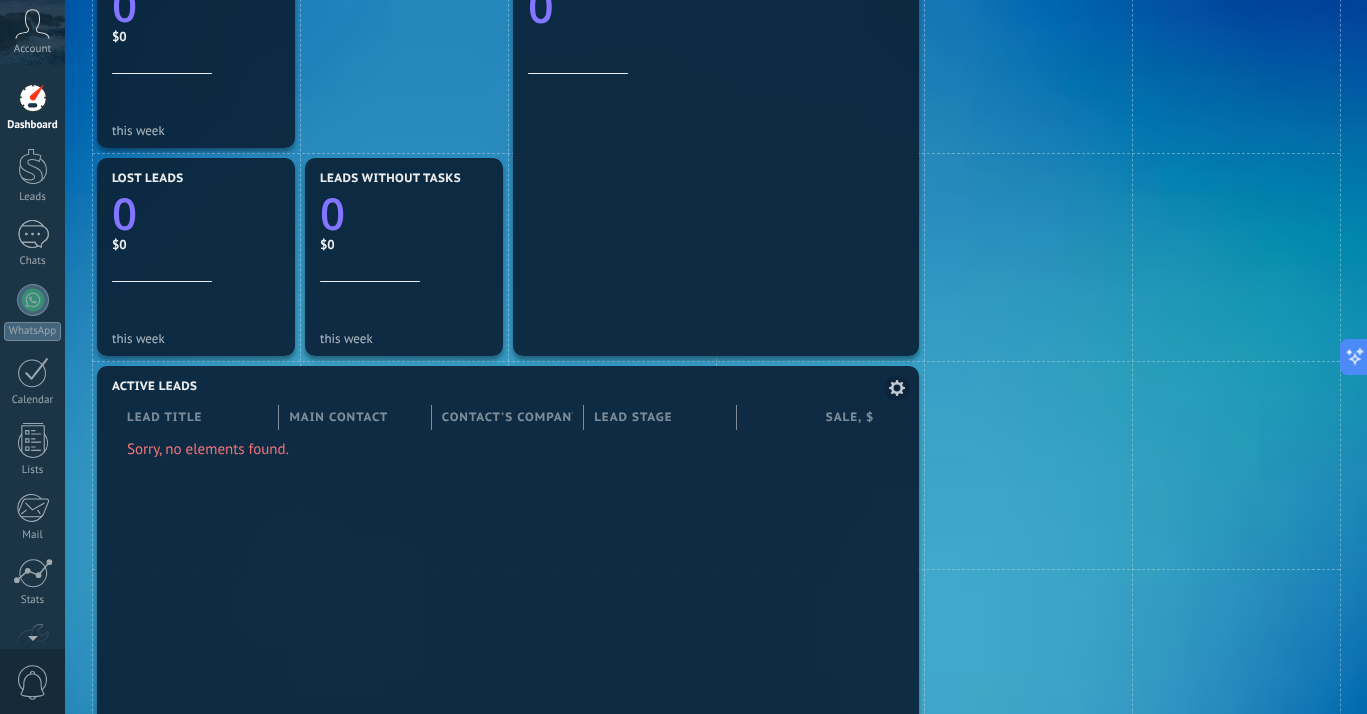 click at bounding box center [508, 584] 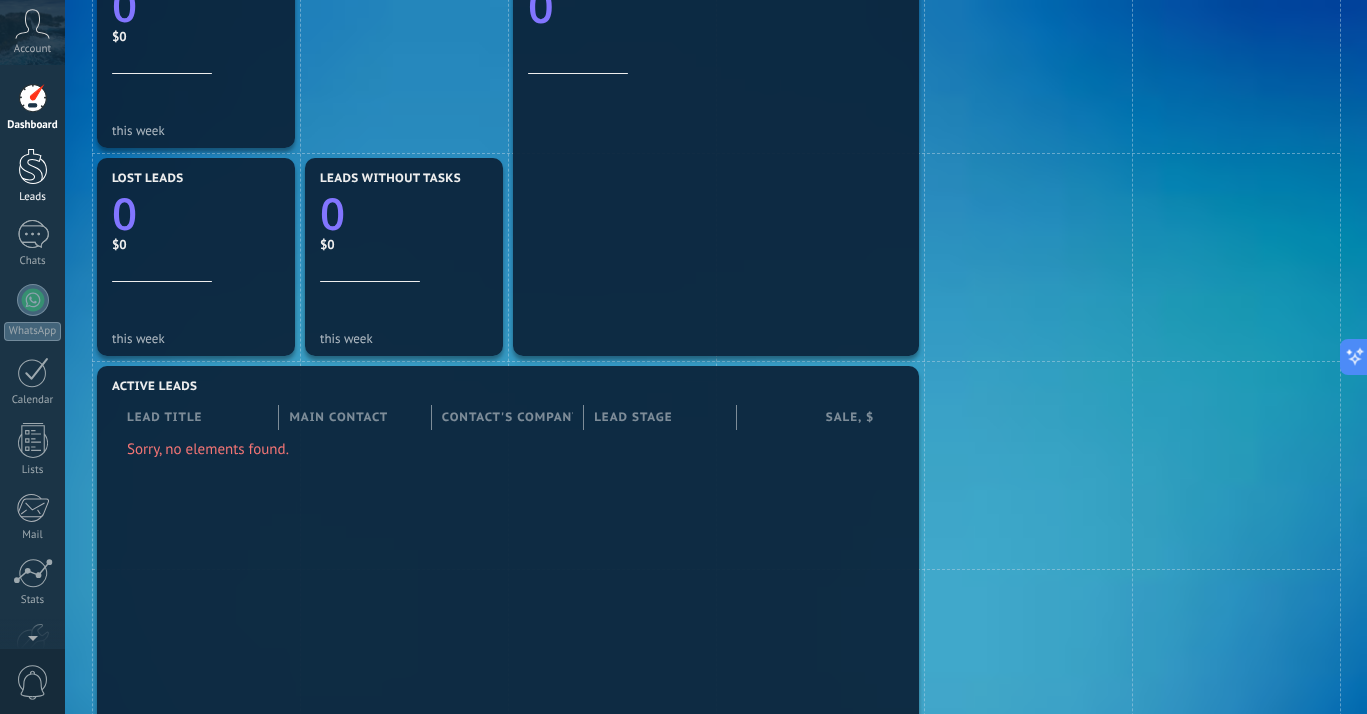 click at bounding box center [33, 166] 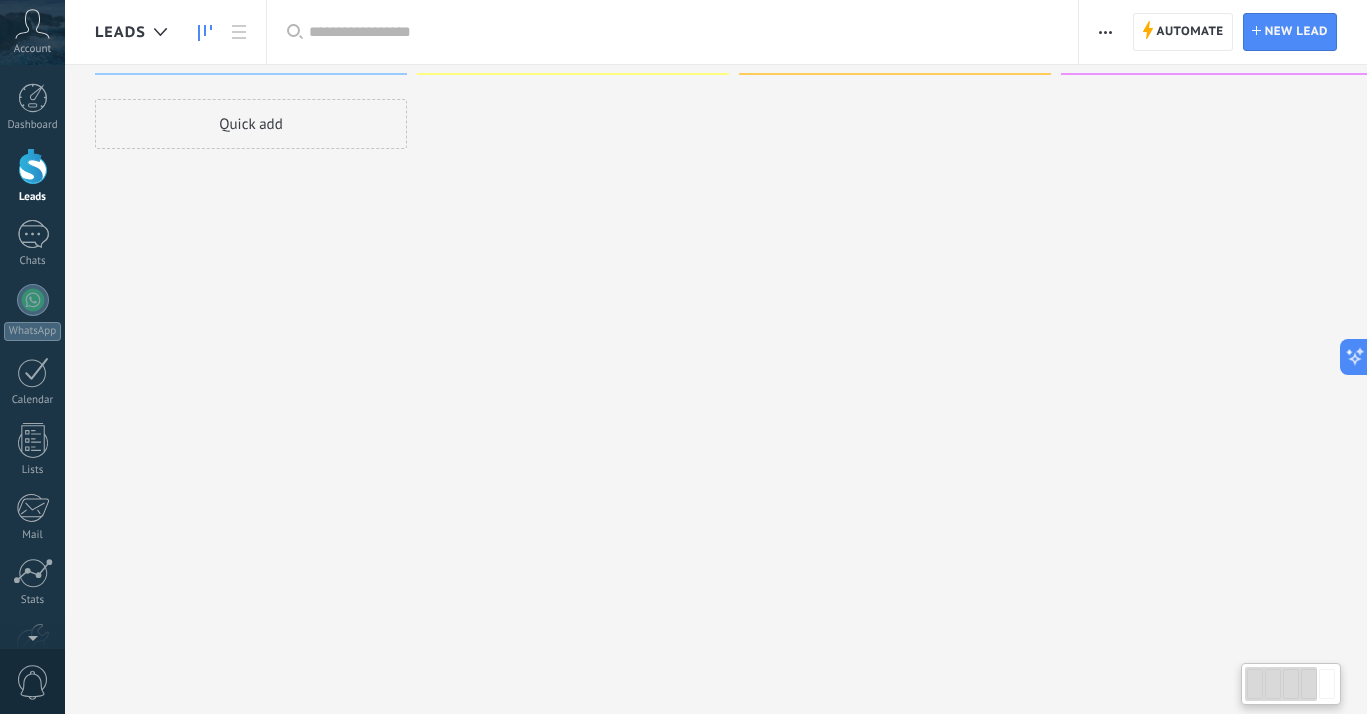 scroll, scrollTop: 0, scrollLeft: 0, axis: both 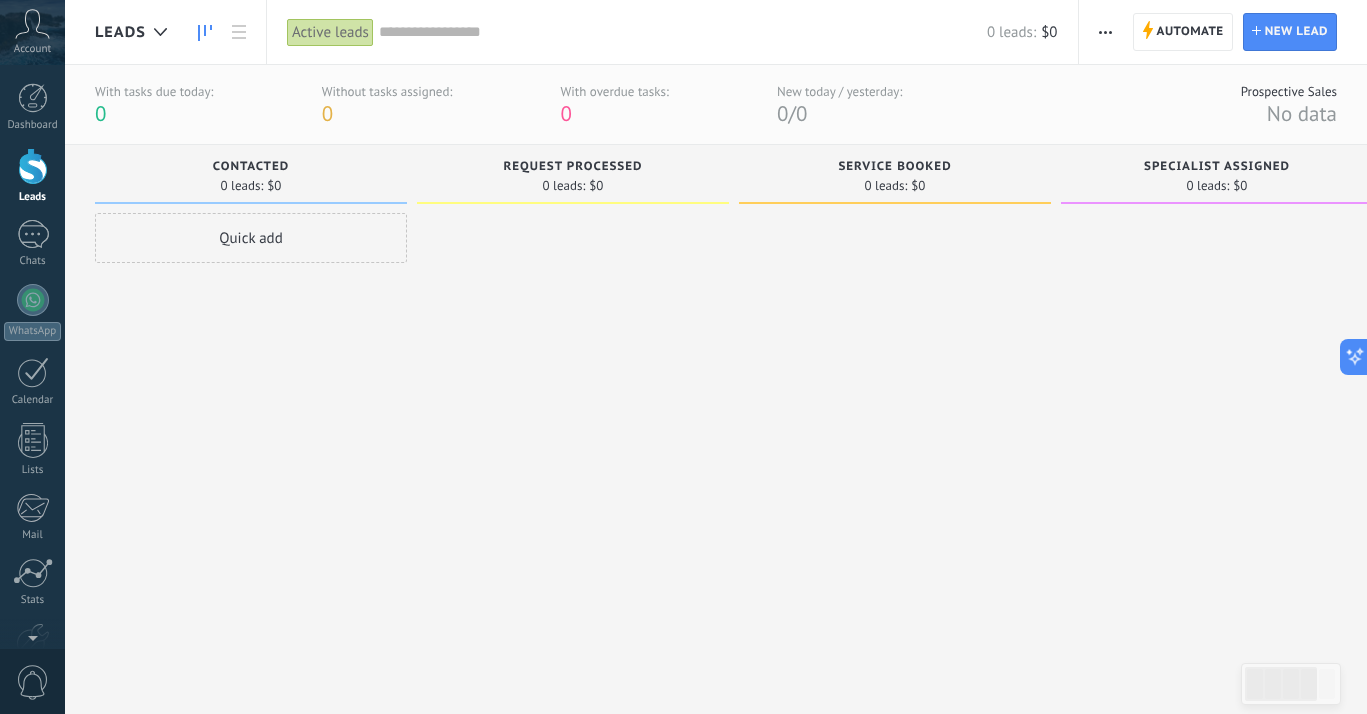 click at bounding box center (1105, 32) 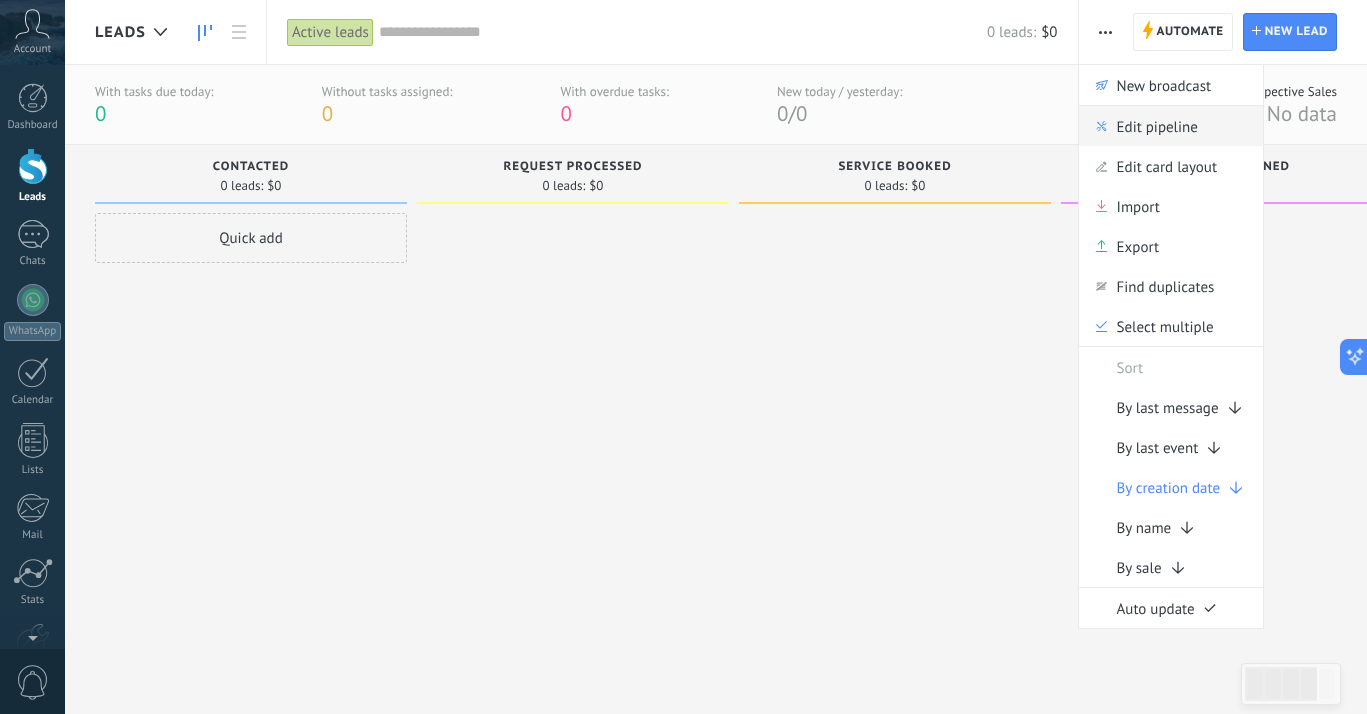 click on "Edit pipeline" at bounding box center (1157, 126) 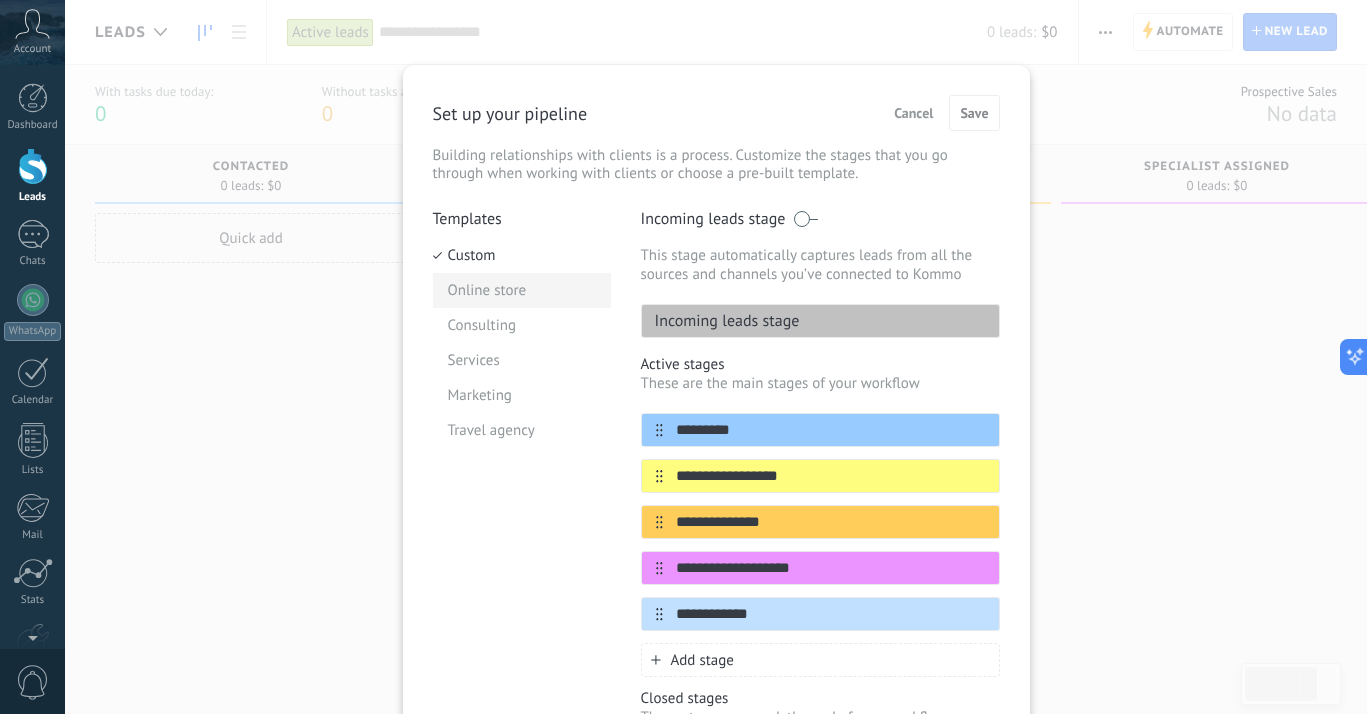 click on "Online store" at bounding box center [522, 290] 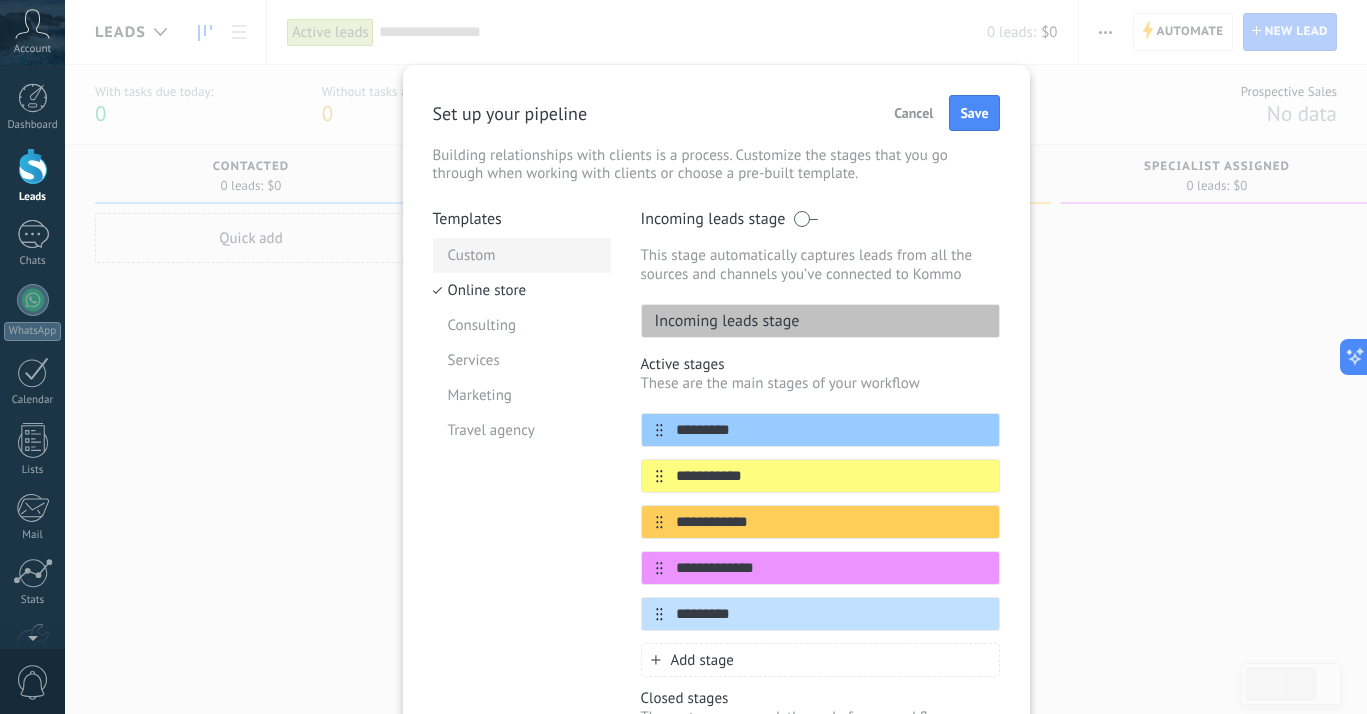 click on "Custom" at bounding box center [522, 255] 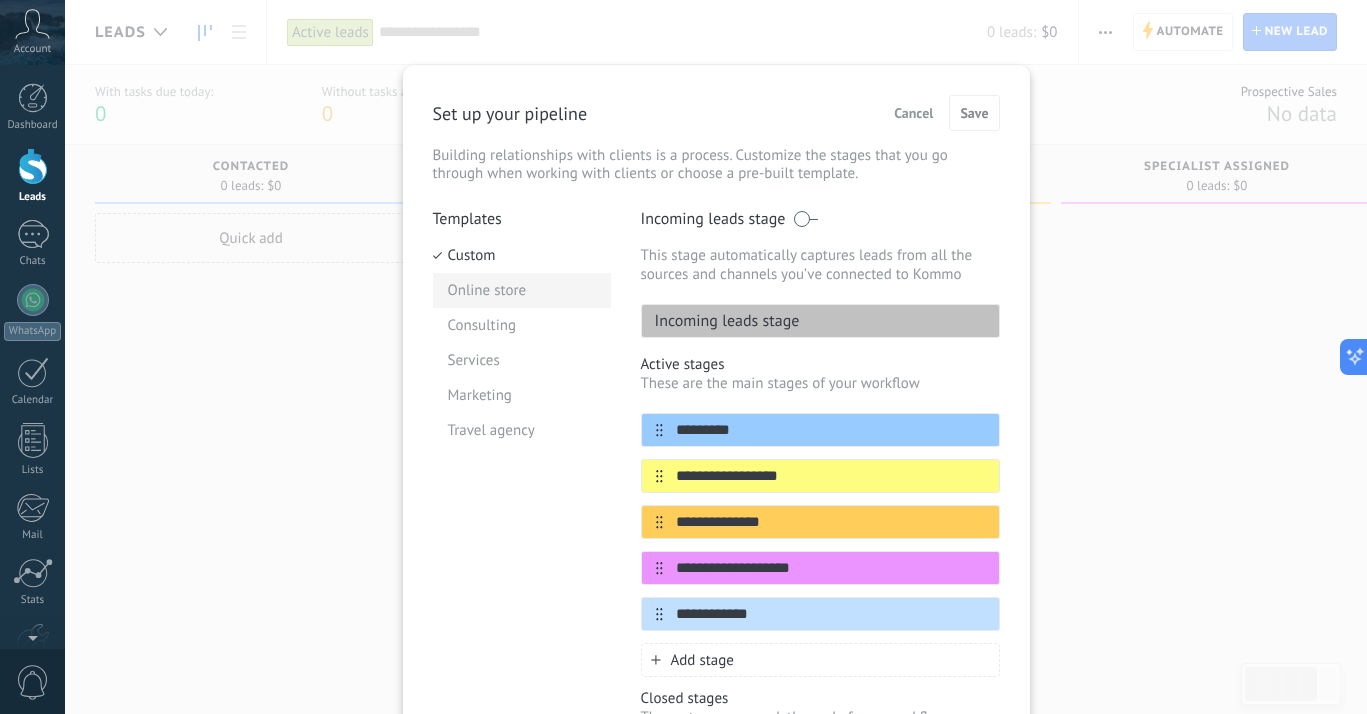 click on "Online store" at bounding box center [522, 290] 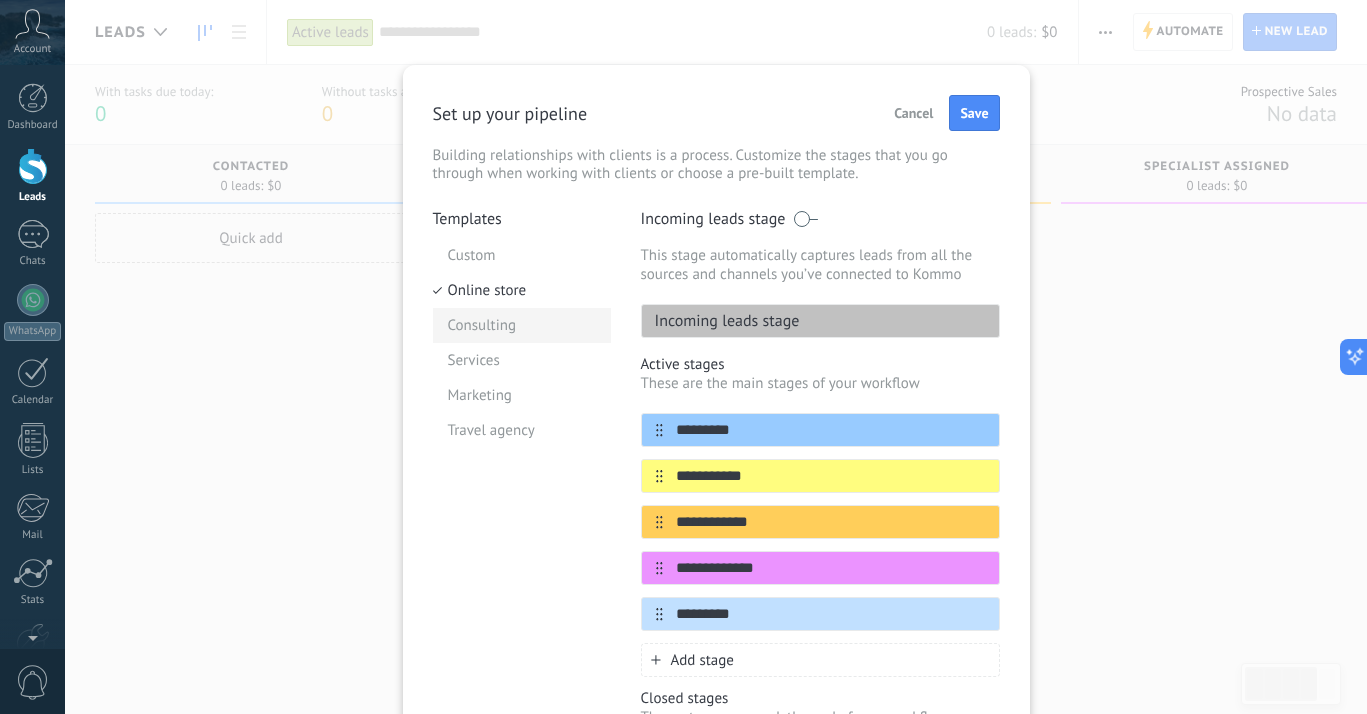 click on "Consulting" at bounding box center [522, 325] 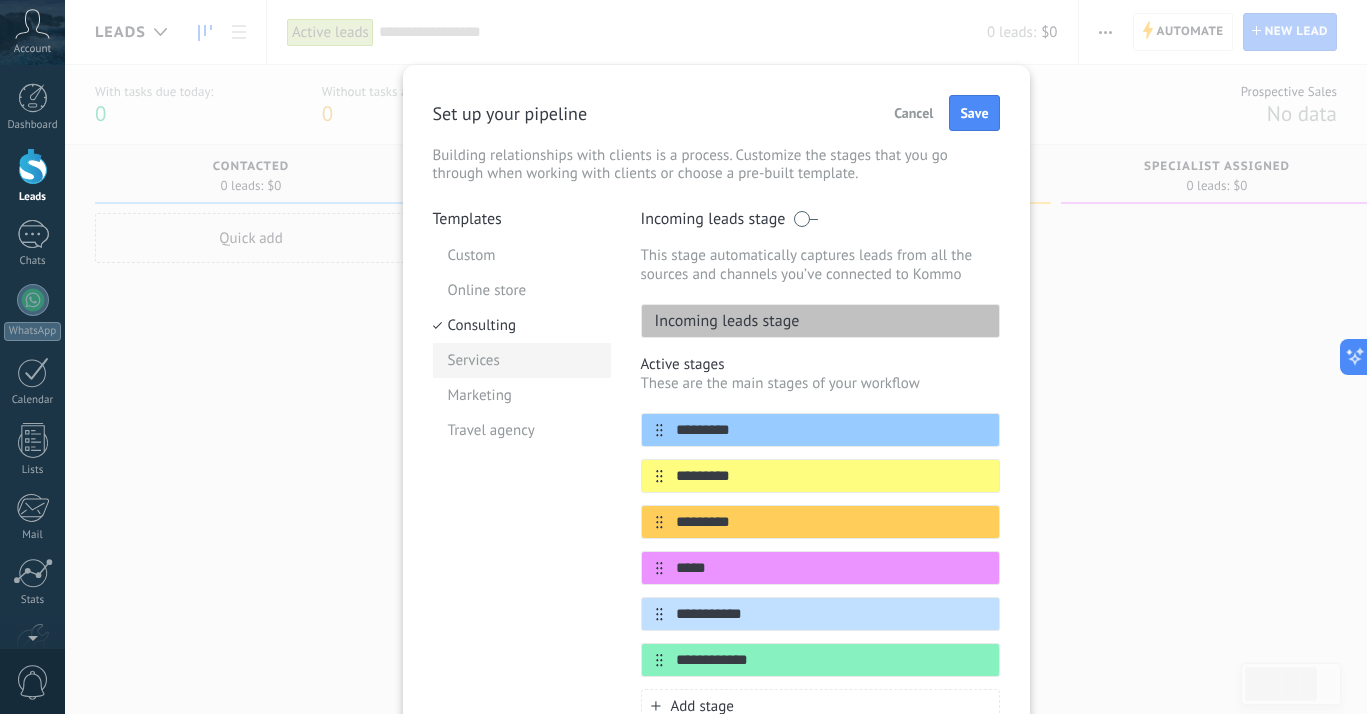 click on "Services" at bounding box center [522, 360] 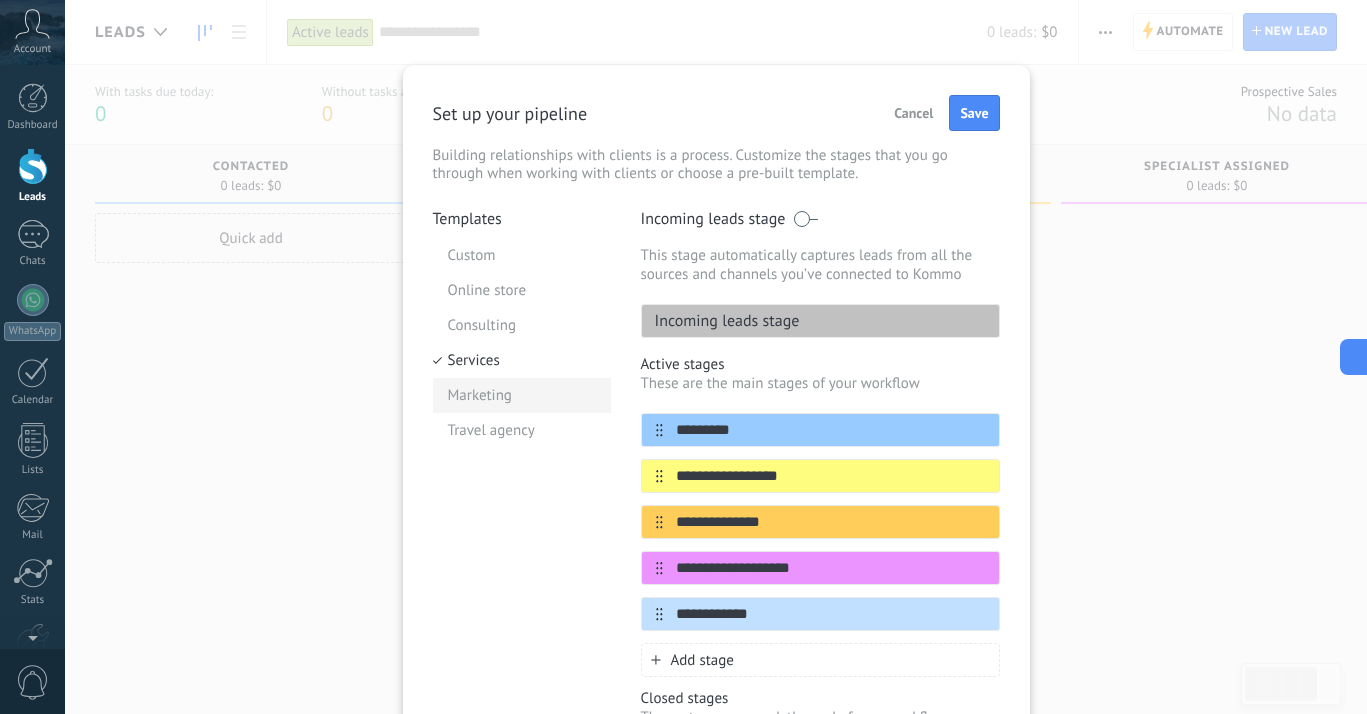 click on "Marketing" at bounding box center [522, 395] 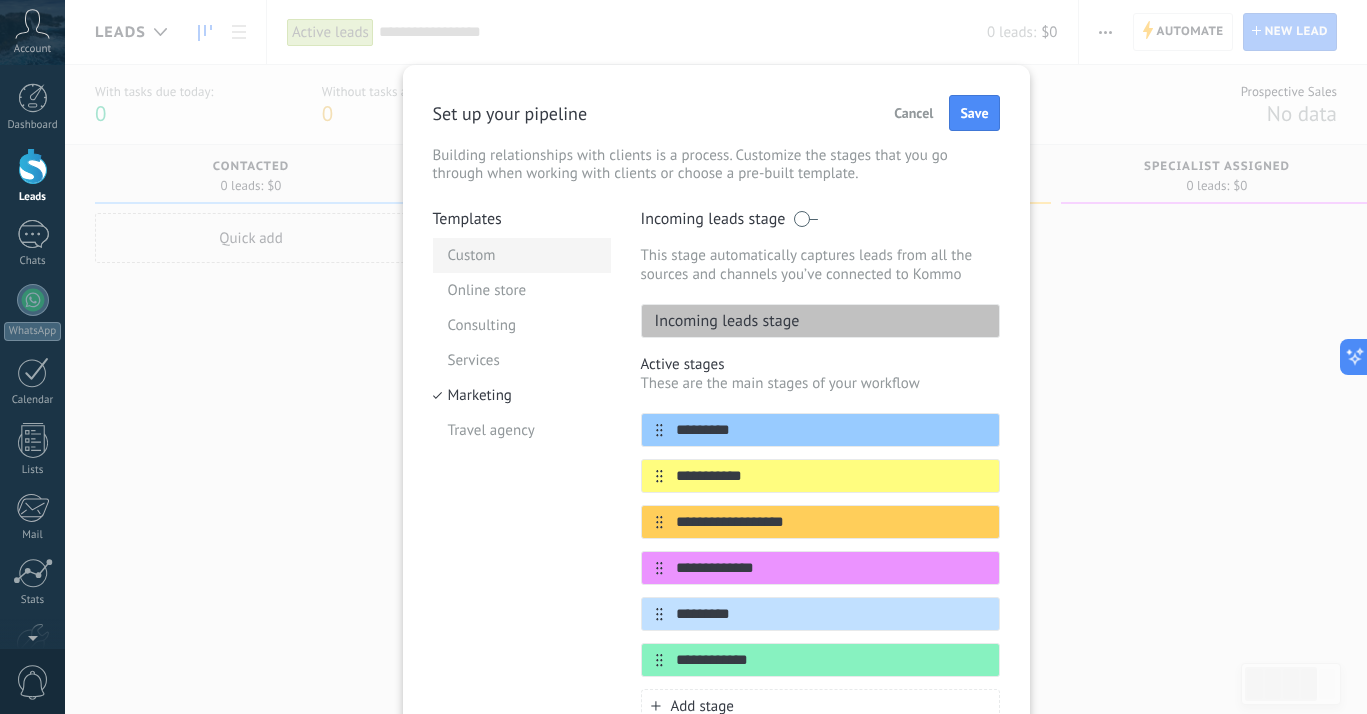 click on "Custom" at bounding box center (522, 255) 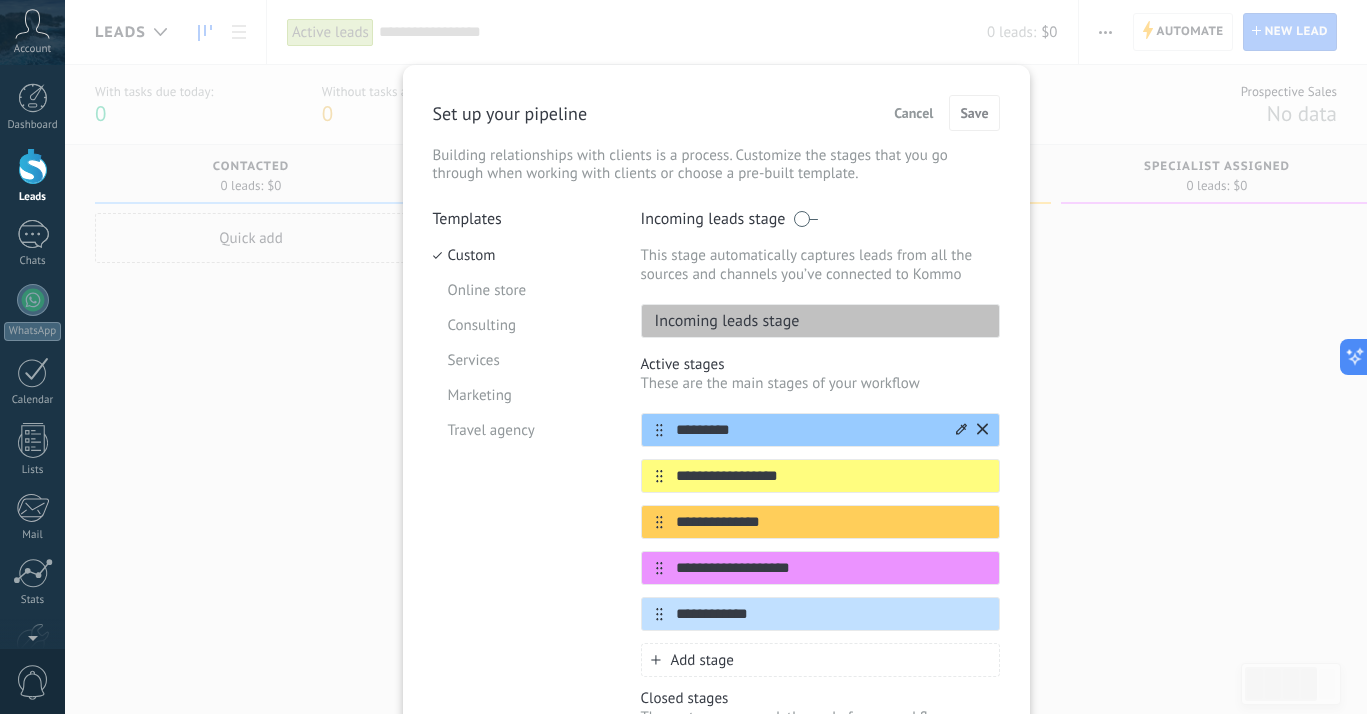 click on "*********" at bounding box center [808, 430] 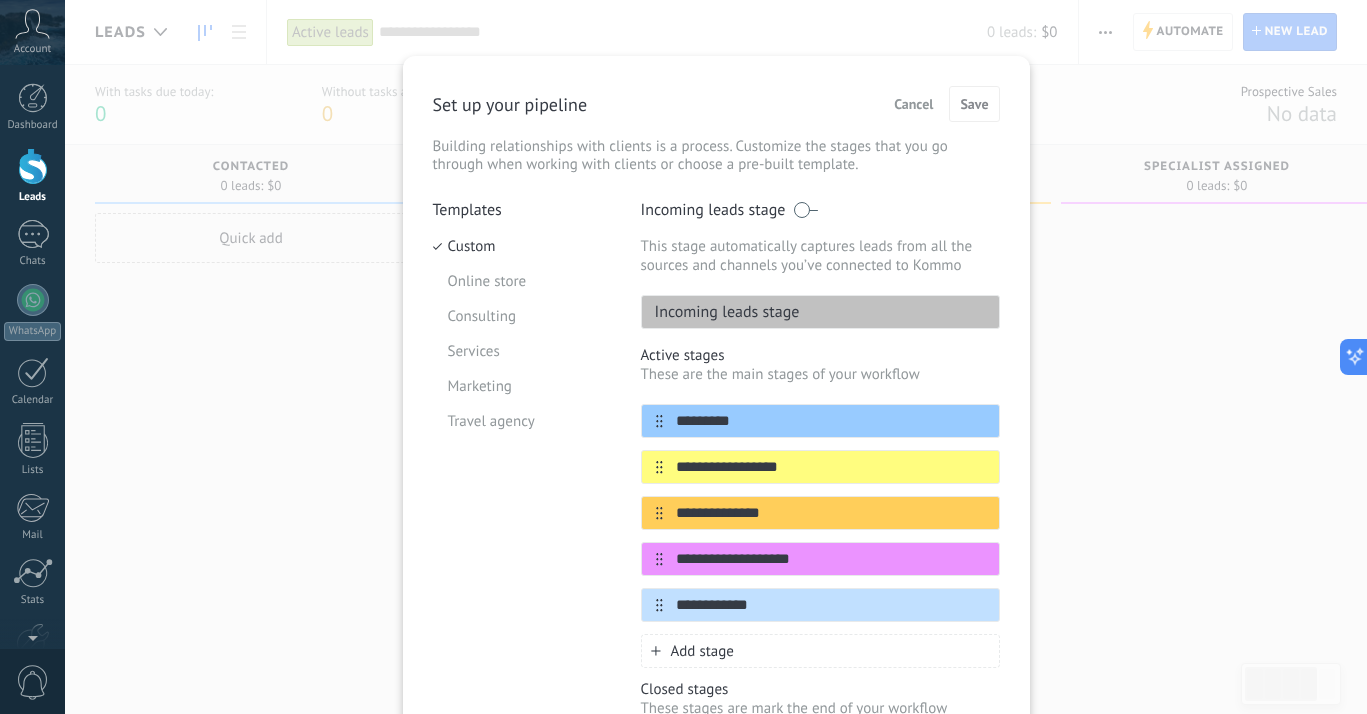 scroll, scrollTop: 0, scrollLeft: 0, axis: both 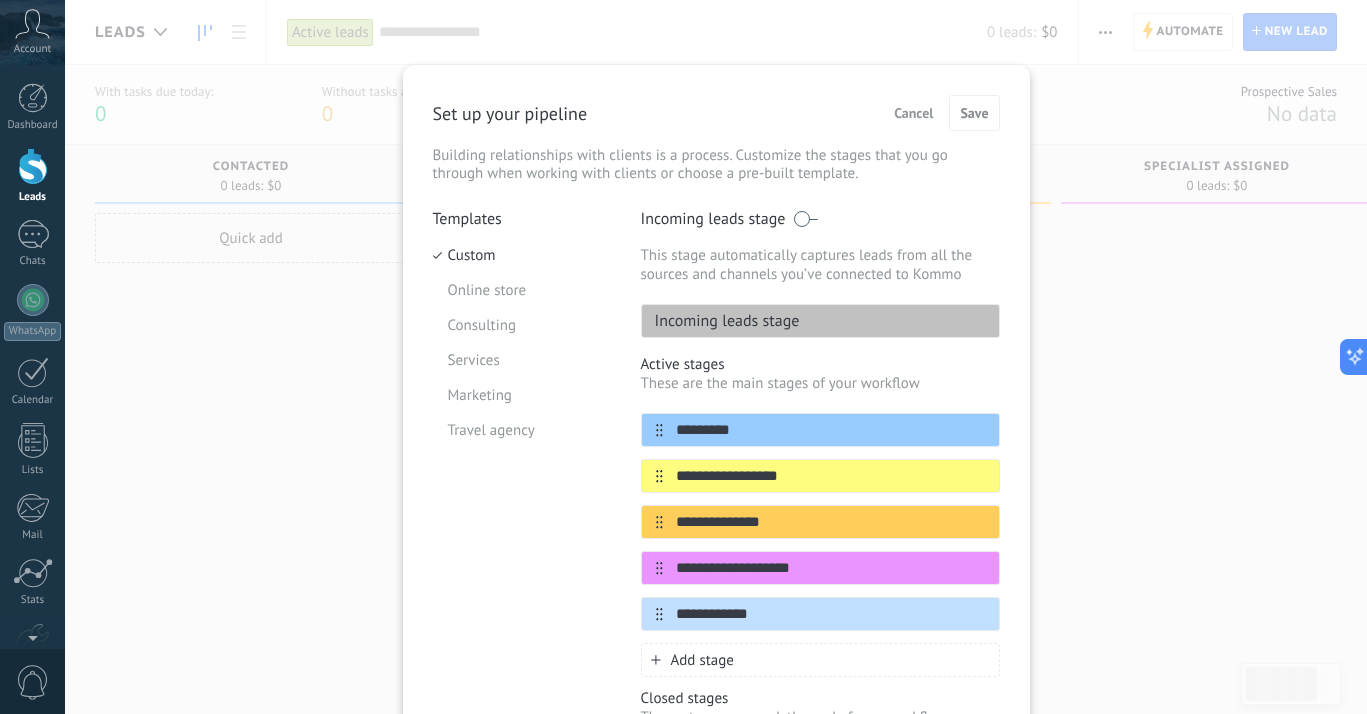 click on "Cancel" at bounding box center [913, 113] 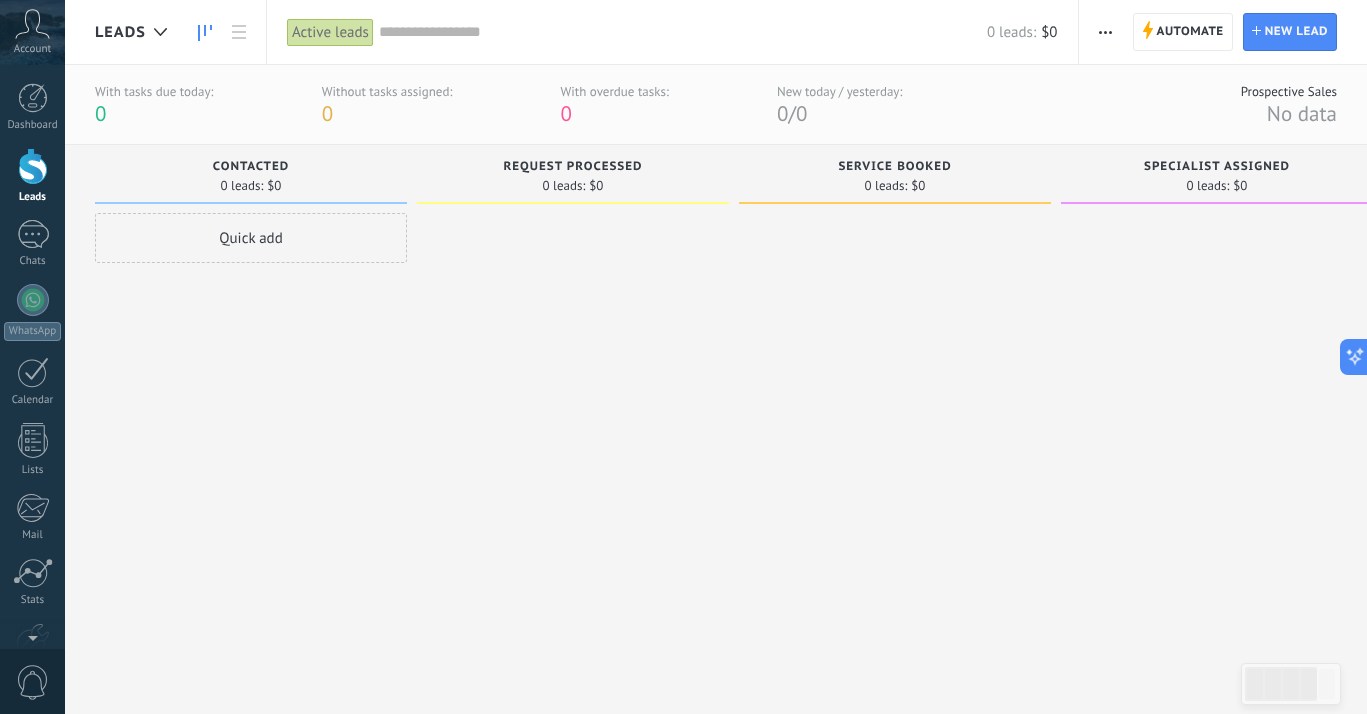 click on "Quick add" at bounding box center (251, 439) 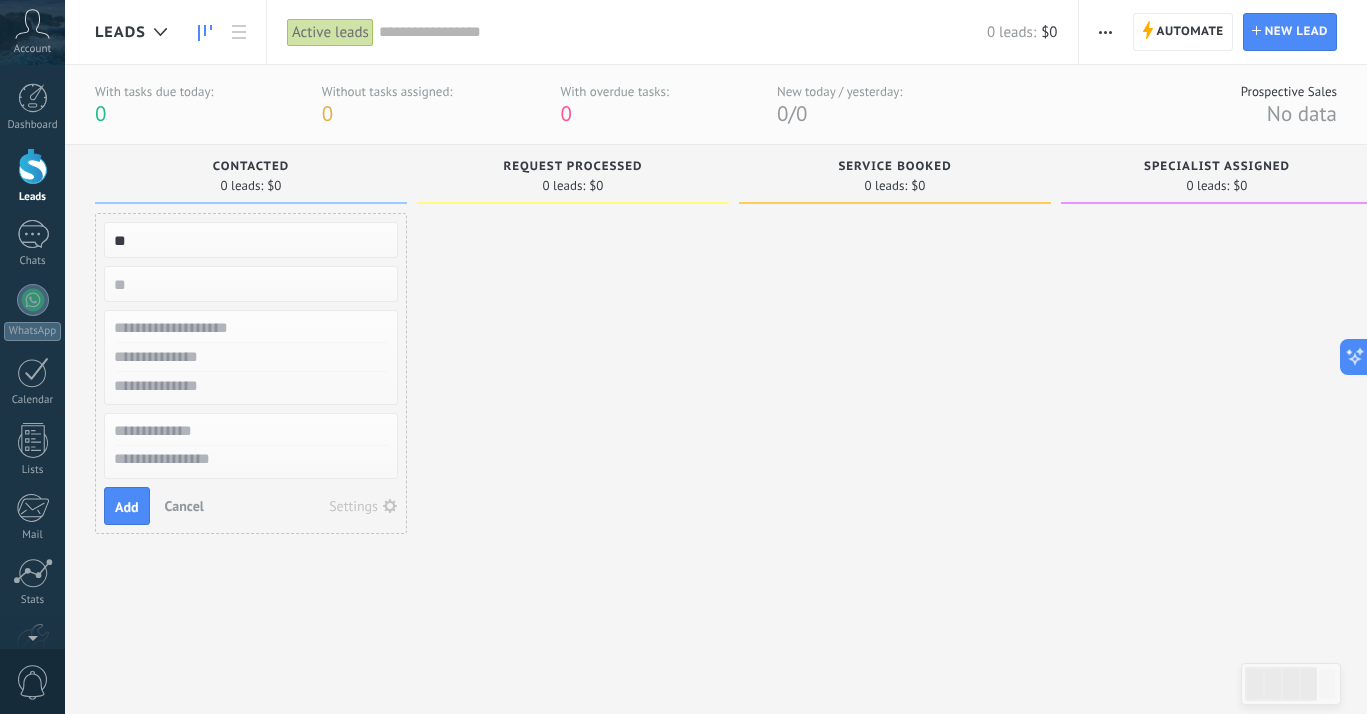 type on "*" 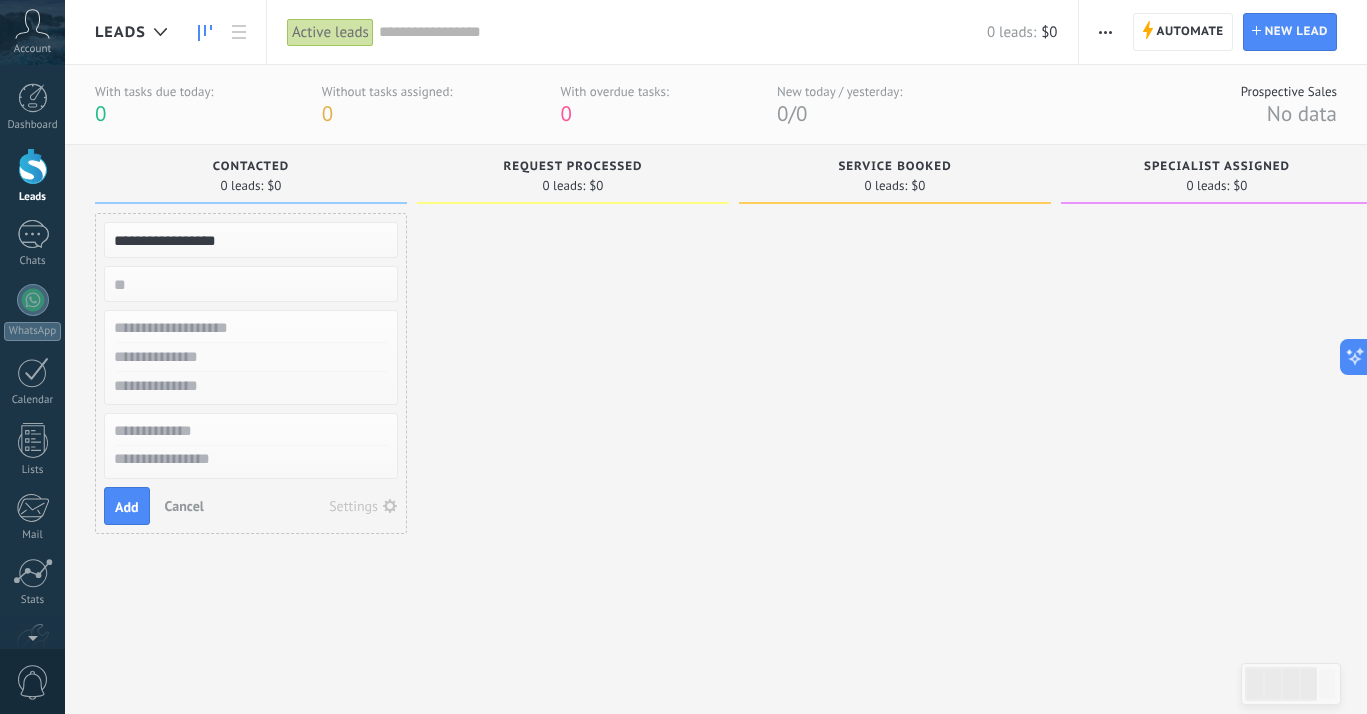 click at bounding box center (249, 284) 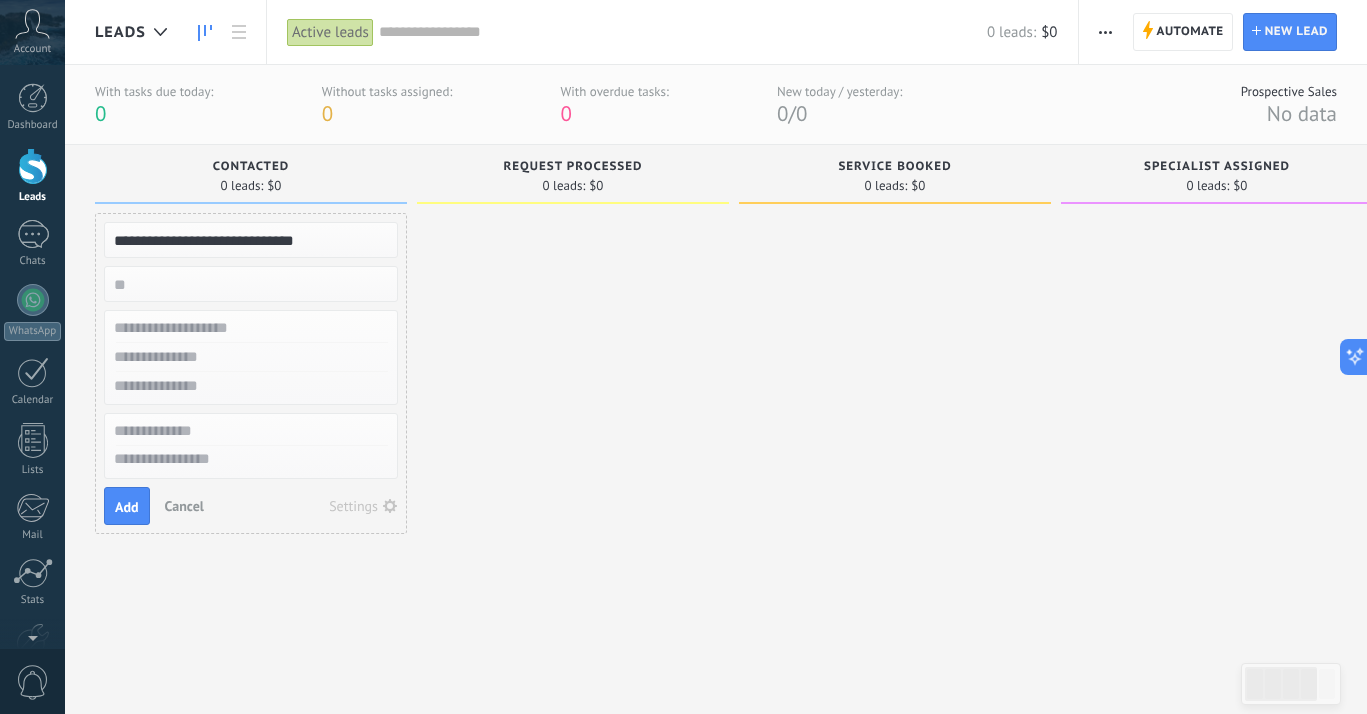 type on "**********" 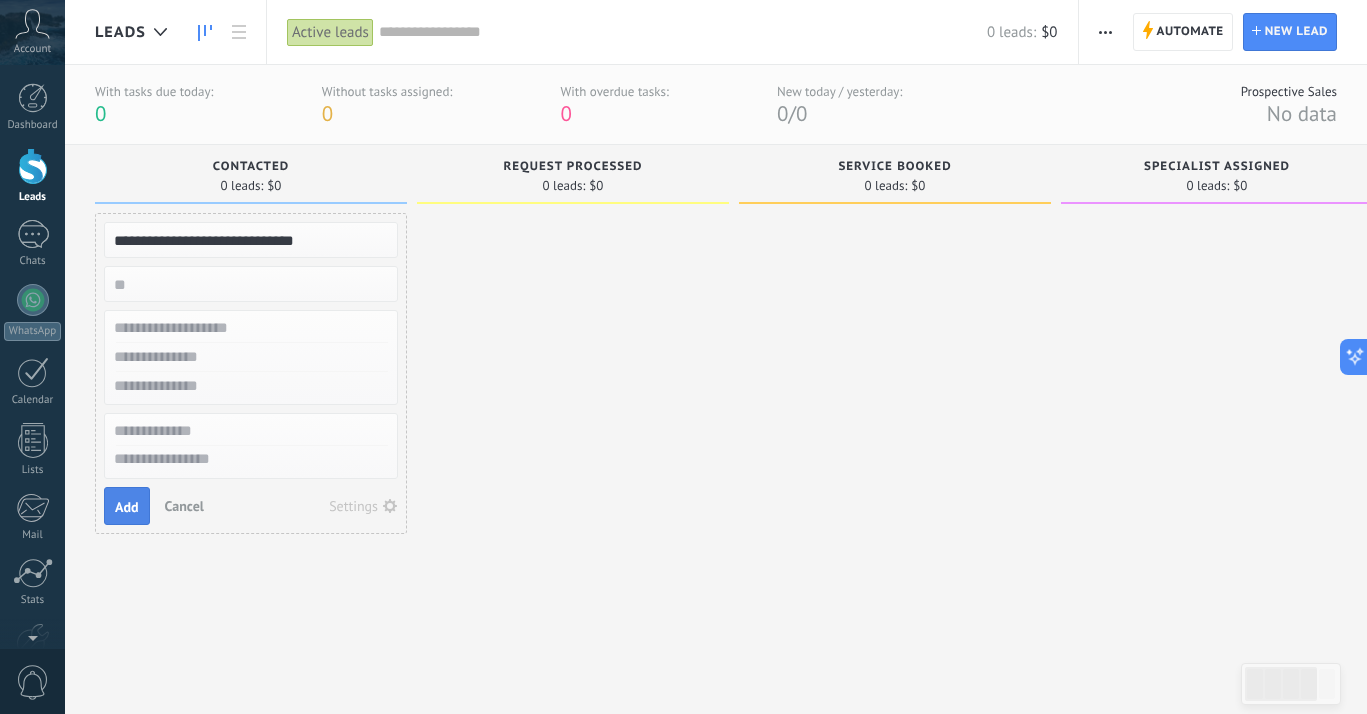 click on "Add" at bounding box center [127, 507] 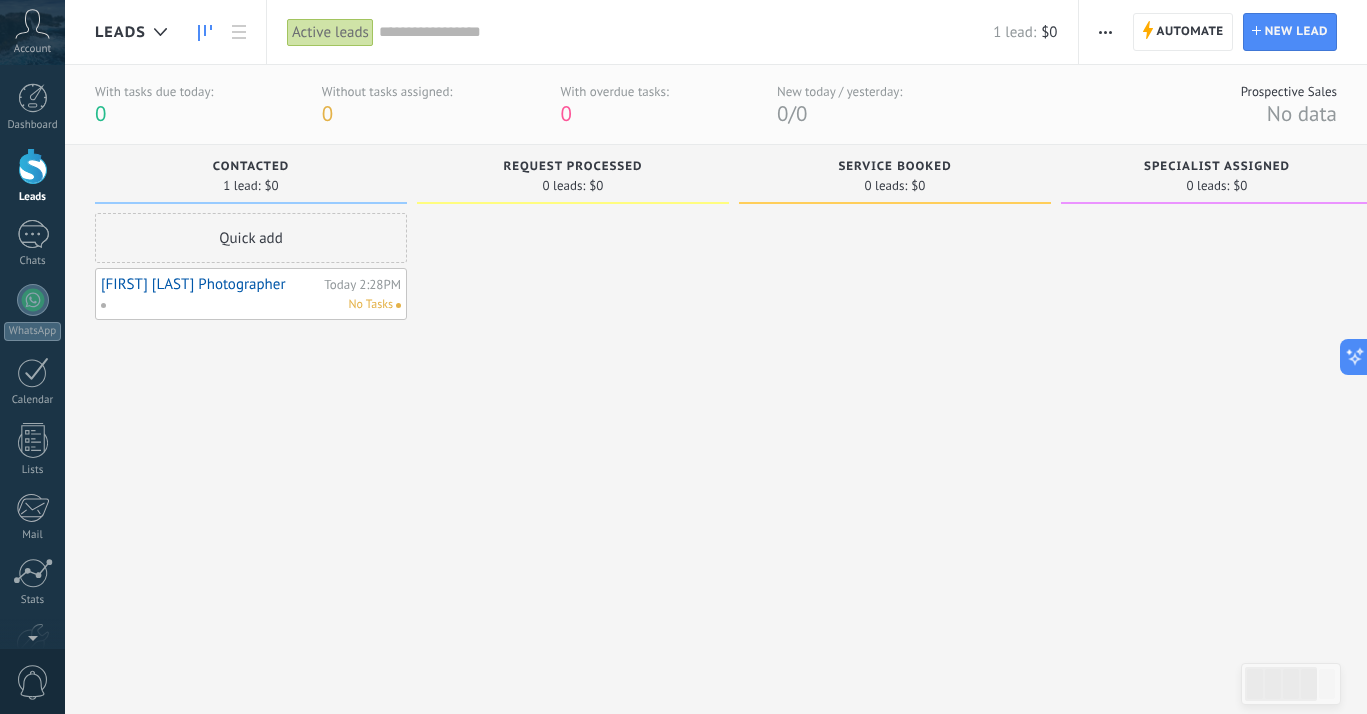 click on "Quick add Sezim Osmonalieva Photographer Today 2:28PM No Tasks" at bounding box center [251, 439] 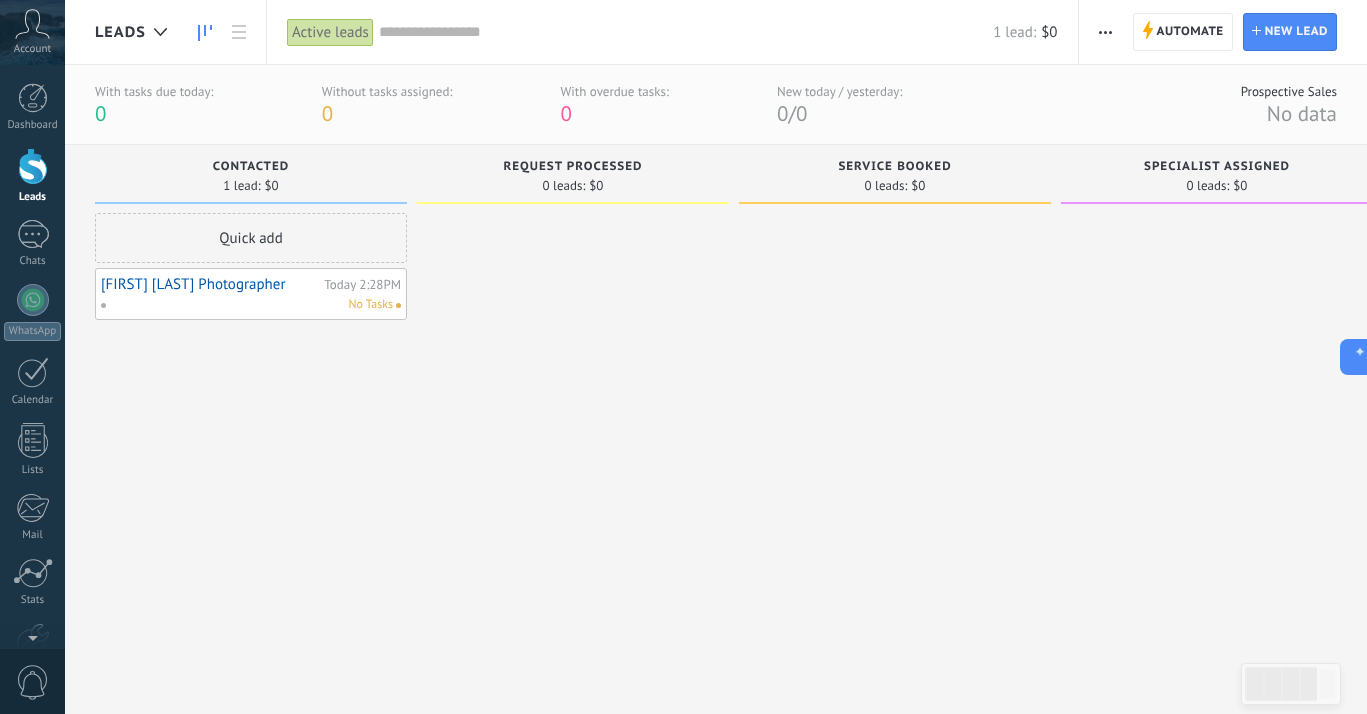click on "[FIRST] [LAST] [OCCUPATION]" at bounding box center [210, 284] 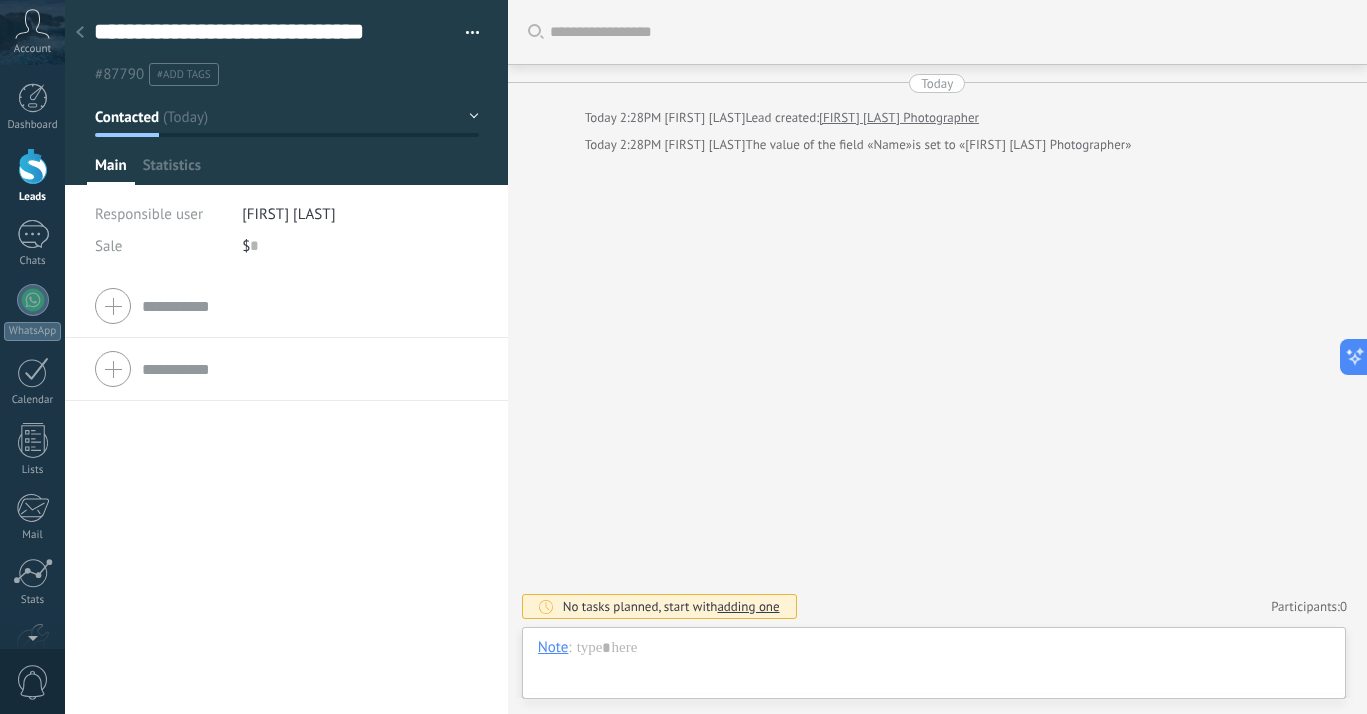 scroll, scrollTop: 30, scrollLeft: 0, axis: vertical 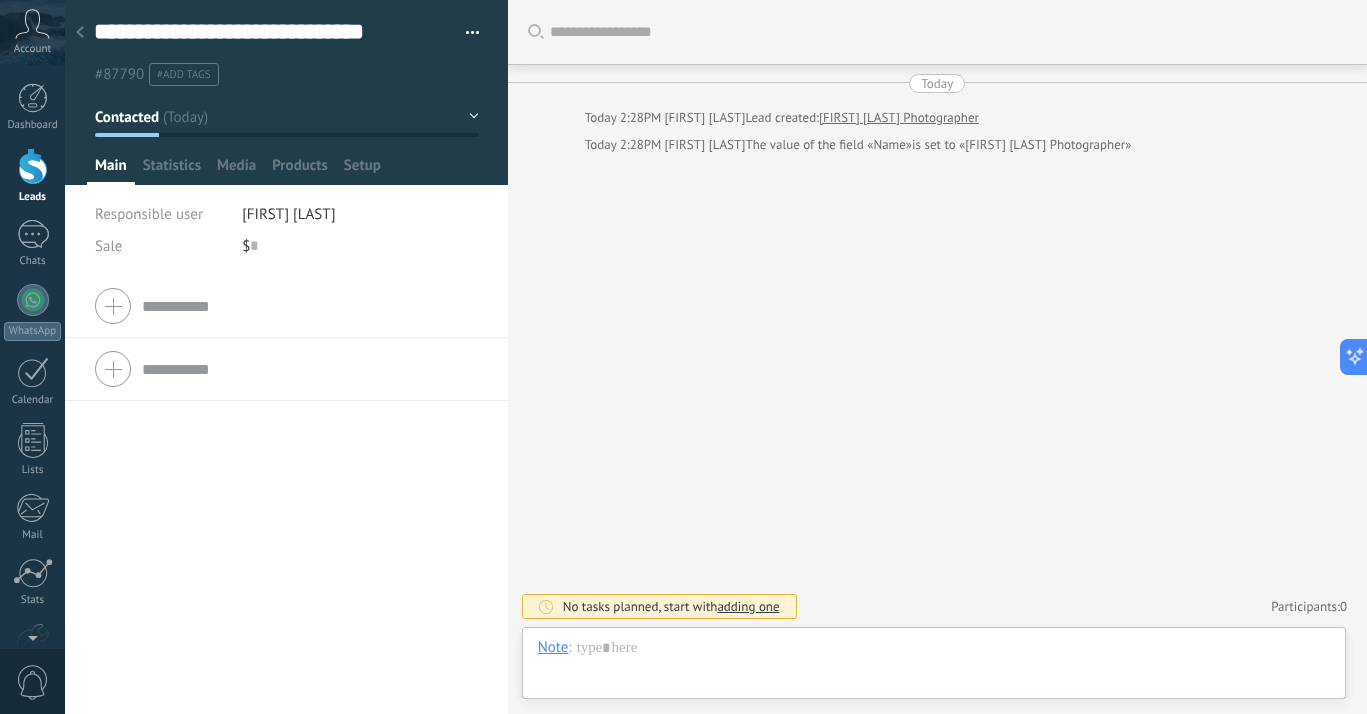 click at bounding box center (310, 306) 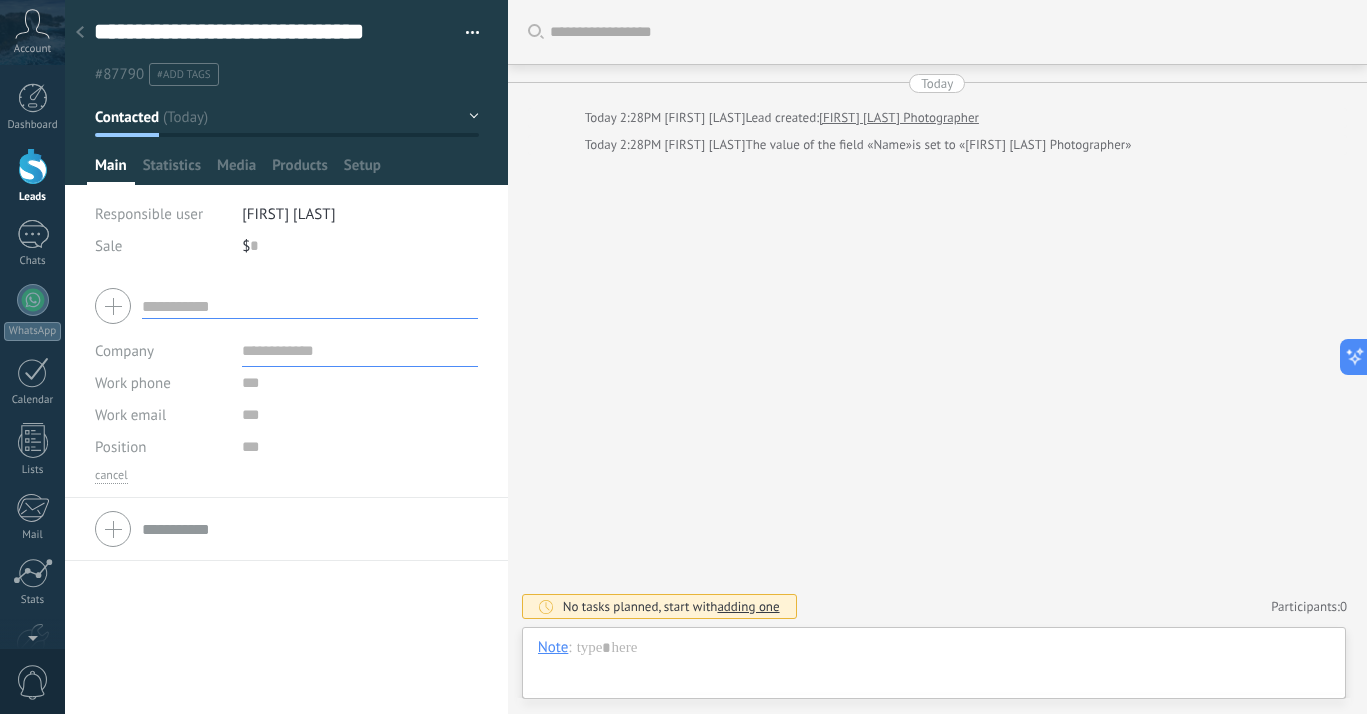 click at bounding box center (286, 529) 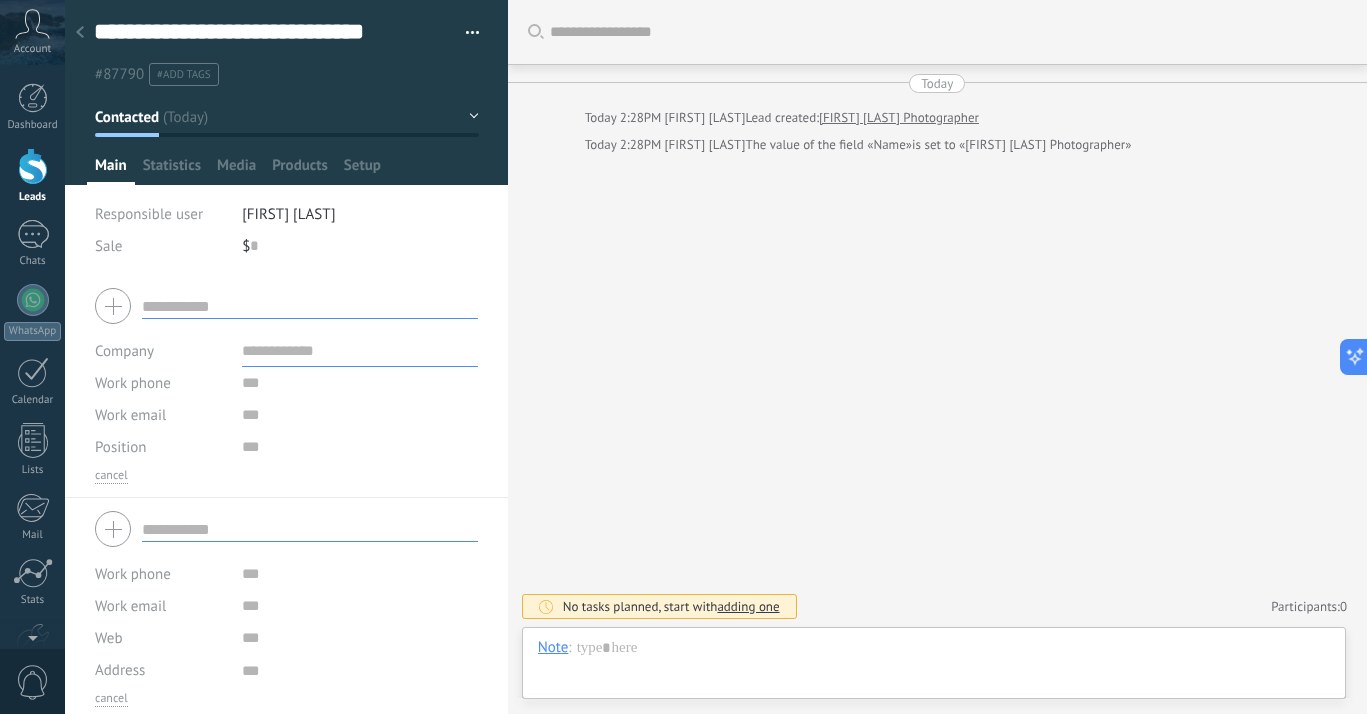 click at bounding box center (286, 529) 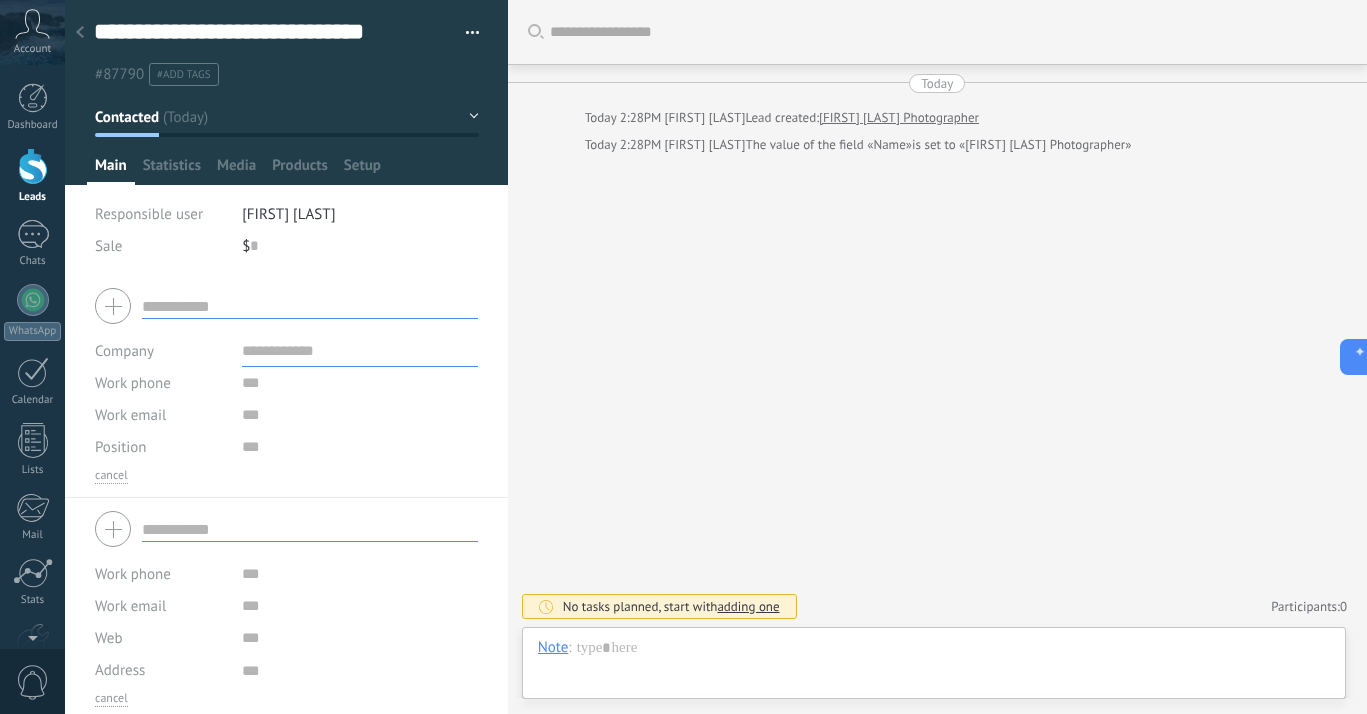 click at bounding box center (286, 306) 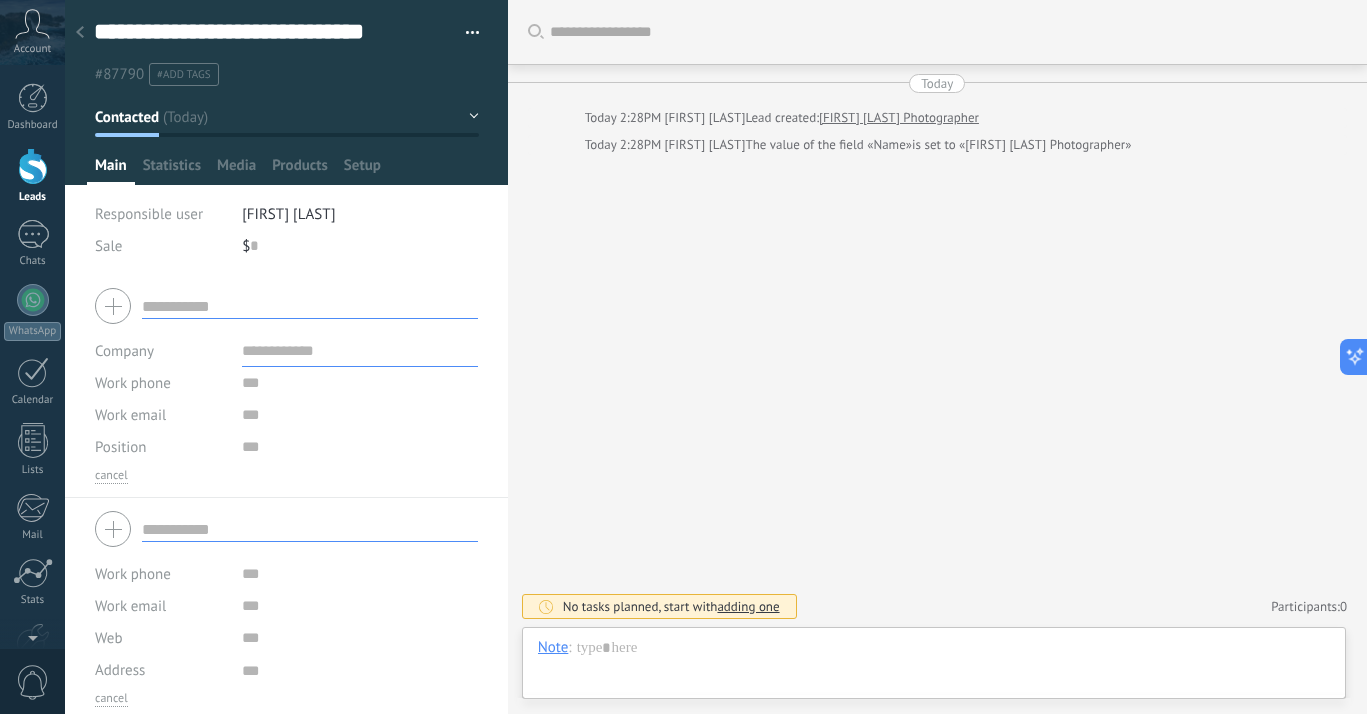 click at bounding box center [286, 306] 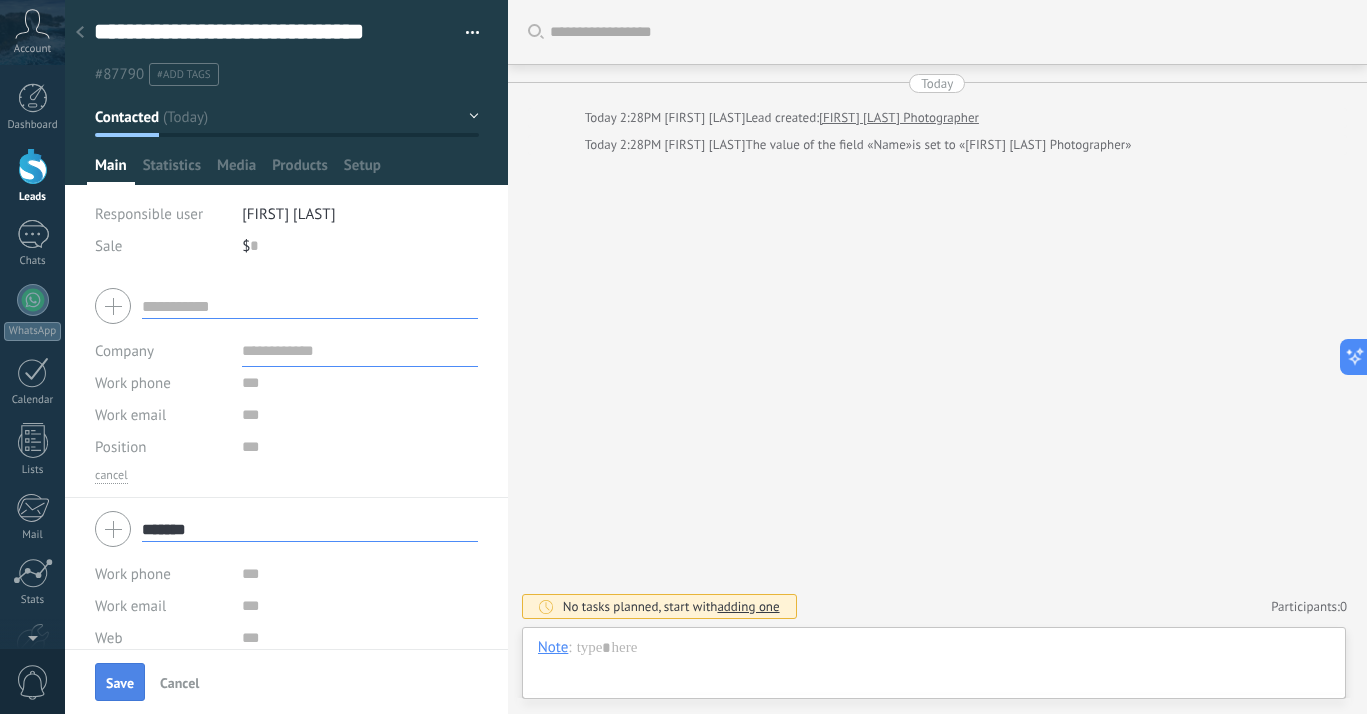 type on "*******" 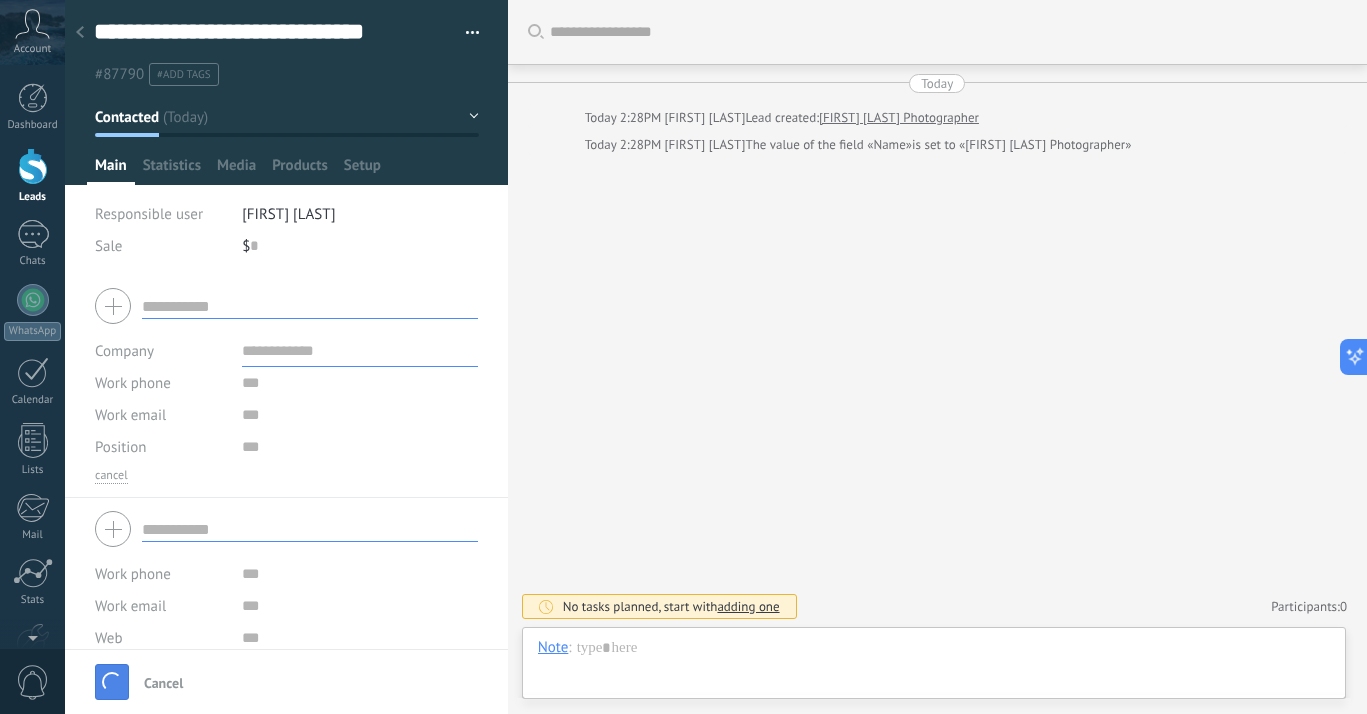 scroll, scrollTop: 0, scrollLeft: 0, axis: both 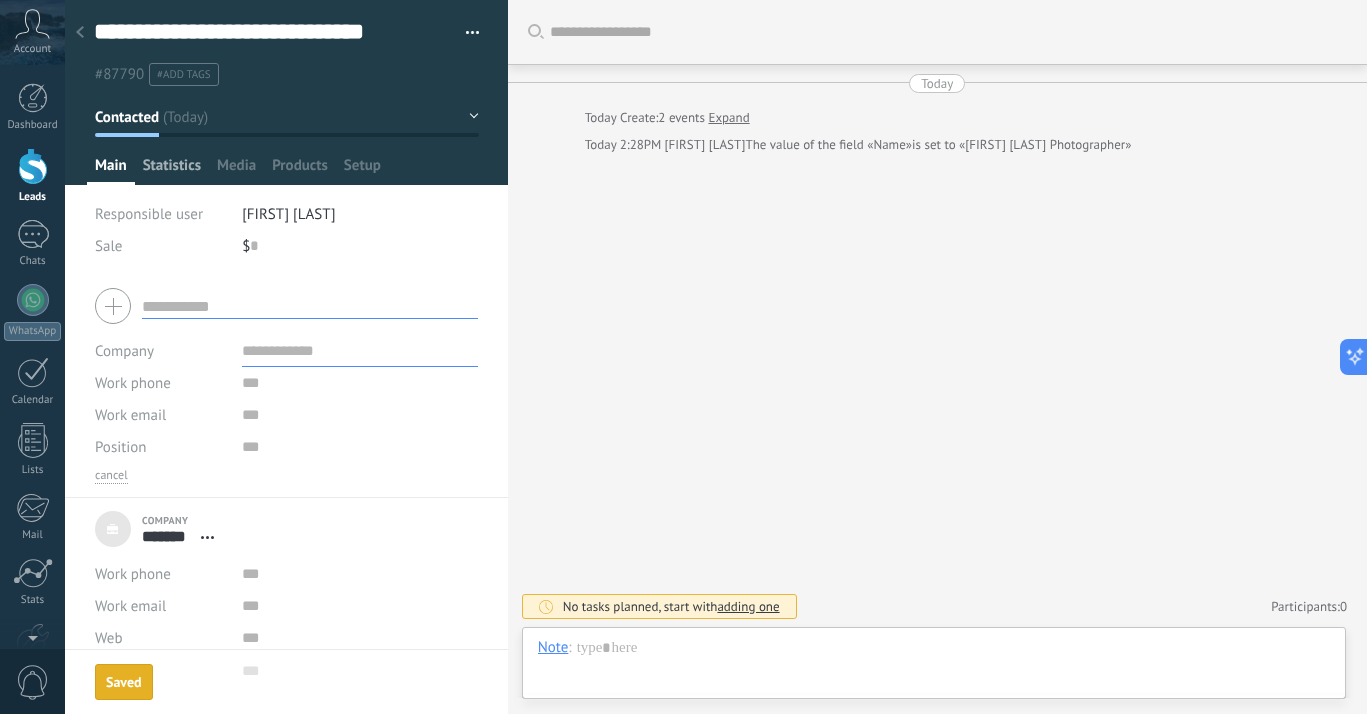 click on "Statistics" at bounding box center [172, 170] 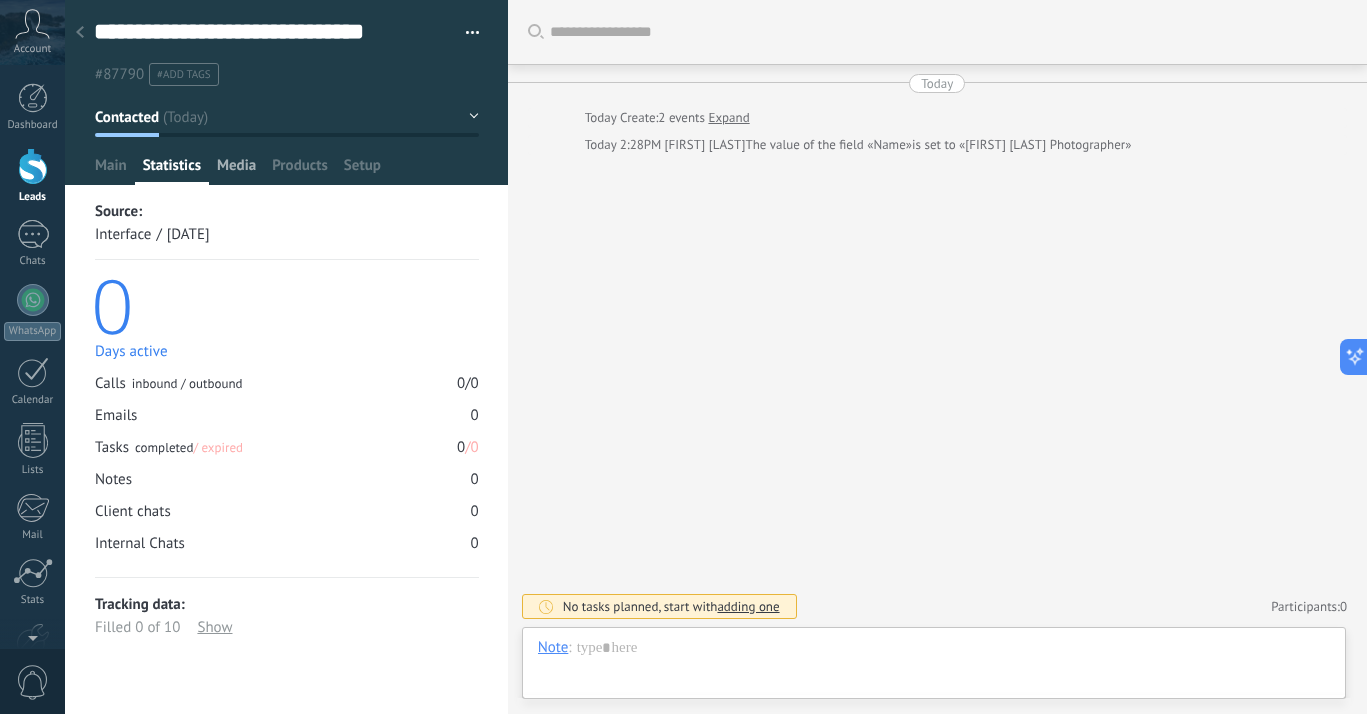 click on "Media" at bounding box center [236, 170] 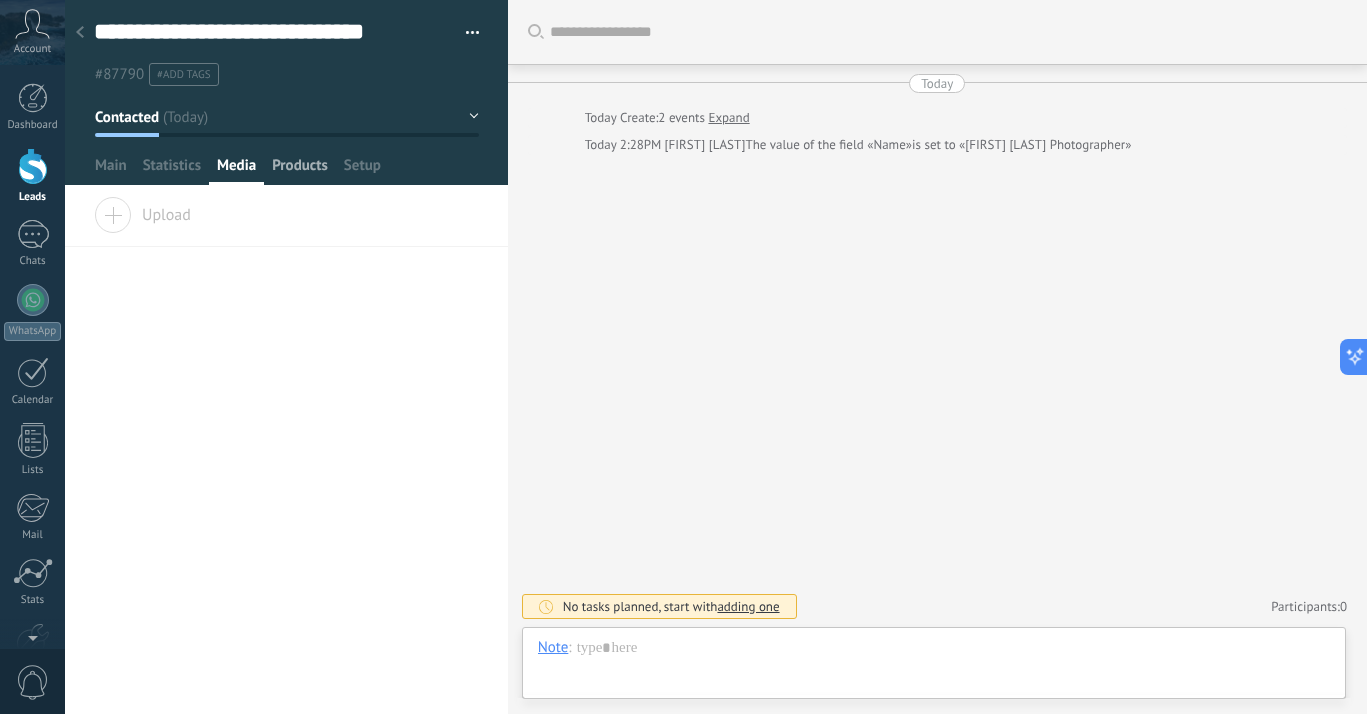 click on "Products" at bounding box center (300, 170) 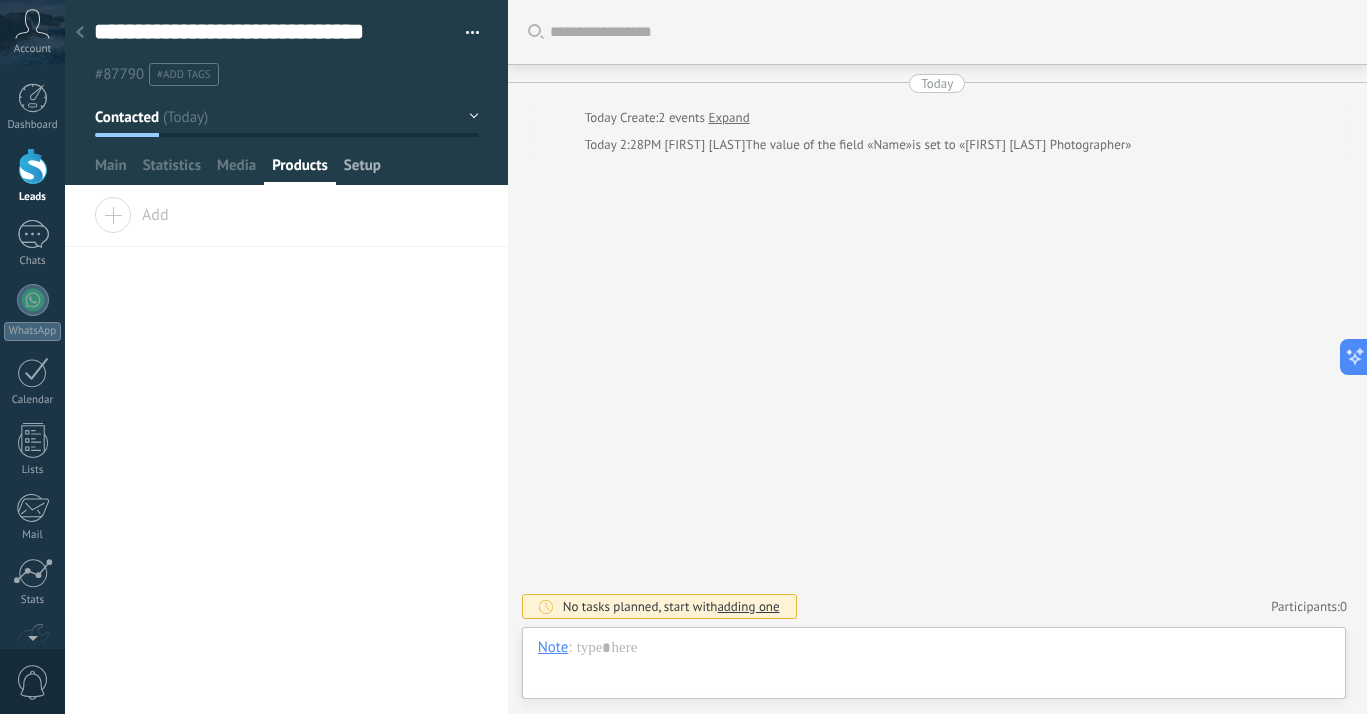 click on "Setup" at bounding box center [362, 170] 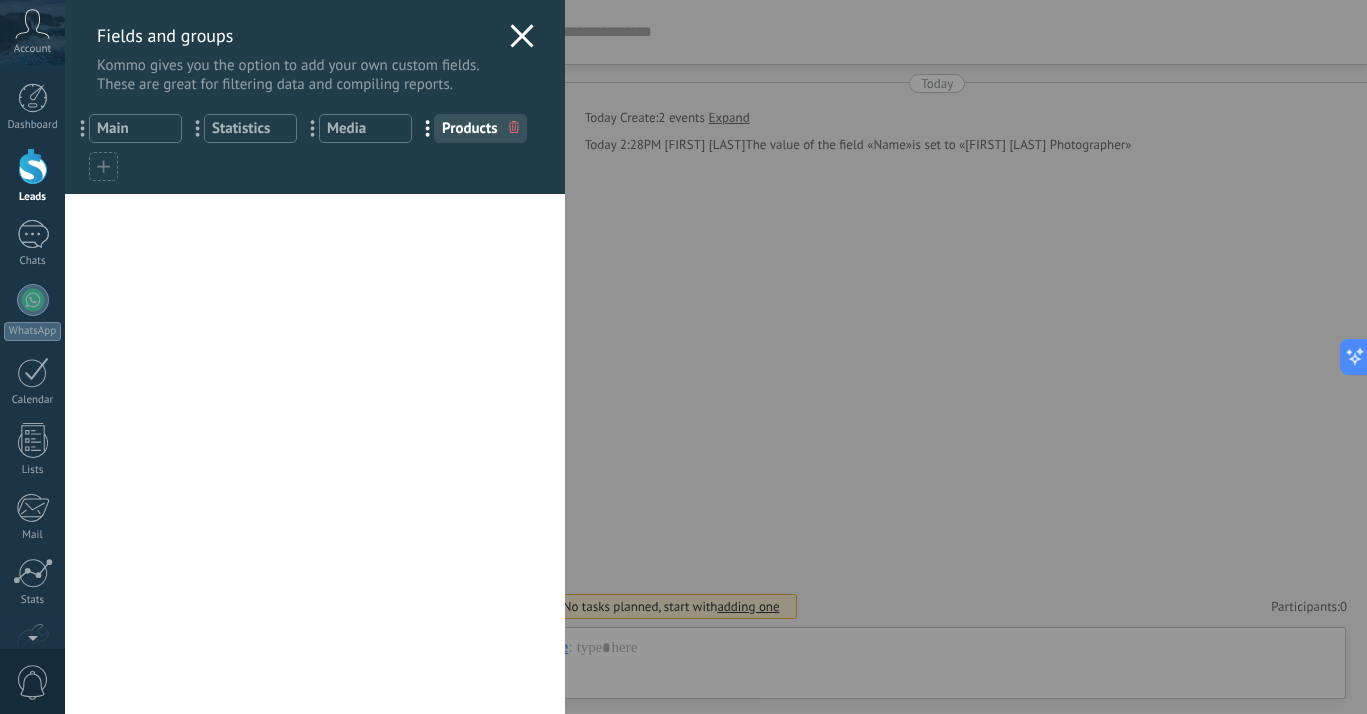 click at bounding box center (103, 166) 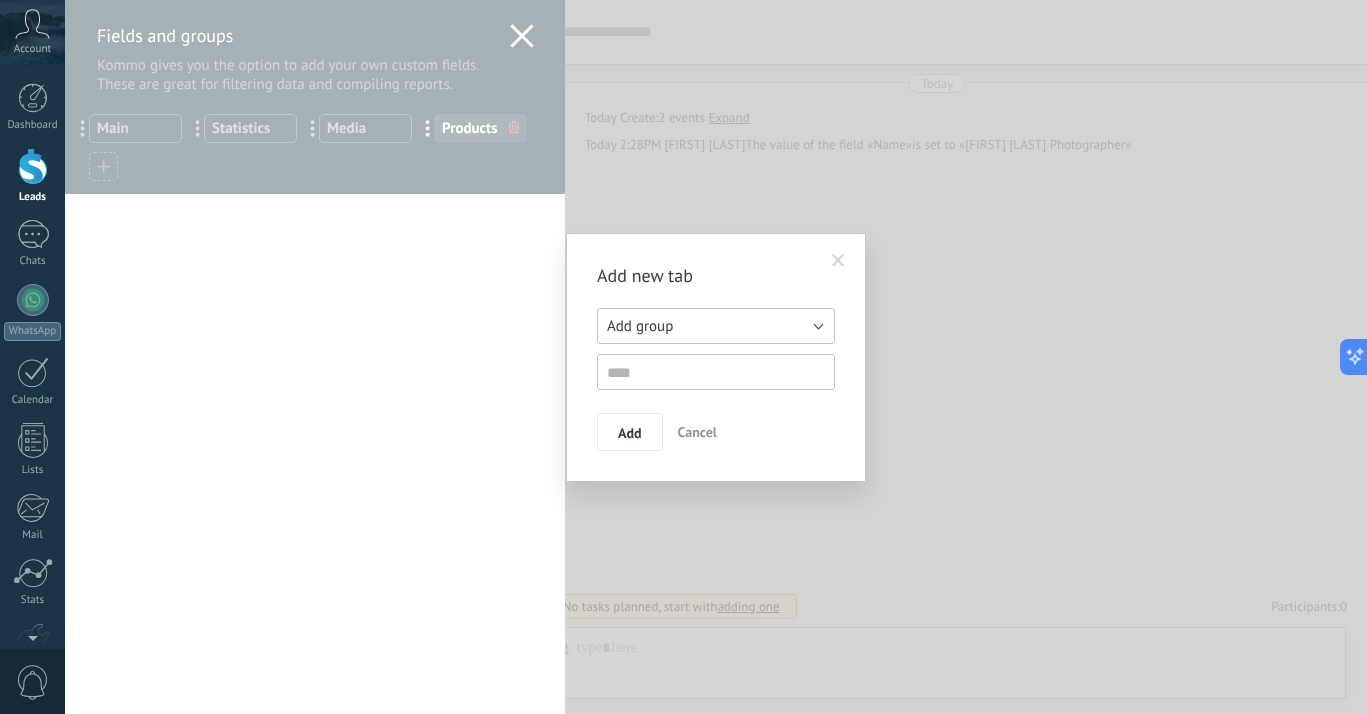 click on "Add group" at bounding box center (640, 326) 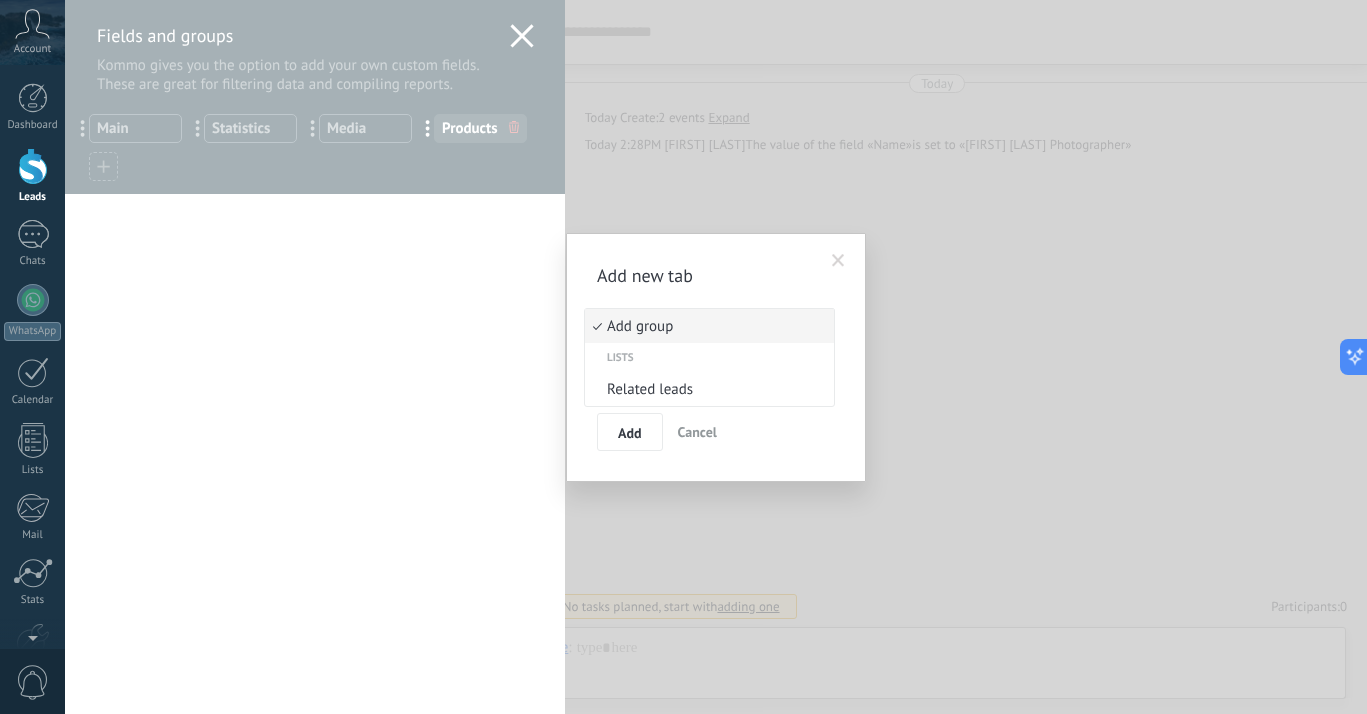 click on "Add group" at bounding box center [706, 326] 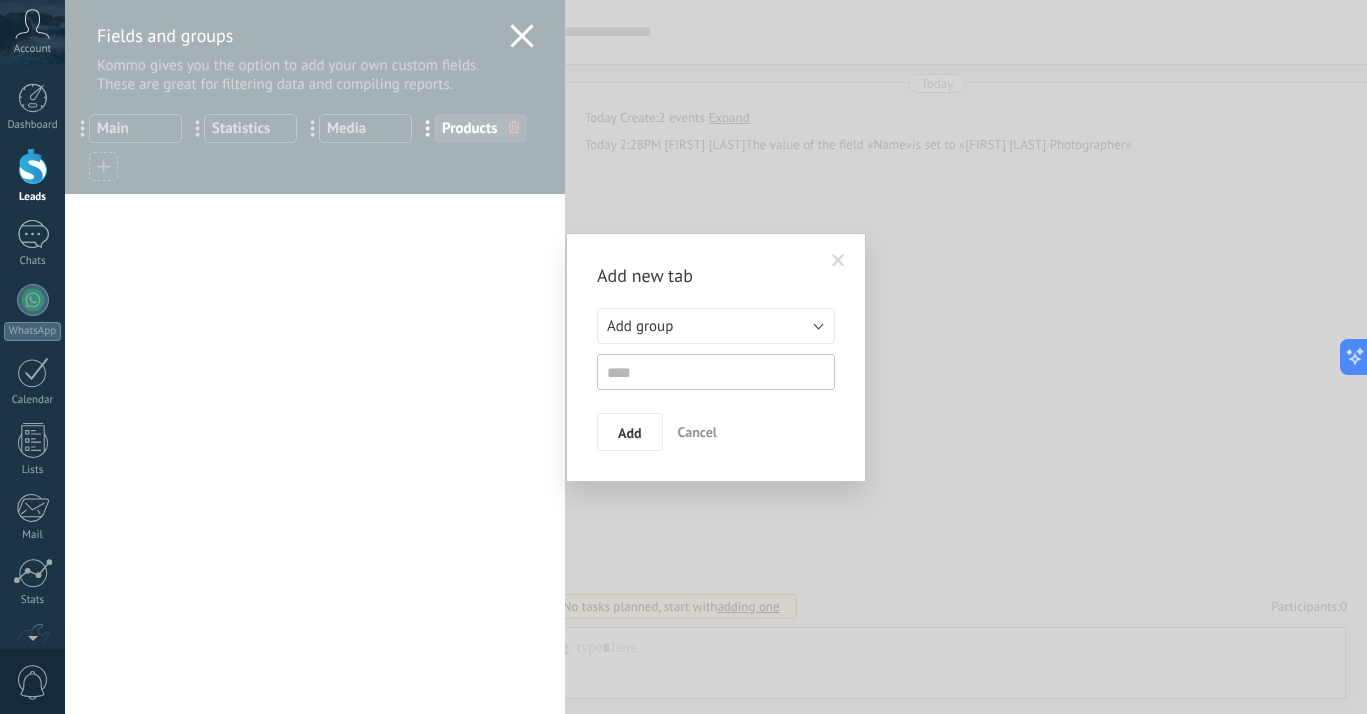 click at bounding box center (838, 261) 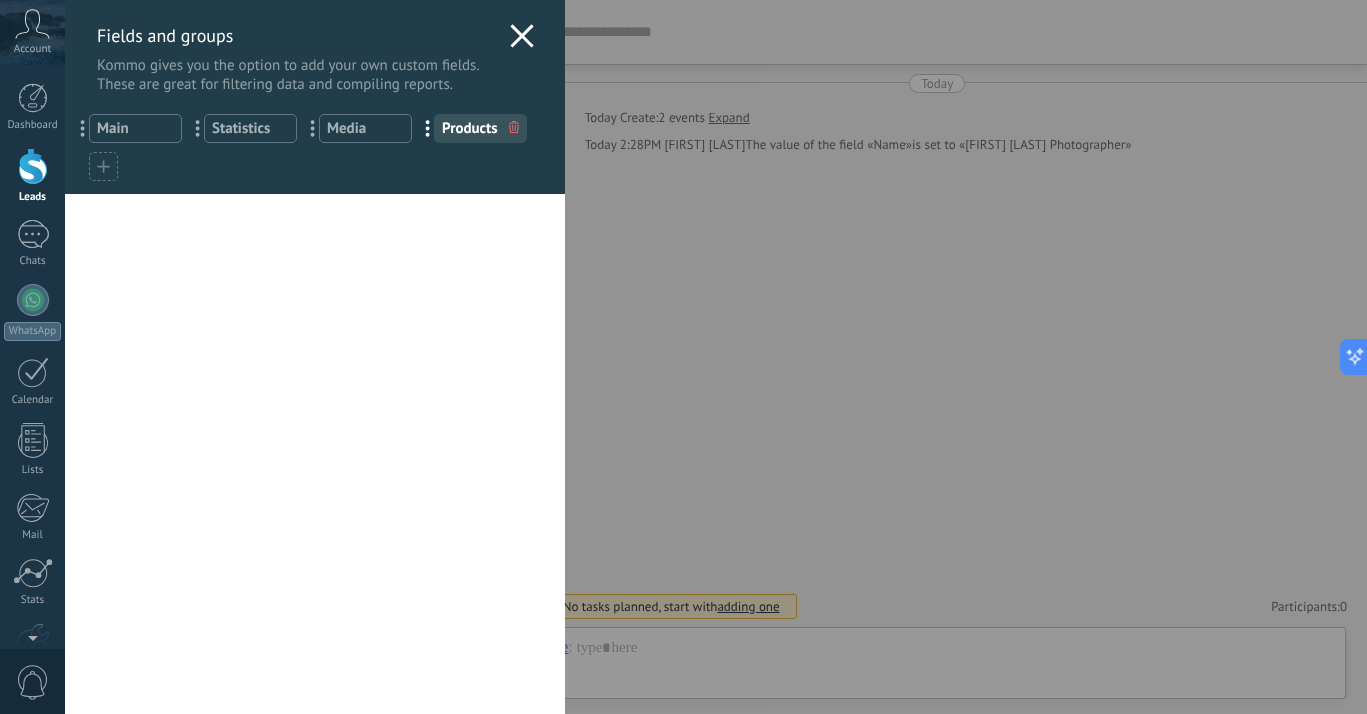 click 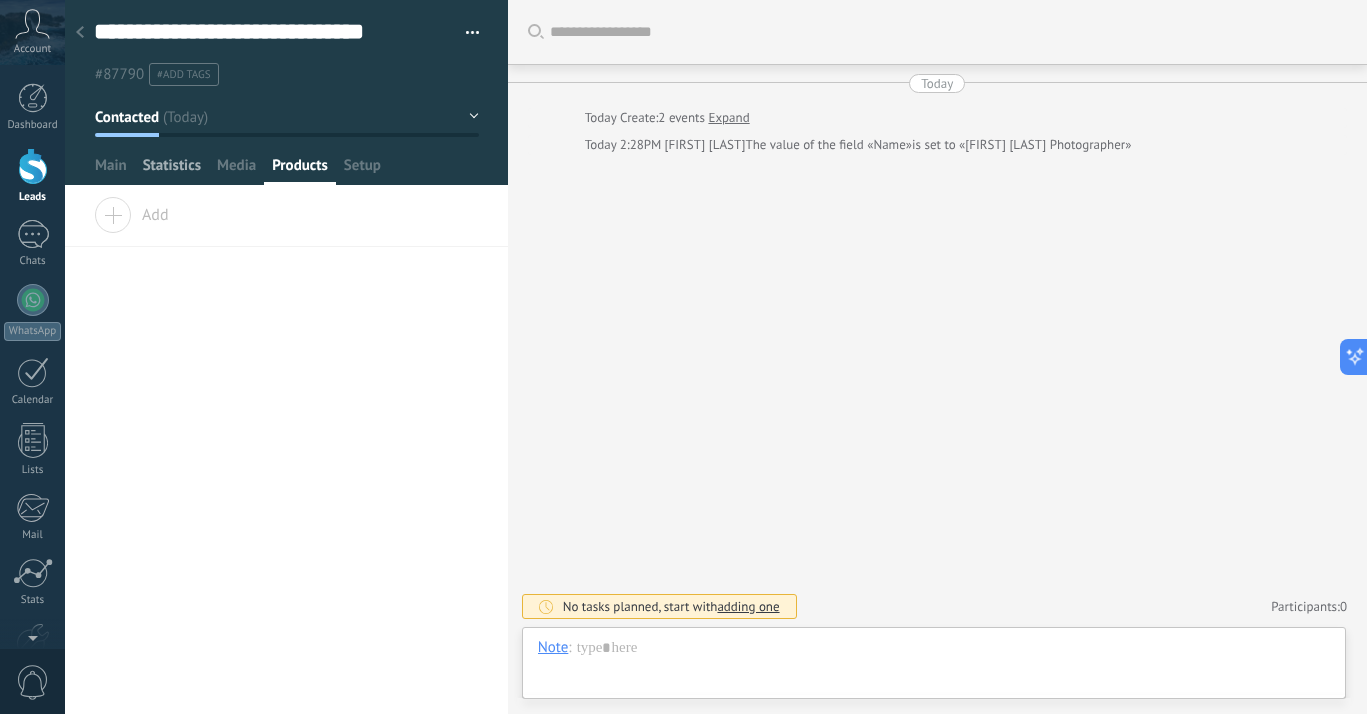 click on "Statistics" at bounding box center (172, 170) 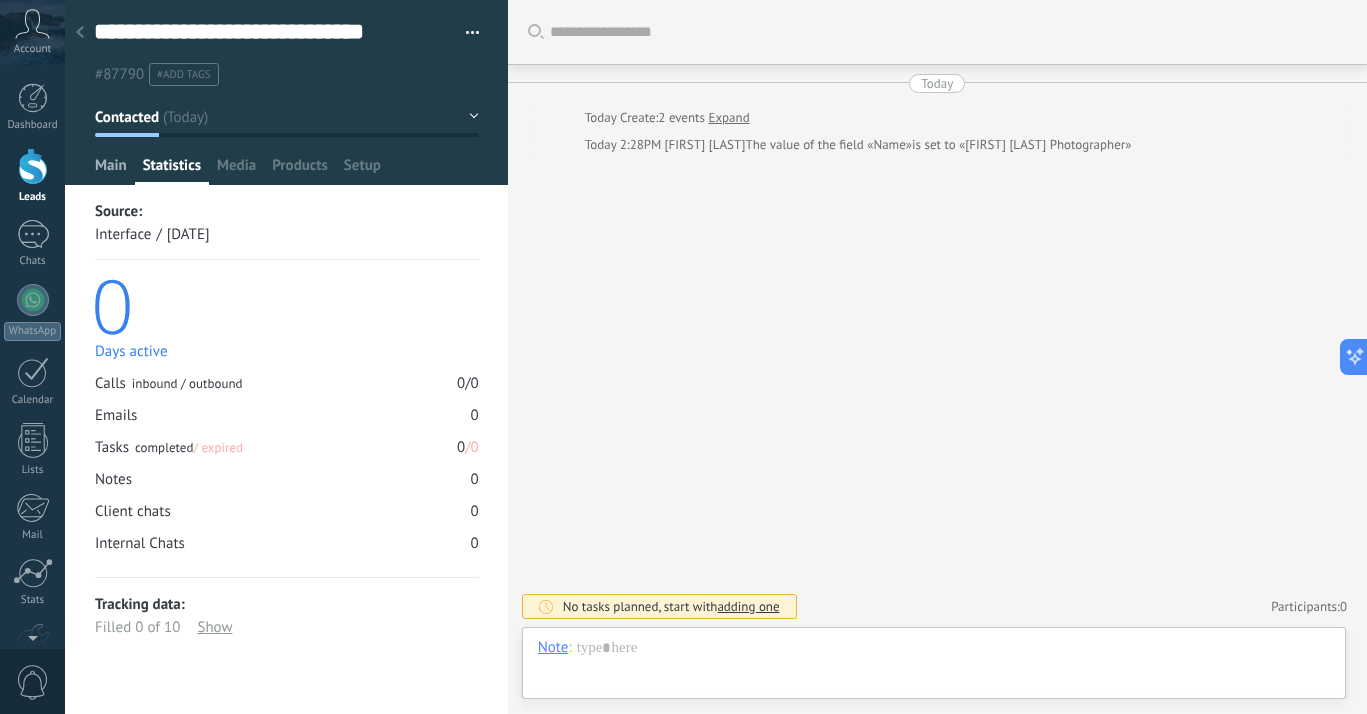 click on "Main" at bounding box center (111, 170) 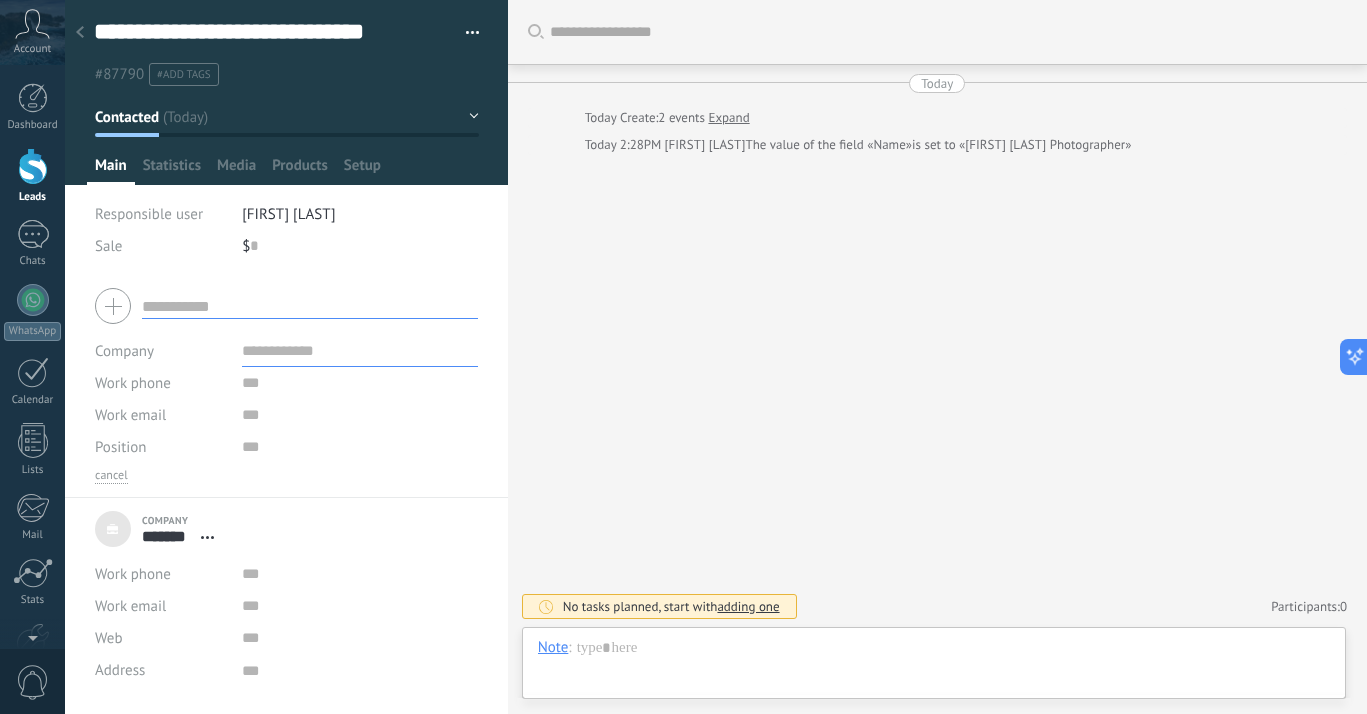 click at bounding box center (473, 36) 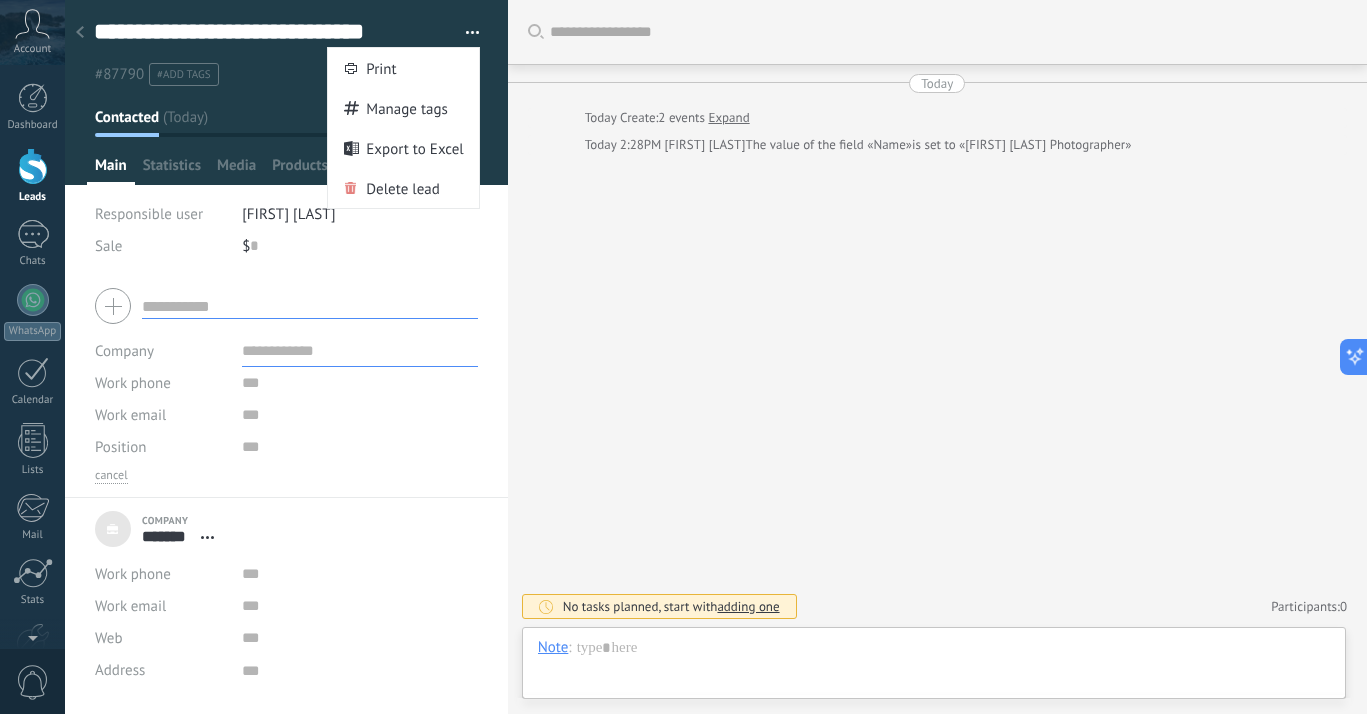 click on "Search Load more Today Today Create:  2 events   Expand Today 2:28PM Elena Smith  The value of the field «Name»  is set to «Sezim Osmonalieva Photographer» No tasks planned, start with  adding one Participants:  0 Add member Bots:  0" at bounding box center (937, 357) 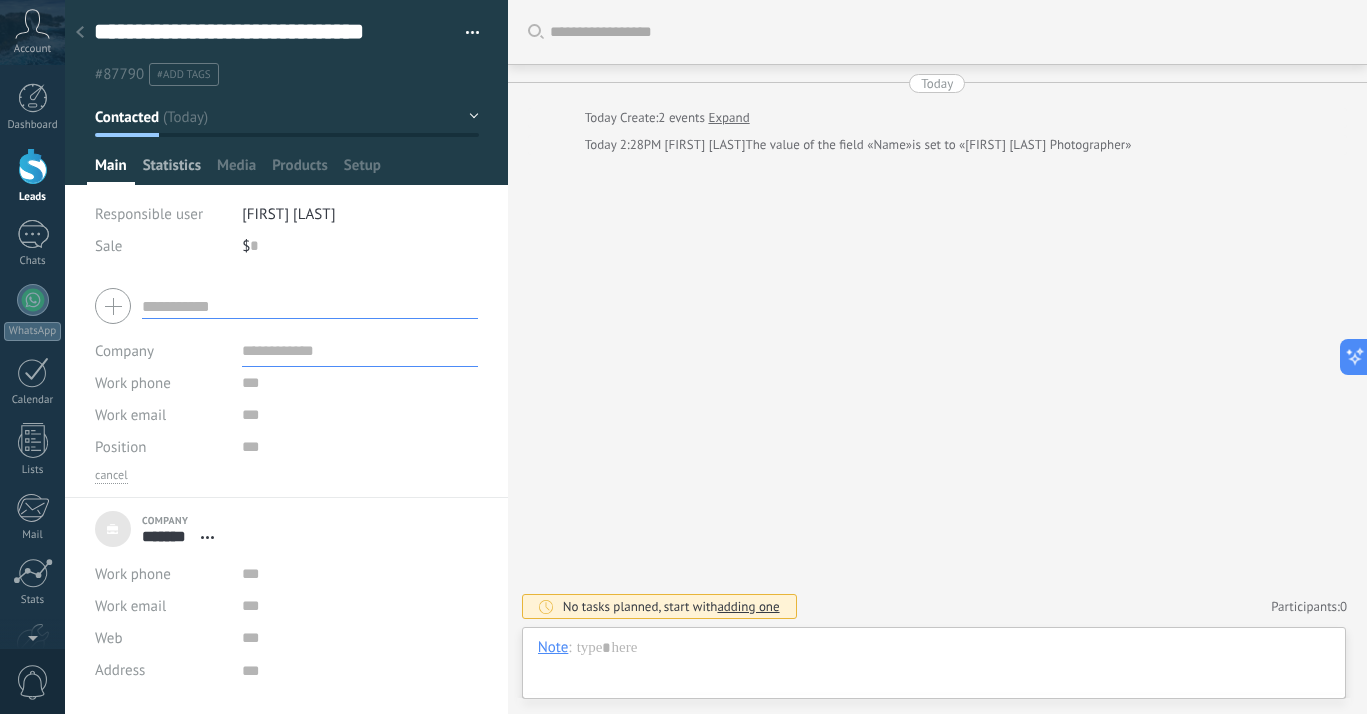 click on "Statistics" at bounding box center (172, 170) 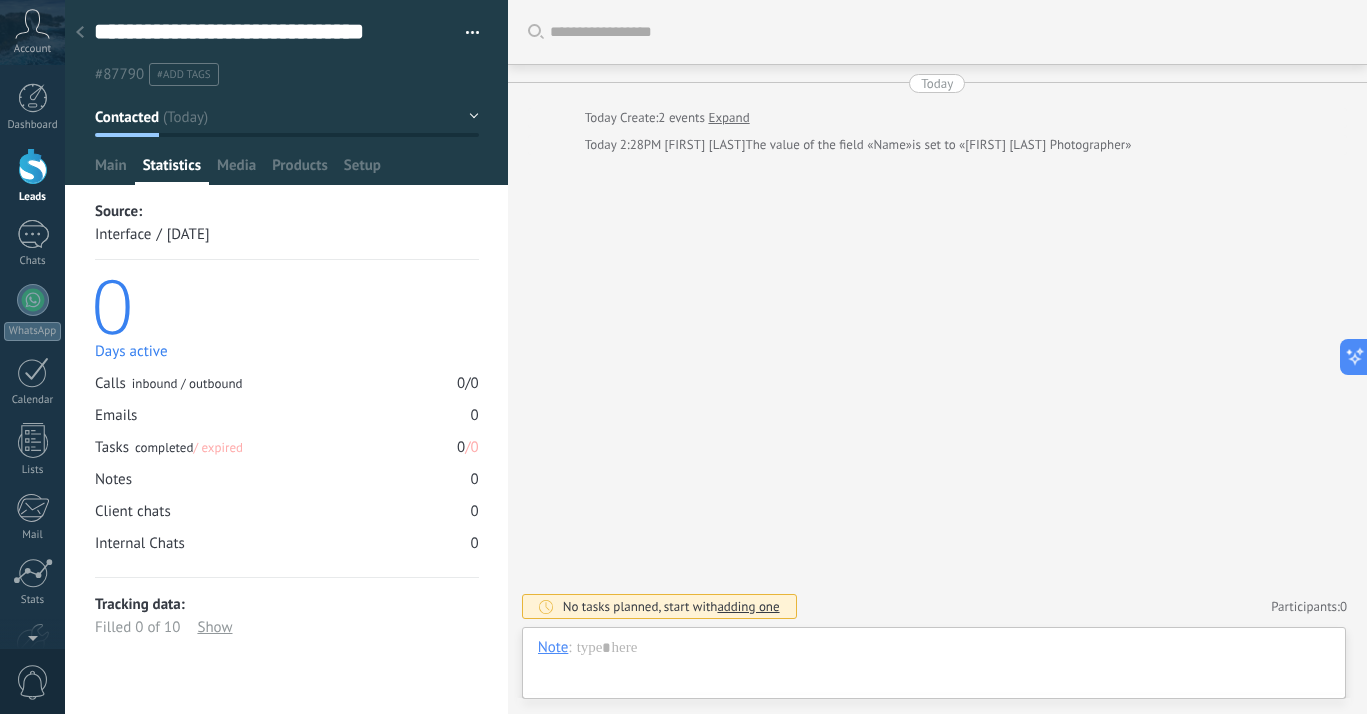 click on "0" at bounding box center [285, 304] 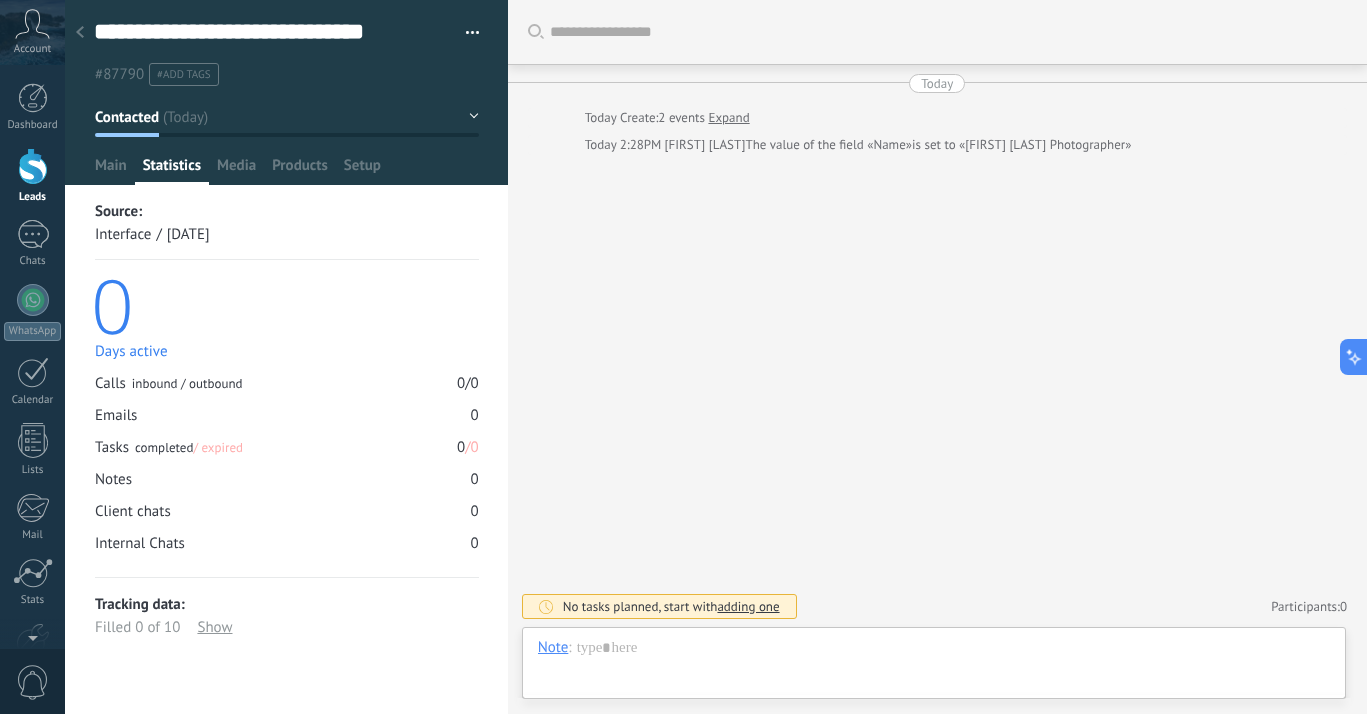 click at bounding box center [80, 33] 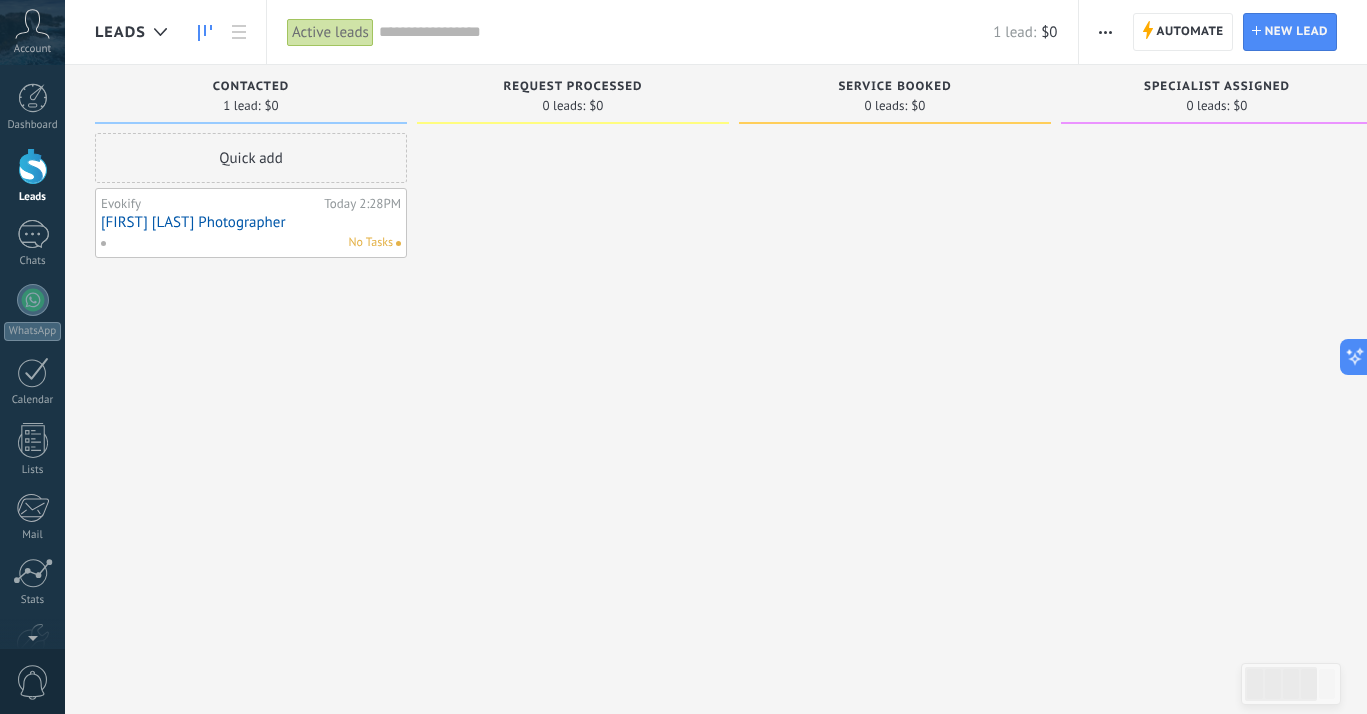 click on "No Tasks" at bounding box center [370, 243] 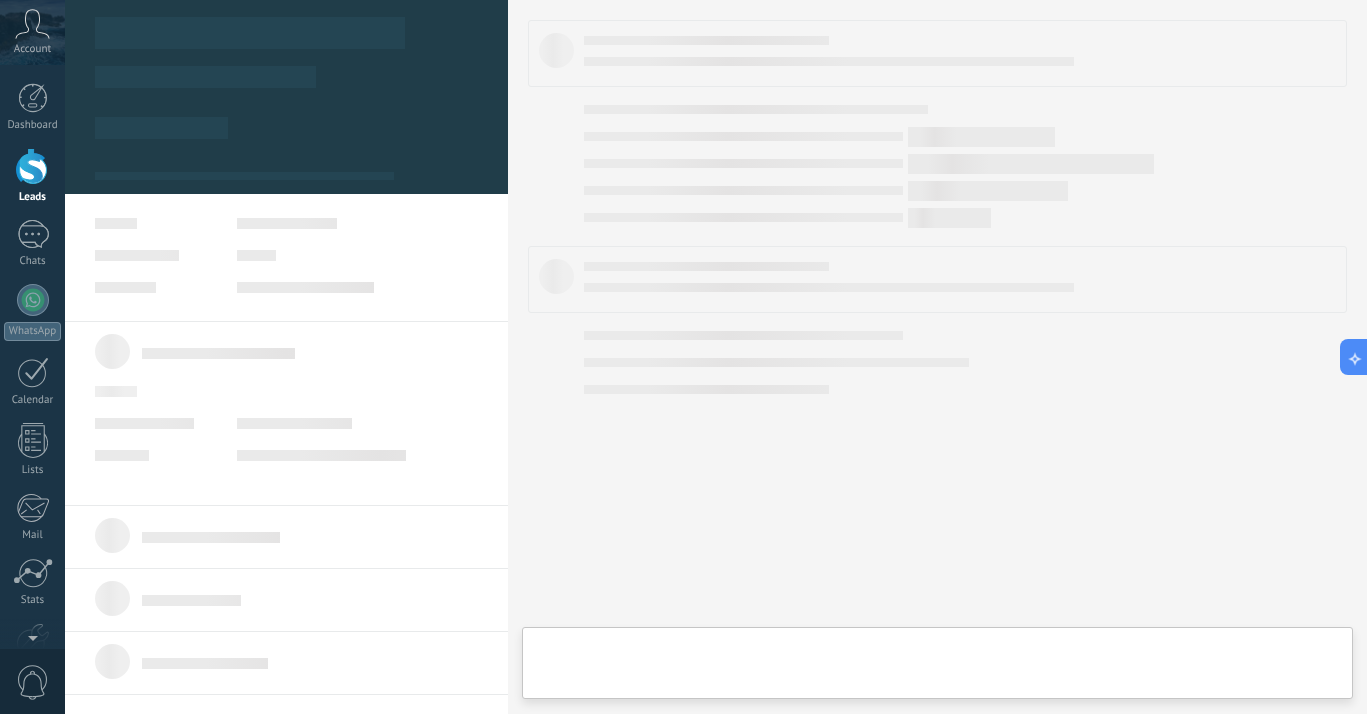 type on "***" 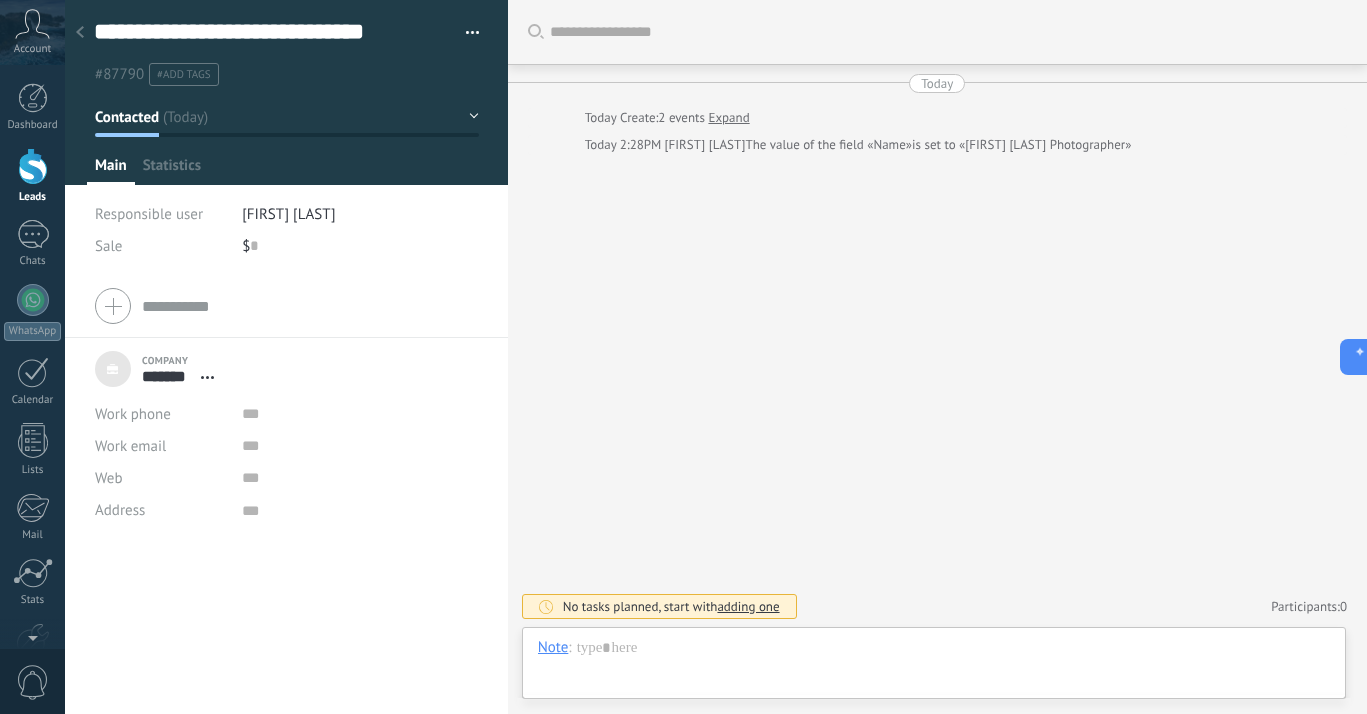 scroll, scrollTop: 20, scrollLeft: 0, axis: vertical 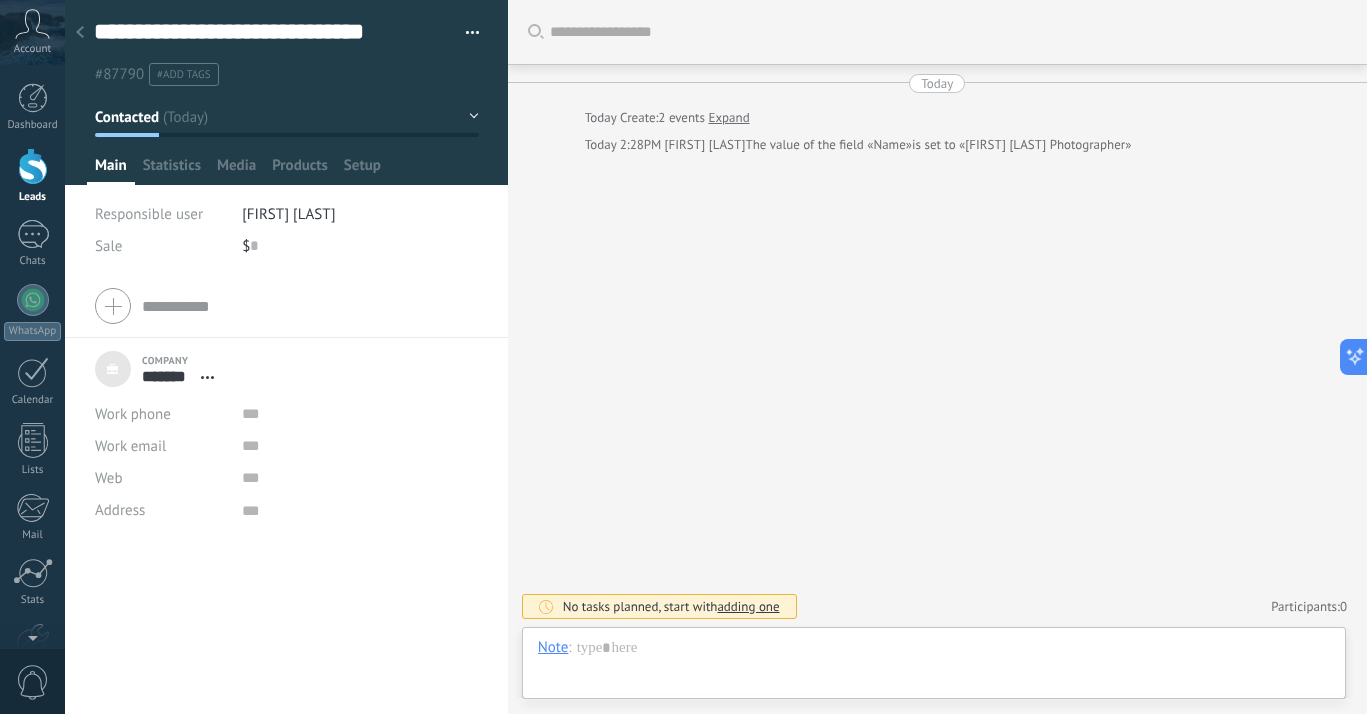 click at bounding box center [80, 33] 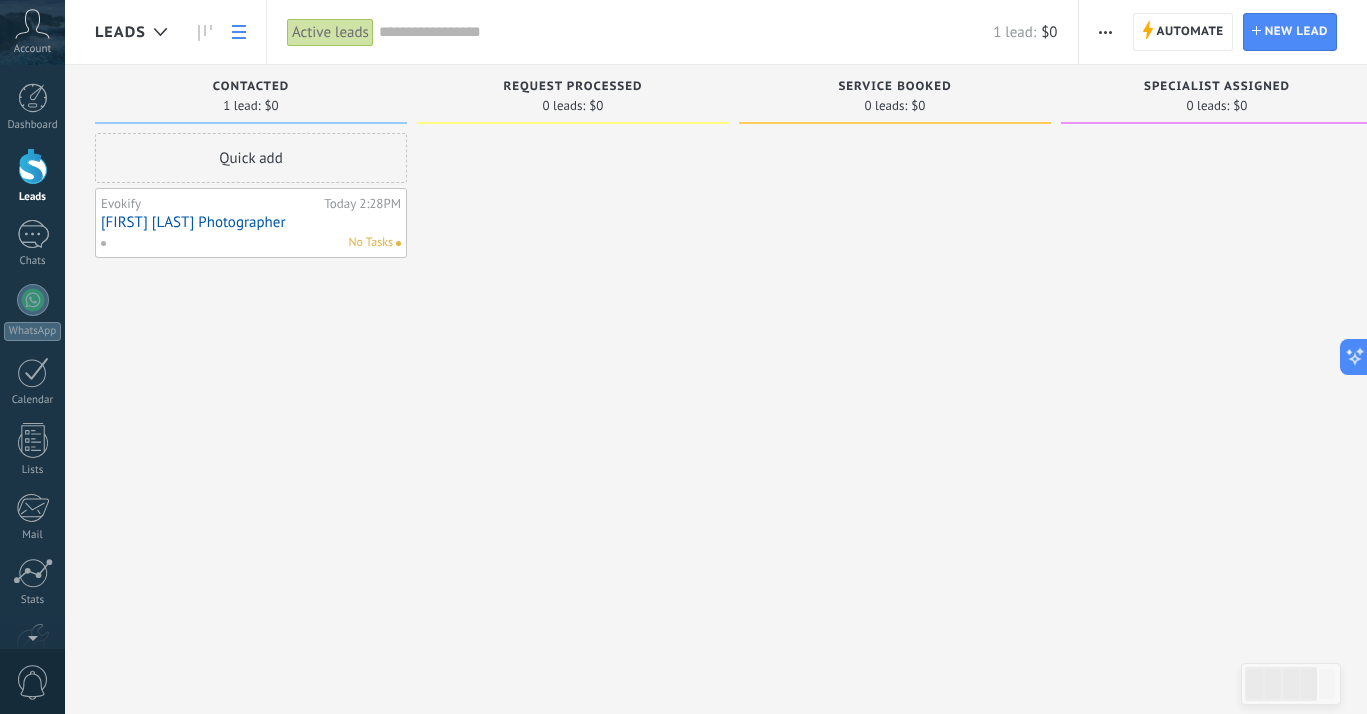 click at bounding box center [239, 32] 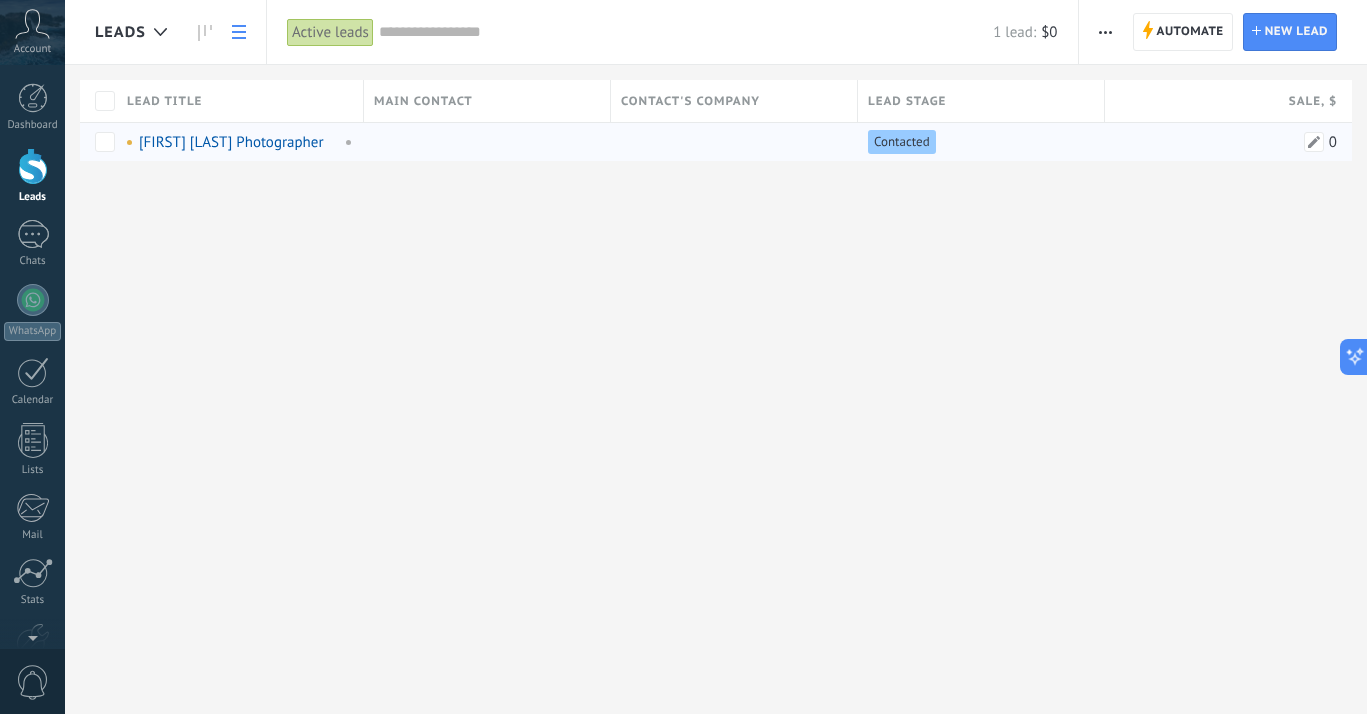 click on "0" at bounding box center [1221, 142] 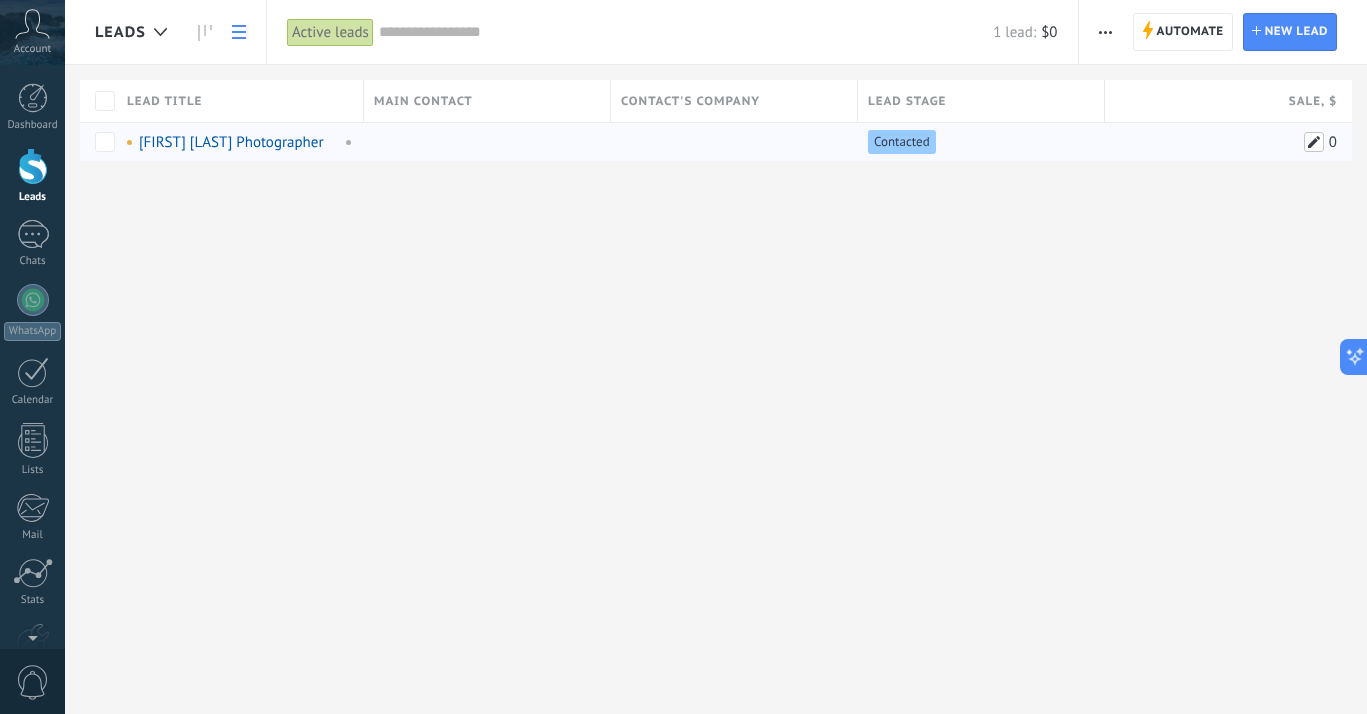 click at bounding box center (1314, 142) 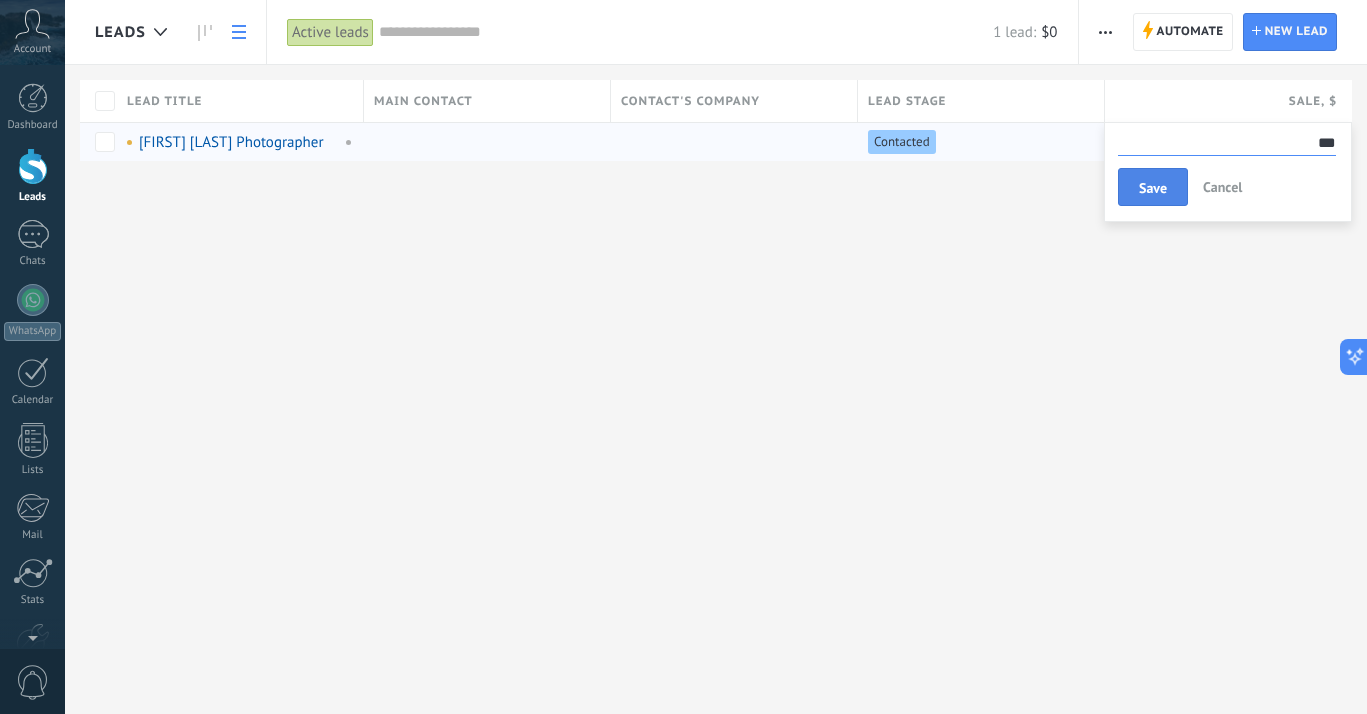 type on "***" 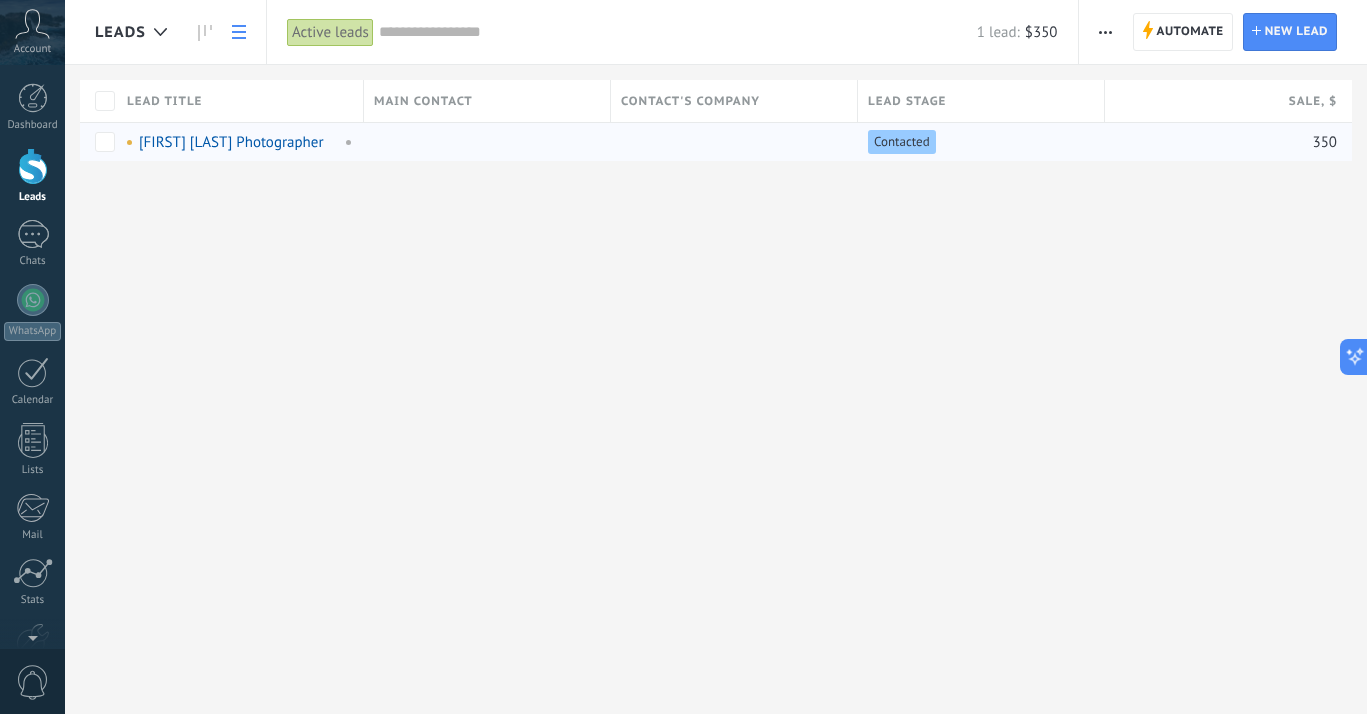click at bounding box center (1105, 32) 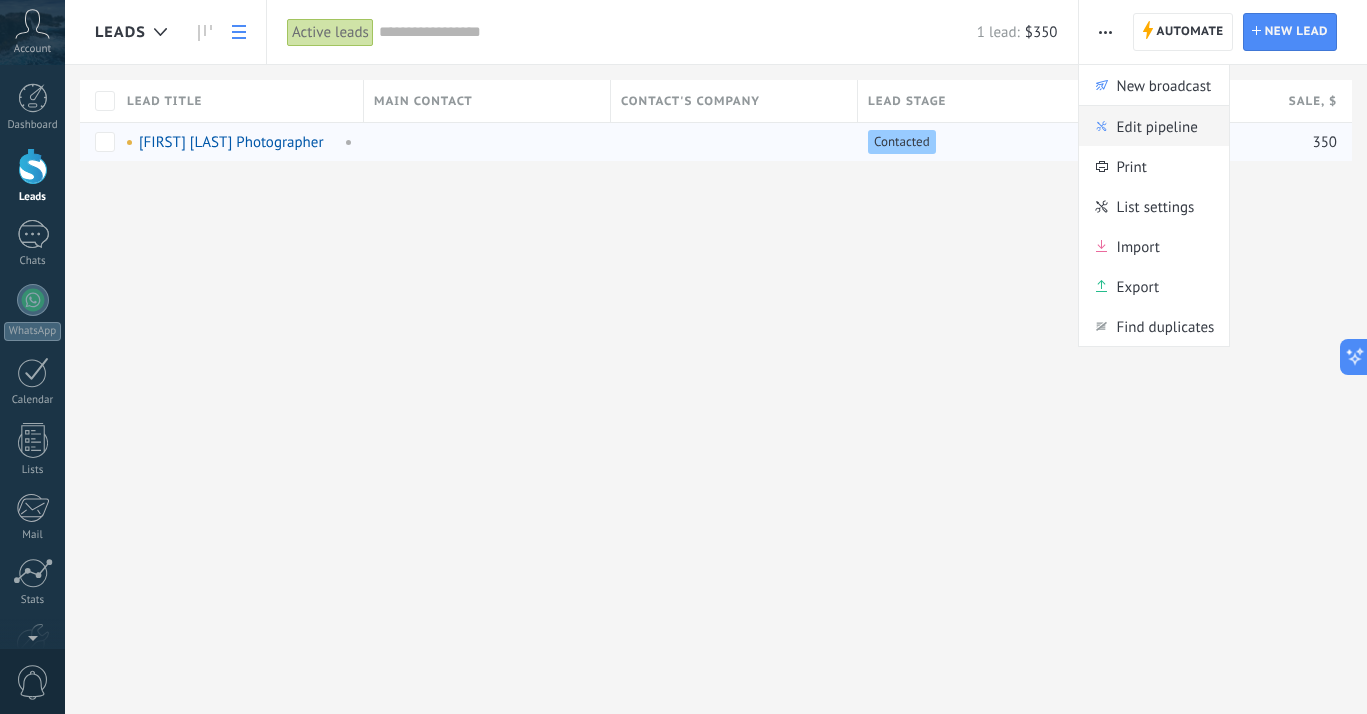 click on "Edit pipeline" at bounding box center (1157, 126) 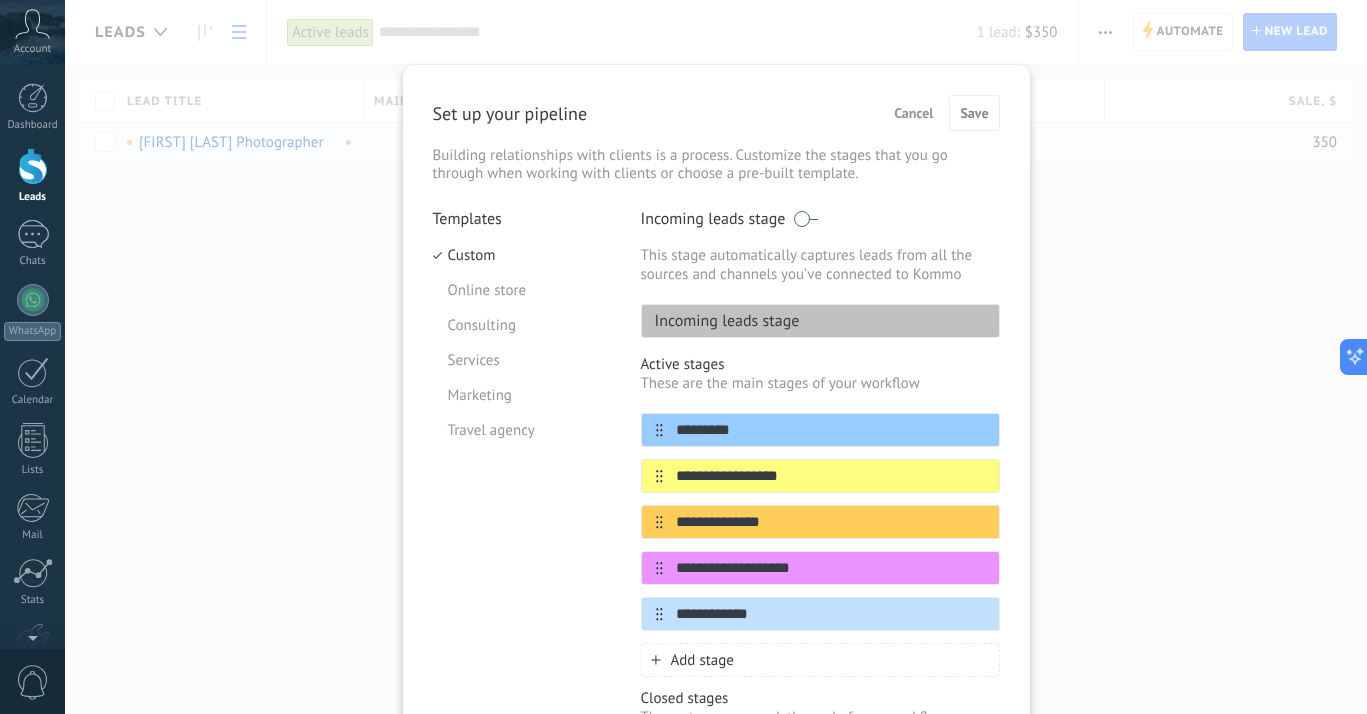 click on "Cancel" at bounding box center [913, 113] 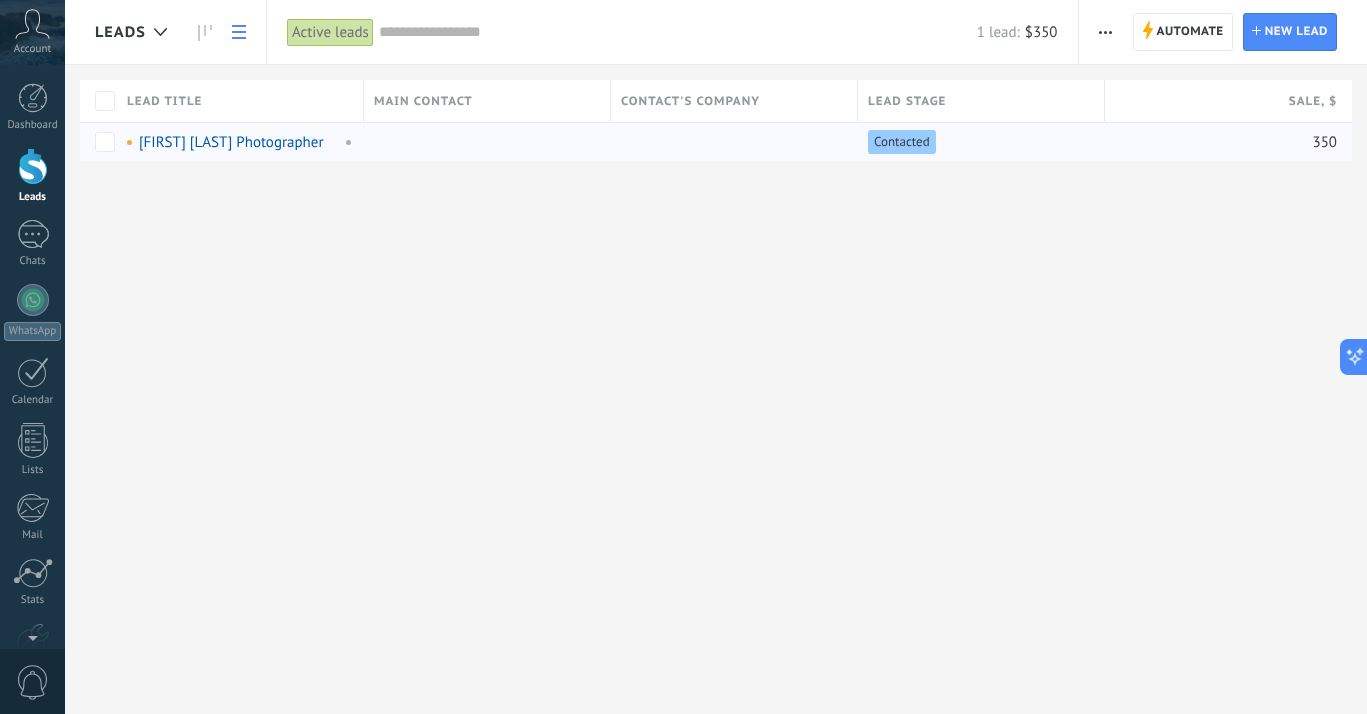 click on "Leads Automate New broadcast Edit pipeline Print List settings Import Export Find duplicates Automate Automate Lead New lead Active leads Apply 1 lead:  $350 Active leads My leads Won leads Lost leads Leads without Tasks Leads with Overdue Tasks Deleted Save Lead properties Any time Any time Today Yesterday Last  ** 30  days This week Last week This month Last month This quarter This year   Select none Incoming leads Contacted Request processed Service booked Specialist assigned Invoice sent Service rendered Canceled Active stages Select all Insufficient budget Product does not fit need Not satisfied with conditions Bought from competitor Undefined reason Reason for close-lost leads Select all Phone Email Form Chat All values Select all Due today Due tomorrow Due this week Due this month Due this quarter No Tasks Overdue All values - Statistics Select field utm_content utm_medium utm_campaign utm_source utm_term utm_referrer referrer gclientid gclid fbclid Select field Conversations Select all Ongoing Closed" at bounding box center [716, 357] 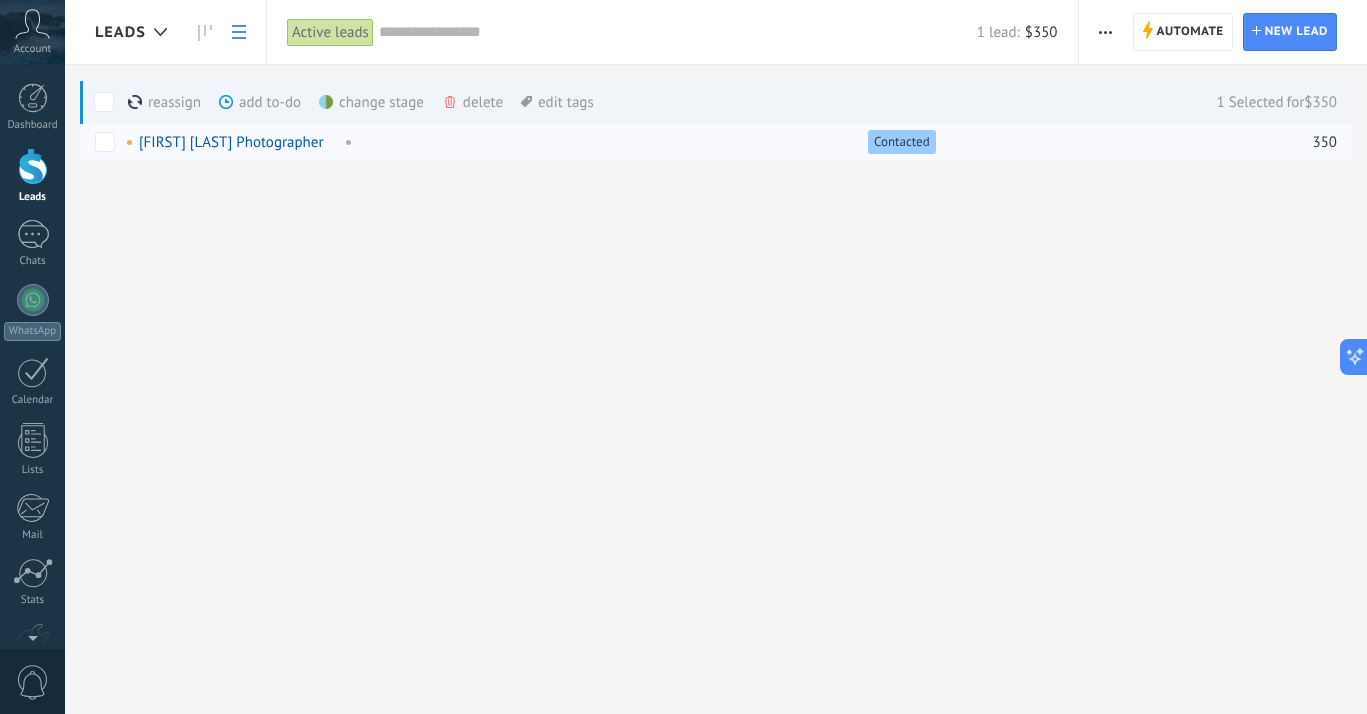 click at bounding box center [104, 102] 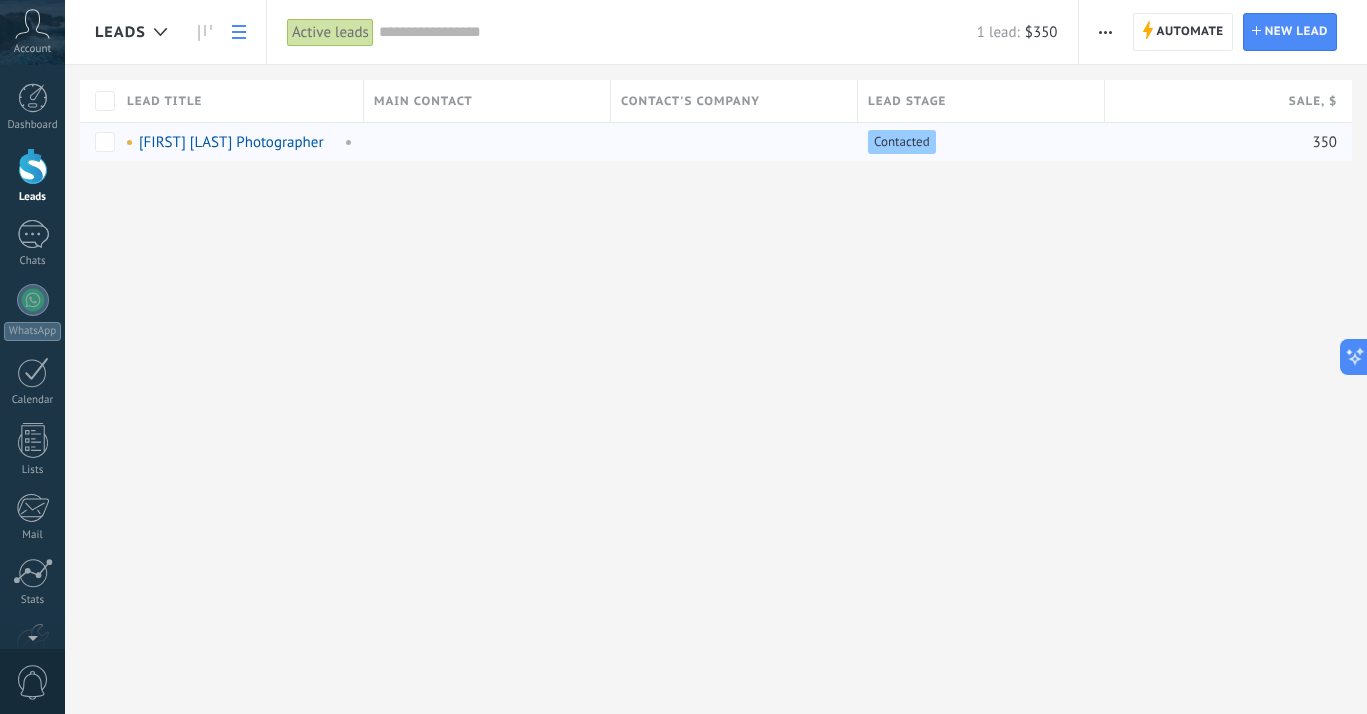 click on "Lead title" at bounding box center [164, 101] 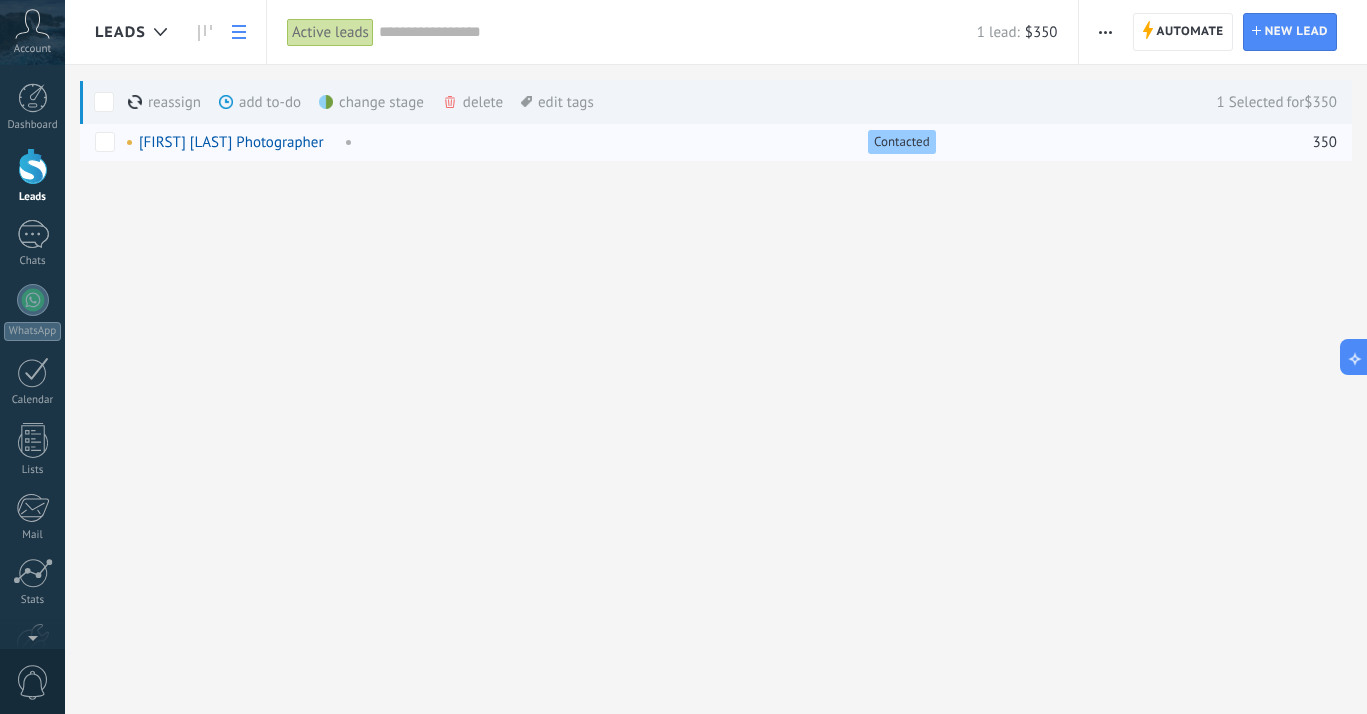 click on "edit tags more" at bounding box center (557, 102) 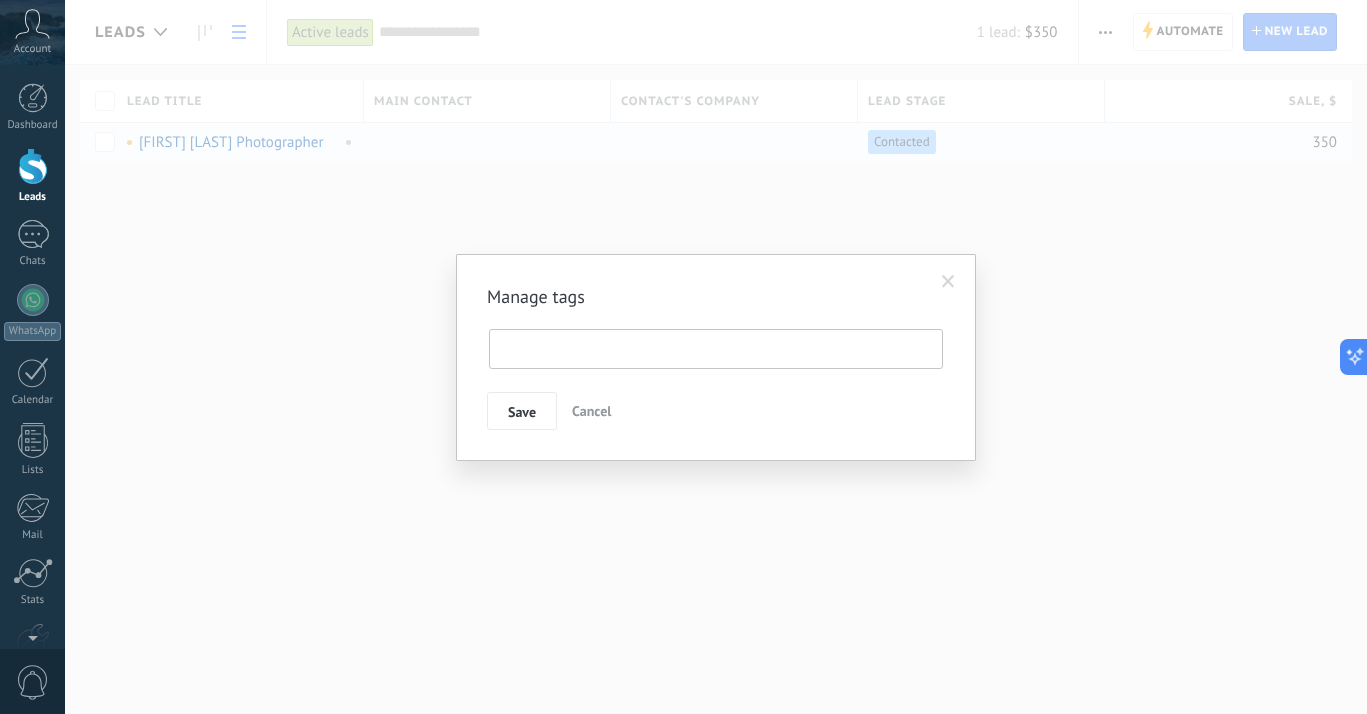 click at bounding box center [571, 349] 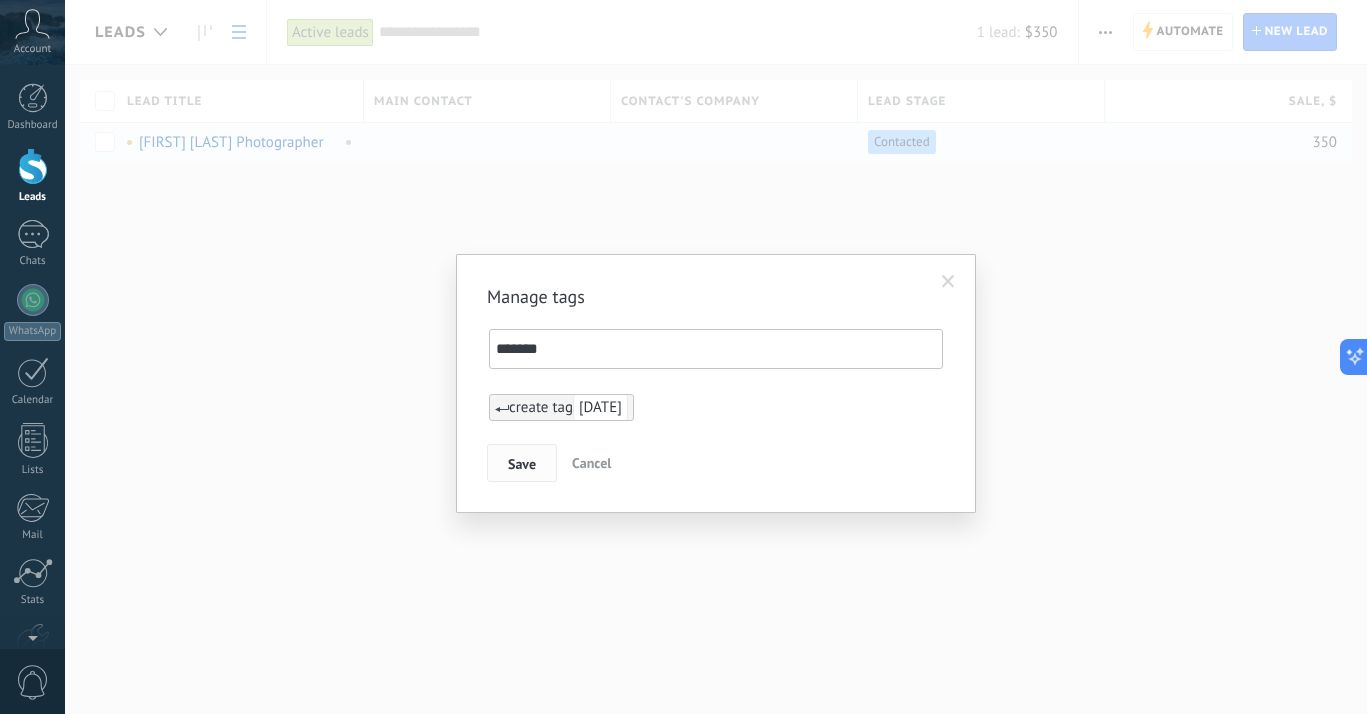type on "*******" 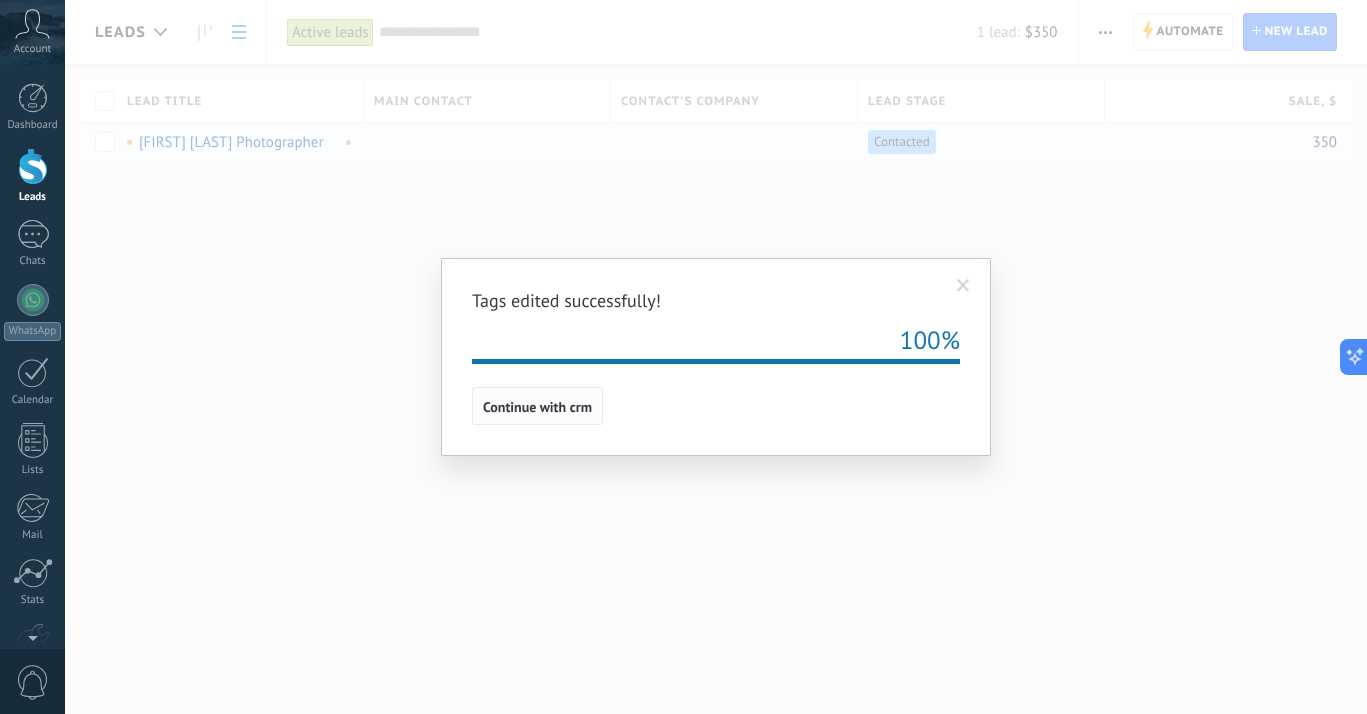 click on "Continue with crm" at bounding box center [537, 407] 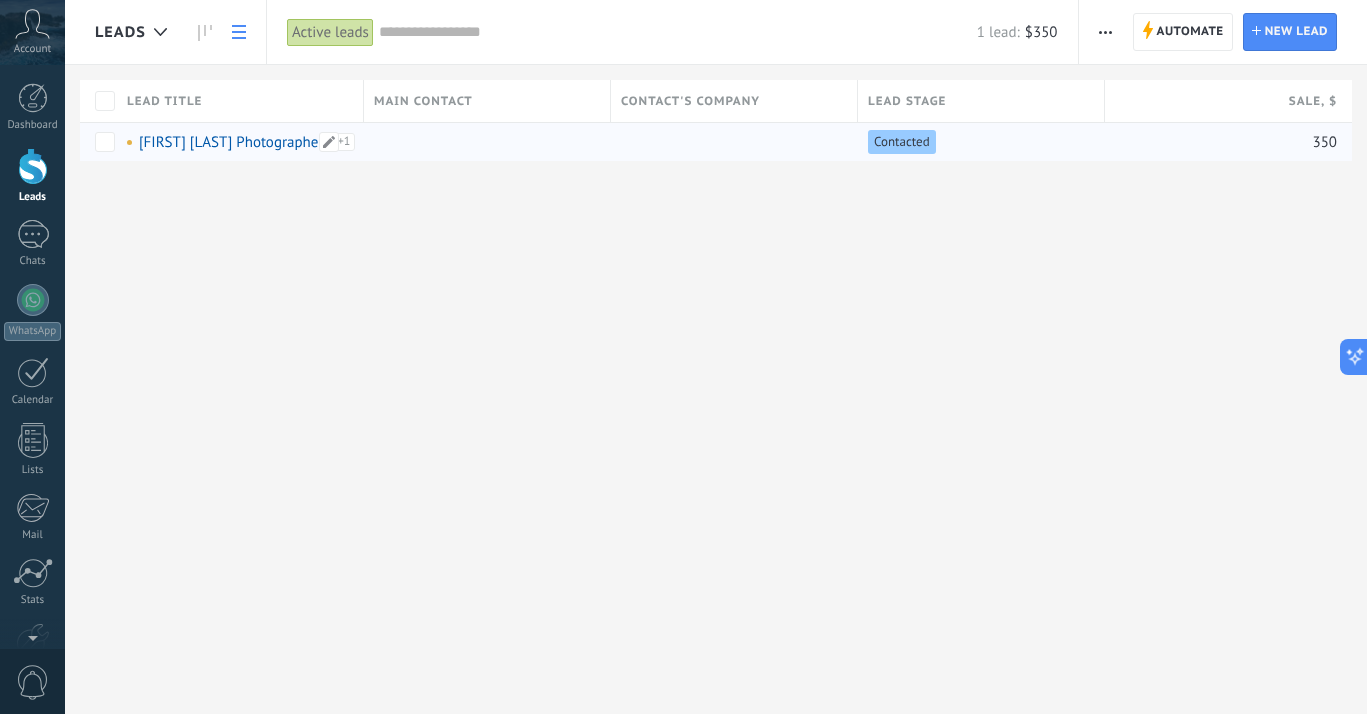 click on "[MONTH]/[DAY]/[YEAR]" at bounding box center [339, 151] 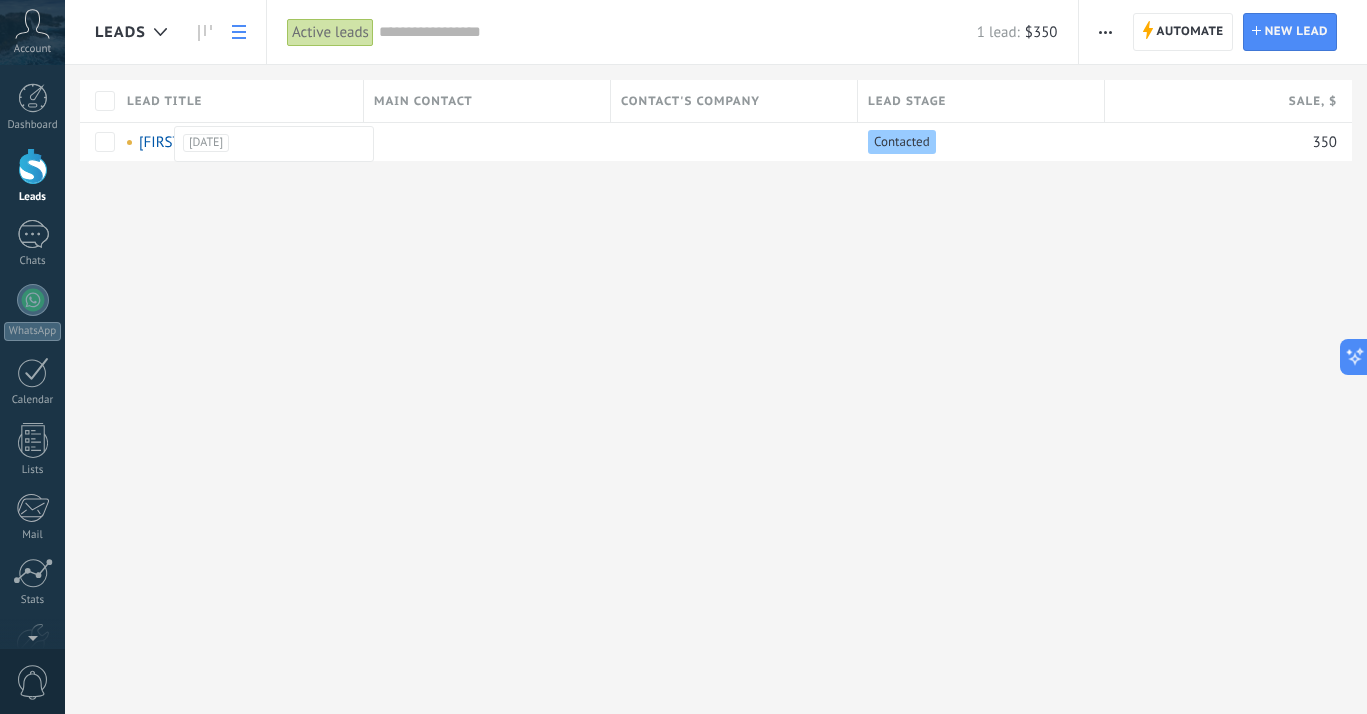 click on "Leads Automate New broadcast Edit pipeline Print List settings Import Export Find duplicates Automate Automate Lead New lead Active leads Apply 1 lead:  $350 Active leads My leads Won leads Lost leads Leads without Tasks Leads with Overdue Tasks Deleted Save Lead properties Any time Any time Today Yesterday Last  ** 30  days This week Last week This month Last month This quarter This year   Select none Incoming leads Contacted Request processed Service booked Specialist assigned Invoice sent Service rendered Canceled Active stages Select all Insufficient budget Product does not fit need Not satisfied with conditions Bought from competitor Undefined reason Reason for close-lost leads Select all Phone Email Form Chat All values Select all Due today Due tomorrow Due this week Due this month Due this quarter No Tasks Overdue All values - Statistics Select field utm_content utm_medium utm_campaign utm_source utm_term utm_referrer referrer gclientid gclid fbclid Select field Conversations Select all Ongoing Closed" at bounding box center [716, 357] 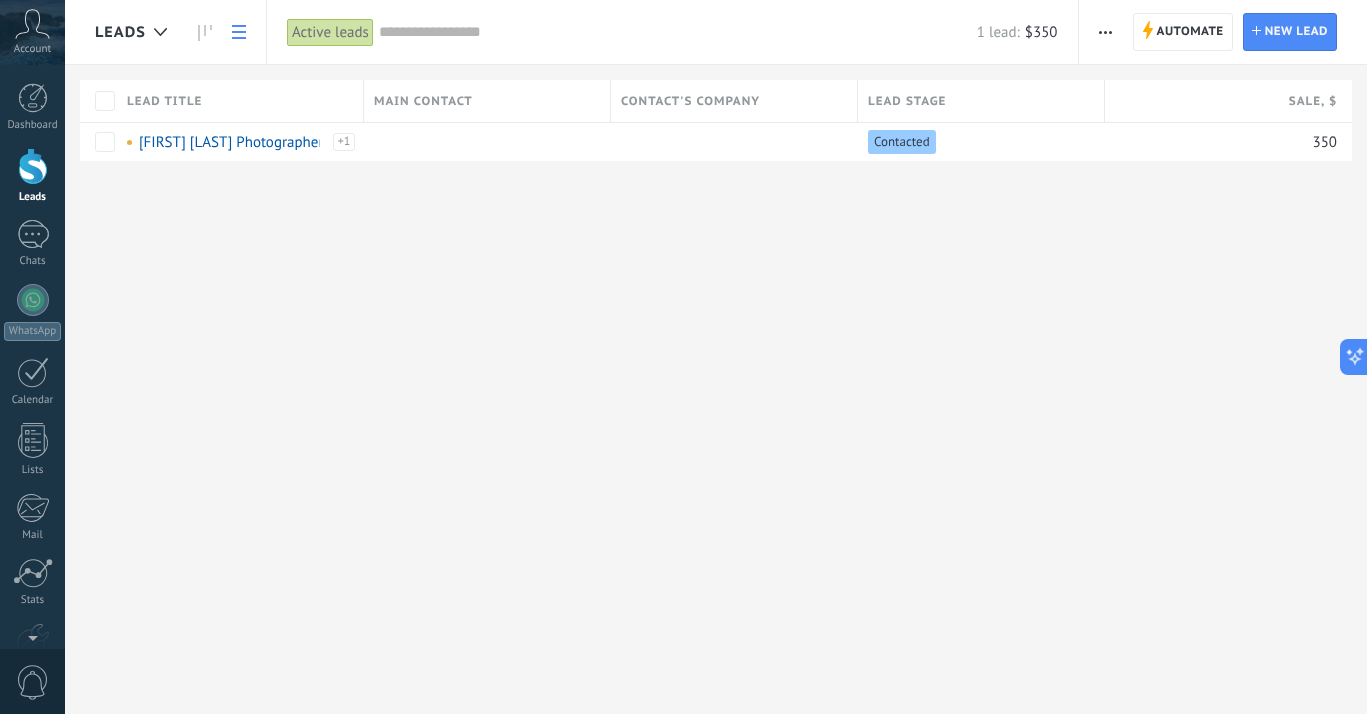 scroll, scrollTop: 19, scrollLeft: 0, axis: vertical 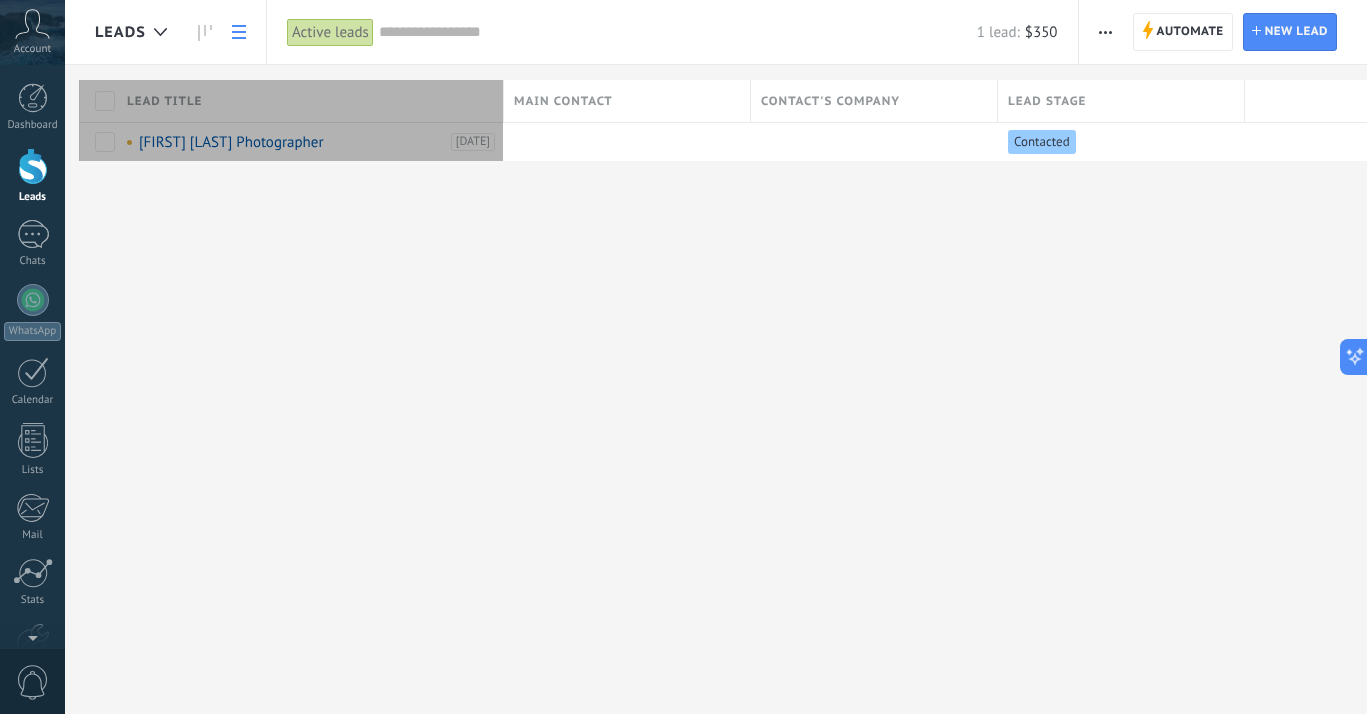 drag, startPoint x: 365, startPoint y: 102, endPoint x: 505, endPoint y: 102, distance: 140 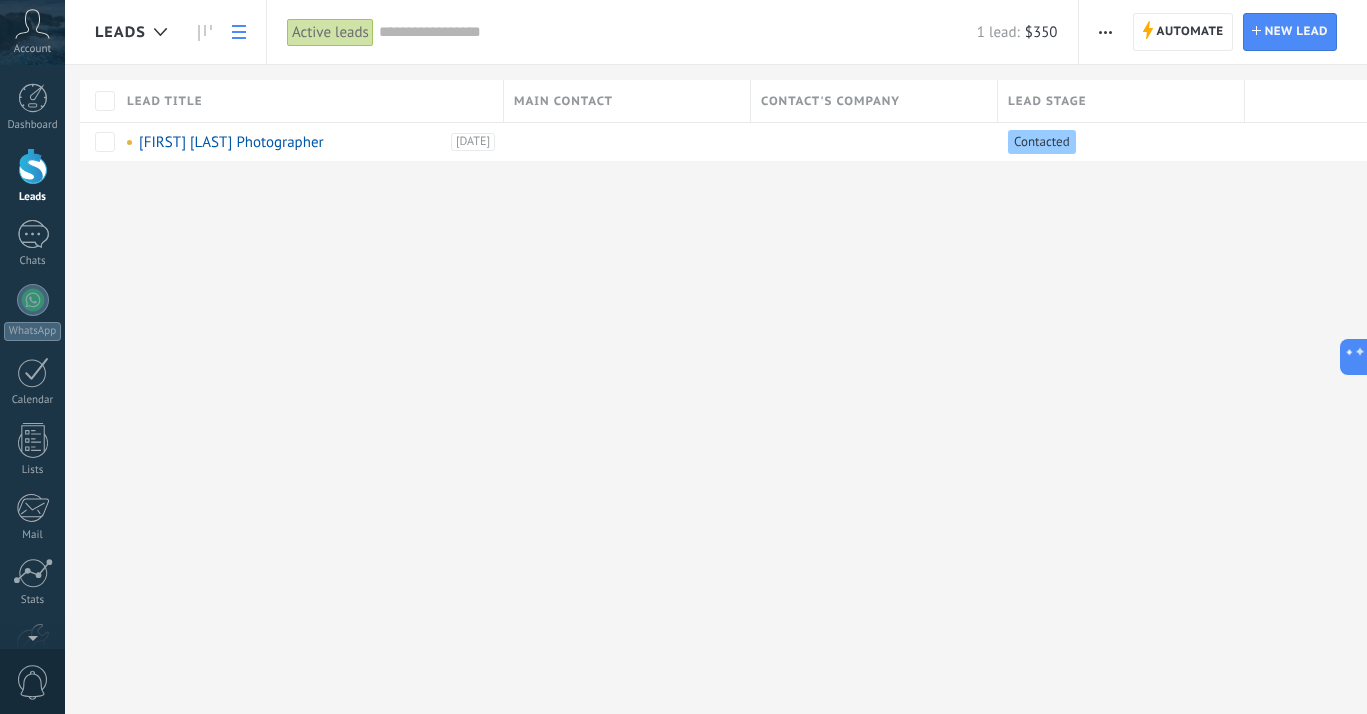 click on "Leads Automate New broadcast Edit pipeline Print List settings Import Export Find duplicates Automate Automate Lead New lead Active leads Apply 1 lead:  $350 Active leads My leads Won leads Lost leads Leads without Tasks Leads with Overdue Tasks Deleted Save Lead properties Any time Any time Today Yesterday Last  ** 30  days This week Last week This month Last month This quarter This year   Select none Incoming leads Contacted Request processed Service booked Specialist assigned Invoice sent Service rendered Canceled Active stages Select all Insufficient budget Product does not fit need Not satisfied with conditions Bought from competitor Undefined reason Reason for close-lost leads Select all Phone Email Form Chat All values Select all Due today Due tomorrow Due this week Due this month Due this quarter No Tasks Overdue All values - Statistics Select field utm_content utm_medium utm_campaign utm_source utm_term utm_referrer referrer gclientid gclid fbclid Select field Conversations Select all Ongoing Closed" at bounding box center (716, 357) 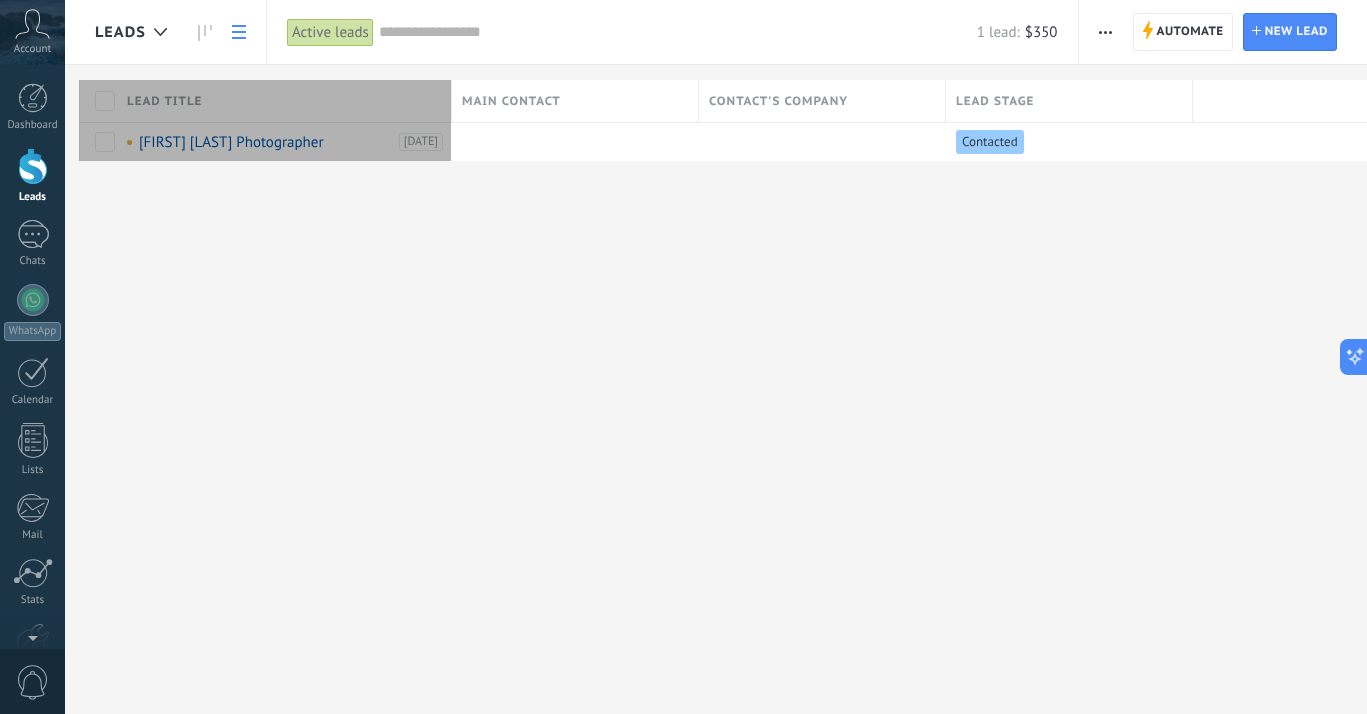 drag, startPoint x: 505, startPoint y: 94, endPoint x: 453, endPoint y: 93, distance: 52.009613 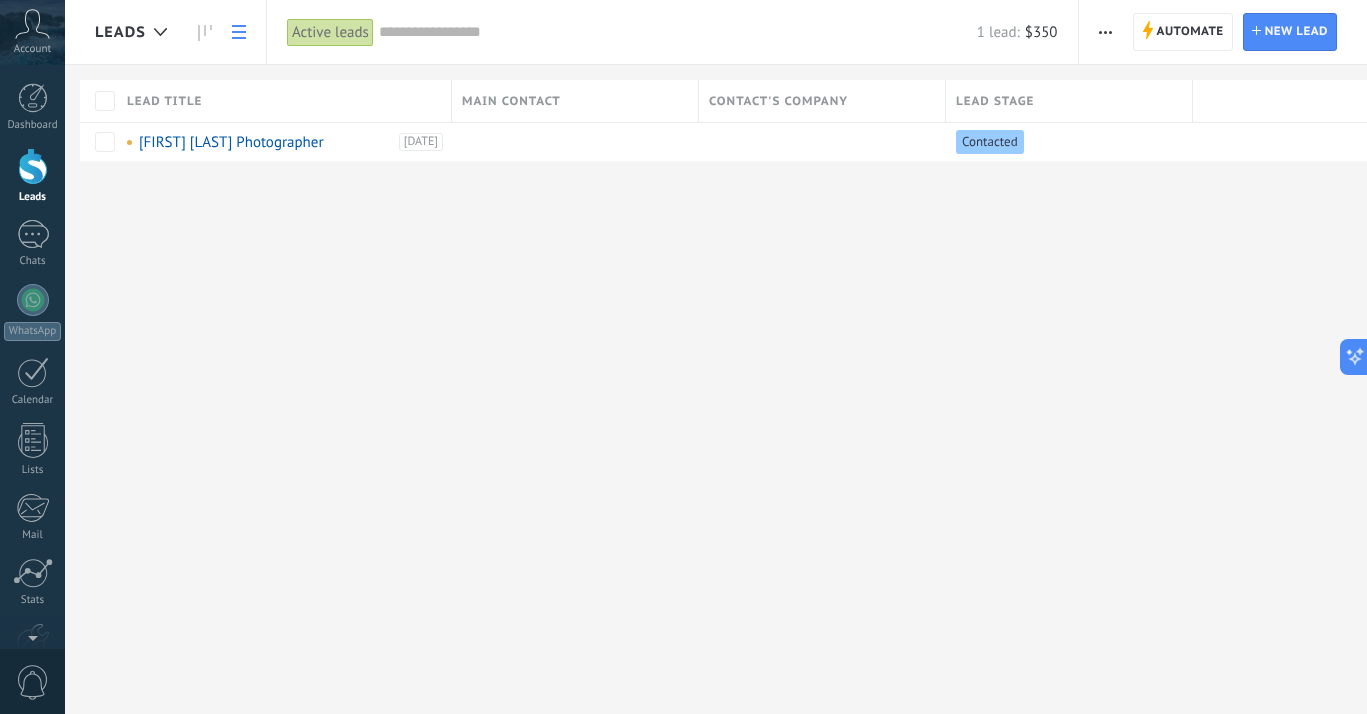 click on "Leads Automate New broadcast Edit pipeline Print List settings Import Export Find duplicates Automate Automate Lead New lead Active leads Apply 1 lead:  $350 Active leads My leads Won leads Lost leads Leads without Tasks Leads with Overdue Tasks Deleted Save Lead properties Any time Any time Today Yesterday Last  ** 30  days This week Last week This month Last month This quarter This year   Select none Incoming leads Contacted Request processed Service booked Specialist assigned Invoice sent Service rendered Canceled Active stages Select all Insufficient budget Product does not fit need Not satisfied with conditions Bought from competitor Undefined reason Reason for close-lost leads Select all Phone Email Form Chat All values Select all Due today Due tomorrow Due this week Due this month Due this quarter No Tasks Overdue All values - Statistics Select field utm_content utm_medium utm_campaign utm_source utm_term utm_referrer referrer gclientid gclid fbclid Select field Conversations Select all Ongoing Closed" at bounding box center [716, 357] 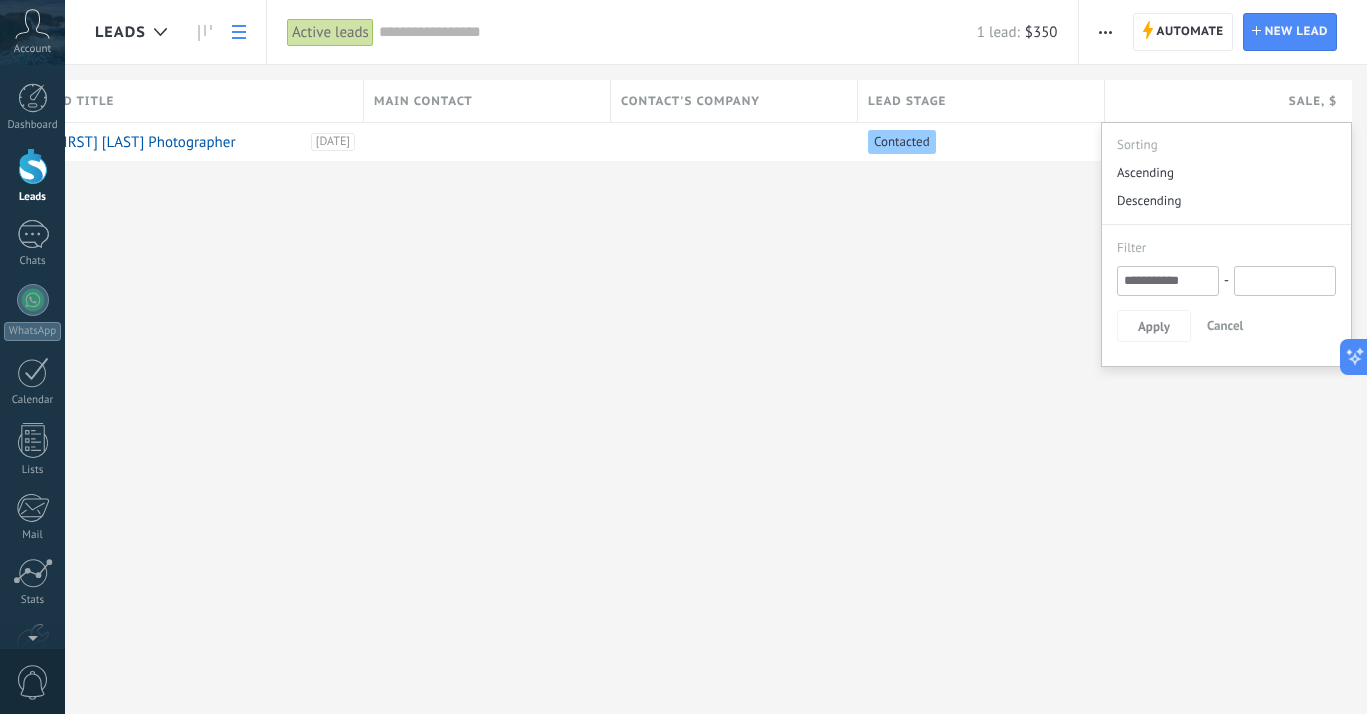 click on "Leads Automate New broadcast Edit pipeline Print List settings Import Export Find duplicates Automate Automate Lead New lead Active leads Apply 1 lead:  $350 Active leads My leads Won leads Lost leads Leads without Tasks Leads with Overdue Tasks Deleted Save Lead properties Any time Any time Today Yesterday Last  ** 30  days This week Last week This month Last month This quarter This year   Select none Incoming leads Contacted Request processed Service booked Specialist assigned Invoice sent Service rendered Canceled Active stages Select all Insufficient budget Product does not fit need Not satisfied with conditions Bought from competitor Undefined reason Reason for close-lost leads Select all Phone Email Form Chat All values Select all Due today Due tomorrow Due this week Due this month Due this quarter No Tasks Overdue All values - Statistics Select field utm_content utm_medium utm_campaign utm_source utm_term utm_referrer referrer gclientid gclid fbclid Select field Conversations Select all Ongoing Closed" at bounding box center [716, 357] 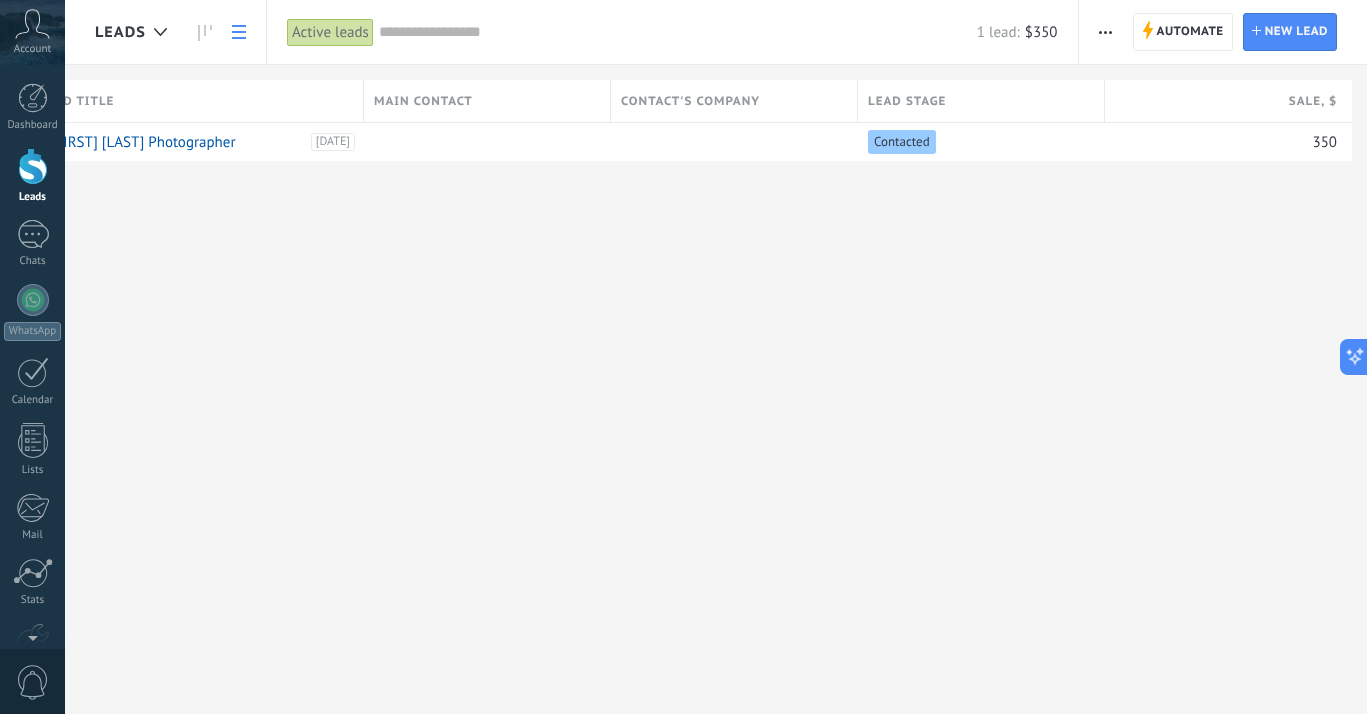 drag, startPoint x: 1169, startPoint y: 108, endPoint x: 973, endPoint y: 108, distance: 196 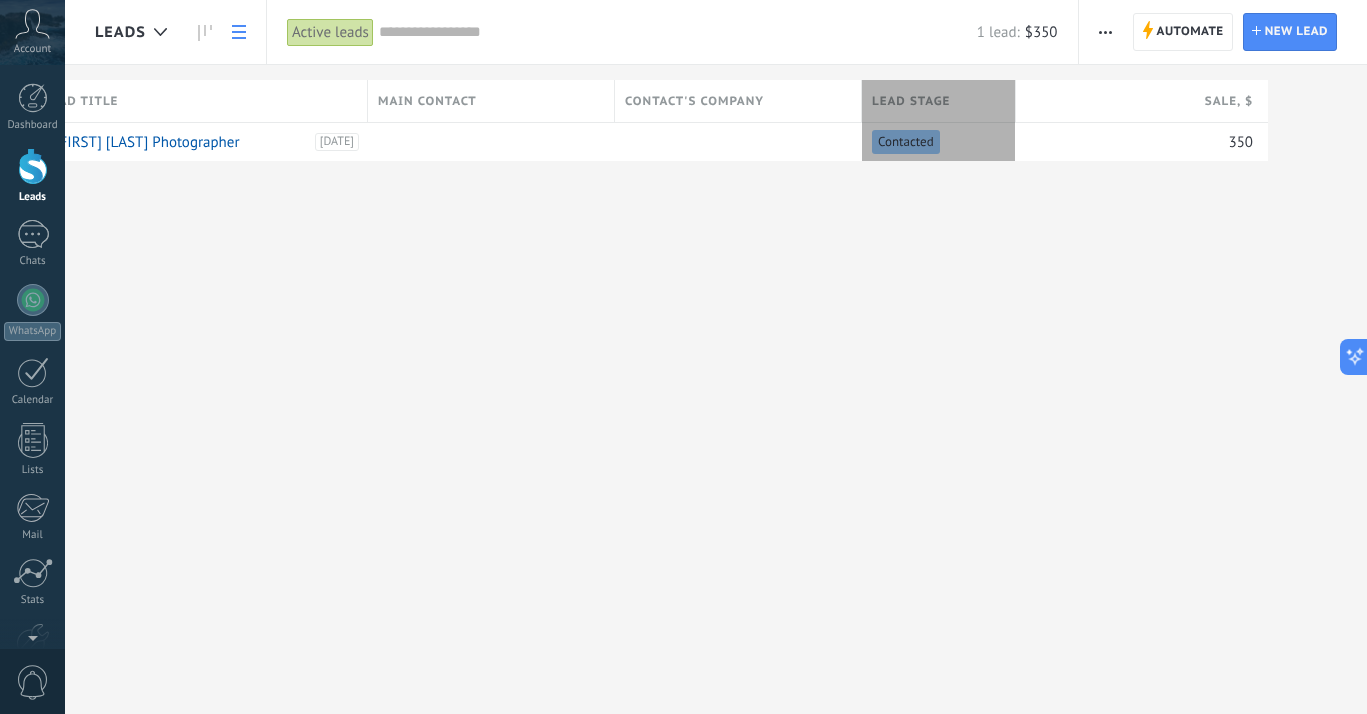 scroll, scrollTop: 0, scrollLeft: 84, axis: horizontal 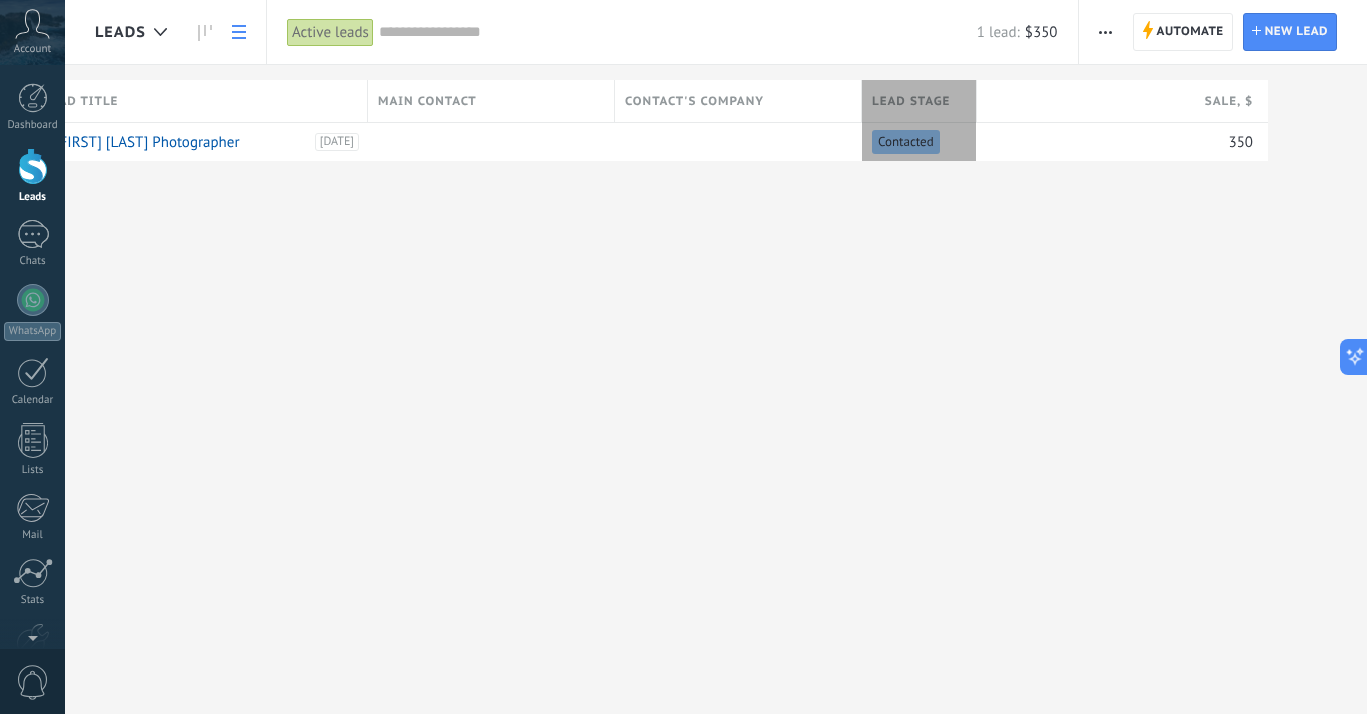 drag, startPoint x: 1104, startPoint y: 92, endPoint x: 973, endPoint y: 100, distance: 131.24405 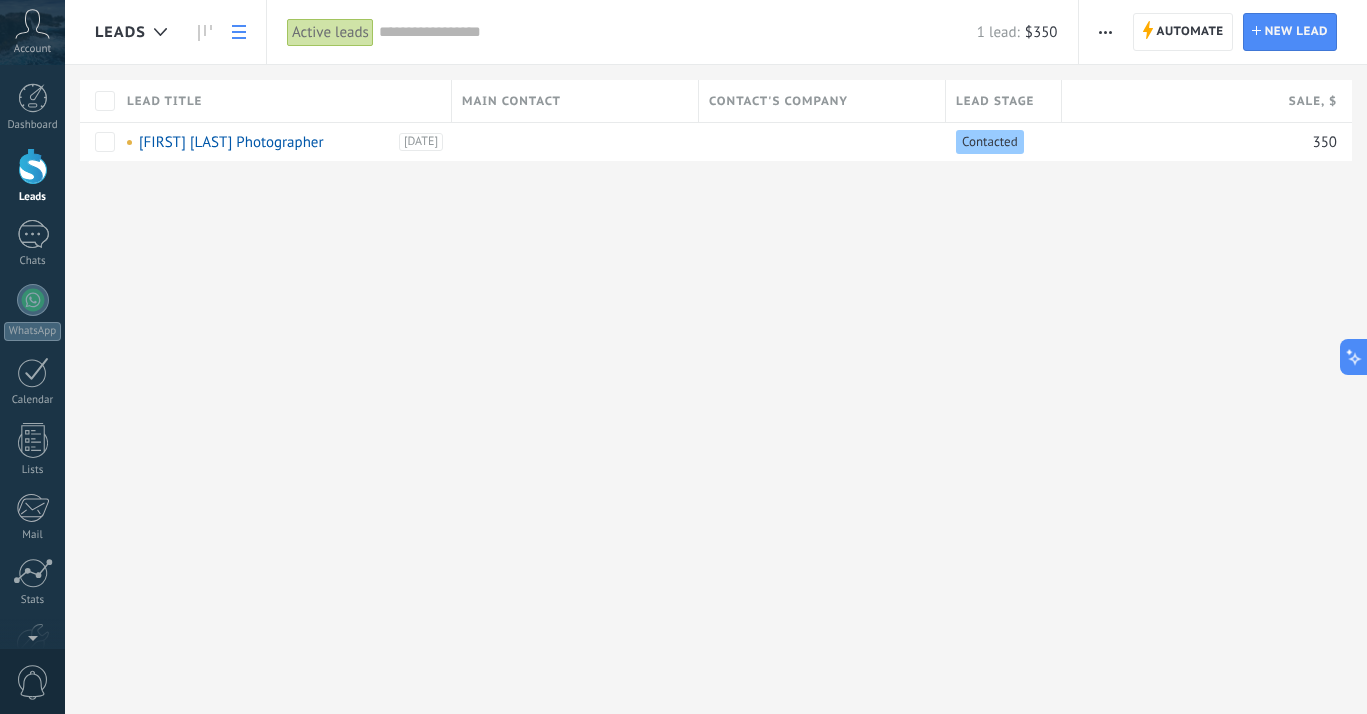 click at bounding box center [1105, 32] 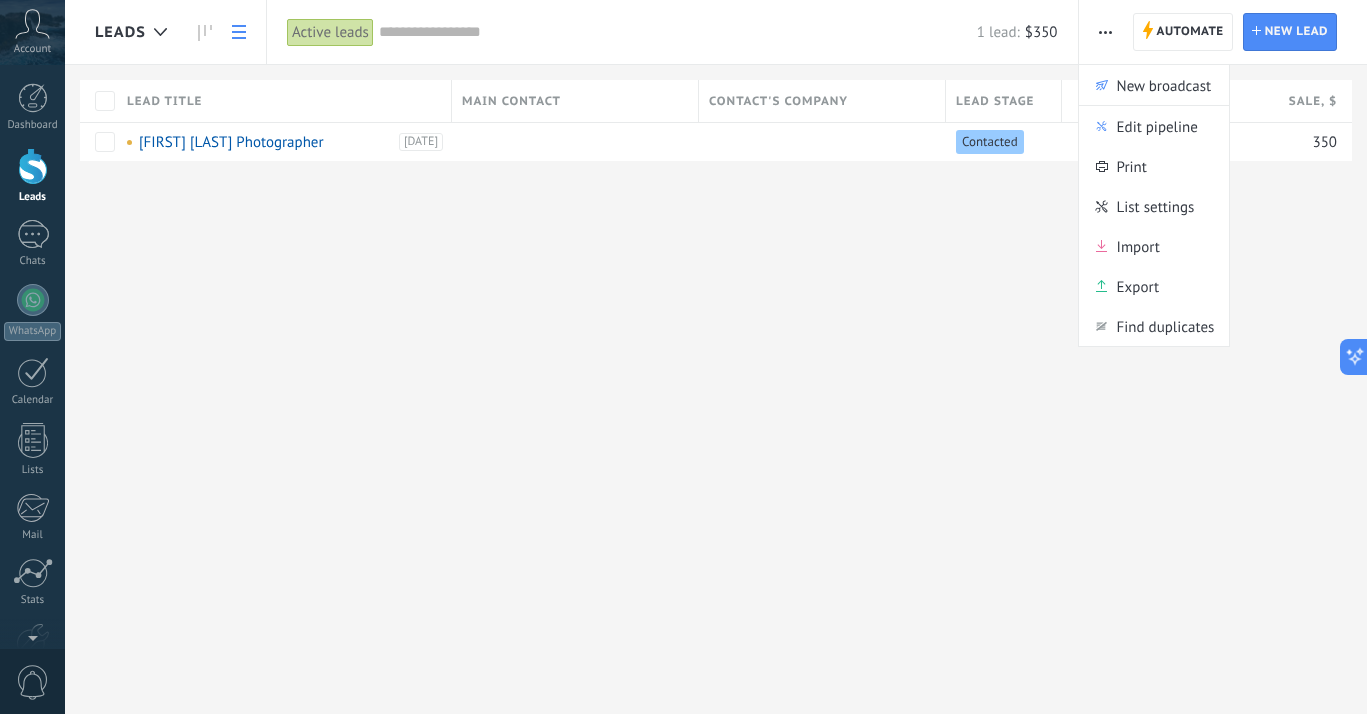 click on "Leads Automate New broadcast Edit pipeline Print List settings Import Export Find duplicates Automate Automate Lead New lead Active leads Apply 1 lead:  $350 Active leads My leads Won leads Lost leads Leads without Tasks Leads with Overdue Tasks Deleted Save Lead properties Any time Any time Today Yesterday Last  ** 30  days This week Last week This month Last month This quarter This year   Select none Incoming leads Contacted Request processed Service booked Specialist assigned Invoice sent Service rendered Canceled Active stages Select all Insufficient budget Product does not fit need Not satisfied with conditions Bought from competitor Undefined reason Reason for close-lost leads Select all Phone Email Form Chat All values Select all Due today Due tomorrow Due this week Due this month Due this quarter No Tasks Overdue All values - Statistics Select field utm_content utm_medium utm_campaign utm_source utm_term utm_referrer referrer gclientid gclid fbclid Select field Conversations Select all Ongoing Closed" at bounding box center (716, 357) 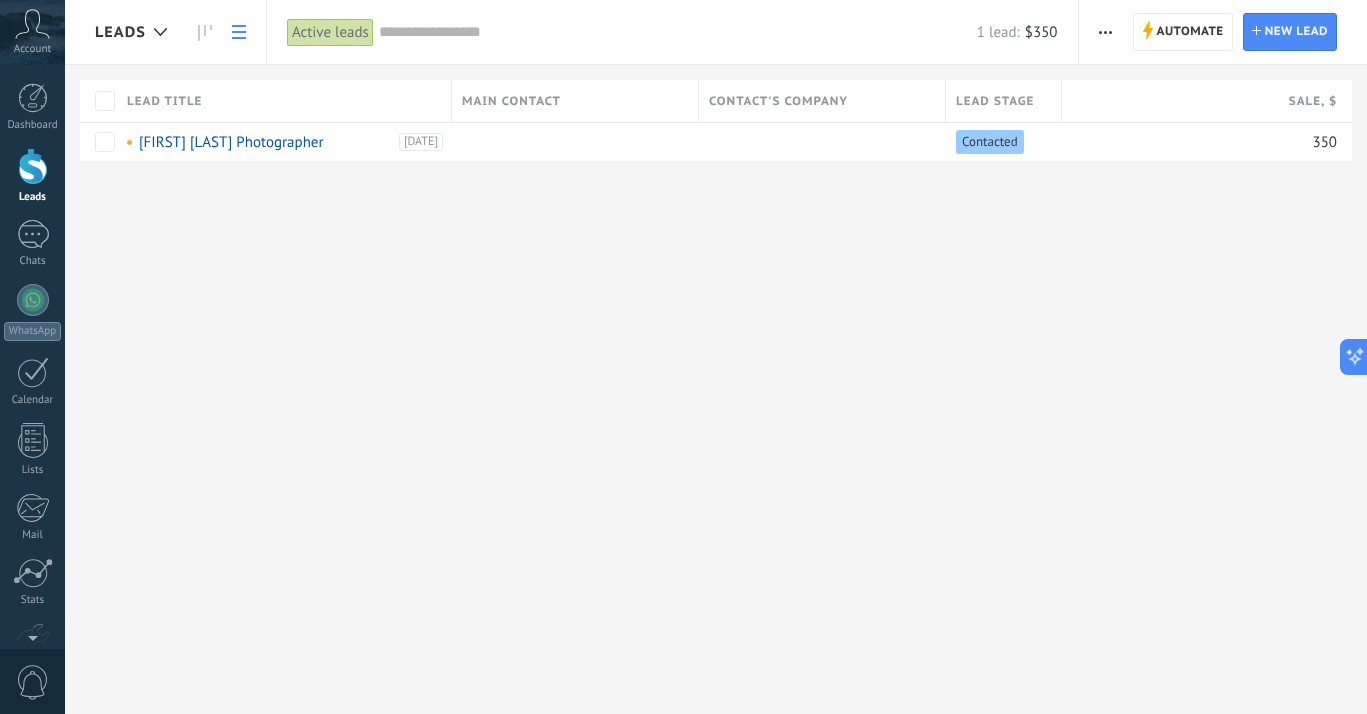 click on "Lead title" at bounding box center [284, 101] 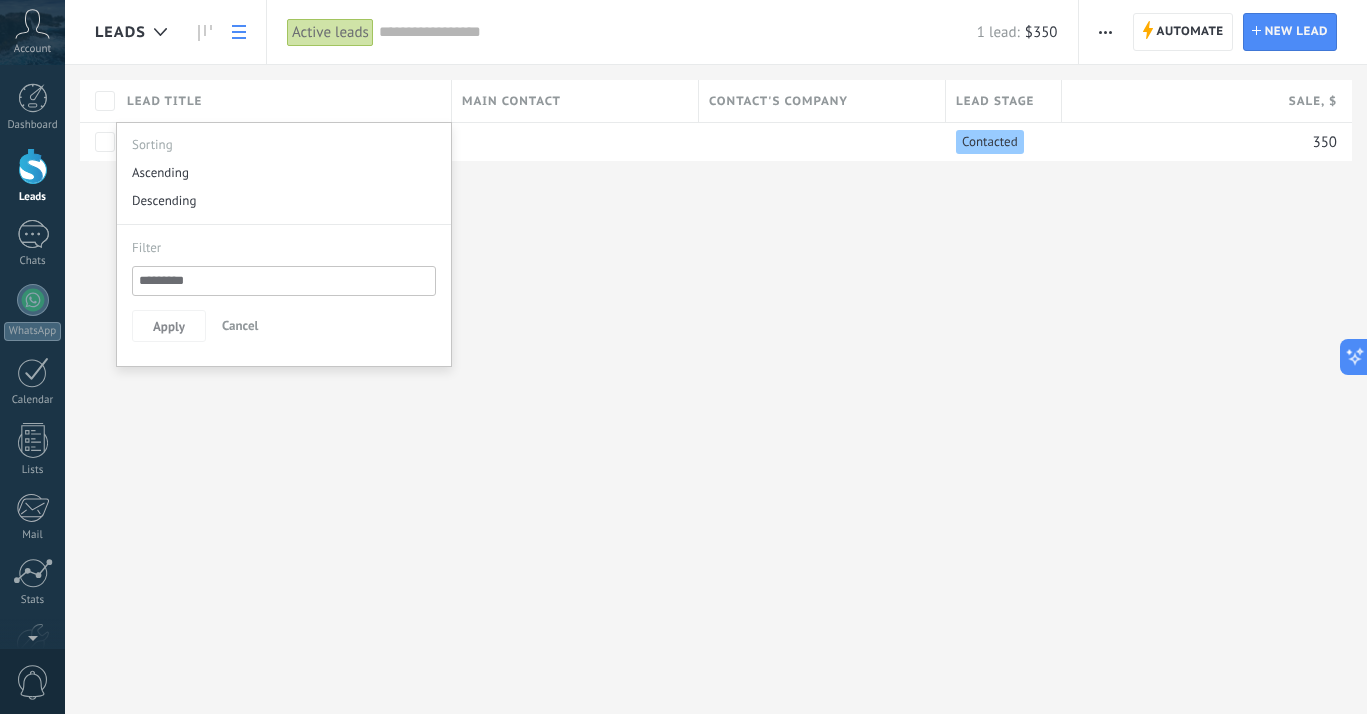 click on "Leads Automate New broadcast Edit pipeline Print List settings Import Export Find duplicates Automate Automate Lead New lead Active leads Apply 1 lead:  $350 Active leads My leads Won leads Lost leads Leads without Tasks Leads with Overdue Tasks Deleted Save Lead properties Any time Any time Today Yesterday Last  ** 30  days This week Last week This month Last month This quarter This year   Select none Incoming leads Contacted Request processed Service booked Specialist assigned Invoice sent Service rendered Canceled Active stages Select all Insufficient budget Product does not fit need Not satisfied with conditions Bought from competitor Undefined reason Reason for close-lost leads Select all Phone Email Form Chat All values Select all Due today Due tomorrow Due this week Due this month Due this quarter No Tasks Overdue All values - Statistics Select field utm_content utm_medium utm_campaign utm_source utm_term utm_referrer referrer gclientid gclid fbclid Select field Conversations Select all Ongoing Closed" at bounding box center [716, 357] 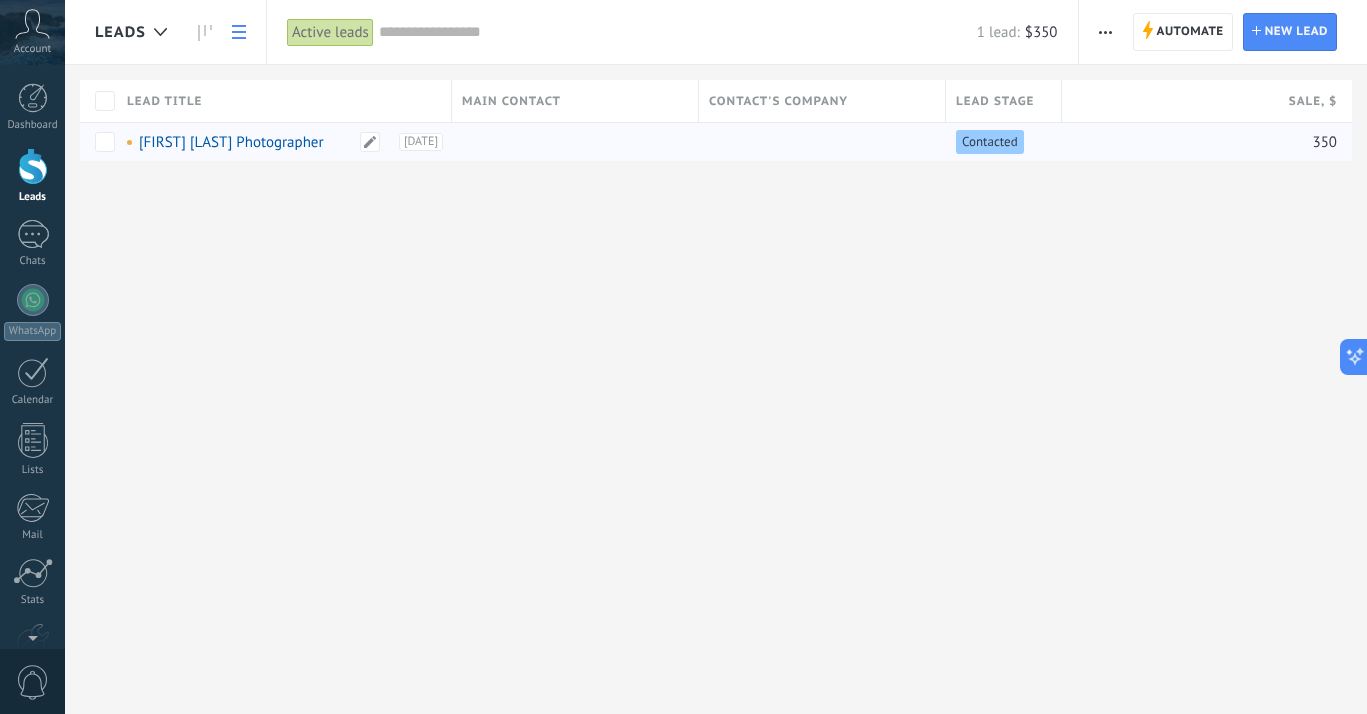 click on "[NAME] Photographer" at bounding box center (231, 142) 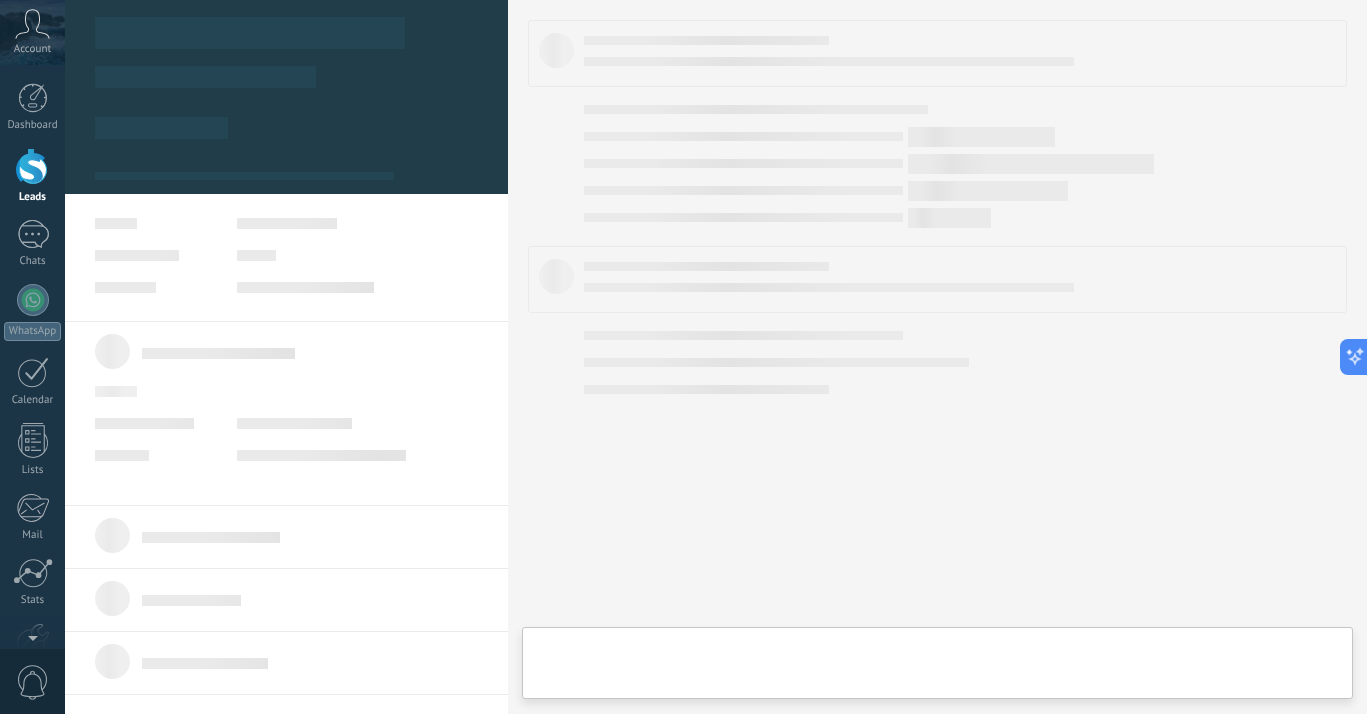scroll, scrollTop: 20, scrollLeft: 0, axis: vertical 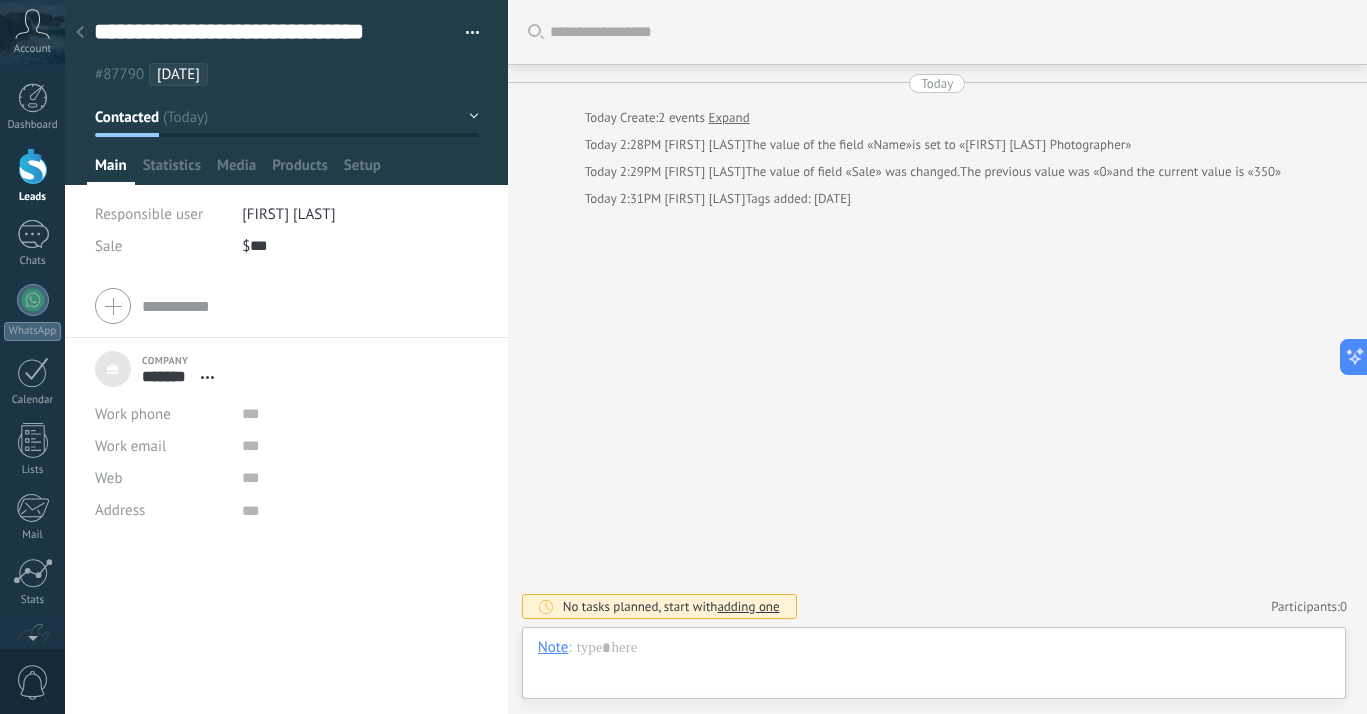 click 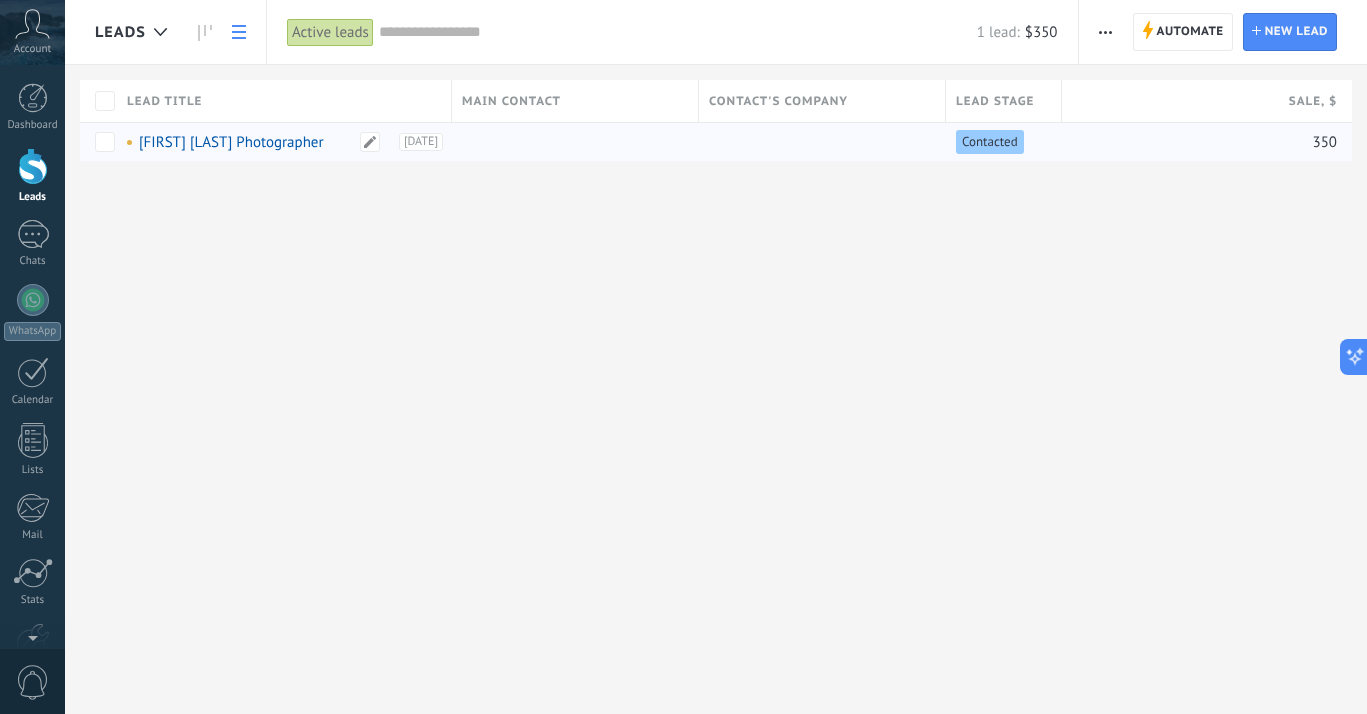 click on "[NAME] Photographer" at bounding box center [231, 142] 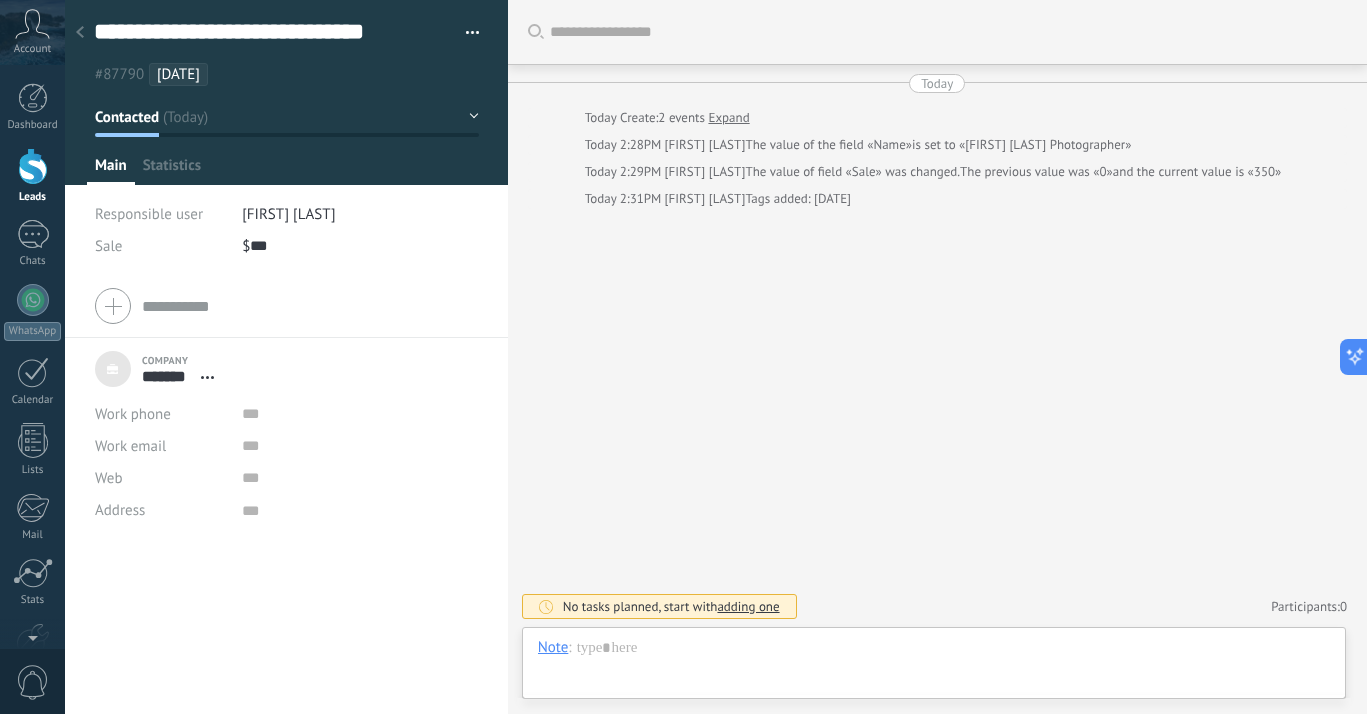 scroll, scrollTop: 20, scrollLeft: 0, axis: vertical 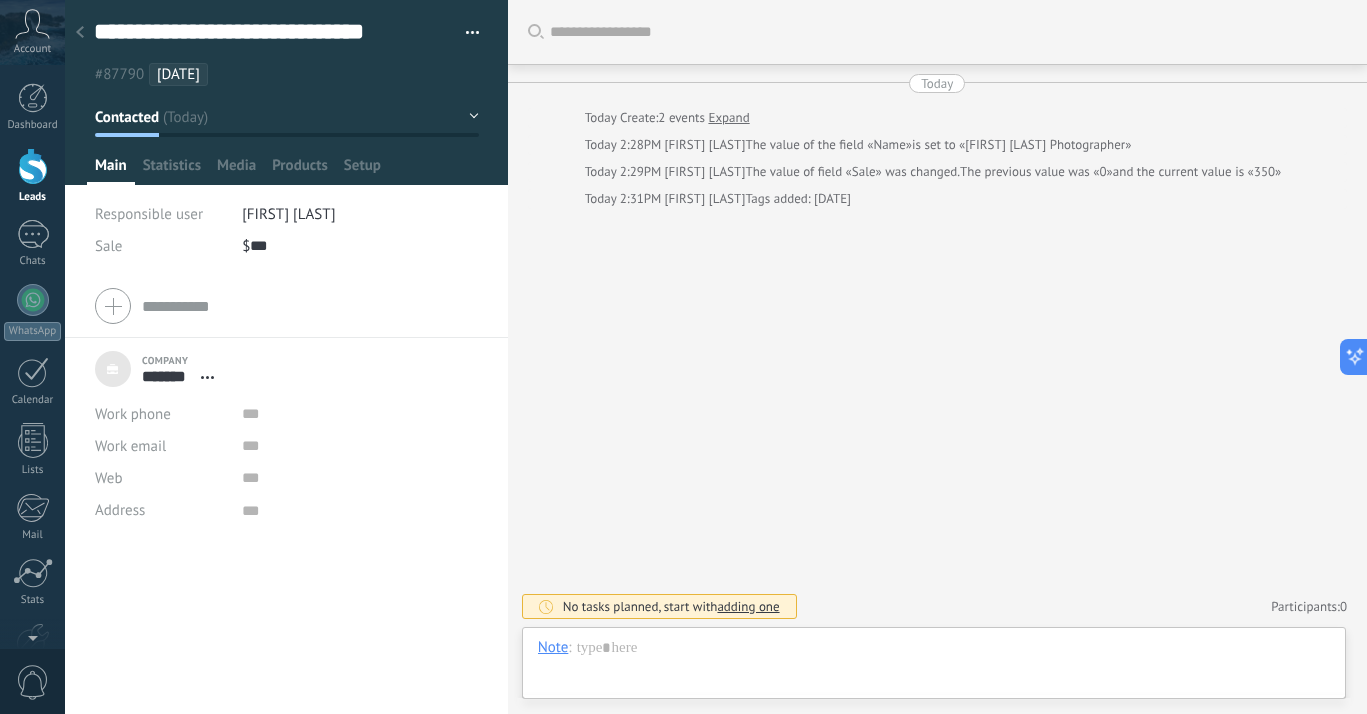 click at bounding box center (465, 33) 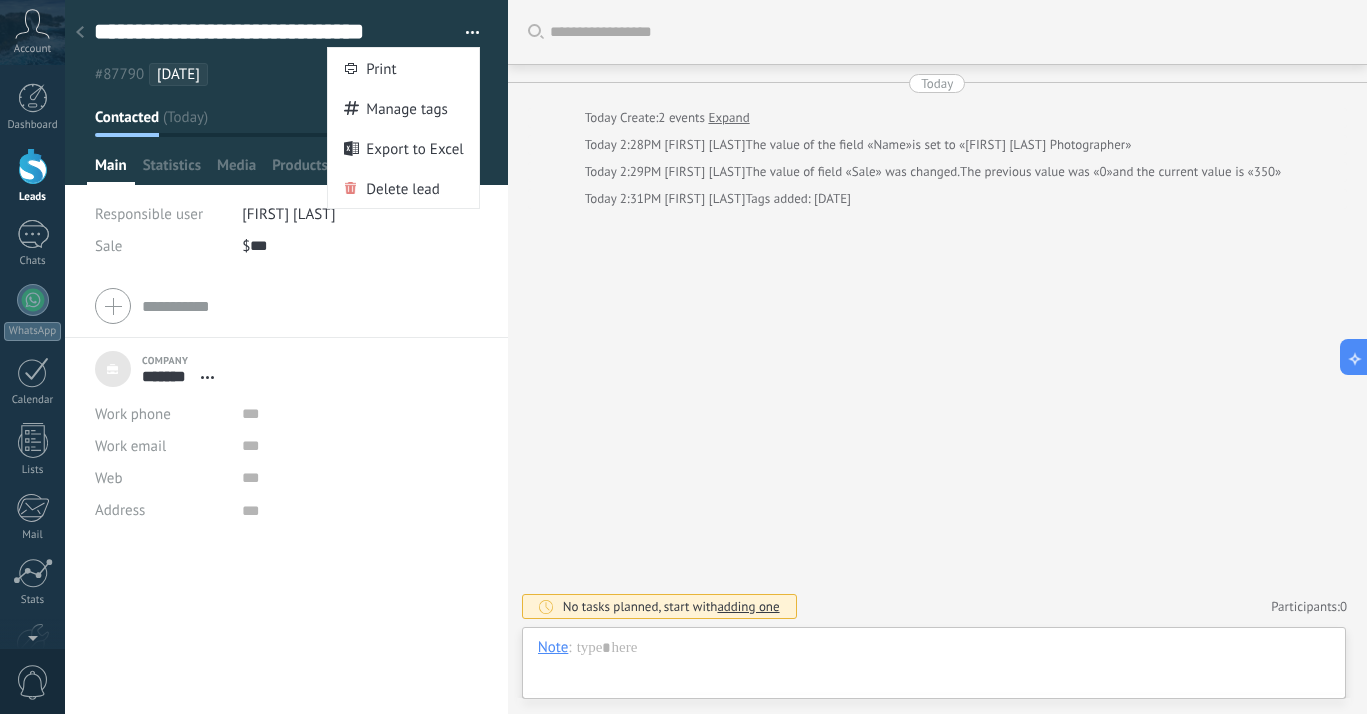click on "Responsible user Elena Smith Sale
$
*** 350" at bounding box center [287, 236] 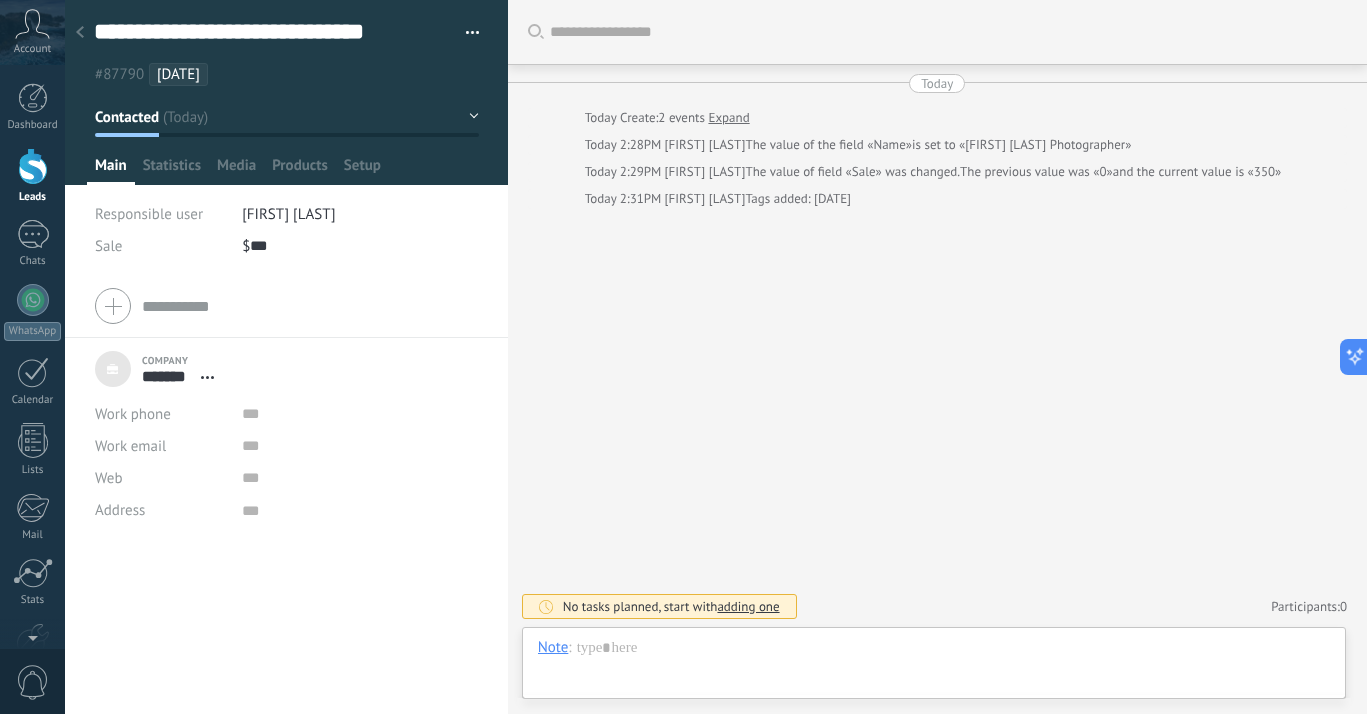 click on "Contacted" at bounding box center [287, 117] 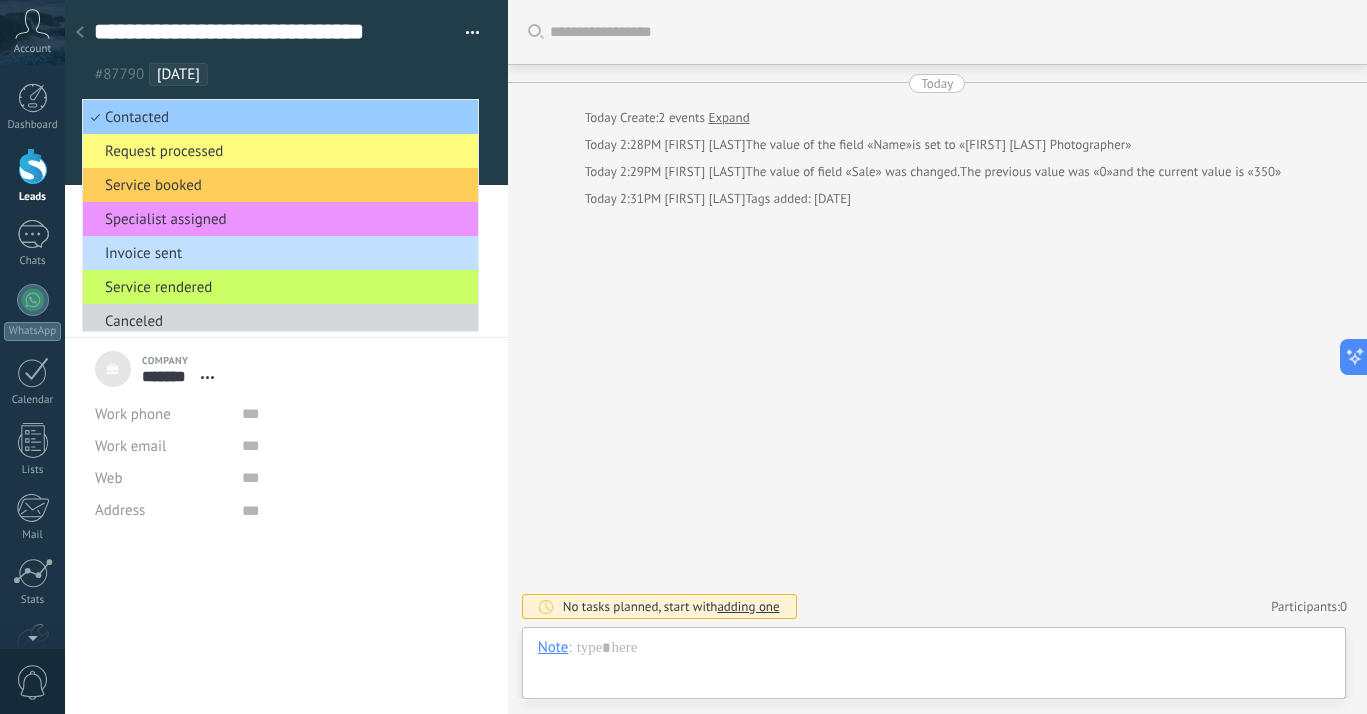click at bounding box center [508, 357] 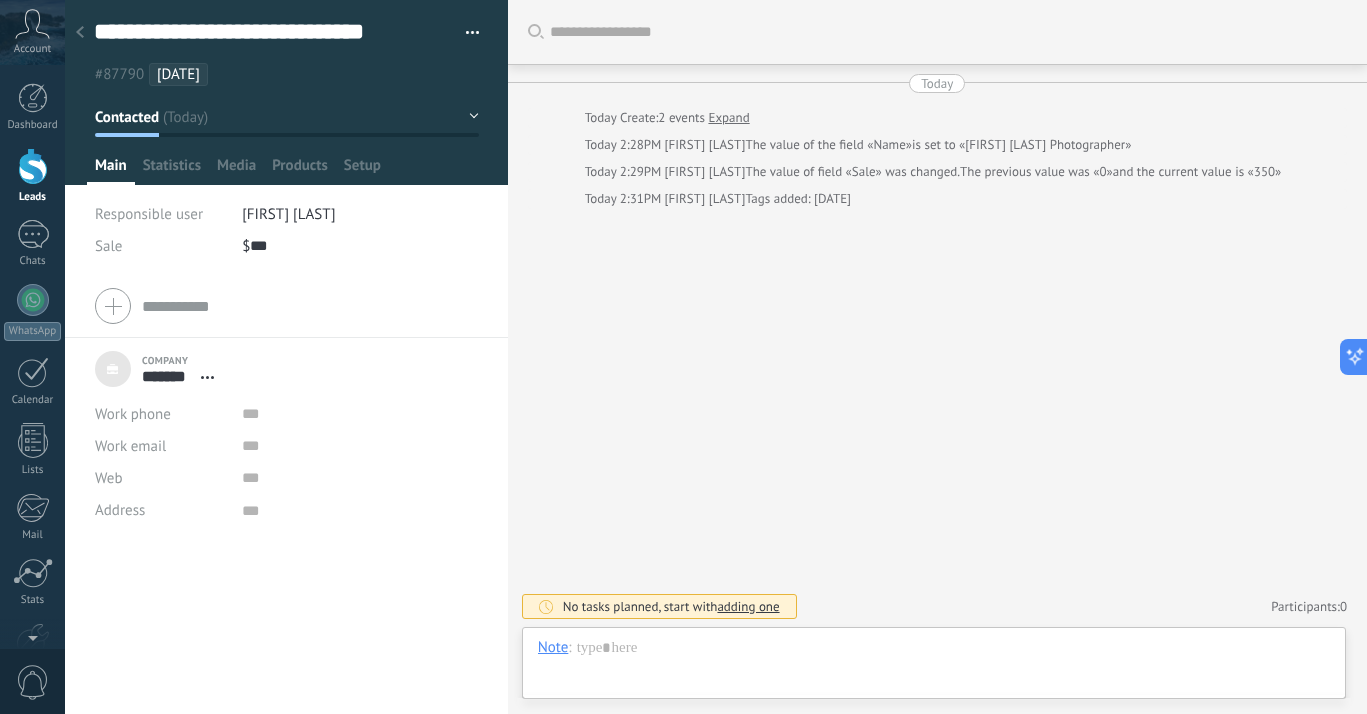 click at bounding box center [465, 33] 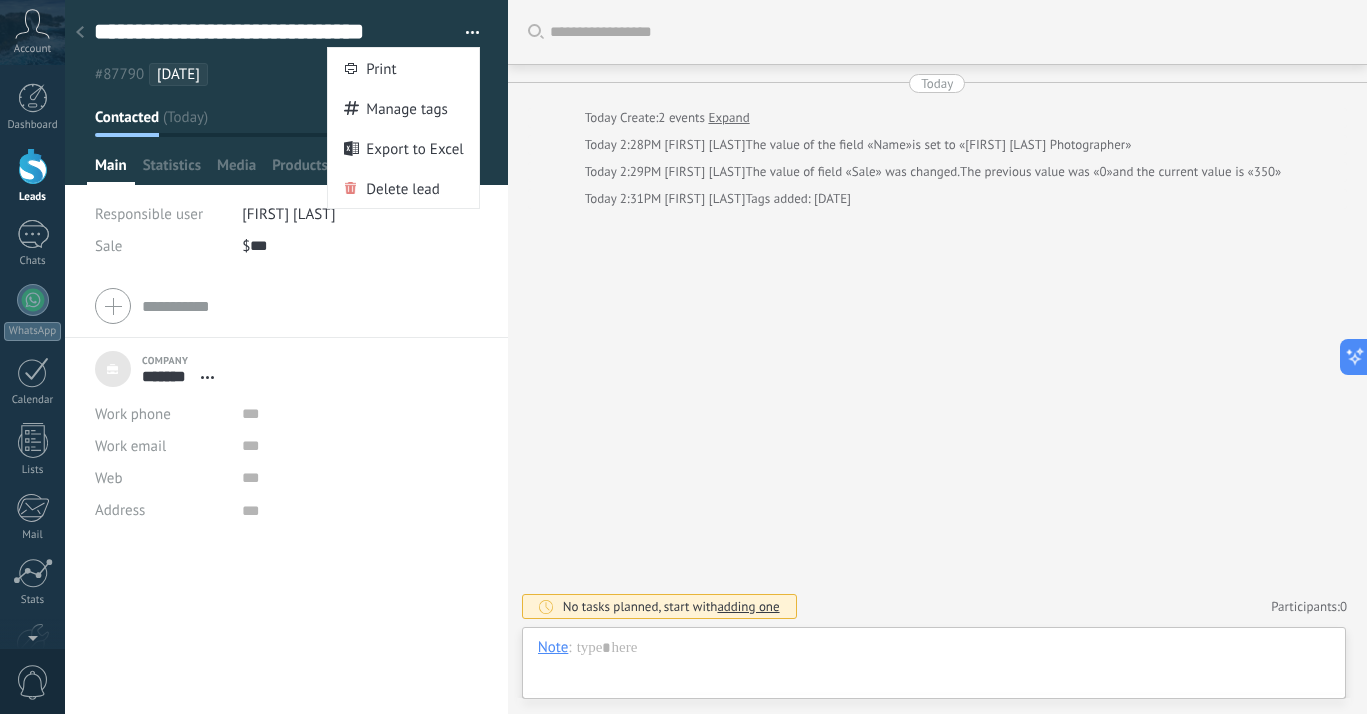 click on "Search Load more Today Today Create:  2 events   Expand Today 2:28PM Elena Smith  The value of the field «Name»  is set to «Sezim Osmonalieva Photographer» Today 2:29PM Elena Smith  The value of field «Sale» was changed.  The previous value was «0»  and the current value is «350» Today 2:31PM Elena Smith  Tags added: 7/12/25 No tasks planned, start with  adding one Participants:  0 Add member Bots:  0" at bounding box center [937, 357] 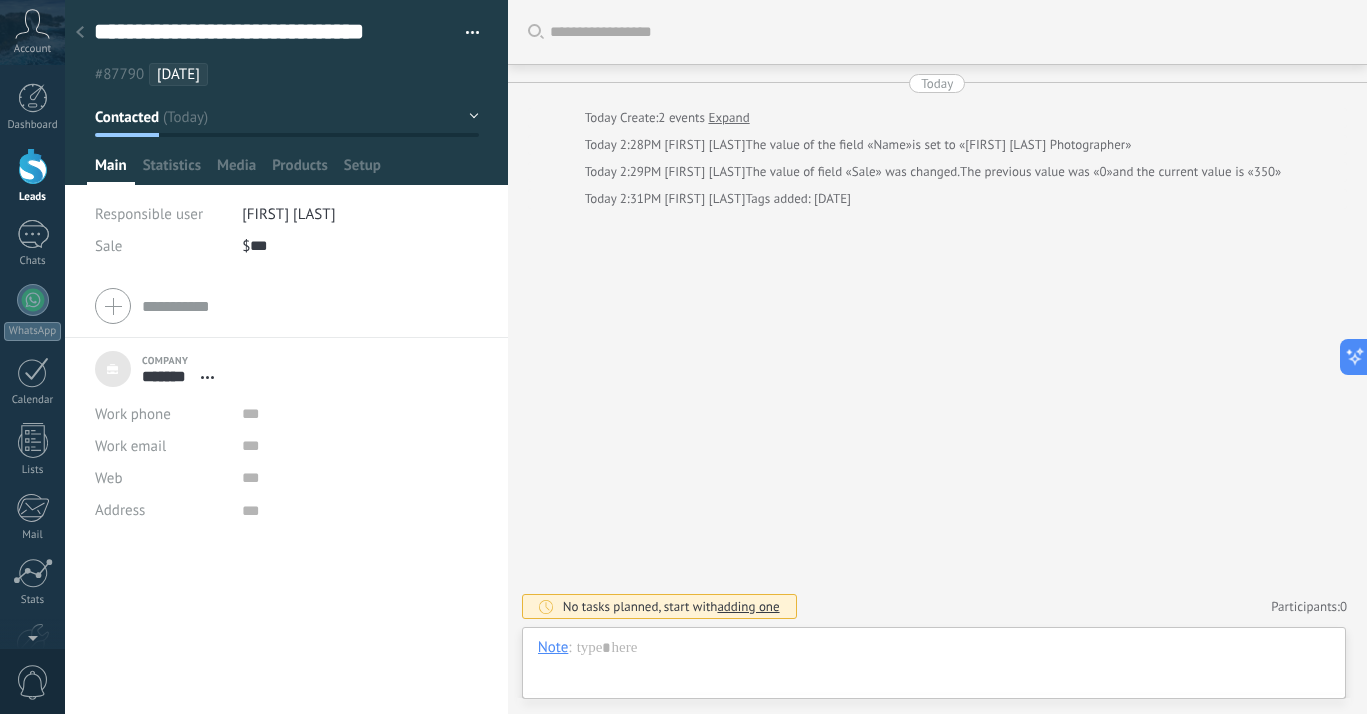 click on "Main Statistics Media Products Setup" at bounding box center [287, 170] 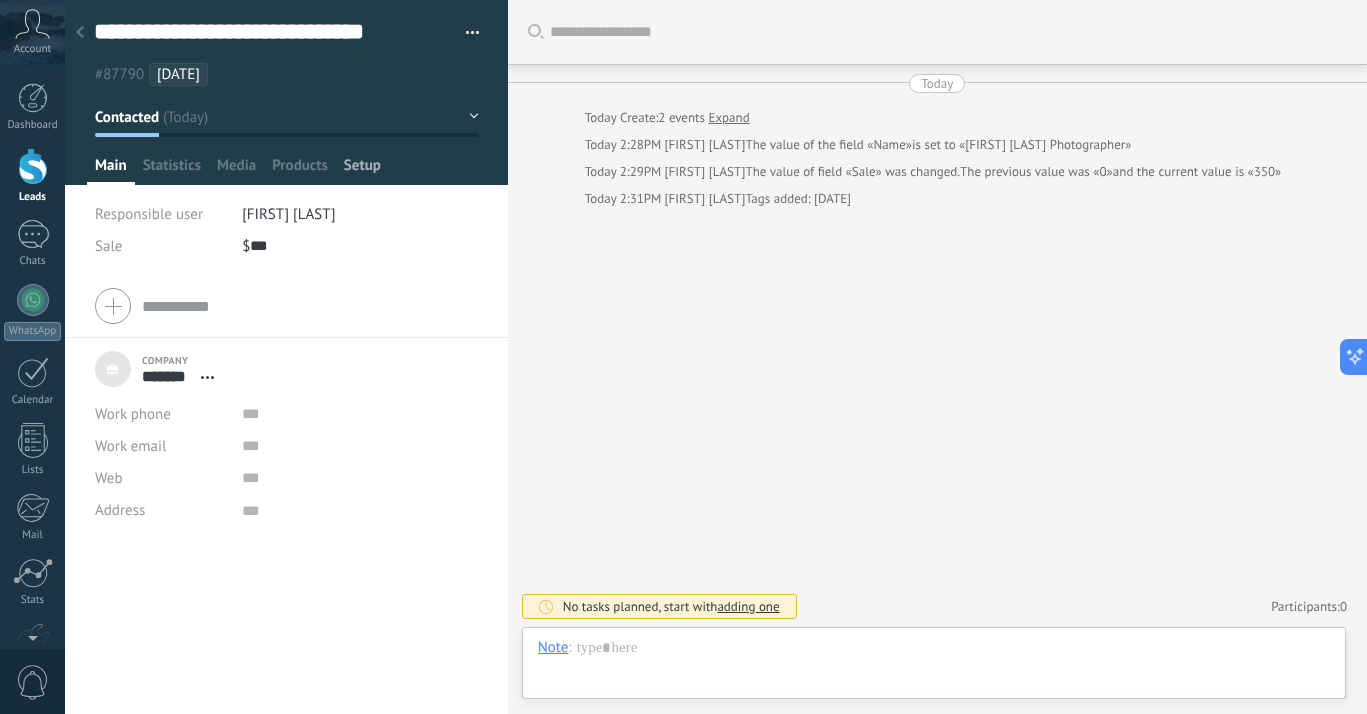 click on "Setup" at bounding box center [362, 170] 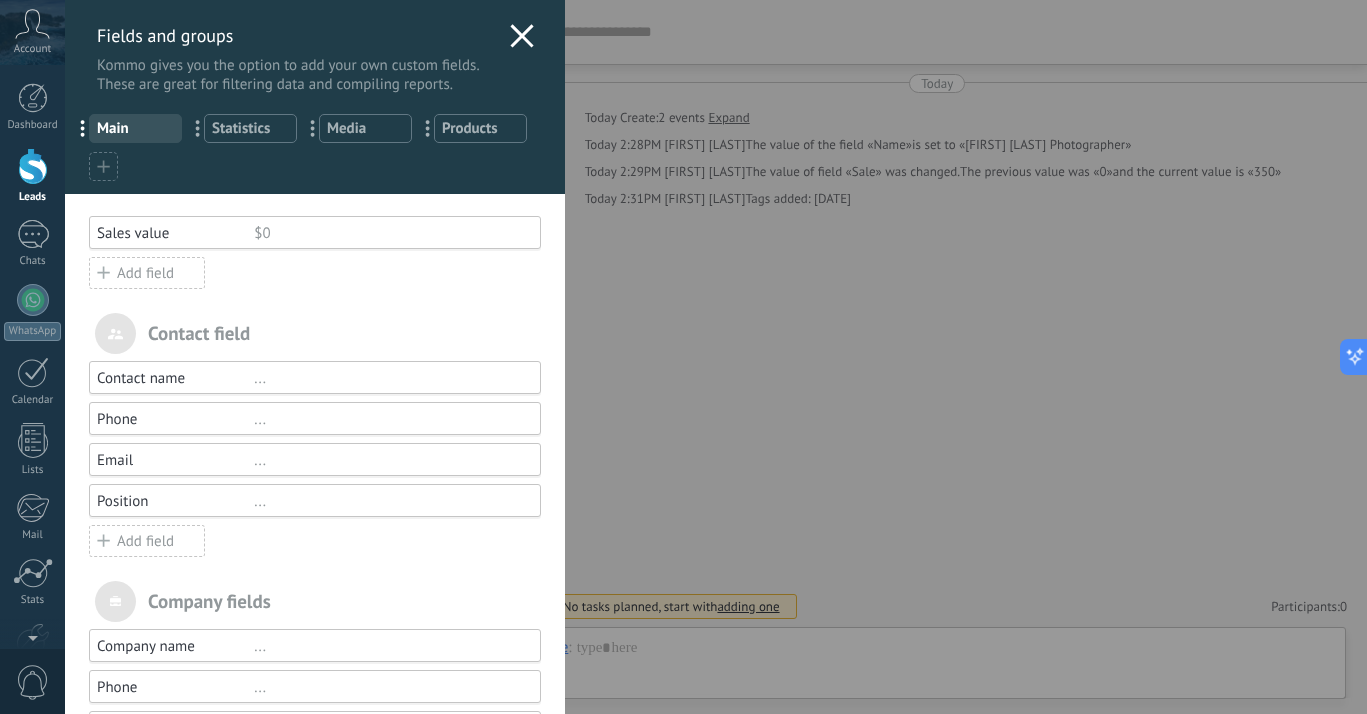 click 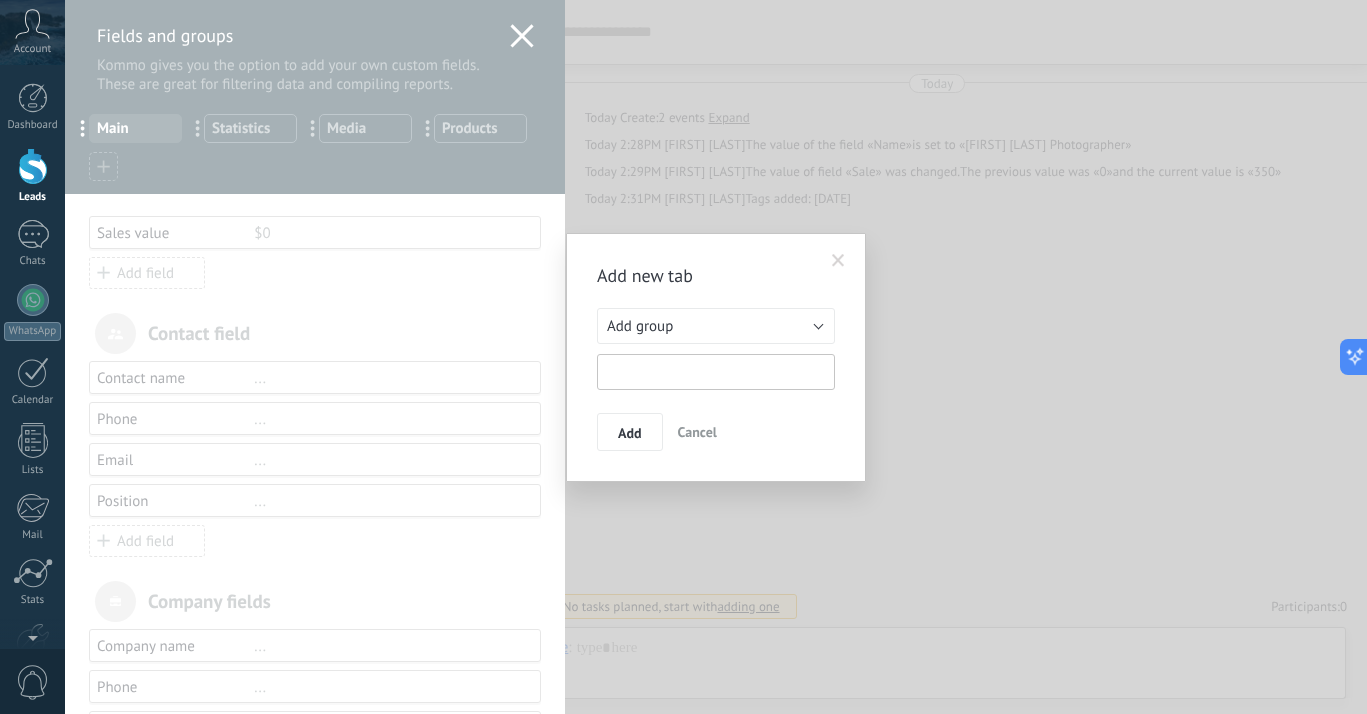 click at bounding box center (716, 372) 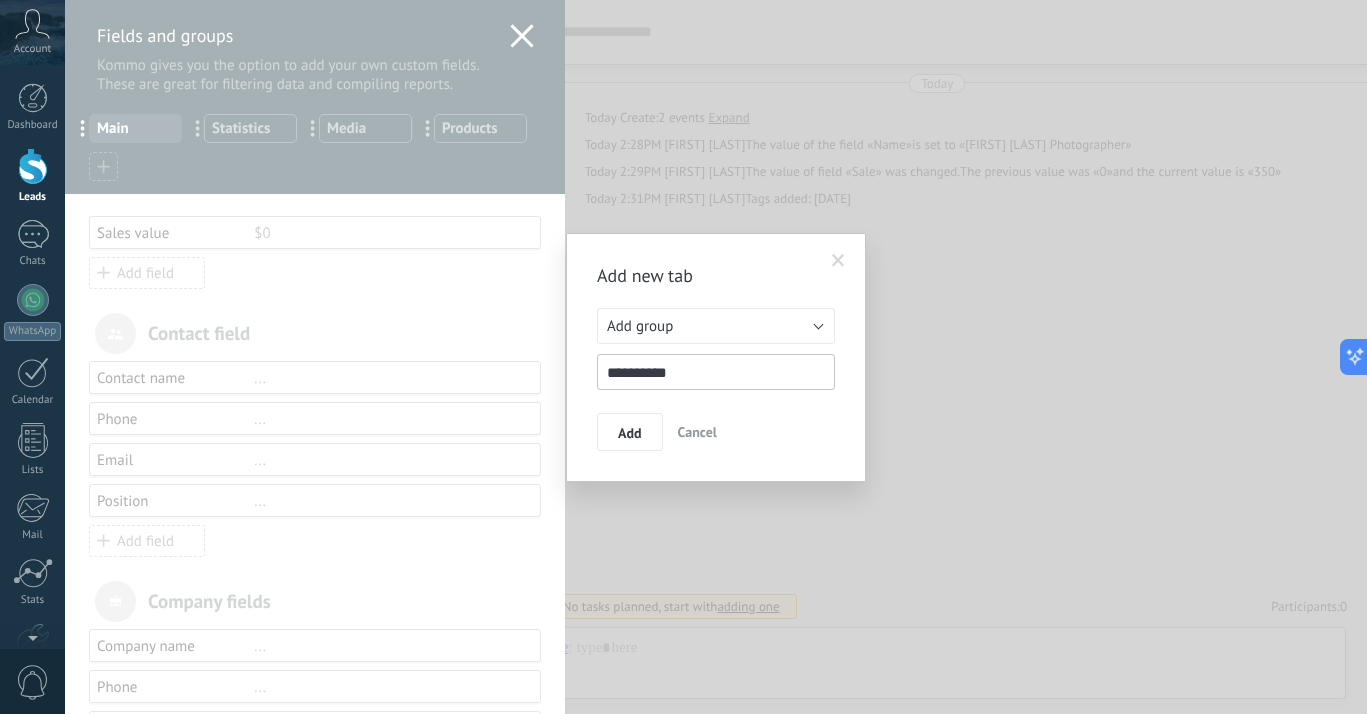 type on "**********" 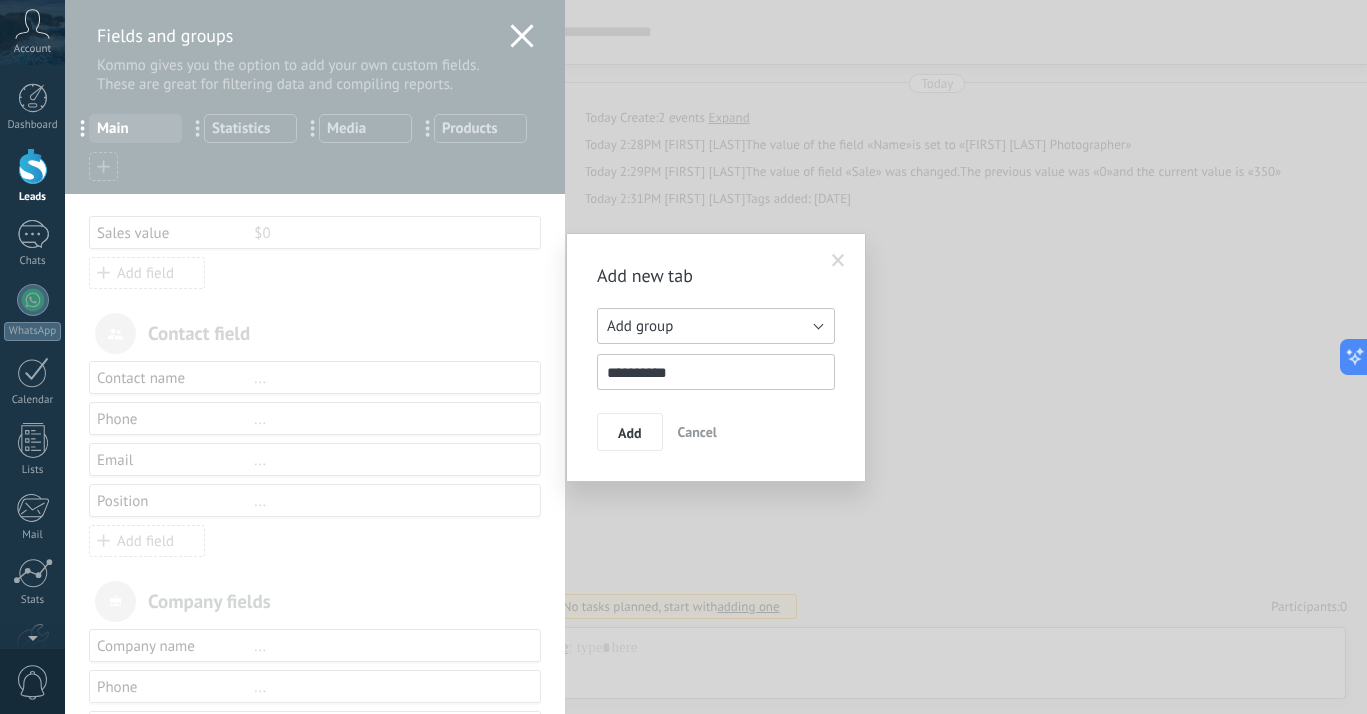 click on "Add group" at bounding box center (716, 326) 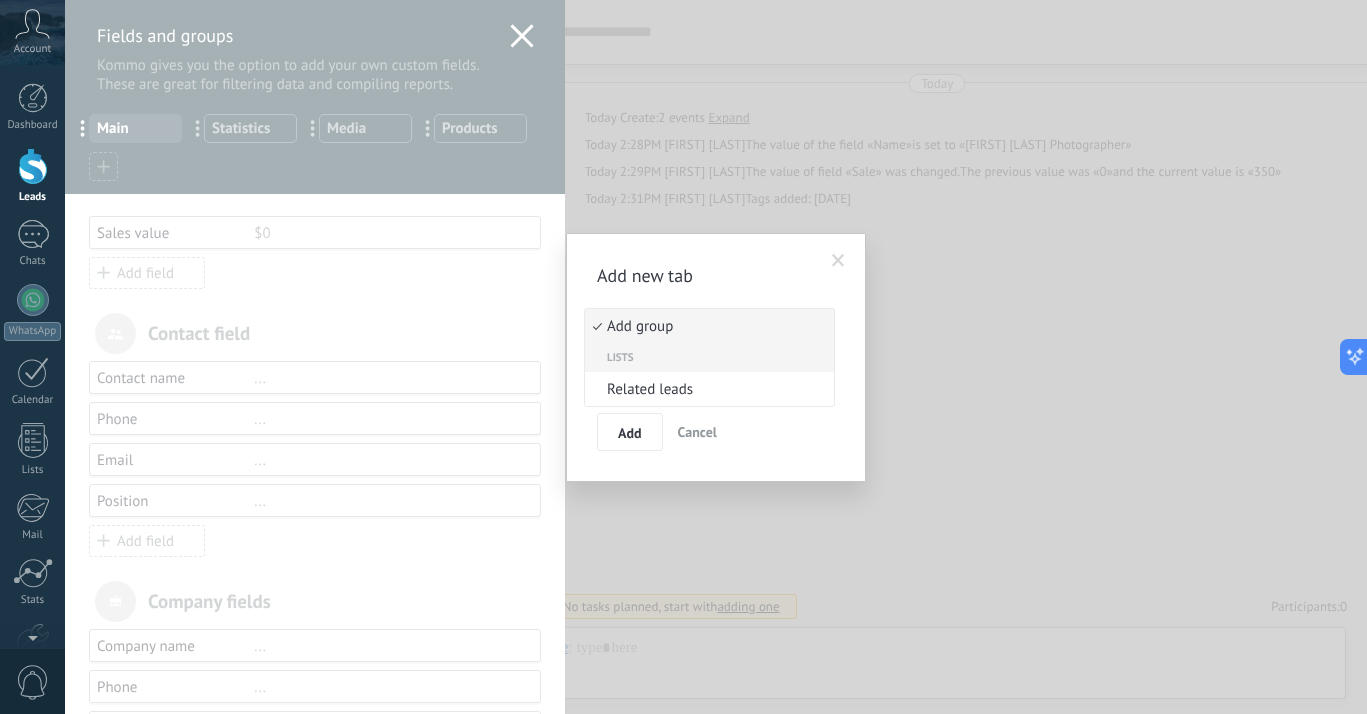 click on "**********" at bounding box center [716, 349] 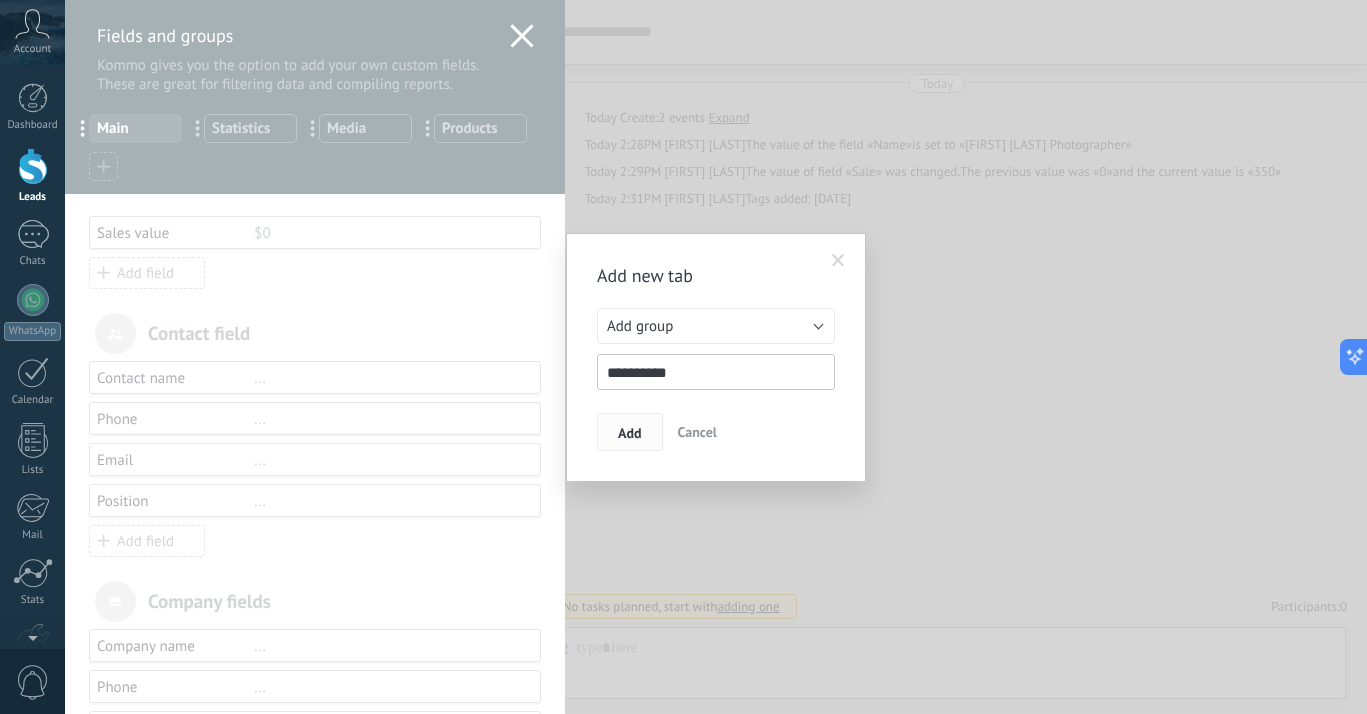 click on "Add" at bounding box center [630, 433] 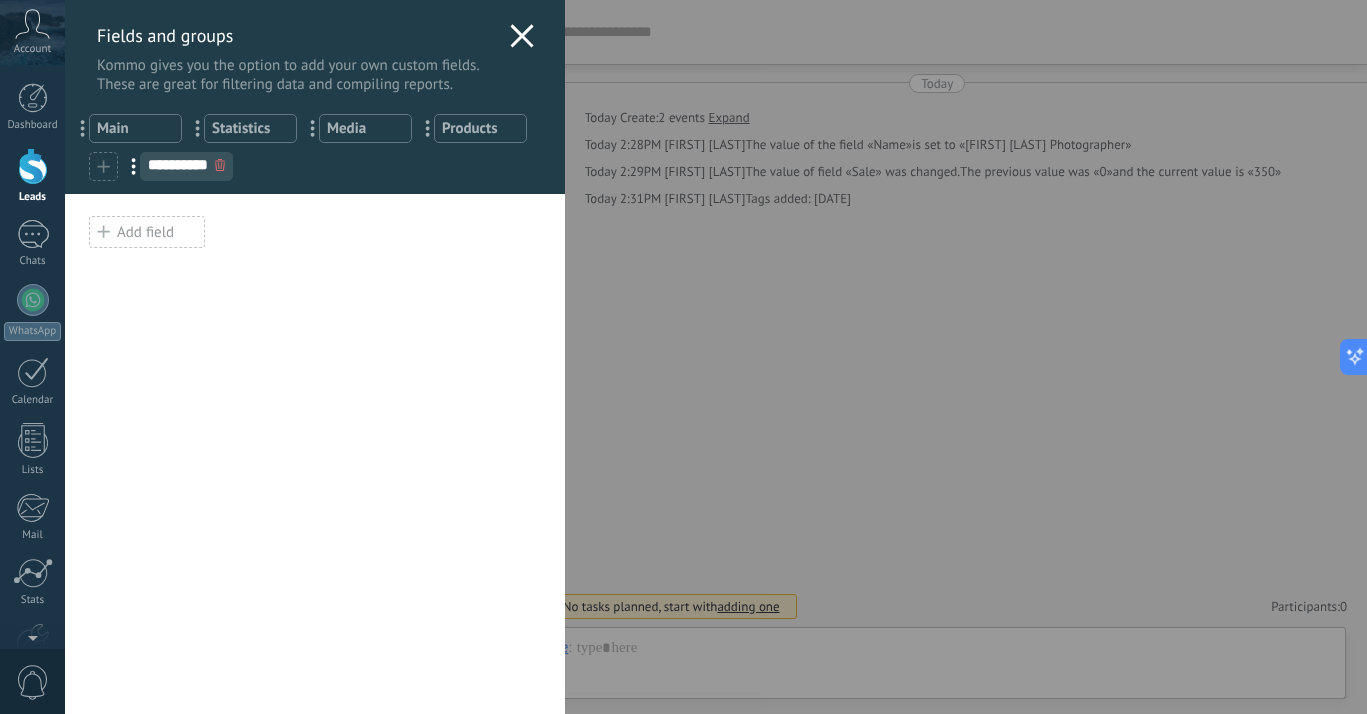 click on "Add field" at bounding box center (147, 232) 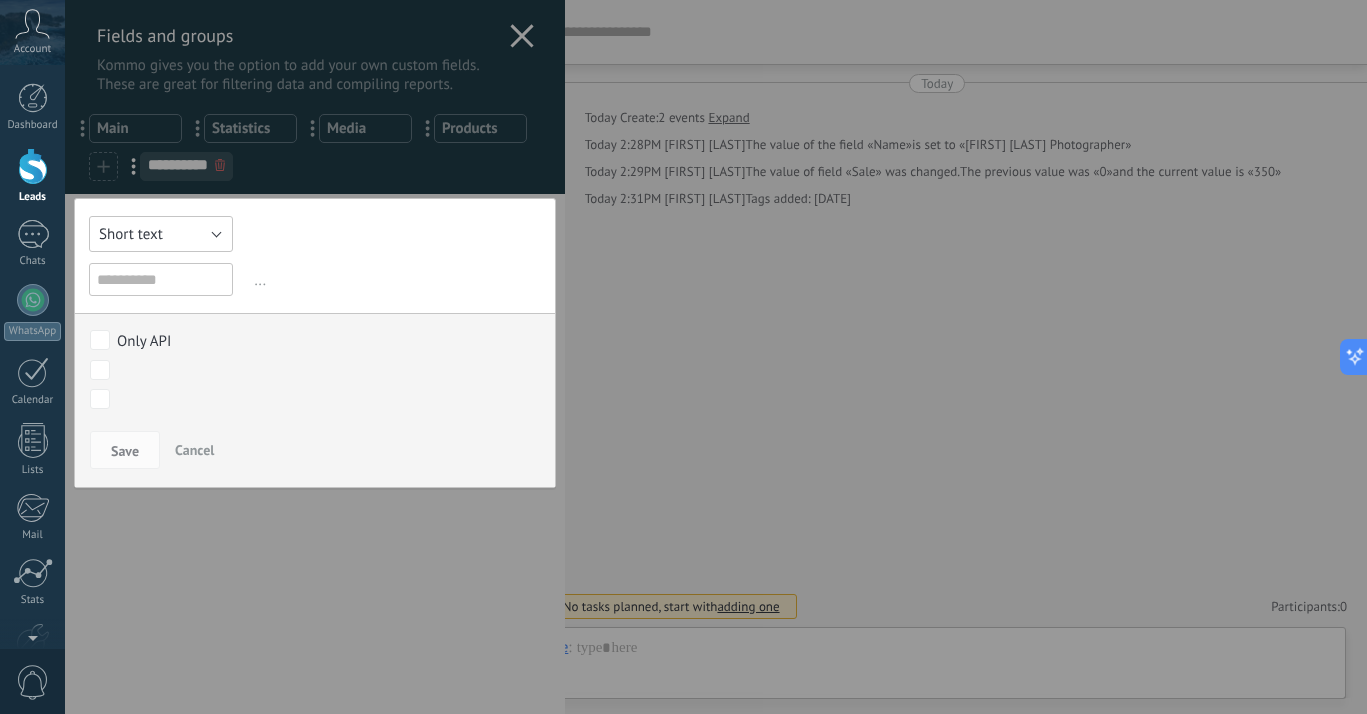 click on "Short text" at bounding box center (161, 234) 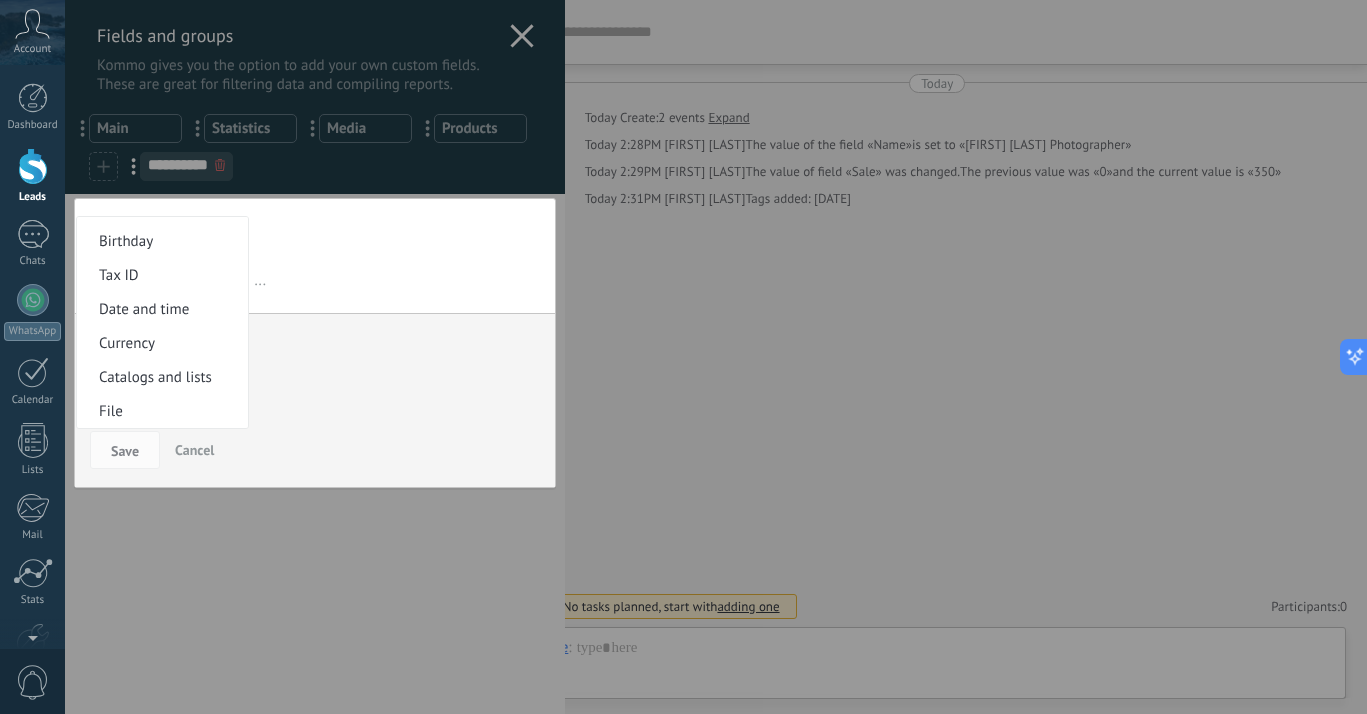scroll, scrollTop: 359, scrollLeft: 0, axis: vertical 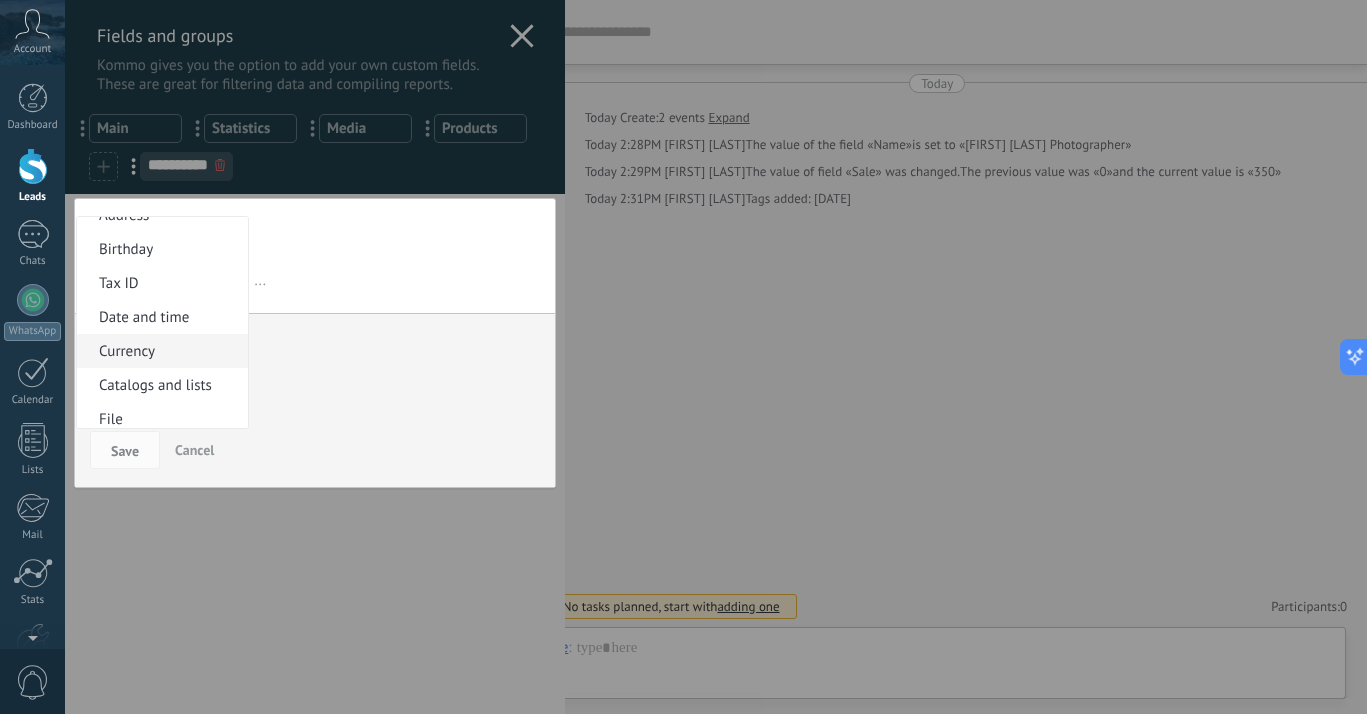 click on "Currency" at bounding box center (159, 351) 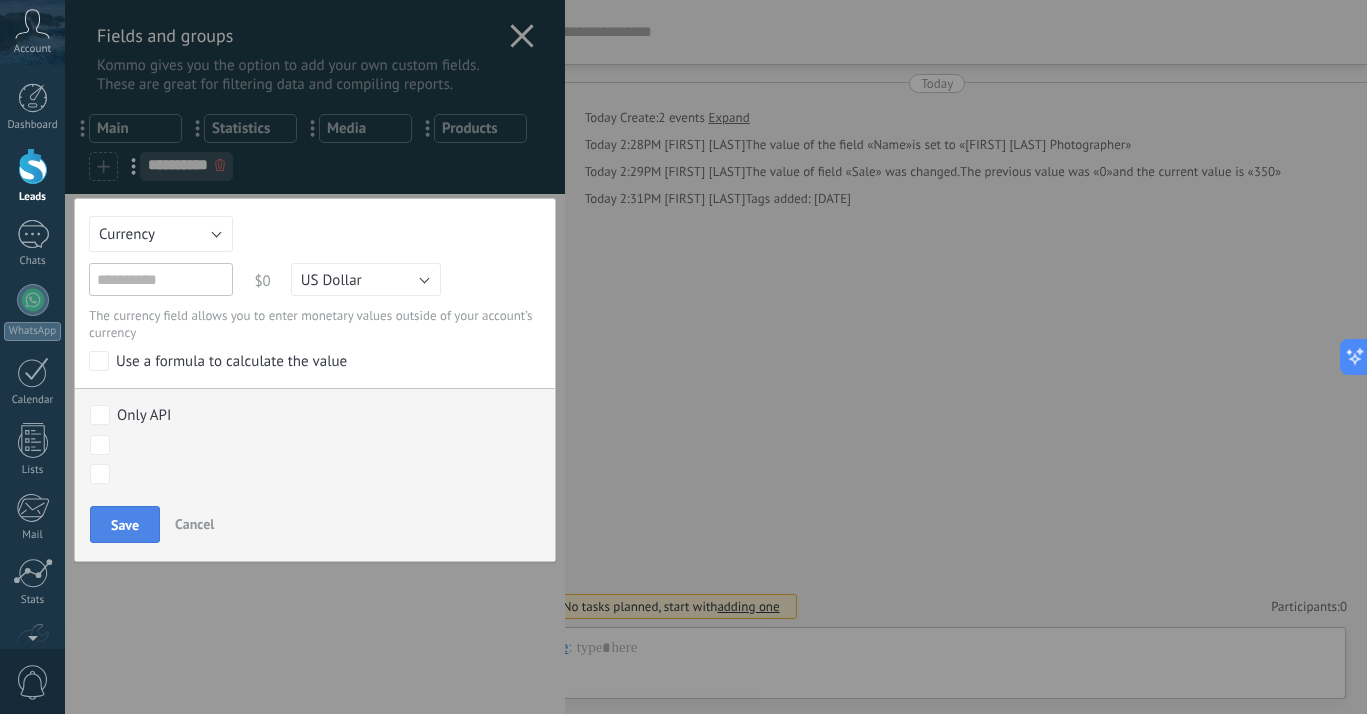 click on "Save" at bounding box center (125, 525) 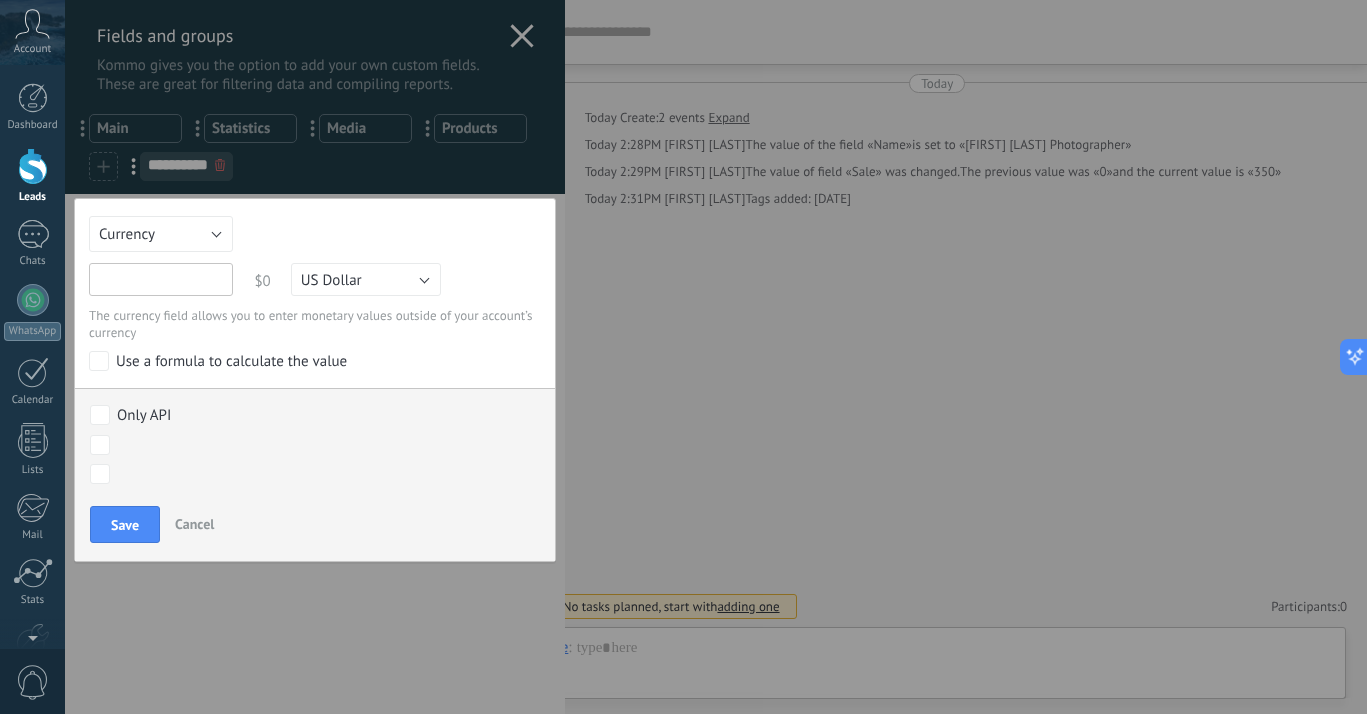 click at bounding box center [161, 279] 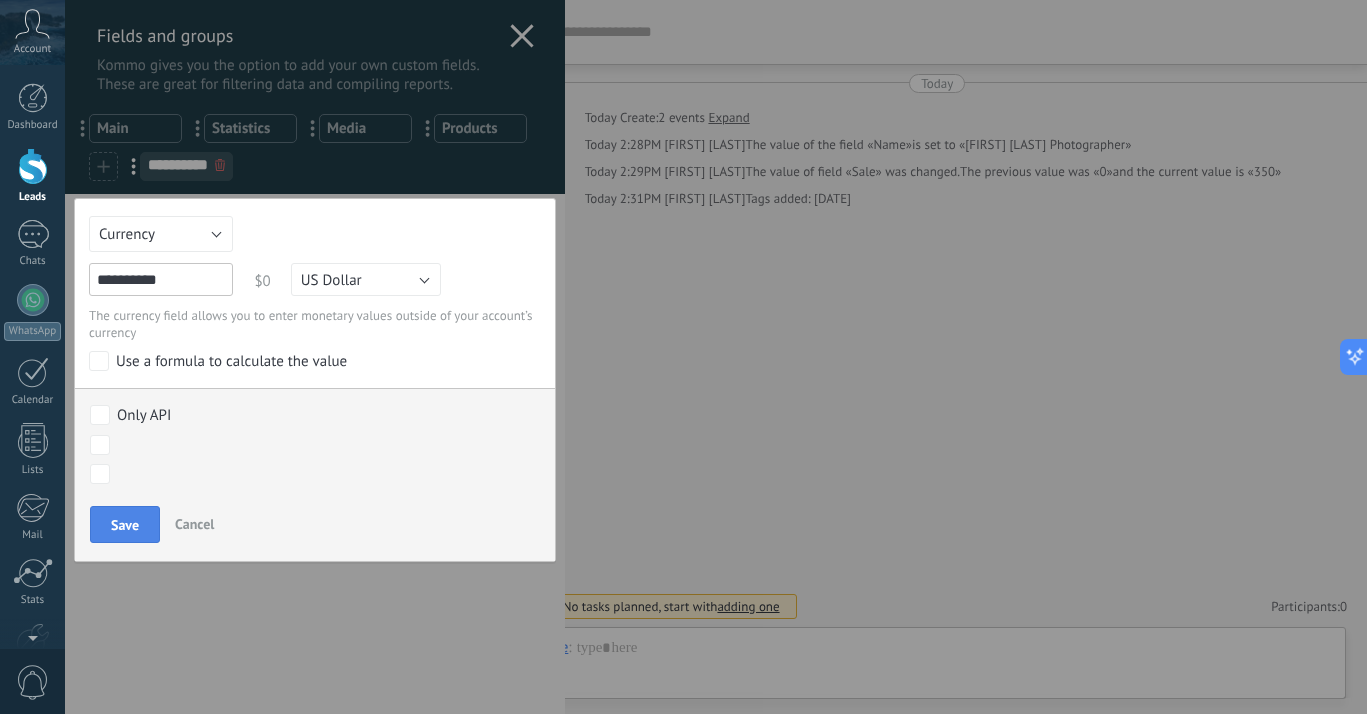 type on "**********" 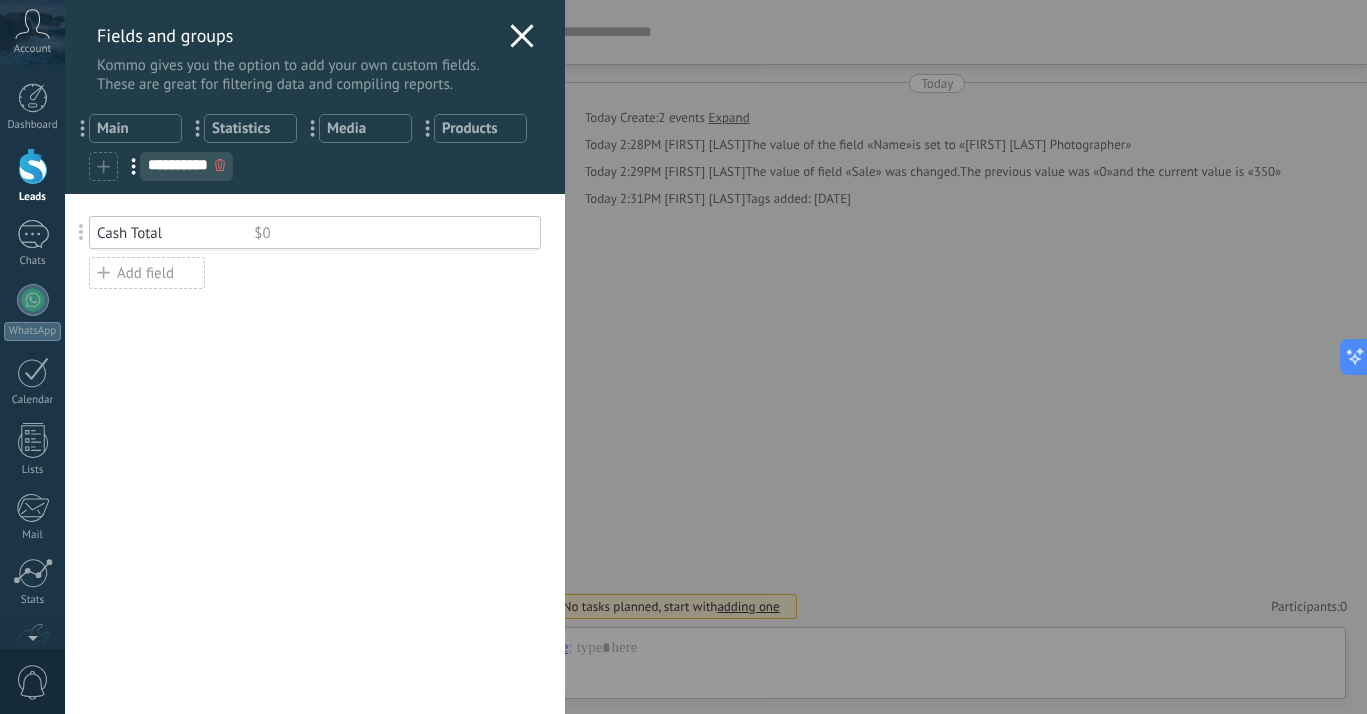 click 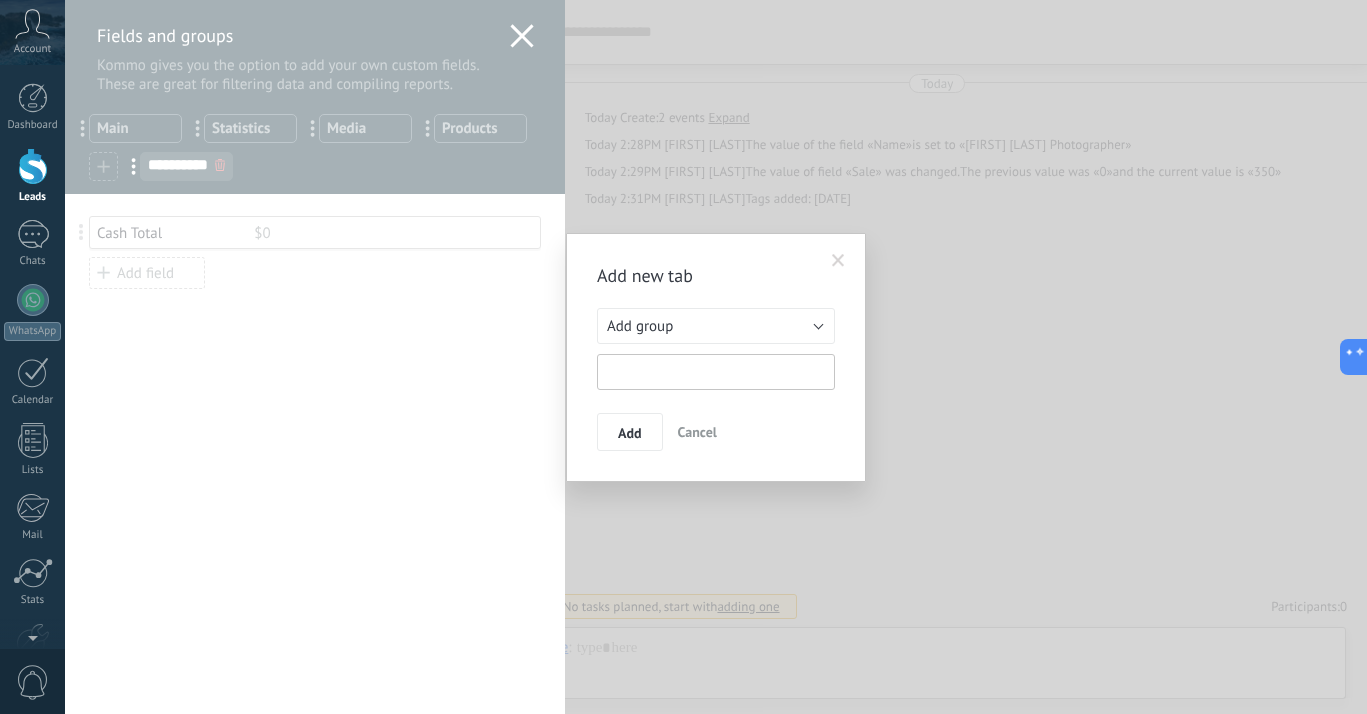 click at bounding box center (716, 372) 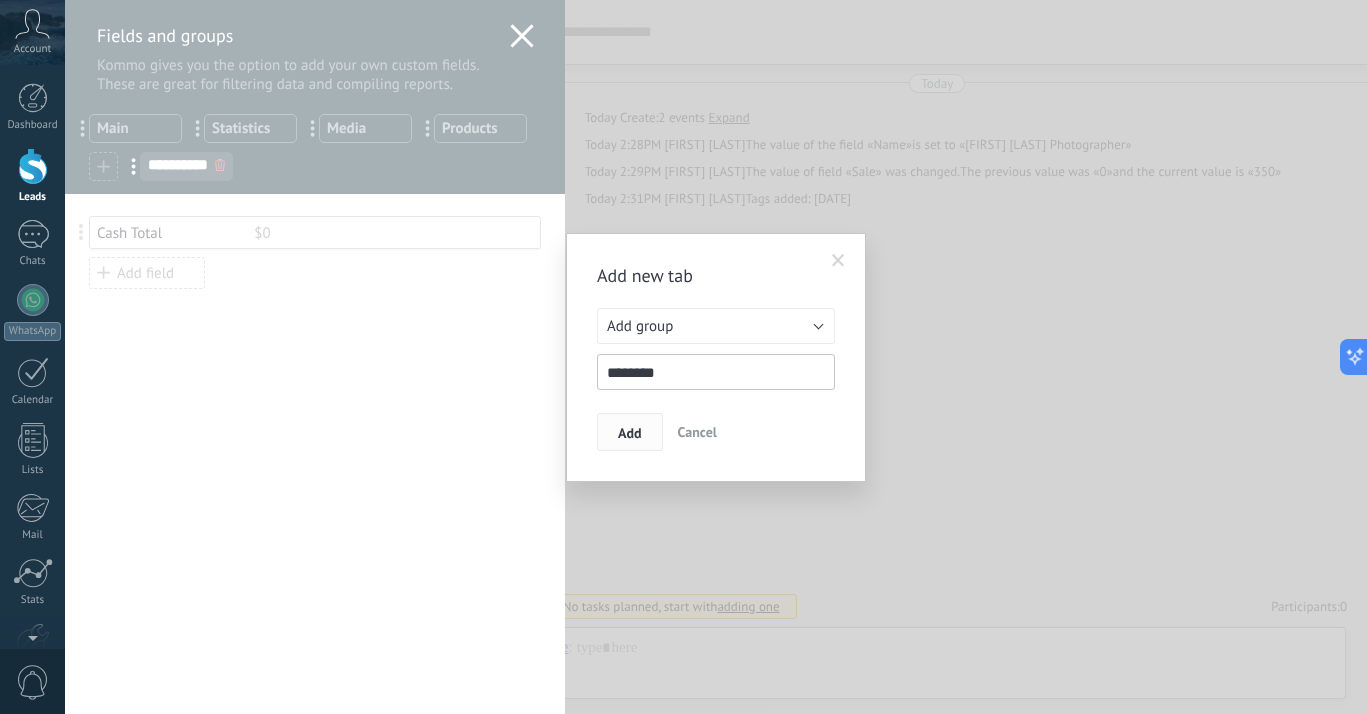 type on "********" 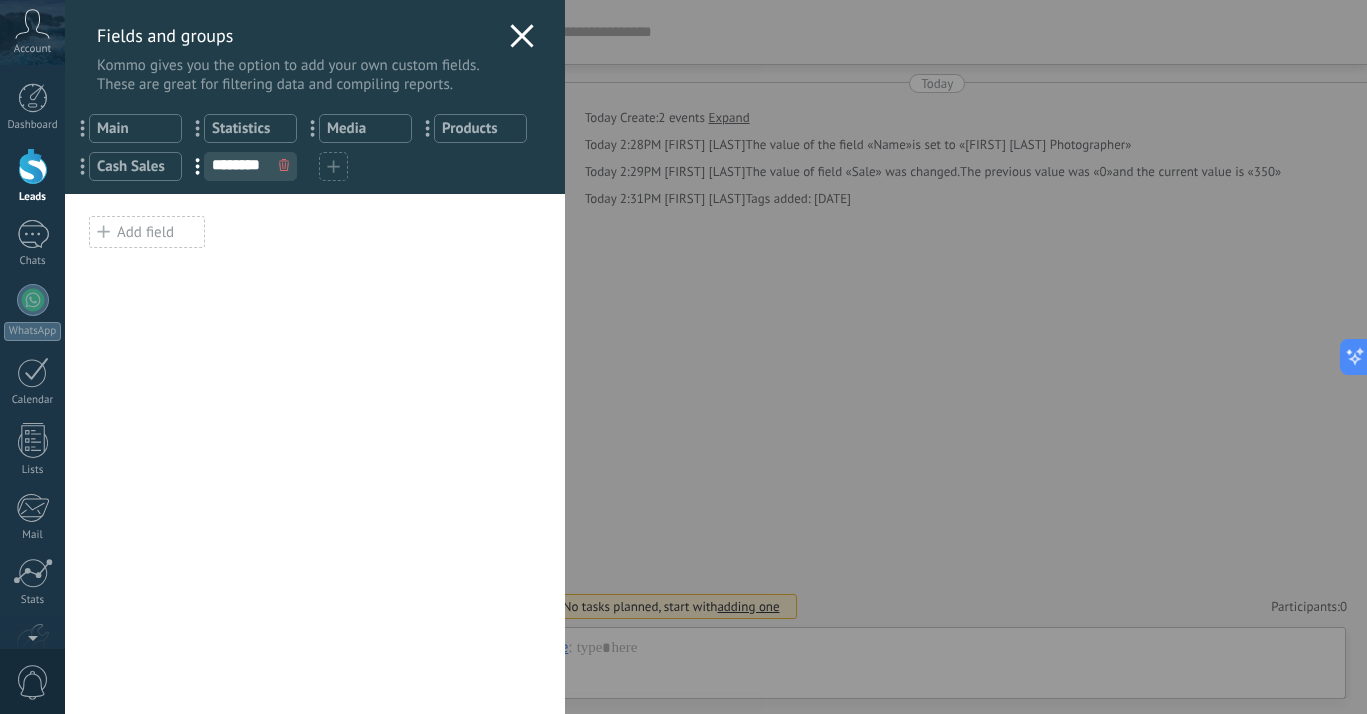 click on "Add field" at bounding box center (147, 232) 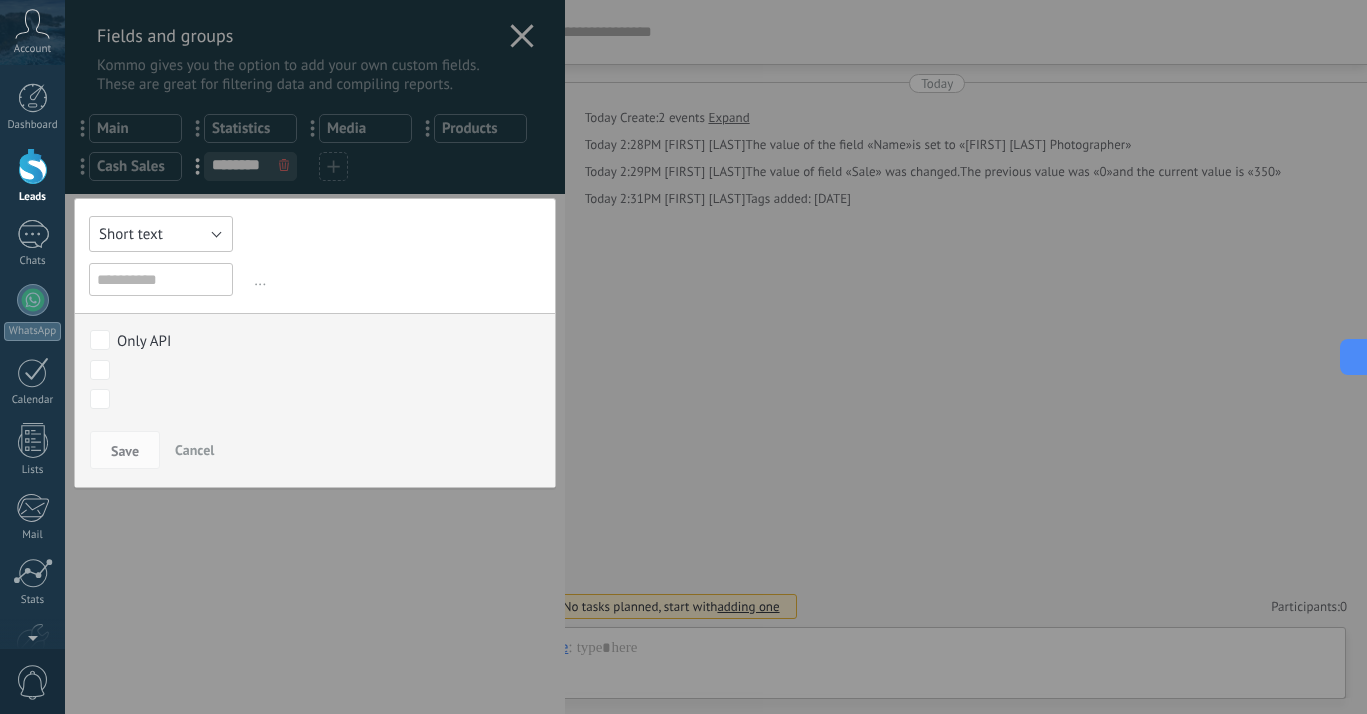 click on "Short text" at bounding box center [131, 234] 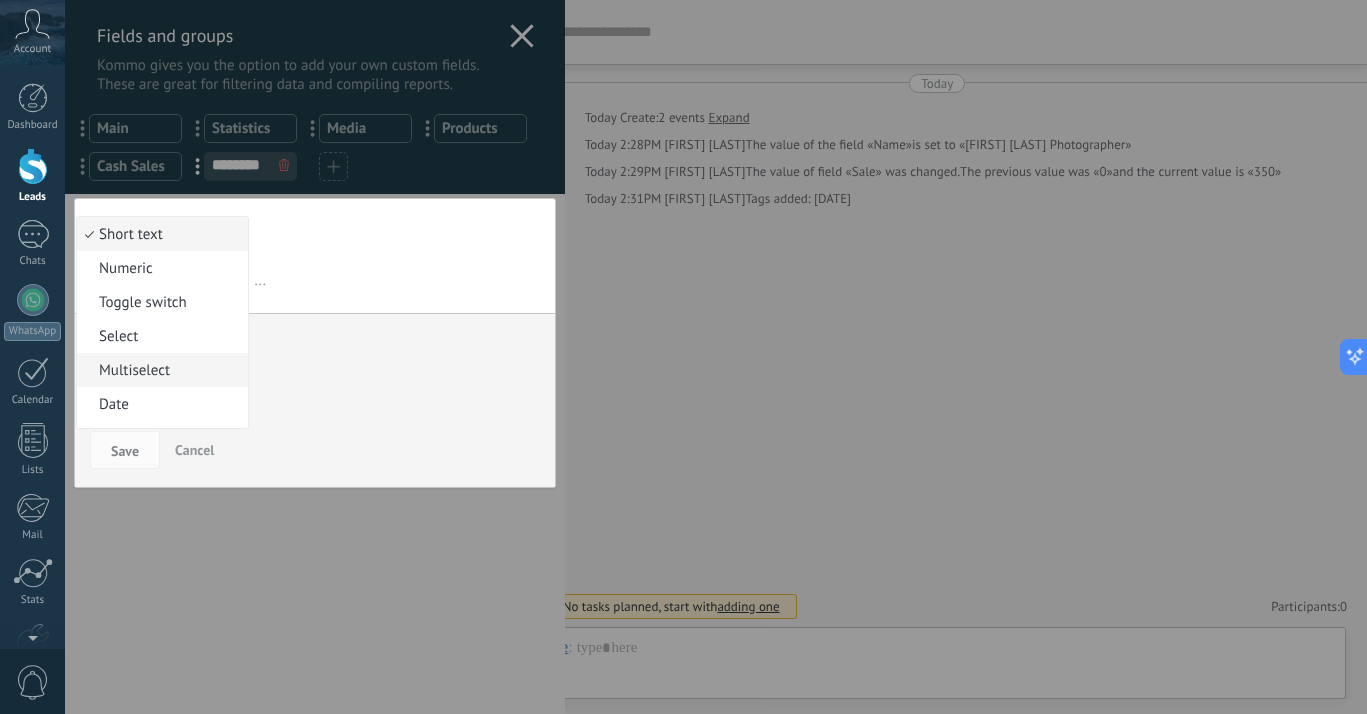 scroll, scrollTop: 375, scrollLeft: 0, axis: vertical 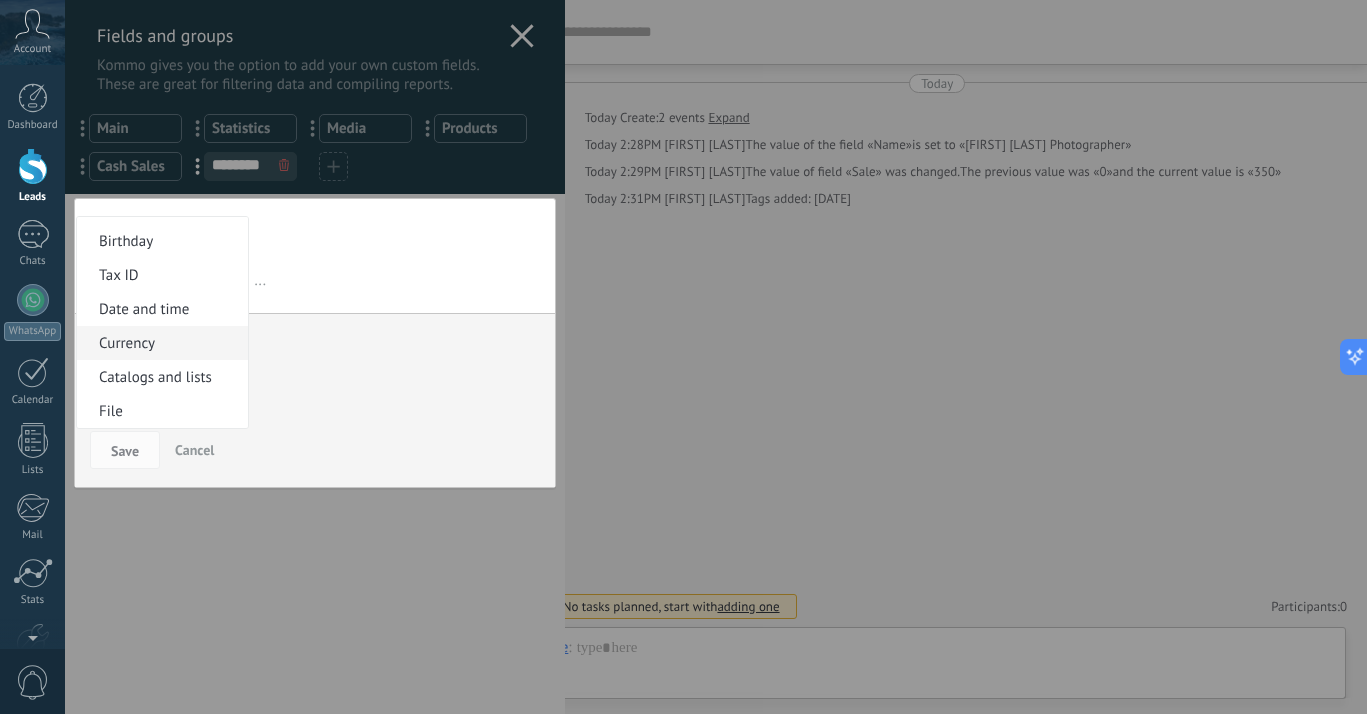 click on "Currency" at bounding box center (162, 343) 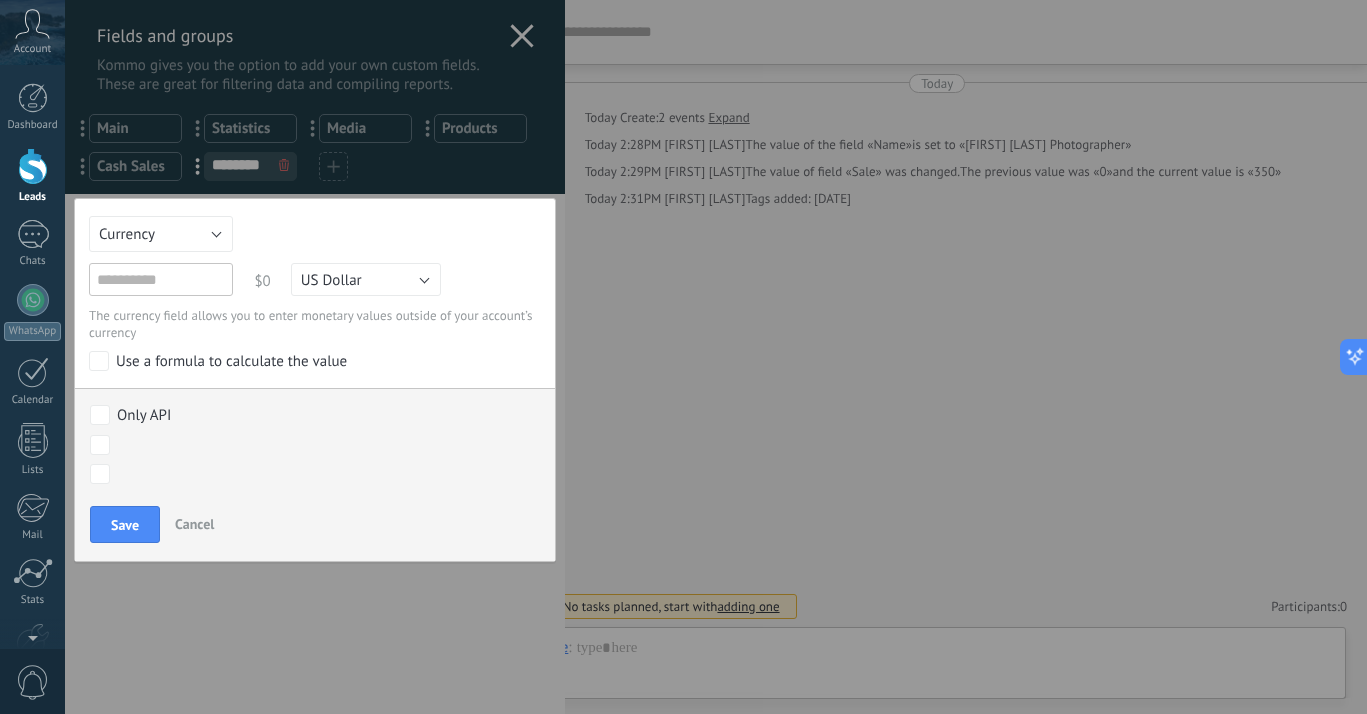 click on "Short text Numeric Toggle switch Select Multiselect Date Url Long text Radiobutton Short address Address Birthday Tax ID Date and time Currency Catalogs and lists File Currency   $0 US Dollar Euro Russian Ruble United Arab Emirates Dirham Afghan Afghani Albanian Lek Armenian Dram Netherlands Antillean Guilder Argentine Peso Australian Dollar Aruban Florin Azerbaijani Manat Bosnia-Herzegovina Convertible Mark Bangladeshi Taka Bulgarian Lev Bahraini Dinar Bolivian Boliviano Brazilian Real Bhutanese Ngultrum Botswanan Pula Belarusian Ruble Canadian Dollar Swiss Franc Chilean Peso Chinese Yuan Colombian Peso Costa Rican Colón Czech Republic Koruna Djiboutian Franc Danish Krone Dominican Peso Algerian Dinar Egyptian Pound Eritrean Nakfa Ethiopian Birr British Pound Sterling Georgian Lari Guatemalan Quetzal Hong Kong Dollar Honduran Lempira Croatian Kuna Haitian Gourde Hungarian Forint Indonesian Rupiah Israeli New Sheqel Indian Rupee Iraqi Dinar Iranian Rial Icelandic Króna Jordanian Dinar Japanese Yen Thai Baht" at bounding box center [315, 380] 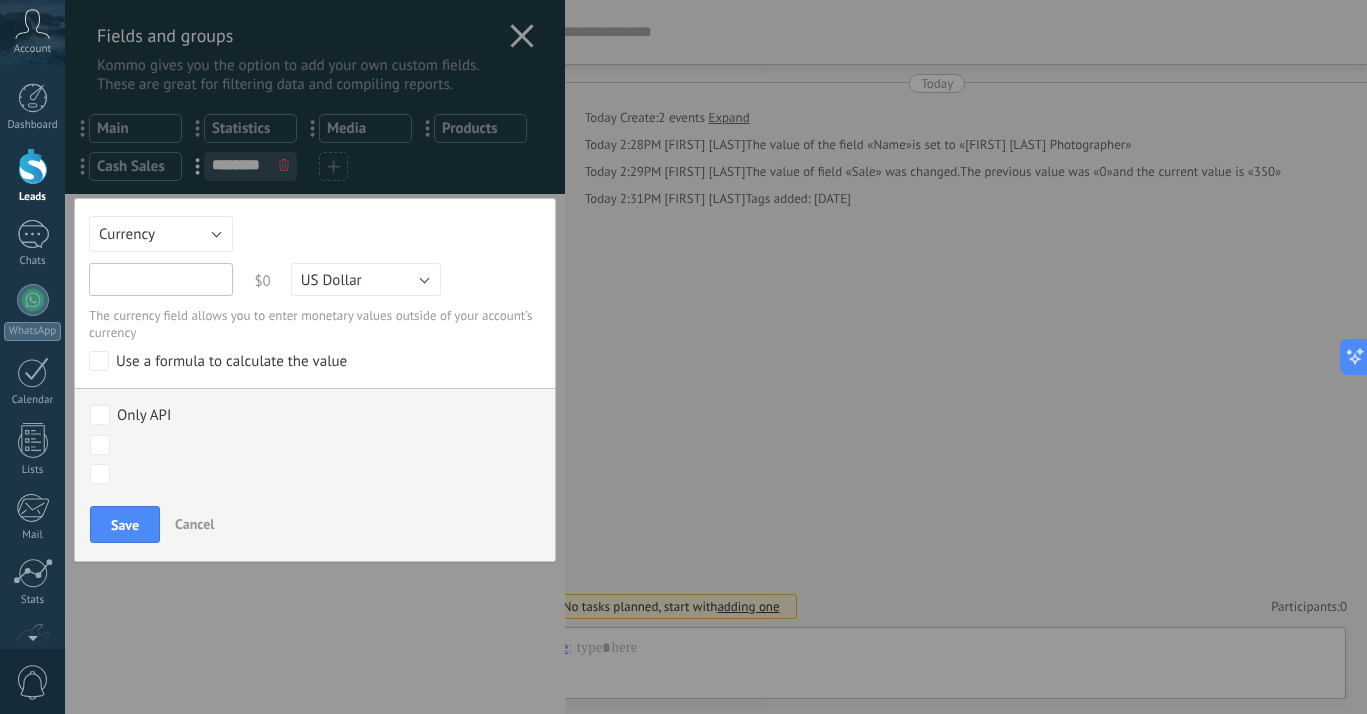 click at bounding box center (161, 279) 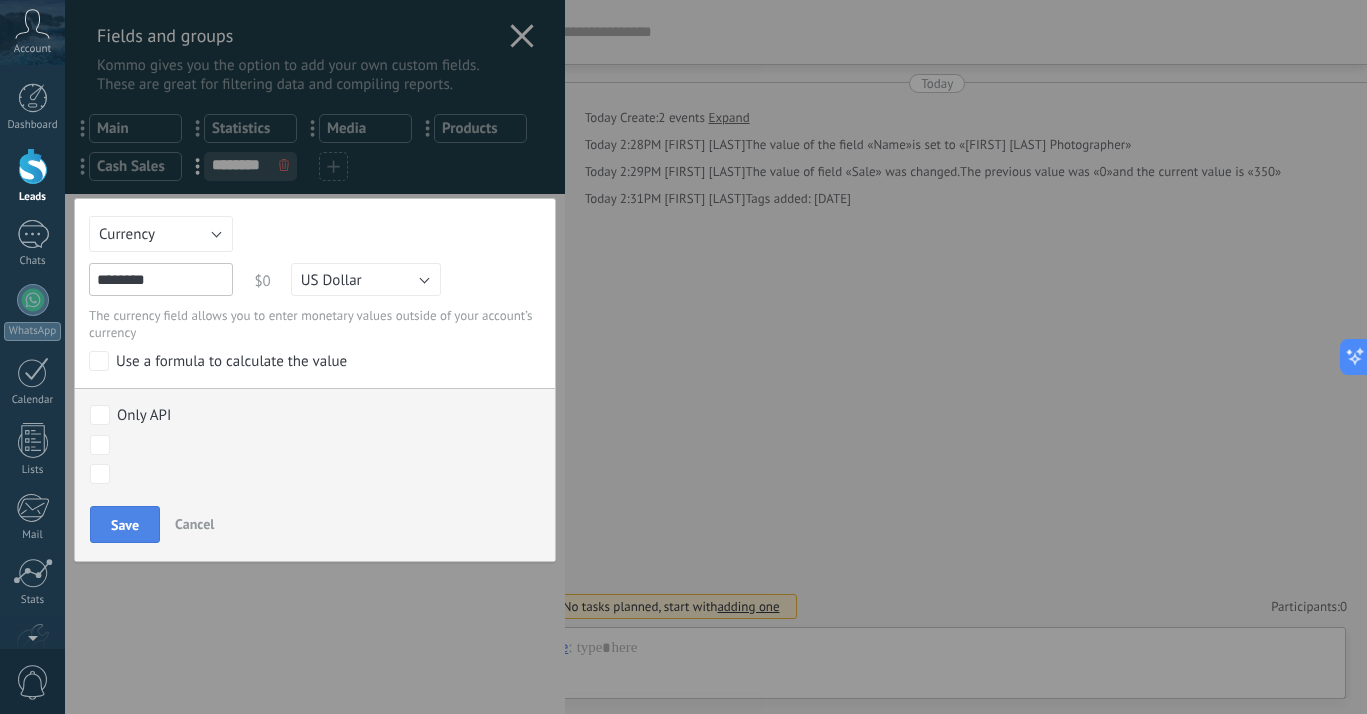 type on "********" 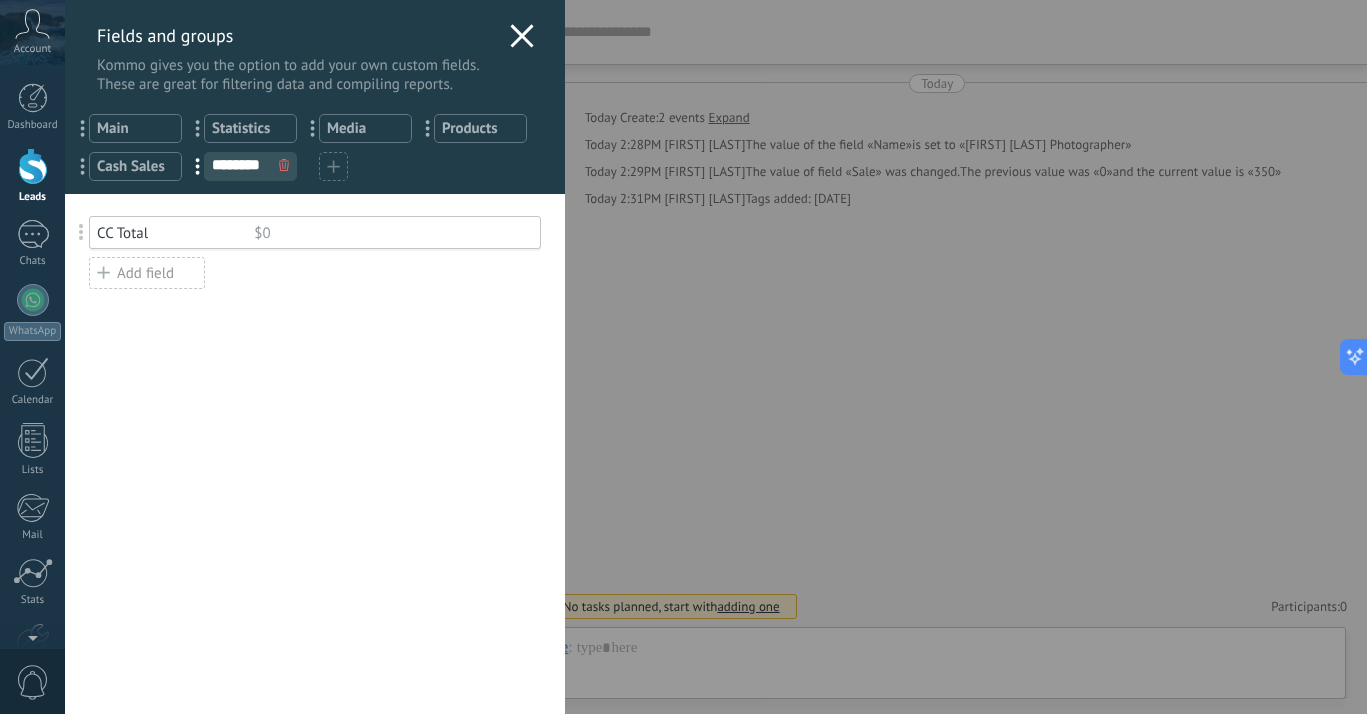 click on "Add field" at bounding box center (147, 273) 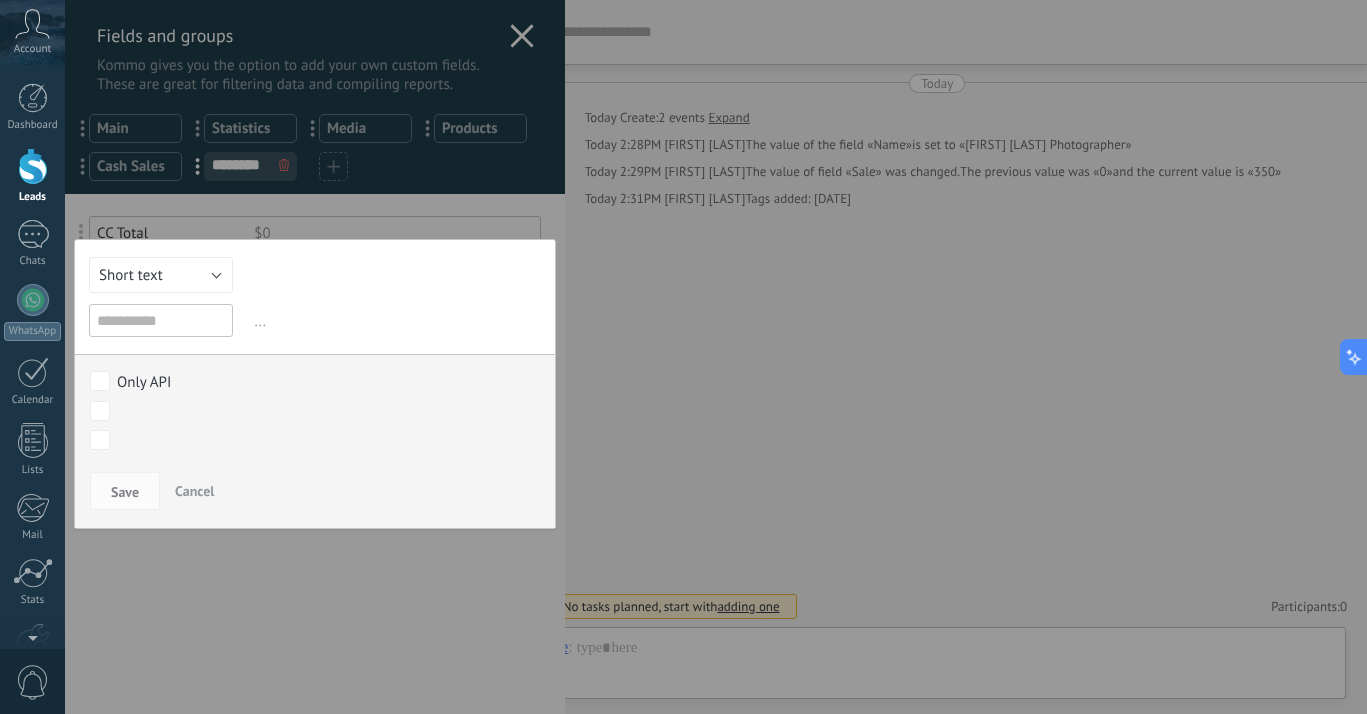 click at bounding box center (315, 357) 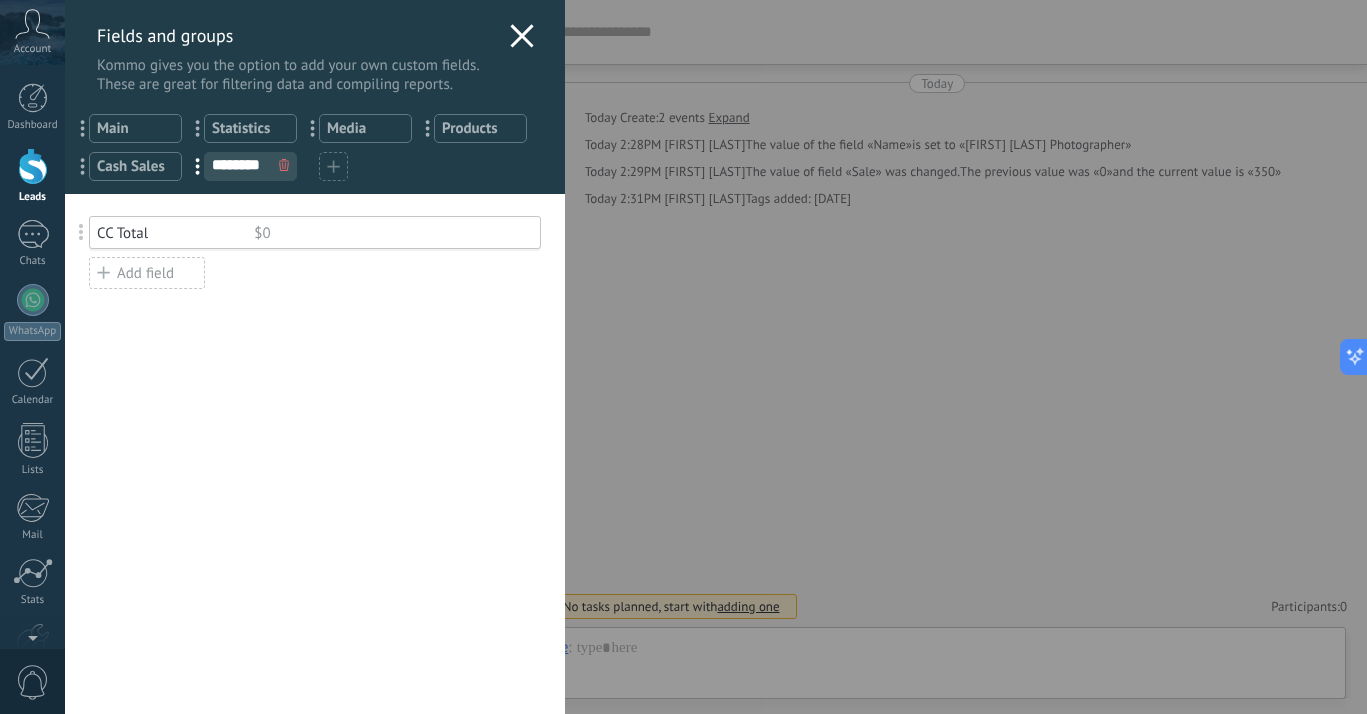 click 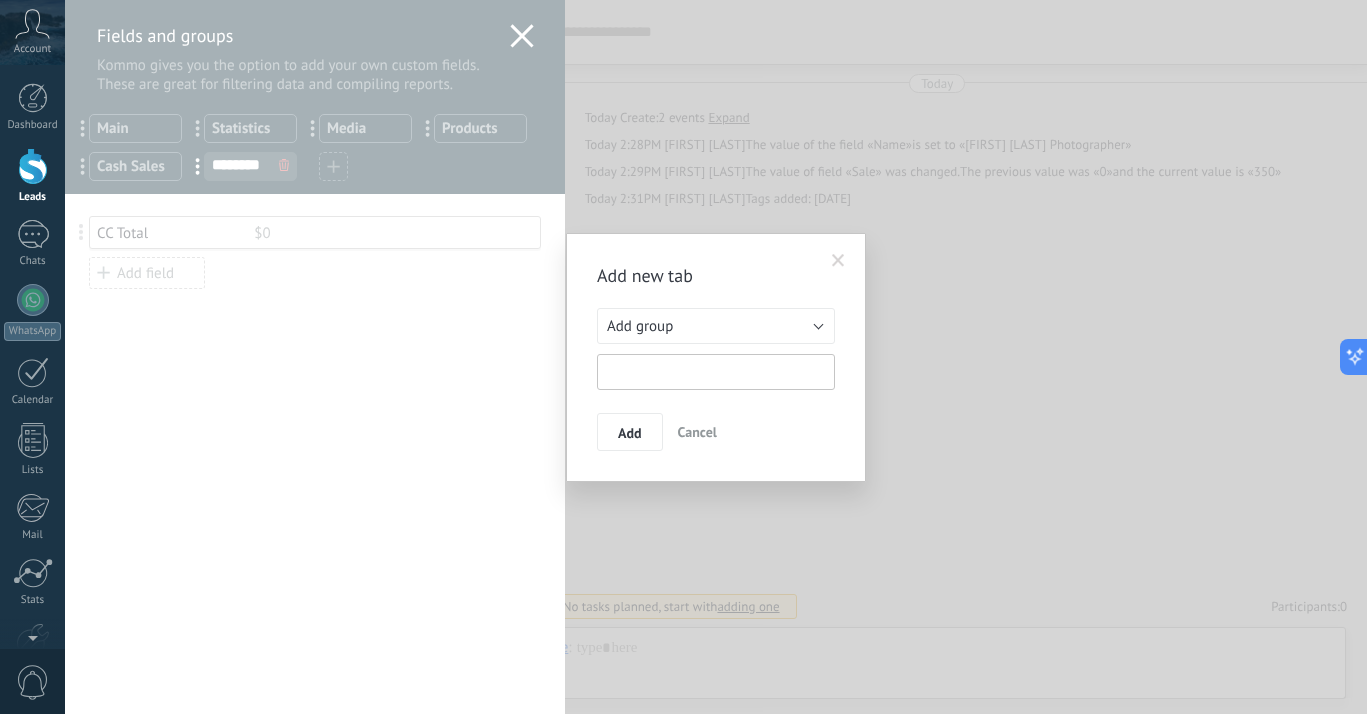 click at bounding box center (716, 372) 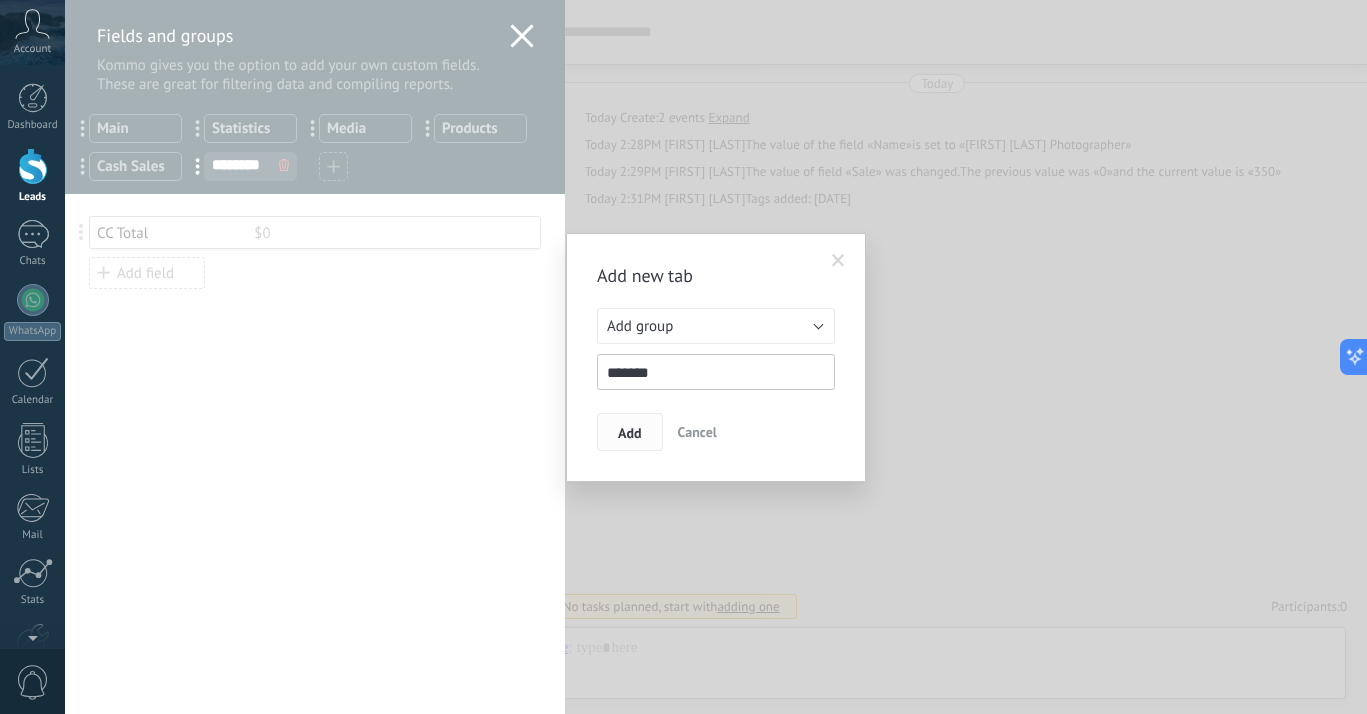 type on "*******" 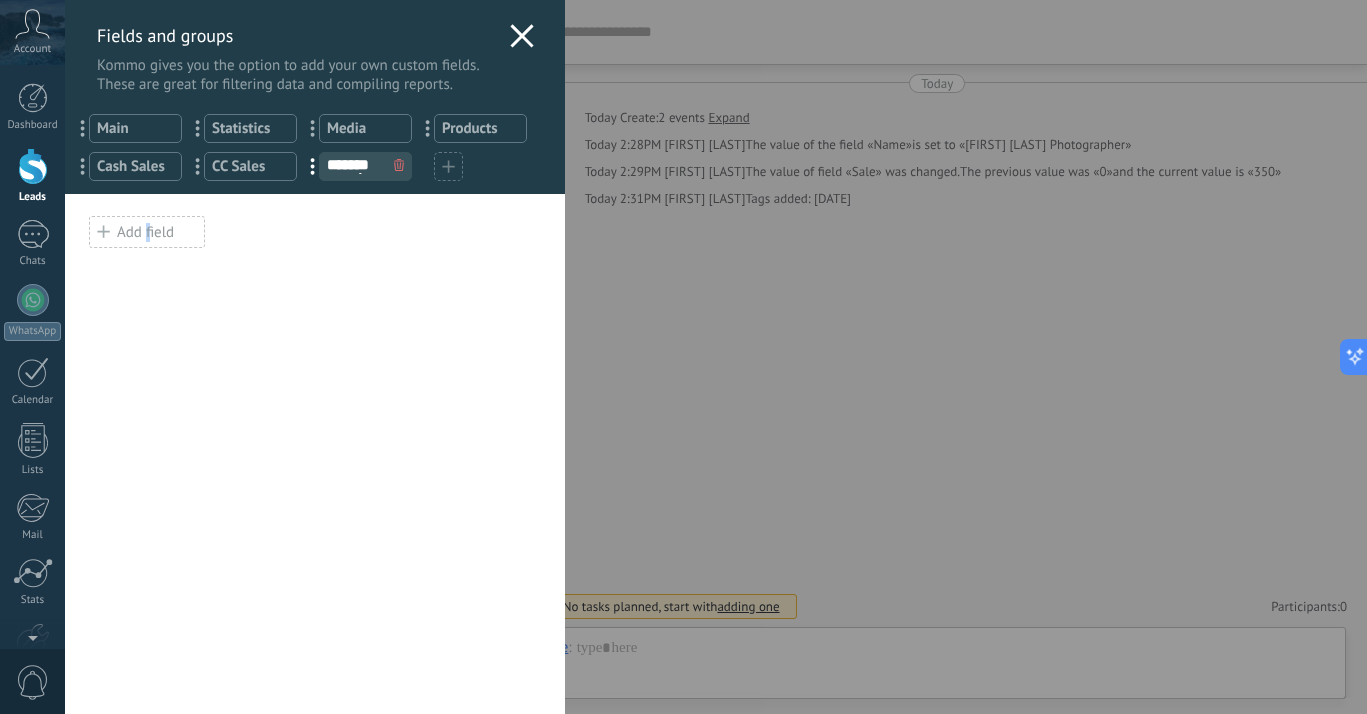 click on "Add field" at bounding box center (147, 232) 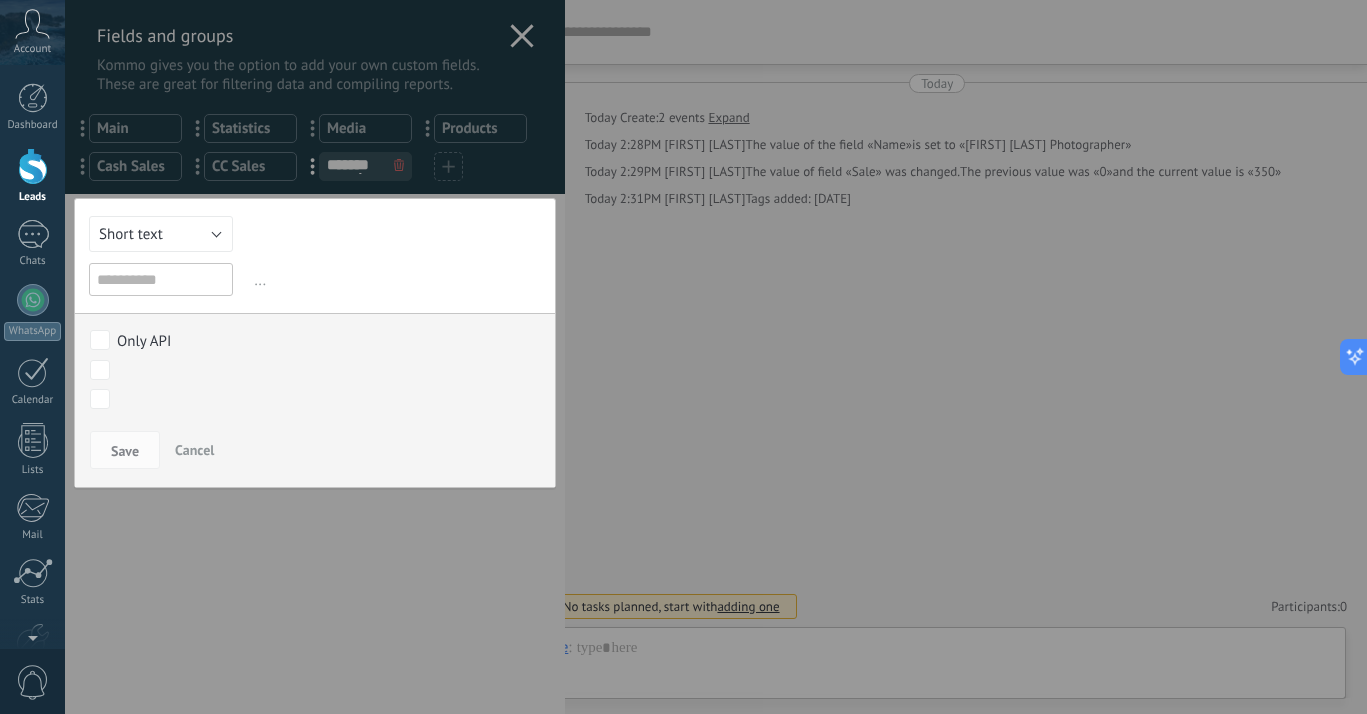 click at bounding box center [161, 279] 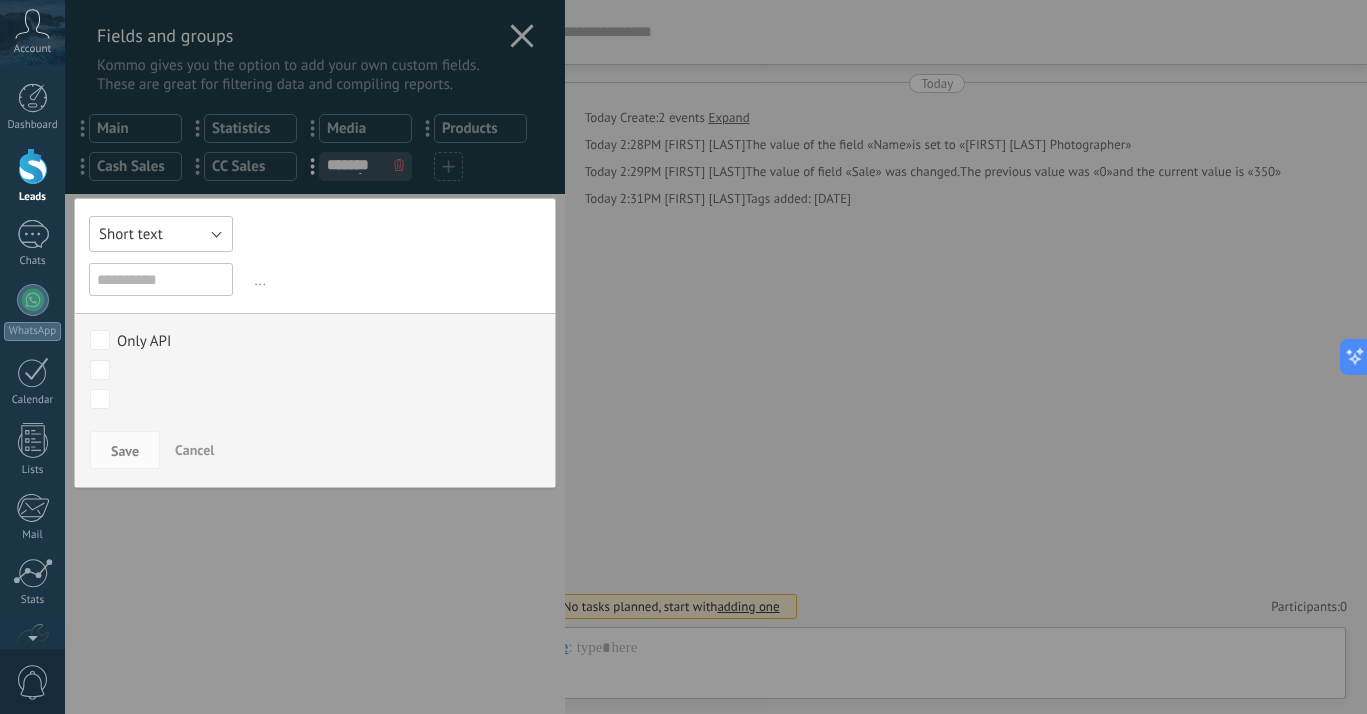 click on "Short text" at bounding box center (161, 234) 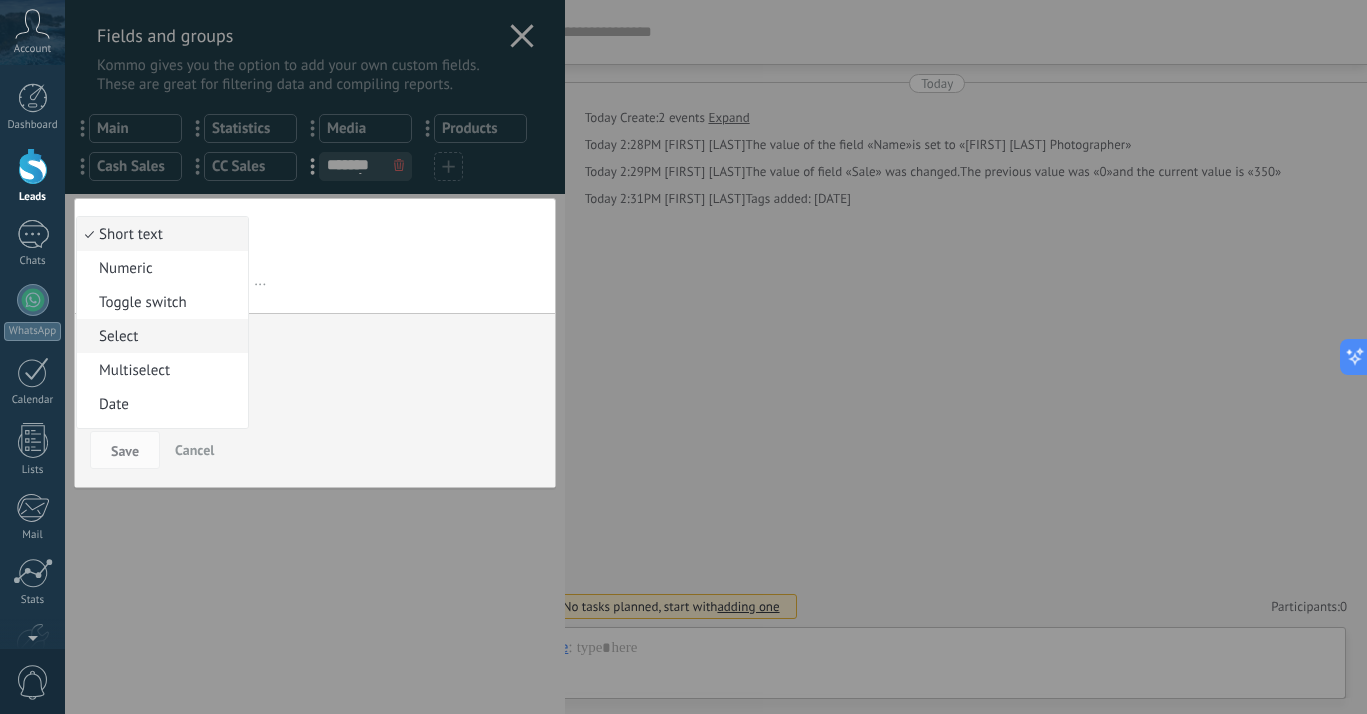 scroll, scrollTop: 375, scrollLeft: 0, axis: vertical 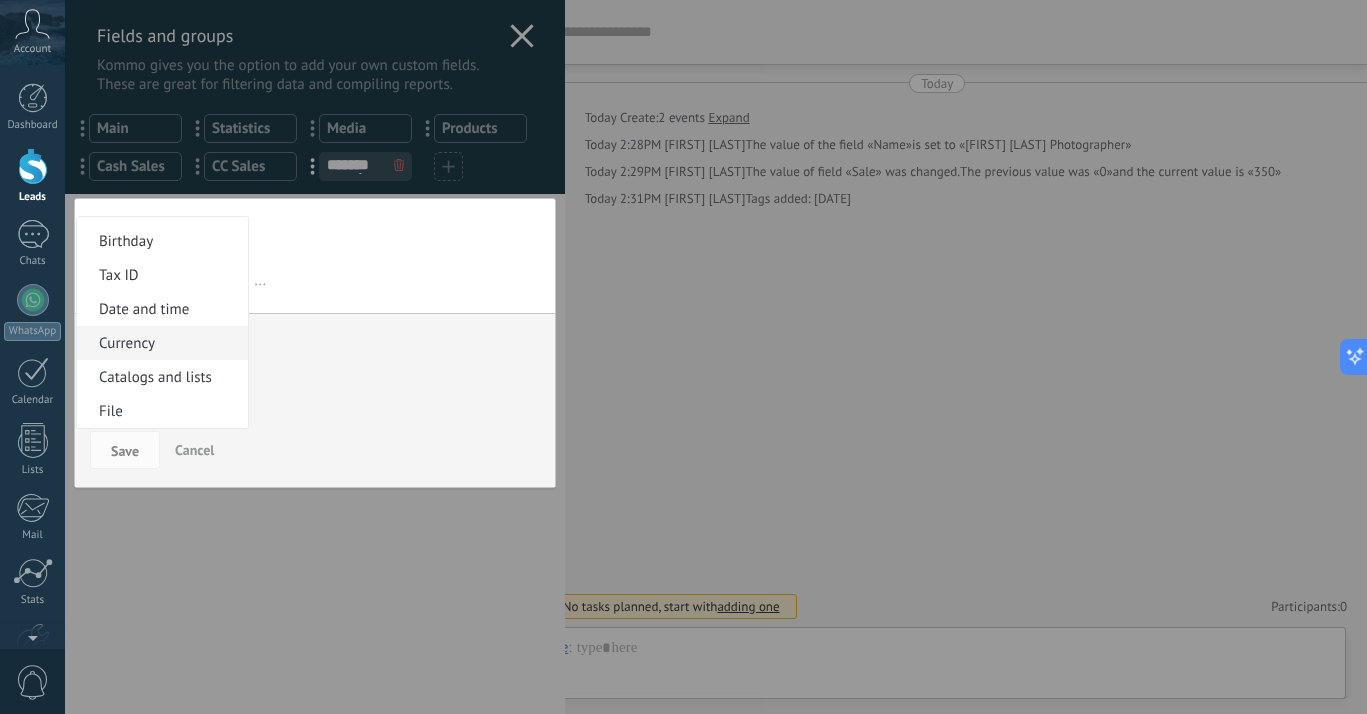 click on "Currency" at bounding box center [159, 343] 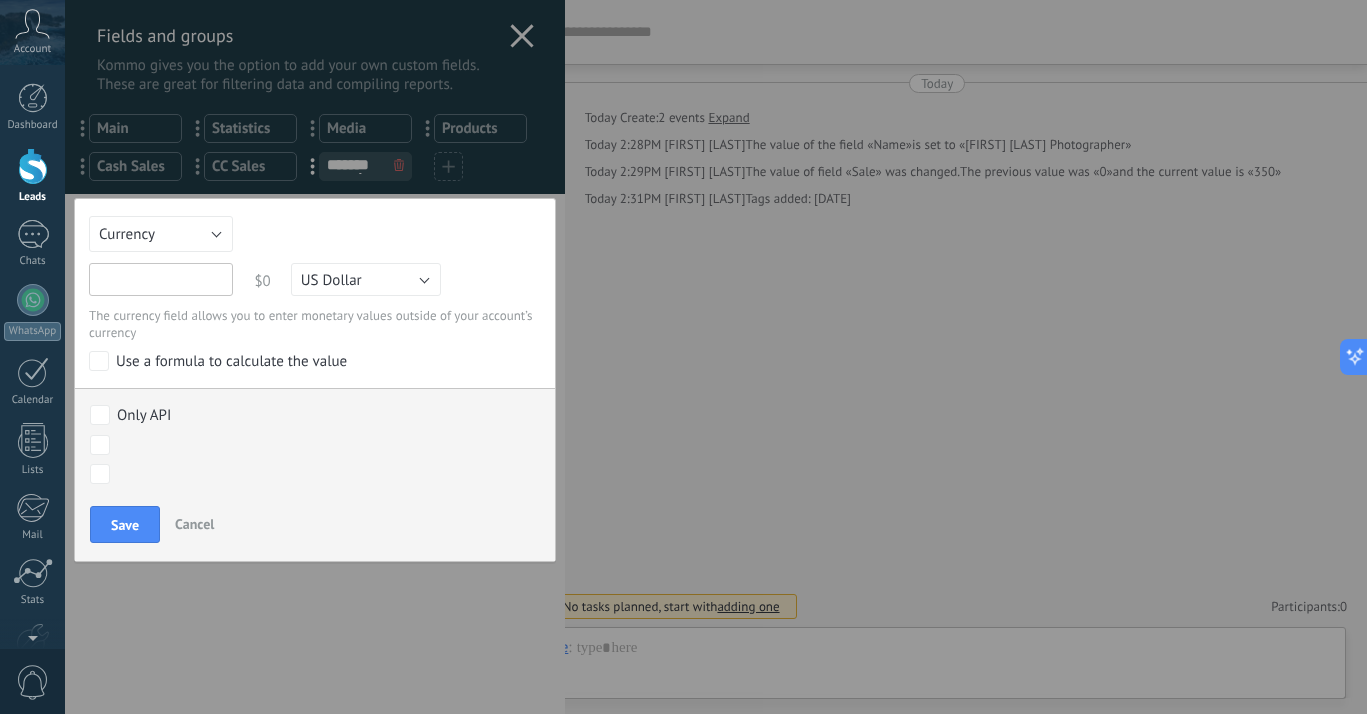 click at bounding box center [161, 279] 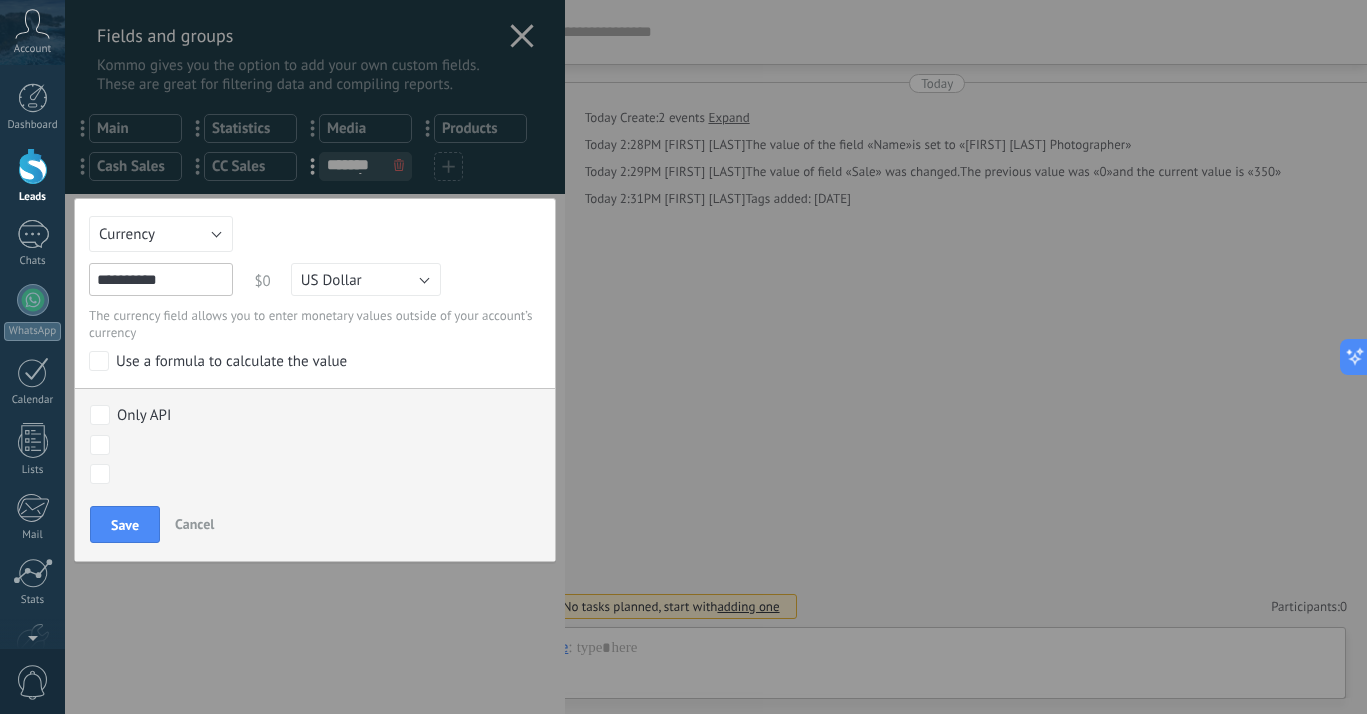 type on "**********" 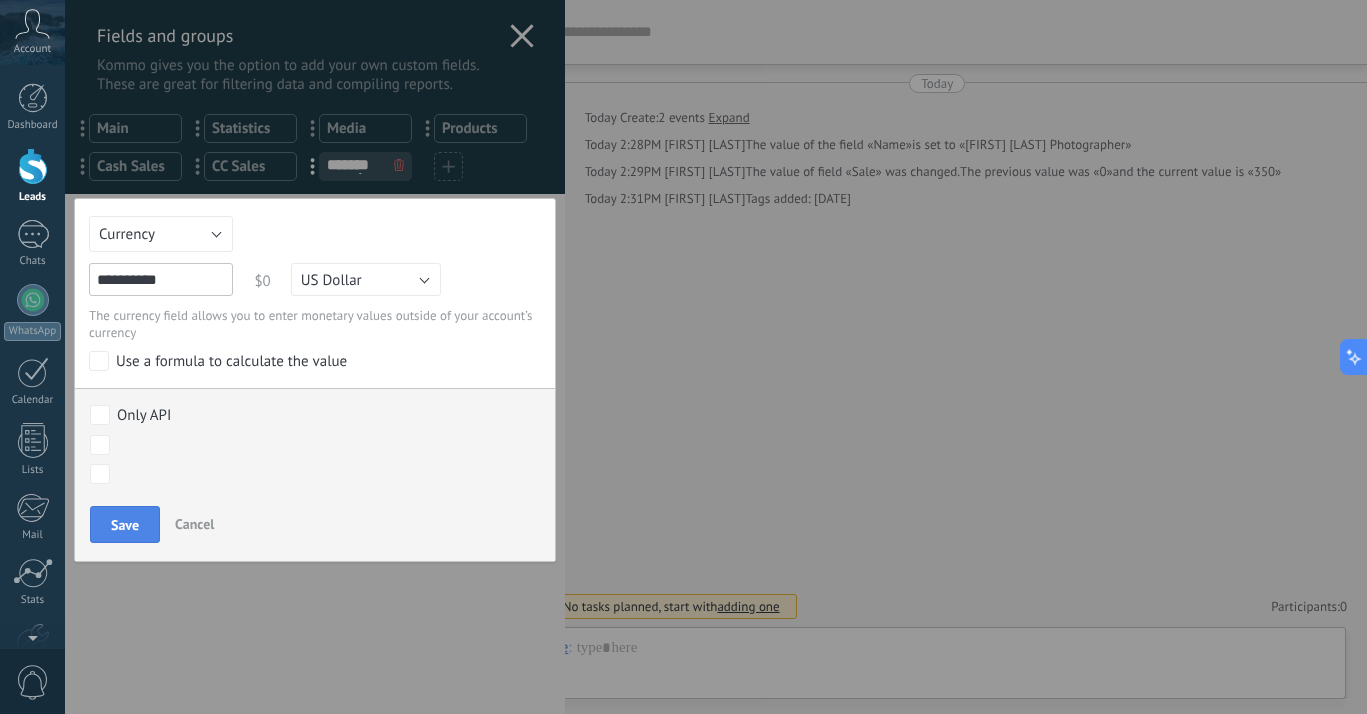click on "Save" at bounding box center (125, 525) 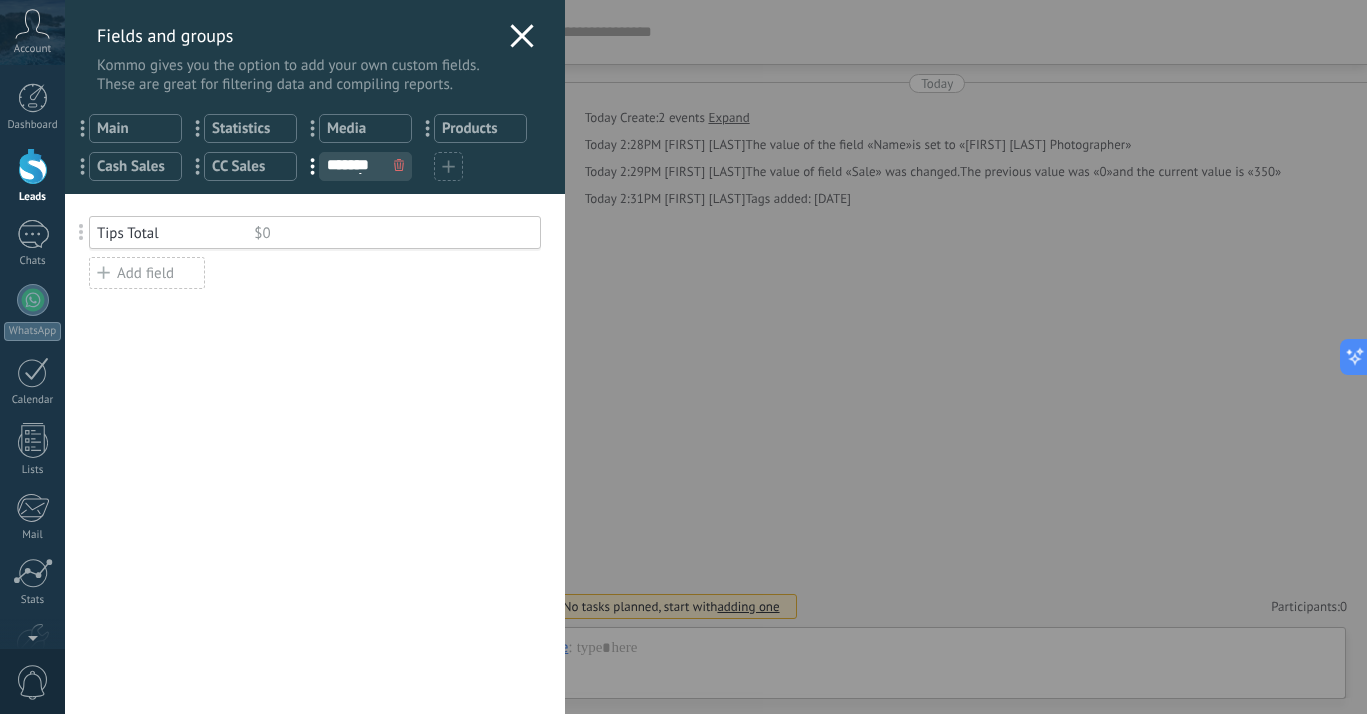 click at bounding box center (448, 166) 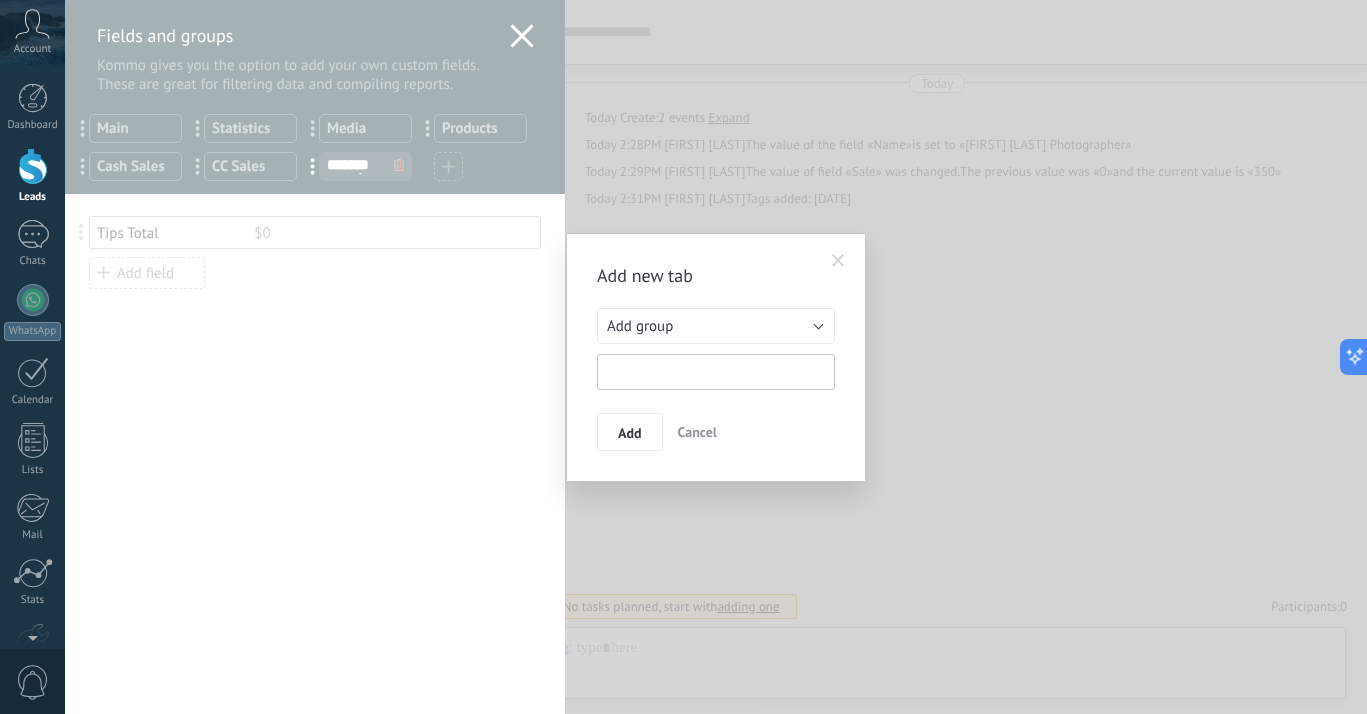 click at bounding box center (716, 372) 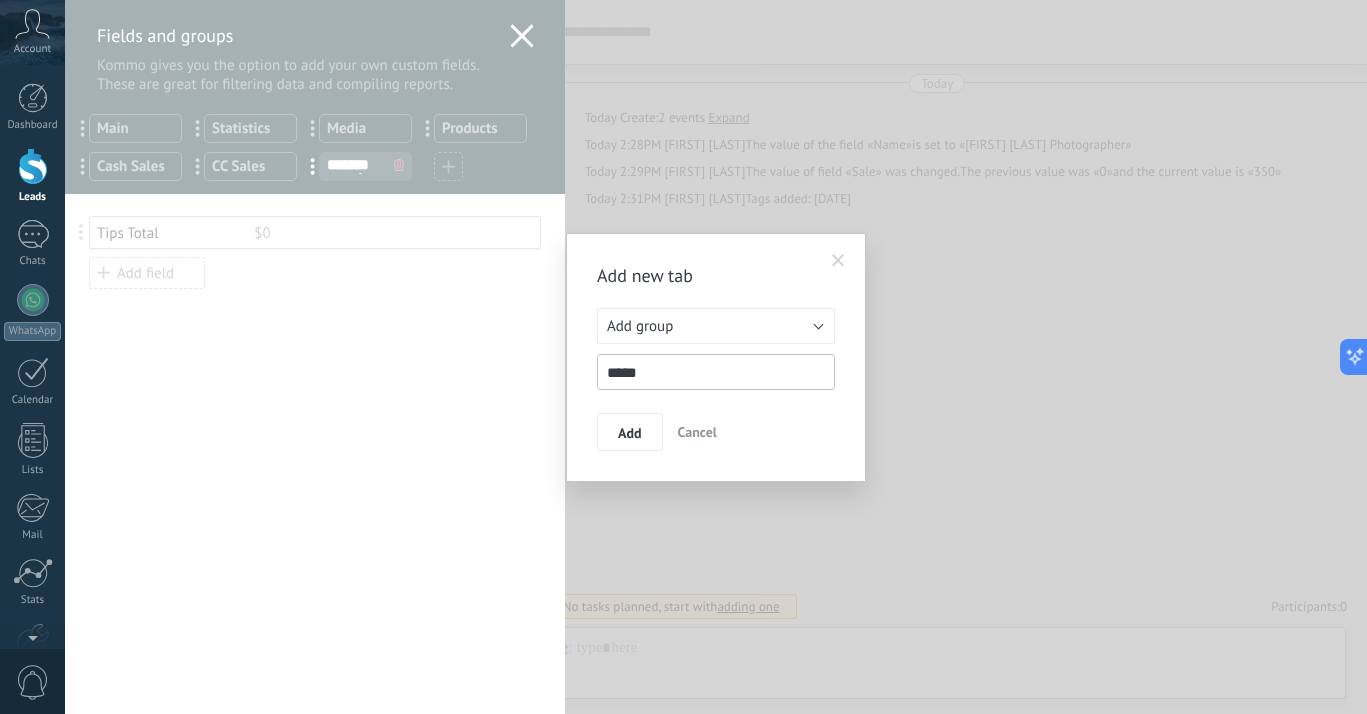 click on "*****" at bounding box center (716, 372) 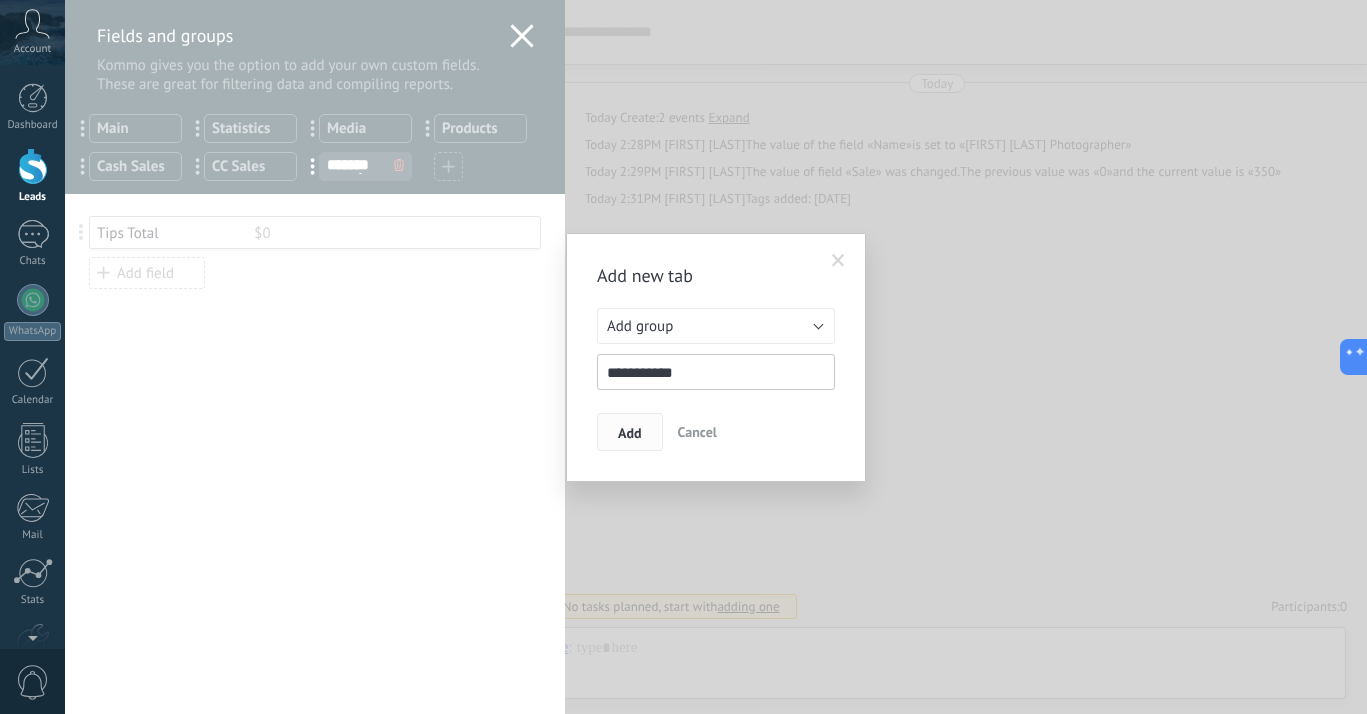 type on "**********" 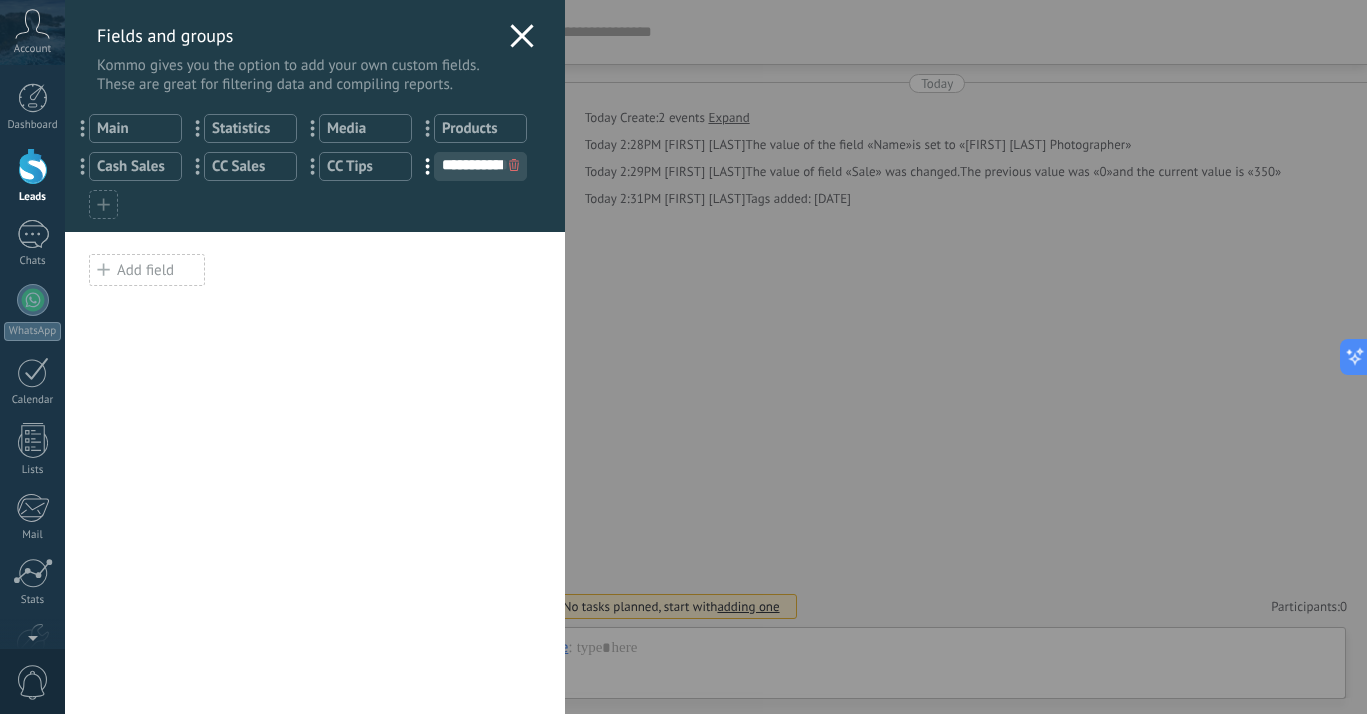 click on "Add field" at bounding box center [147, 270] 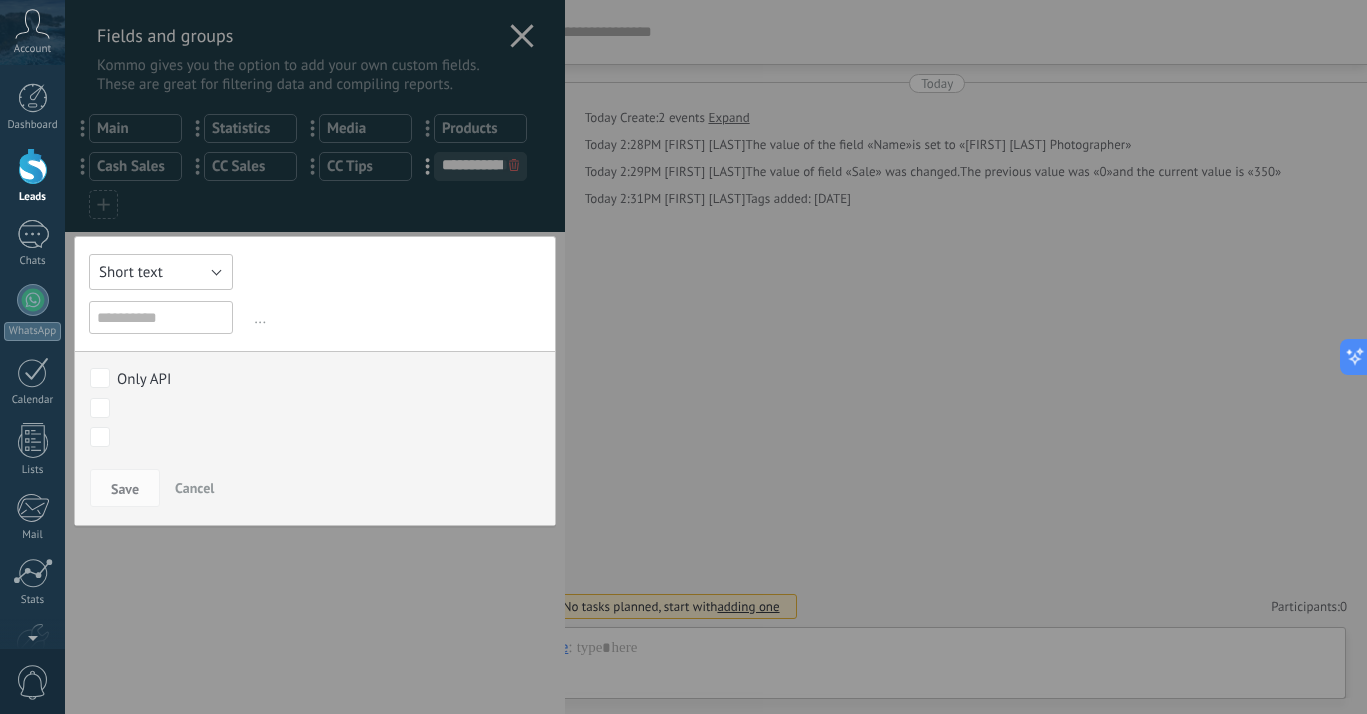 click on "Short text" at bounding box center (131, 272) 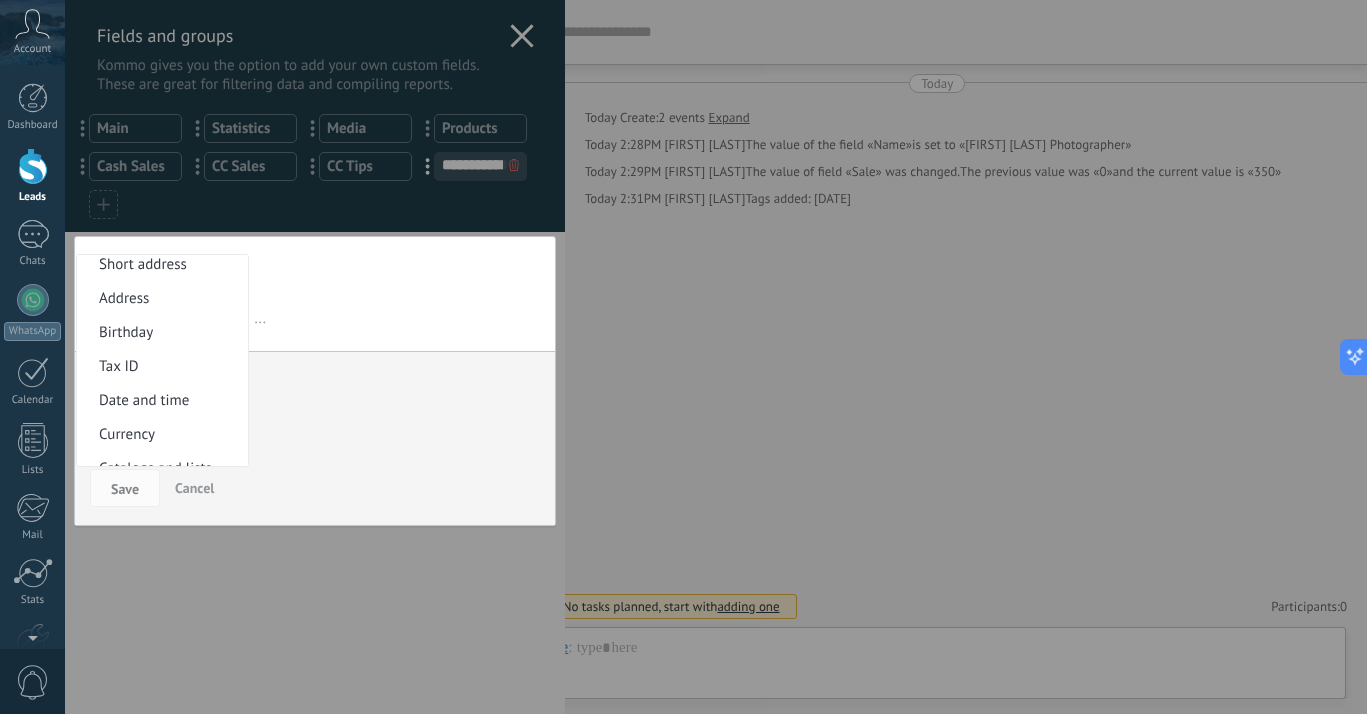 scroll, scrollTop: 327, scrollLeft: 0, axis: vertical 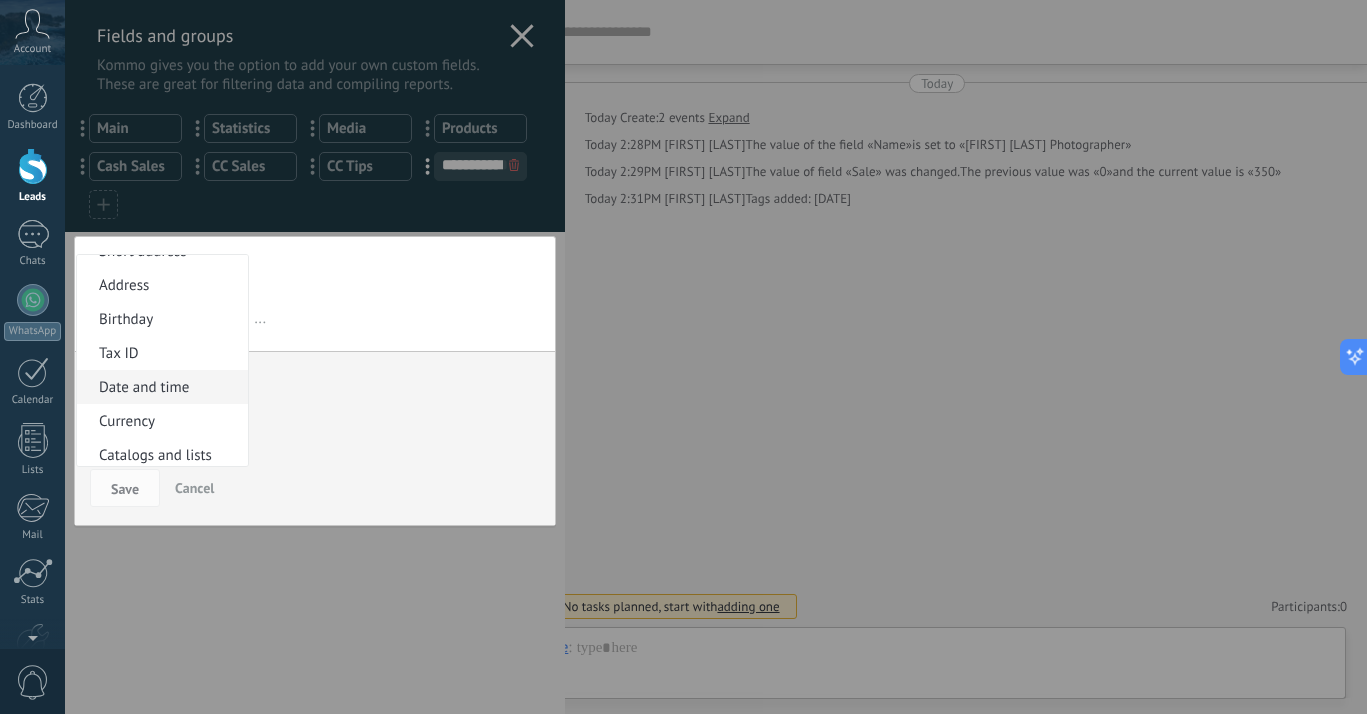 click on "Date and time" at bounding box center [159, 387] 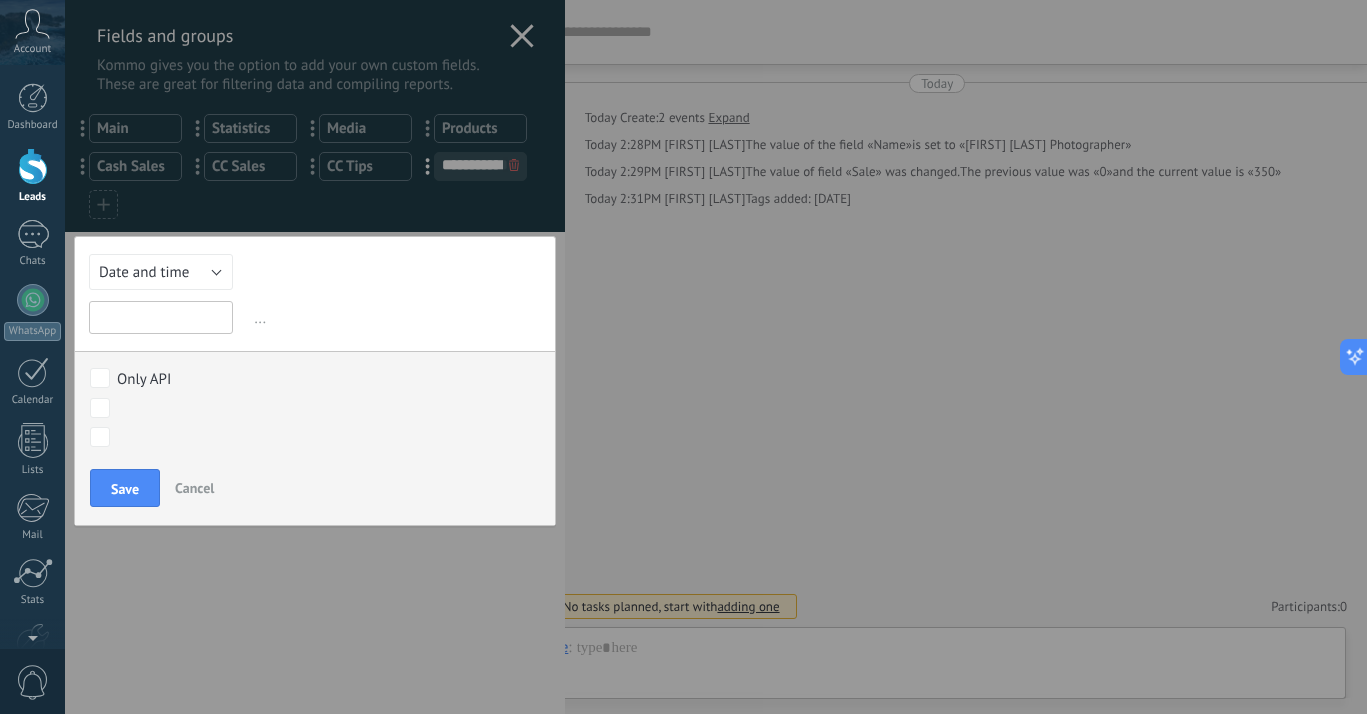 click at bounding box center (161, 317) 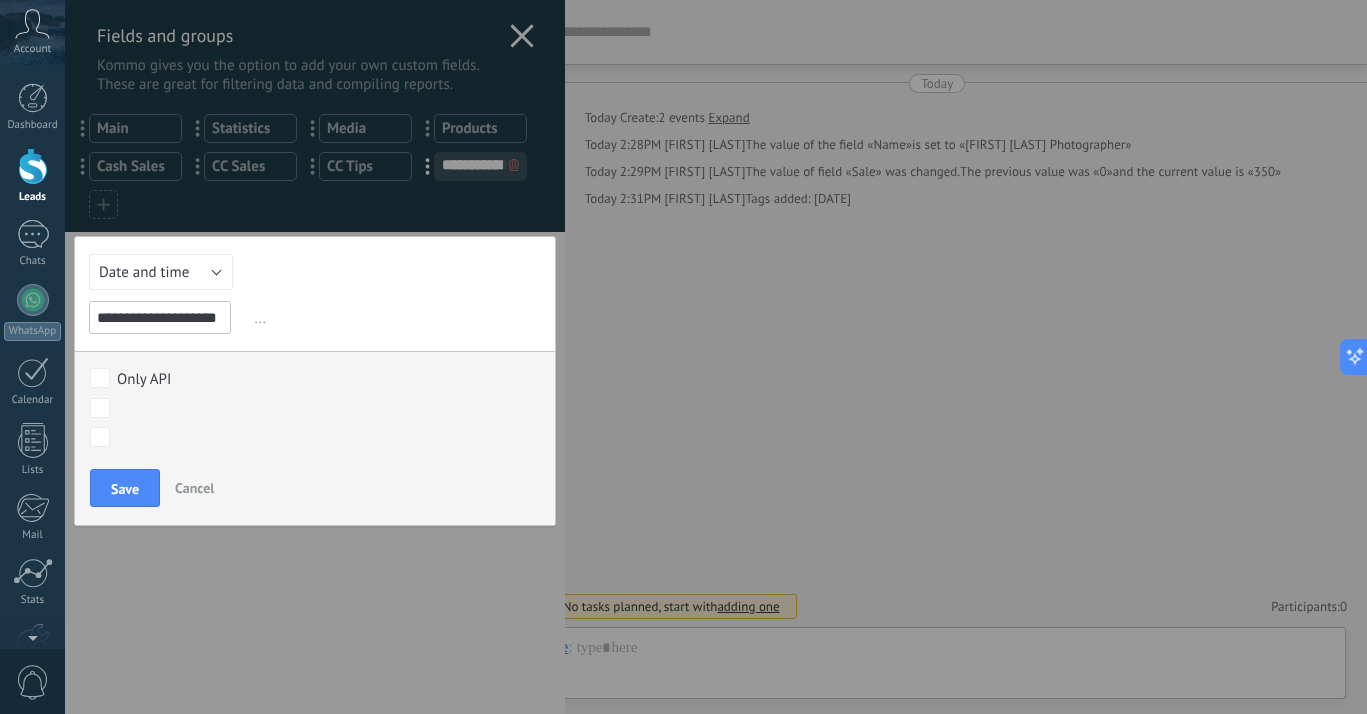 scroll, scrollTop: 0, scrollLeft: 10, axis: horizontal 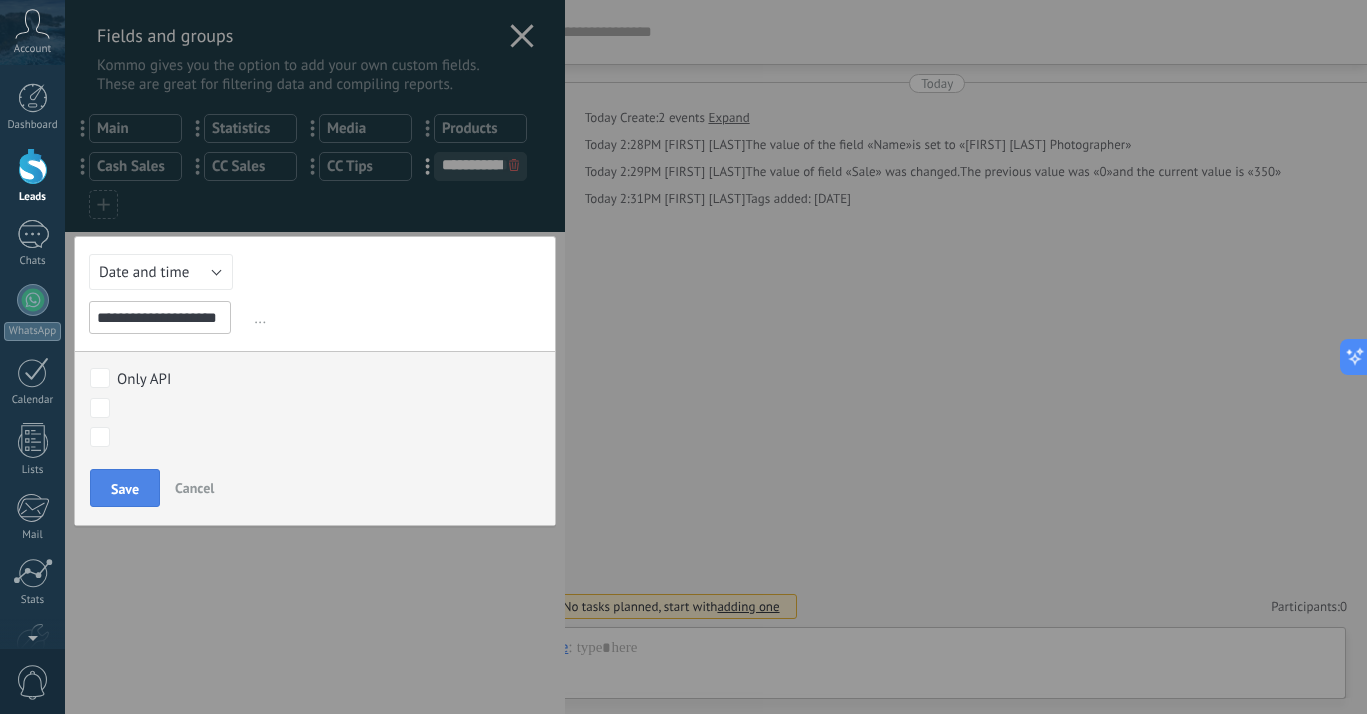 type on "**********" 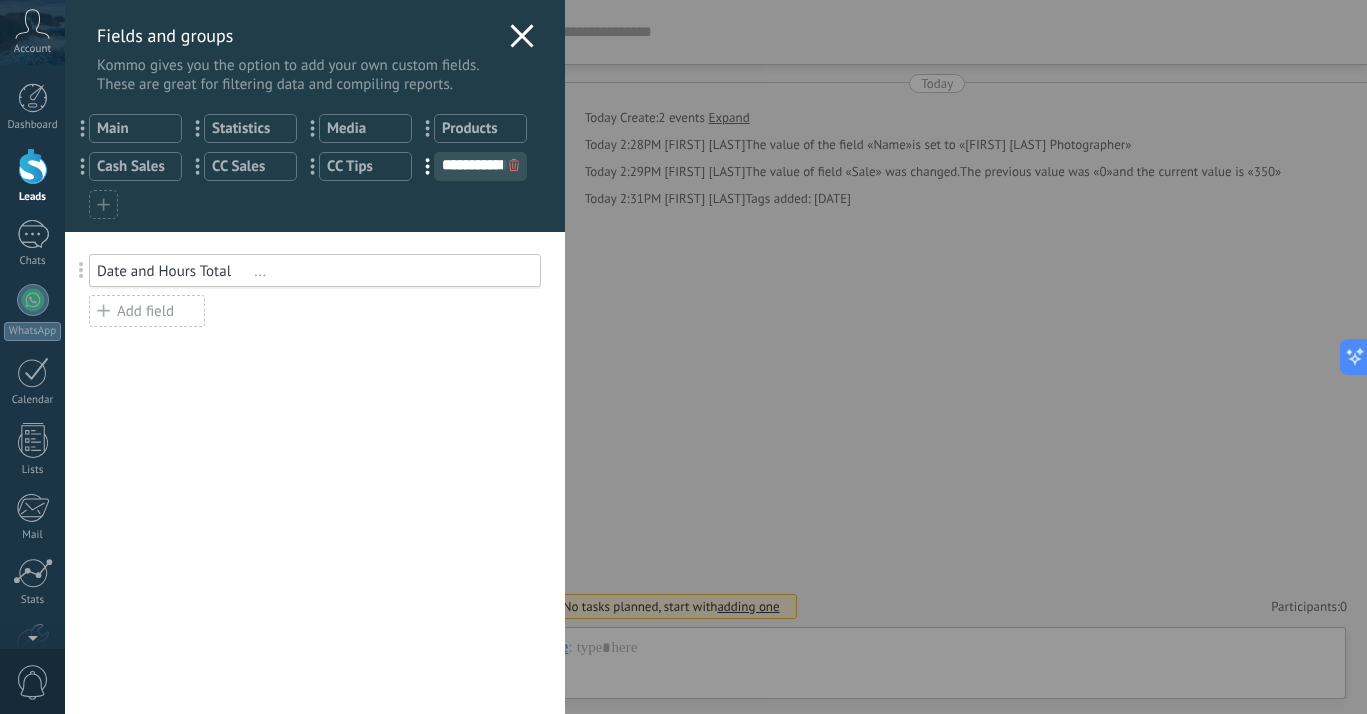 click 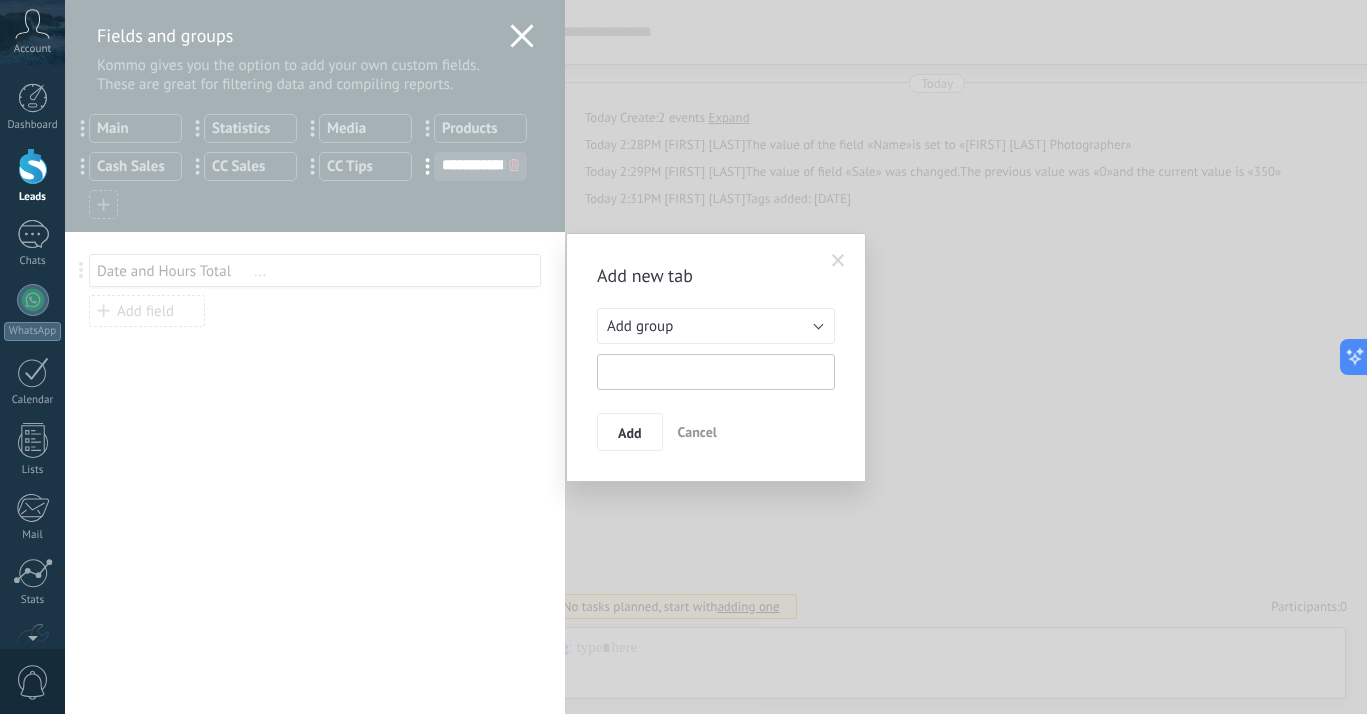 click at bounding box center [716, 372] 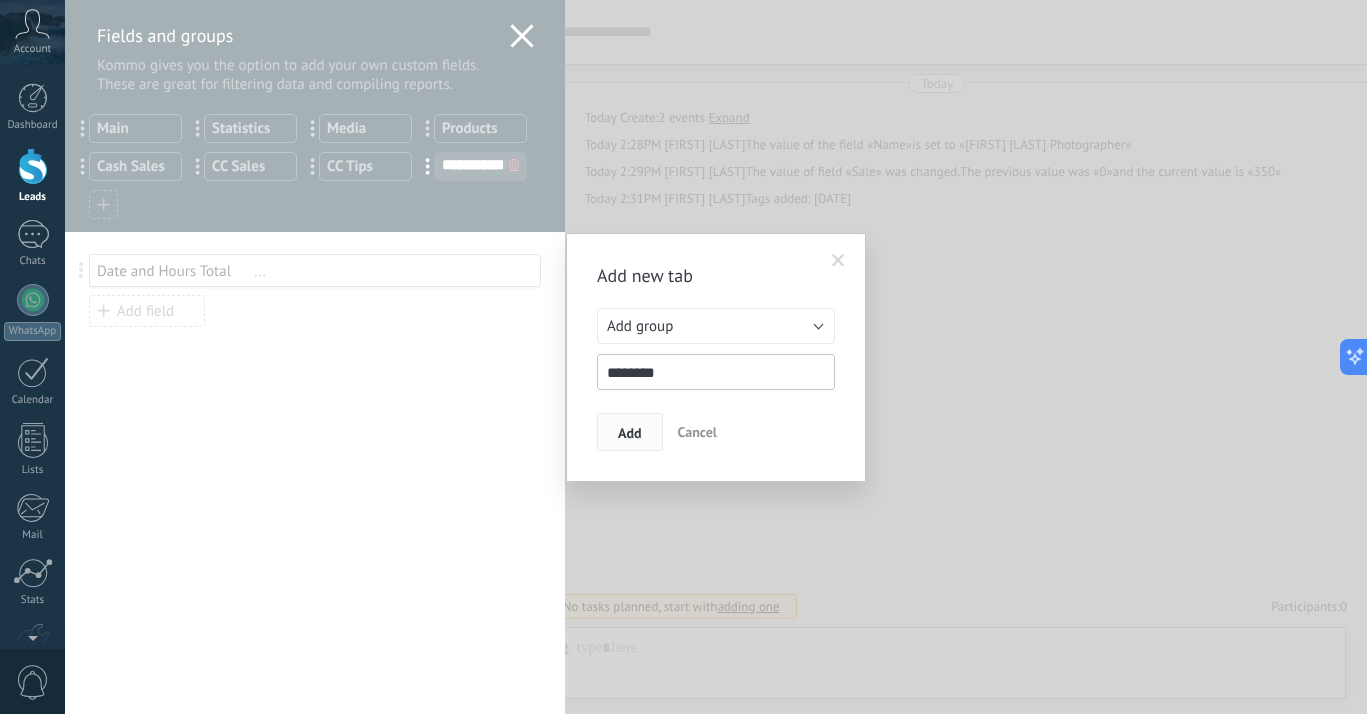 type on "********" 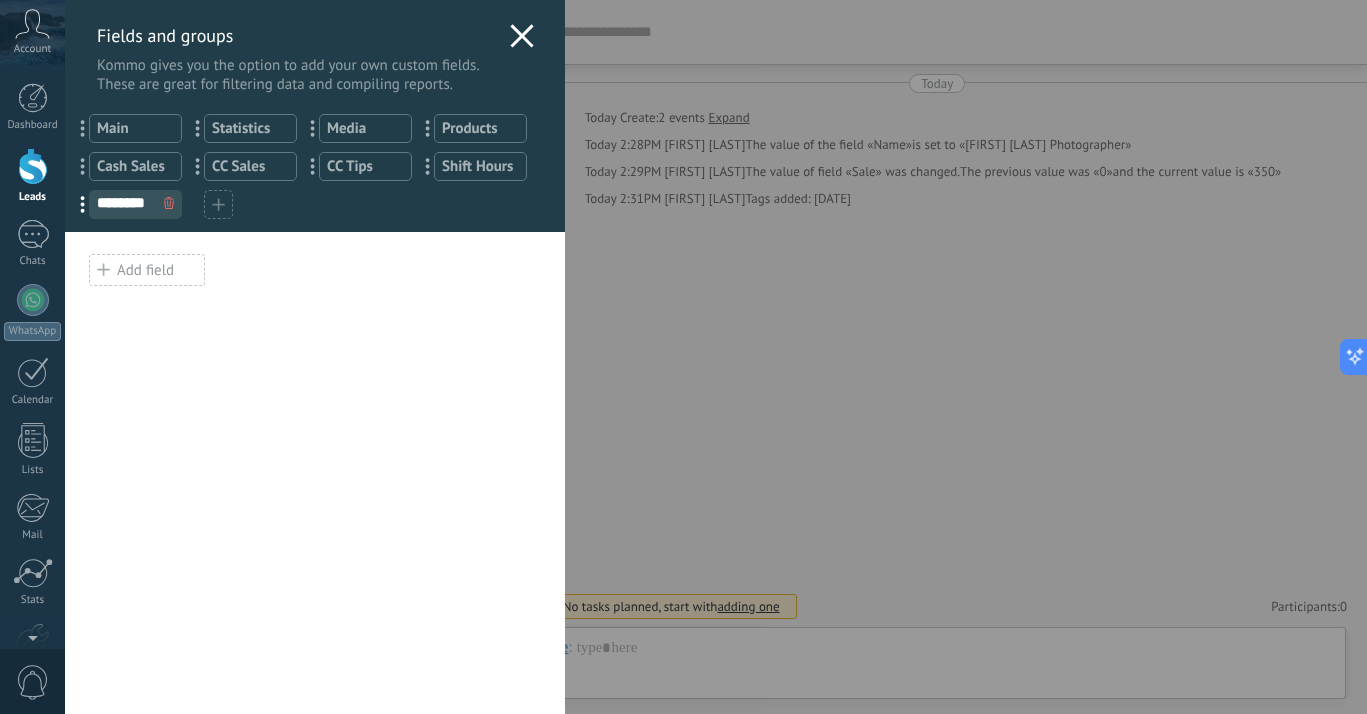 click on "Add field" at bounding box center (147, 270) 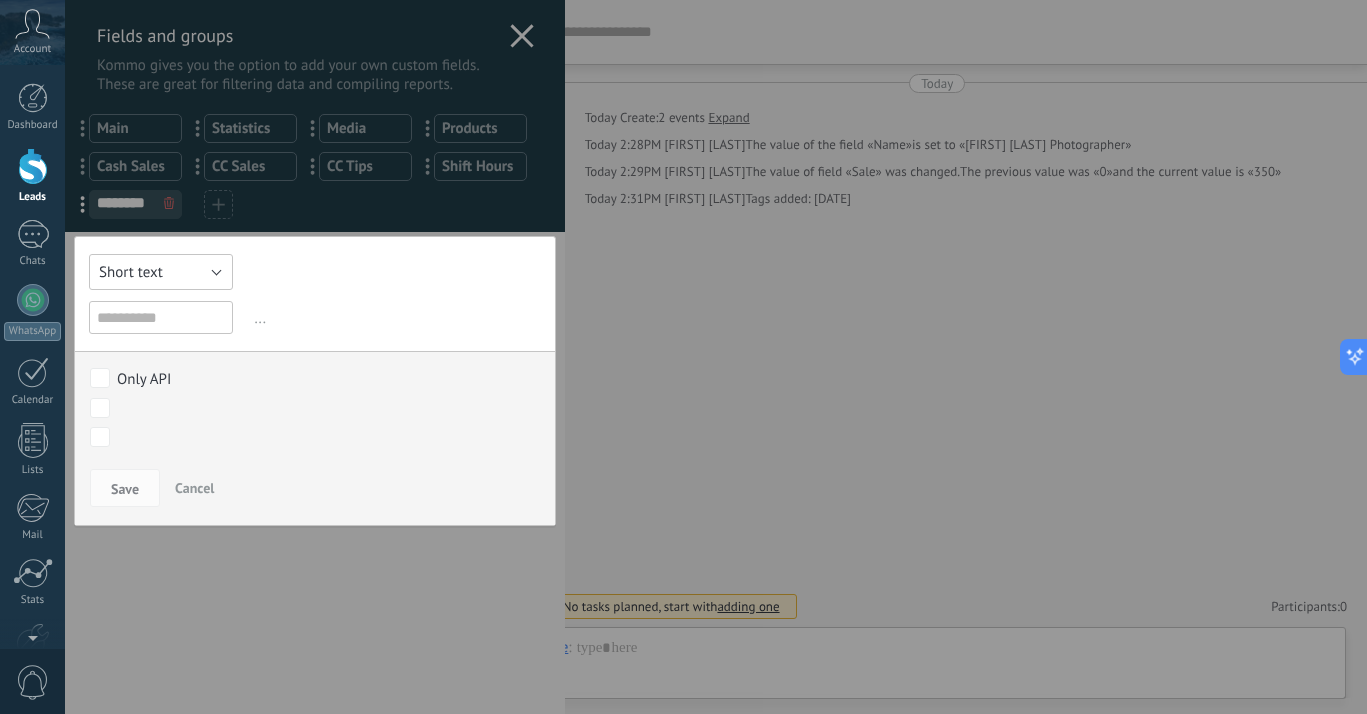 click on "Short text" at bounding box center [131, 272] 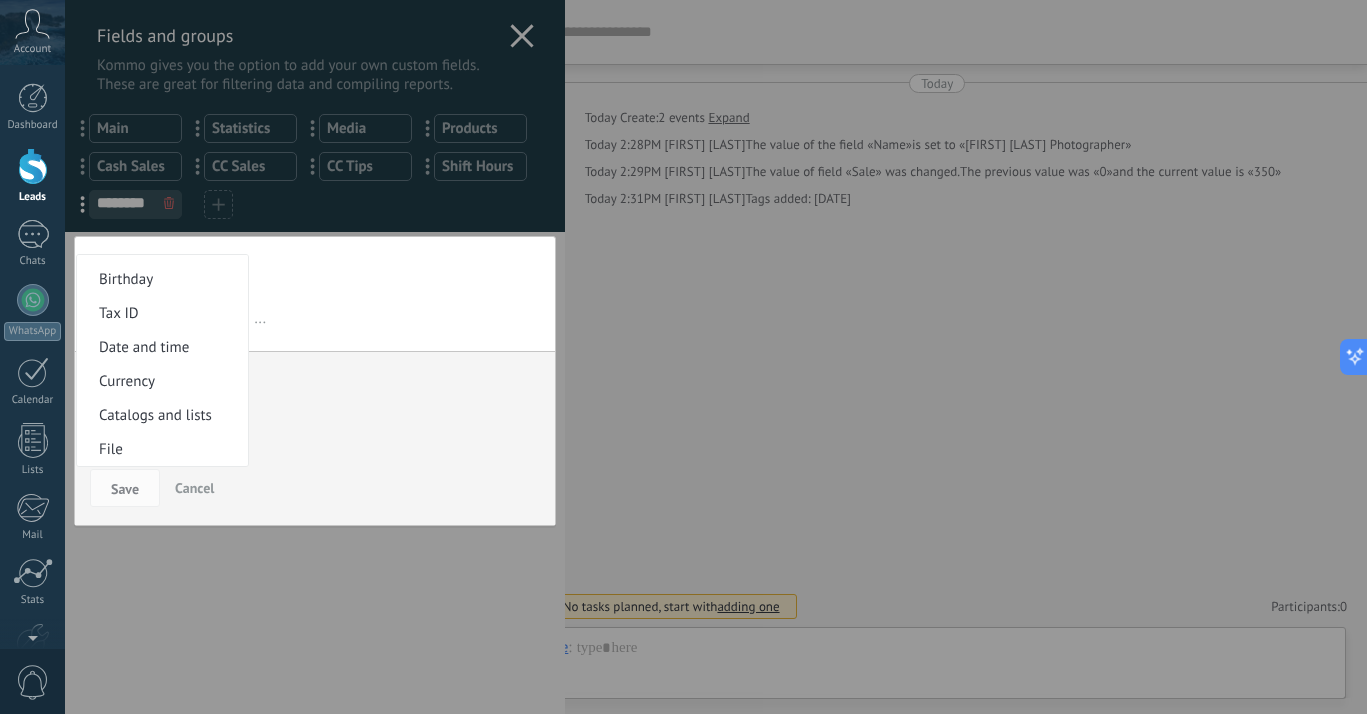 scroll, scrollTop: 375, scrollLeft: 0, axis: vertical 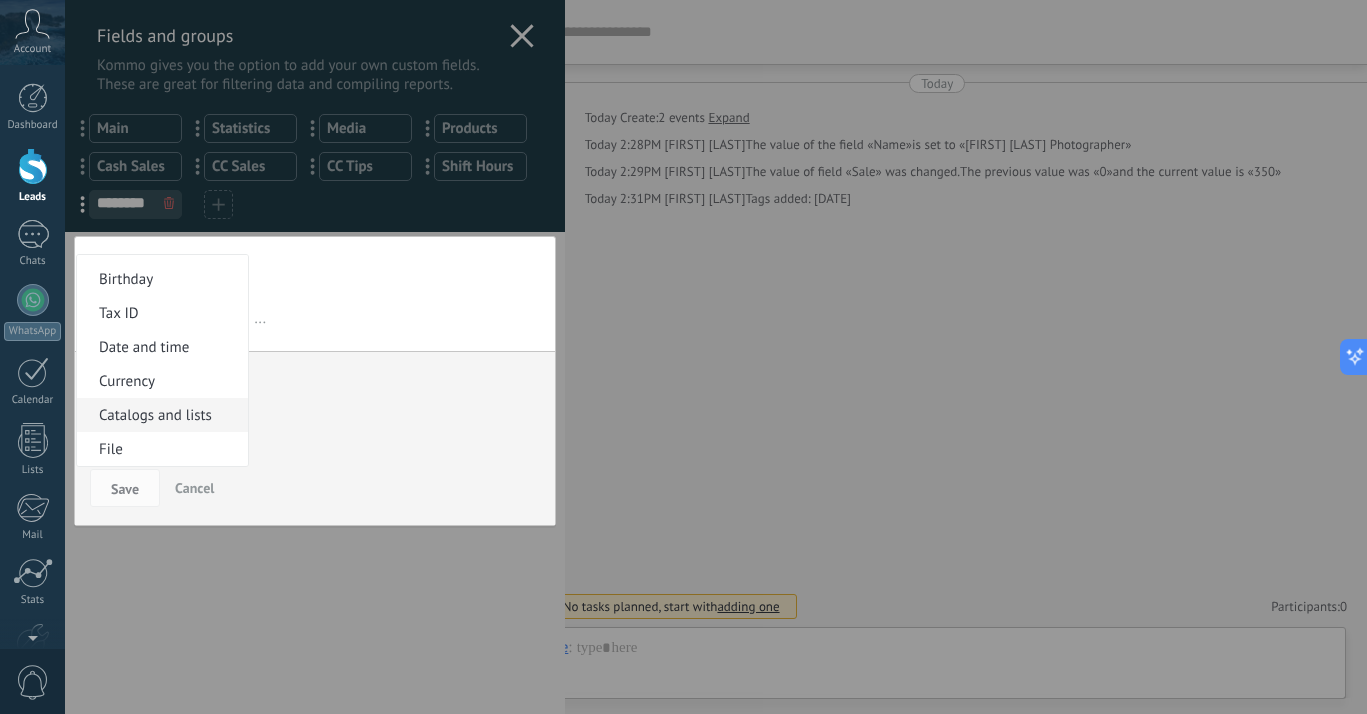 click on "Catalogs and lists" at bounding box center (159, 415) 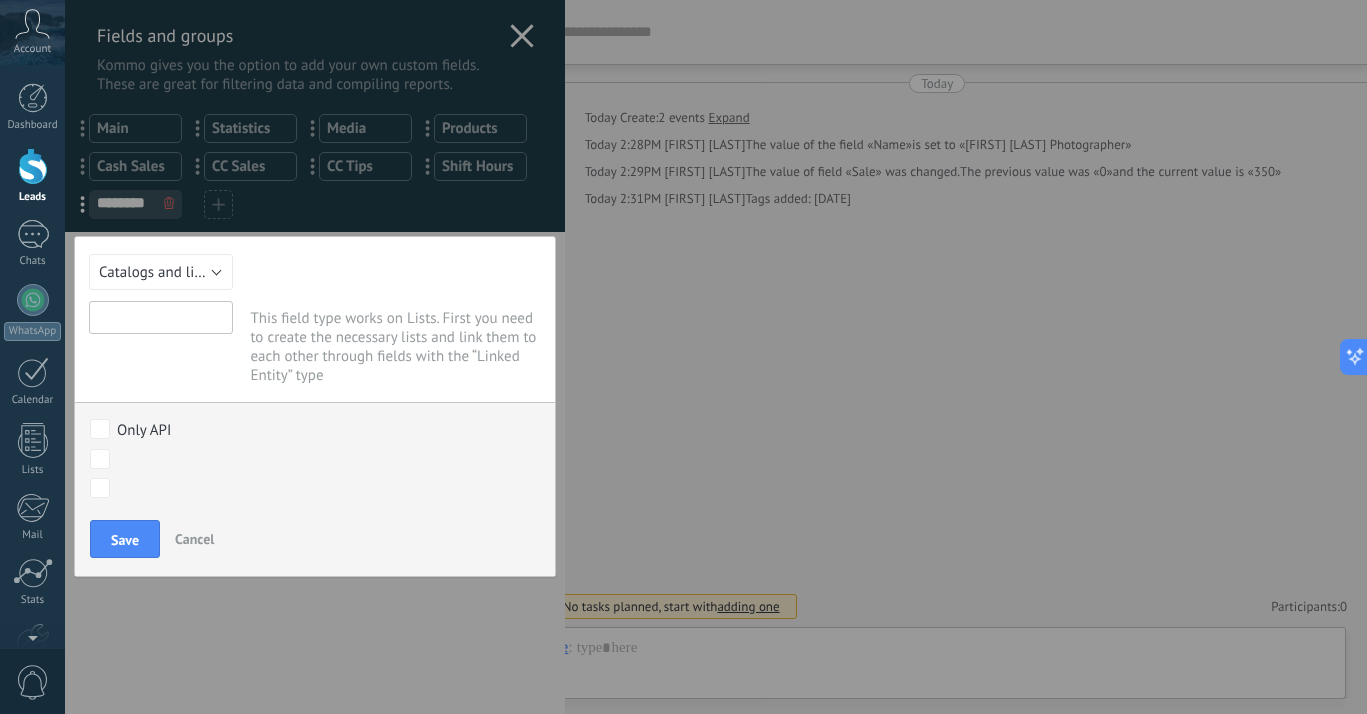 click at bounding box center (161, 317) 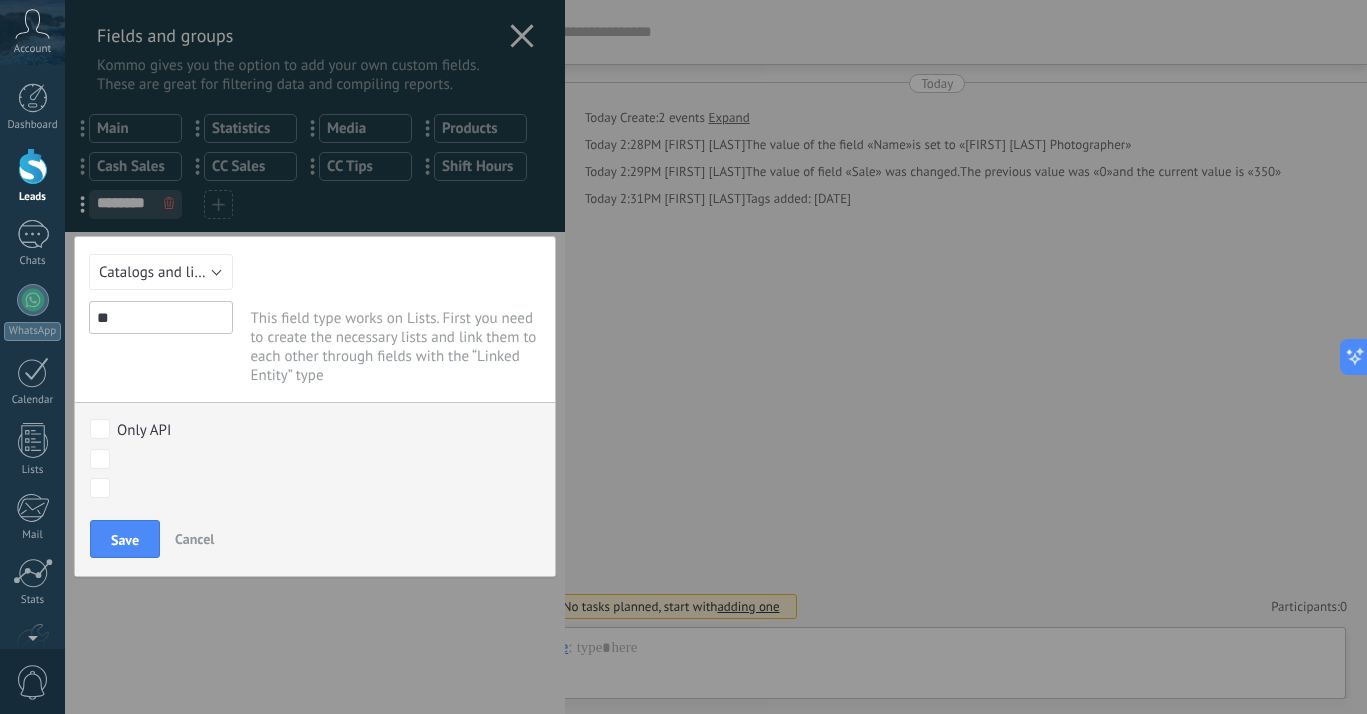 type on "*" 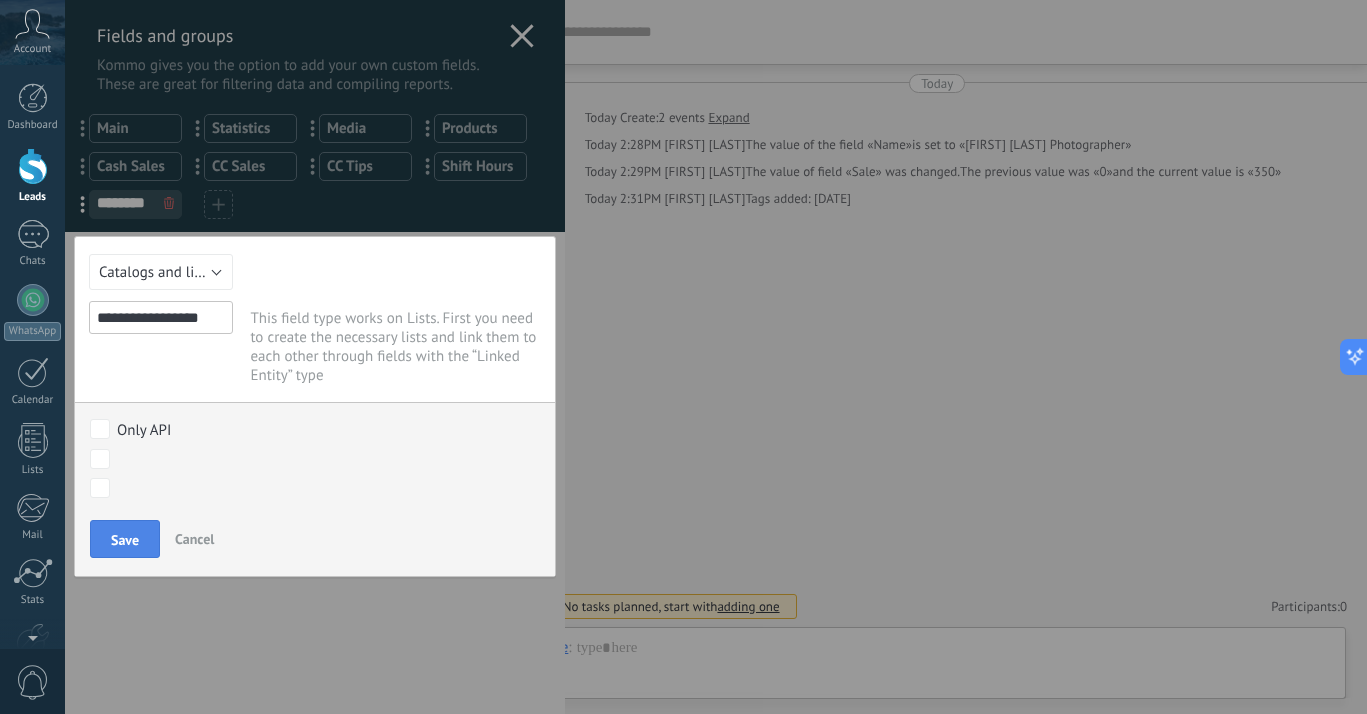type on "**********" 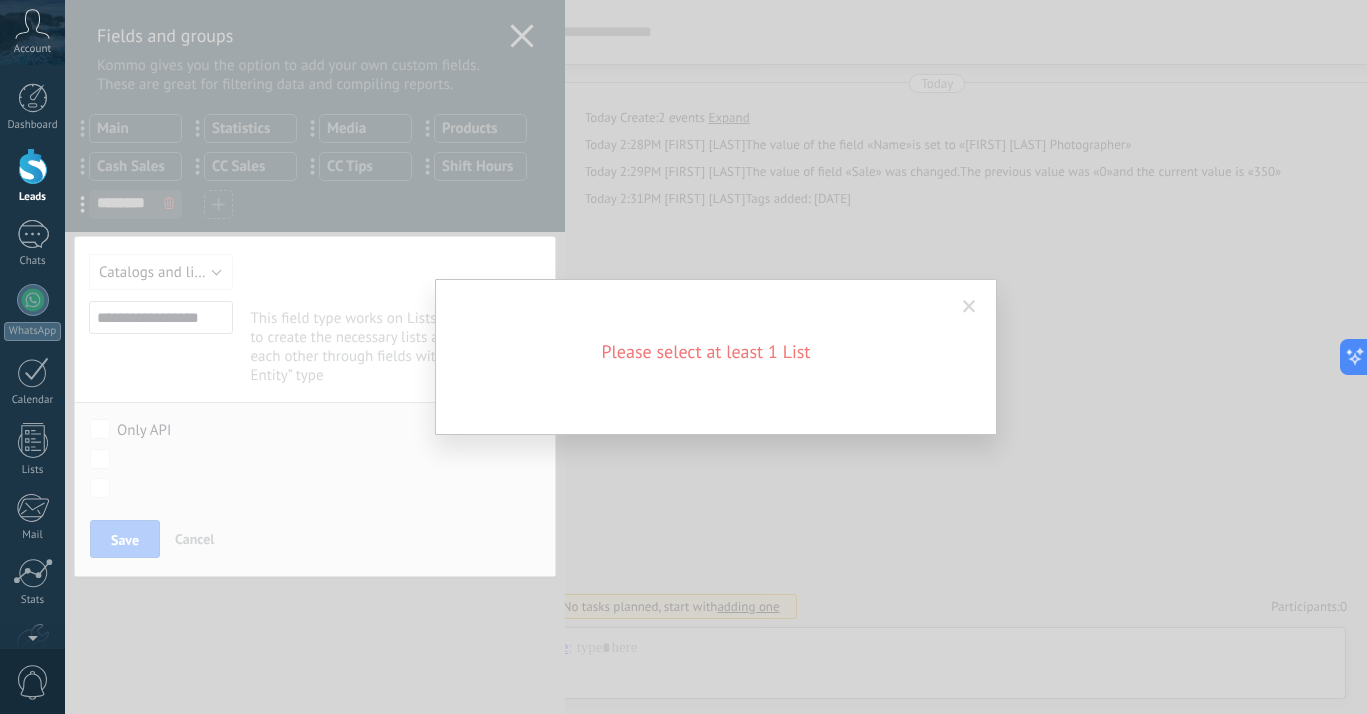 click on "Please select at least 1 List" at bounding box center [716, 357] 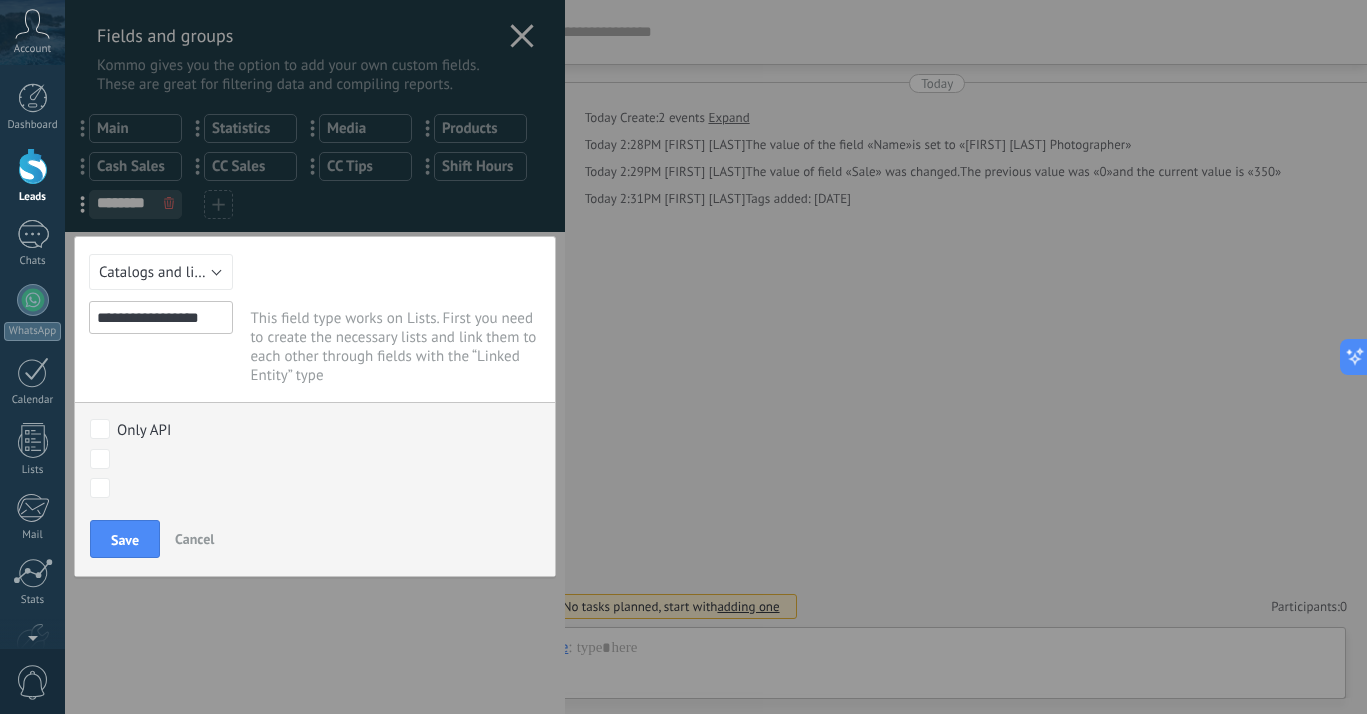 click on "**********" at bounding box center [161, 317] 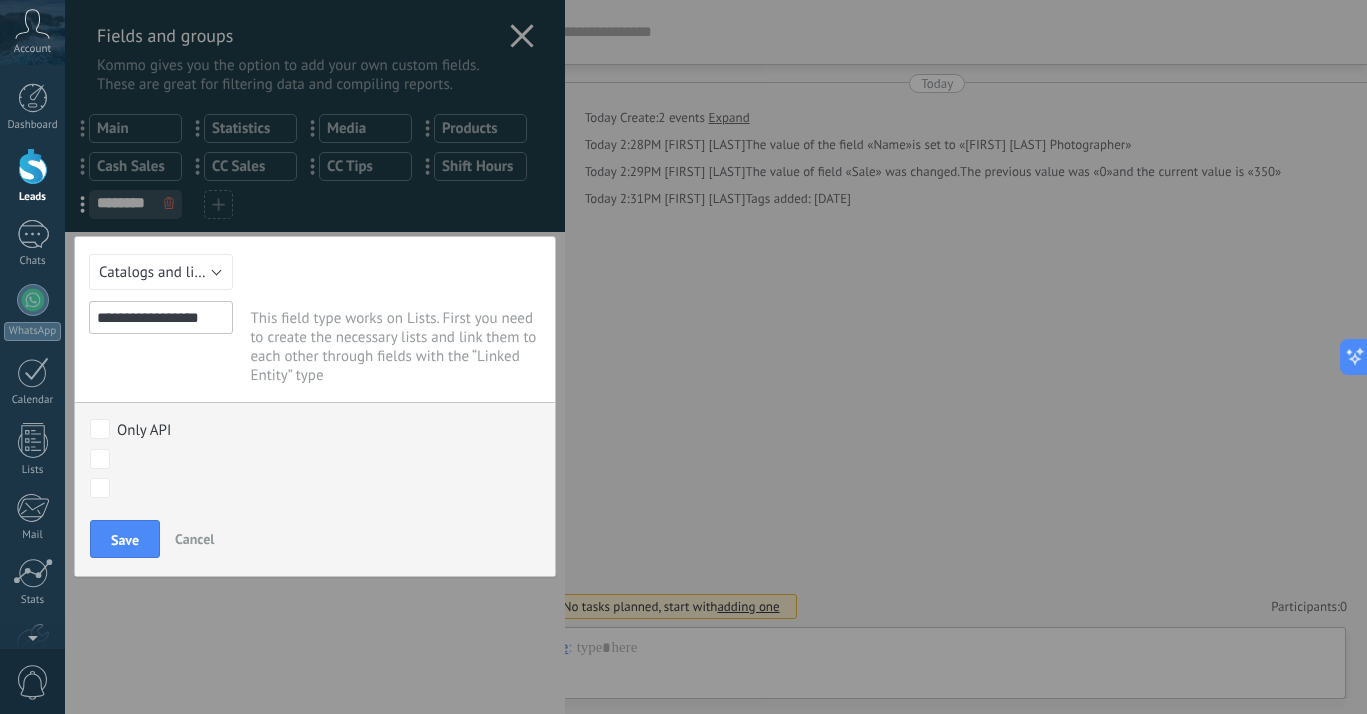 drag, startPoint x: 213, startPoint y: 321, endPoint x: 94, endPoint y: 311, distance: 119.419426 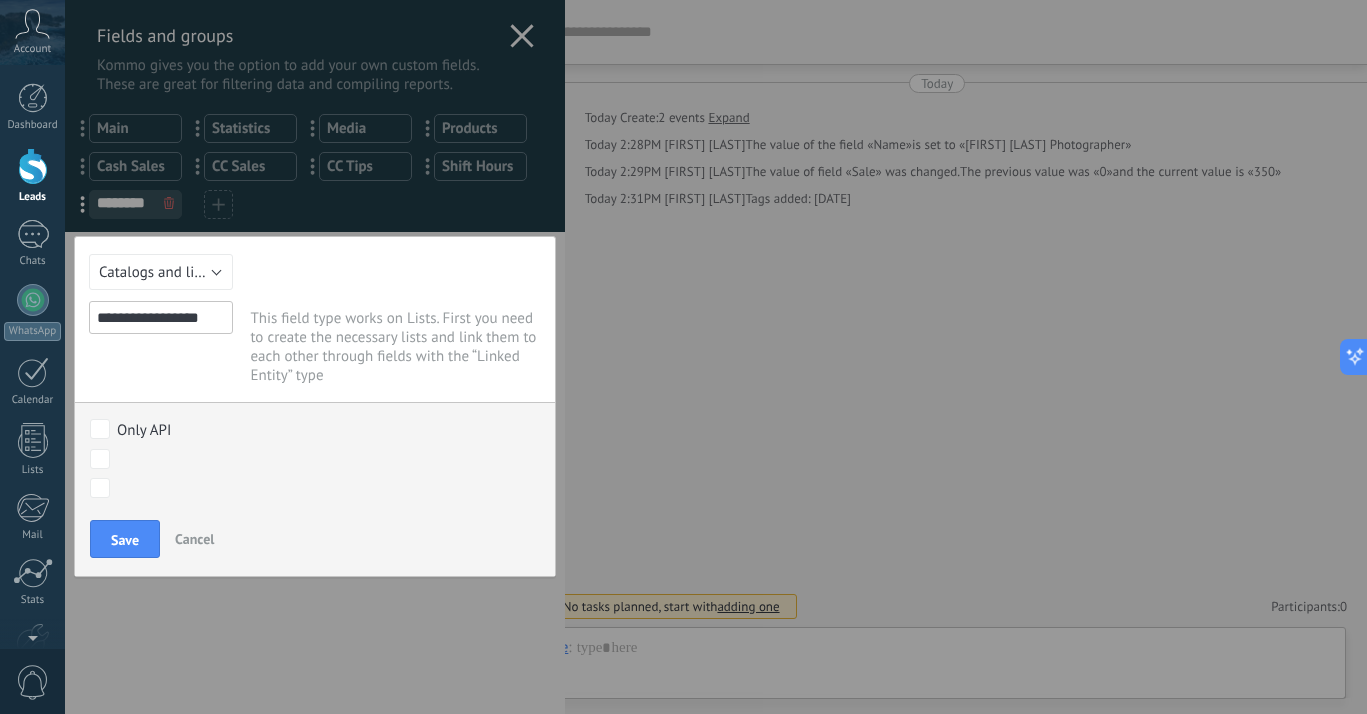 click on "Cancel" at bounding box center [194, 539] 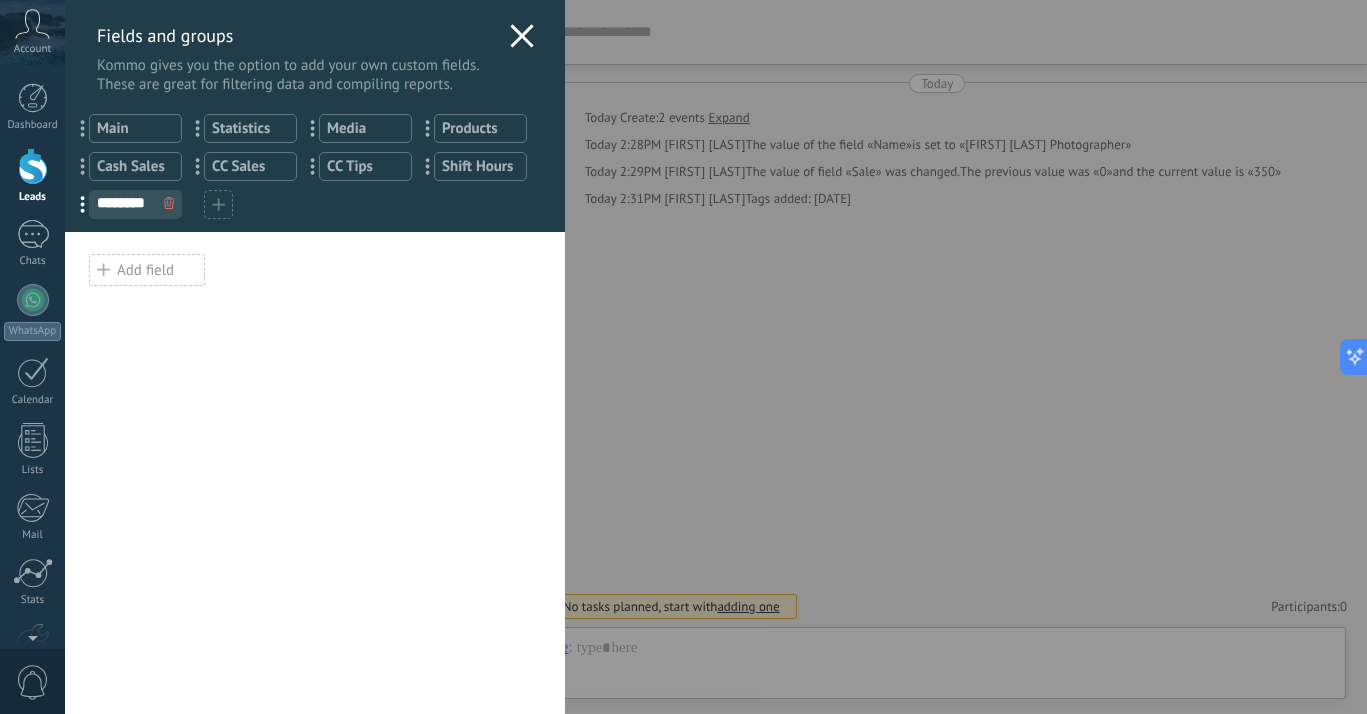click on "Add field" at bounding box center (147, 270) 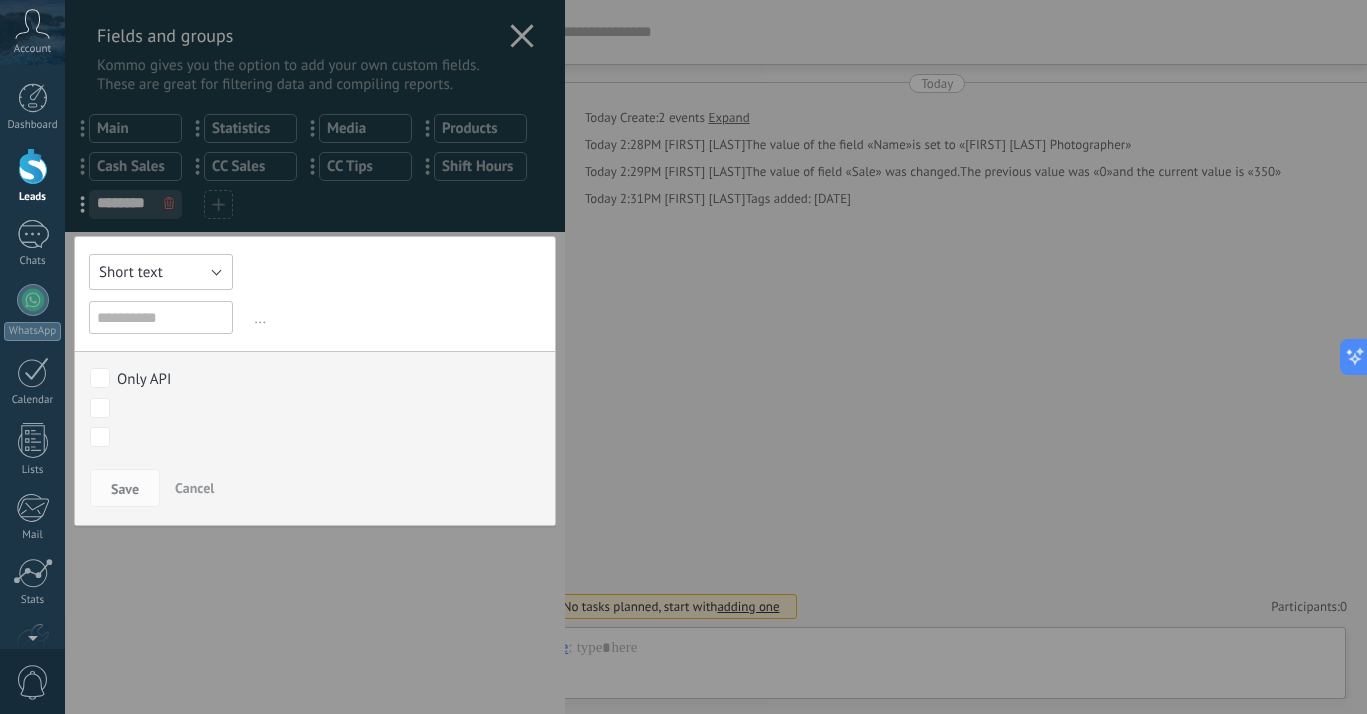 click on "Short text" at bounding box center (131, 272) 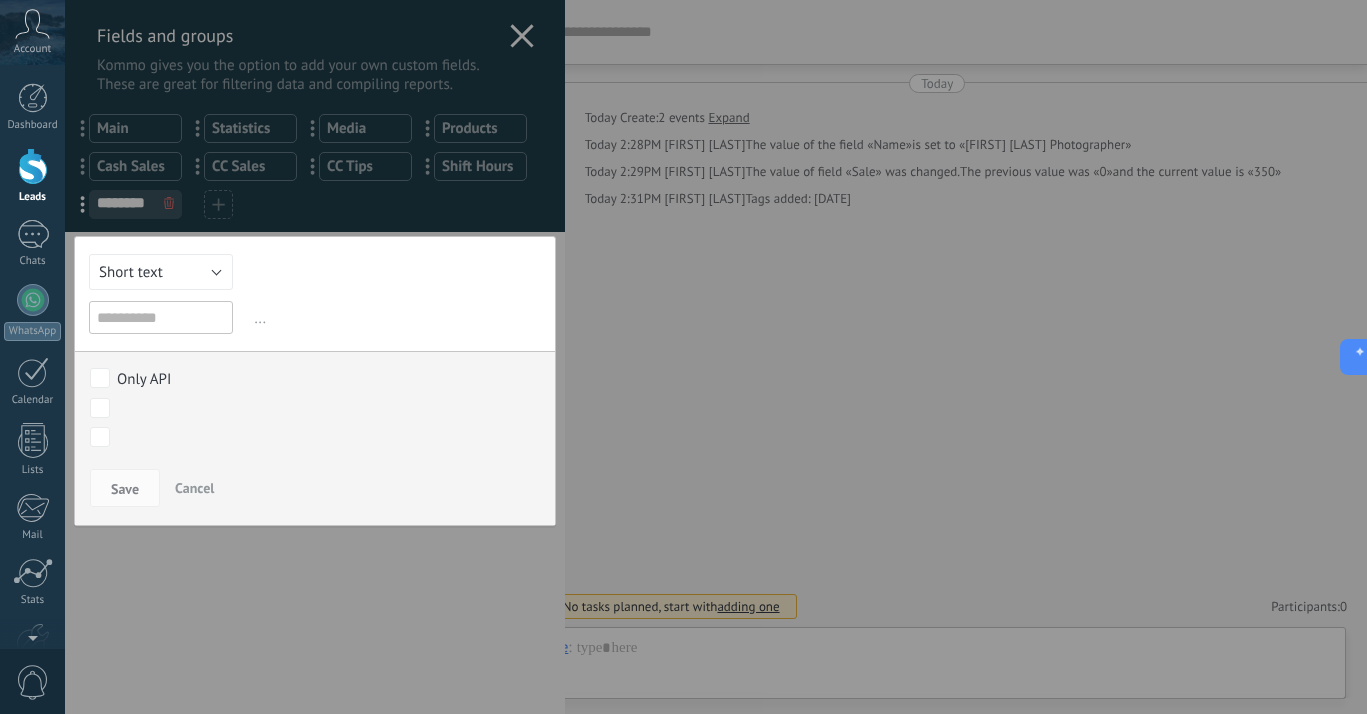 click at bounding box center [315, 357] 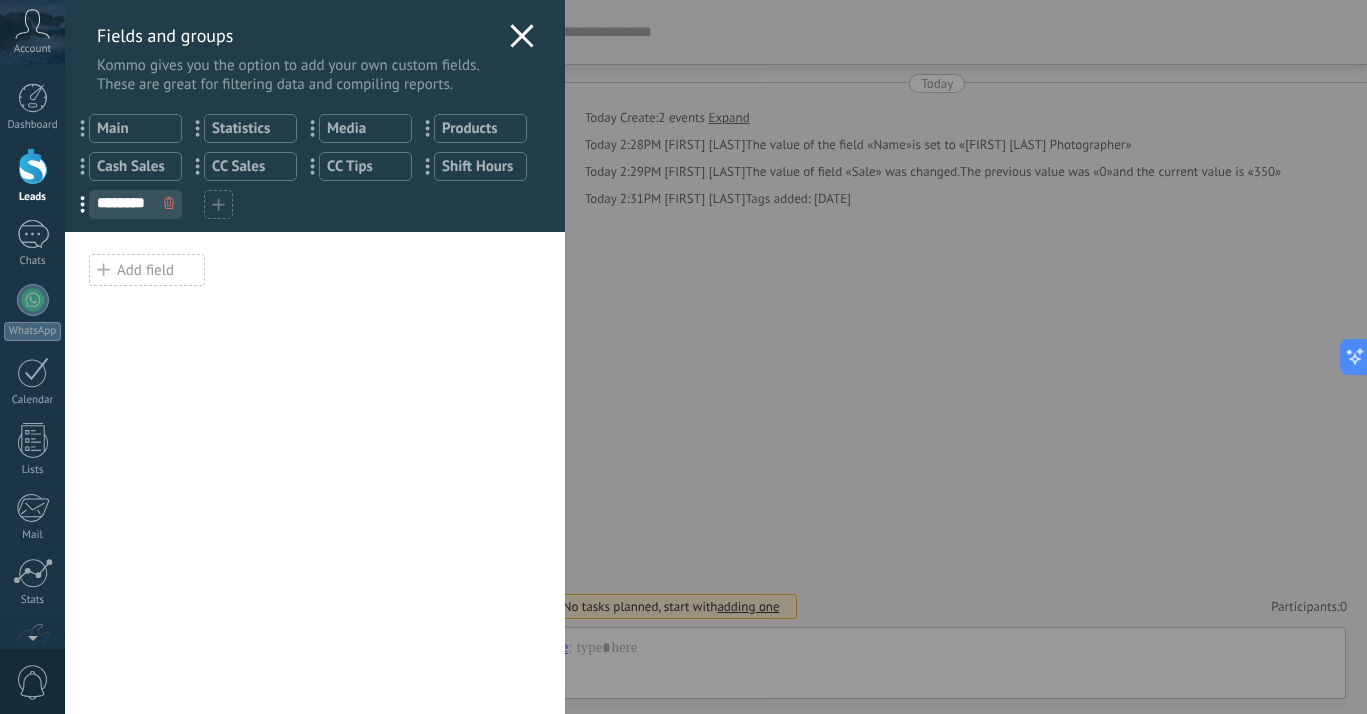 click 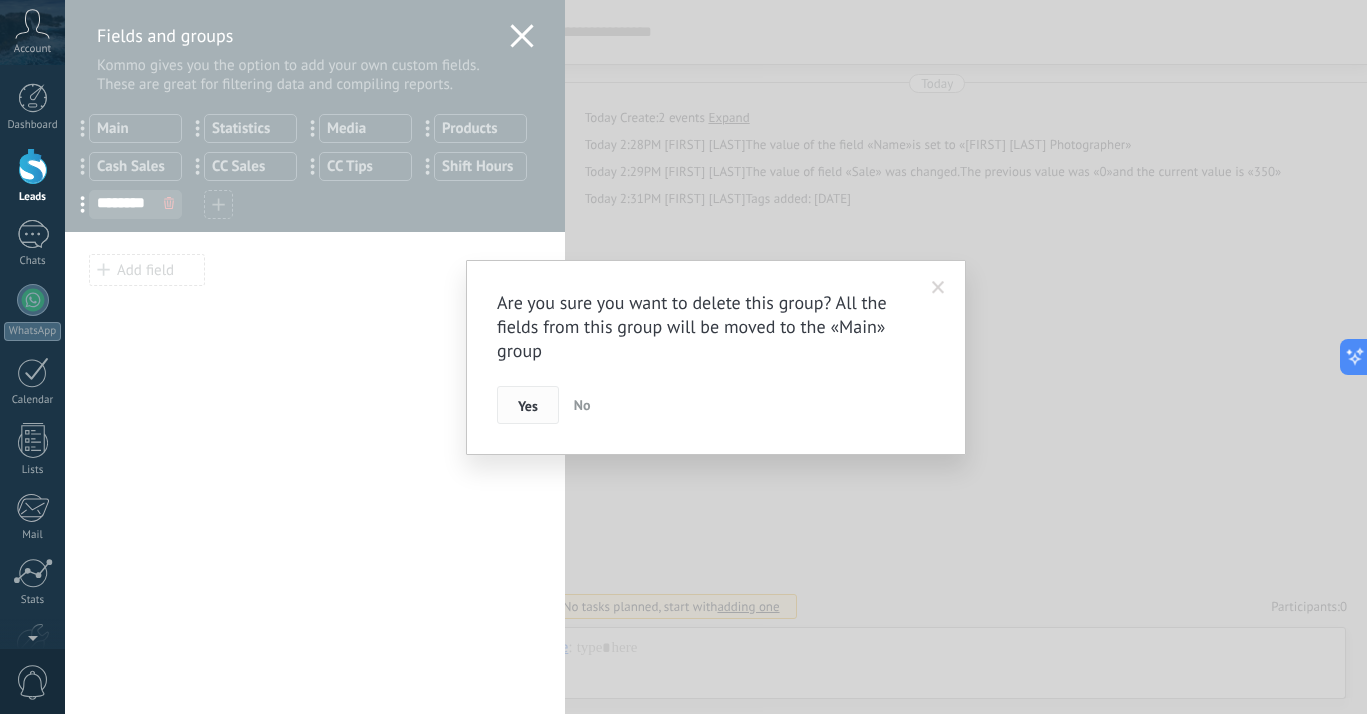 click on "Yes" at bounding box center [528, 405] 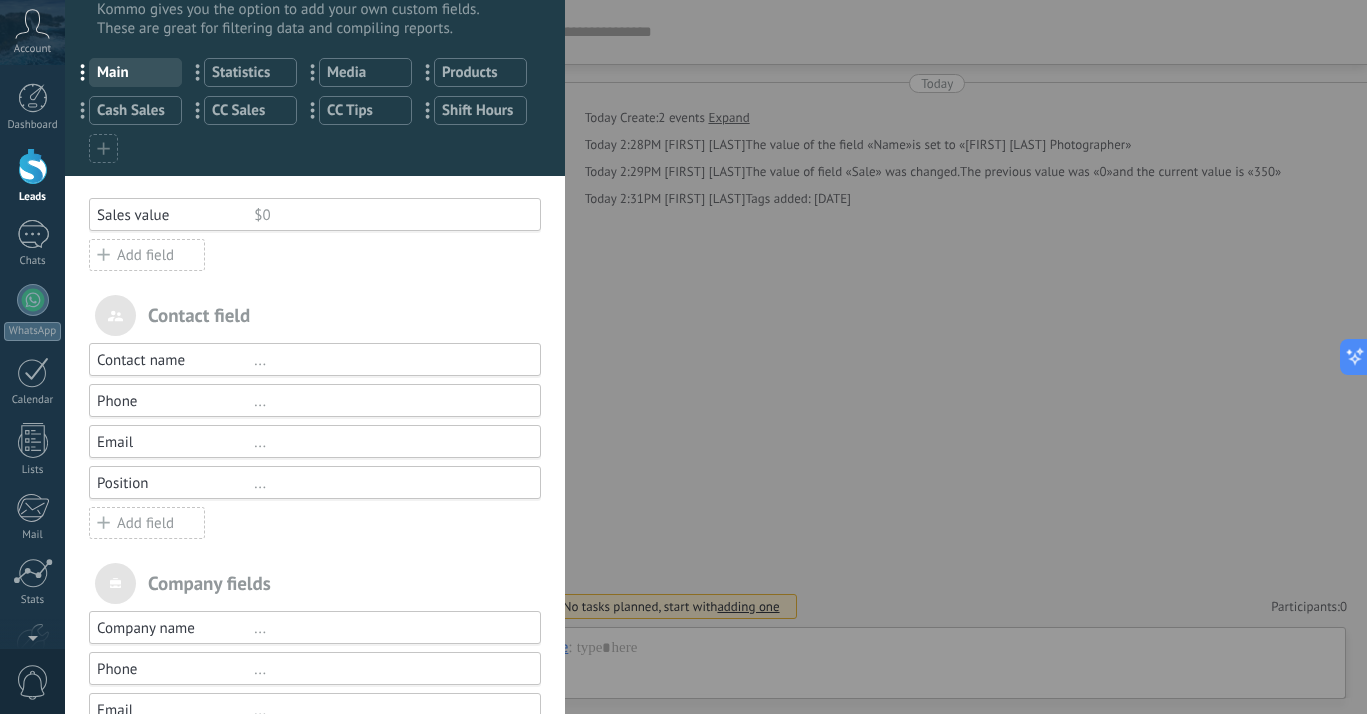 scroll, scrollTop: 0, scrollLeft: 0, axis: both 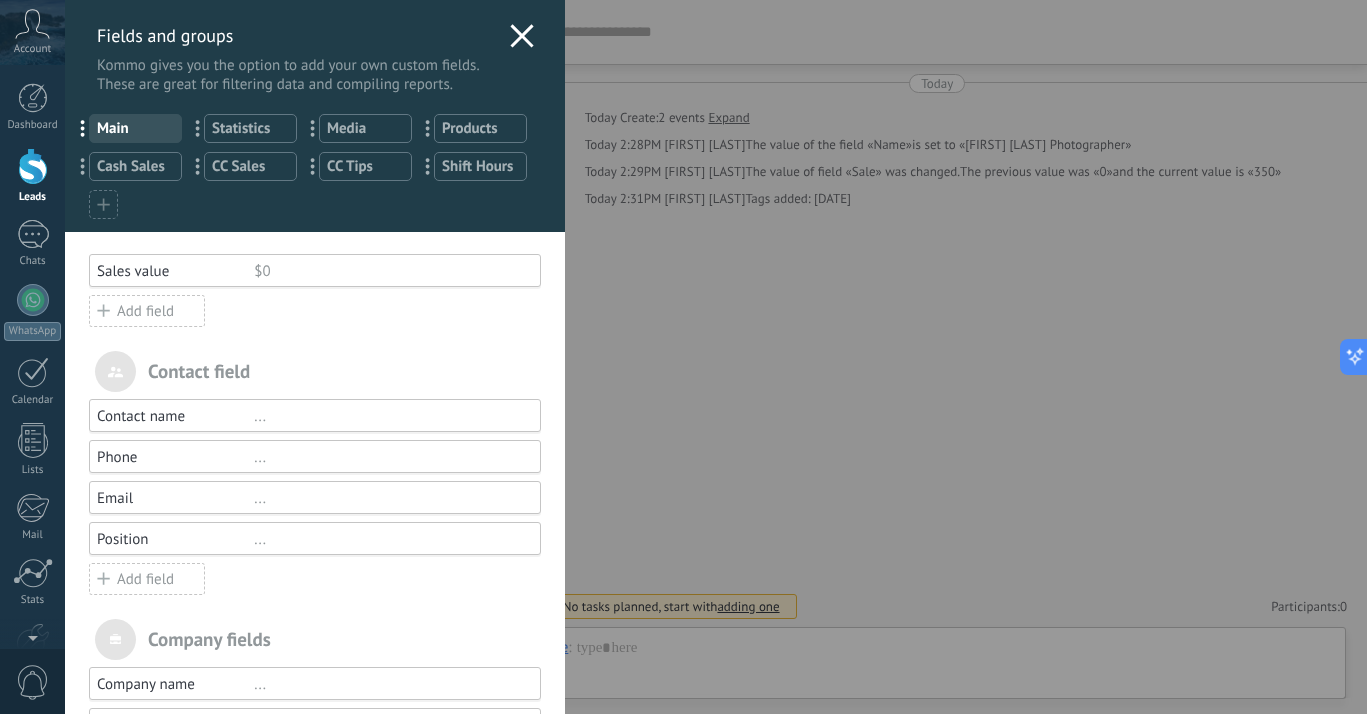 click on "**********" at bounding box center [716, 357] 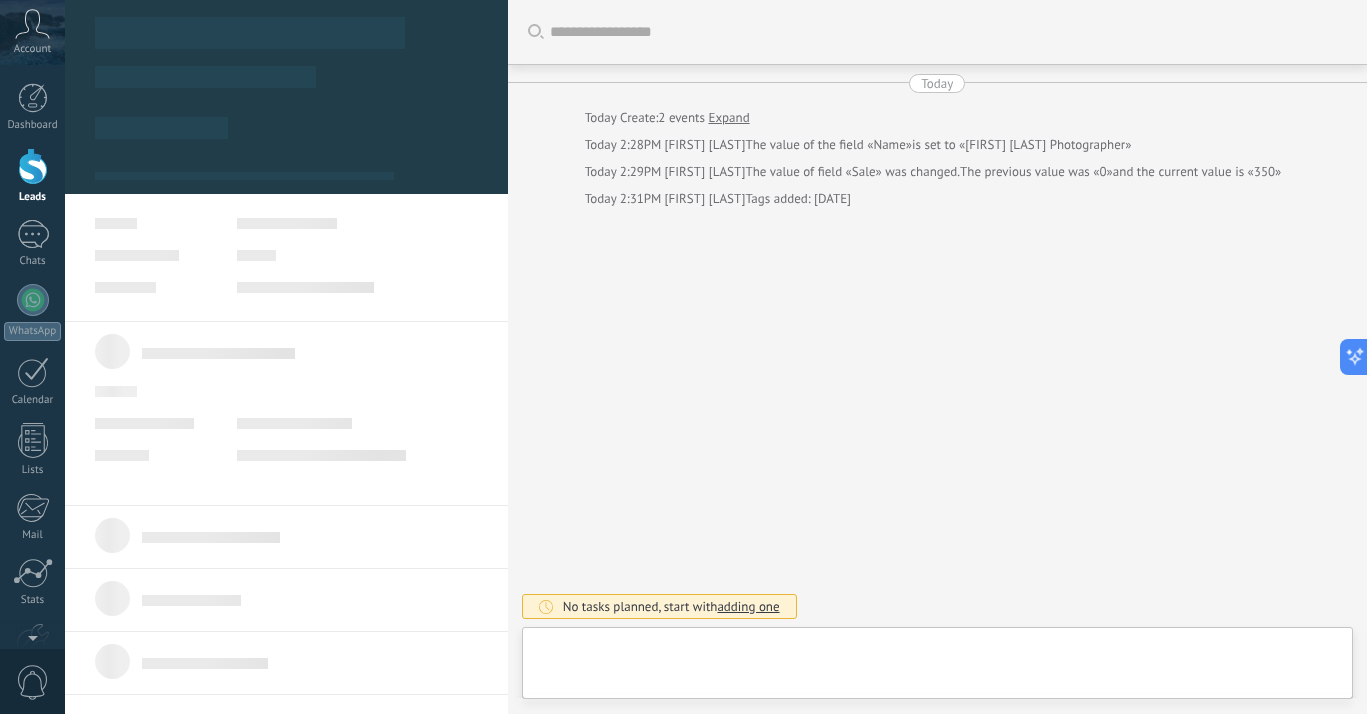 type on "***" 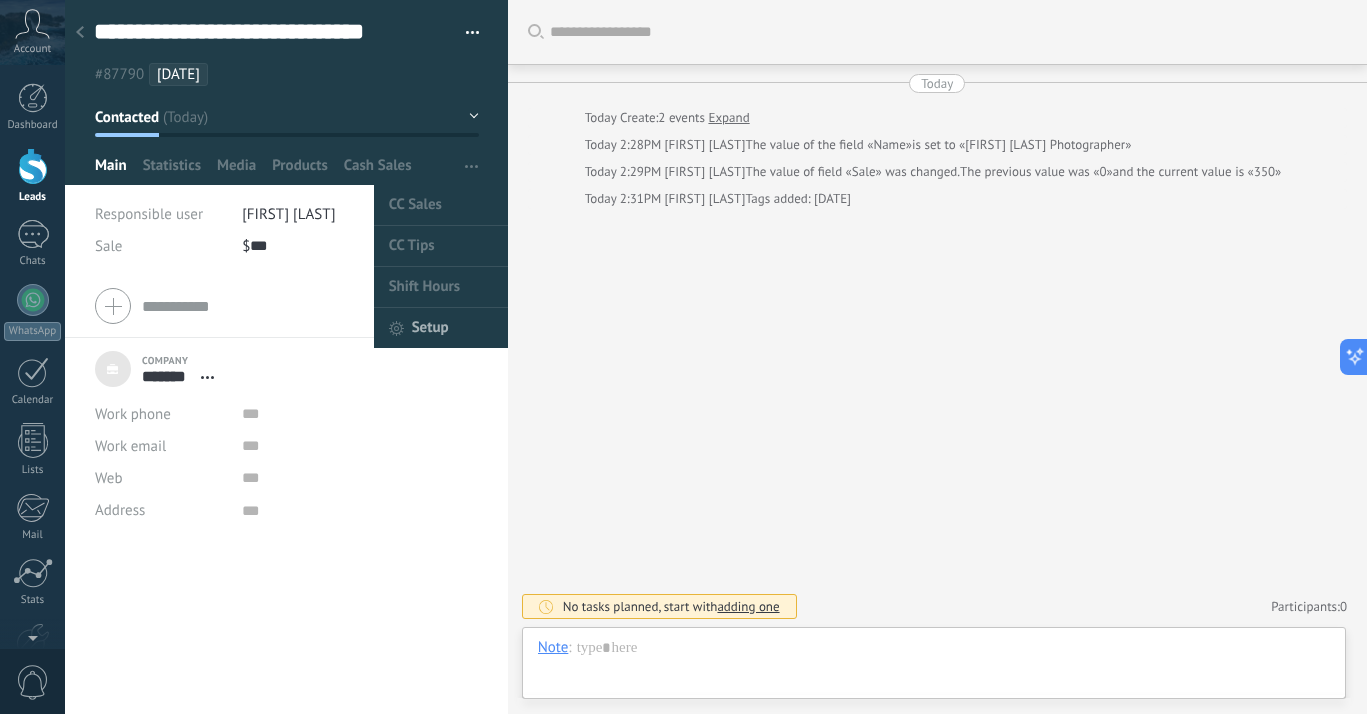 click on "Setup" at bounding box center [441, 327] 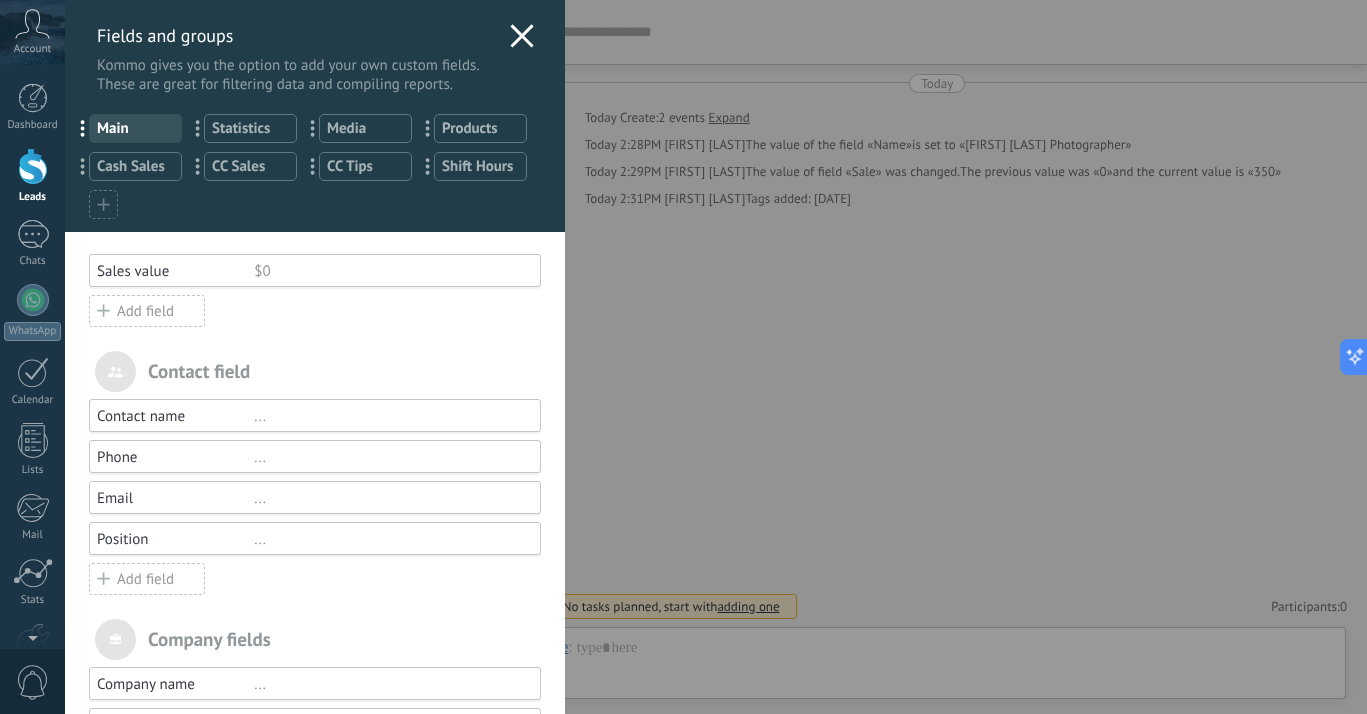 drag, startPoint x: 111, startPoint y: 124, endPoint x: 219, endPoint y: 138, distance: 108.903625 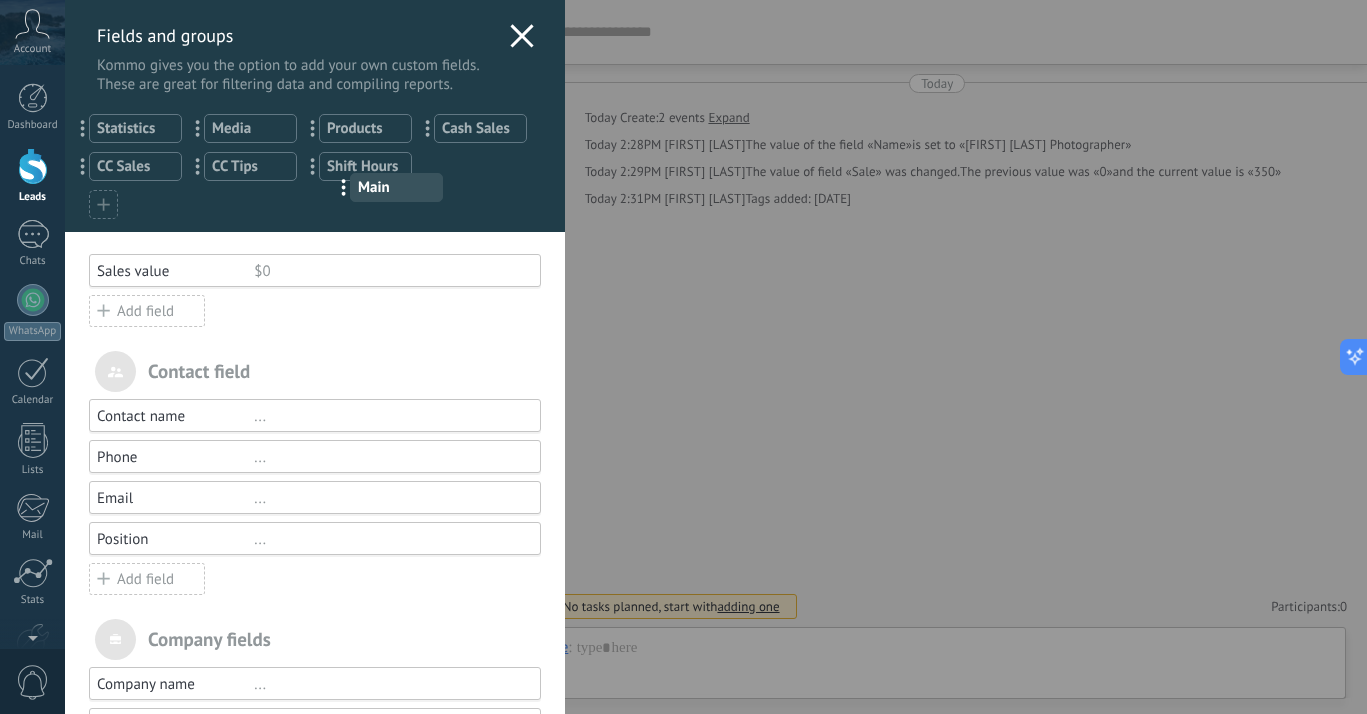 drag, startPoint x: 82, startPoint y: 127, endPoint x: 344, endPoint y: 184, distance: 268.1287 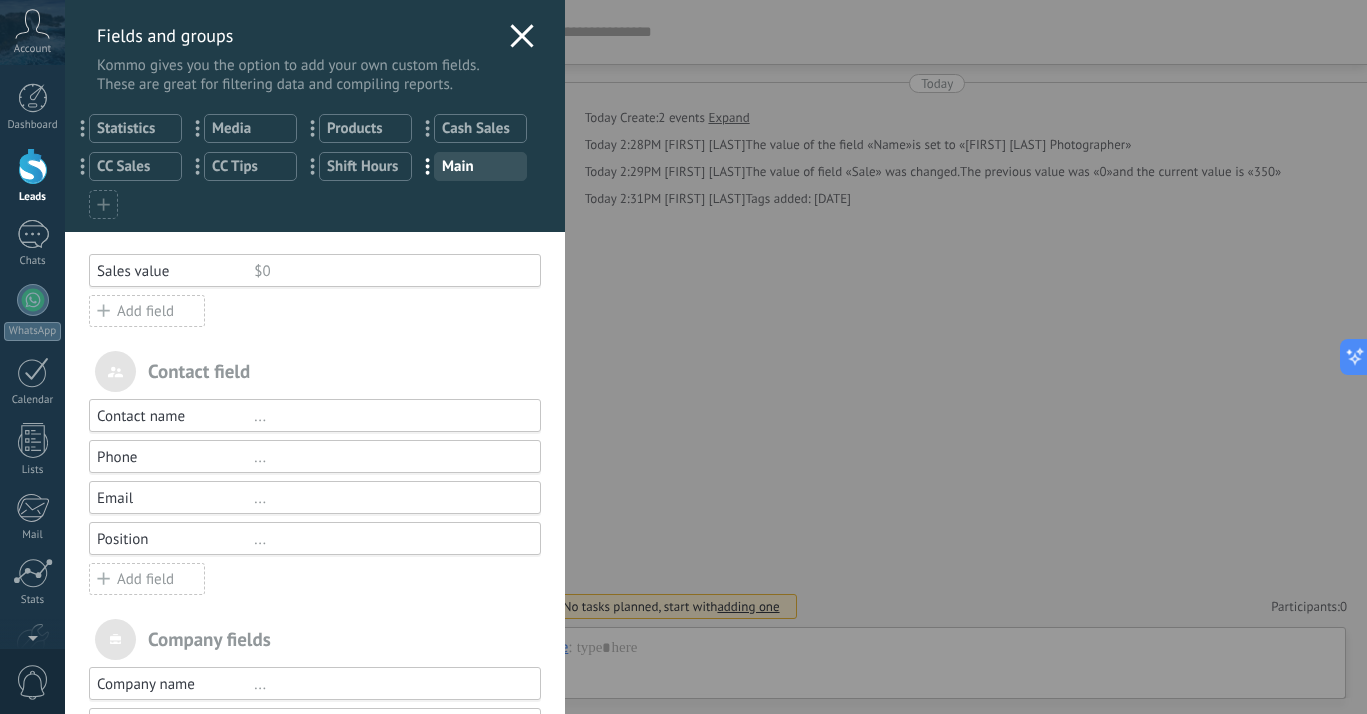 click on "..." at bounding box center [204, 128] 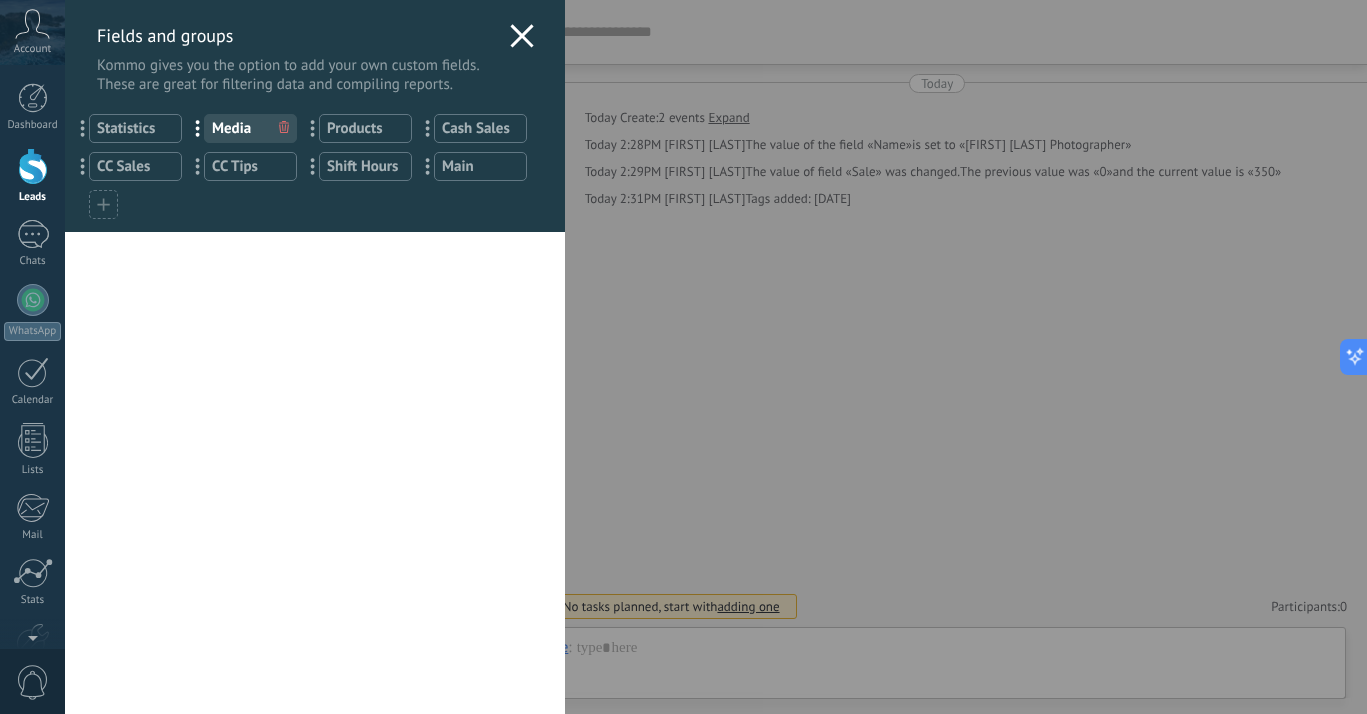 click 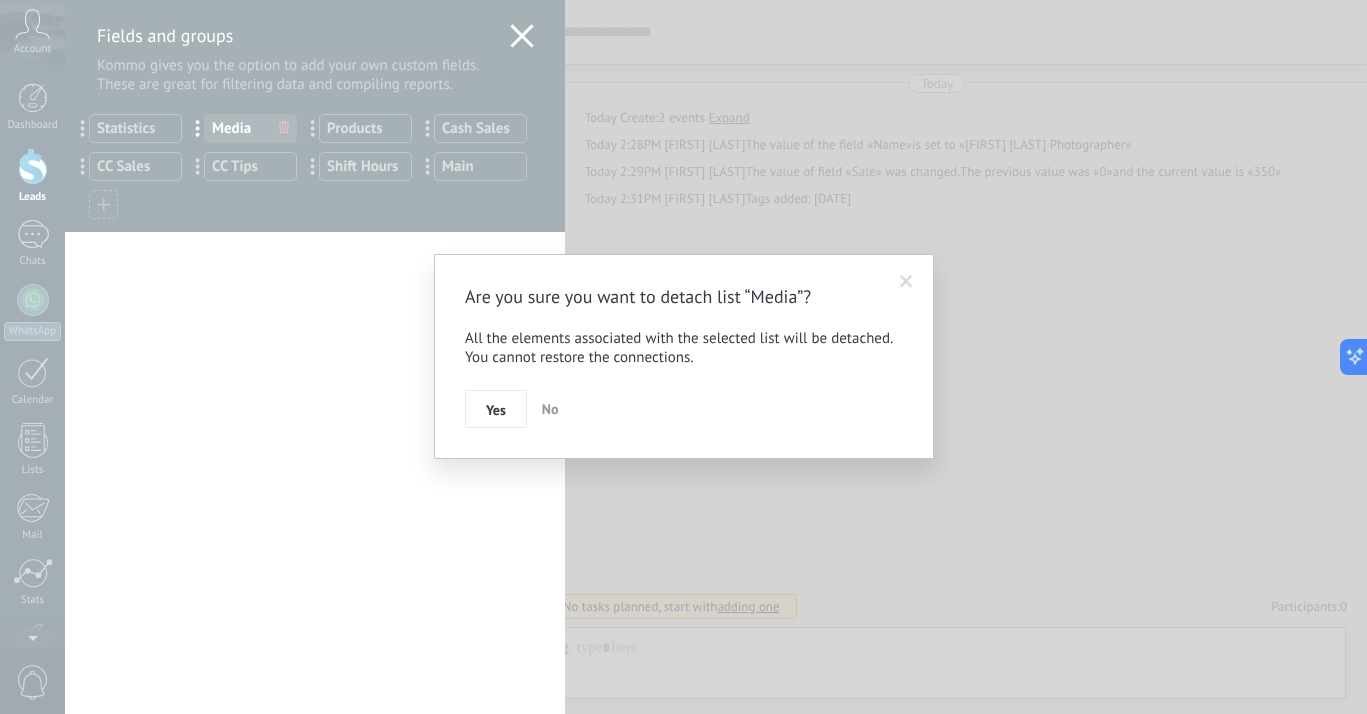 click at bounding box center [906, 282] 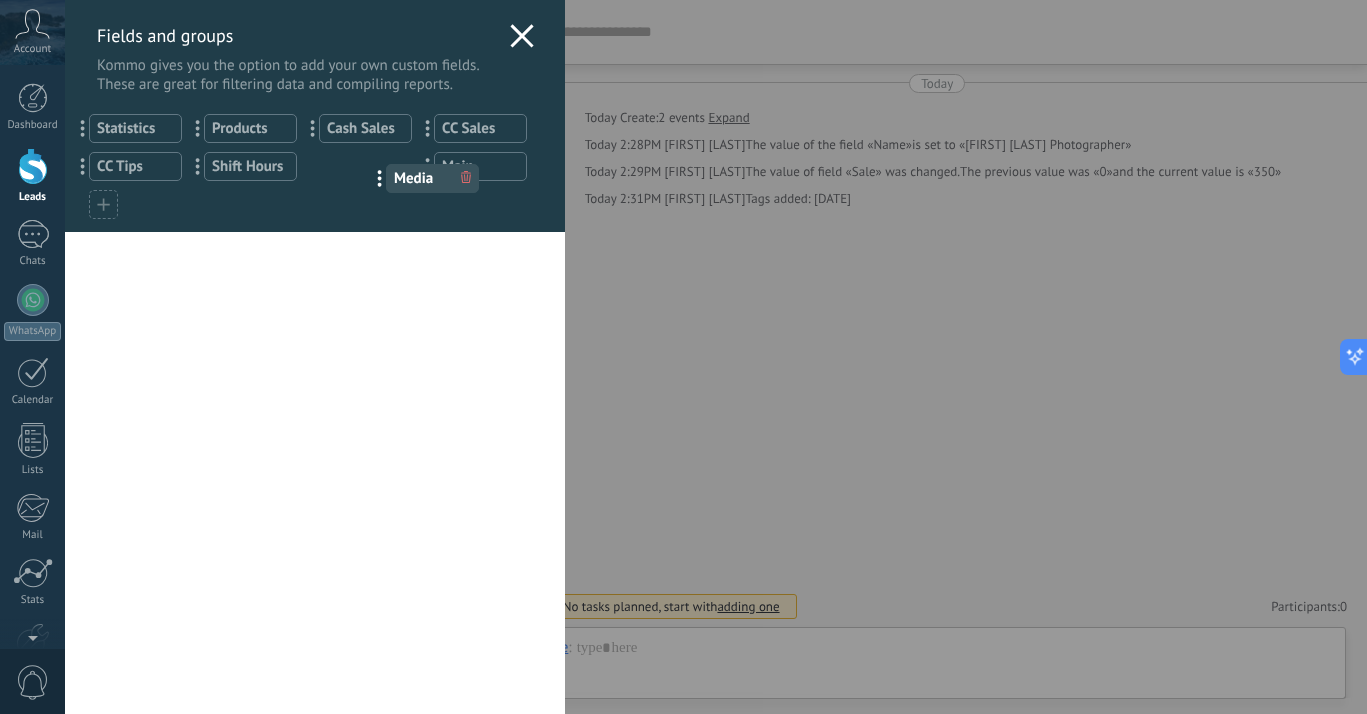 drag, startPoint x: 196, startPoint y: 131, endPoint x: 377, endPoint y: 178, distance: 187.00267 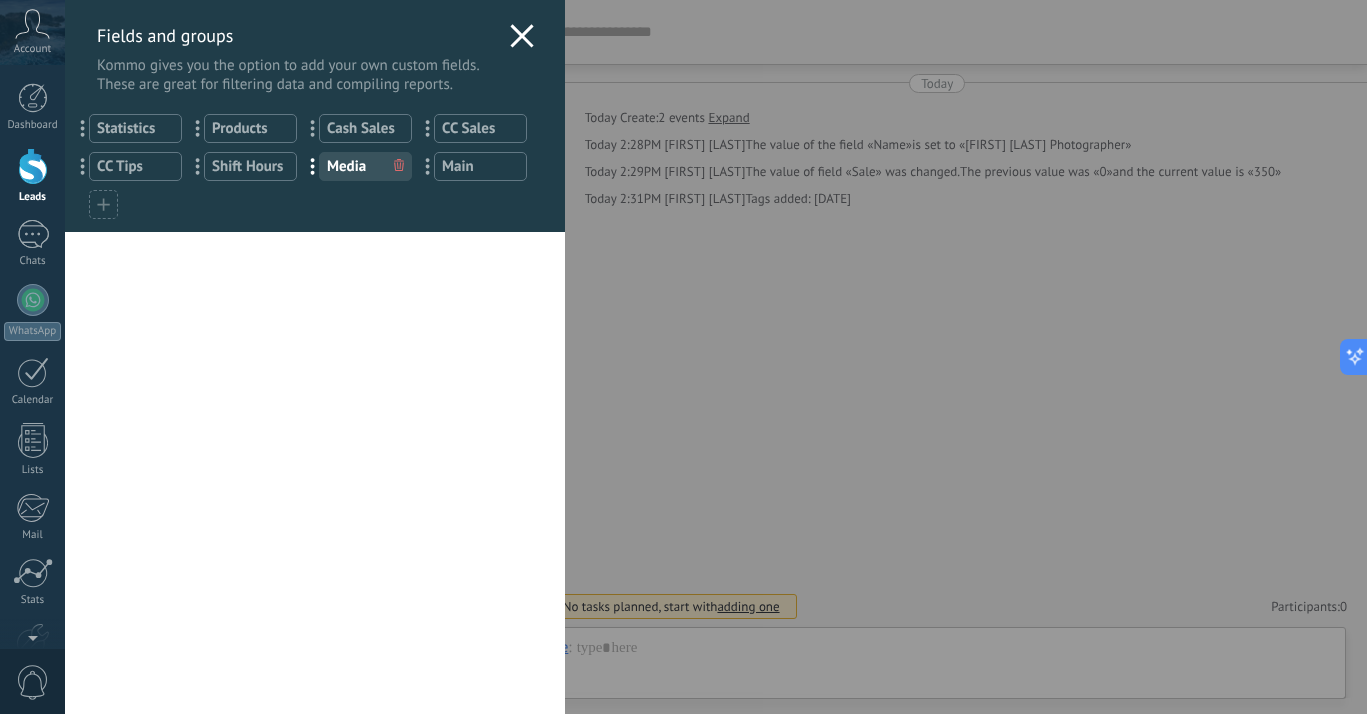 click on "Main" at bounding box center [480, 166] 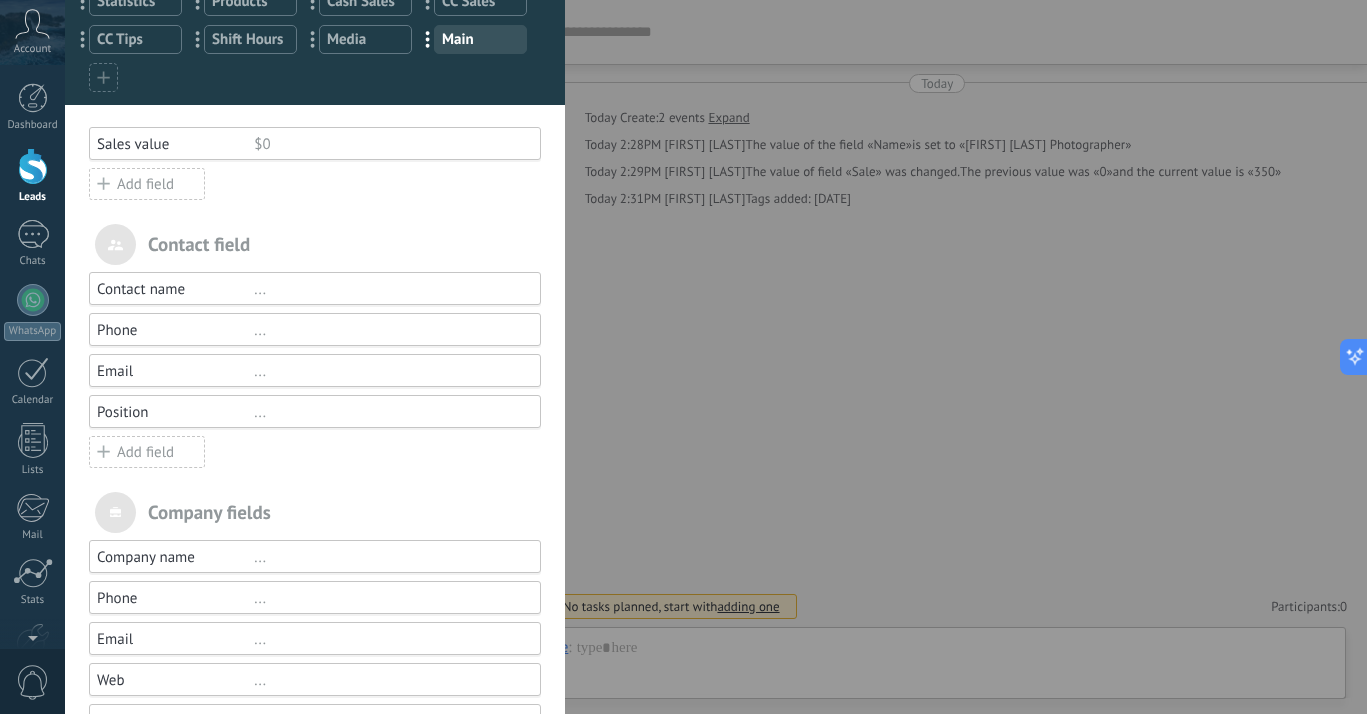 scroll, scrollTop: 148, scrollLeft: 0, axis: vertical 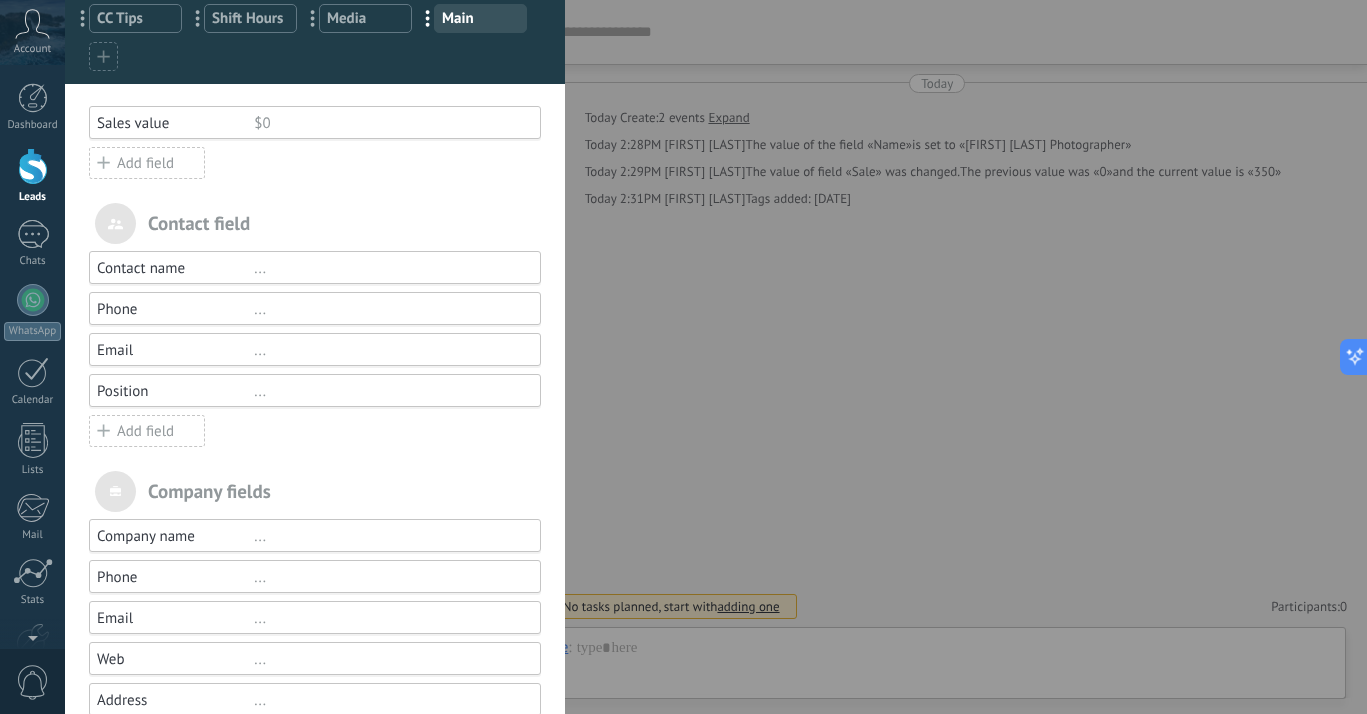 click on "Contact field" at bounding box center [315, 223] 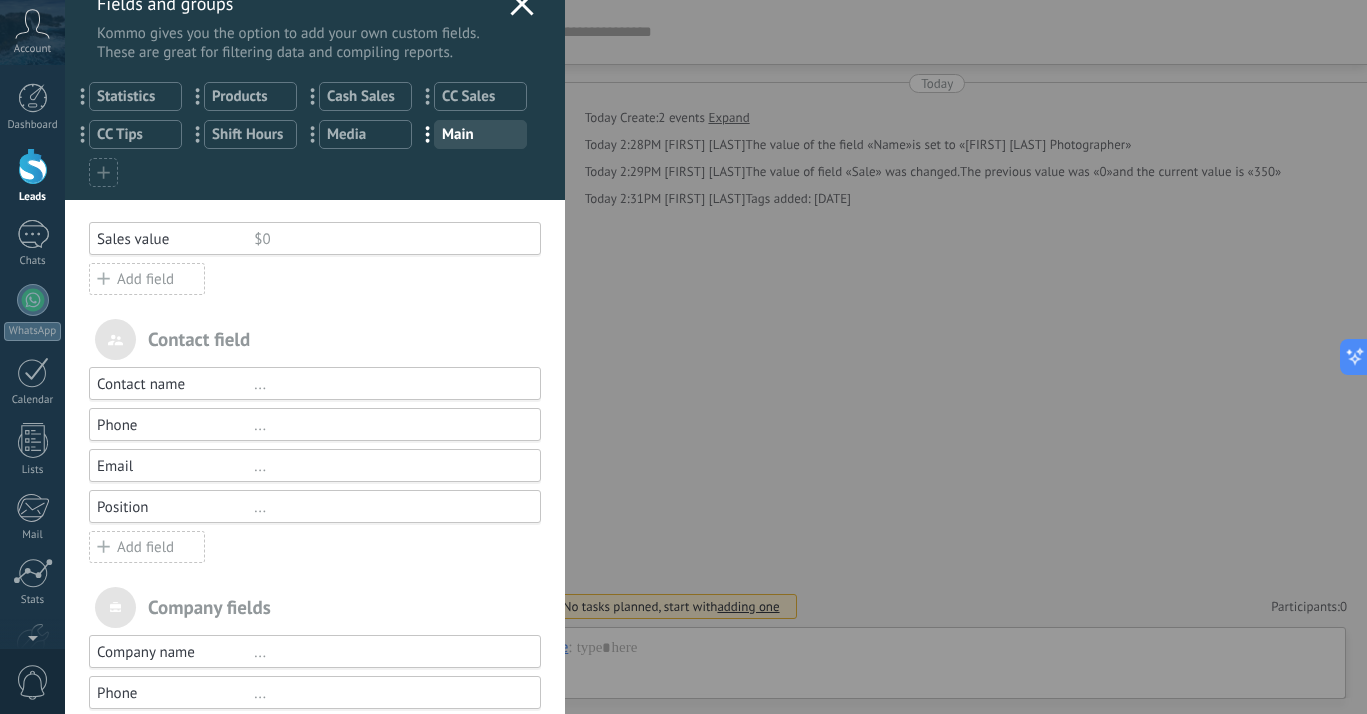 scroll, scrollTop: 0, scrollLeft: 0, axis: both 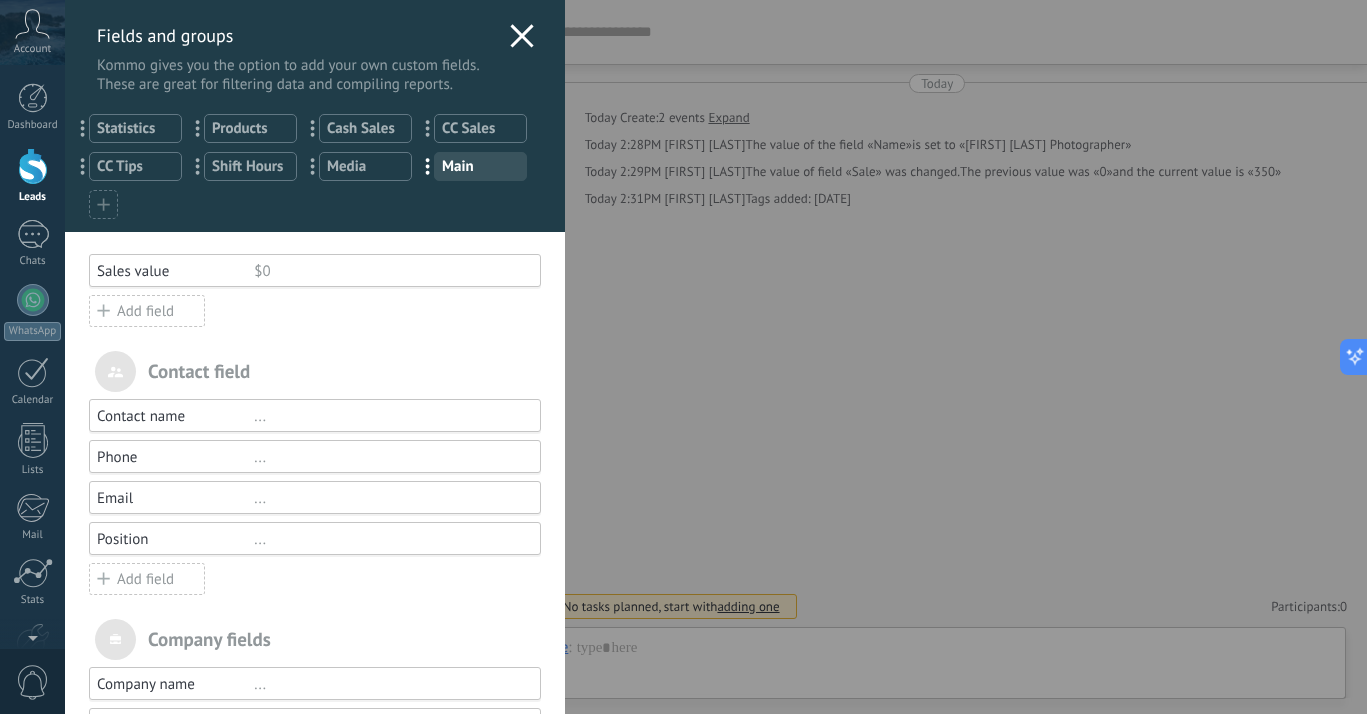 click at bounding box center (103, 204) 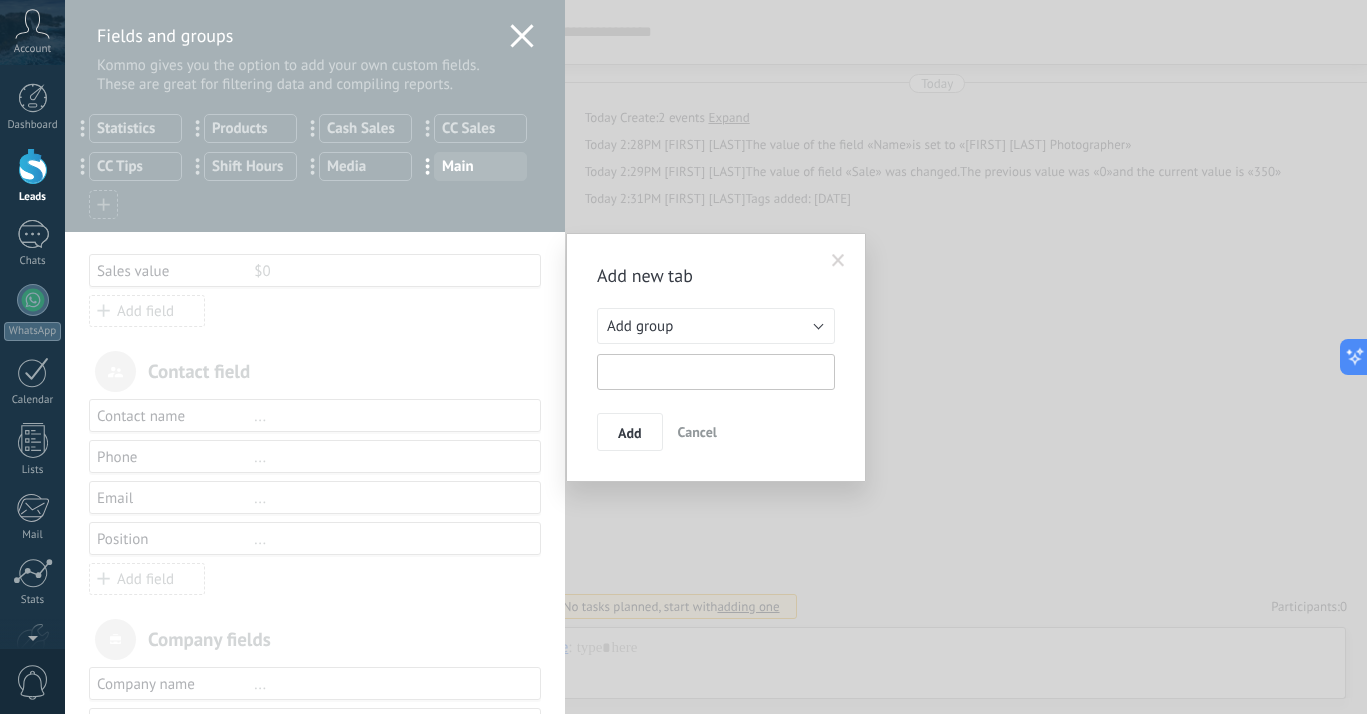 click at bounding box center [716, 372] 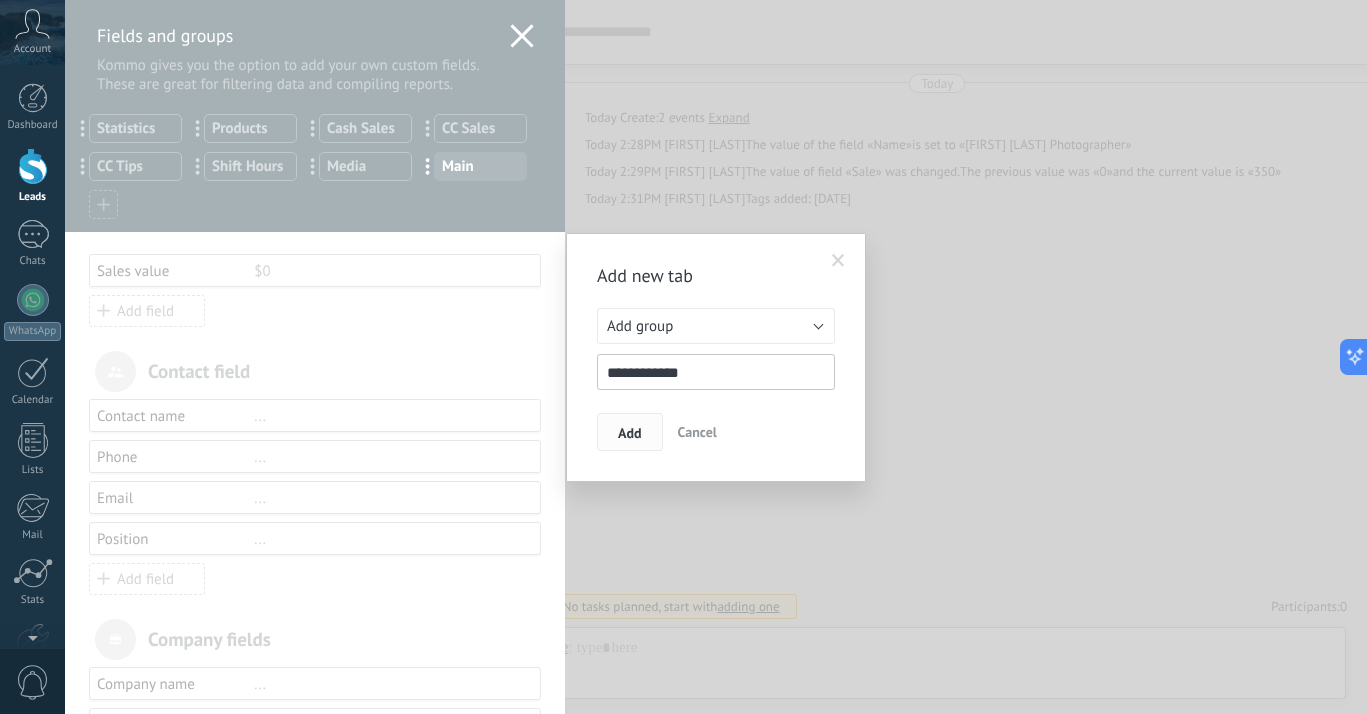 type on "**********" 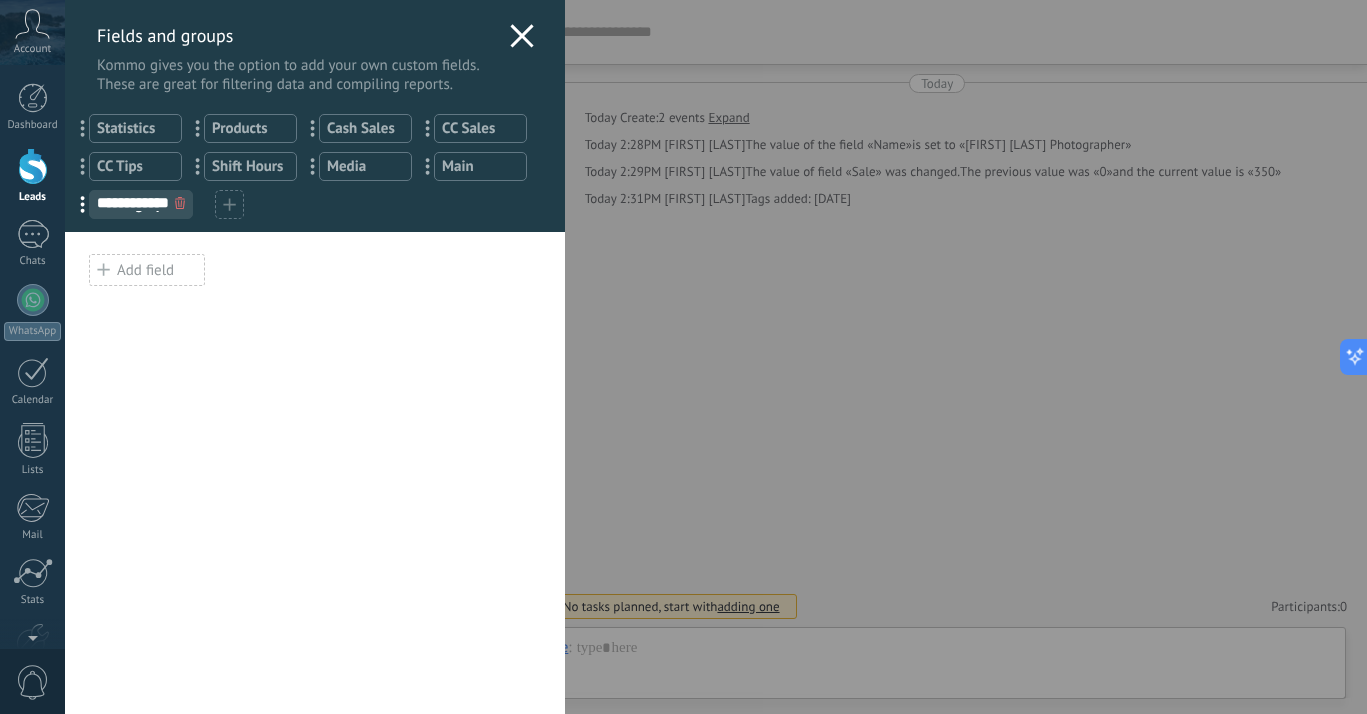 click on "Add field" at bounding box center [147, 270] 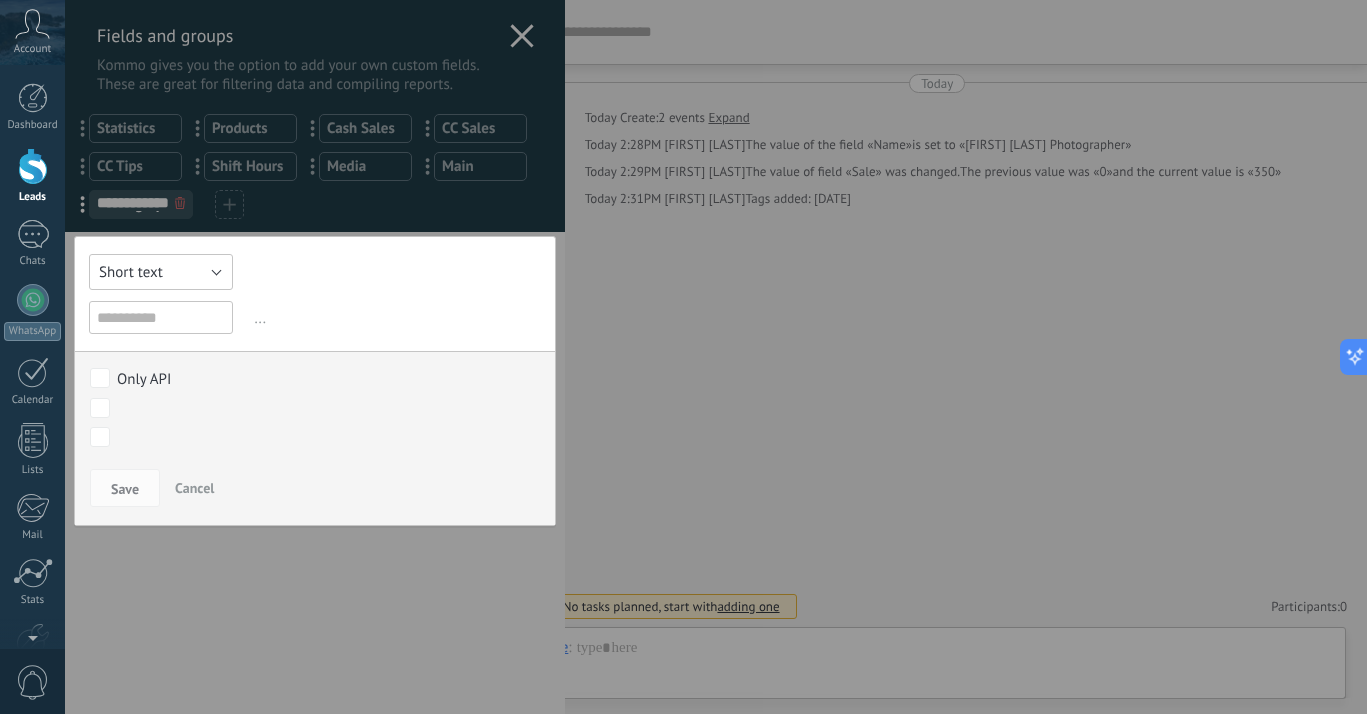 click on "Short text" at bounding box center [161, 272] 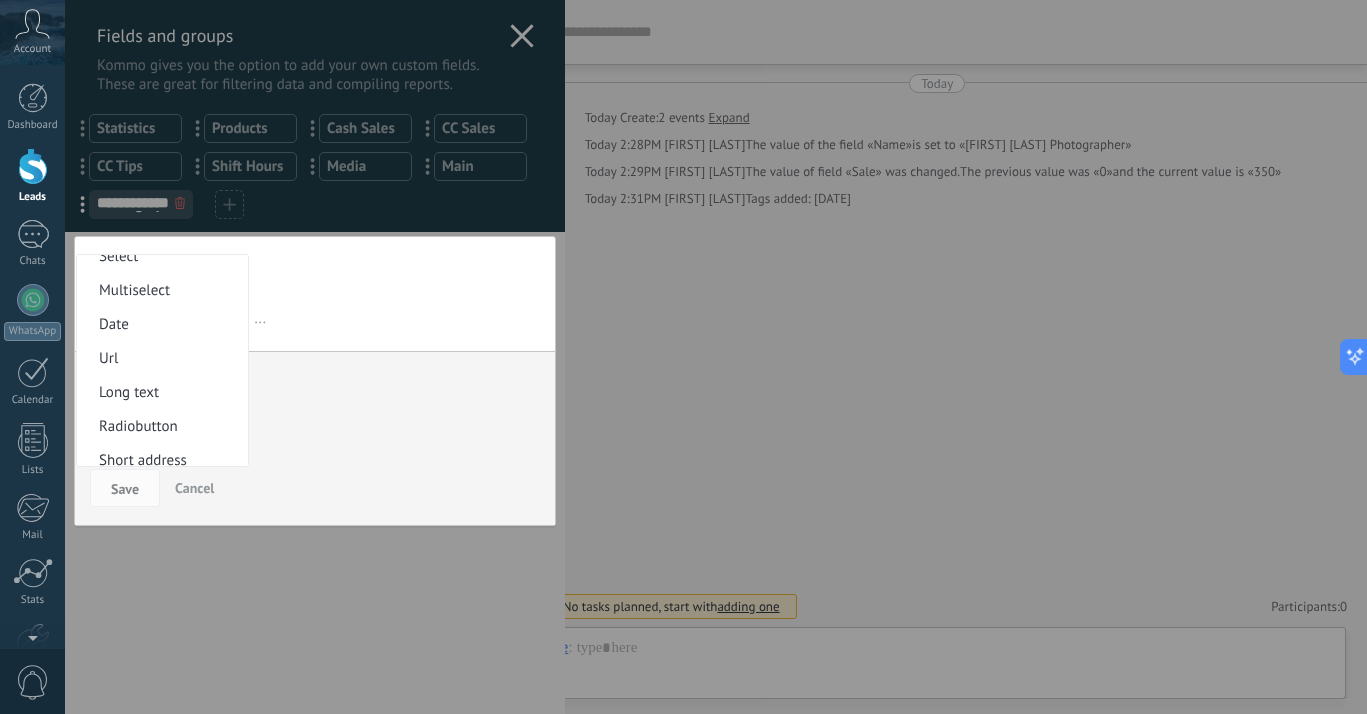 scroll, scrollTop: 0, scrollLeft: 0, axis: both 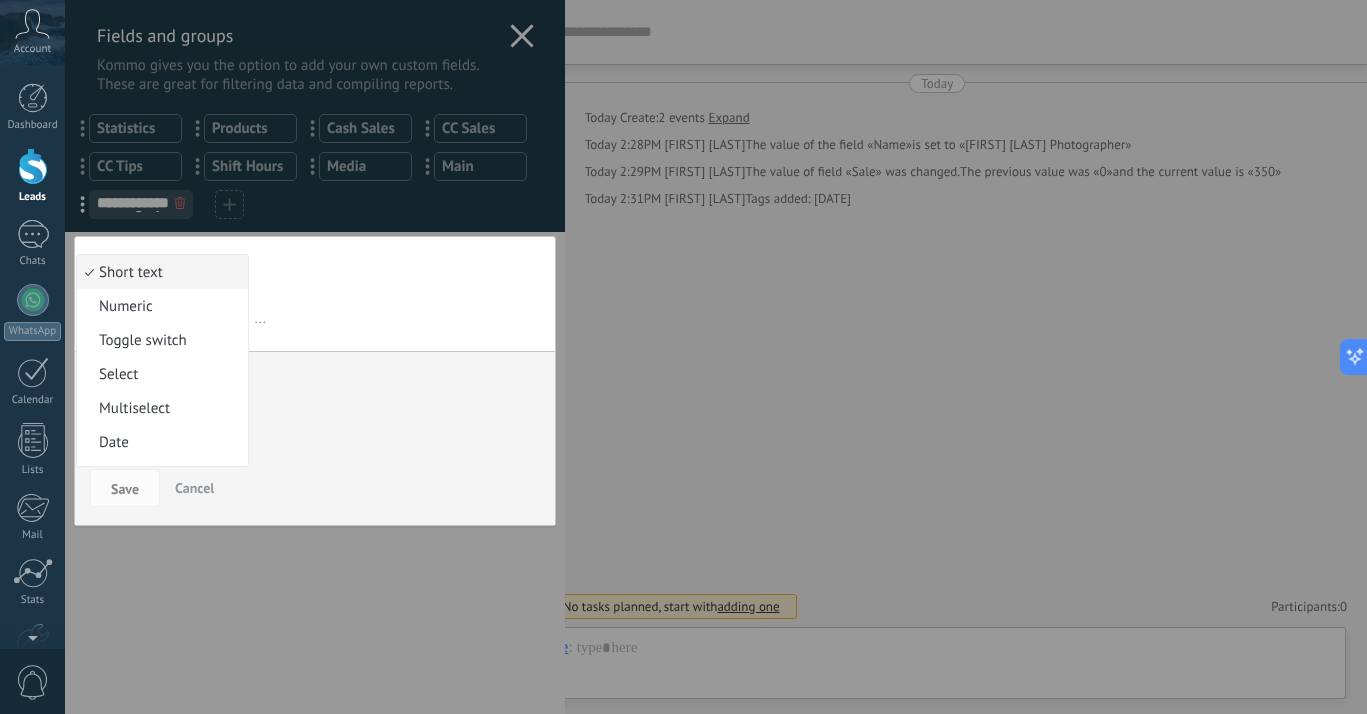 click on "Short text Numeric Toggle switch Select Multiselect Date Url Long text Radiobutton Short address Address Birthday Tax ID Date and time Currency Catalogs and lists File Short text ... The currency field allows you to enter monetary values outside of your account’s currency Use a formula to calculate the value = [ — insert a field * — multiply / — divide + — add - — subtract ( ) — parentheses Use a formula to fill in the field’s value automatically. For example,  [Sale] * 0.2  will calculate and fill in a 20% discount. Only API Contacted Request processed Service booked Specialist assigned Invoice sent Service rendered Canceled Contacted Request processed Service booked Specialist assigned Invoice sent Service rendered Canceled Save Cancel" at bounding box center (315, 381) 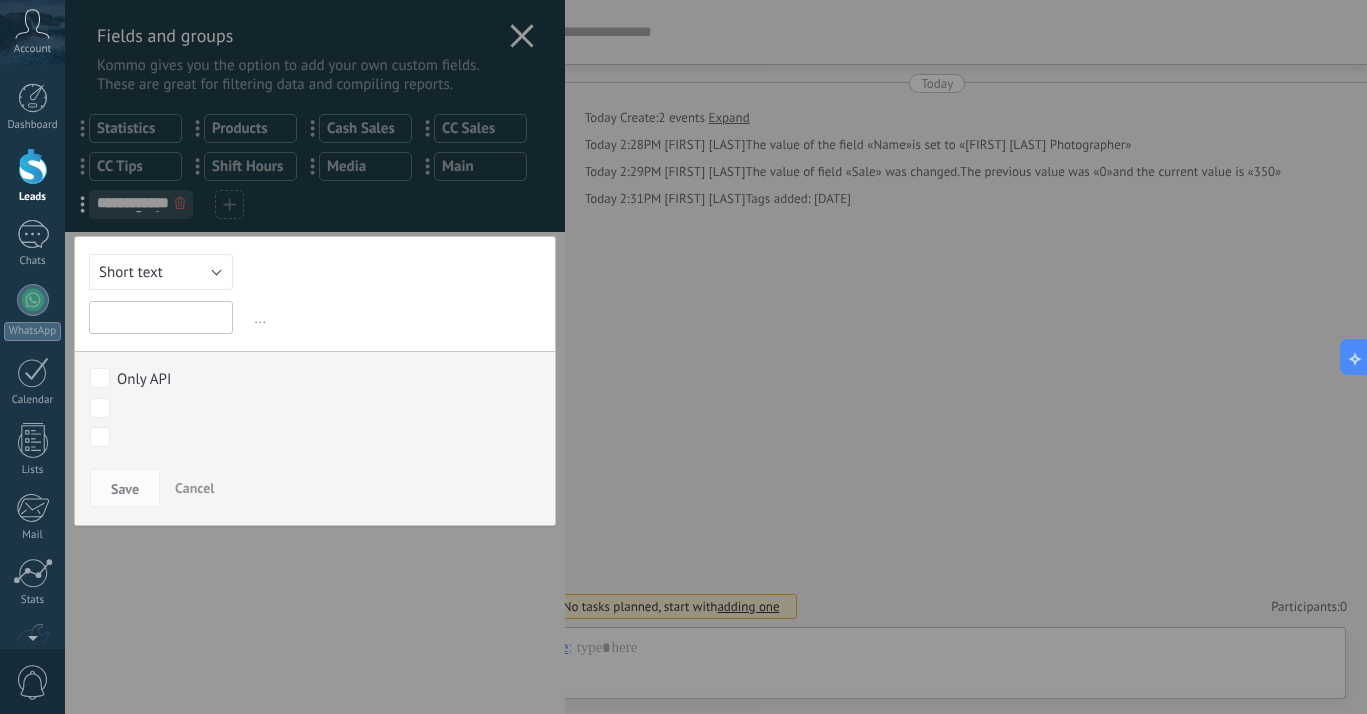 click at bounding box center [161, 317] 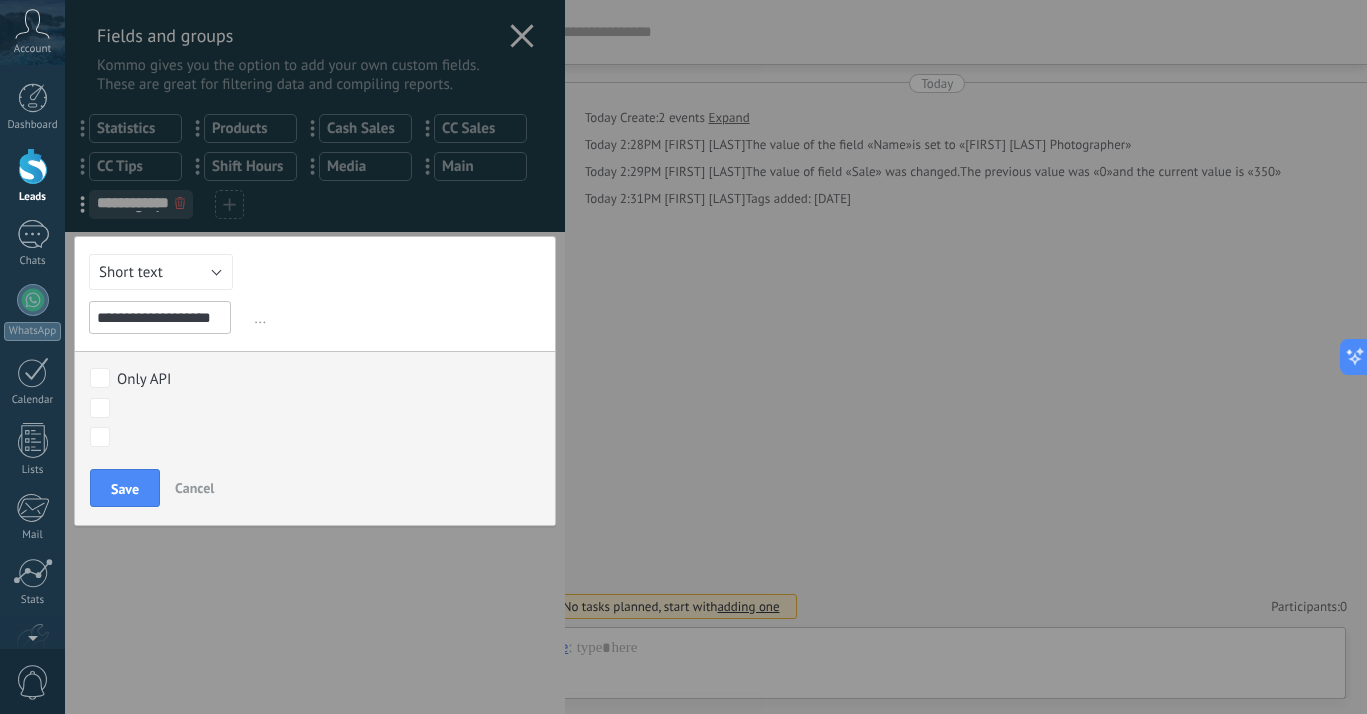 scroll, scrollTop: 0, scrollLeft: 13, axis: horizontal 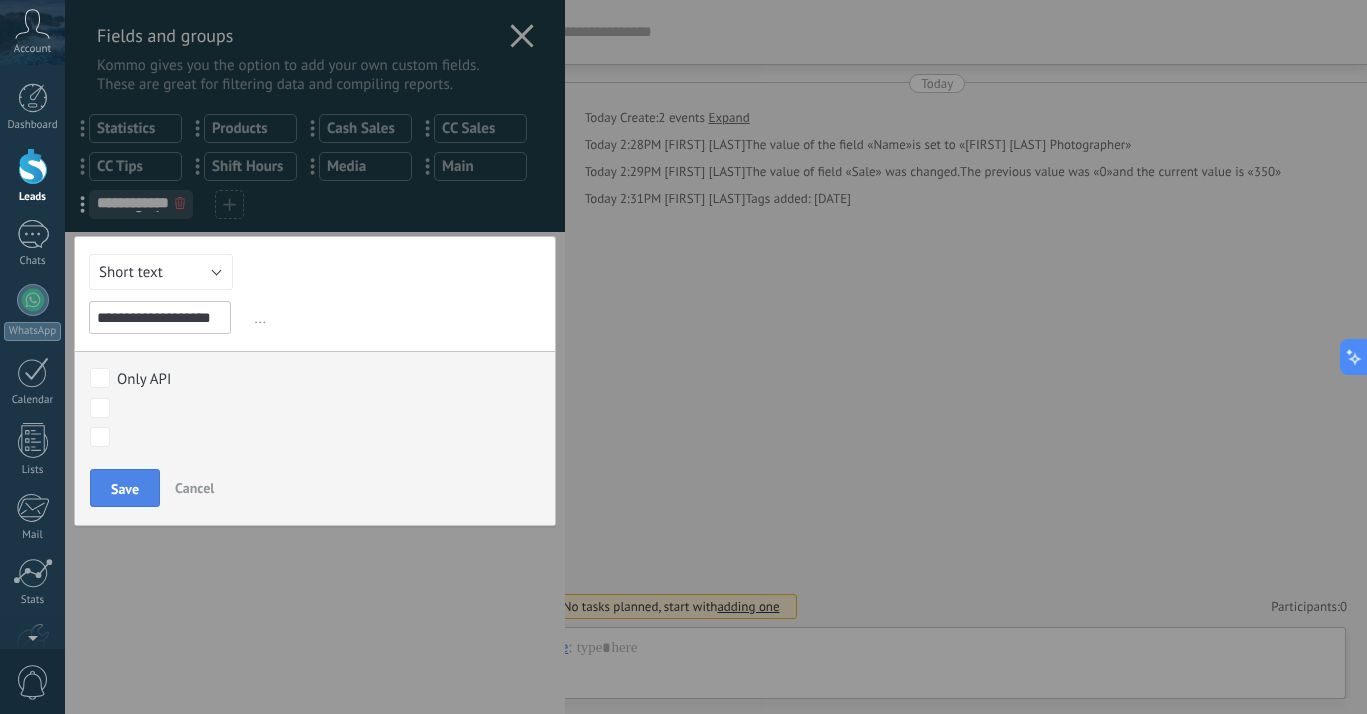 type on "**********" 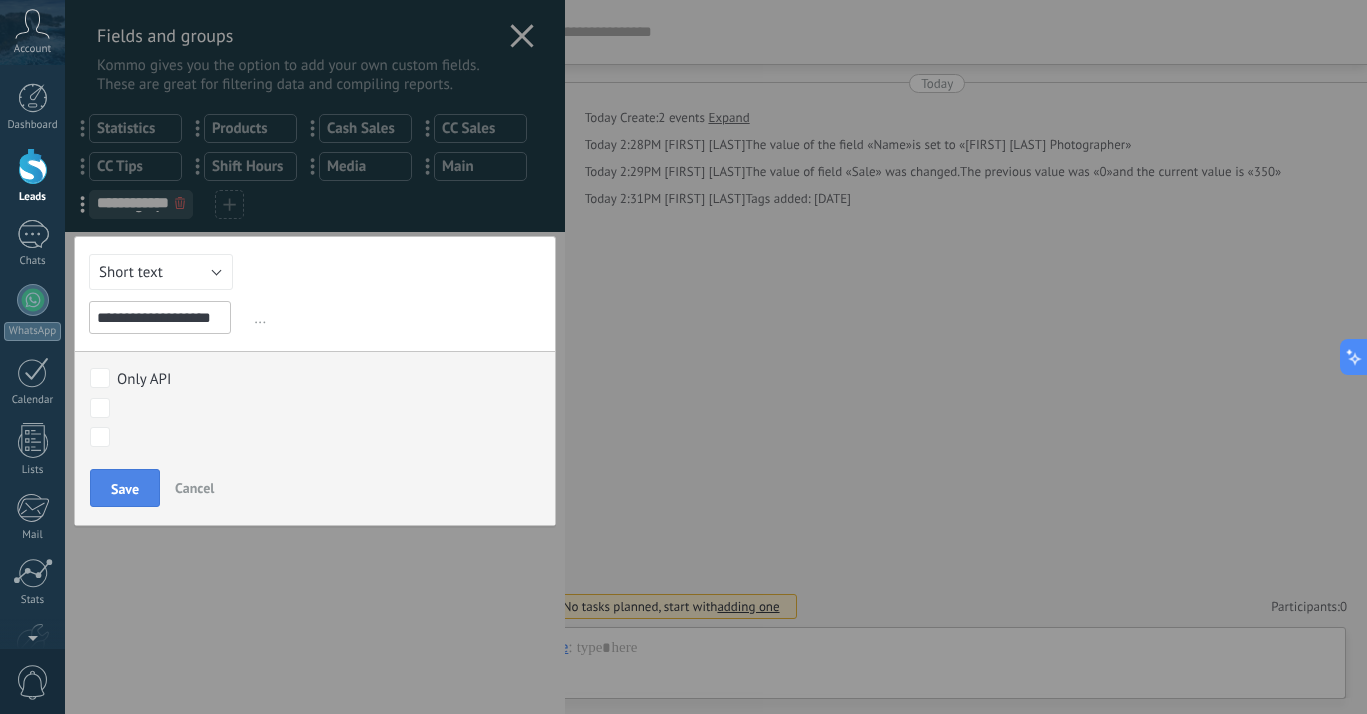click on "Save" at bounding box center [125, 489] 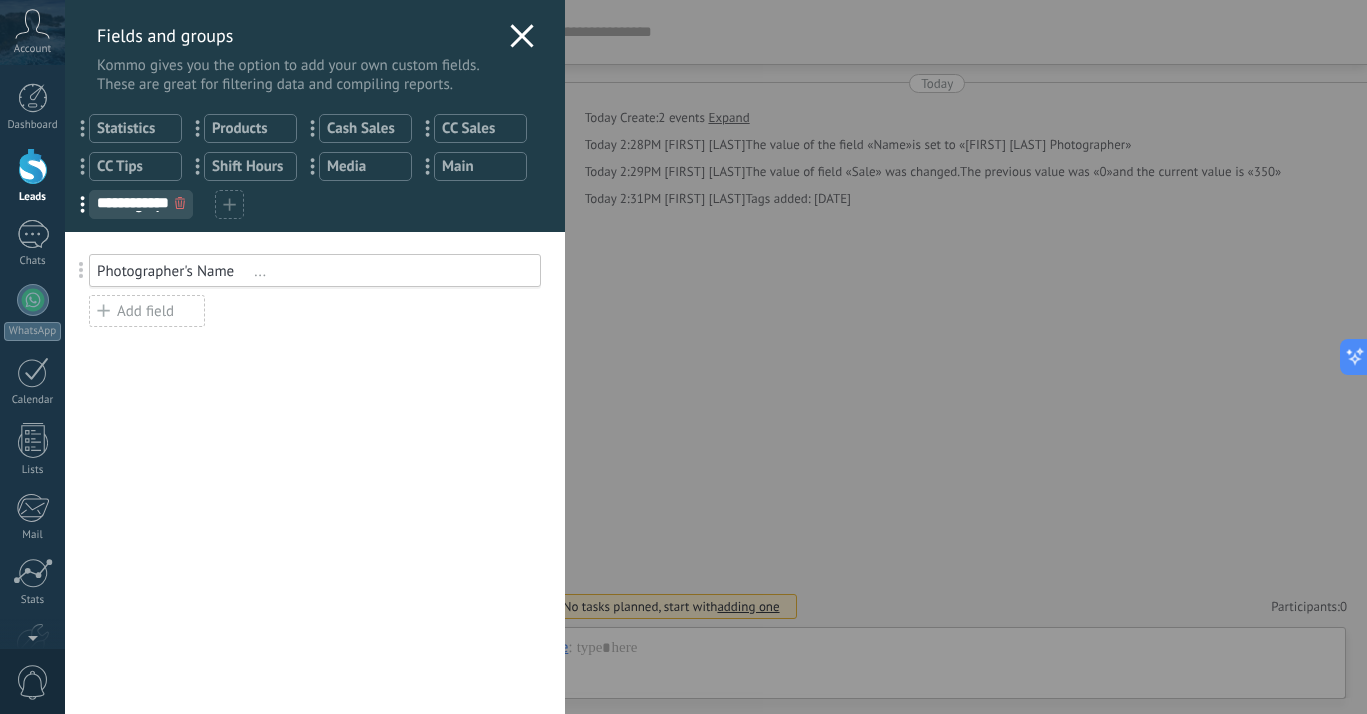 click on "Add field" at bounding box center [147, 311] 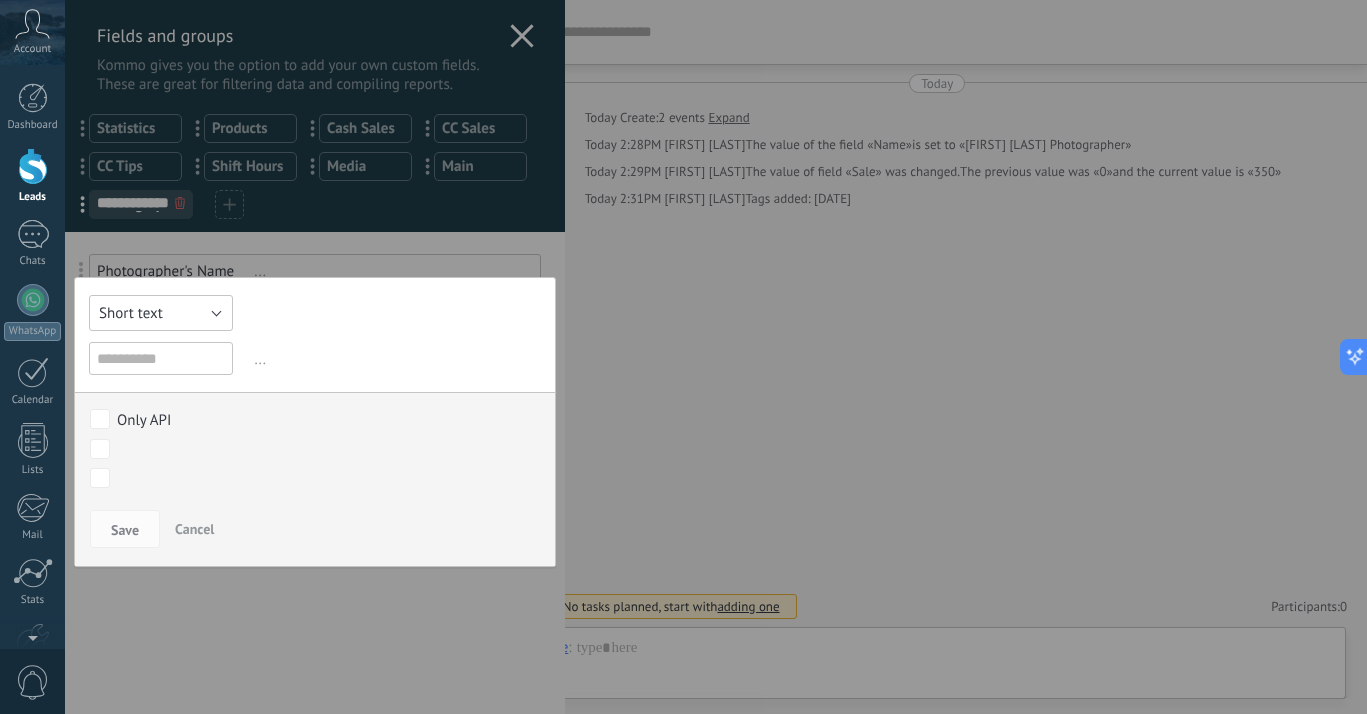click on "Short text" at bounding box center [131, 313] 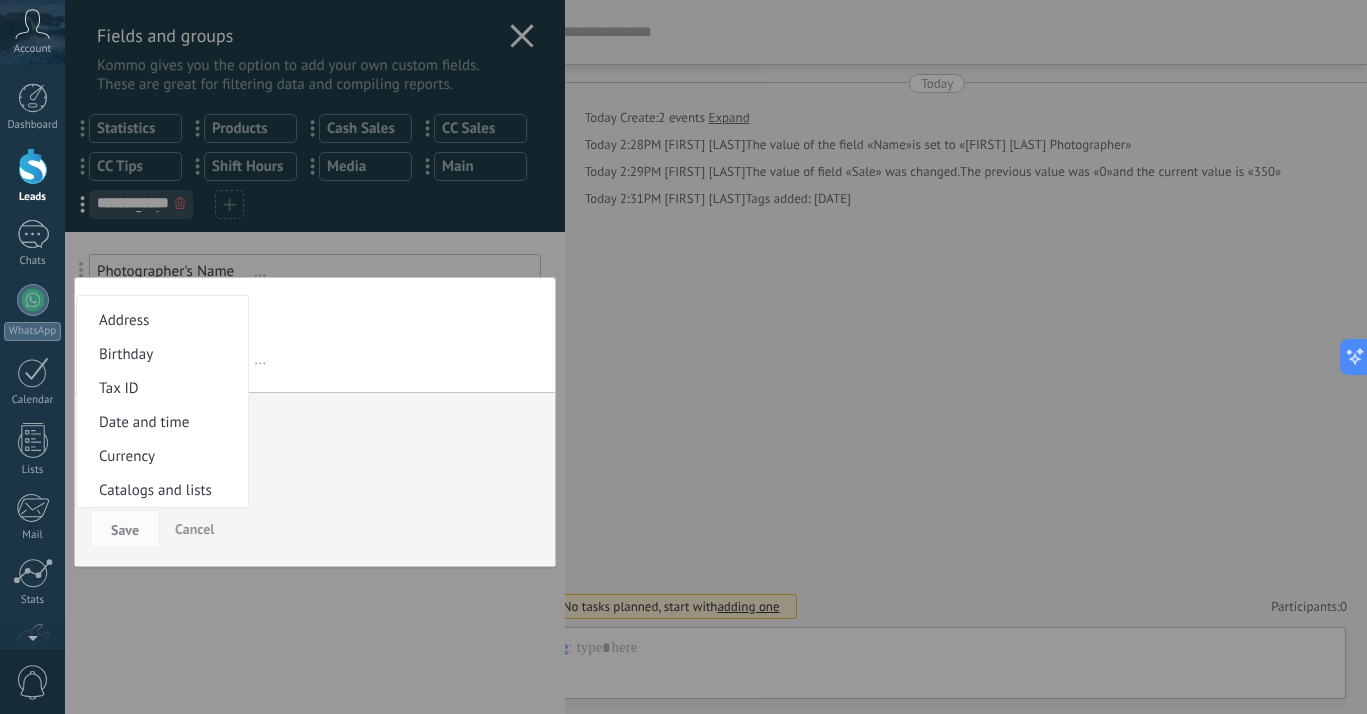 scroll, scrollTop: 369, scrollLeft: 0, axis: vertical 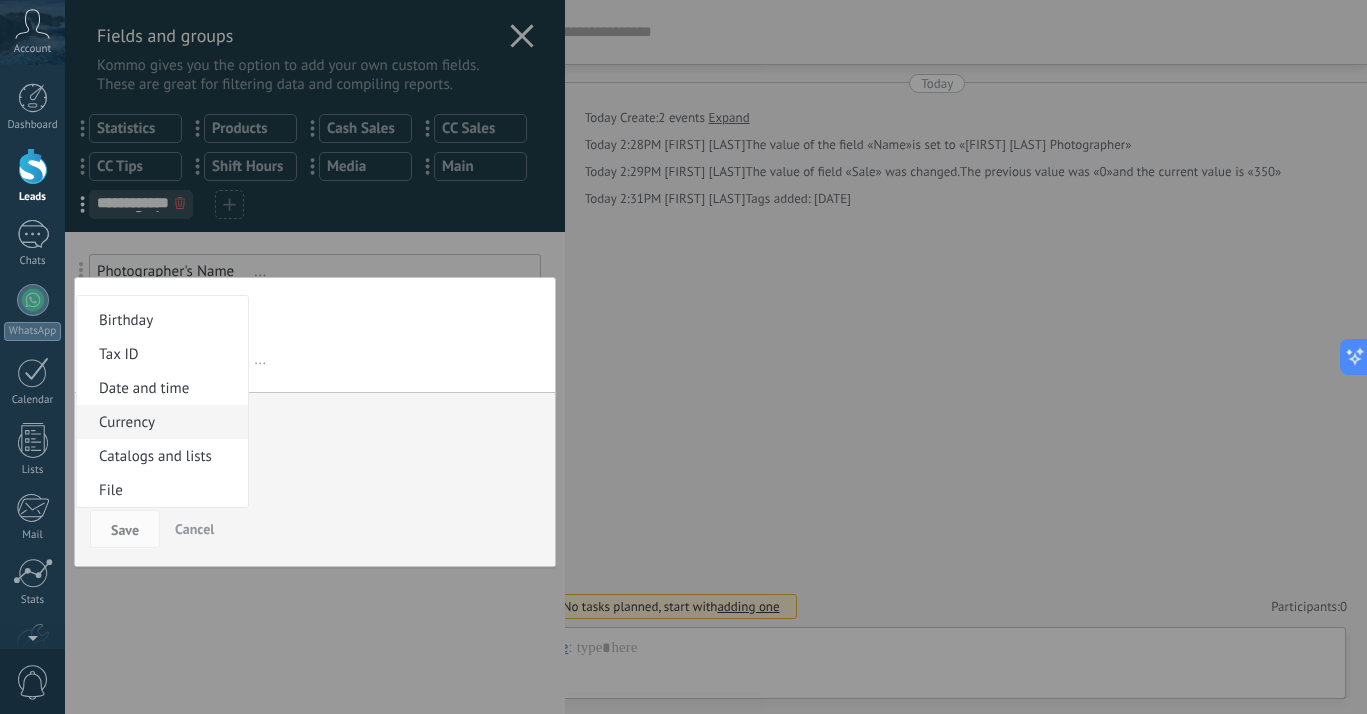click on "Currency" at bounding box center [159, 422] 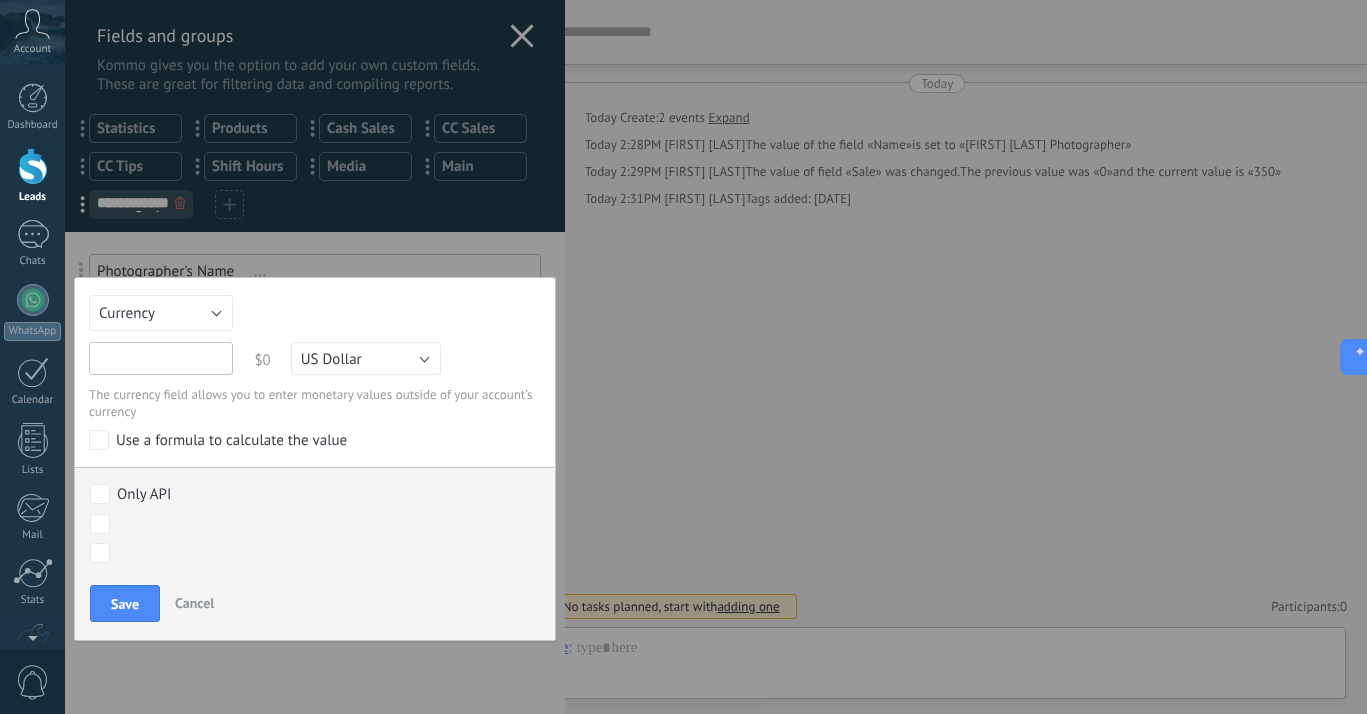 click at bounding box center [161, 358] 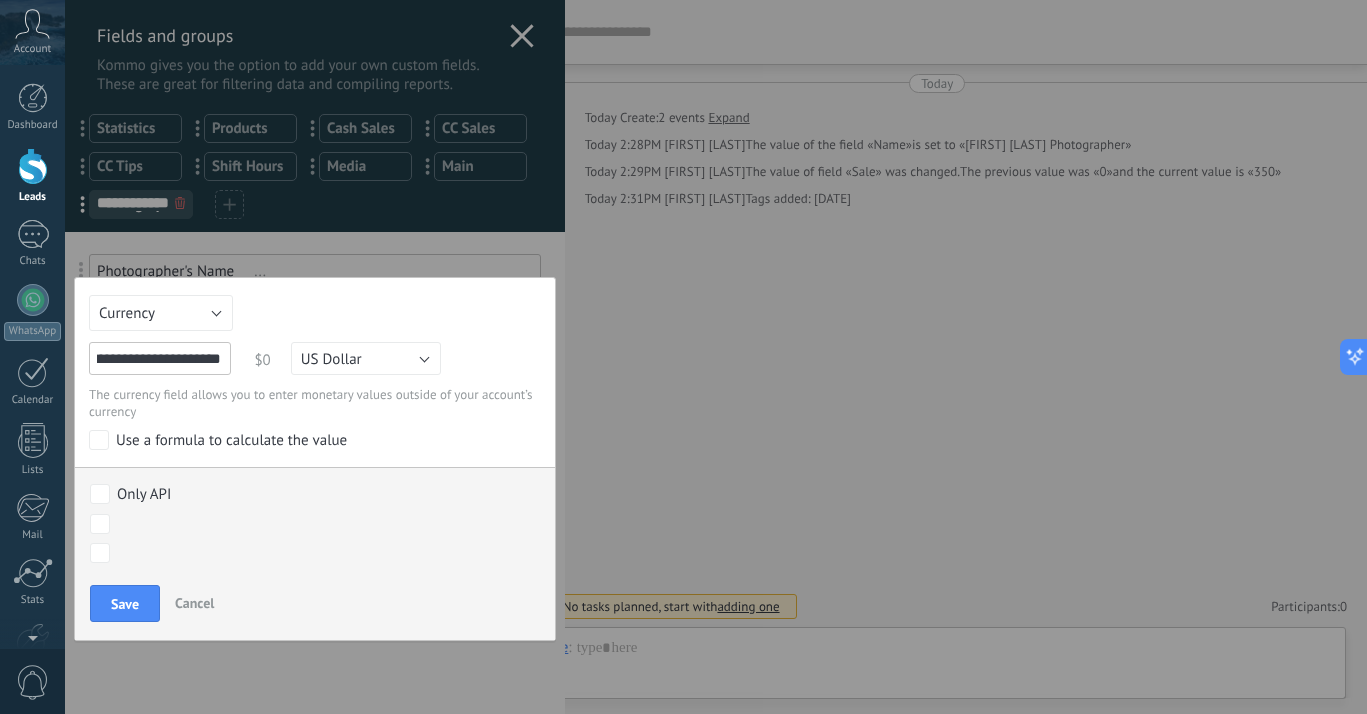 scroll, scrollTop: 0, scrollLeft: 20, axis: horizontal 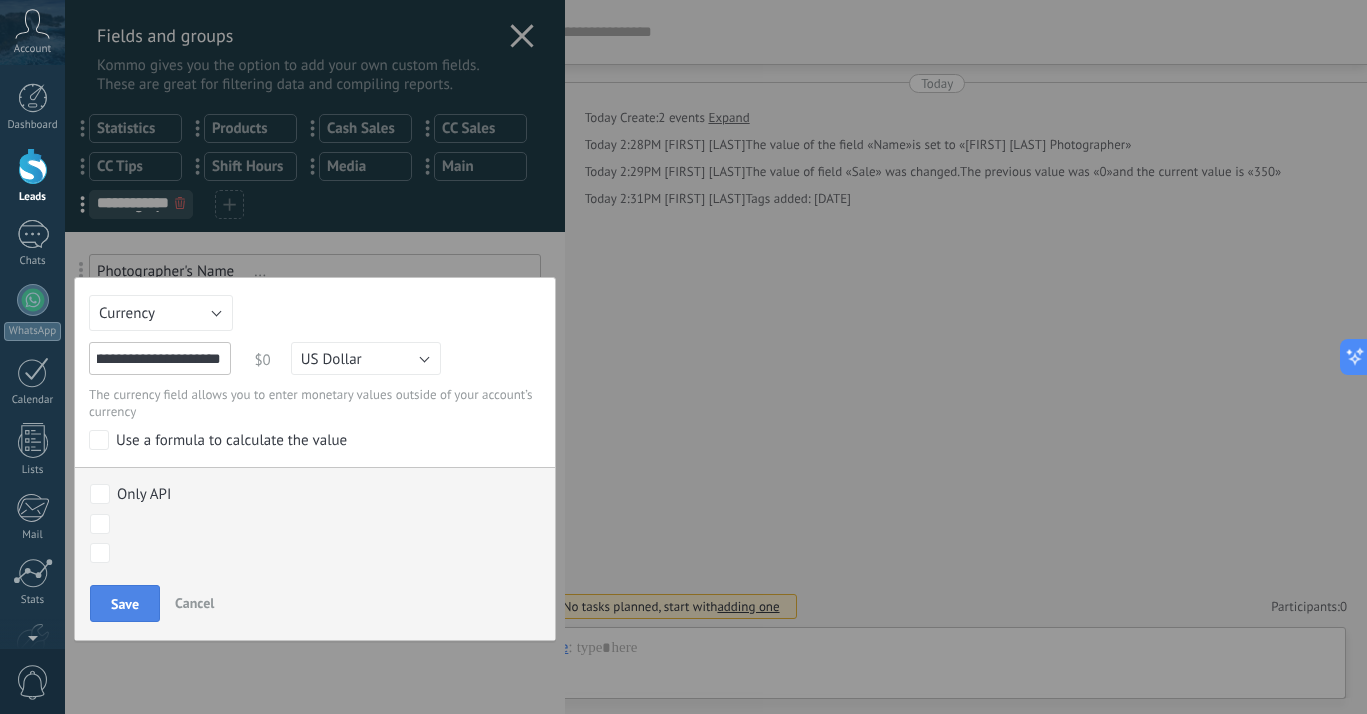 type on "**********" 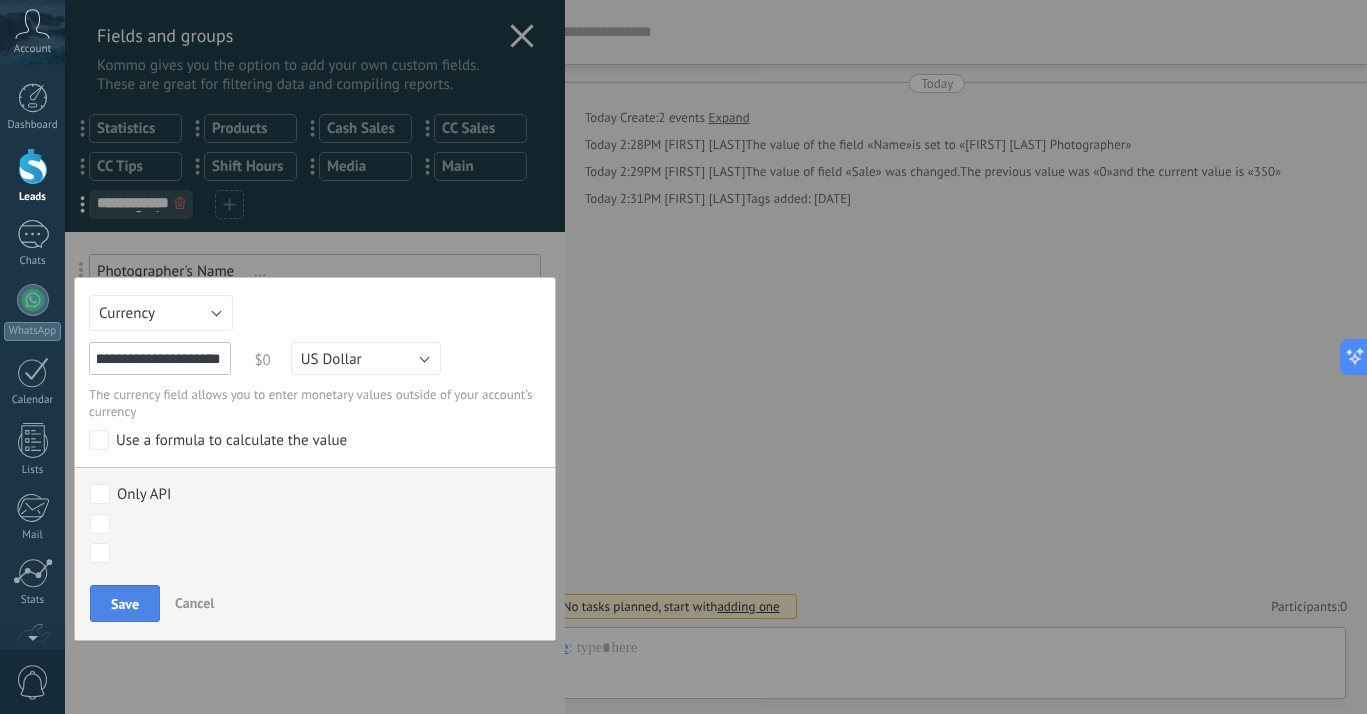 click on "Save" at bounding box center (125, 604) 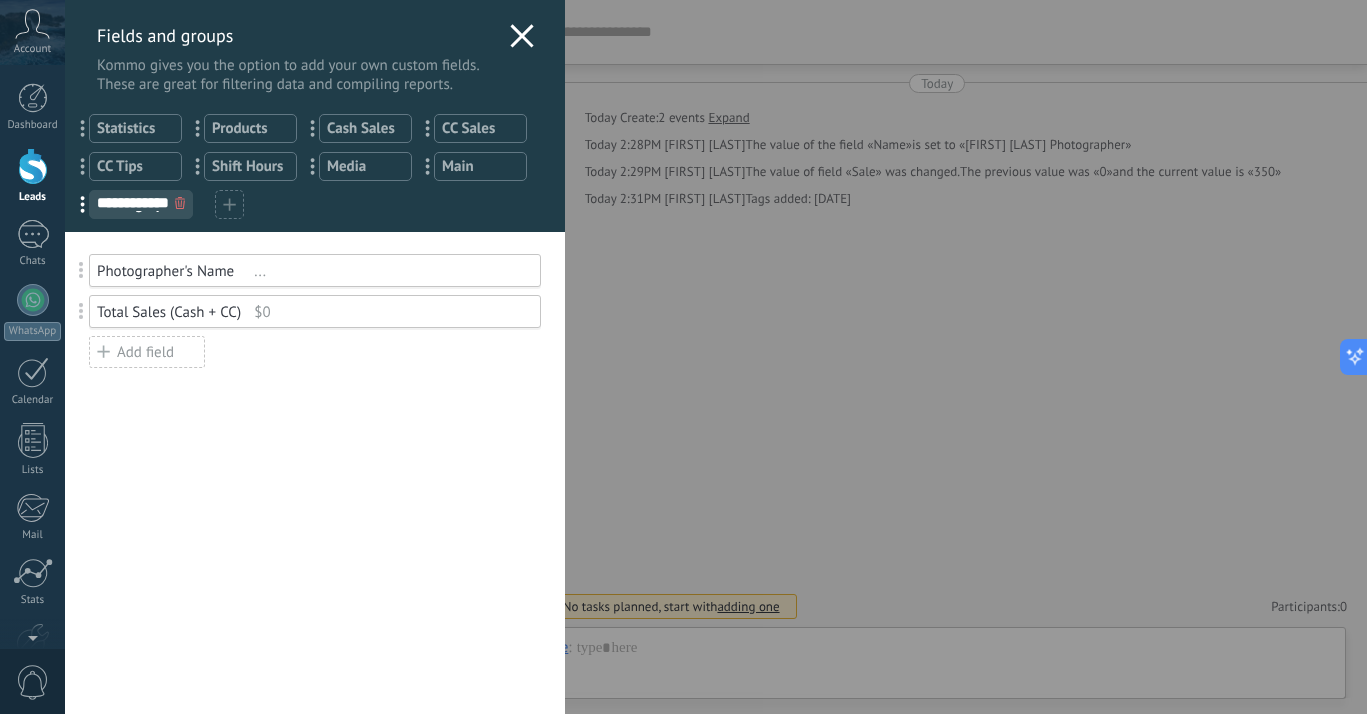 click on "Add field" at bounding box center (147, 352) 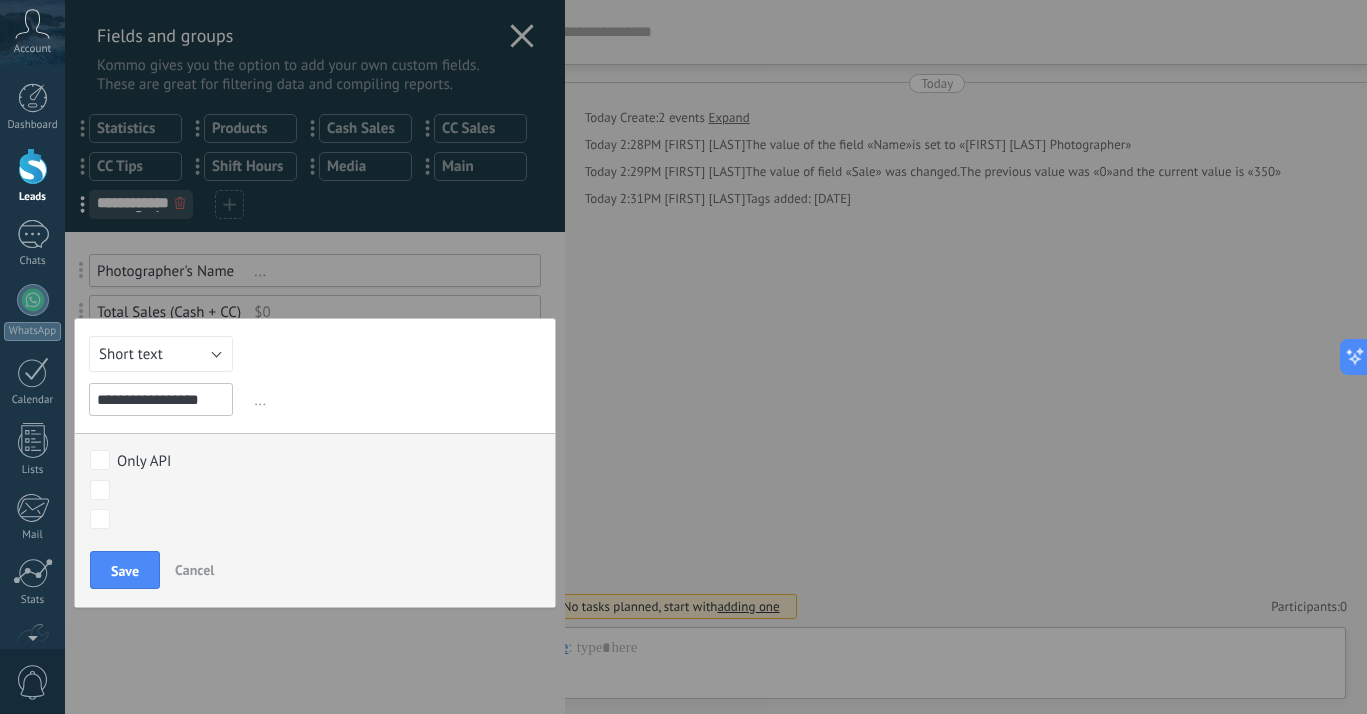 type on "**********" 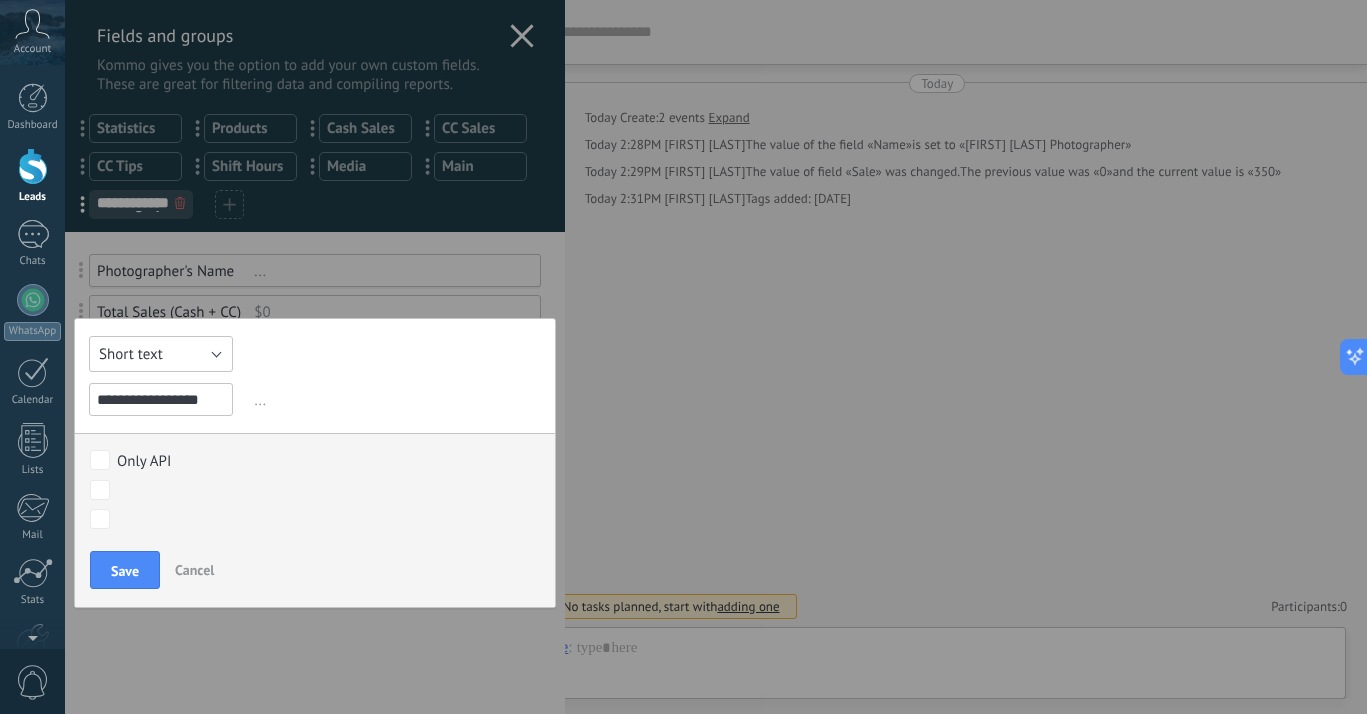 click on "Short text" at bounding box center [161, 354] 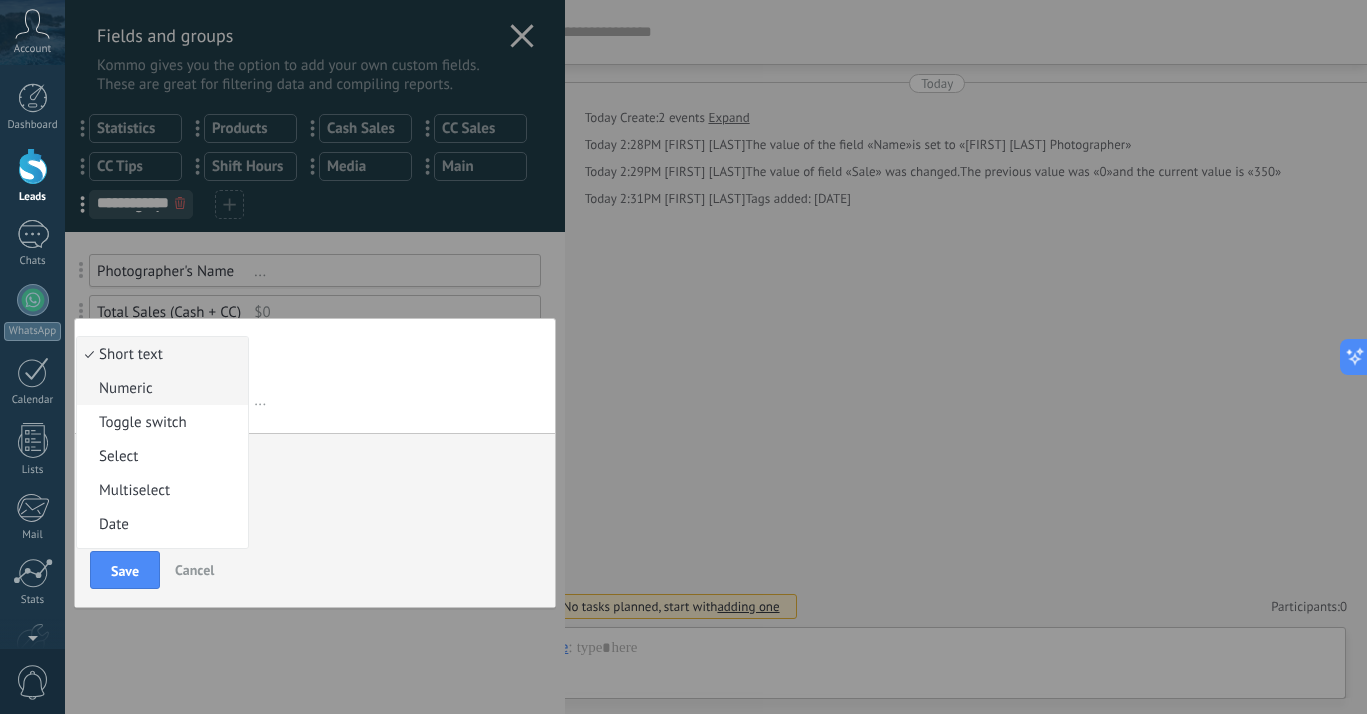 click on "Numeric" at bounding box center [159, 388] 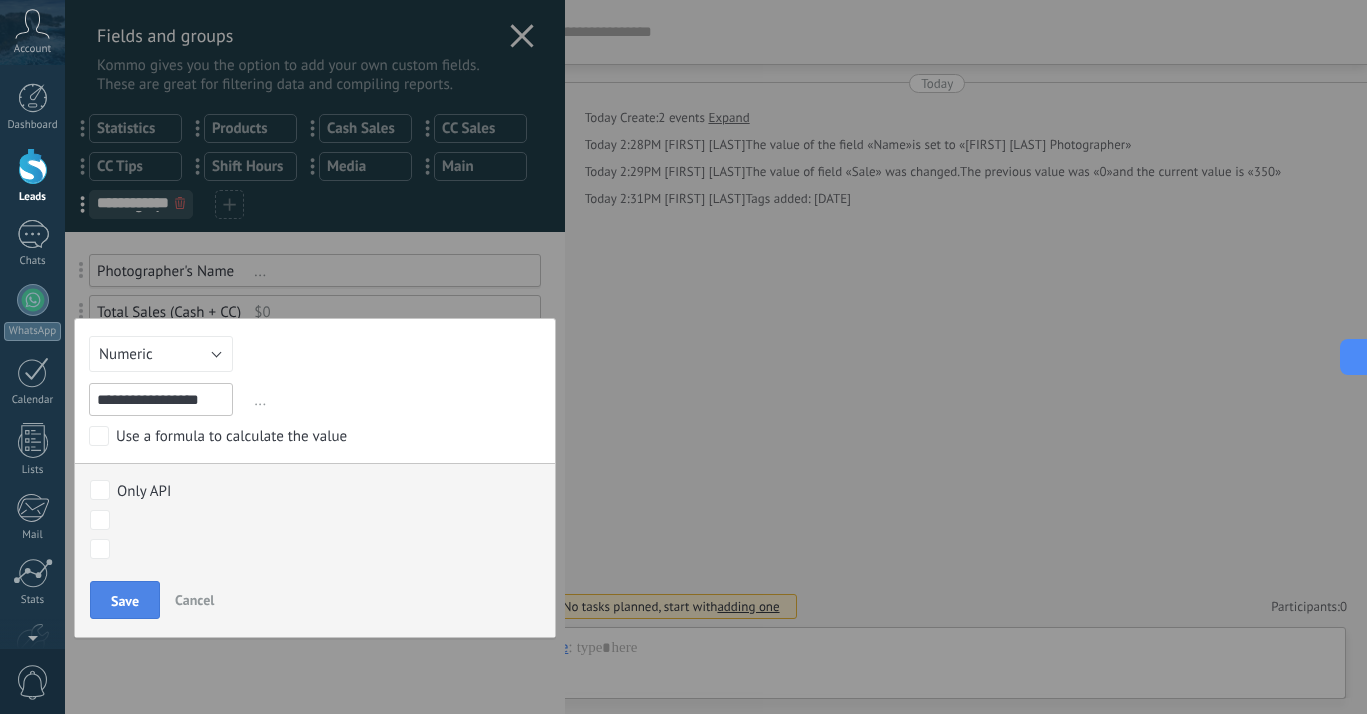 click on "Save" at bounding box center [125, 601] 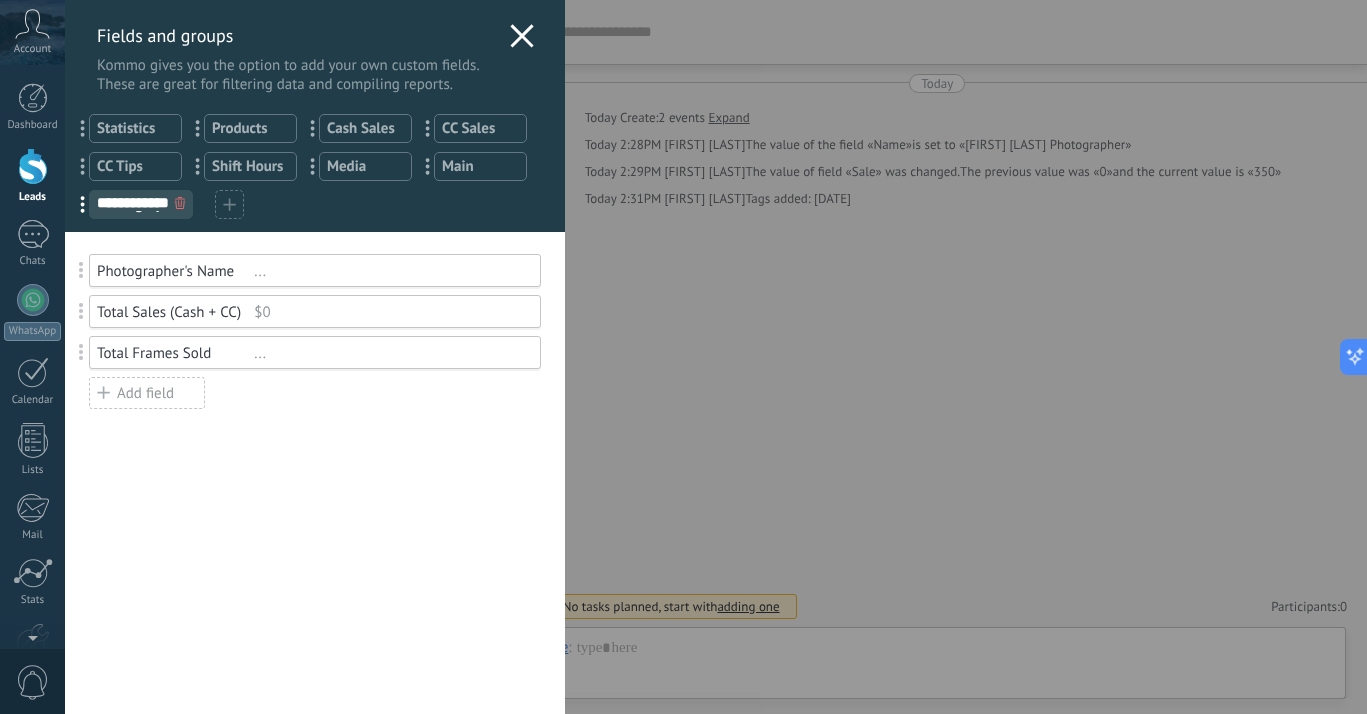 click on "Add field" at bounding box center (147, 393) 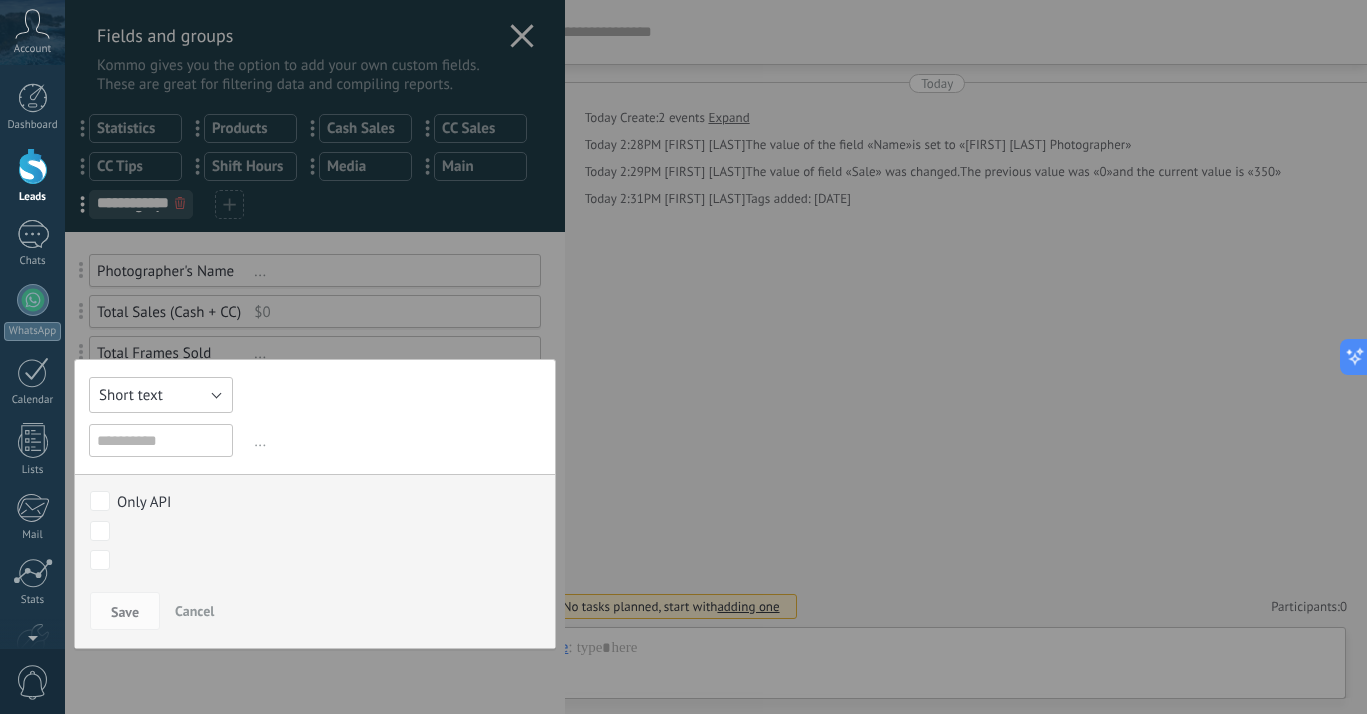 click on "Short text" at bounding box center [131, 395] 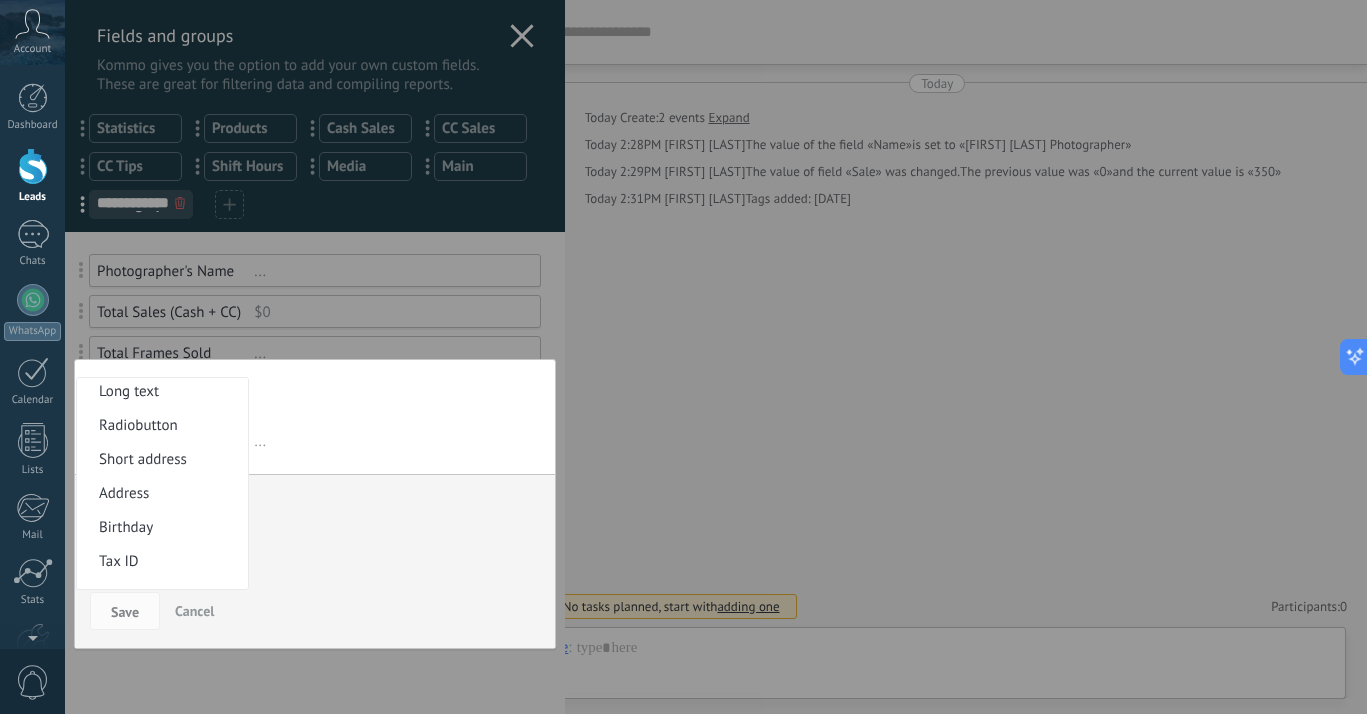 scroll, scrollTop: 83, scrollLeft: 0, axis: vertical 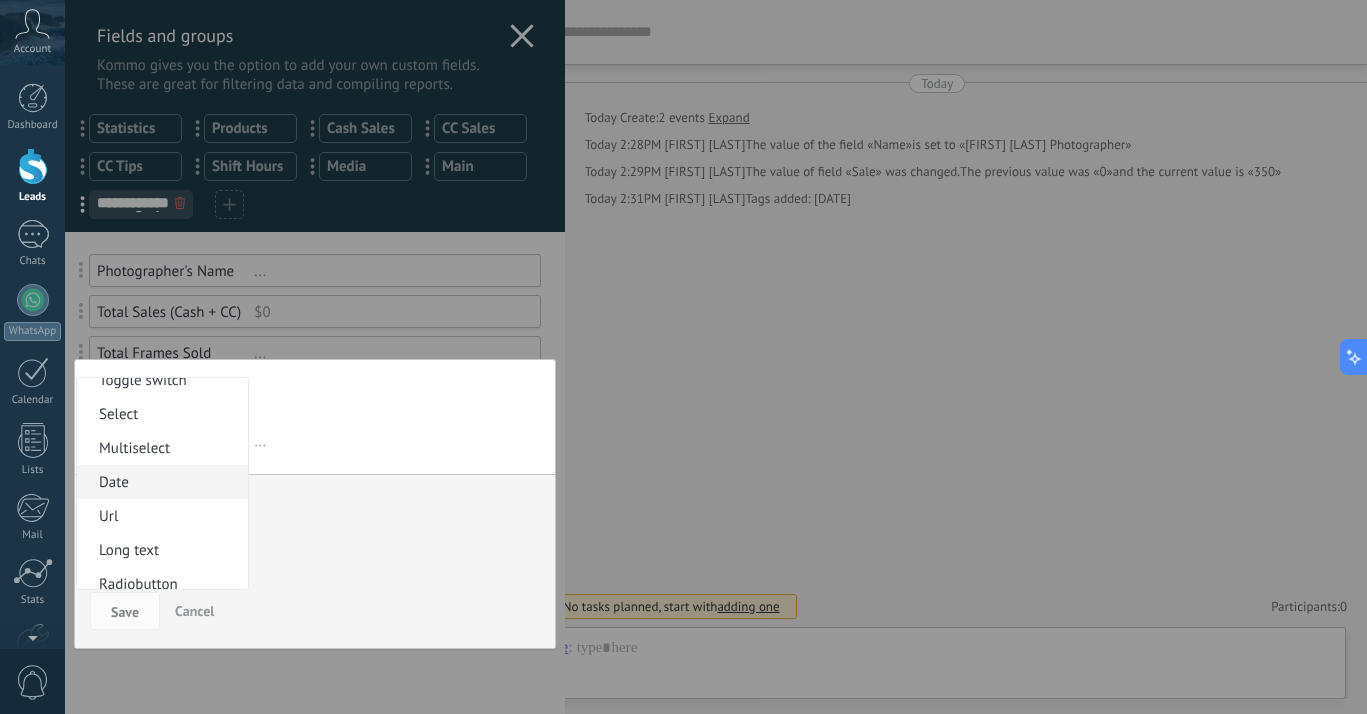 click on "Date" at bounding box center (159, 482) 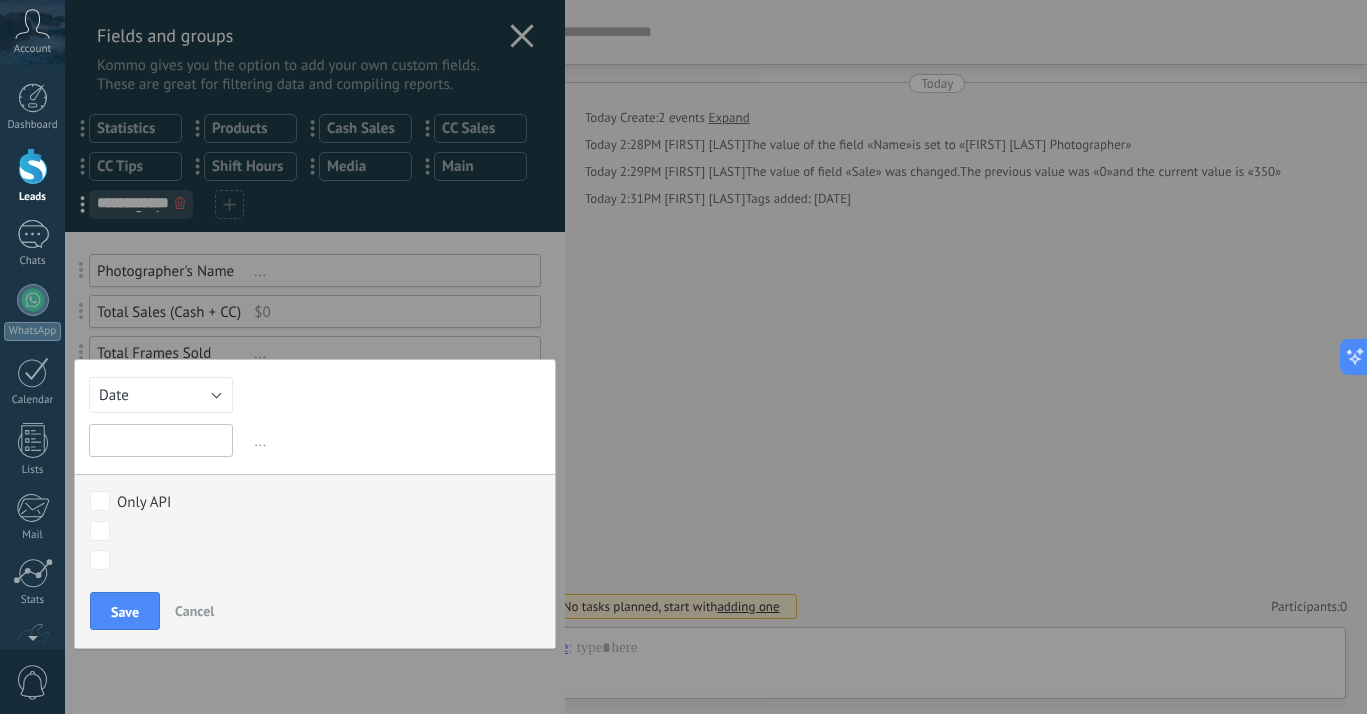 click at bounding box center [161, 440] 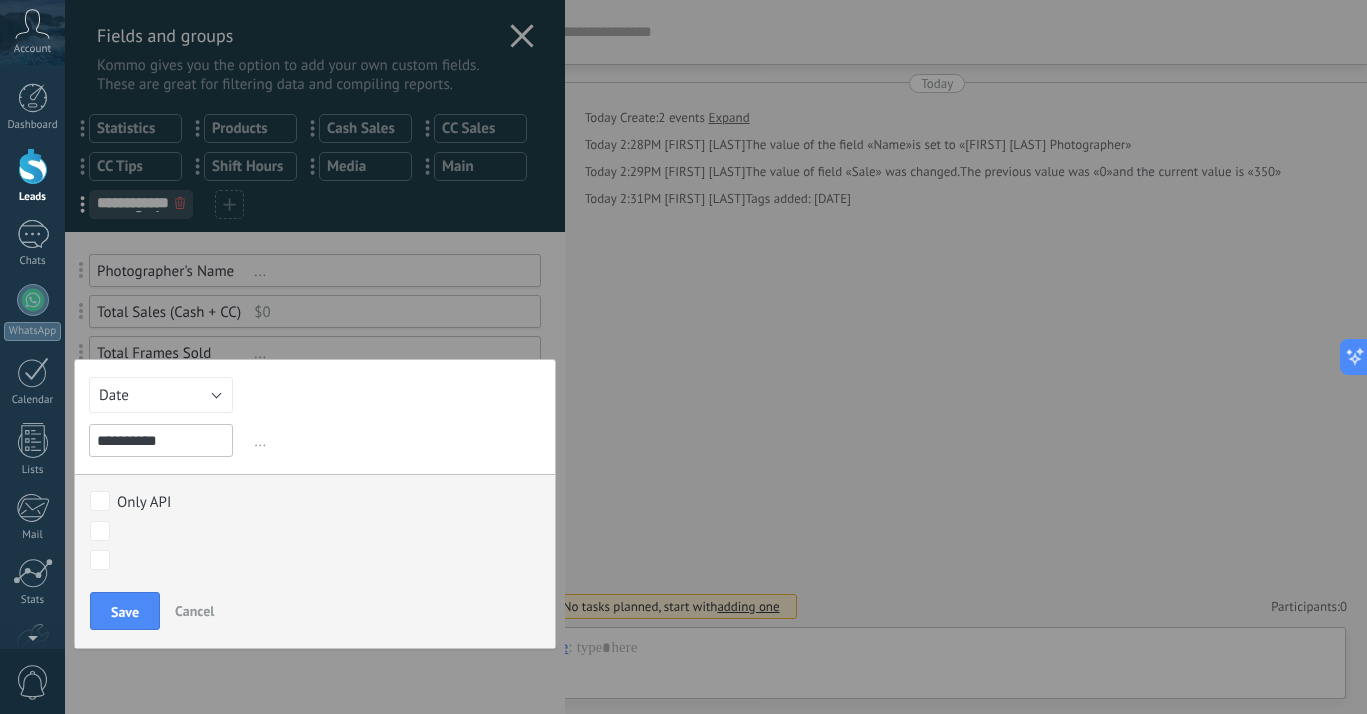 type on "**********" 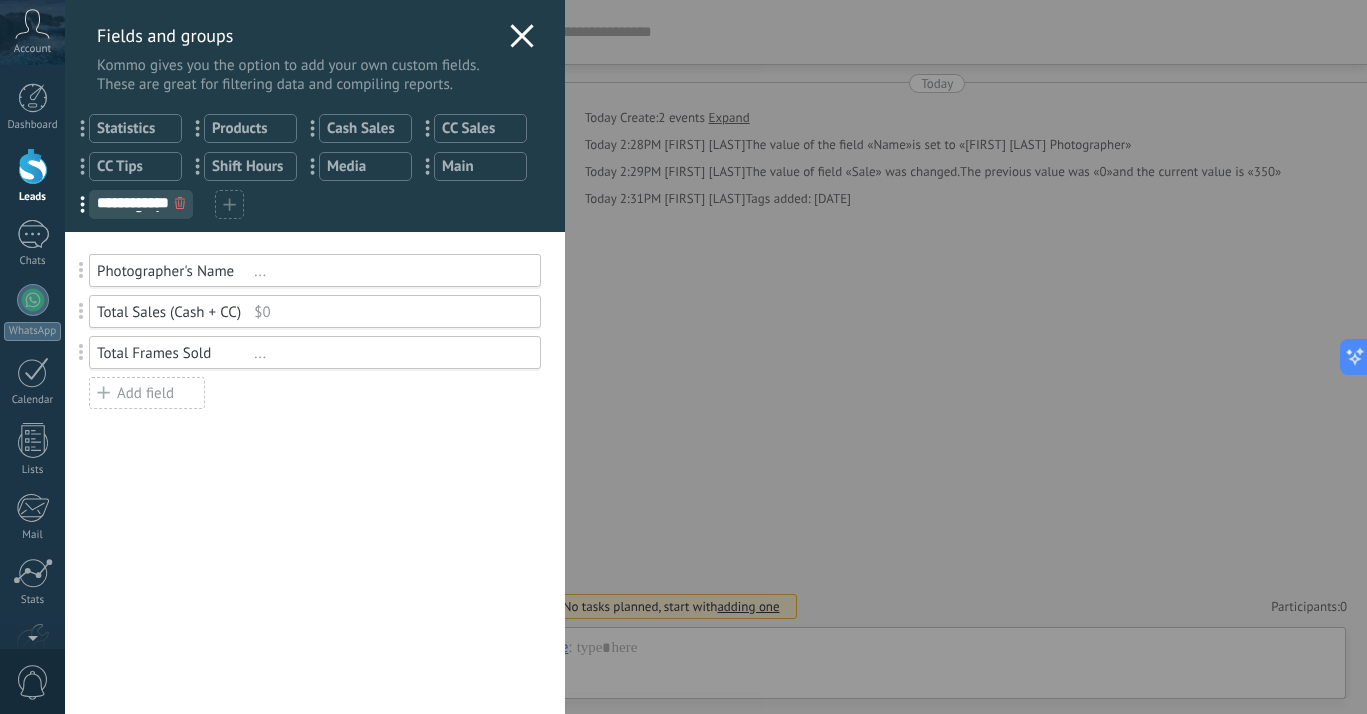click on "You have reached the limit of custom fields in the Trial period Plan. Sales value $0 Add field Cash Total $0 Add field CC Total $0 Add field Tips Total $0 Add field Date and Hours Total ... Add field utm_content ... utm_medium ... utm_campaign ... utm_source ... utm_term ... utm_referrer ... referrer ... gclientid ... gclid ... fbclid ... Add tracker Photographer's Name ... Total Sales (Cash + CC) $0 Total Frames Sold ... Add field Contact field Contact name ... Phone ... Email ... Position ... Add field Company fields Company name ... Phone ... Email ... Web ... Address ... Add field" at bounding box center (315, 473) 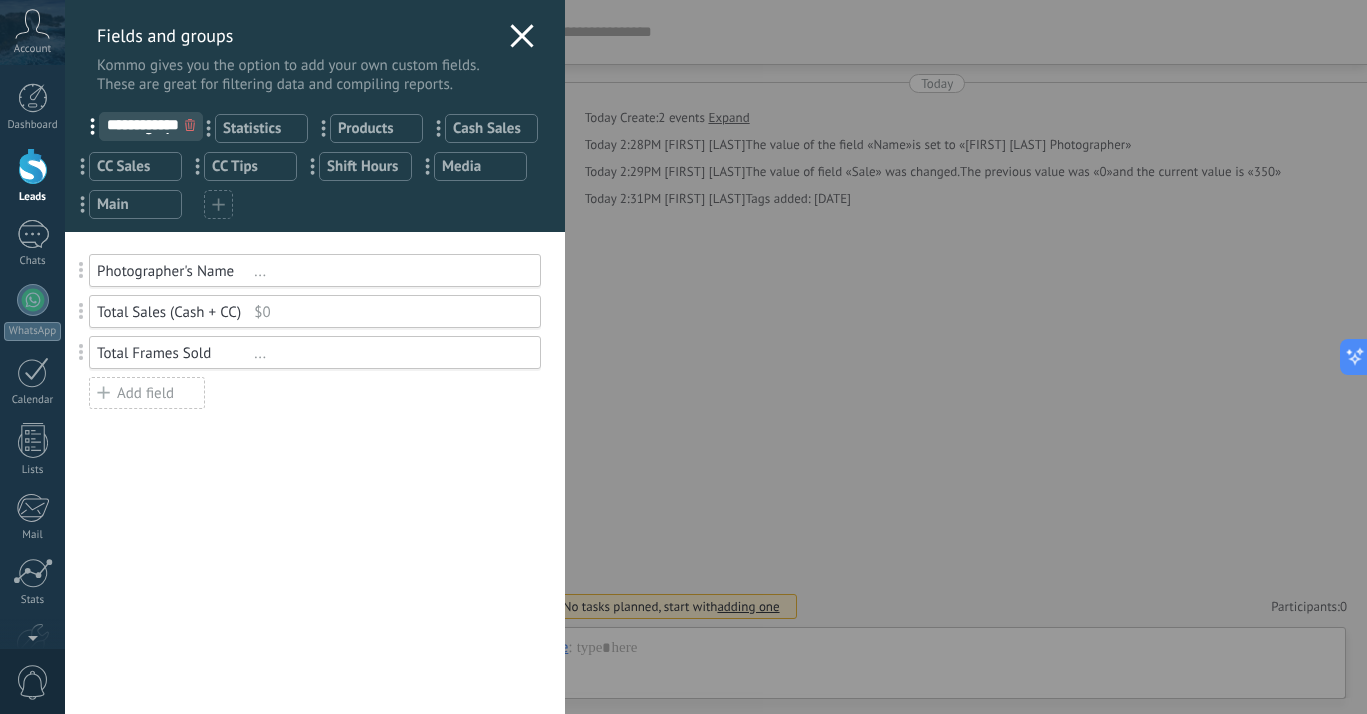 drag, startPoint x: 85, startPoint y: 202, endPoint x: 93, endPoint y: 126, distance: 76.41989 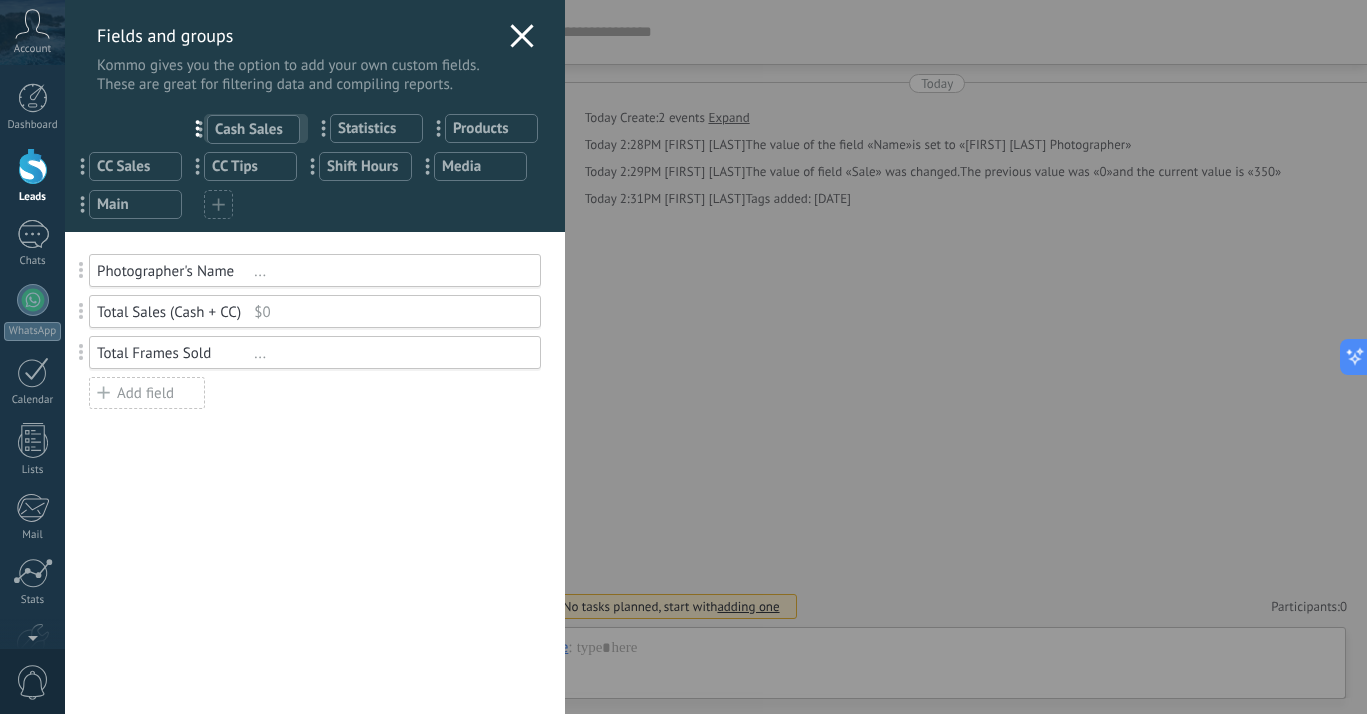 drag, startPoint x: 79, startPoint y: 164, endPoint x: 197, endPoint y: 125, distance: 124.277916 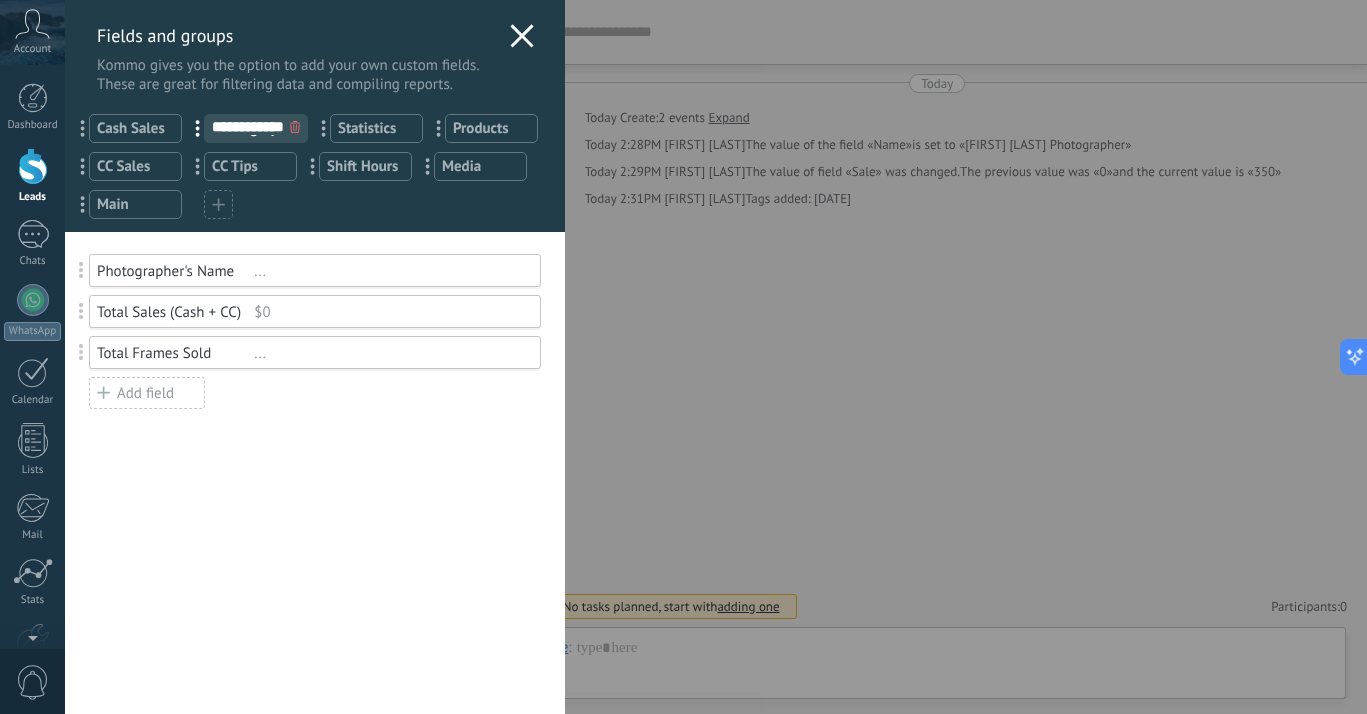 click 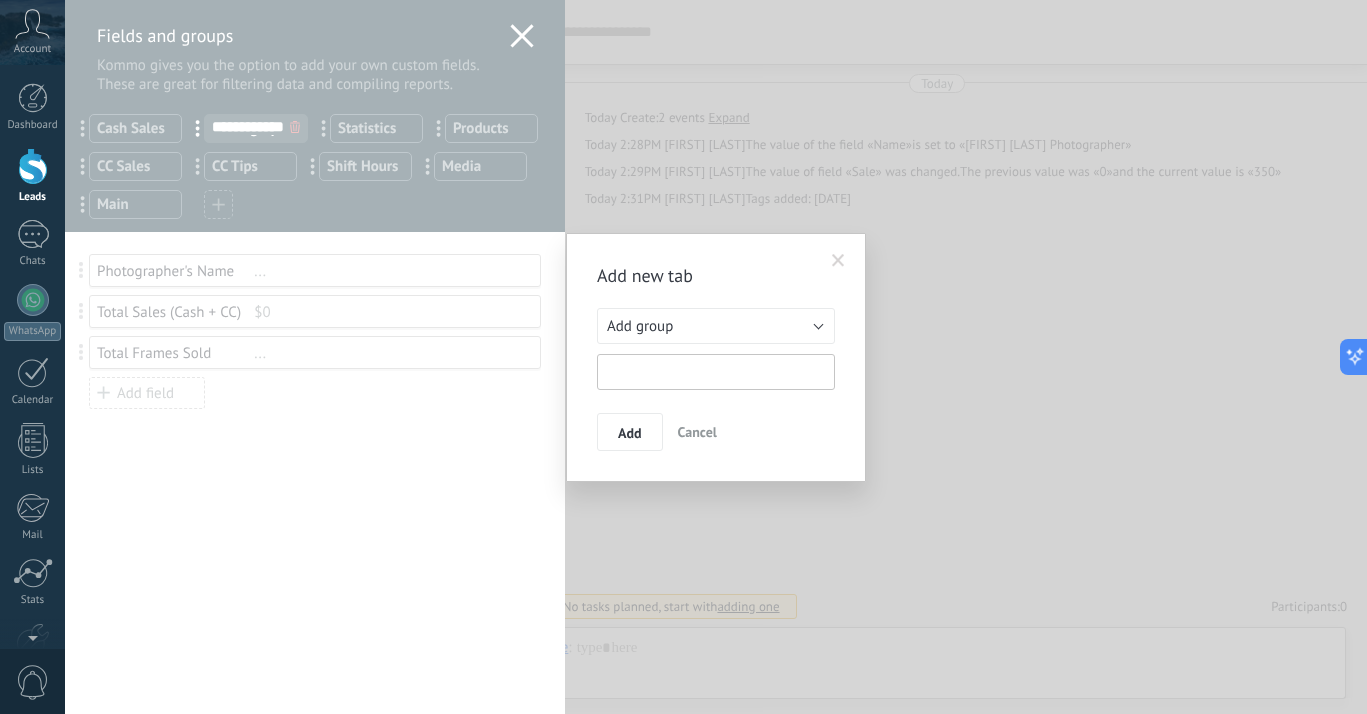 click at bounding box center (716, 372) 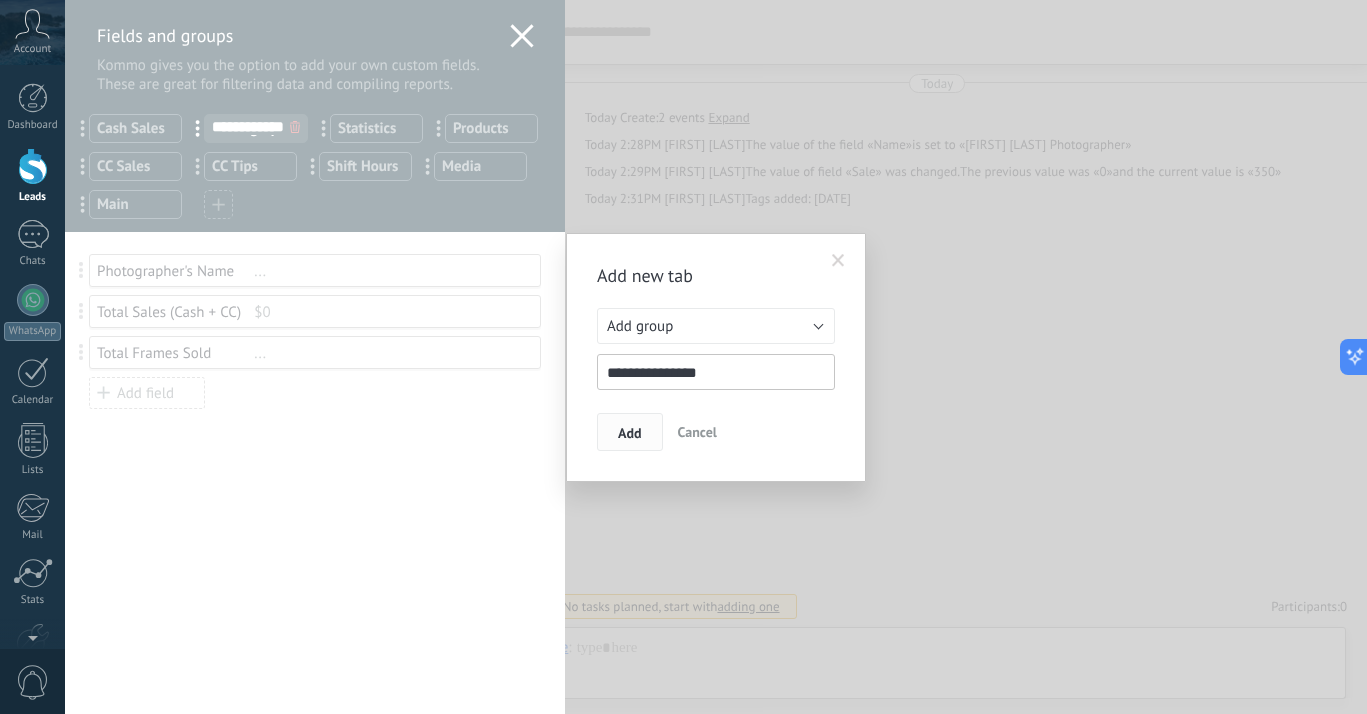 type on "**********" 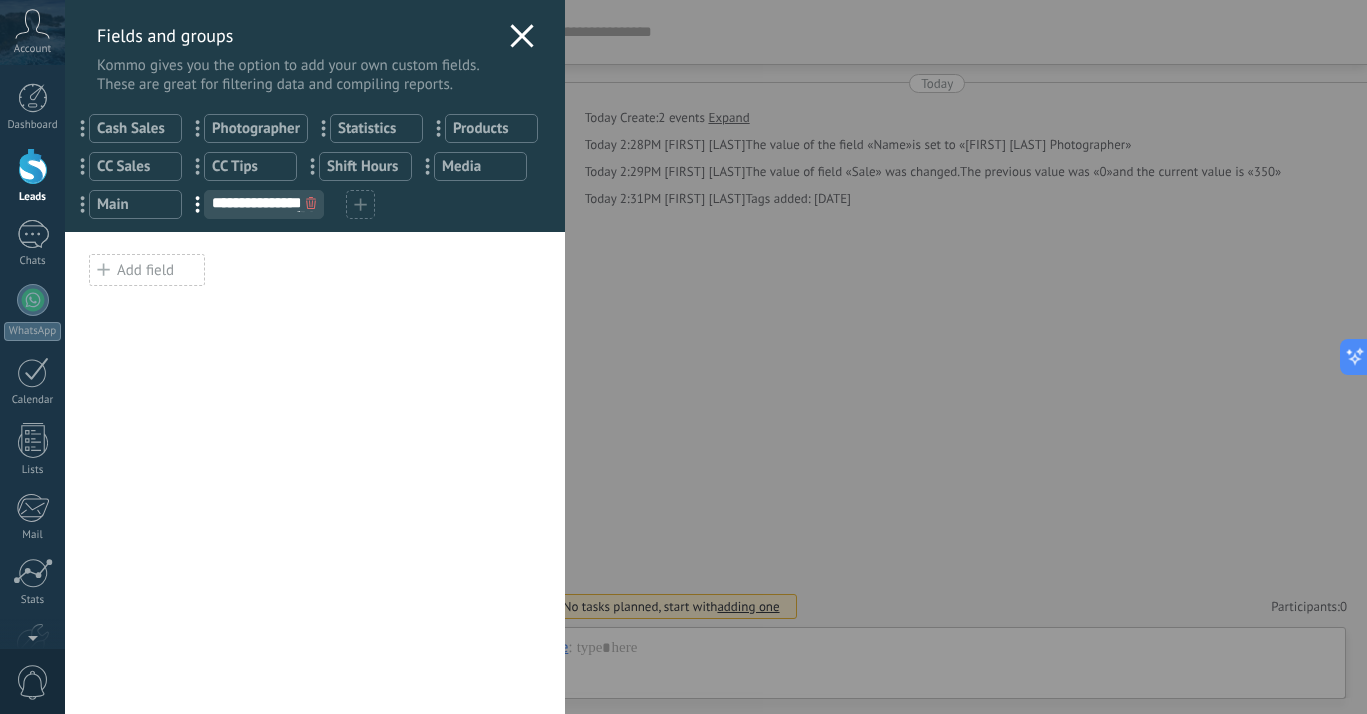 click on "Add field" at bounding box center (147, 270) 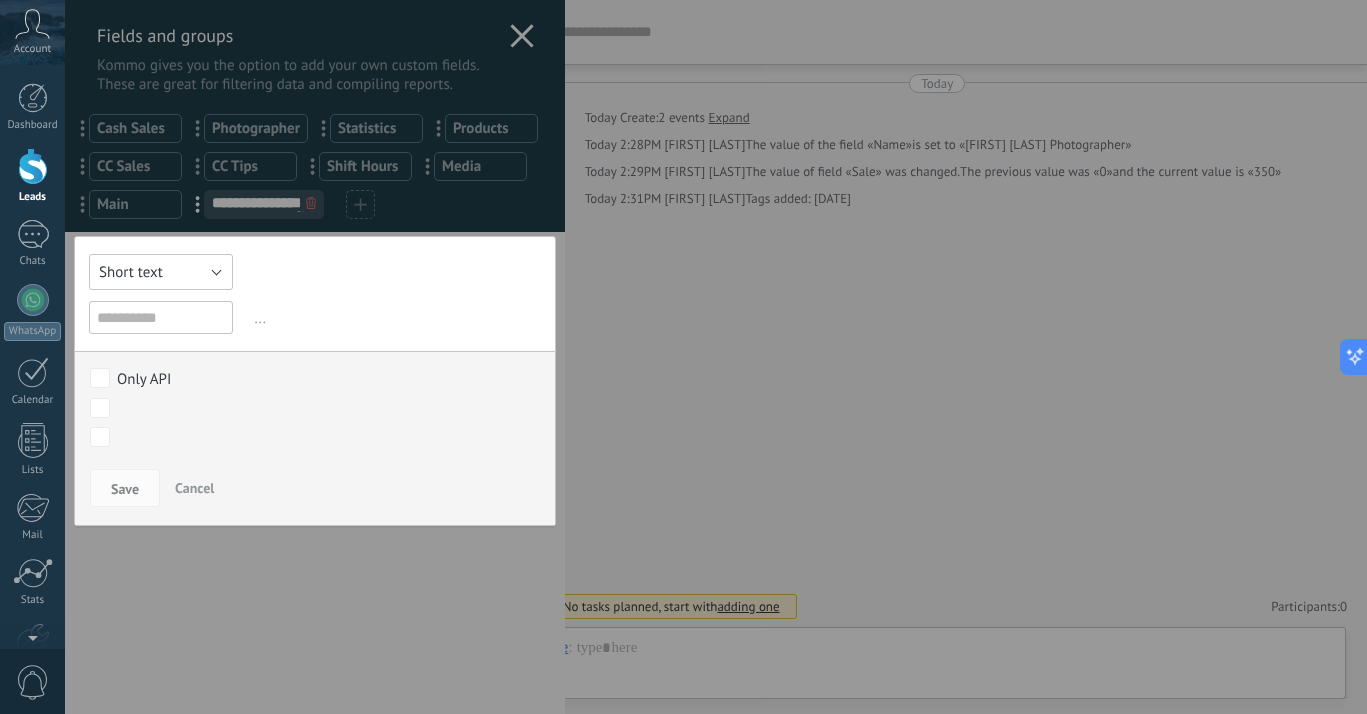 click on "Short text" at bounding box center (131, 272) 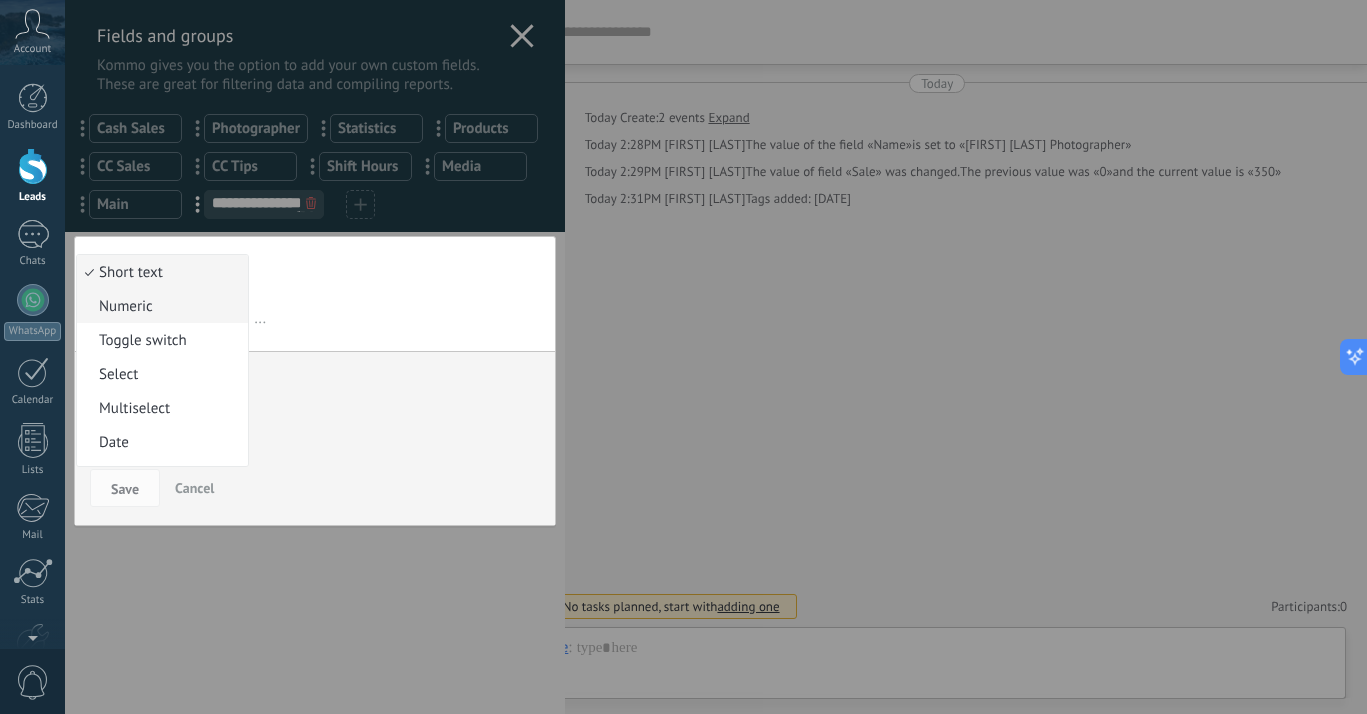 click on "Numeric" at bounding box center [159, 306] 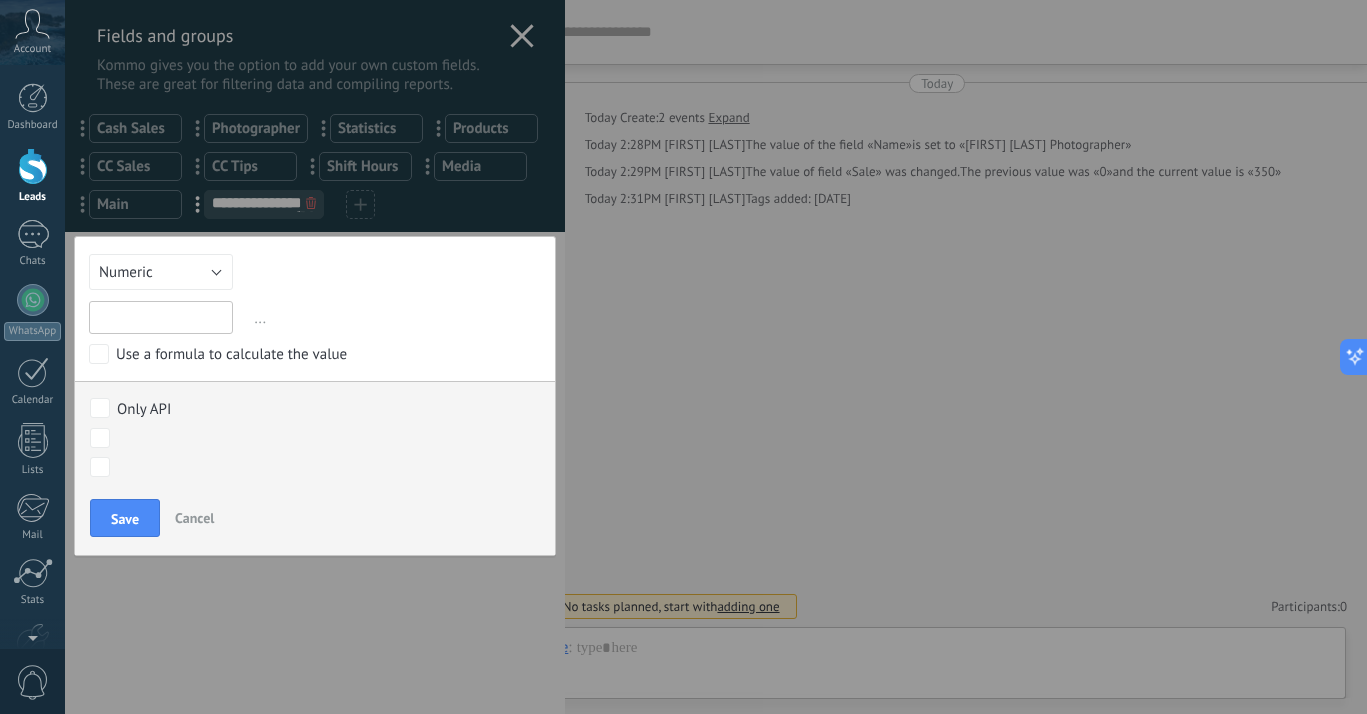 click at bounding box center (161, 317) 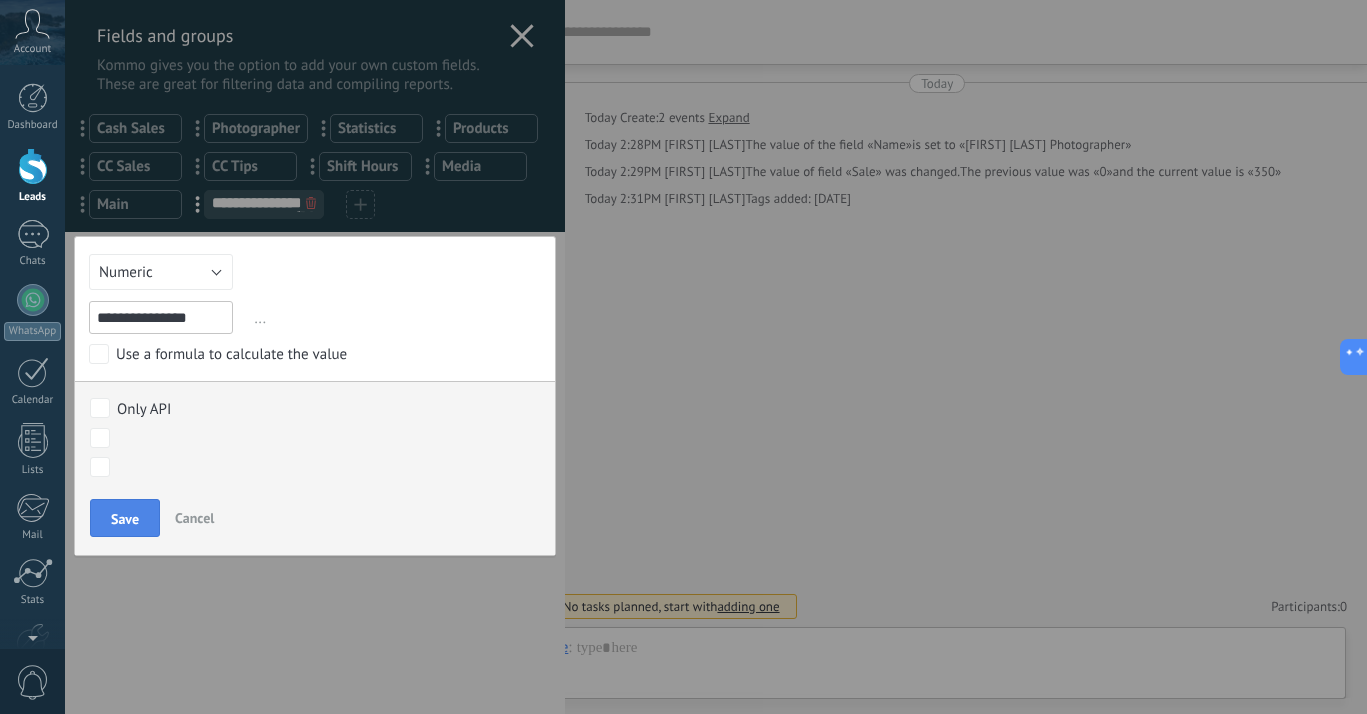 type on "**********" 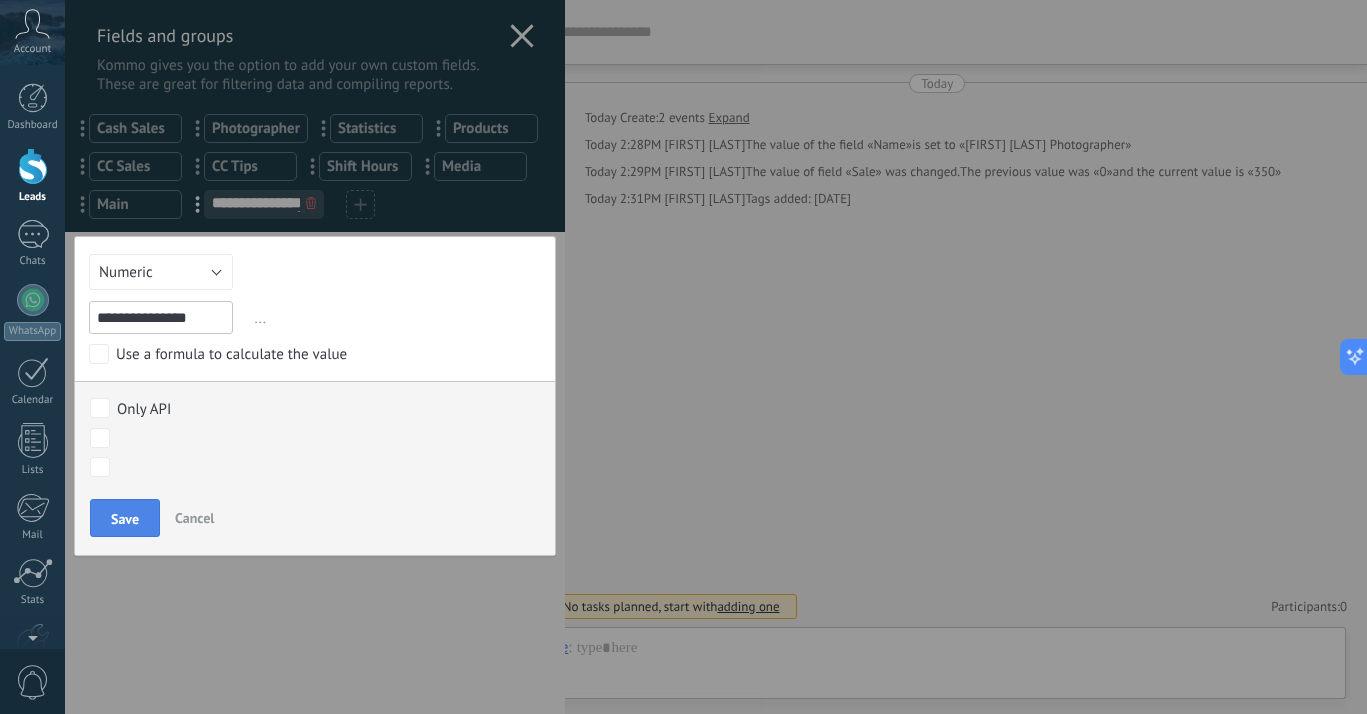 click on "Save" at bounding box center (125, 519) 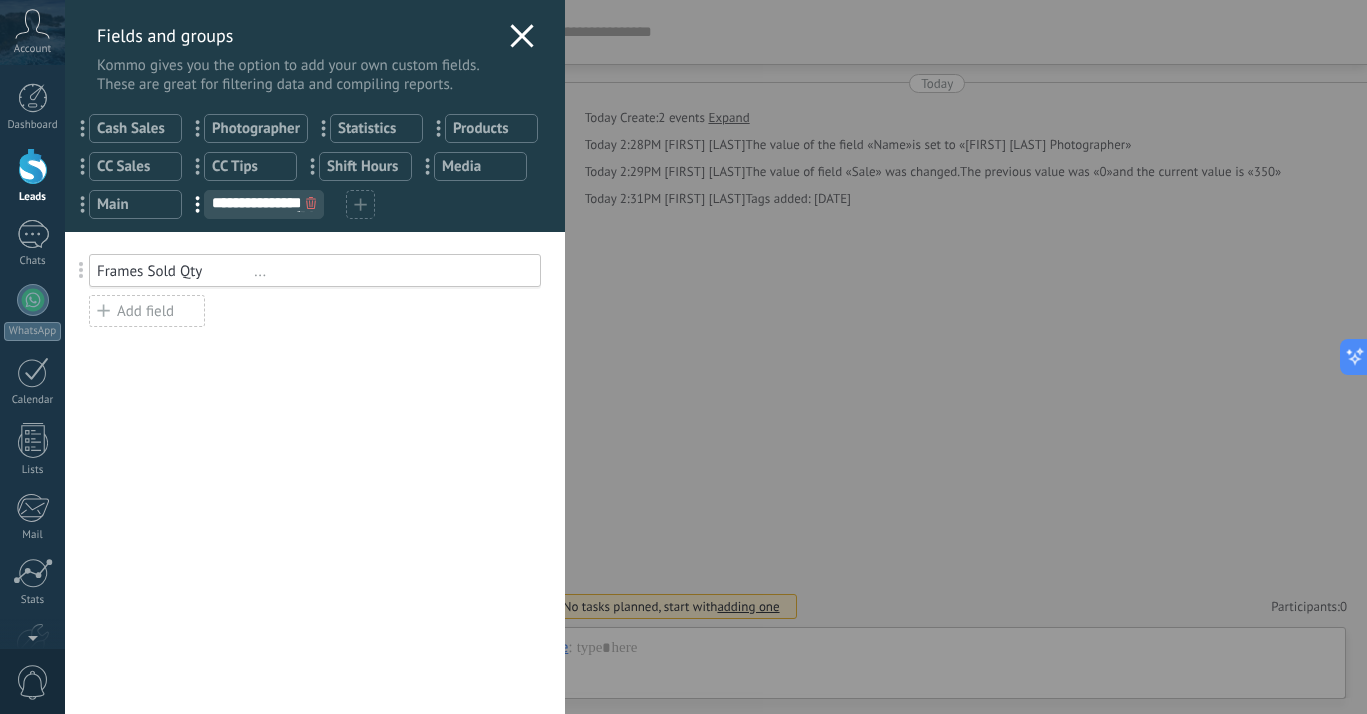 click on "..." at bounding box center (204, 204) 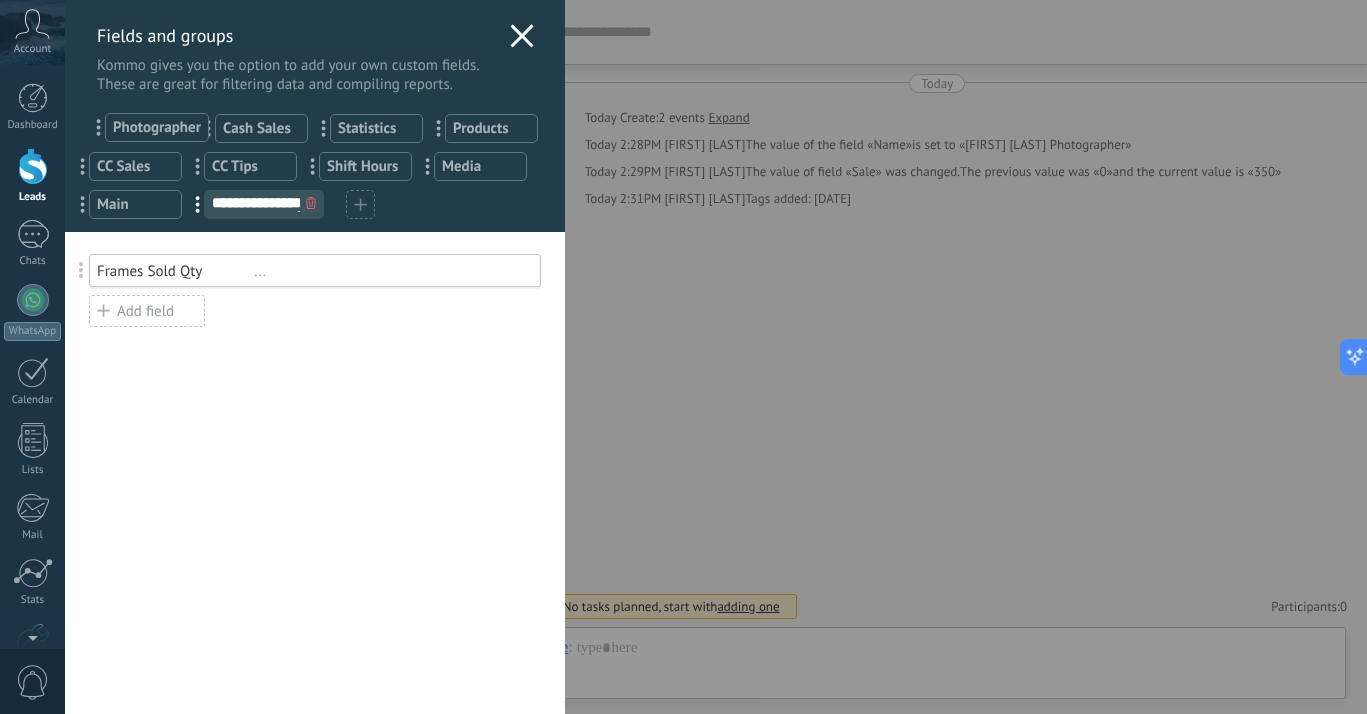 drag, startPoint x: 197, startPoint y: 128, endPoint x: 94, endPoint y: 124, distance: 103.077644 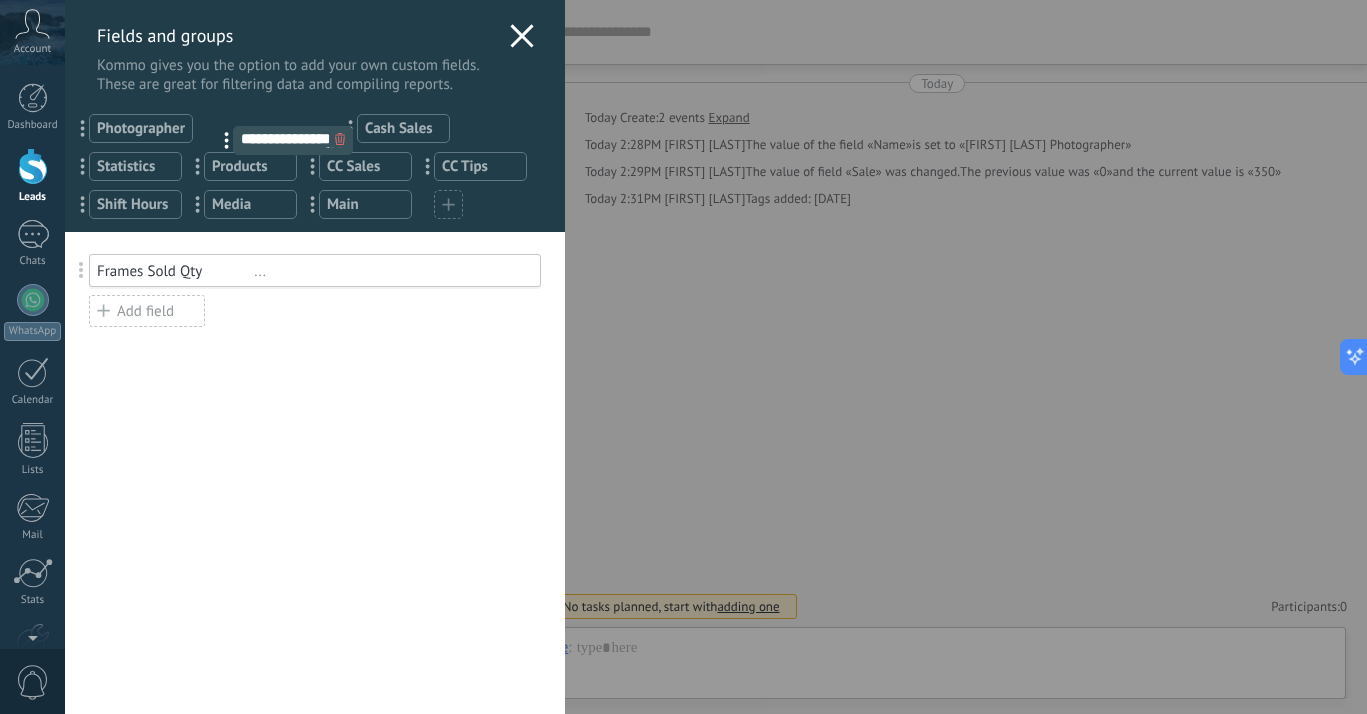 drag, startPoint x: 313, startPoint y: 207, endPoint x: 222, endPoint y: 136, distance: 115.42097 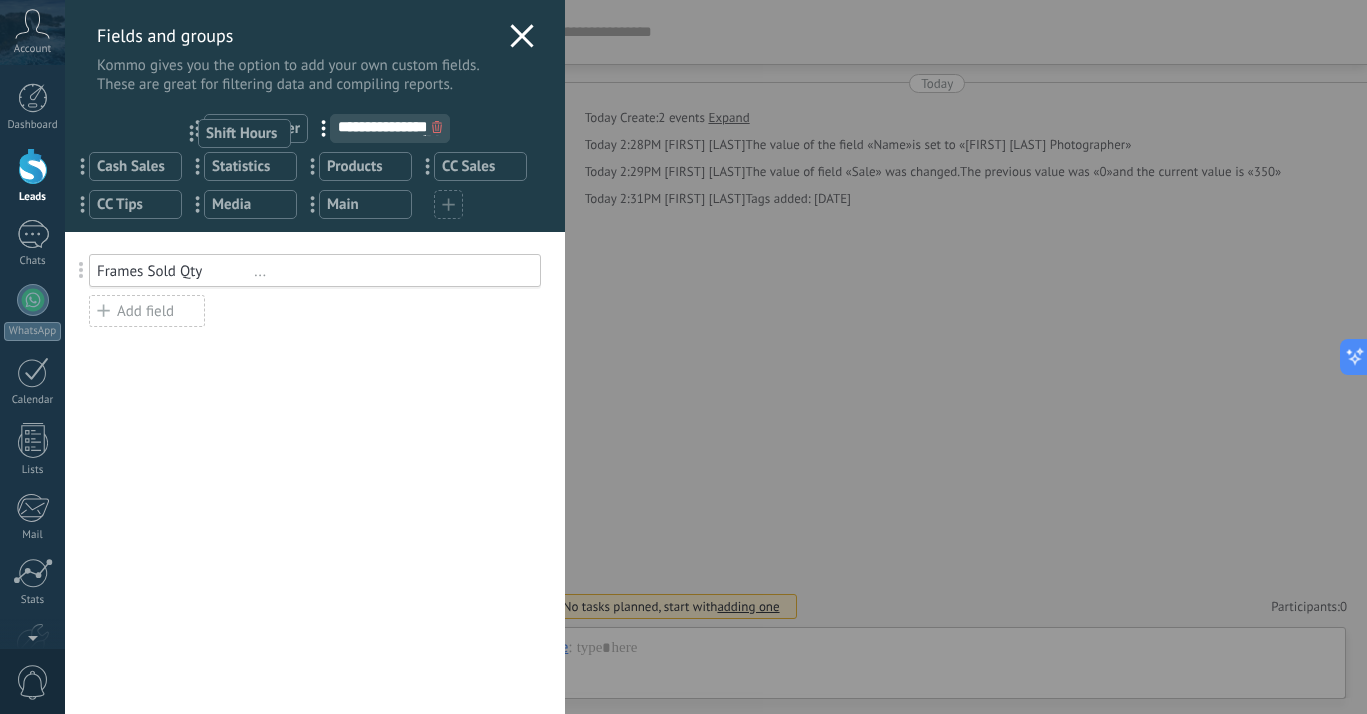 drag, startPoint x: 85, startPoint y: 198, endPoint x: 194, endPoint y: 125, distance: 131.18689 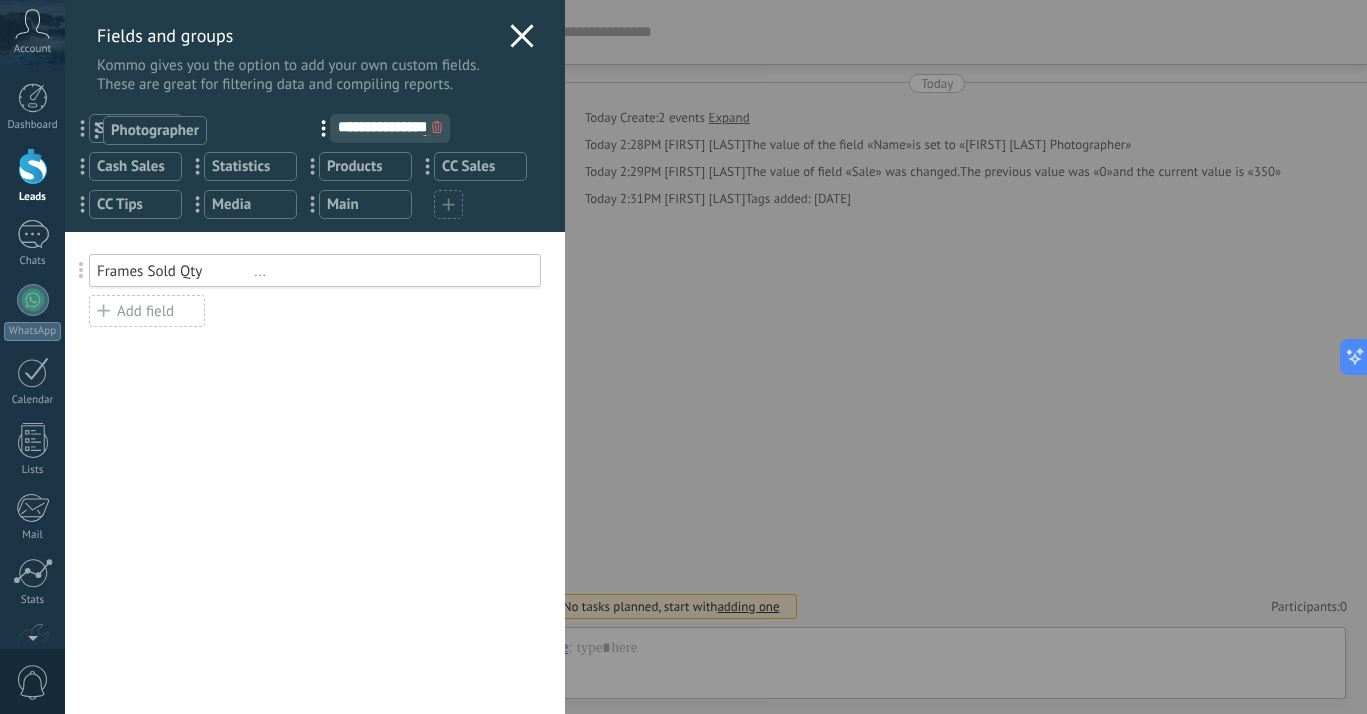 drag, startPoint x: 195, startPoint y: 126, endPoint x: 94, endPoint y: 126, distance: 101 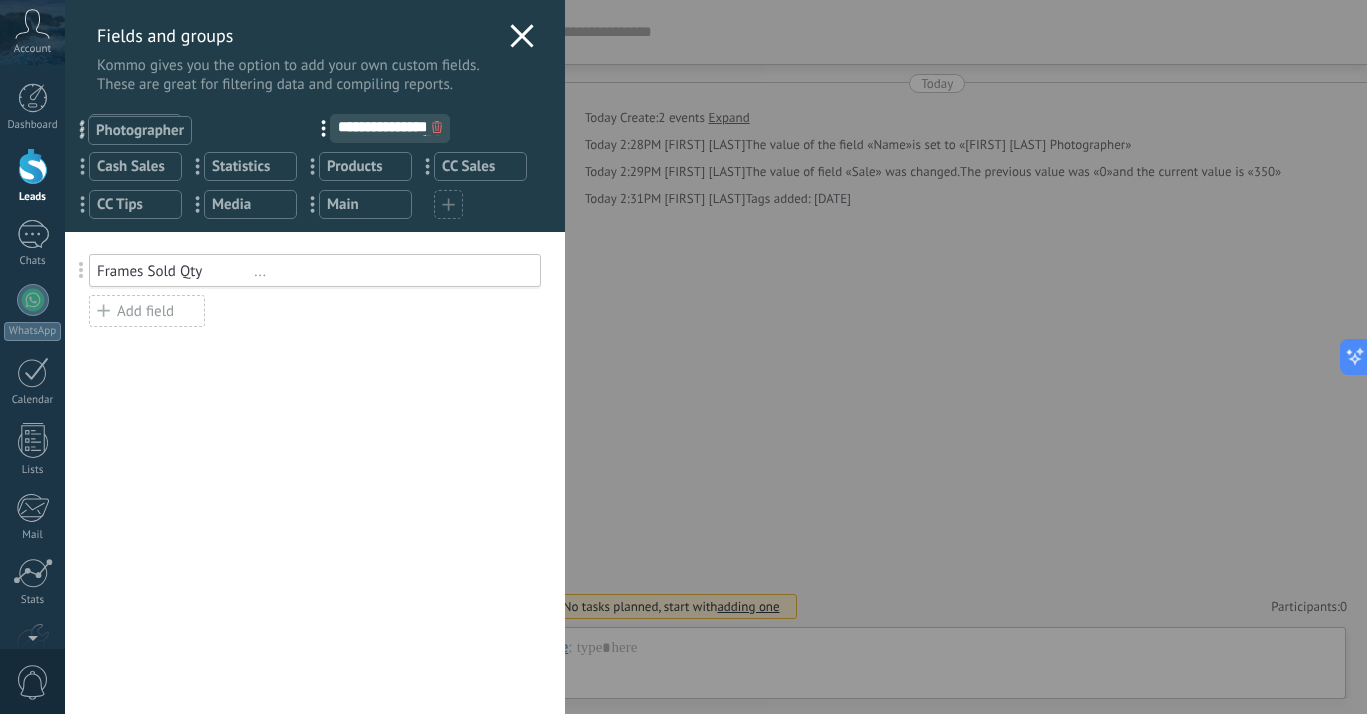 drag, startPoint x: 194, startPoint y: 126, endPoint x: 78, endPoint y: 126, distance: 116 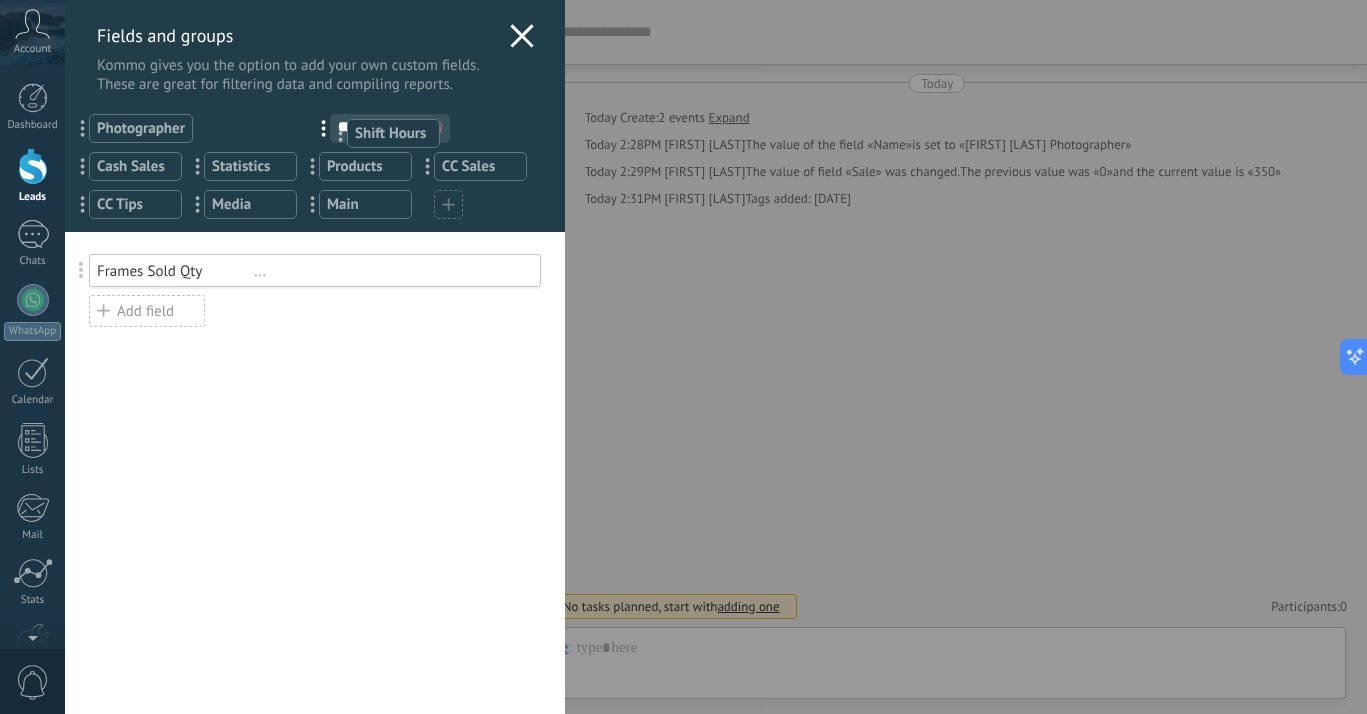 drag, startPoint x: 84, startPoint y: 124, endPoint x: 341, endPoint y: 126, distance: 257.00778 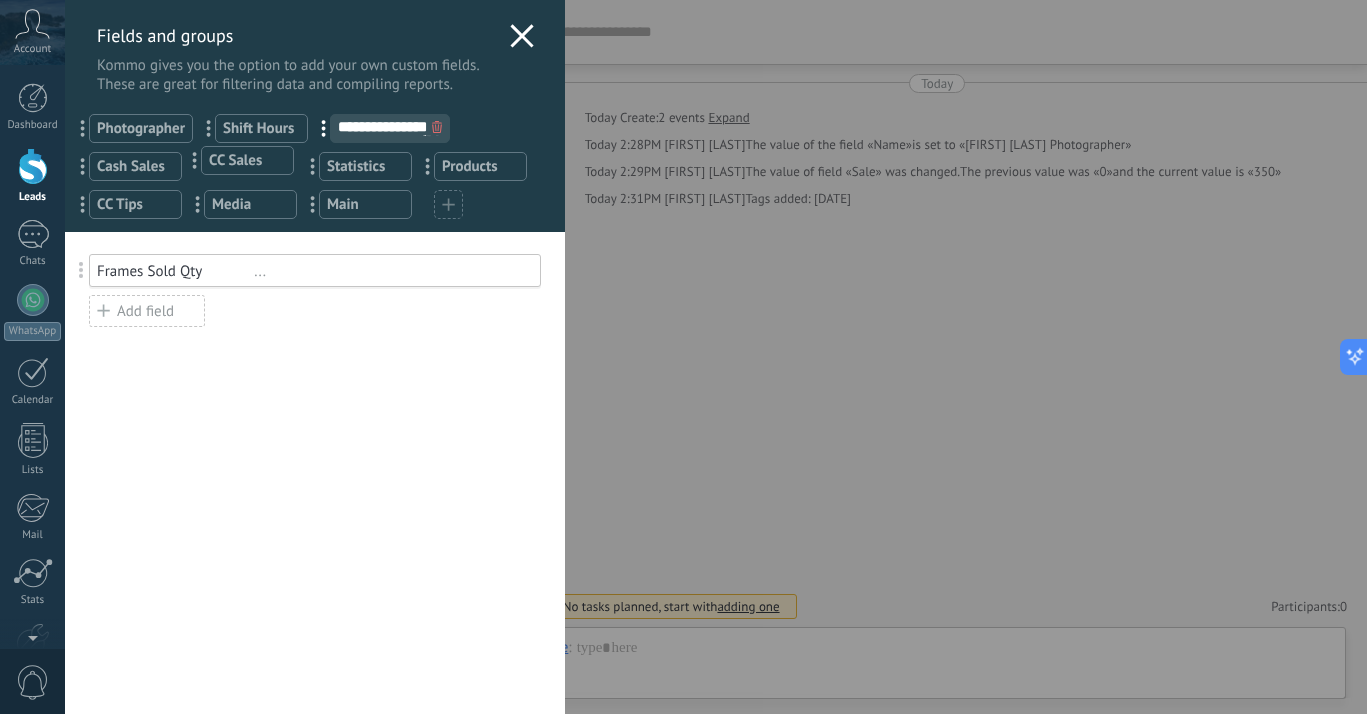 drag, startPoint x: 426, startPoint y: 163, endPoint x: 194, endPoint y: 155, distance: 232.1379 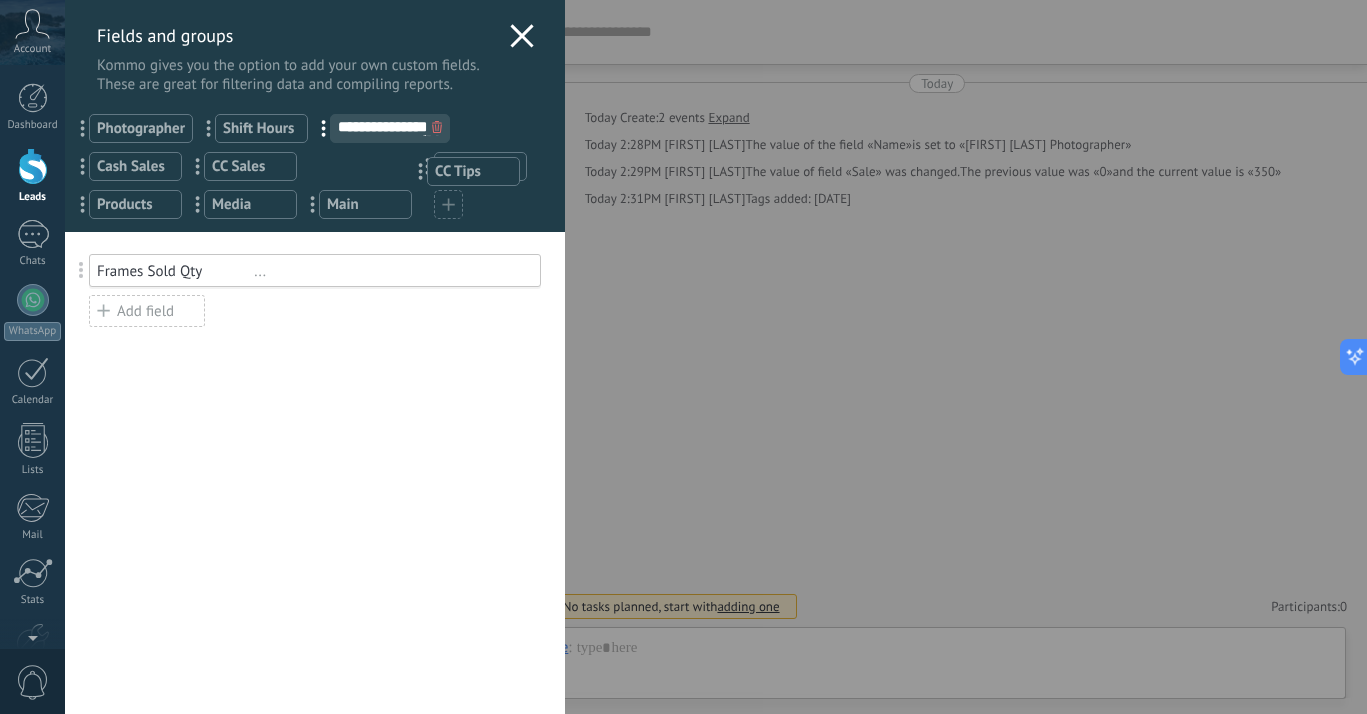 drag, startPoint x: 82, startPoint y: 202, endPoint x: 420, endPoint y: 167, distance: 339.8073 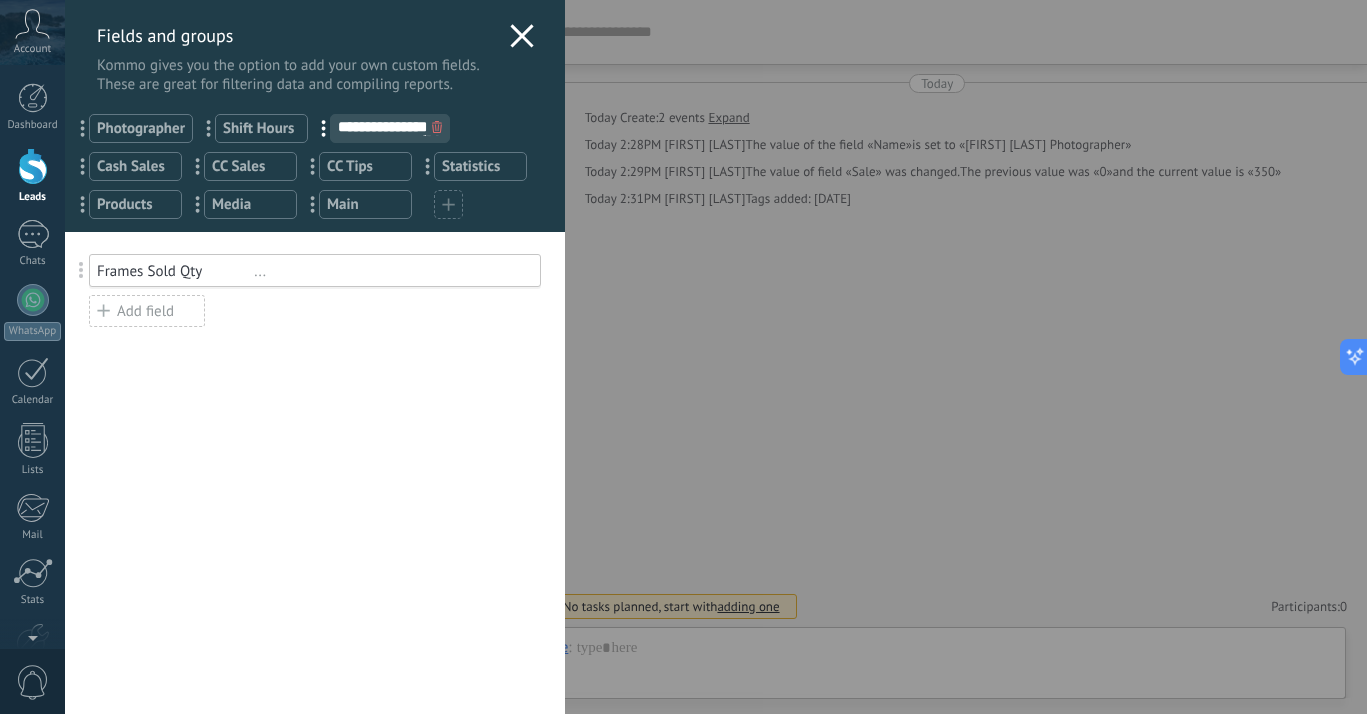 click on "You have reached the limit of custom fields in the Trial period Plan. Sales value $0 Add field Cash Total $0 Add field CC Total $0 Add field Tips Total $0 Add field Date and Hours Total ... Add field utm_content ... utm_medium ... utm_campaign ... utm_source ... utm_term ... utm_referrer ... referrer ... gclientid ... gclid ... fbclid ... Add tracker Photographer's Name ... Total Sales (Cash + CC) $0 Total Frames Sold ... Add field Frames Sold Qty ... Add field Contact field Contact name ... Phone ... Email ... Position ... Add field Company fields Company name ... Phone ... Email ... Web ... Address ... Add field" at bounding box center [315, 473] 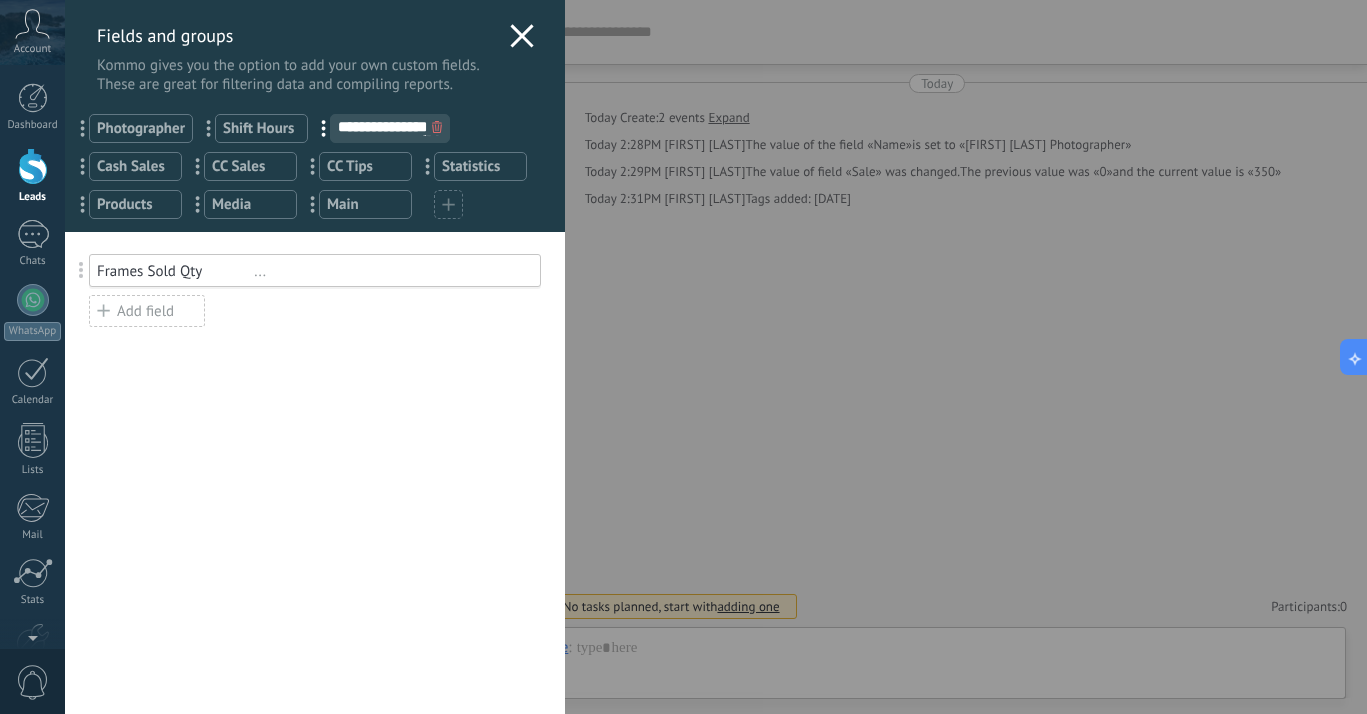 click on "**********" at bounding box center [716, 357] 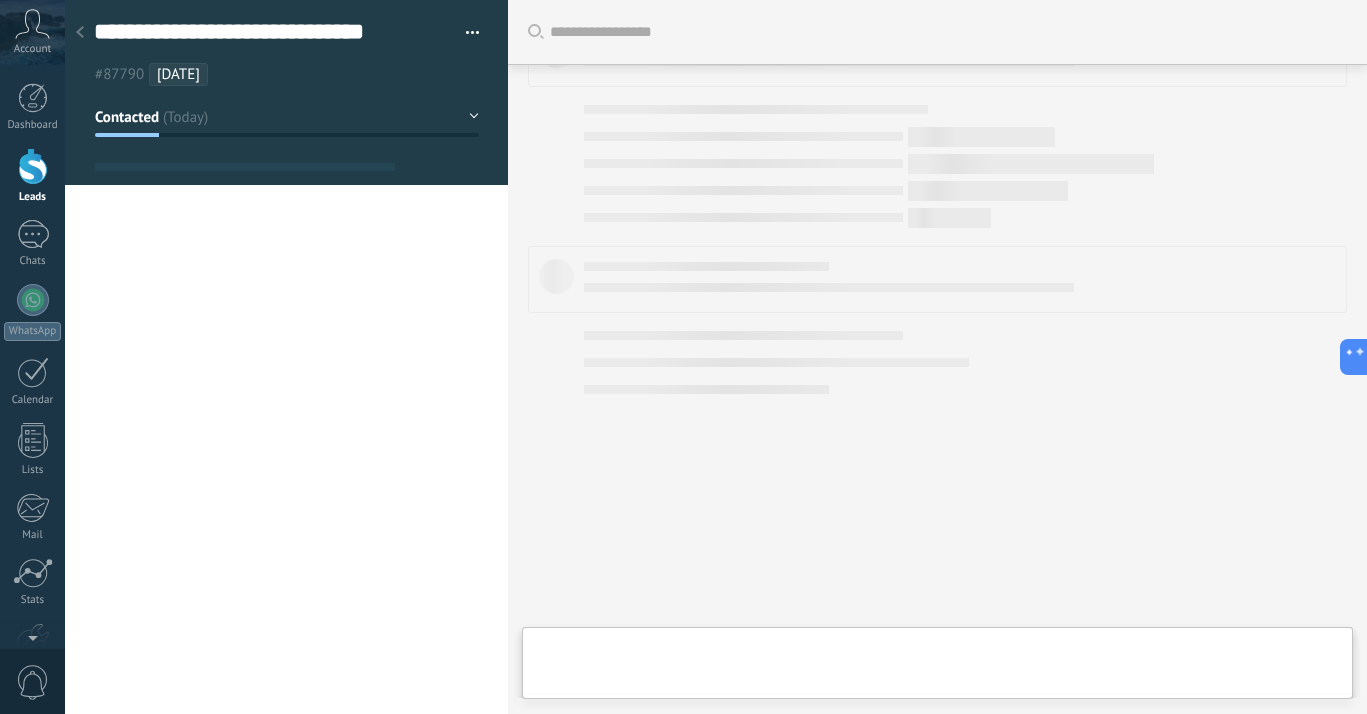 type on "**********" 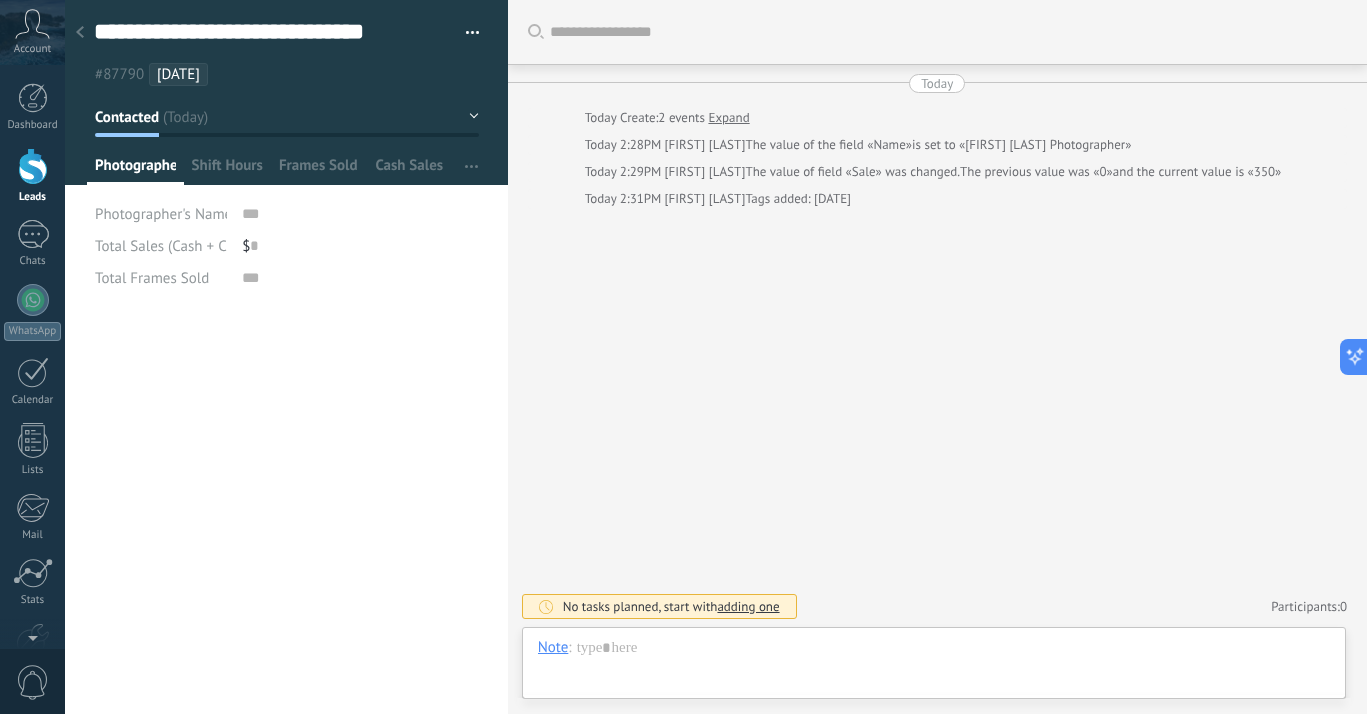 scroll, scrollTop: 30, scrollLeft: 0, axis: vertical 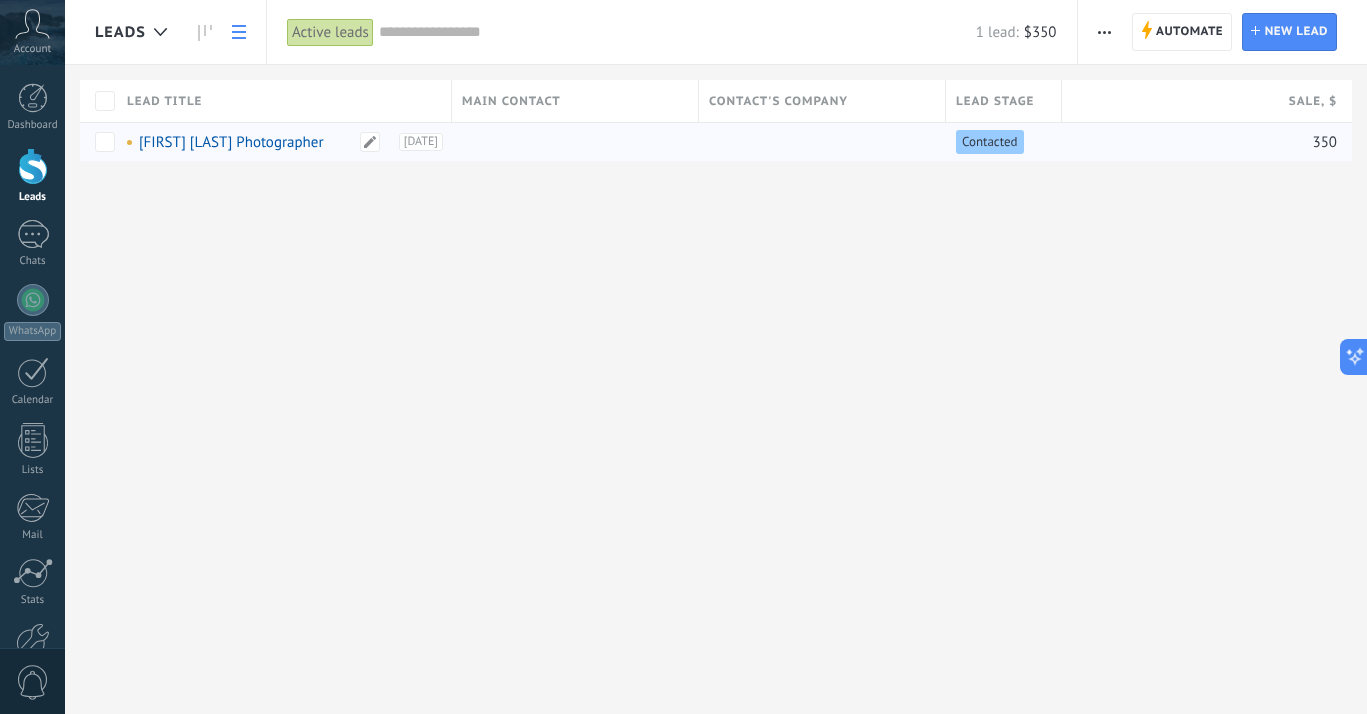 click on "[FIRST] [LAST] Photographer" at bounding box center [231, 142] 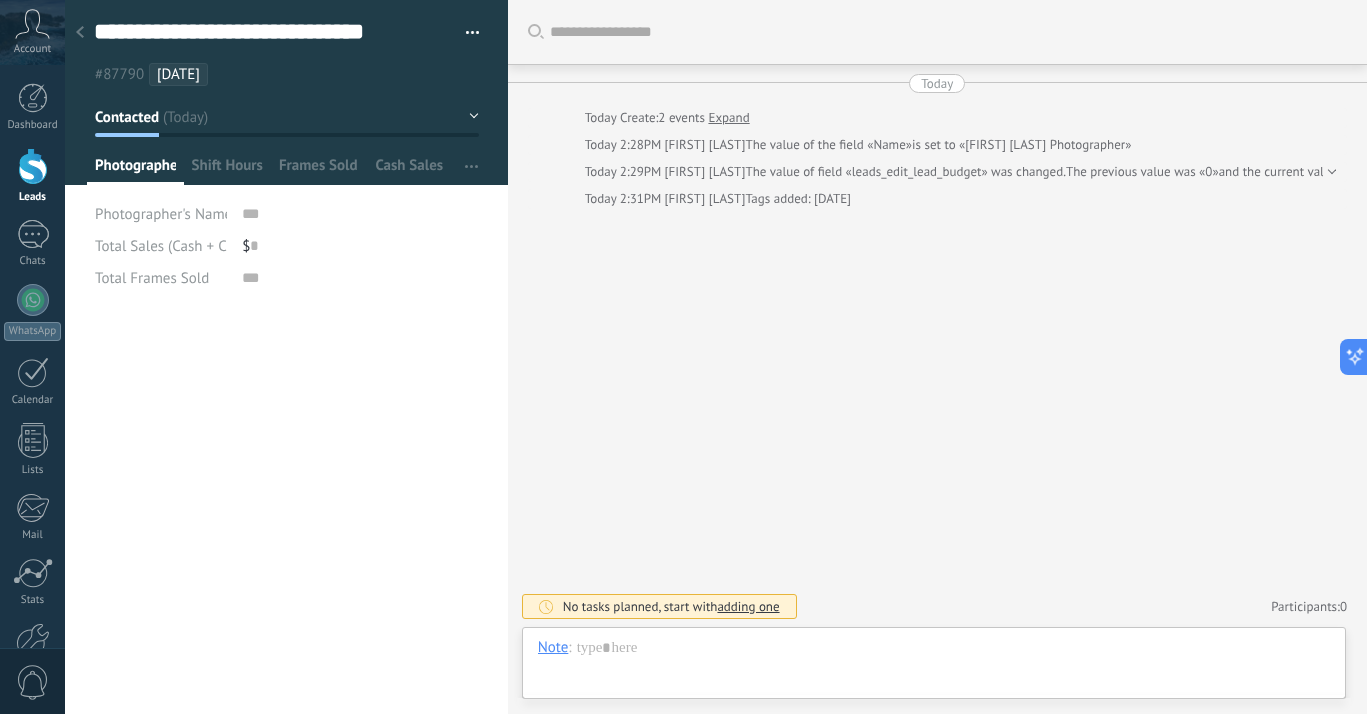 scroll, scrollTop: 30, scrollLeft: 0, axis: vertical 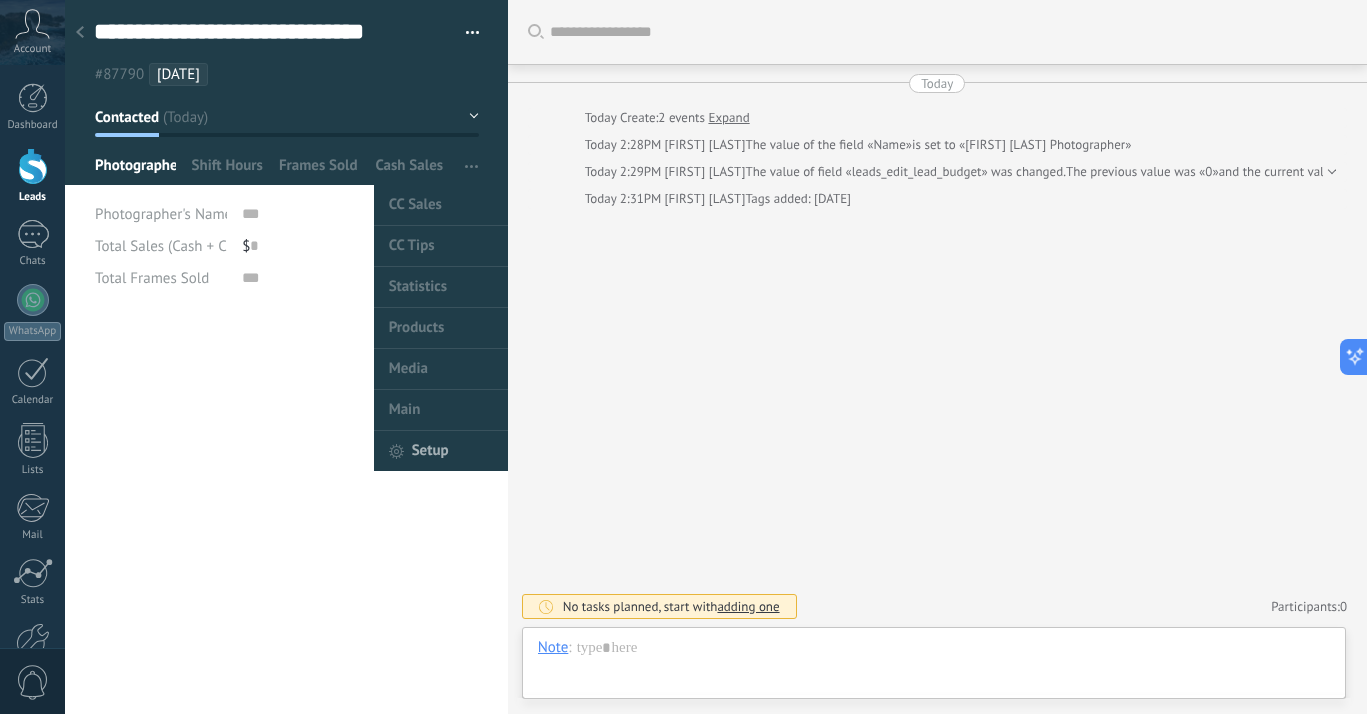 click on "Setup" at bounding box center [430, 451] 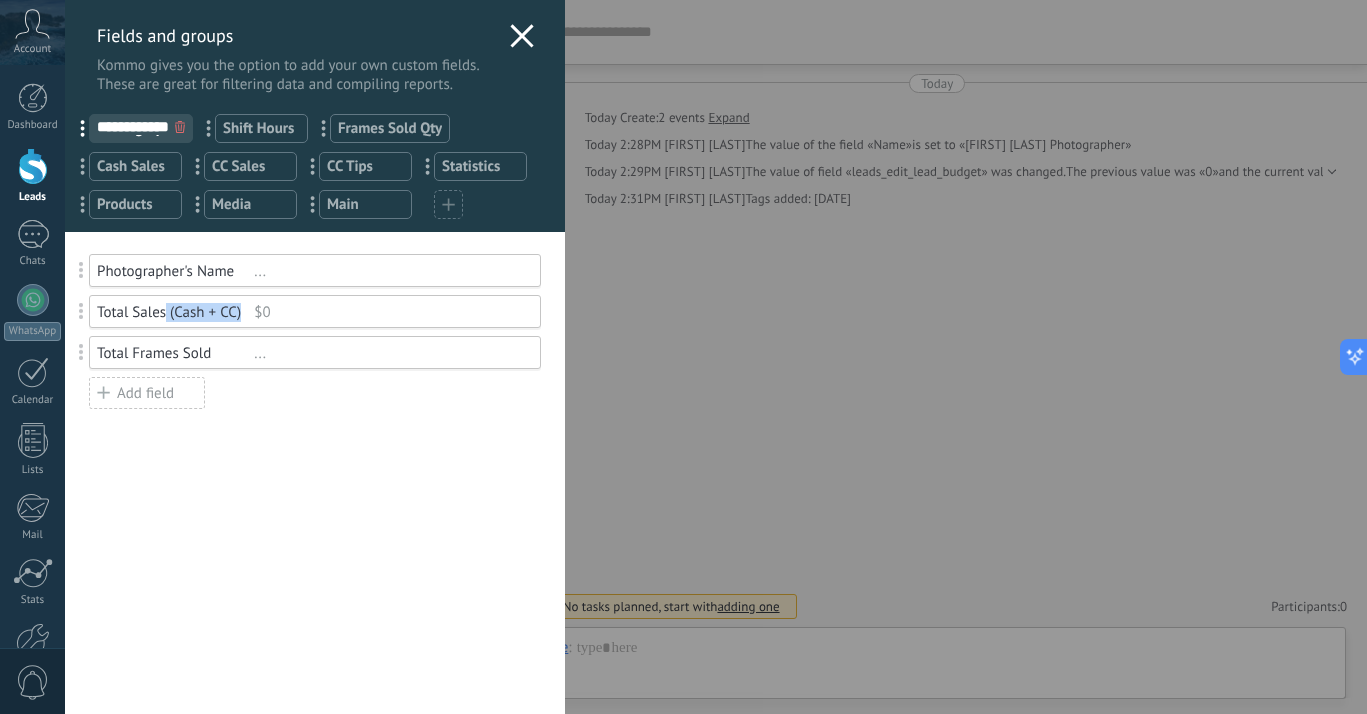 drag, startPoint x: 244, startPoint y: 316, endPoint x: 163, endPoint y: 309, distance: 81.3019 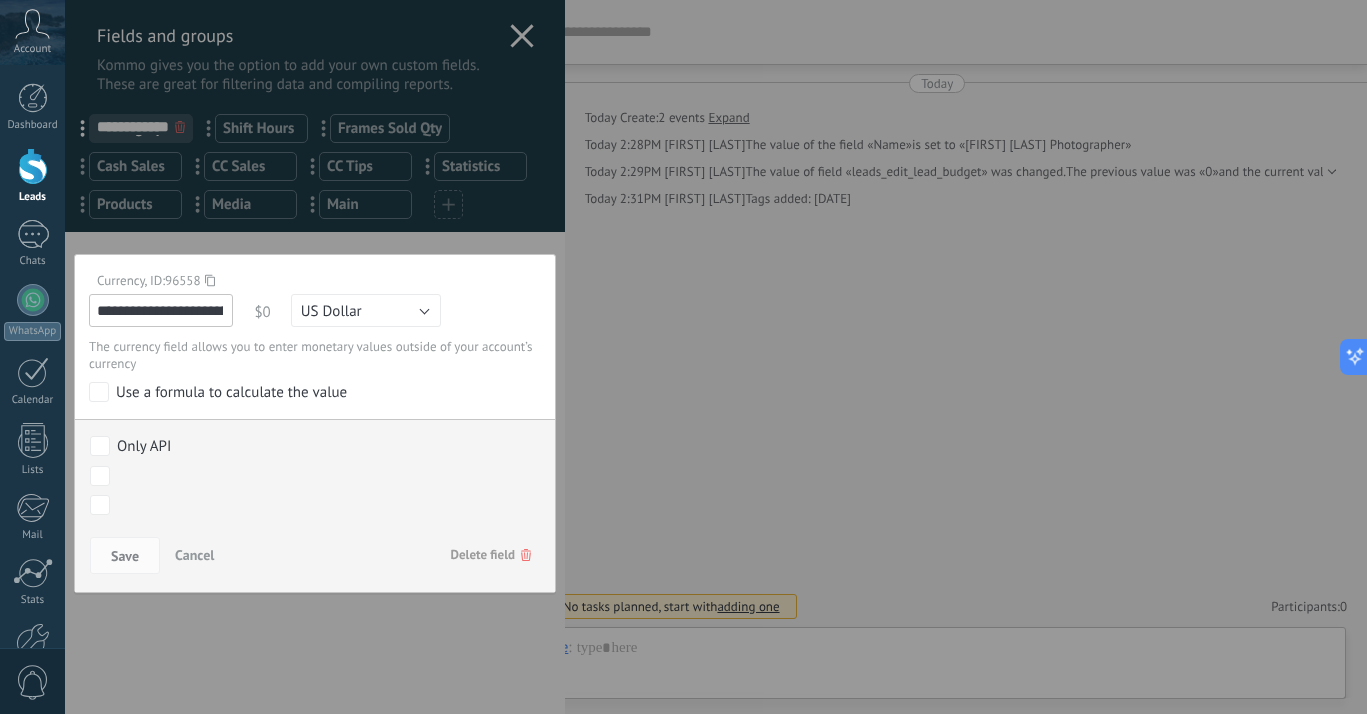 scroll, scrollTop: 0, scrollLeft: 20, axis: horizontal 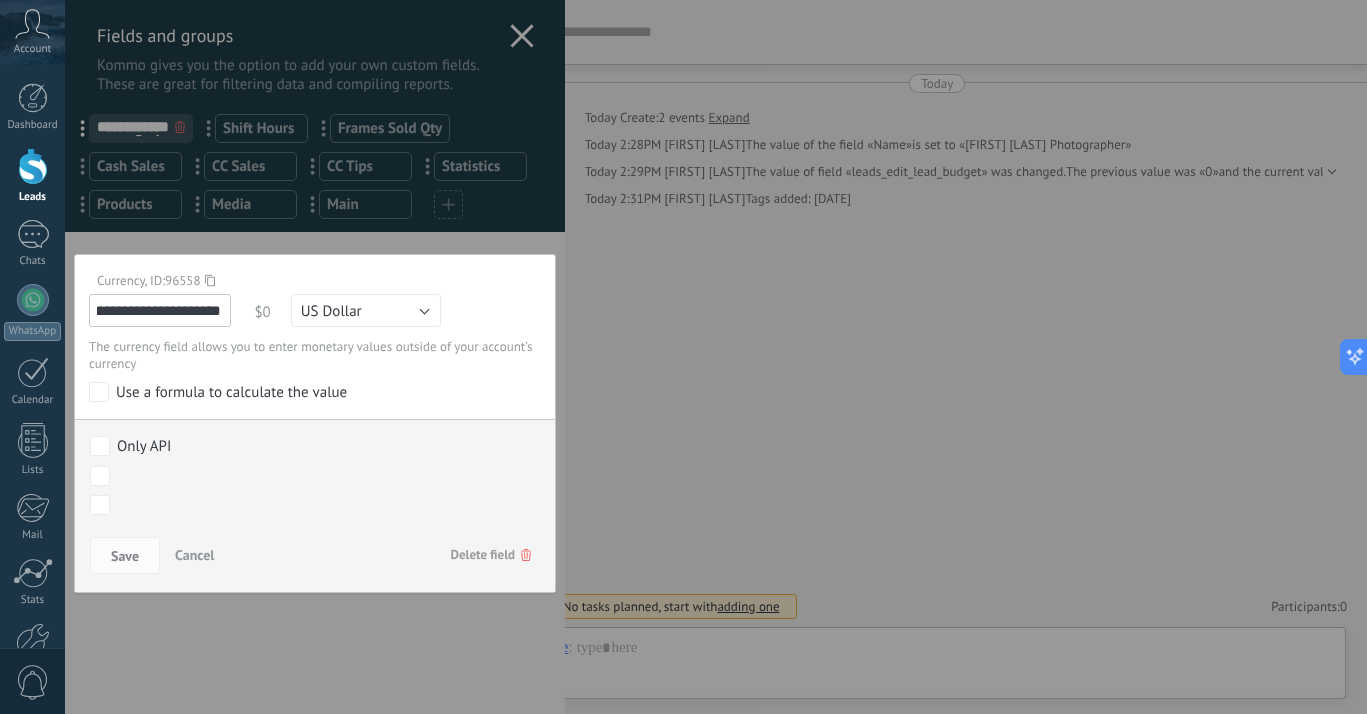 drag, startPoint x: 165, startPoint y: 318, endPoint x: 305, endPoint y: 337, distance: 141.2834 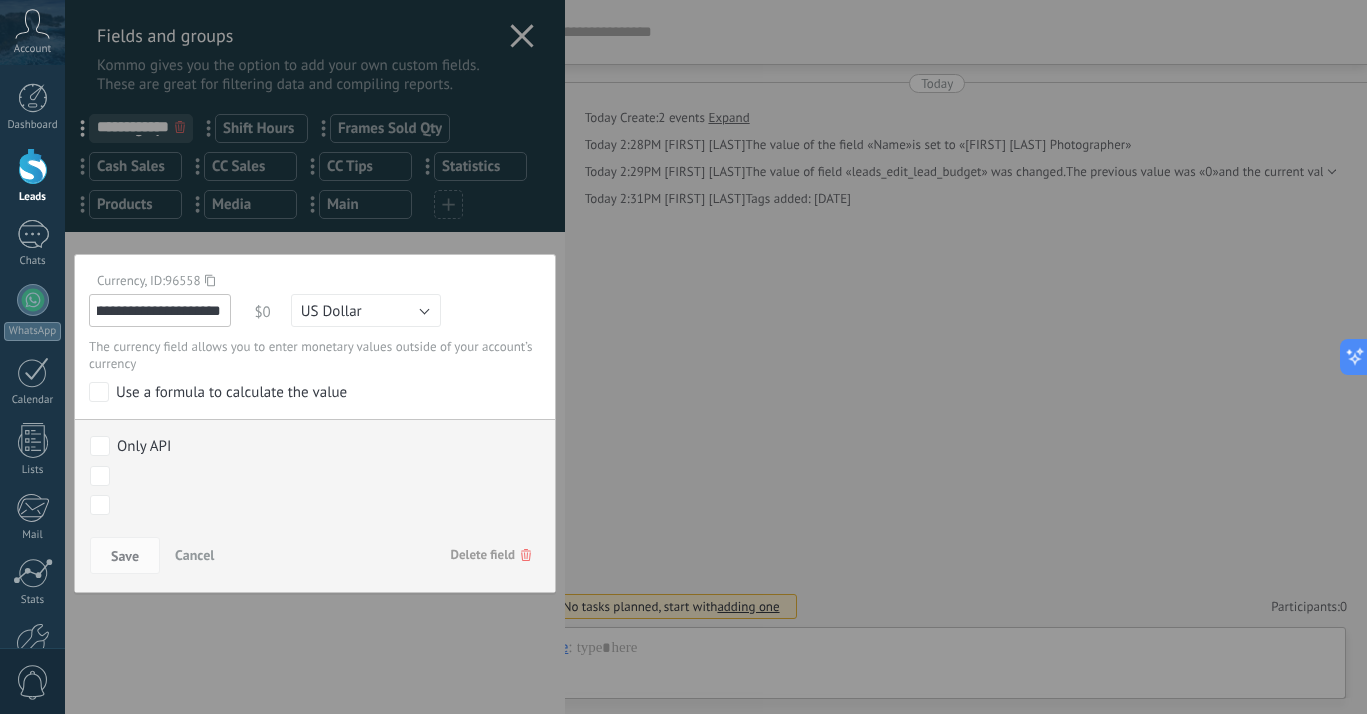 click on "**********" at bounding box center [315, 423] 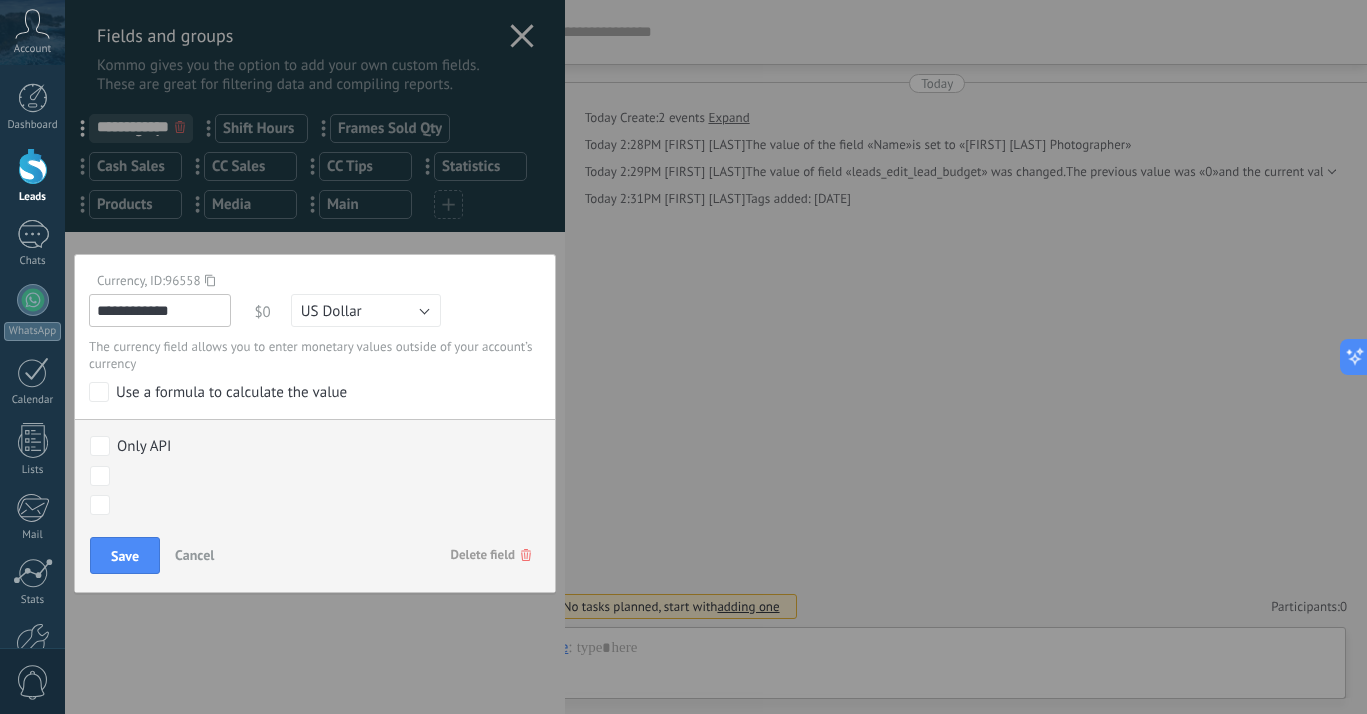 scroll, scrollTop: 0, scrollLeft: 0, axis: both 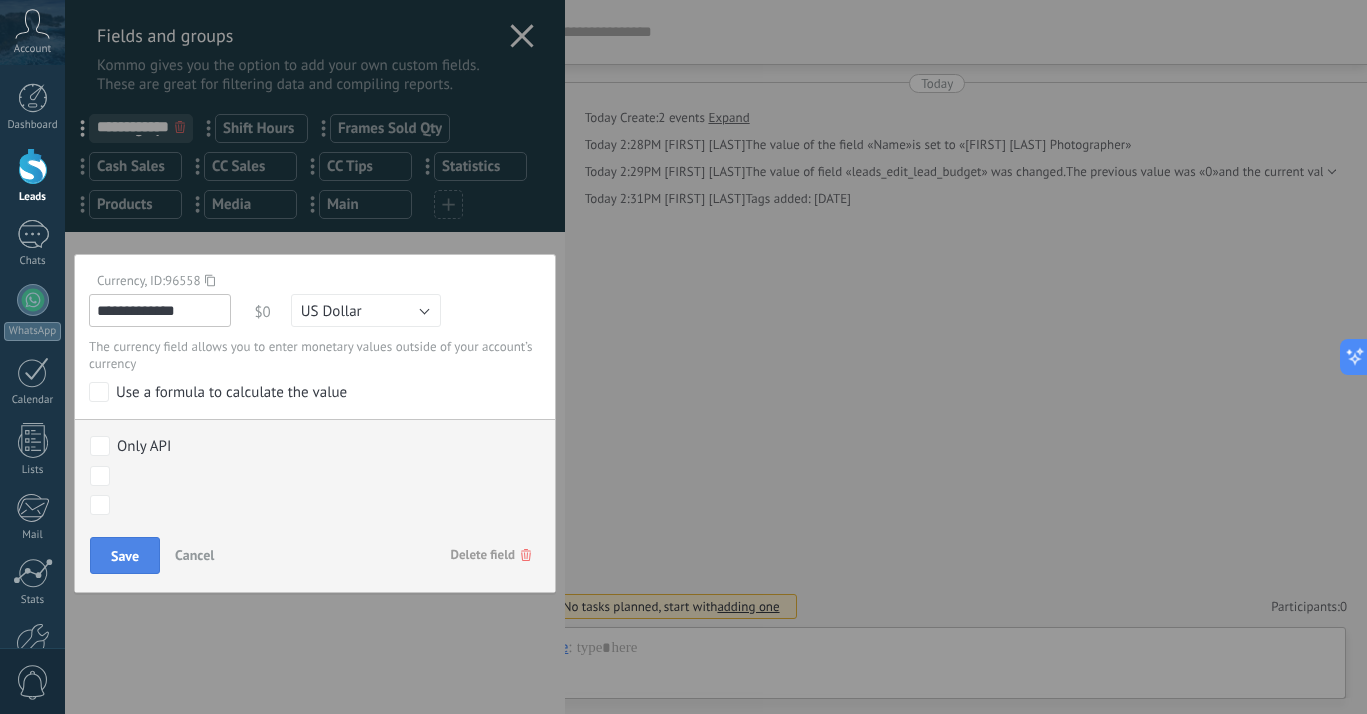 type on "**********" 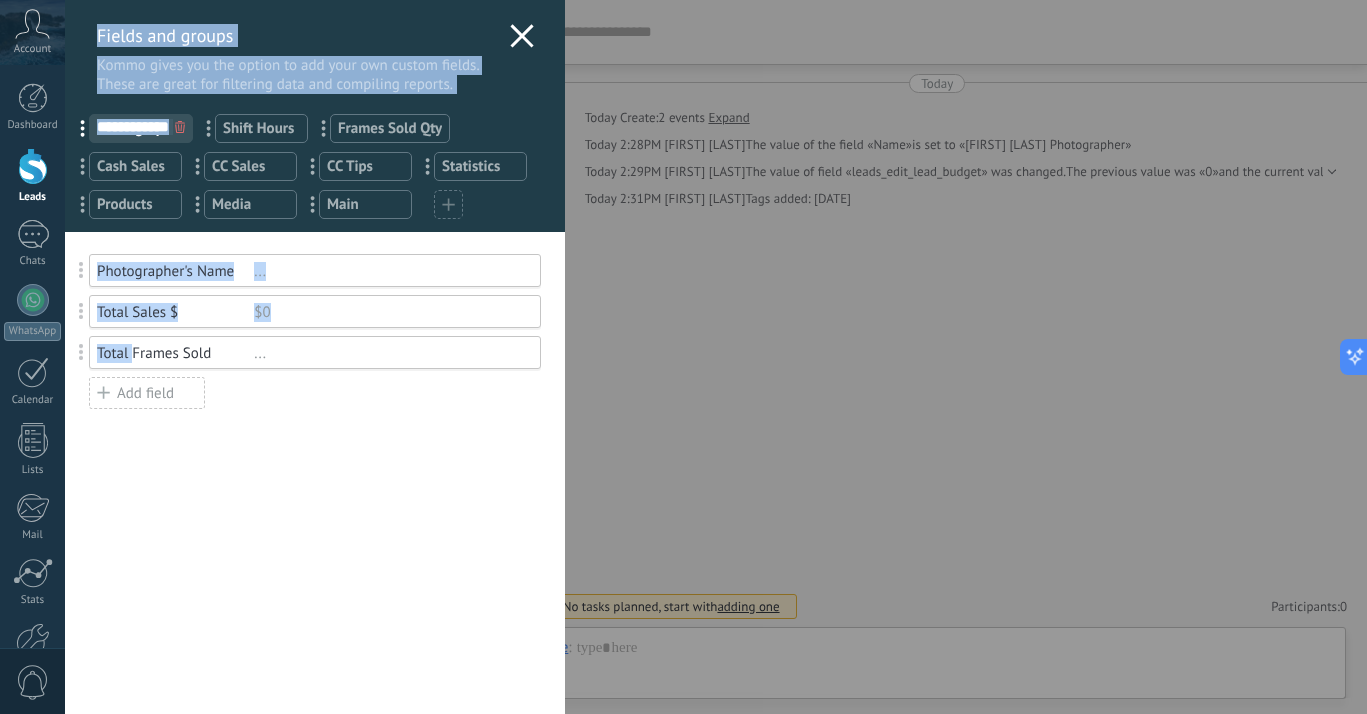 drag, startPoint x: 134, startPoint y: 352, endPoint x: 64, endPoint y: 355, distance: 70.064255 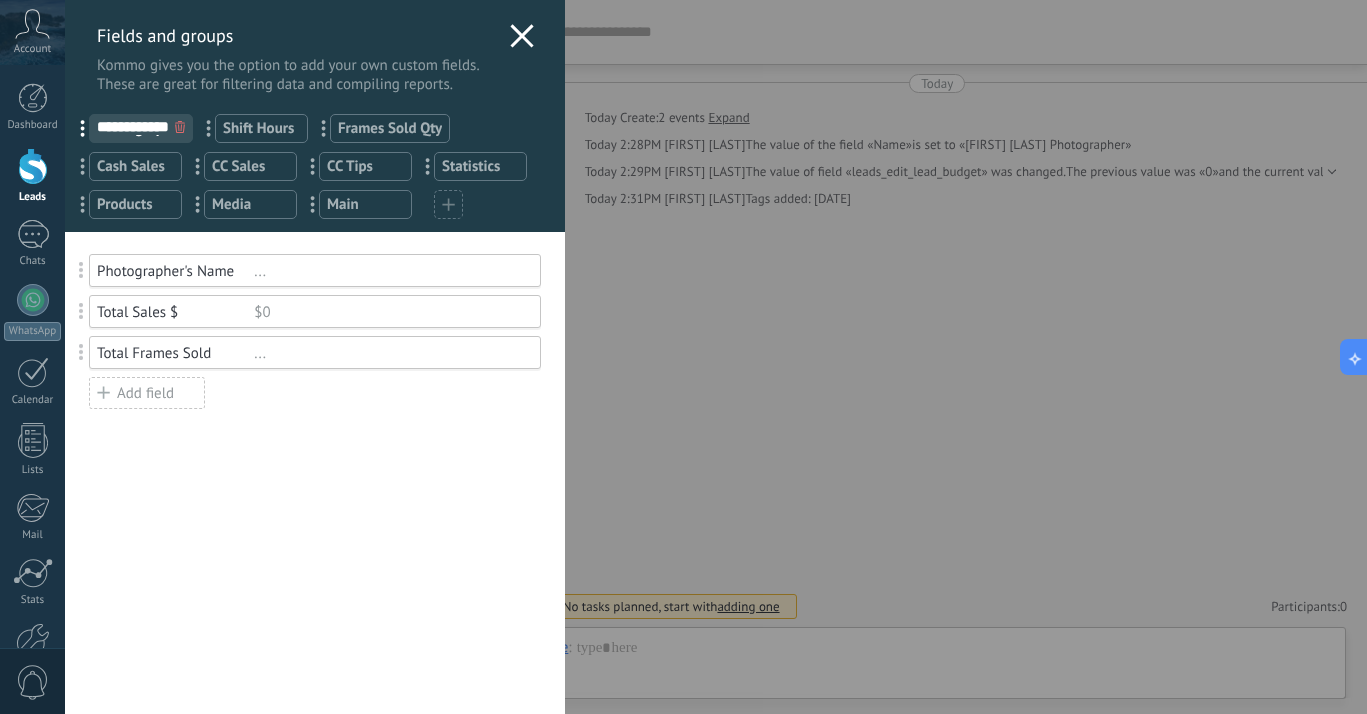 click on "Total Frames Sold" at bounding box center (175, 353) 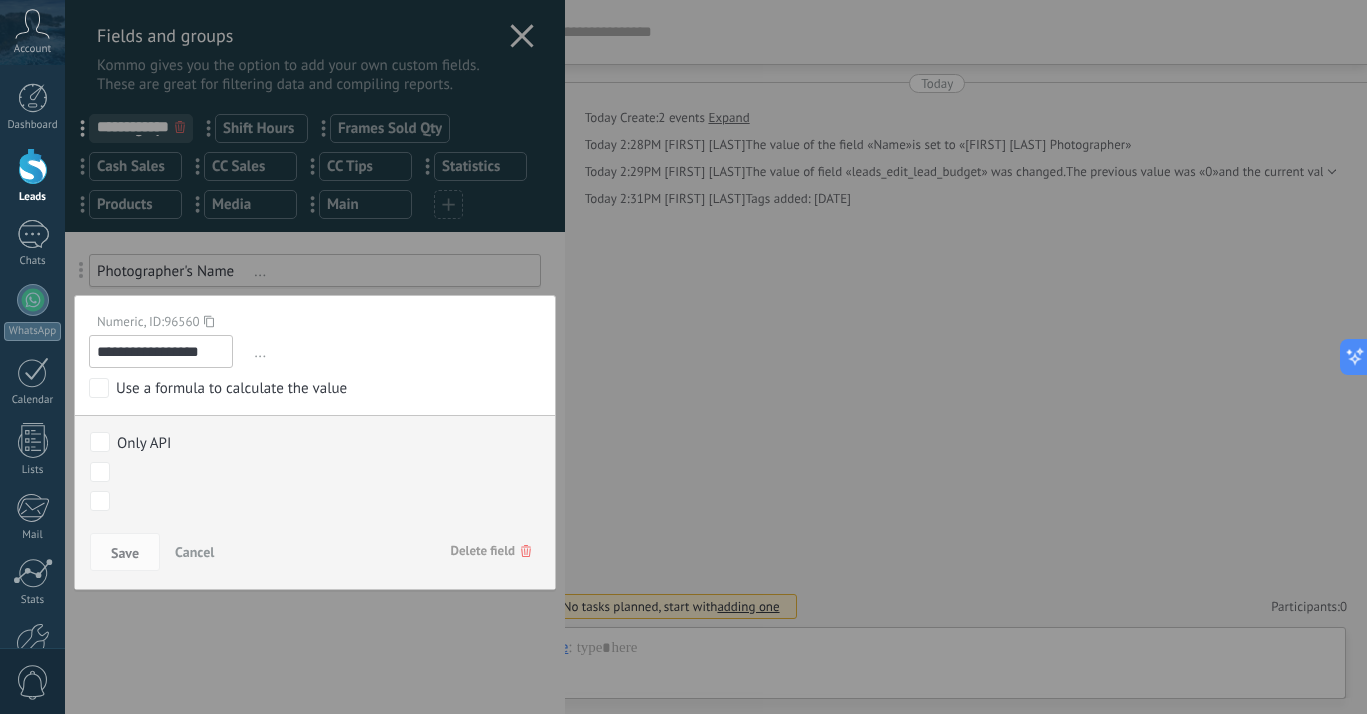 click on "**********" at bounding box center [161, 351] 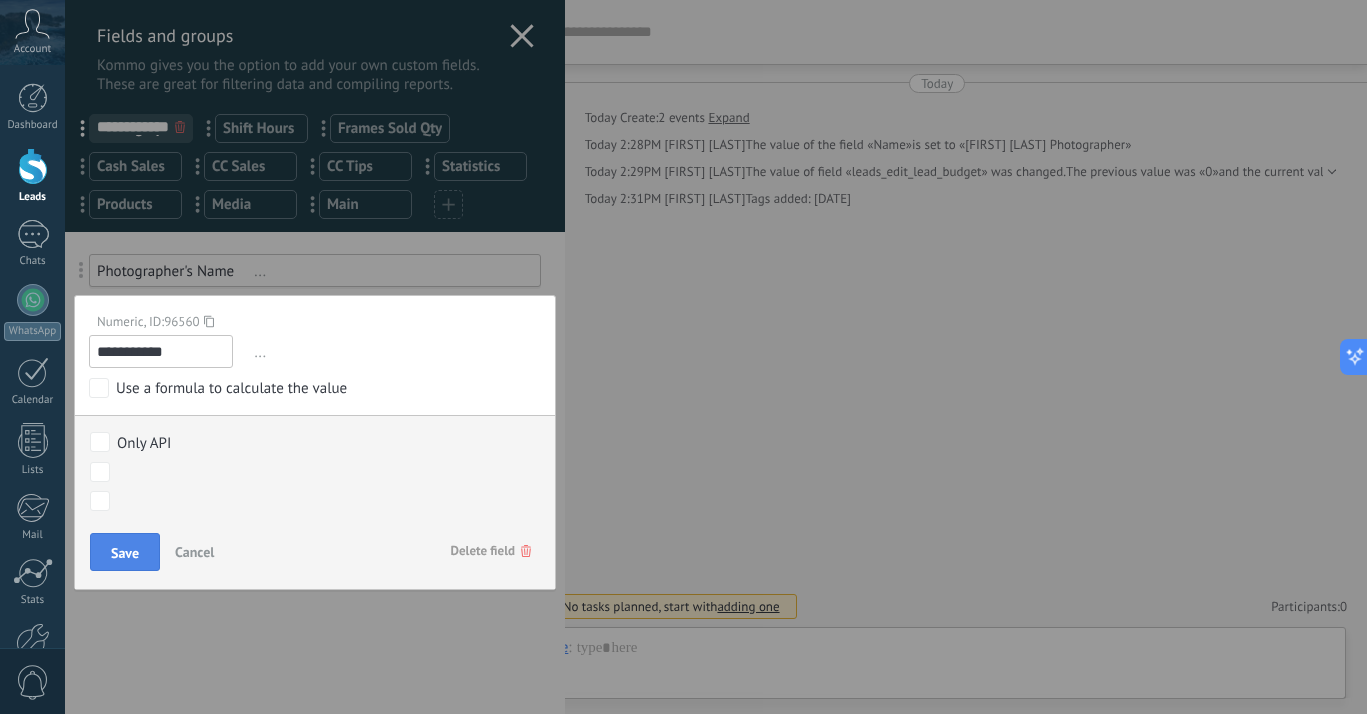 type on "**********" 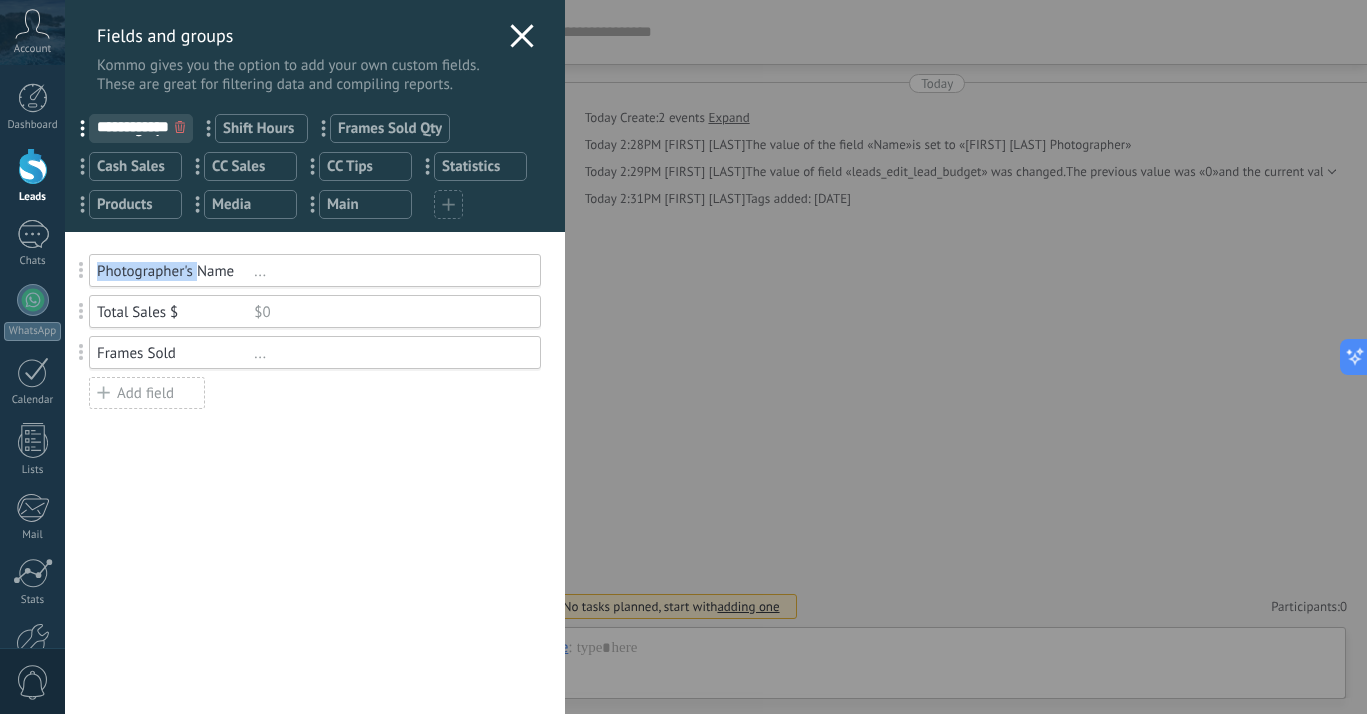 drag, startPoint x: 199, startPoint y: 274, endPoint x: 87, endPoint y: 274, distance: 112 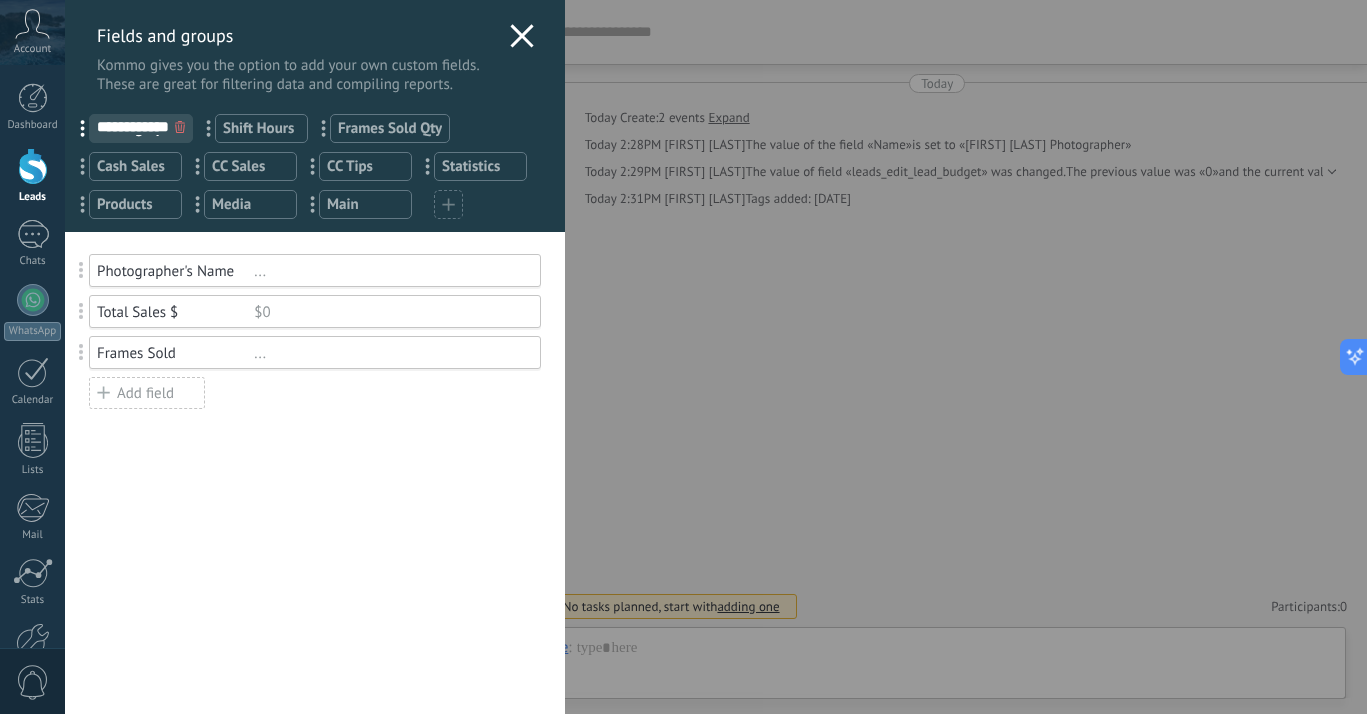 click on "Photographer's Name ..." at bounding box center [315, 270] 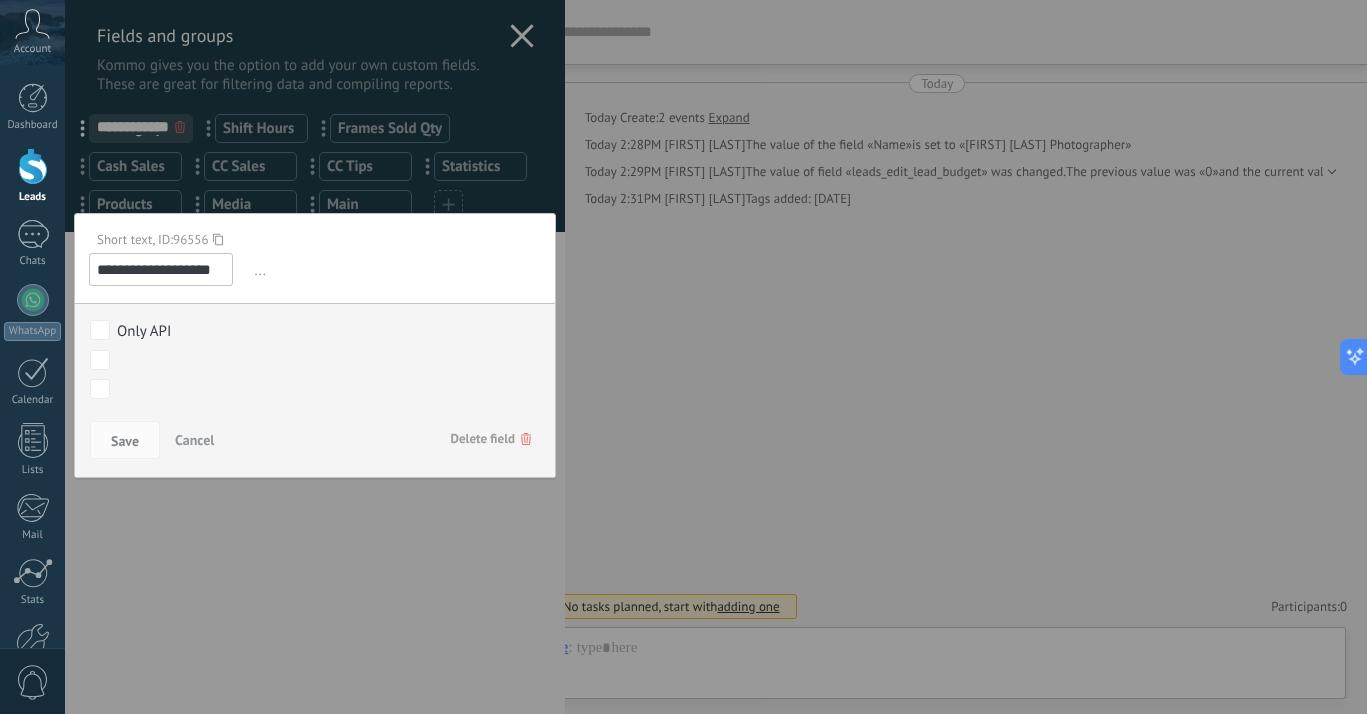 drag, startPoint x: 199, startPoint y: 271, endPoint x: 76, endPoint y: 273, distance: 123.01626 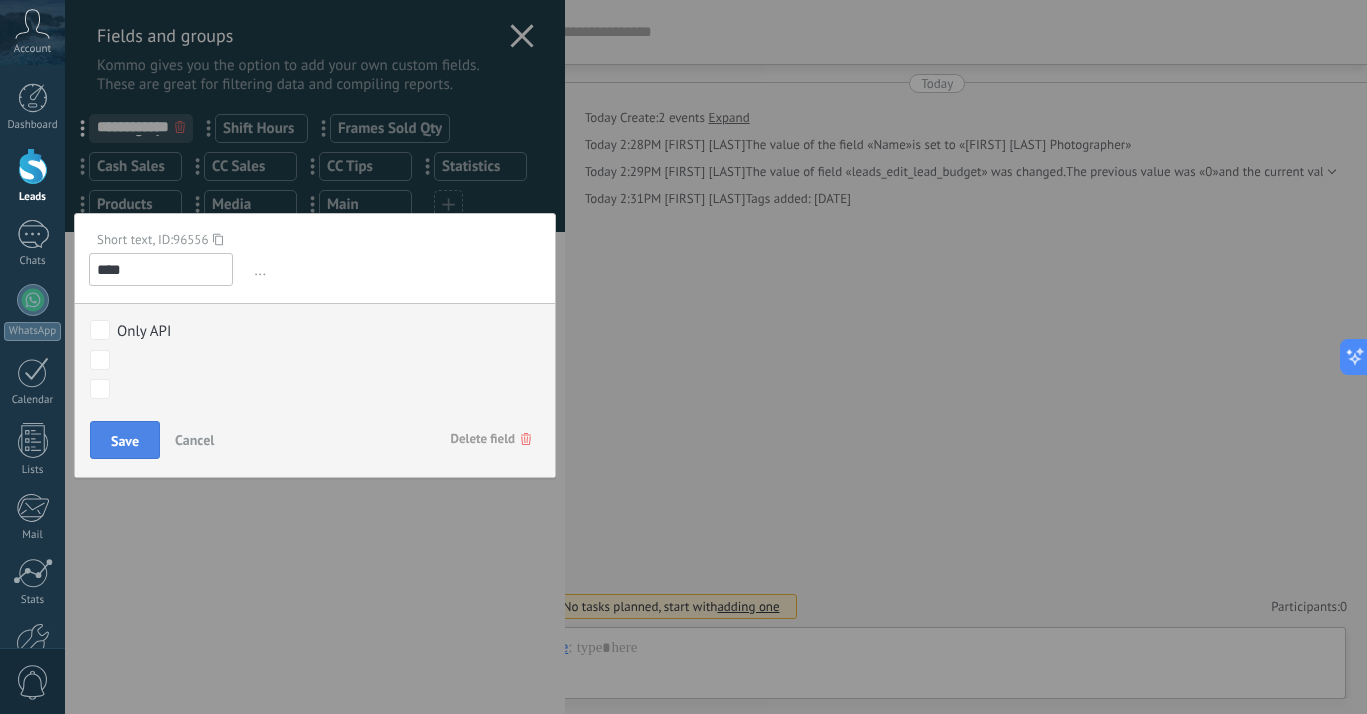 type on "****" 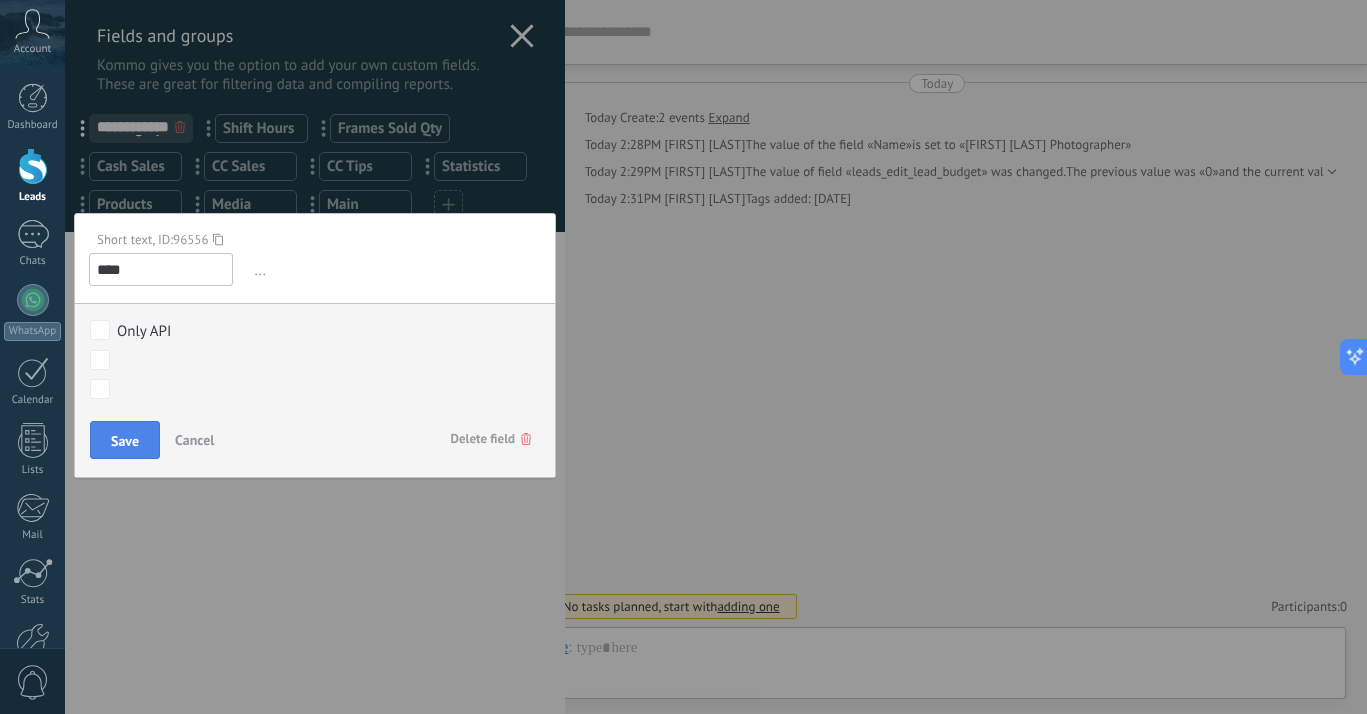 click on "Save" at bounding box center [125, 441] 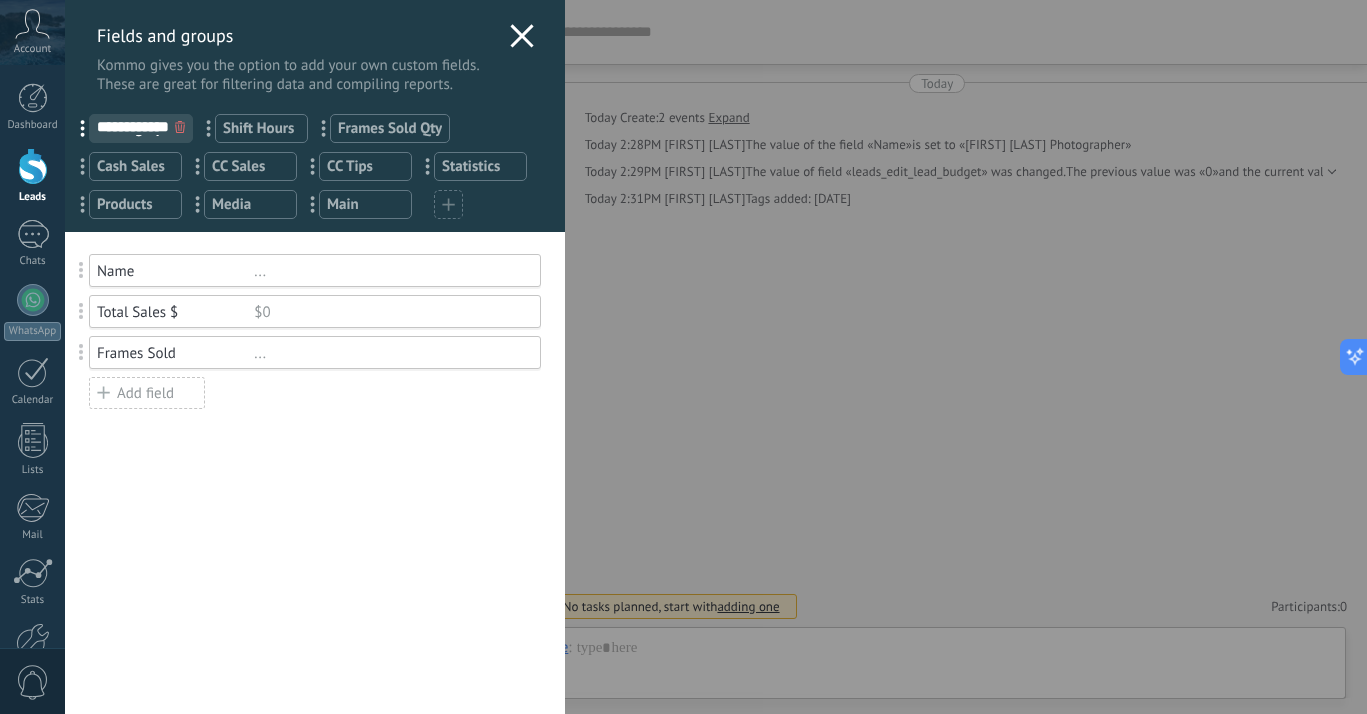 click 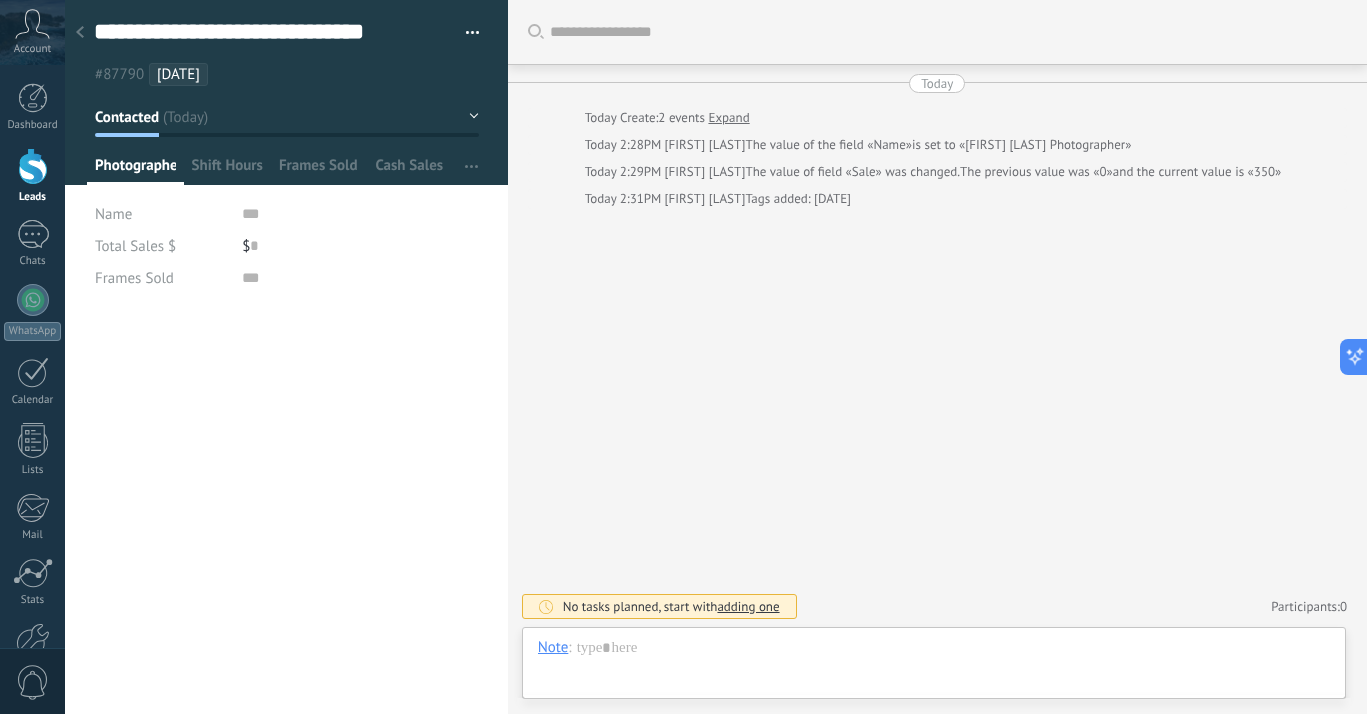 scroll, scrollTop: 30, scrollLeft: 0, axis: vertical 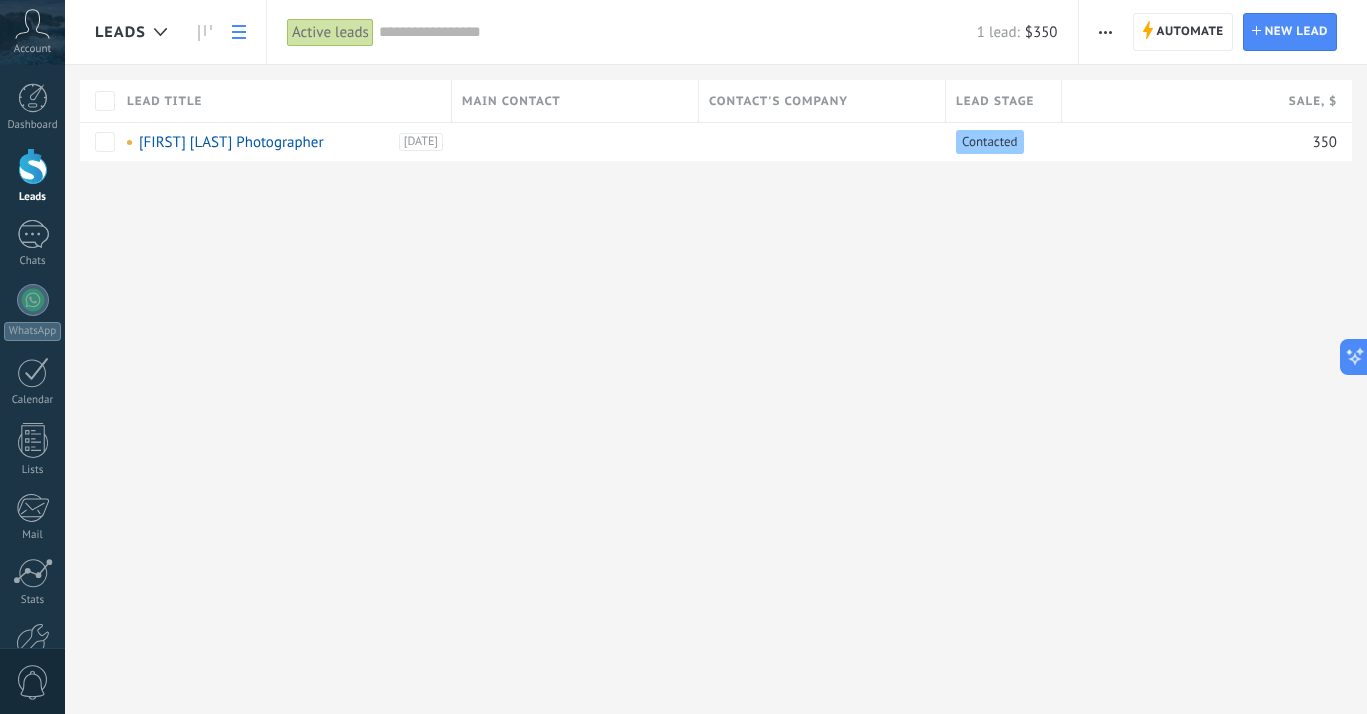 click at bounding box center (1105, 32) 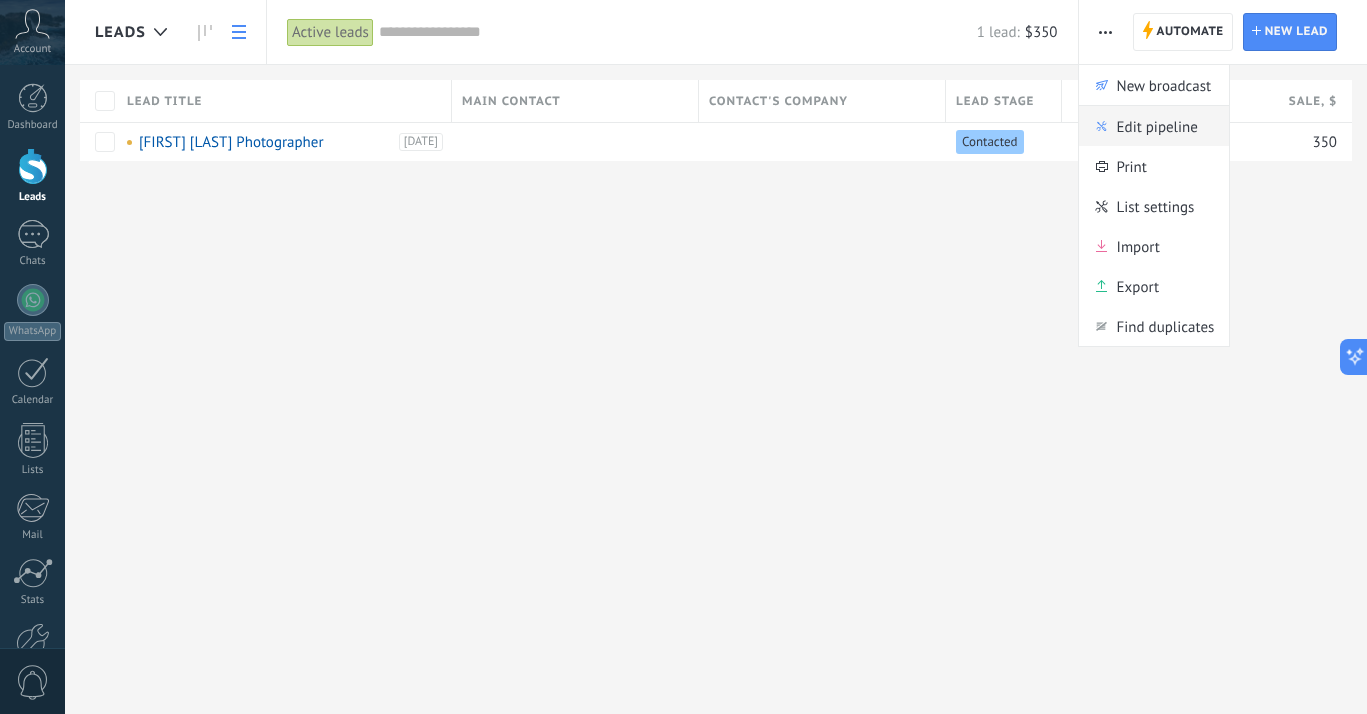 click on "Edit pipeline" at bounding box center [1157, 126] 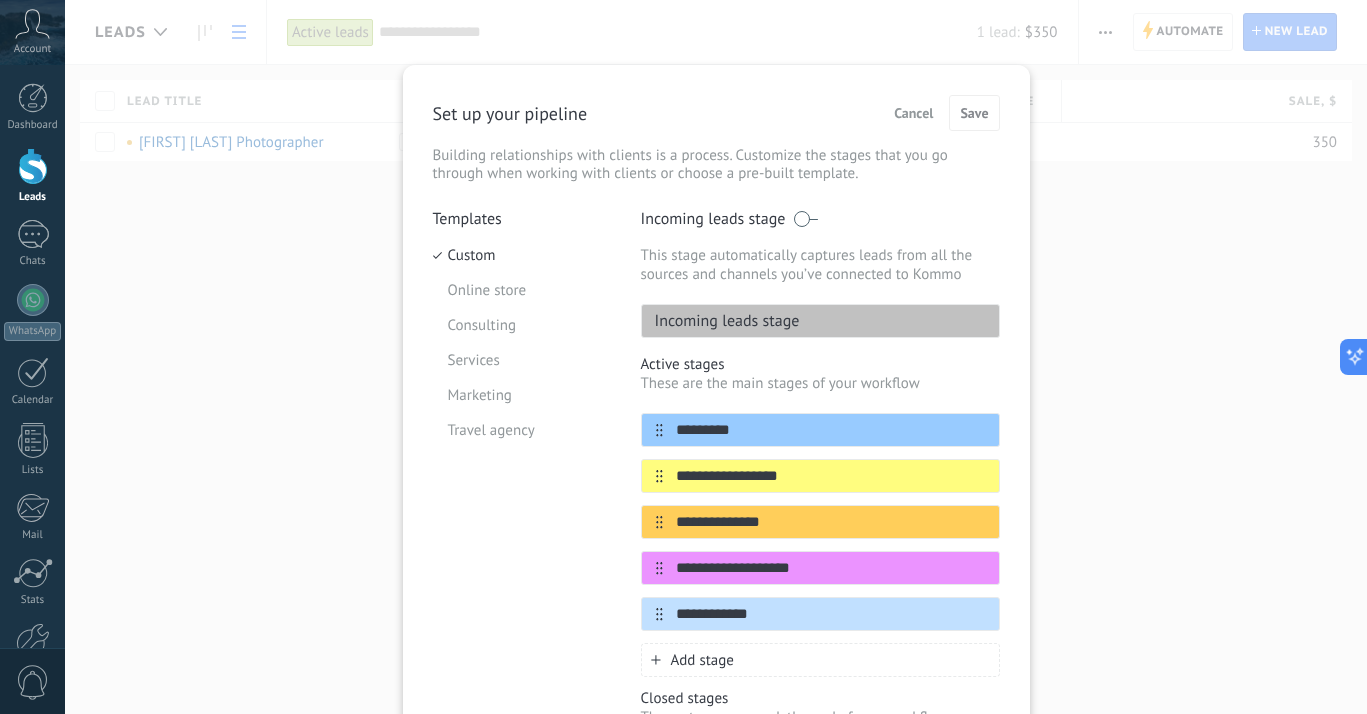 click on "**********" at bounding box center [716, 357] 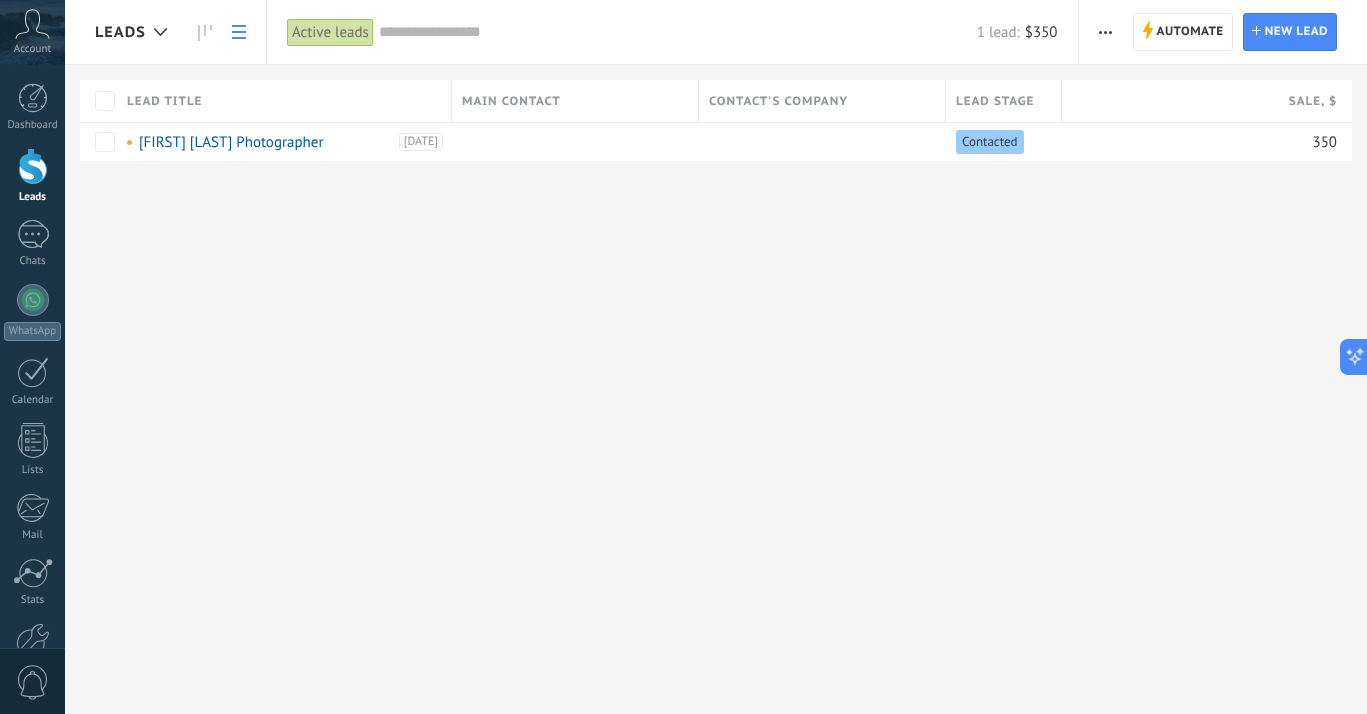 click on "Lead title" at bounding box center (164, 101) 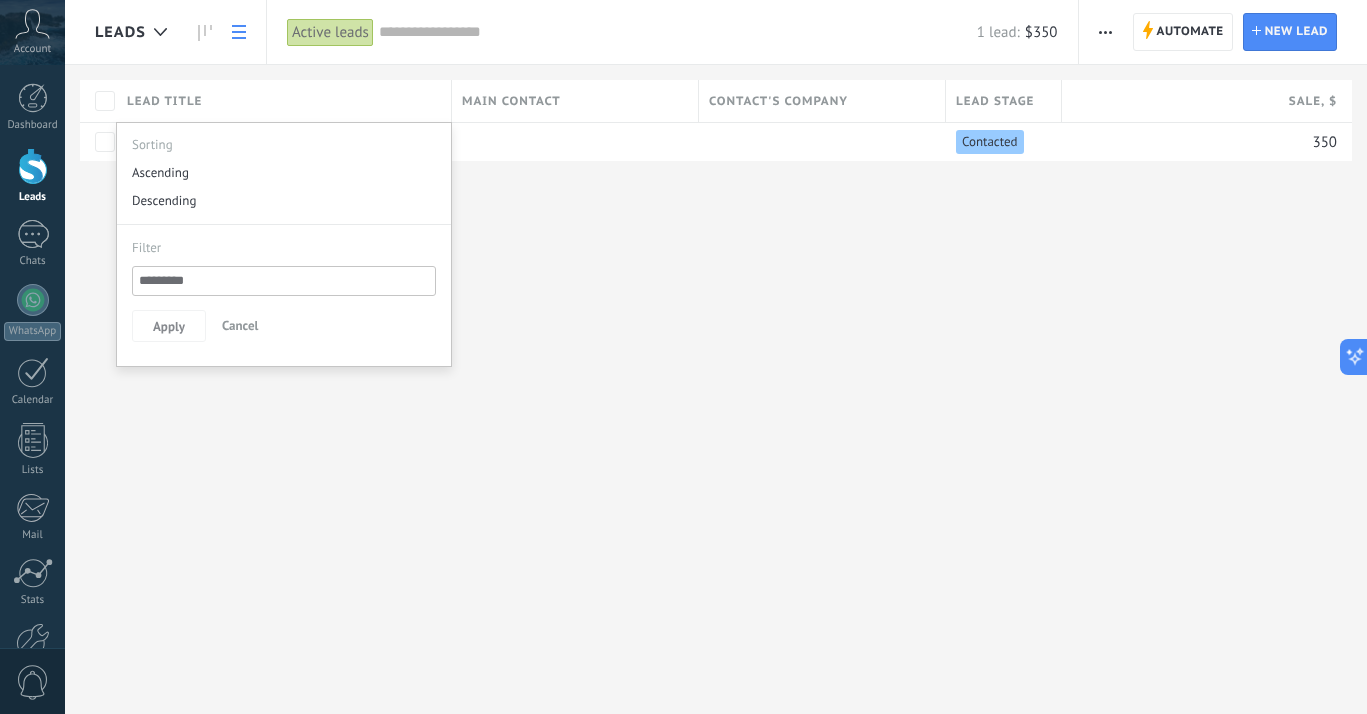 click on "Main contact" at bounding box center (511, 101) 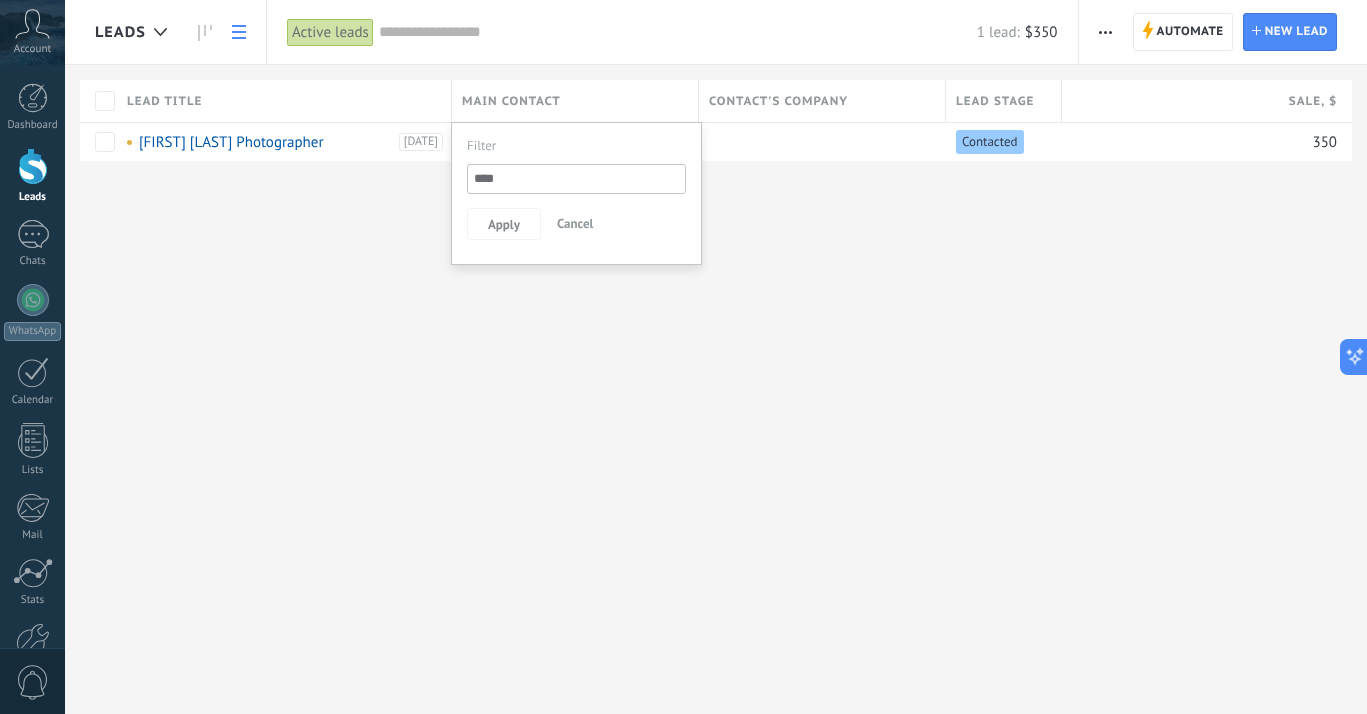 click on "Leads Automate New broadcast Edit pipeline Print List settings Import Export Find duplicates Automate Automate Lead New lead
Active leads
Apply 1 lead:  $350 Active leads My leads Won leads Lost leads Leads without Tasks Leads with Overdue Tasks Deleted Save Lead properties Any time Any time Today Yesterday Last  ** 30  days This week Last week This month Last month This quarter This year   Select none Incoming leads Contacted Request processed Service booked Specialist assigned Invoice sent Service rendered Canceled Active stages Select all Insufficient budget Product does not fit need Not satisfied with conditions Bought from competitor Undefined reason Reason for close-lost leads Select all Phone Email Form Chat All values Select all Due today Due tomorrow Due this week Due this month Due this quarter No Tasks Overdue All values - Cash Sales - CC Sales - CC Tips - Shift Hours Date and Hours Total - Date and Hours Total Today Yesterday Last  ** 30  days This week Last week This month -" at bounding box center (716, 357) 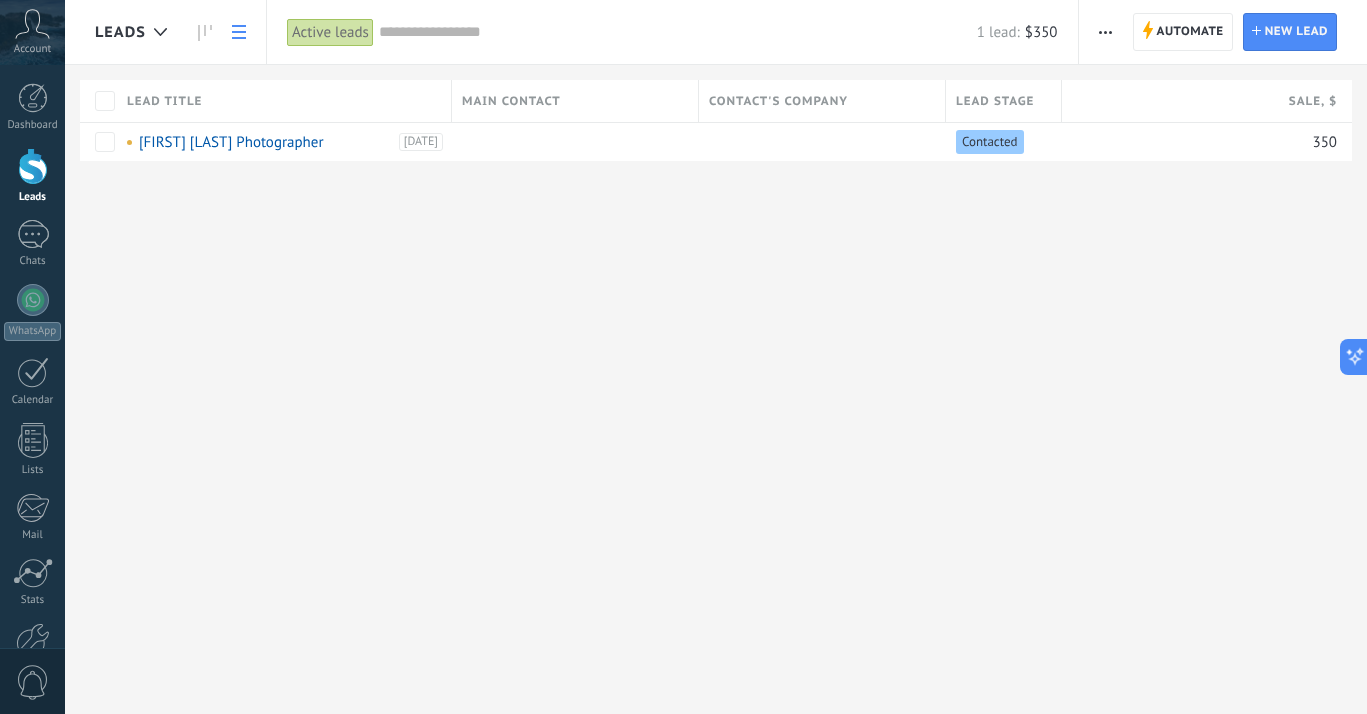 click at bounding box center (1105, 32) 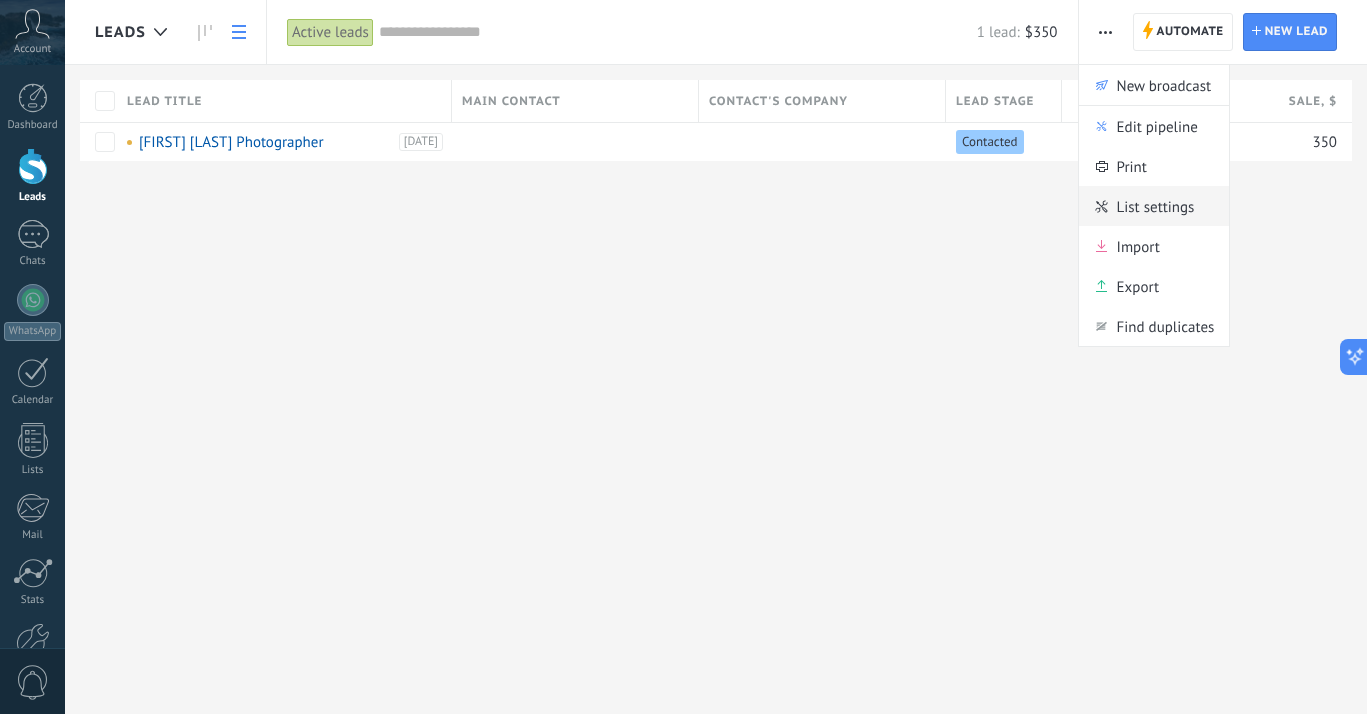 click on "List settings" at bounding box center (1156, 206) 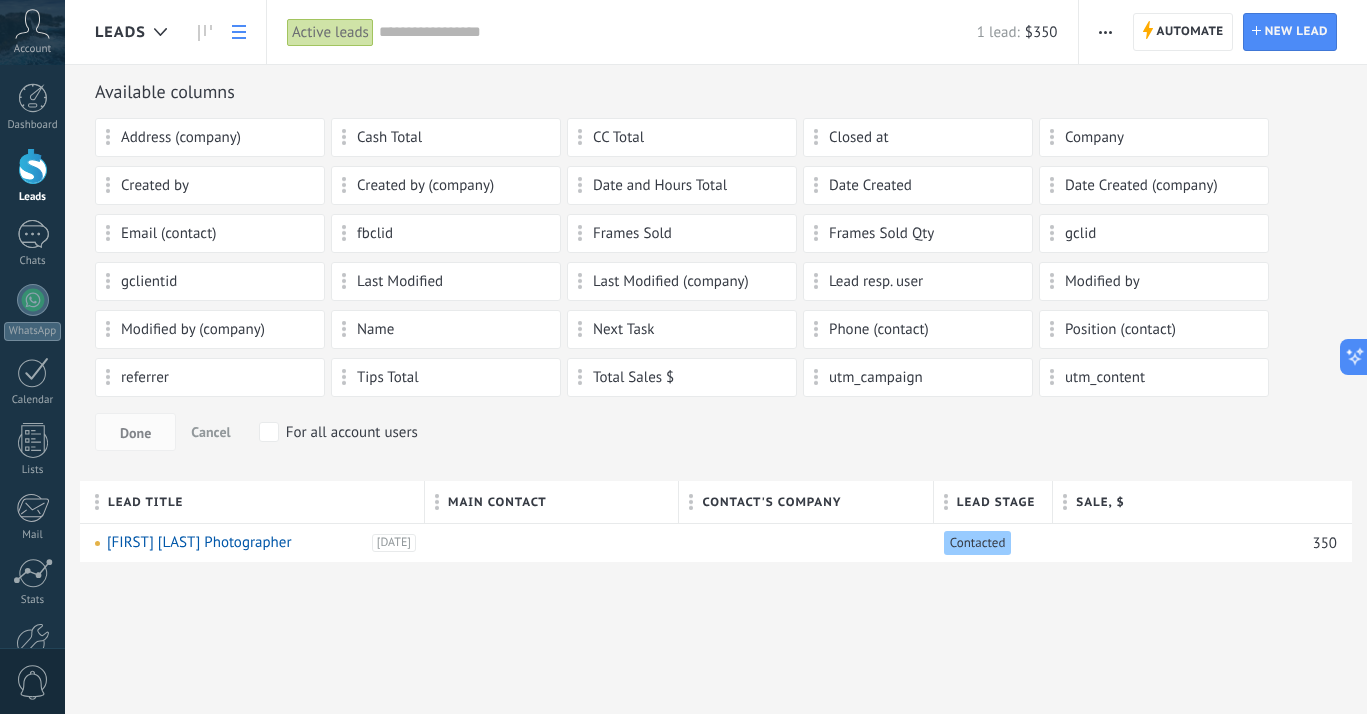 click on "Cash Total" at bounding box center (446, 137) 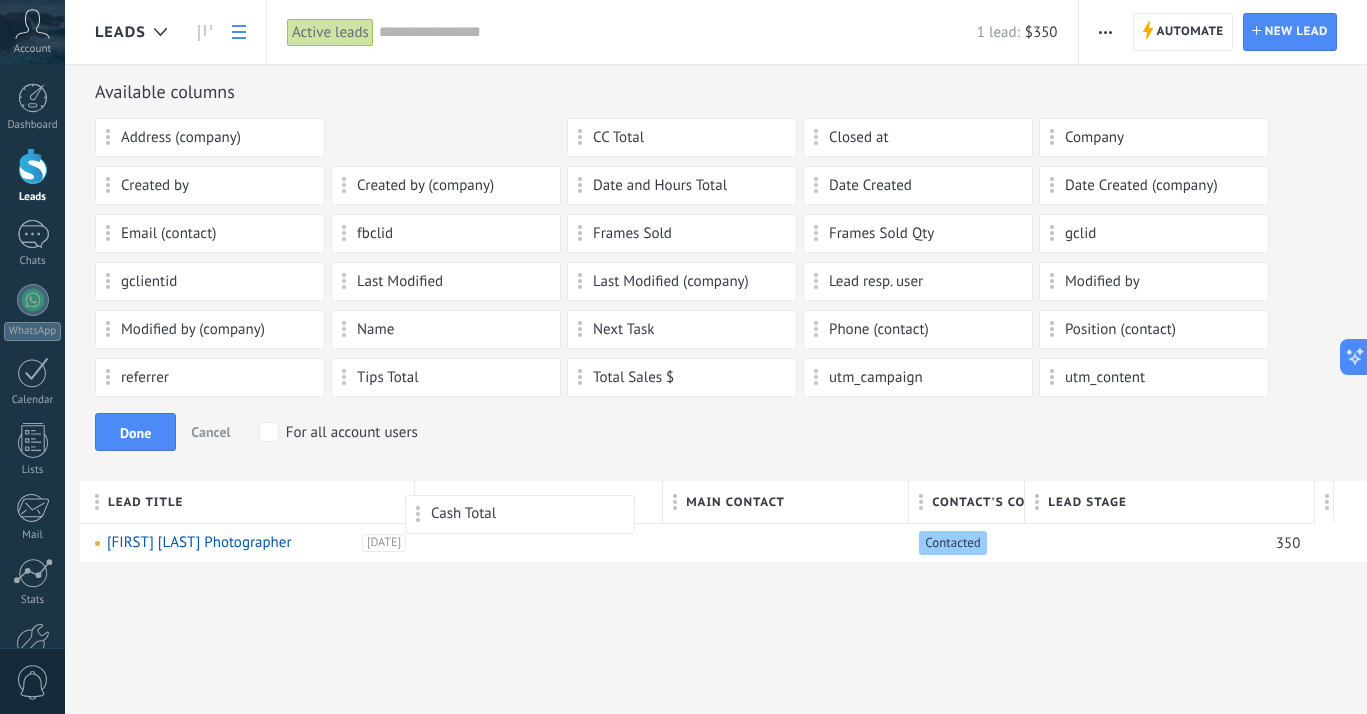 drag, startPoint x: 468, startPoint y: 130, endPoint x: 542, endPoint y: 505, distance: 382.2316 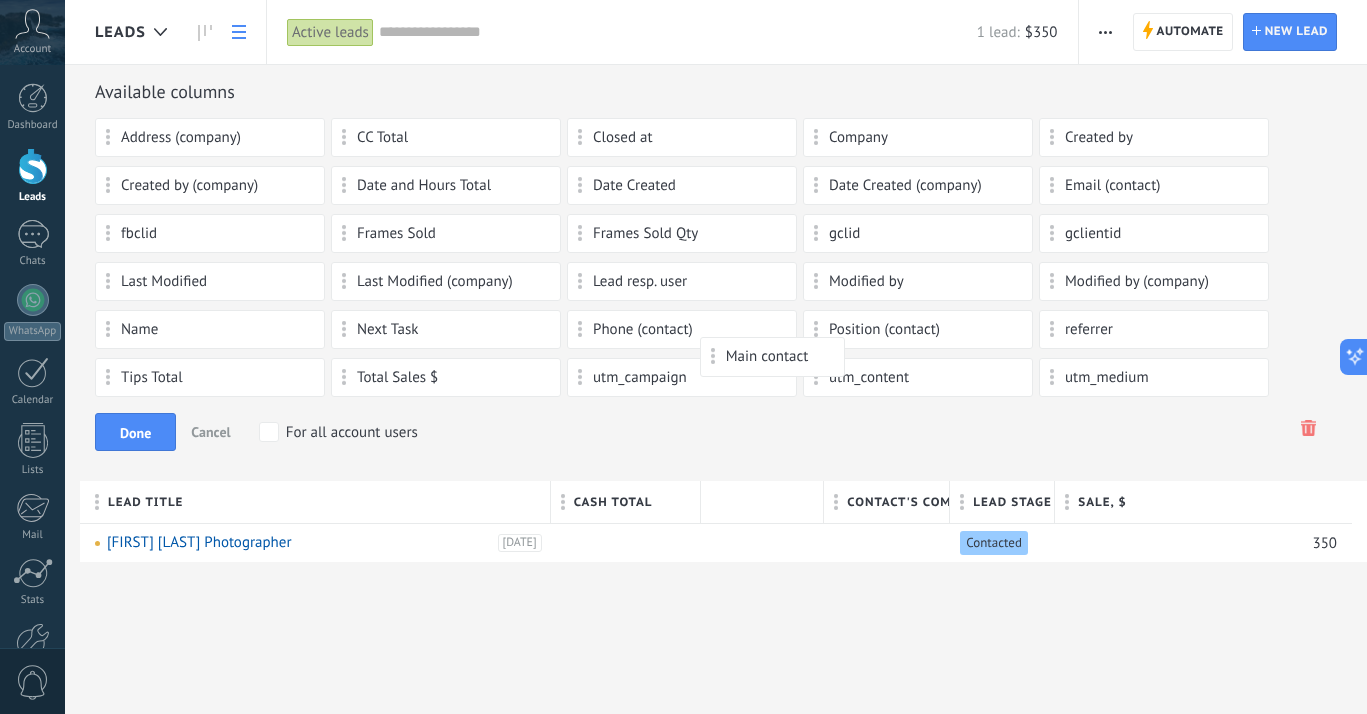 drag, startPoint x: 763, startPoint y: 506, endPoint x: 761, endPoint y: 359, distance: 147.01361 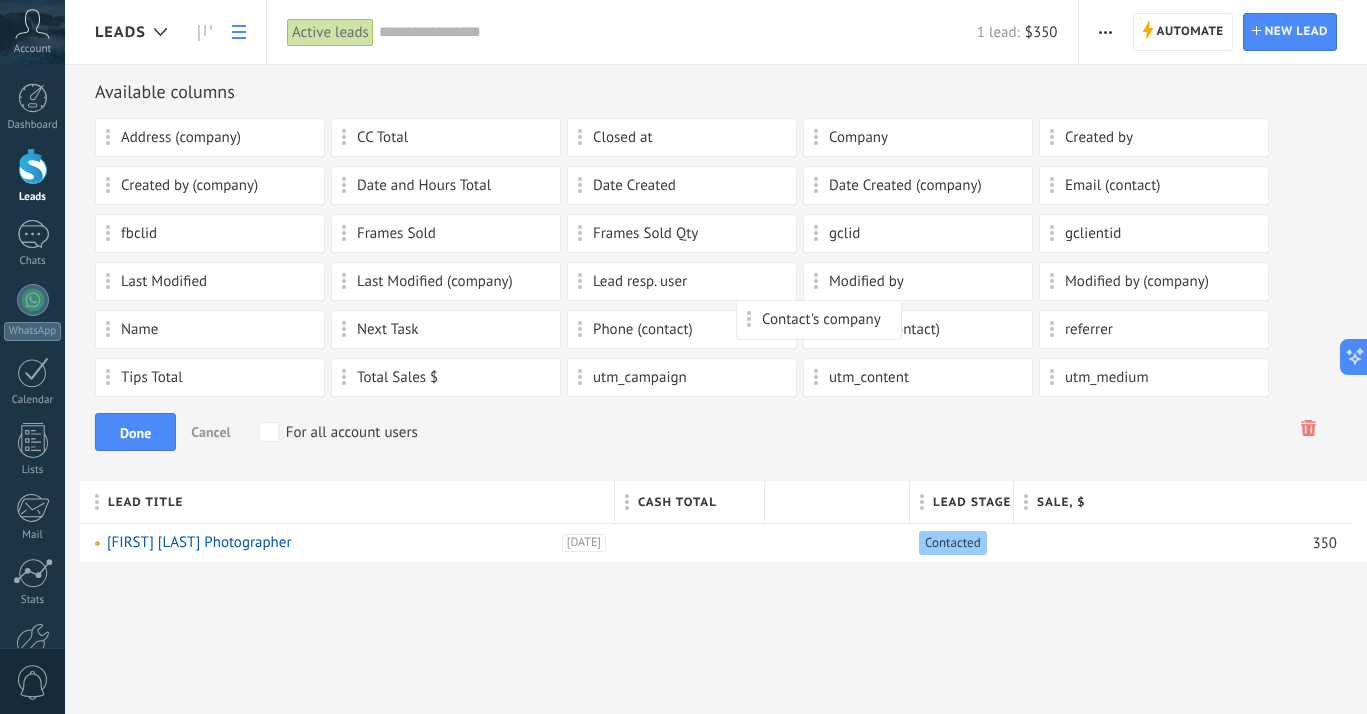 drag, startPoint x: 853, startPoint y: 500, endPoint x: 817, endPoint y: 295, distance: 208.13698 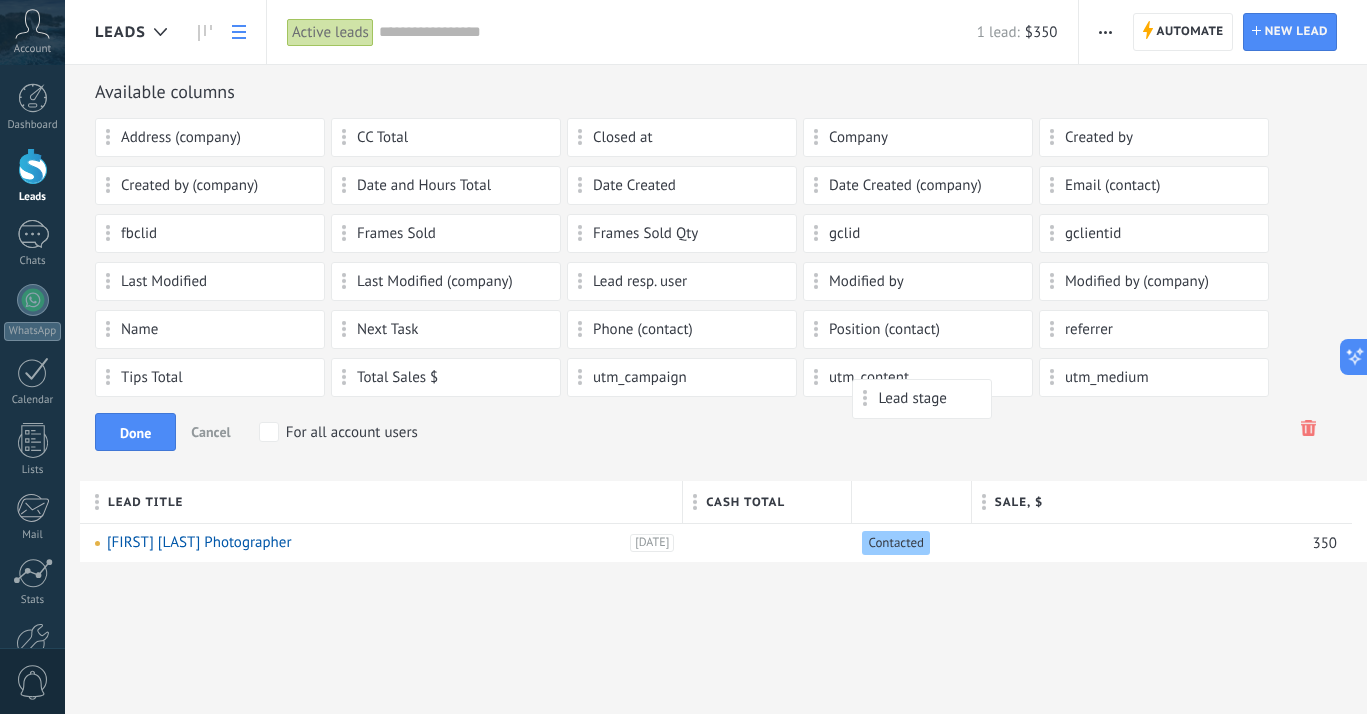 drag, startPoint x: 904, startPoint y: 499, endPoint x: 904, endPoint y: 399, distance: 100 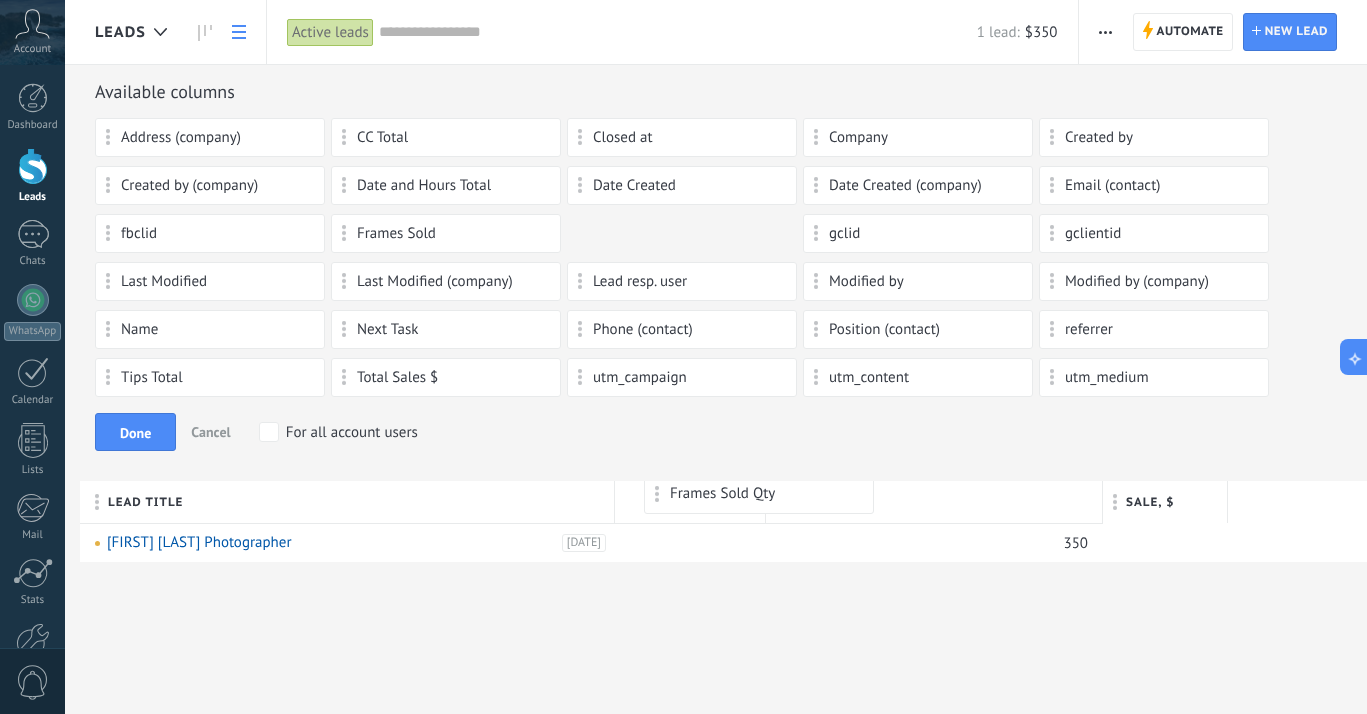 drag, startPoint x: 672, startPoint y: 238, endPoint x: 750, endPoint y: 486, distance: 259.97693 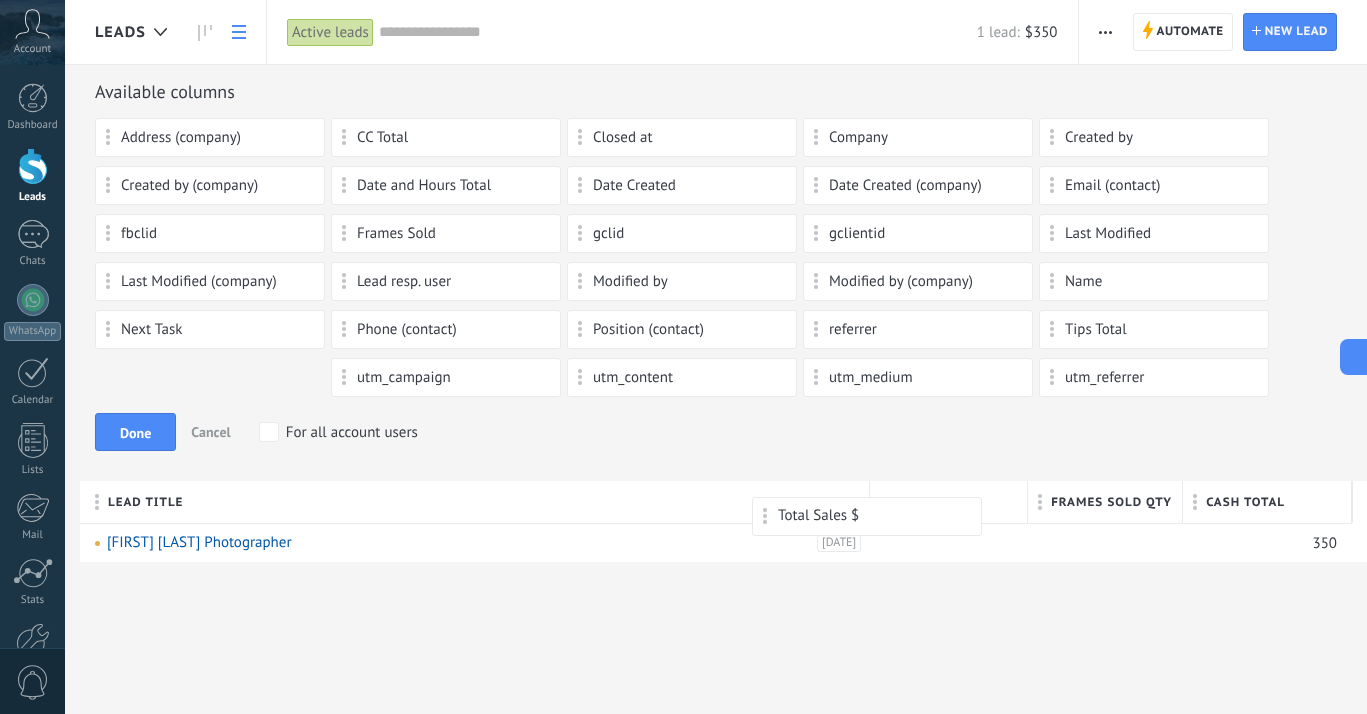 drag, startPoint x: 269, startPoint y: 376, endPoint x: 926, endPoint y: 507, distance: 669.93286 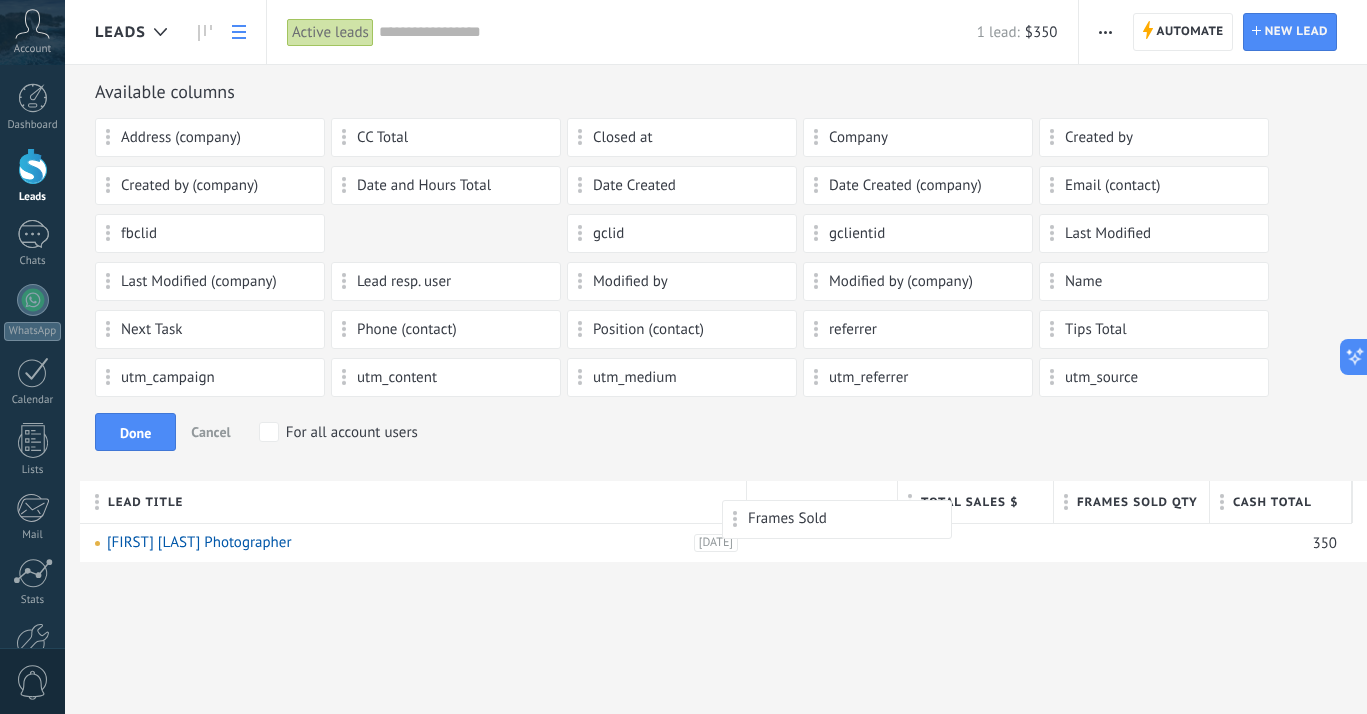 drag, startPoint x: 396, startPoint y: 230, endPoint x: 787, endPoint y: 510, distance: 480.91684 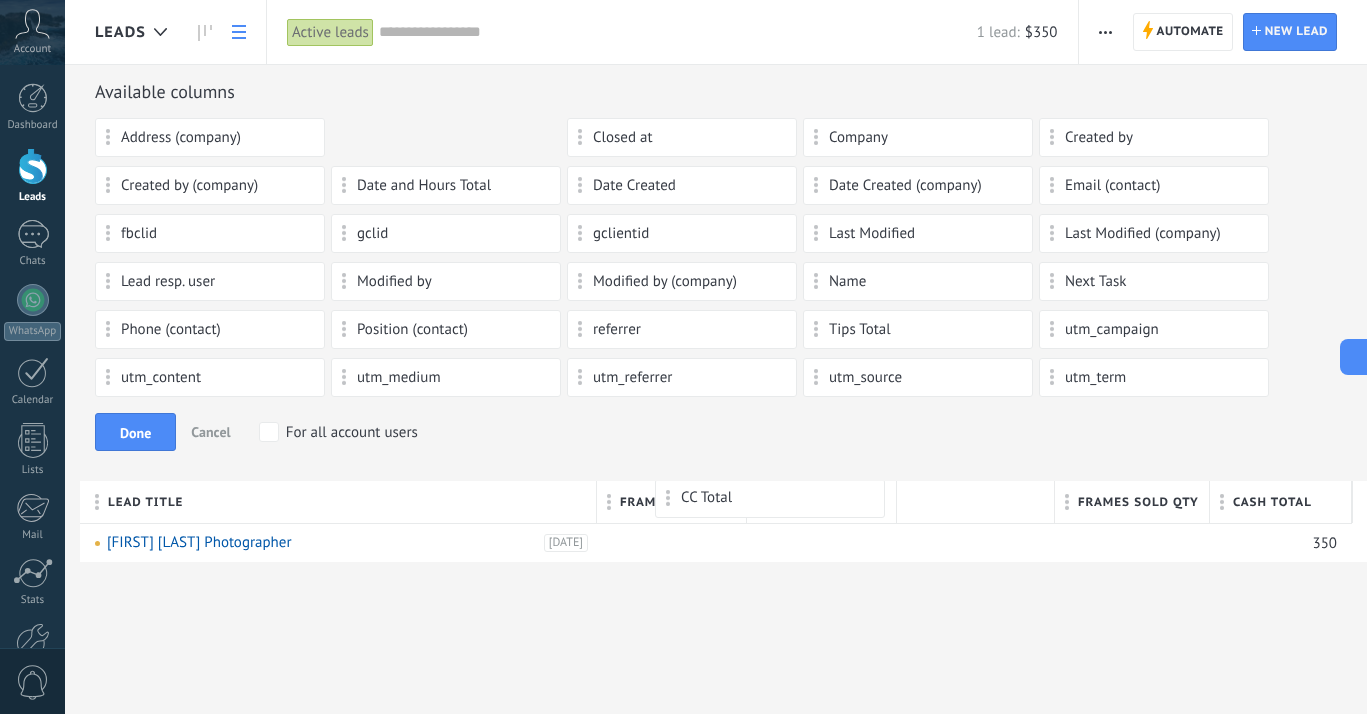 drag, startPoint x: 473, startPoint y: 145, endPoint x: 797, endPoint y: 491, distance: 474.01688 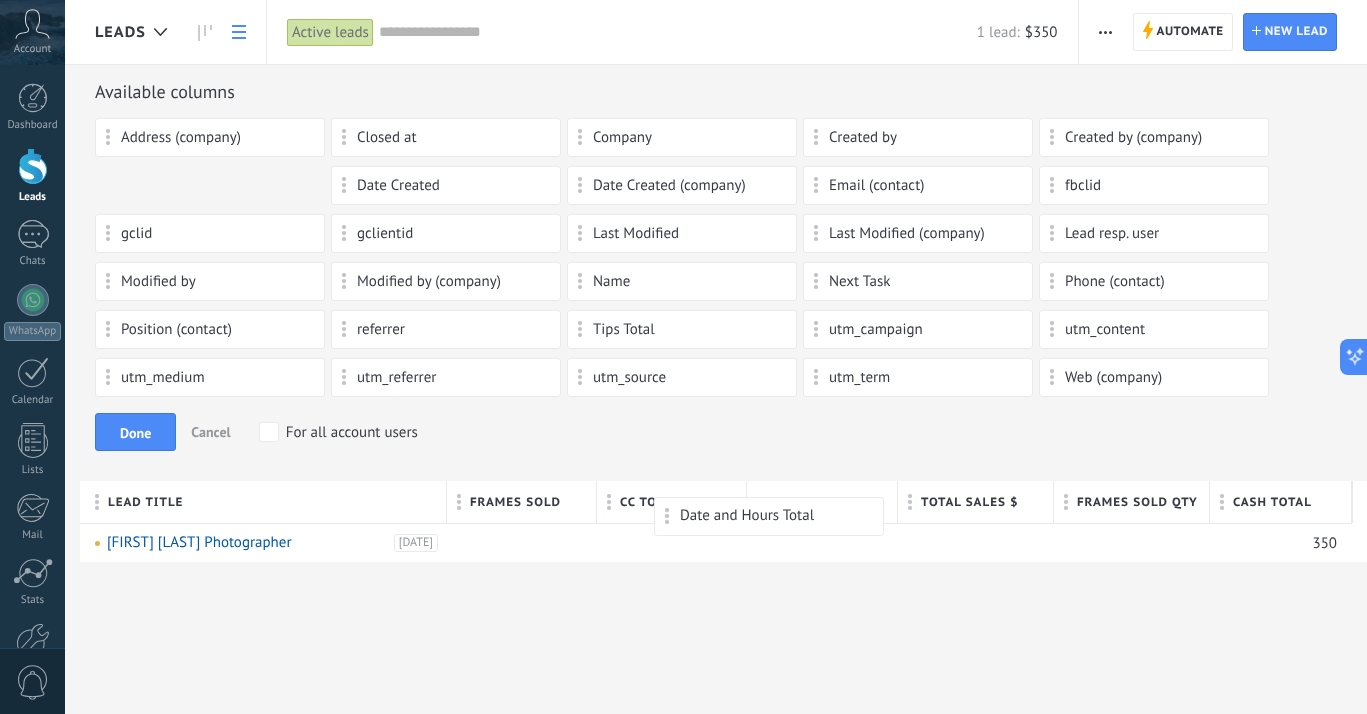 drag, startPoint x: 244, startPoint y: 181, endPoint x: 803, endPoint y: 507, distance: 647.1144 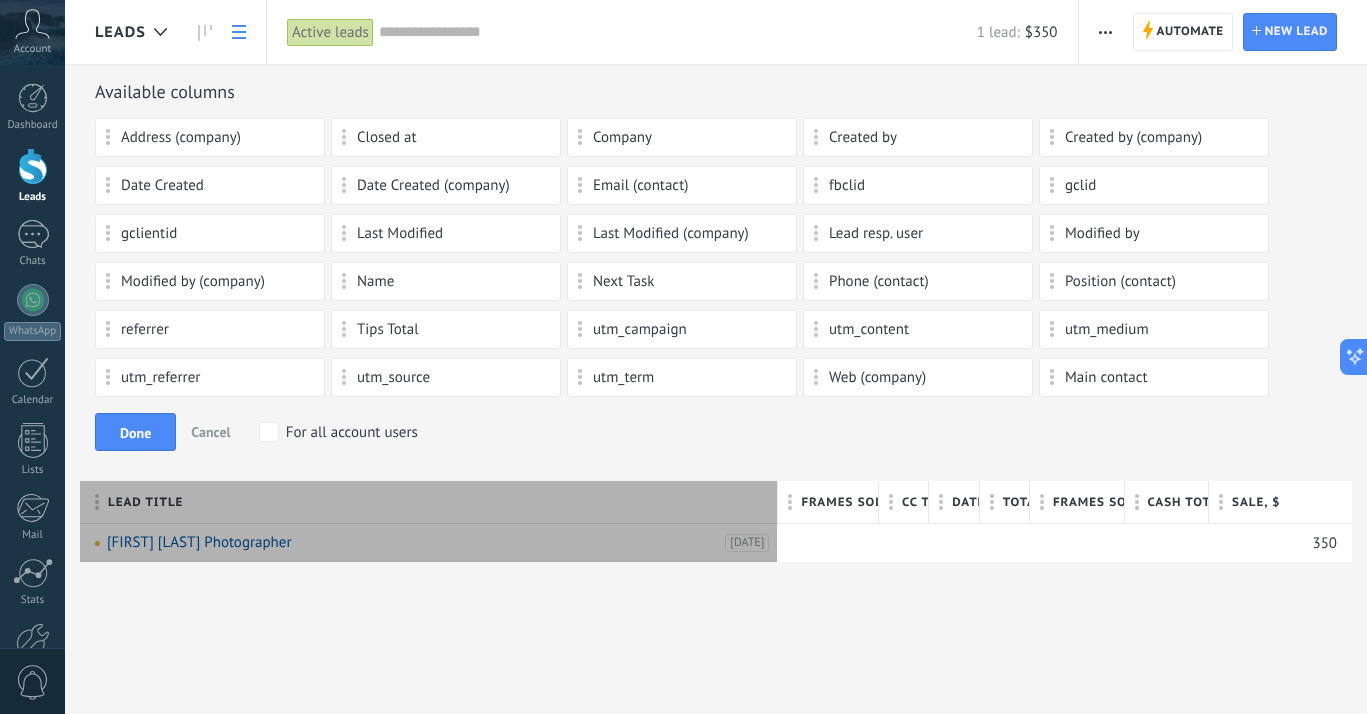 scroll, scrollTop: 19, scrollLeft: 0, axis: vertical 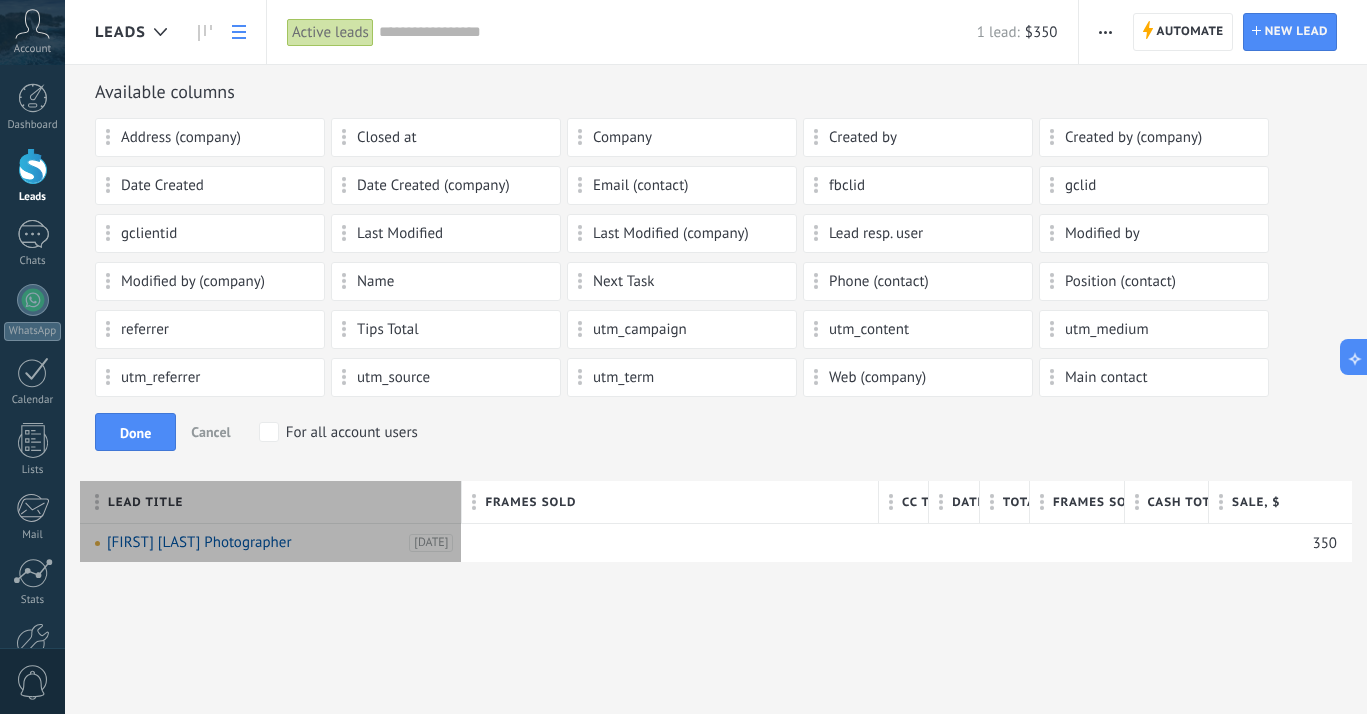 drag, startPoint x: 827, startPoint y: 504, endPoint x: 455, endPoint y: 515, distance: 372.1626 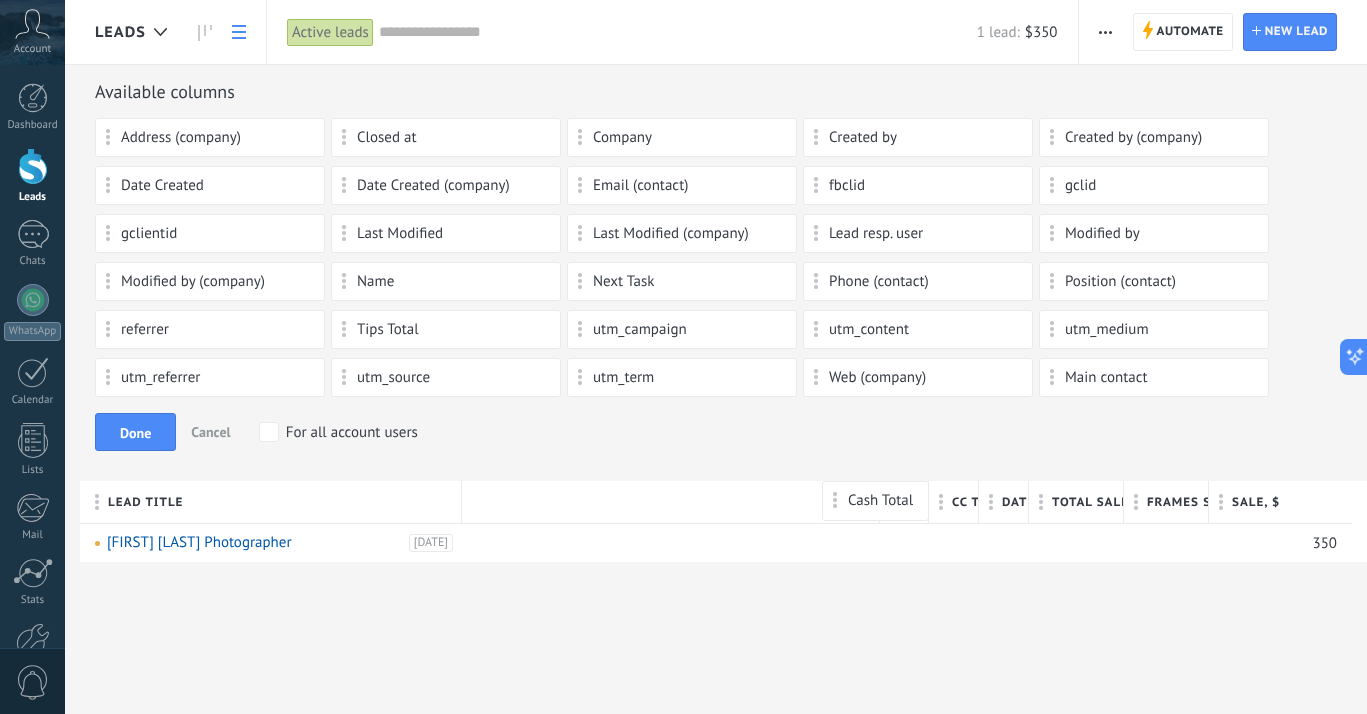 drag, startPoint x: 1153, startPoint y: 506, endPoint x: 853, endPoint y: 501, distance: 300.04166 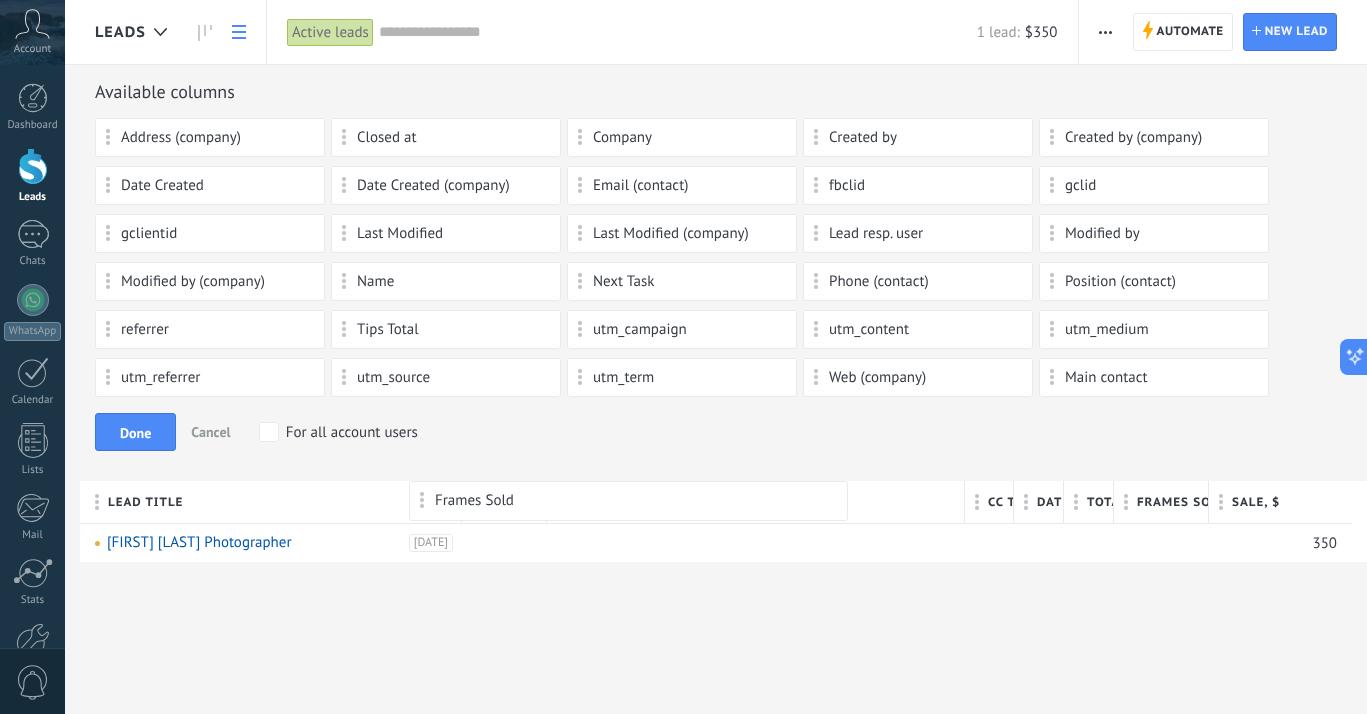 drag, startPoint x: 853, startPoint y: 501, endPoint x: 715, endPoint y: 501, distance: 138 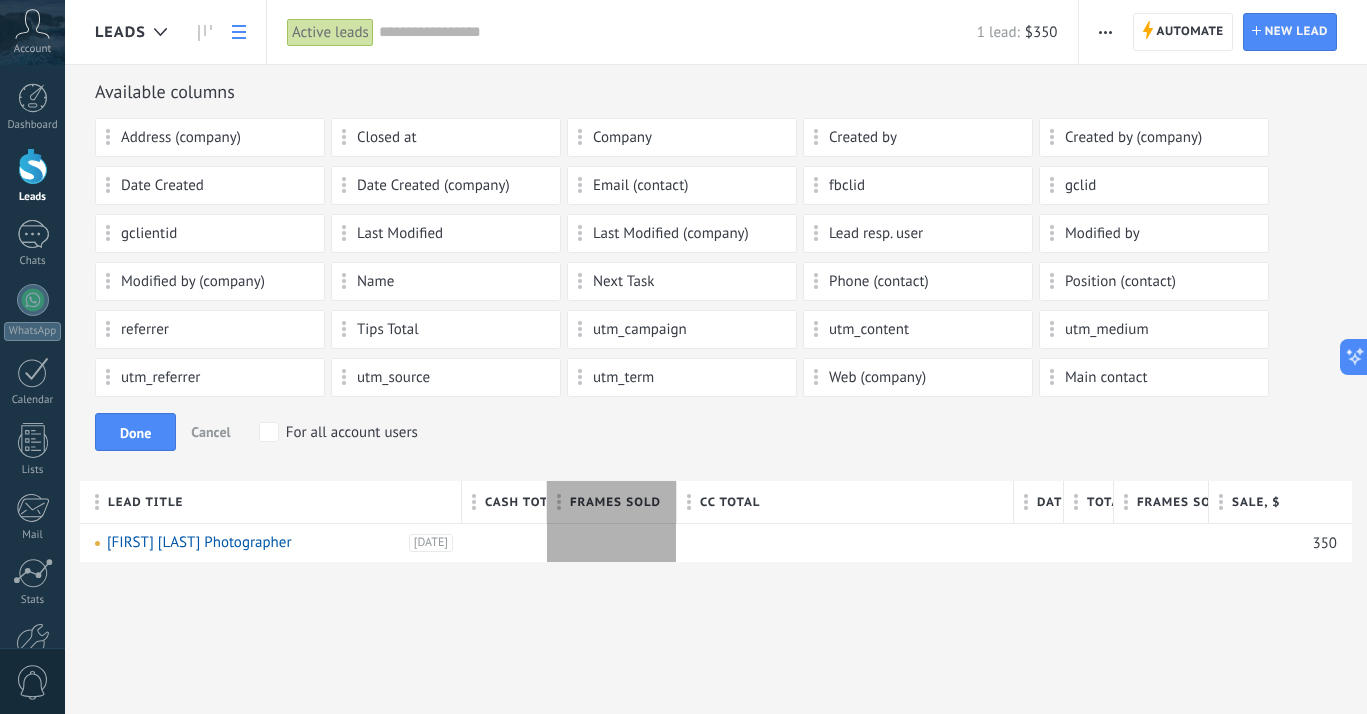 drag, startPoint x: 961, startPoint y: 495, endPoint x: 674, endPoint y: 499, distance: 287.02786 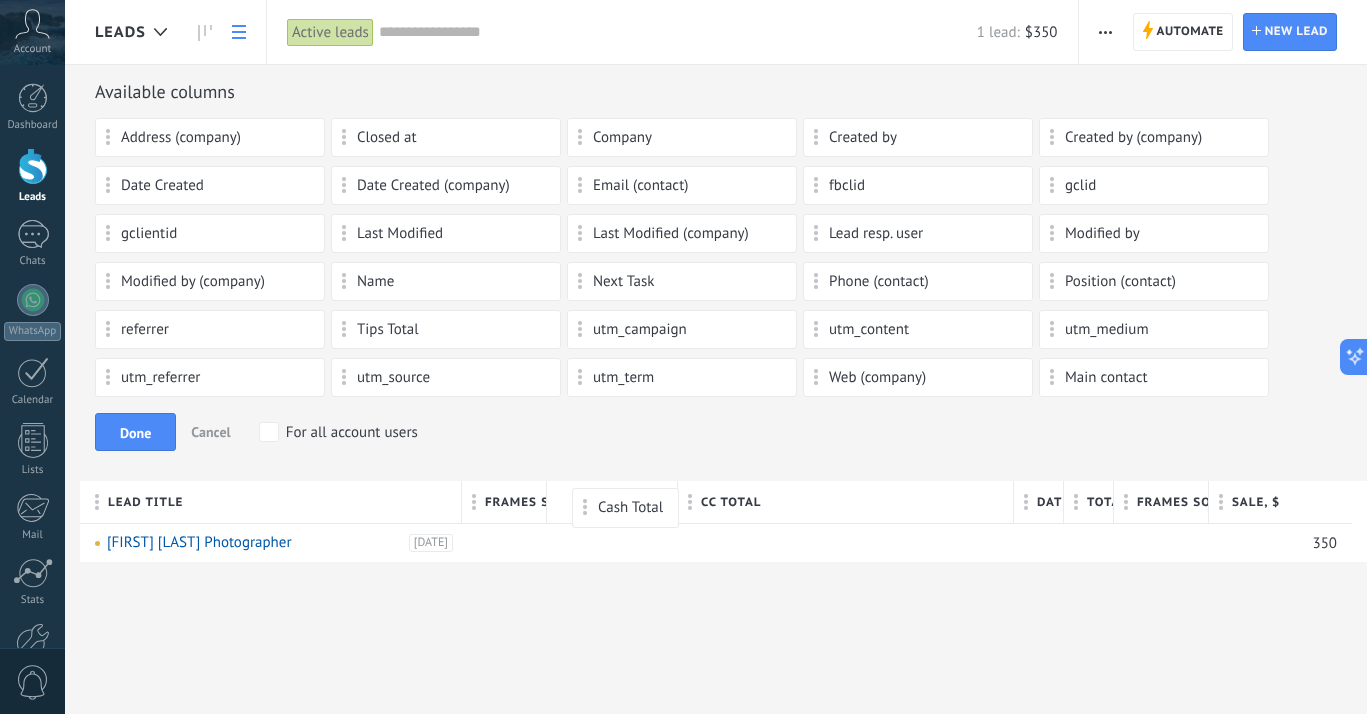 drag, startPoint x: 513, startPoint y: 508, endPoint x: 623, endPoint y: 508, distance: 110 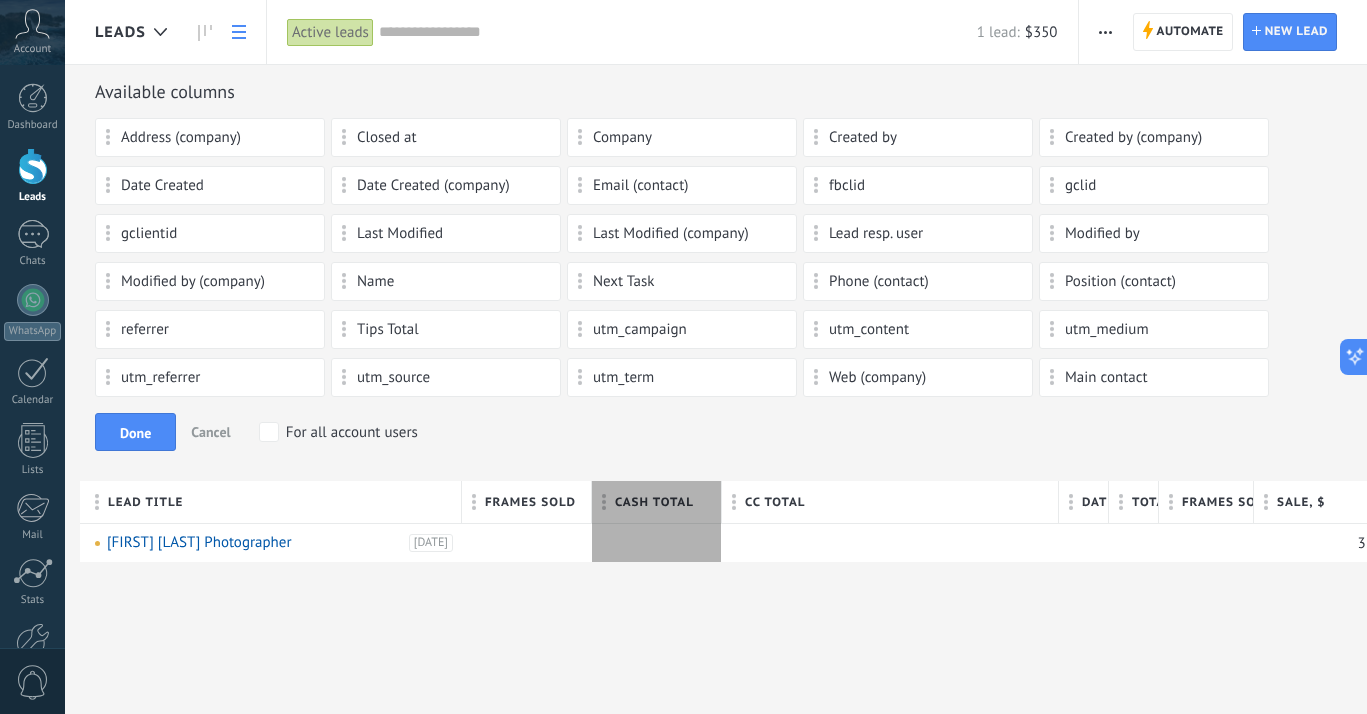 drag, startPoint x: 676, startPoint y: 504, endPoint x: 721, endPoint y: 504, distance: 45 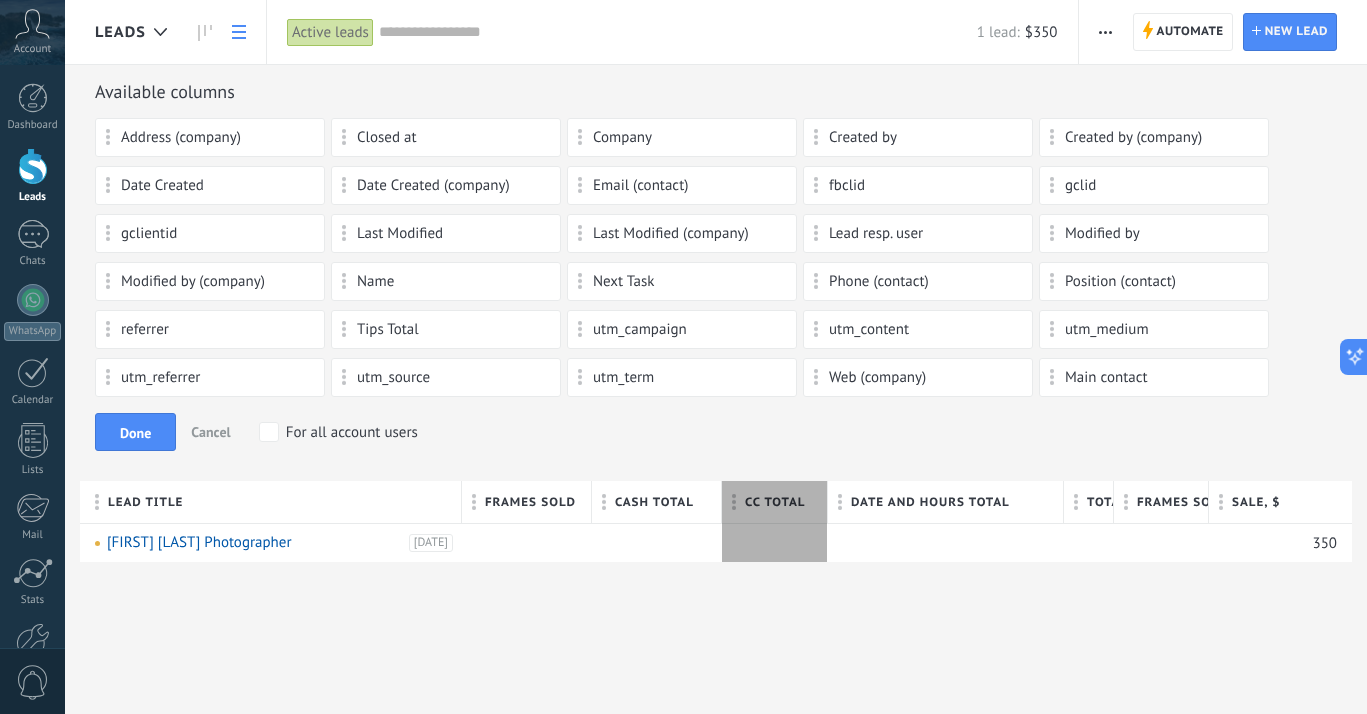 drag, startPoint x: 1058, startPoint y: 494, endPoint x: 827, endPoint y: 502, distance: 231.13849 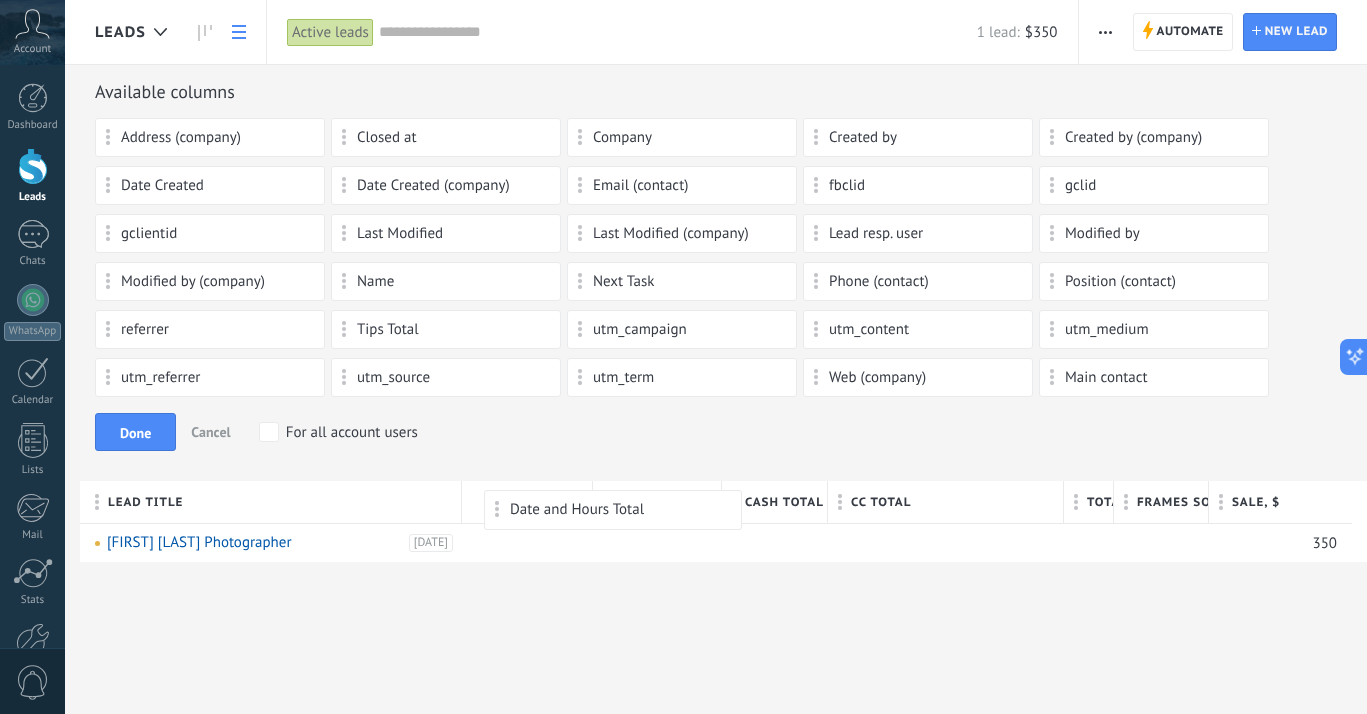 drag, startPoint x: 905, startPoint y: 510, endPoint x: 562, endPoint y: 510, distance: 343 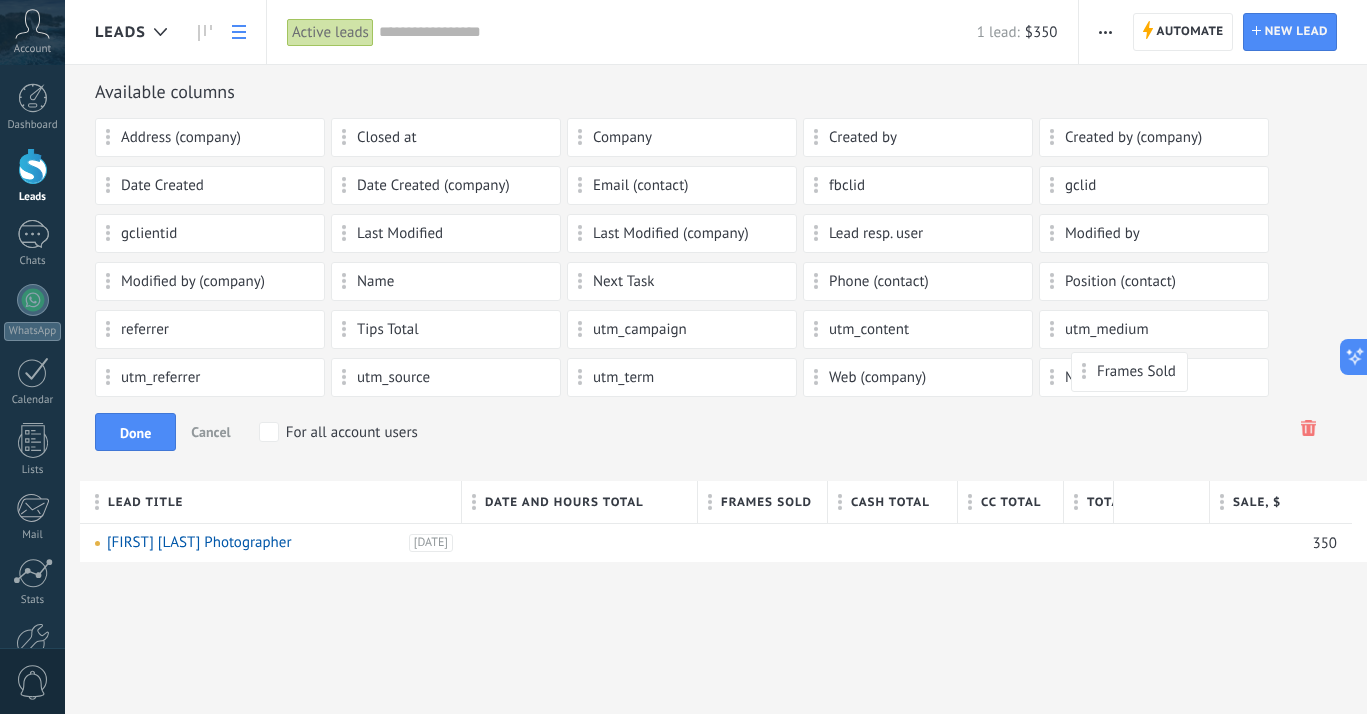 drag, startPoint x: 1158, startPoint y: 508, endPoint x: 1115, endPoint y: 372, distance: 142.6359 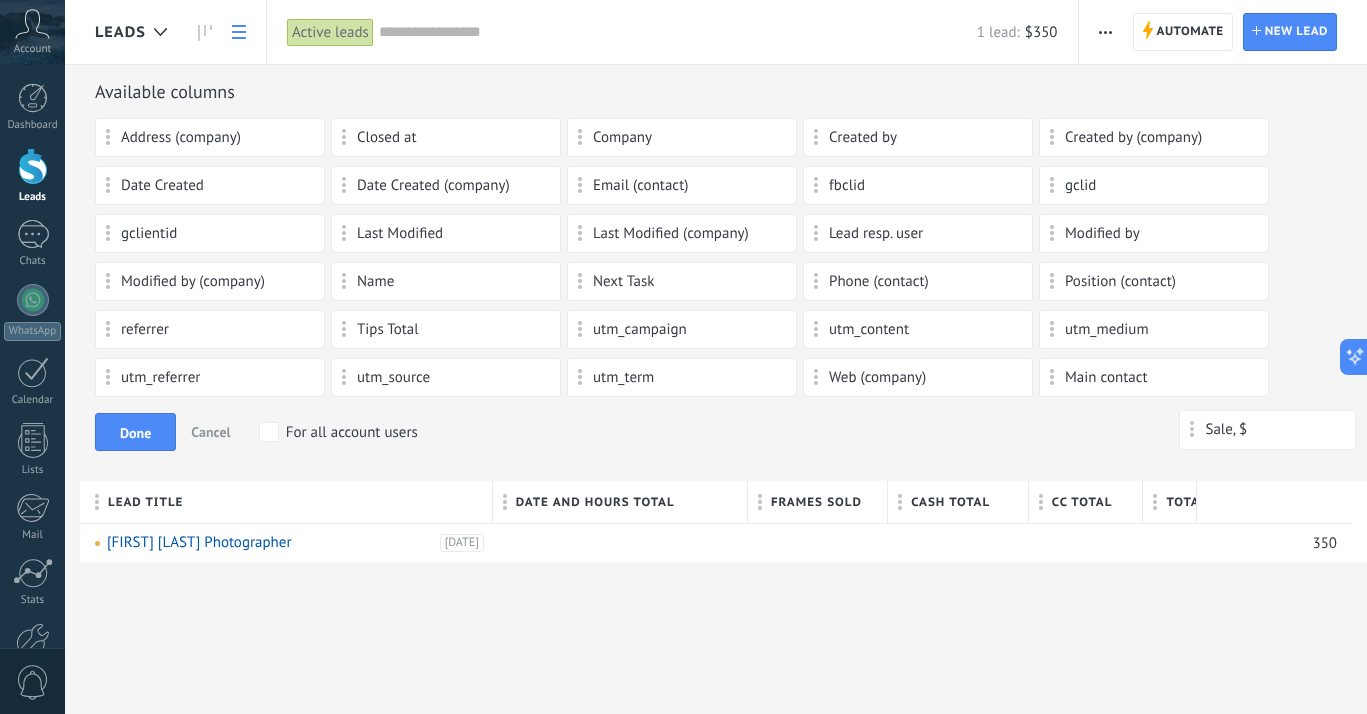 drag, startPoint x: 1260, startPoint y: 502, endPoint x: 1241, endPoint y: 430, distance: 74.46476 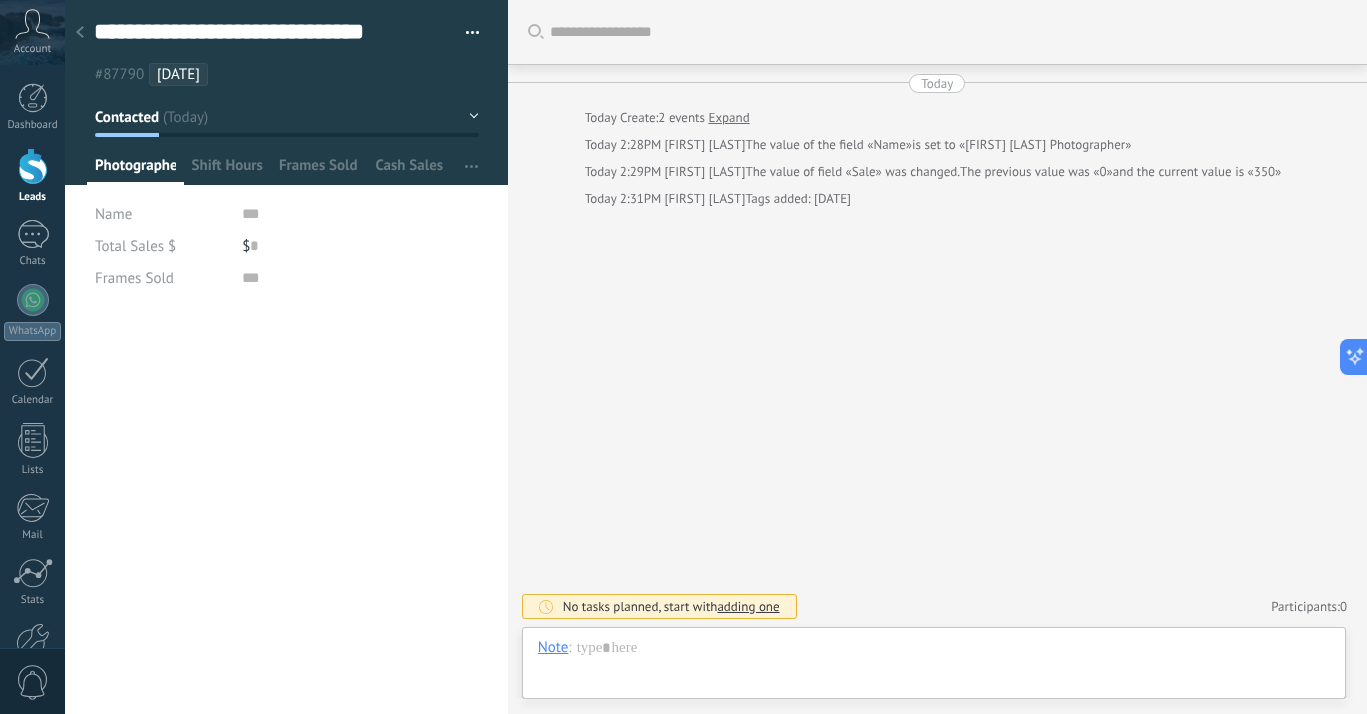 scroll, scrollTop: 30, scrollLeft: 0, axis: vertical 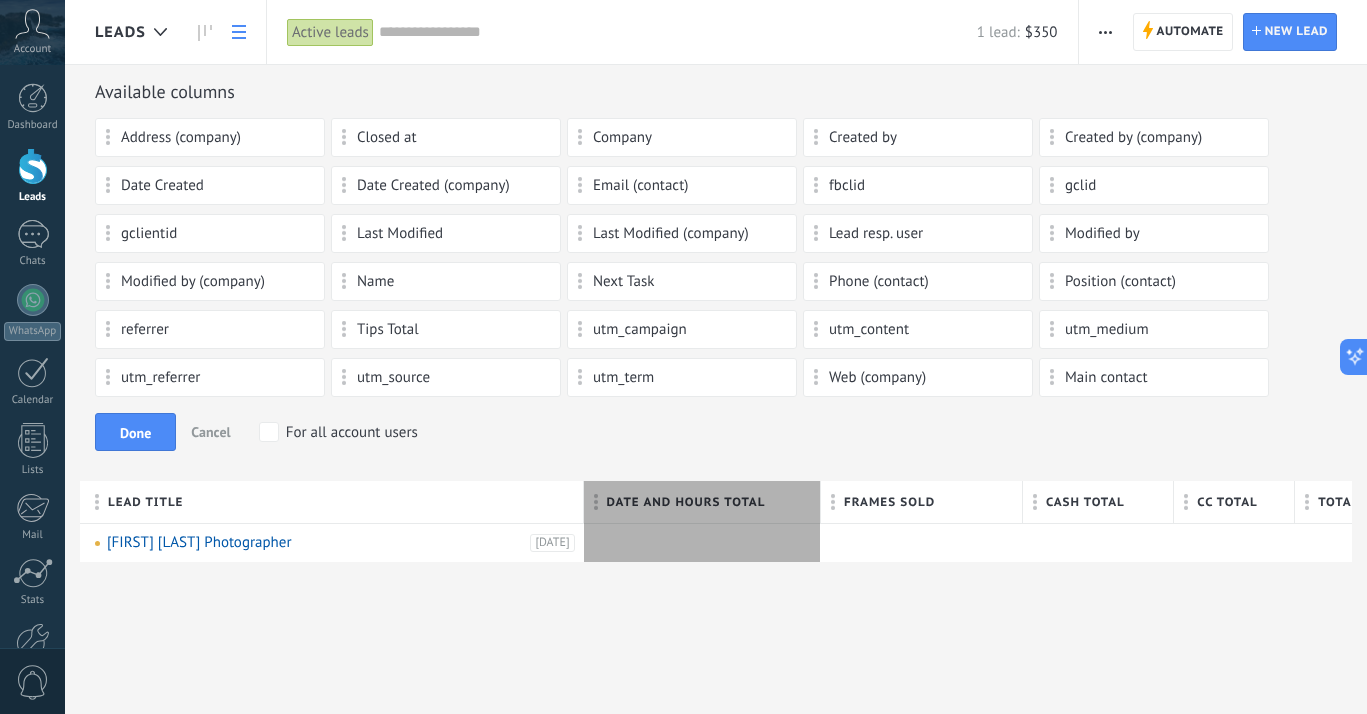 drag, startPoint x: 847, startPoint y: 504, endPoint x: 807, endPoint y: 505, distance: 40.012497 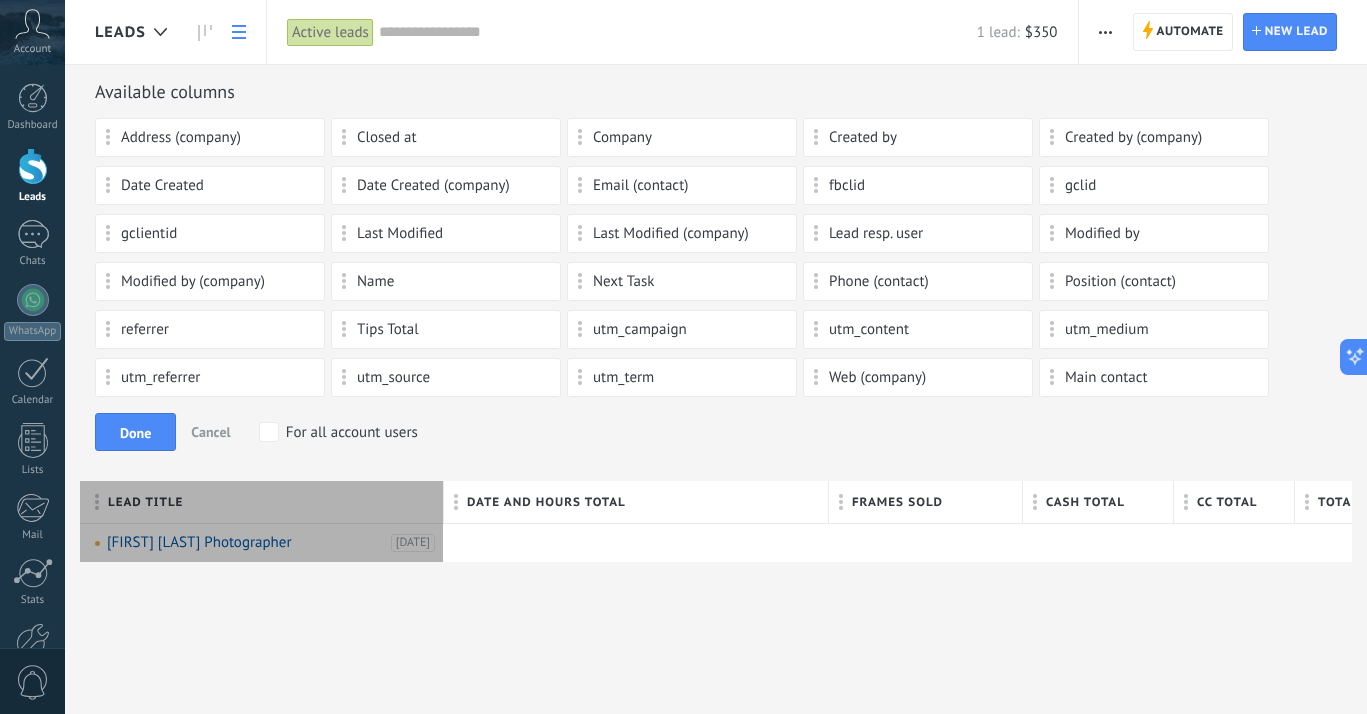 drag, startPoint x: 584, startPoint y: 496, endPoint x: 445, endPoint y: 502, distance: 139.12944 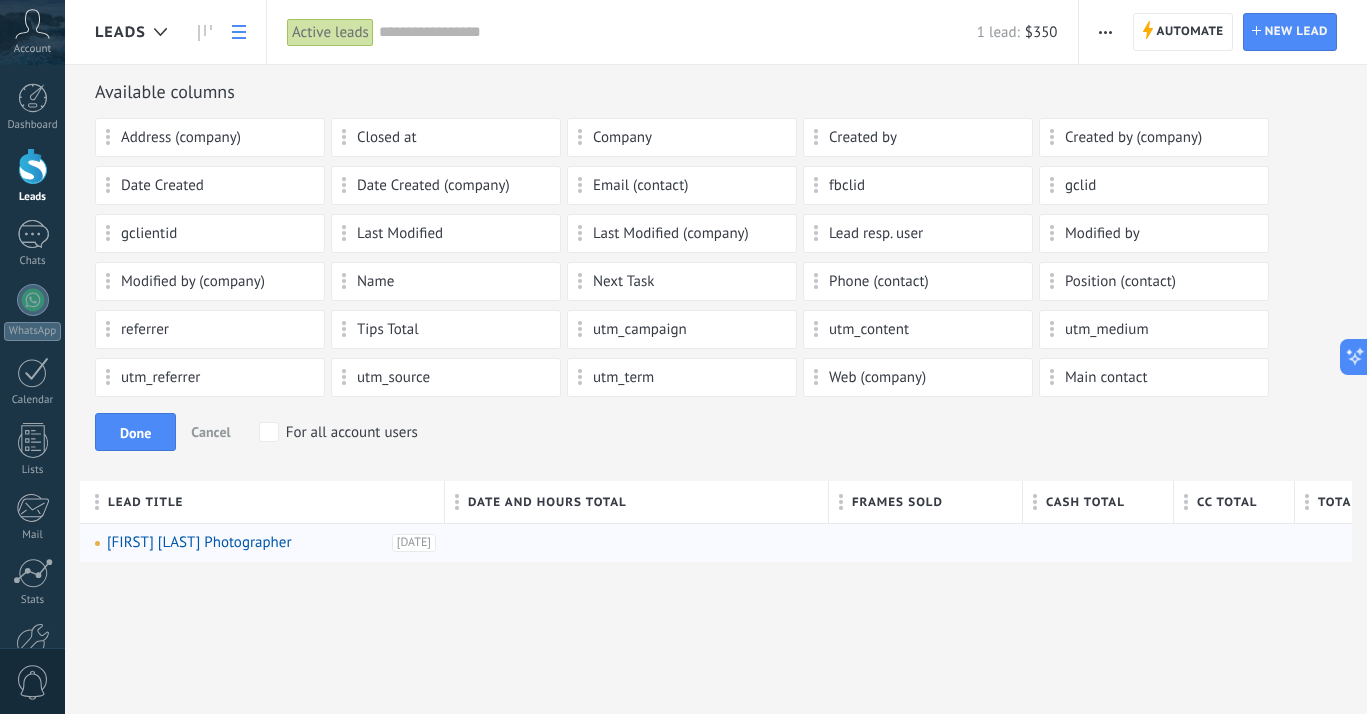drag, startPoint x: 1150, startPoint y: 540, endPoint x: 1016, endPoint y: 543, distance: 134.03358 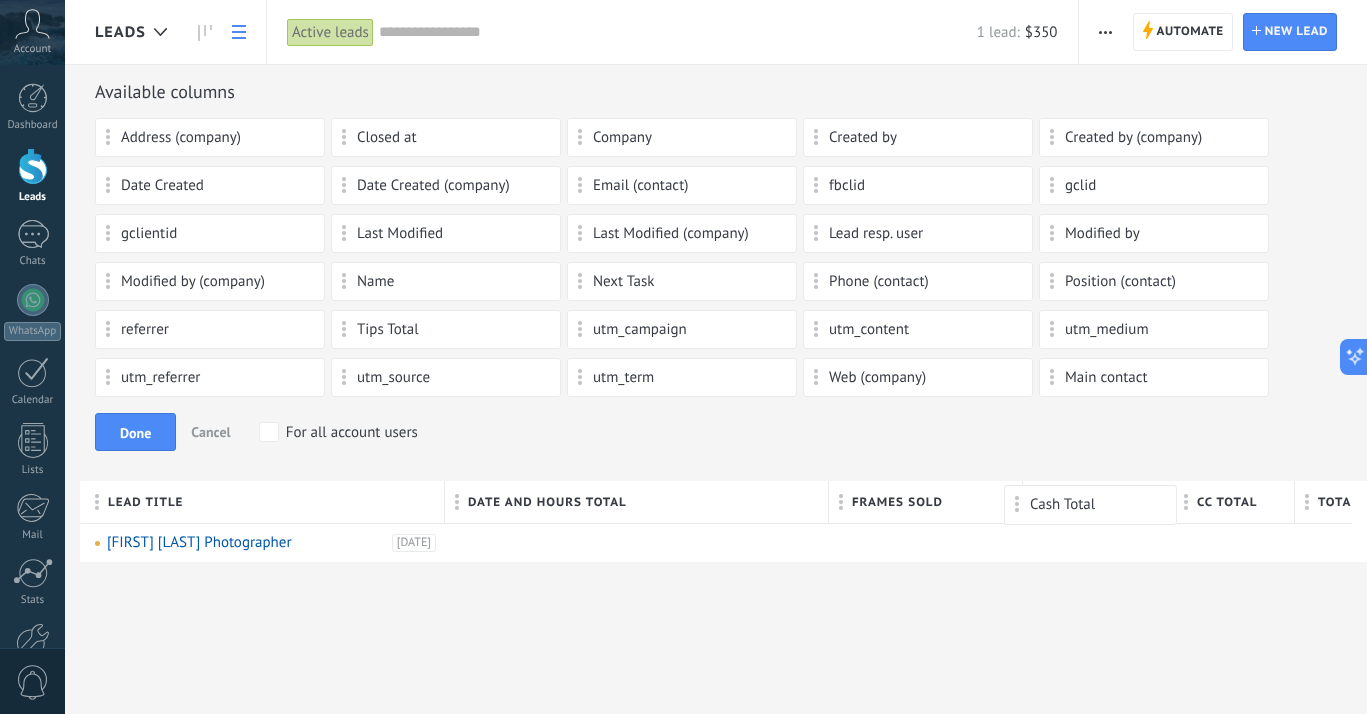 drag, startPoint x: 1079, startPoint y: 506, endPoint x: 1065, endPoint y: 504, distance: 14.142136 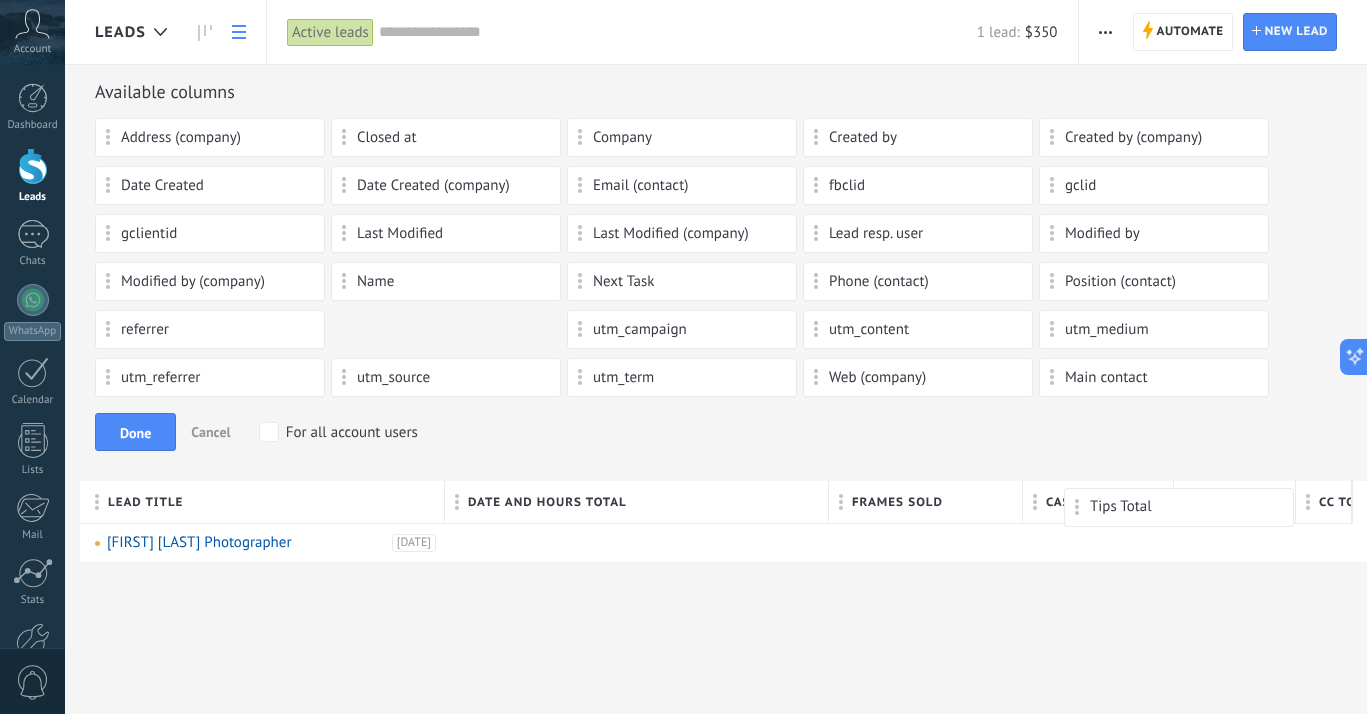 drag, startPoint x: 499, startPoint y: 331, endPoint x: 1232, endPoint y: 498, distance: 751.7832 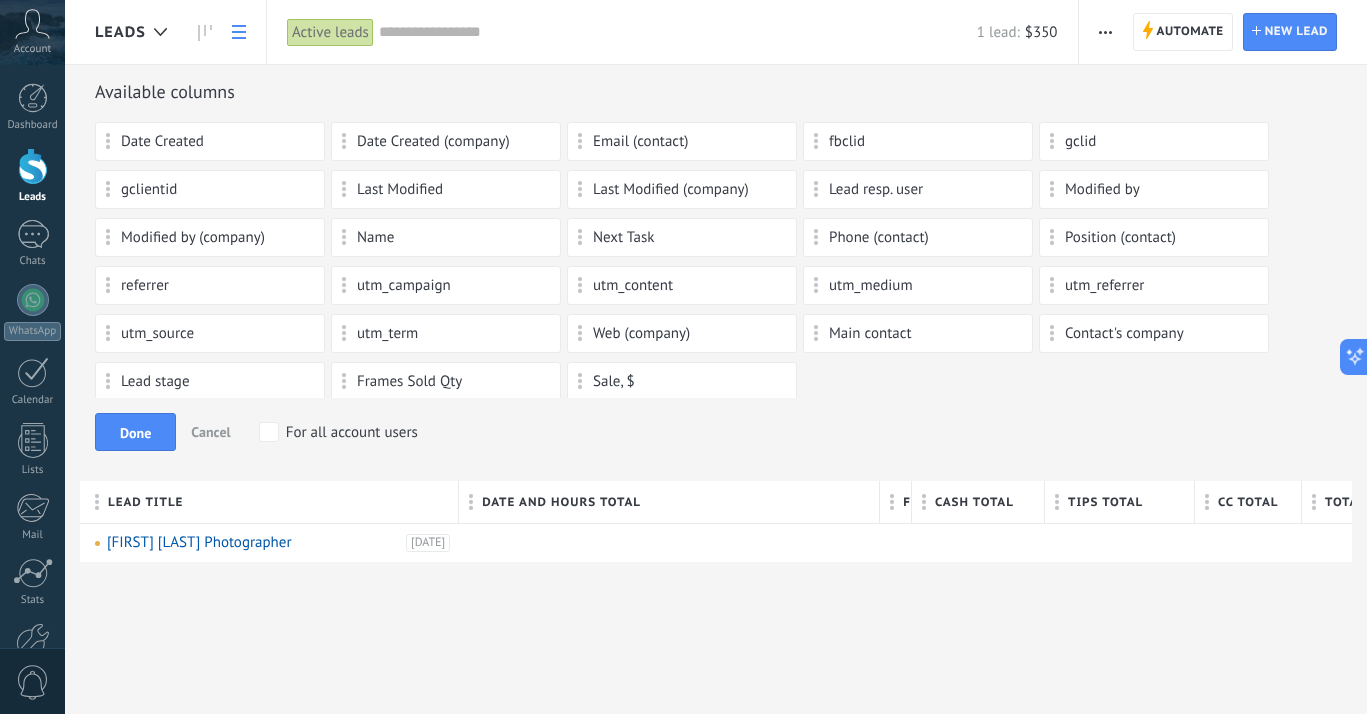 scroll, scrollTop: 56, scrollLeft: 0, axis: vertical 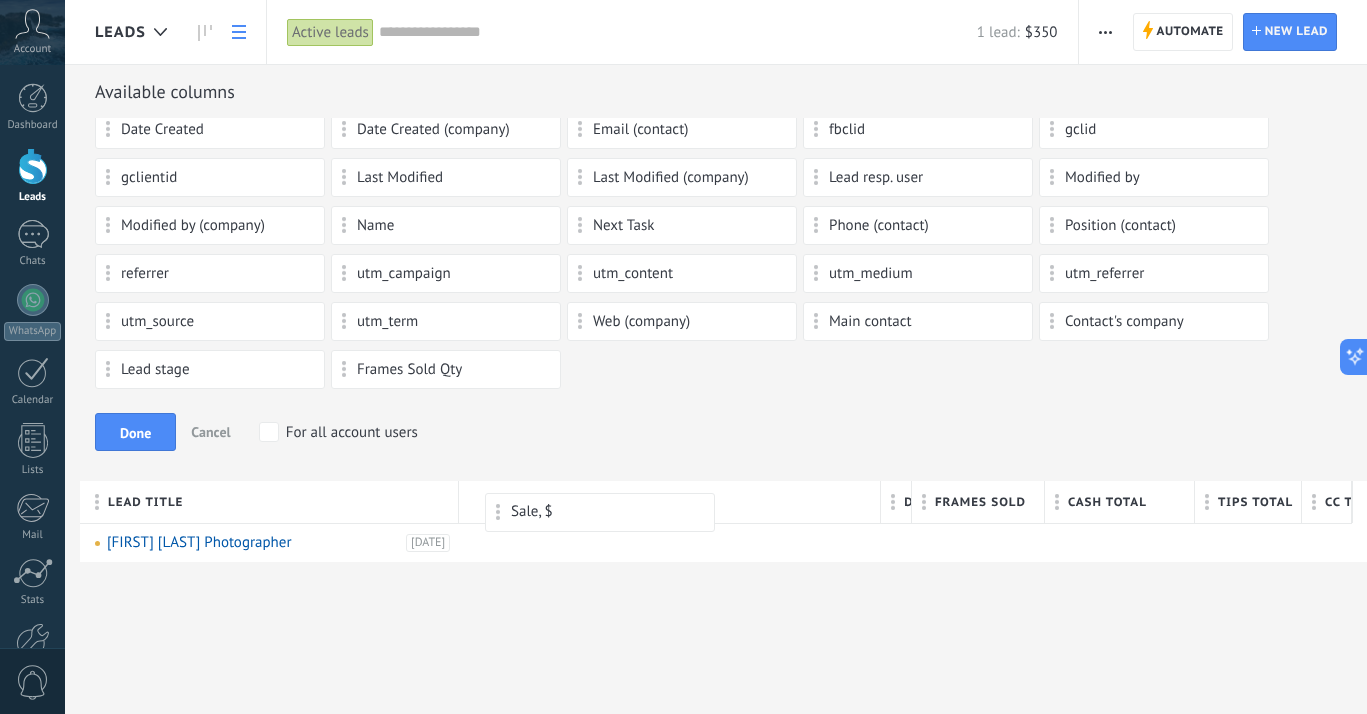 drag, startPoint x: 609, startPoint y: 373, endPoint x: 528, endPoint y: 505, distance: 154.87091 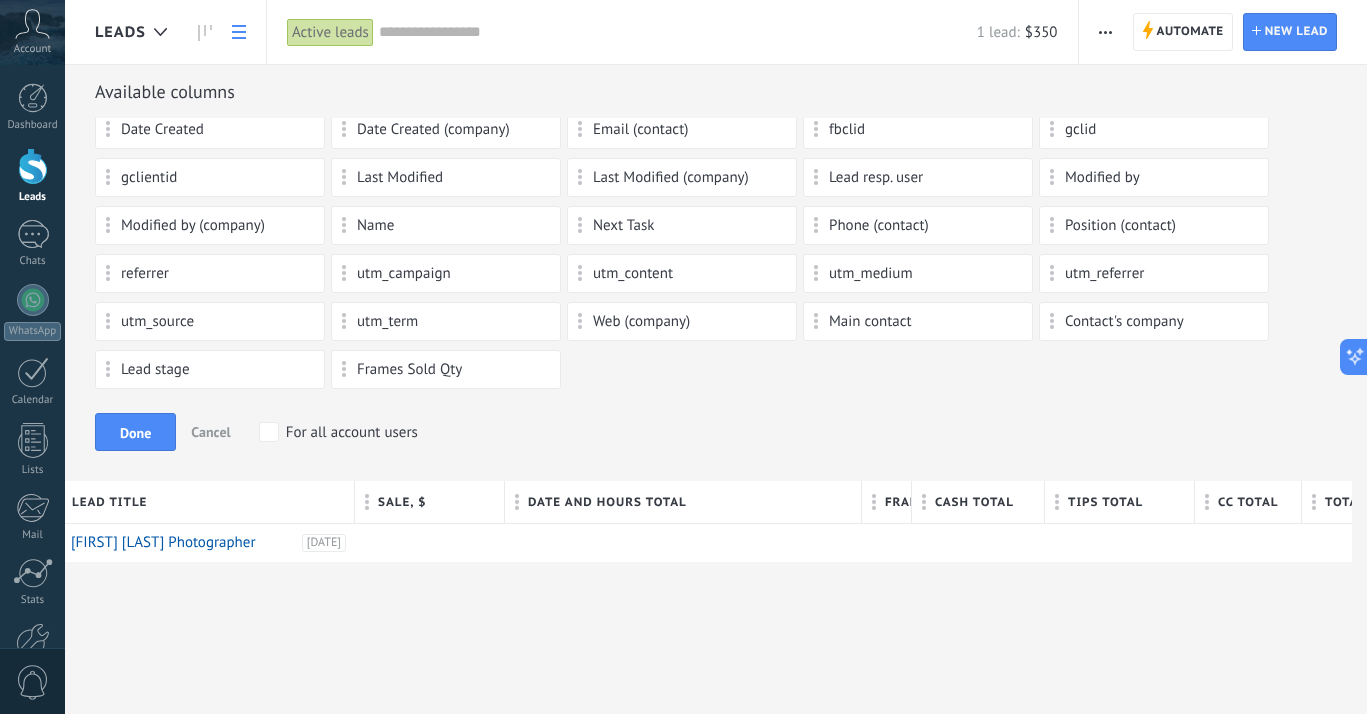 scroll, scrollTop: 0, scrollLeft: 0, axis: both 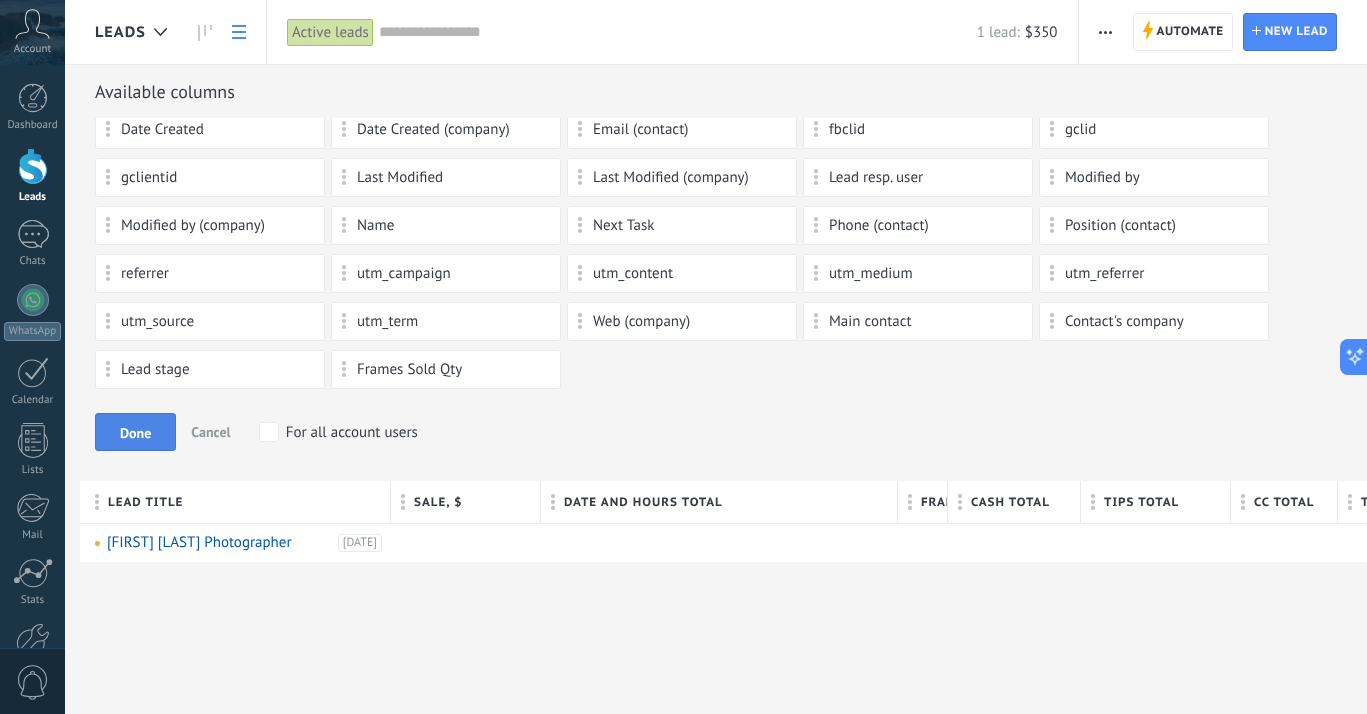 click on "Done" at bounding box center (135, 433) 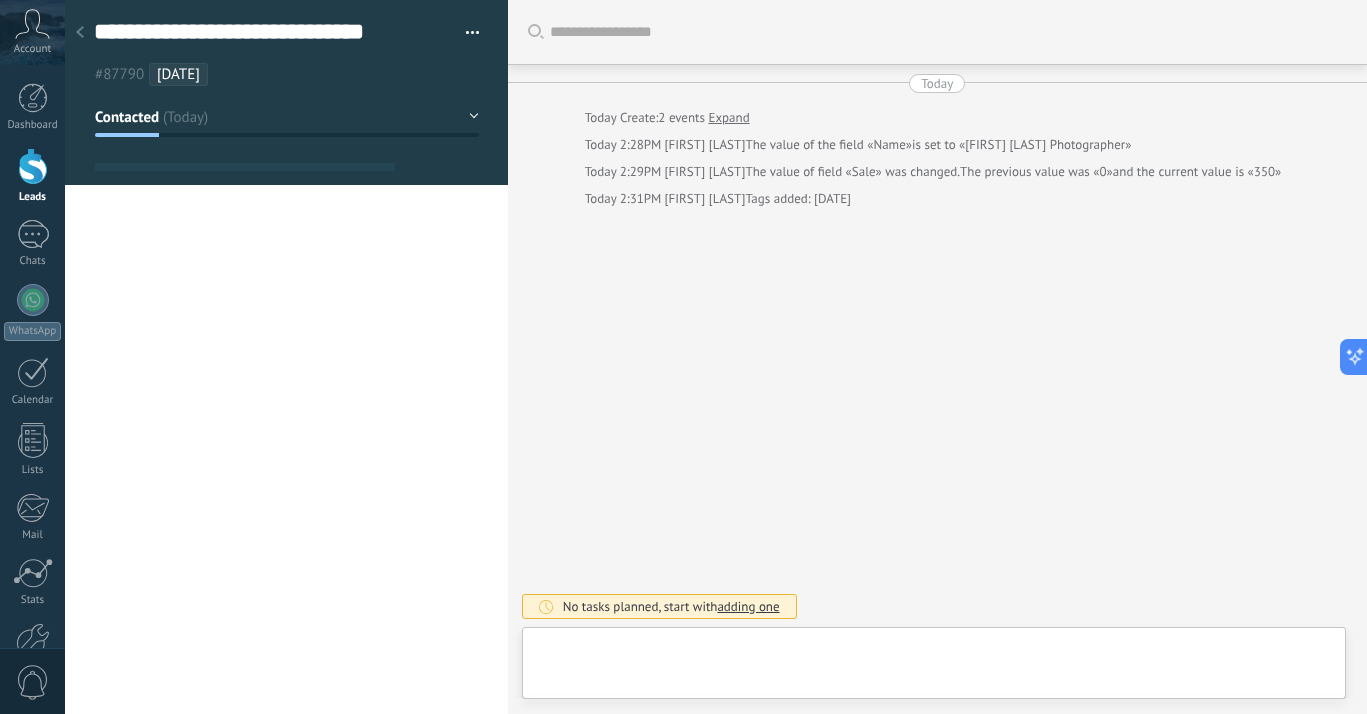 type on "**********" 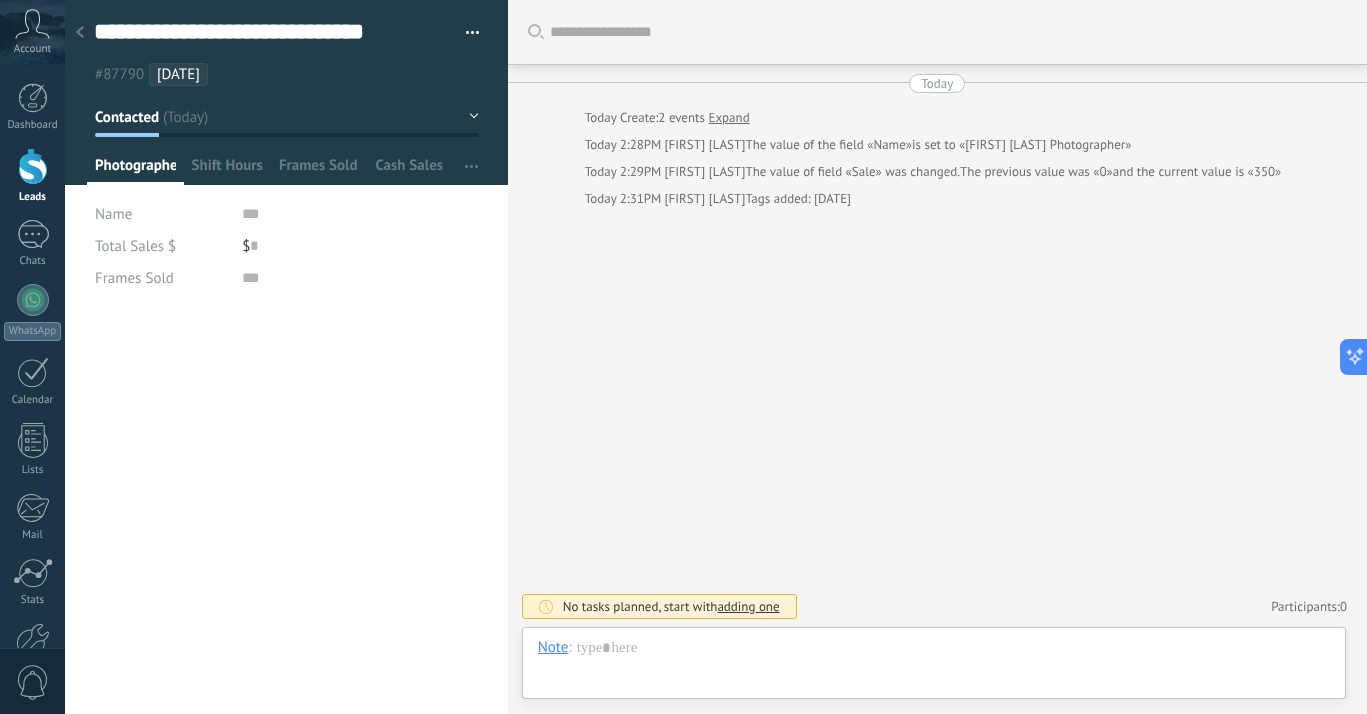 click 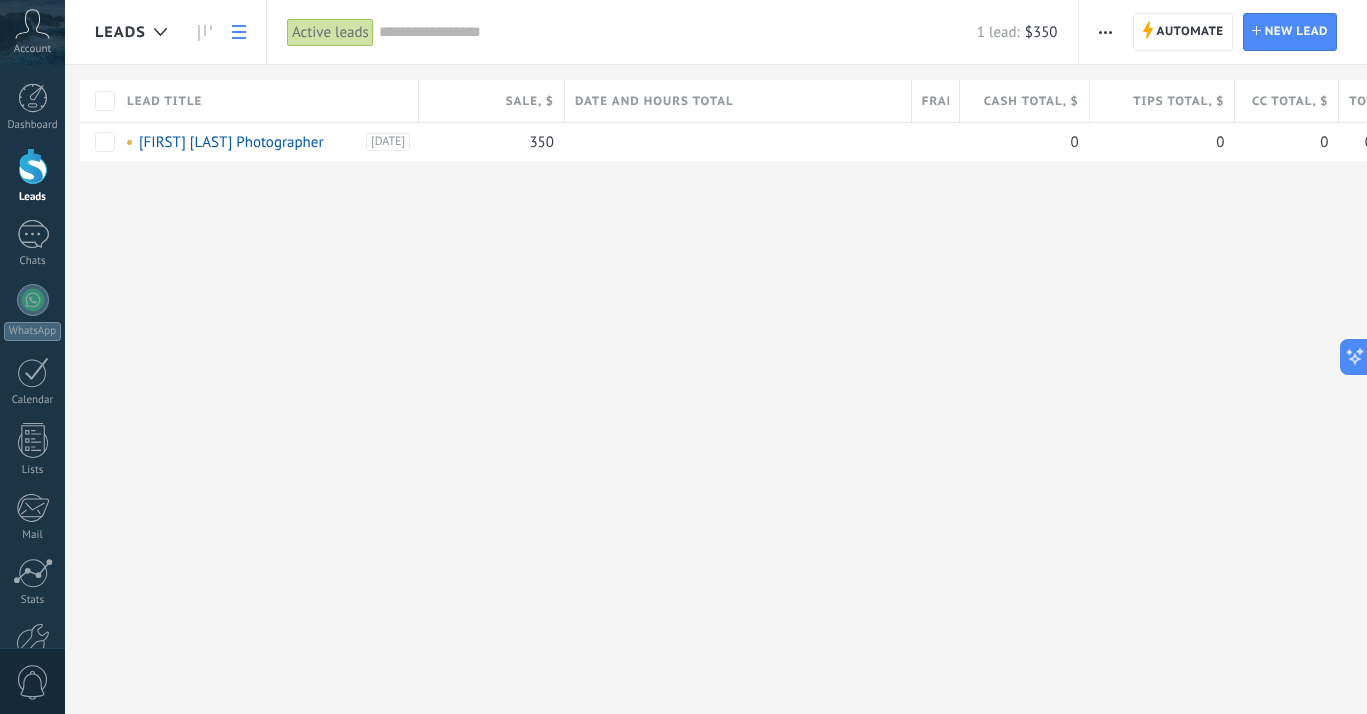 click on "Date and Hours Total" at bounding box center (654, 101) 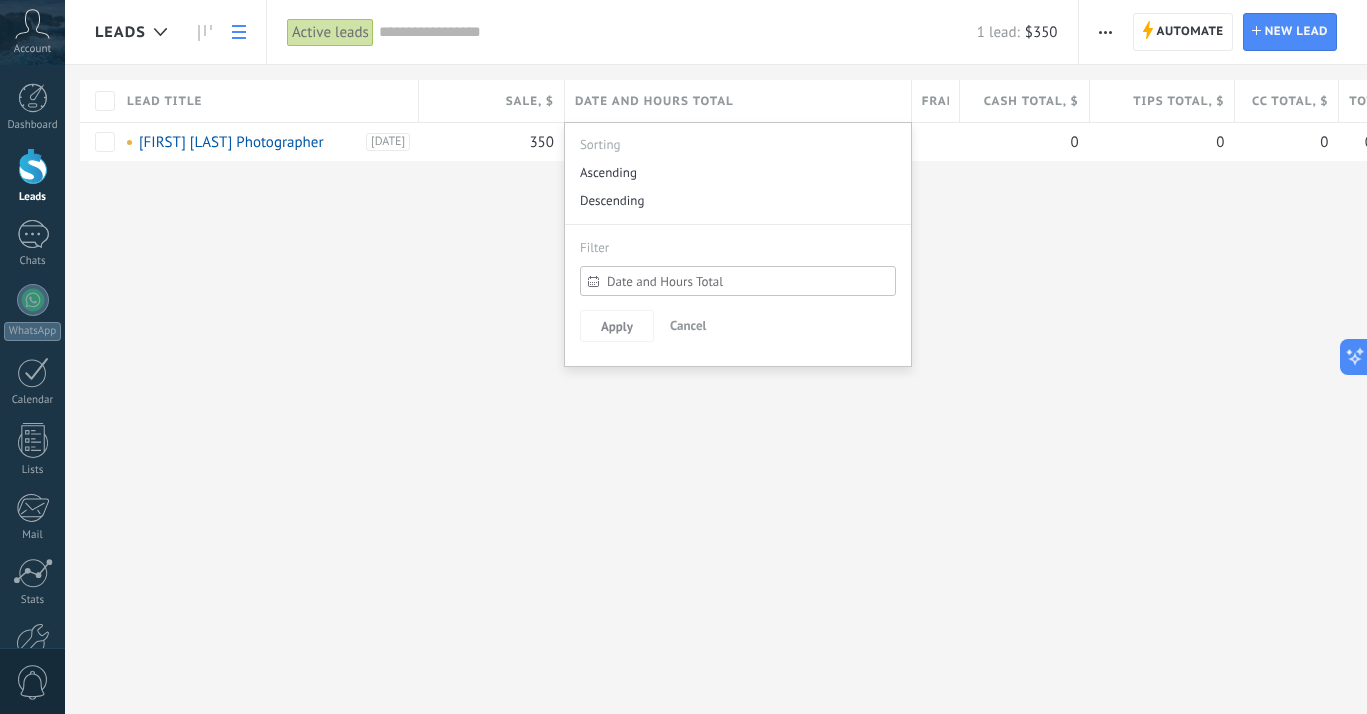 click on "Leads Automate New broadcast Edit pipeline Print List settings Import Export Find duplicates Automate Automate Lead New lead
Active leads
Apply 1 lead:  $350 Active leads My leads Won leads Lost leads Leads without Tasks Leads with Overdue Tasks Deleted Save Lead properties Any time Any time Today Yesterday Last  ** 30  days This week Last week This month Last month This quarter This year   Select none Incoming leads Contacted Request processed Service booked Specialist assigned Invoice sent Service rendered Canceled Active stages Select all Insufficient budget Product does not fit need Not satisfied with conditions Bought from competitor Undefined reason Reason for close-lost leads Select all Phone Email Form Chat All values Select all Due today Due tomorrow Due this week Due this month Due this quarter No Tasks Overdue All values - Cash Sales - CC Sales - CC Tips - Shift Hours Date and Hours Total - Date and Hours Total Today Yesterday Last  ** 30  days This week Last week This month -" at bounding box center (716, 357) 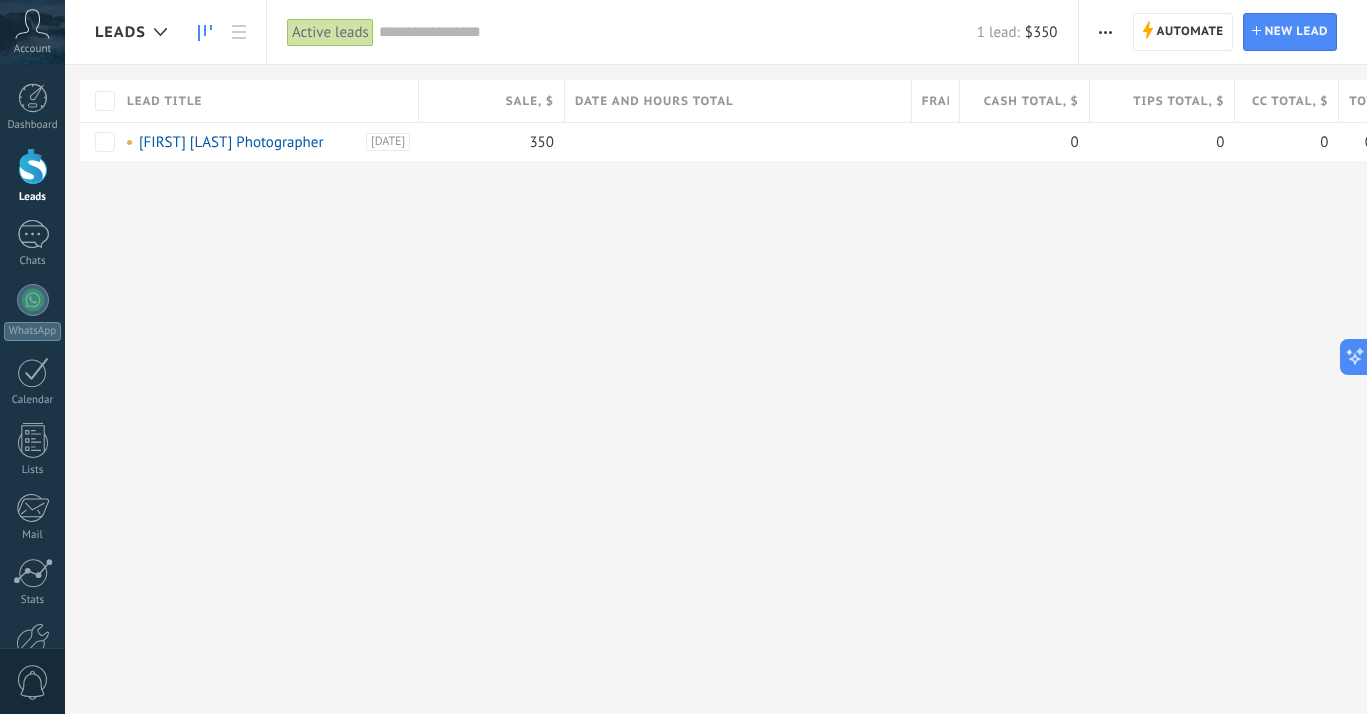 click 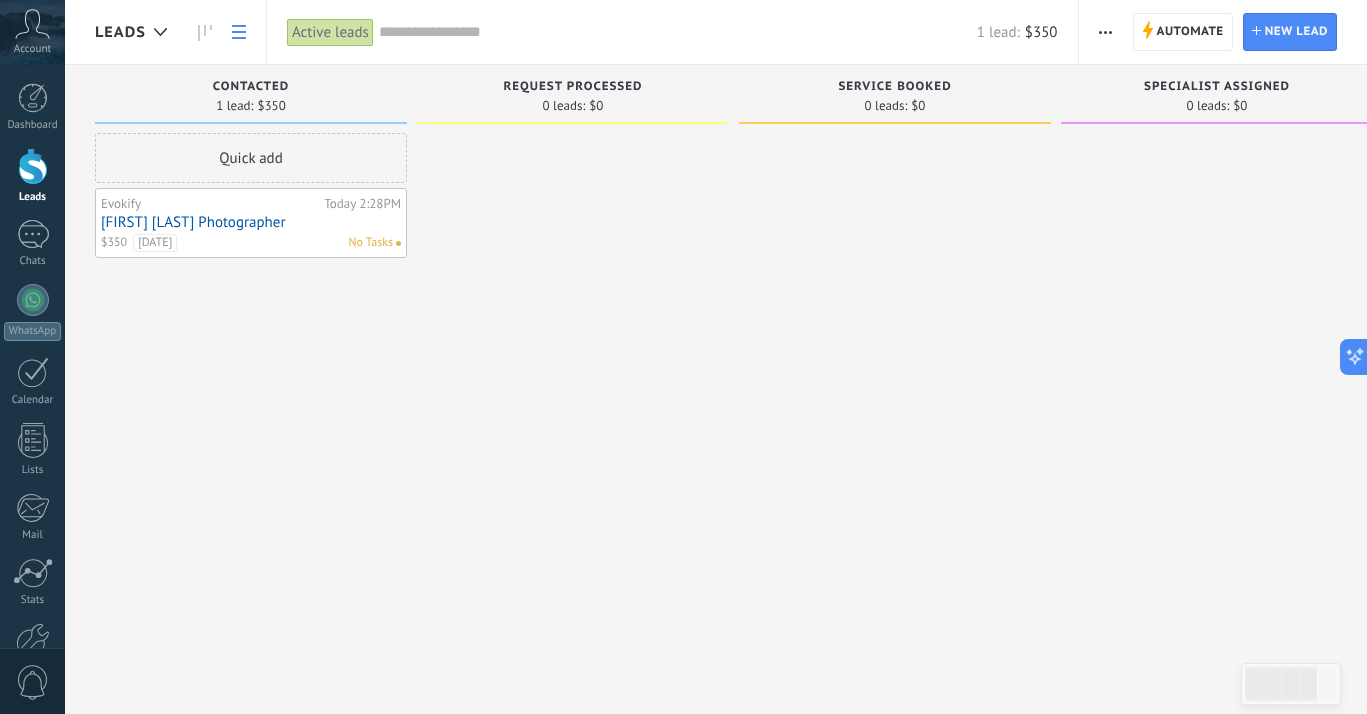 click 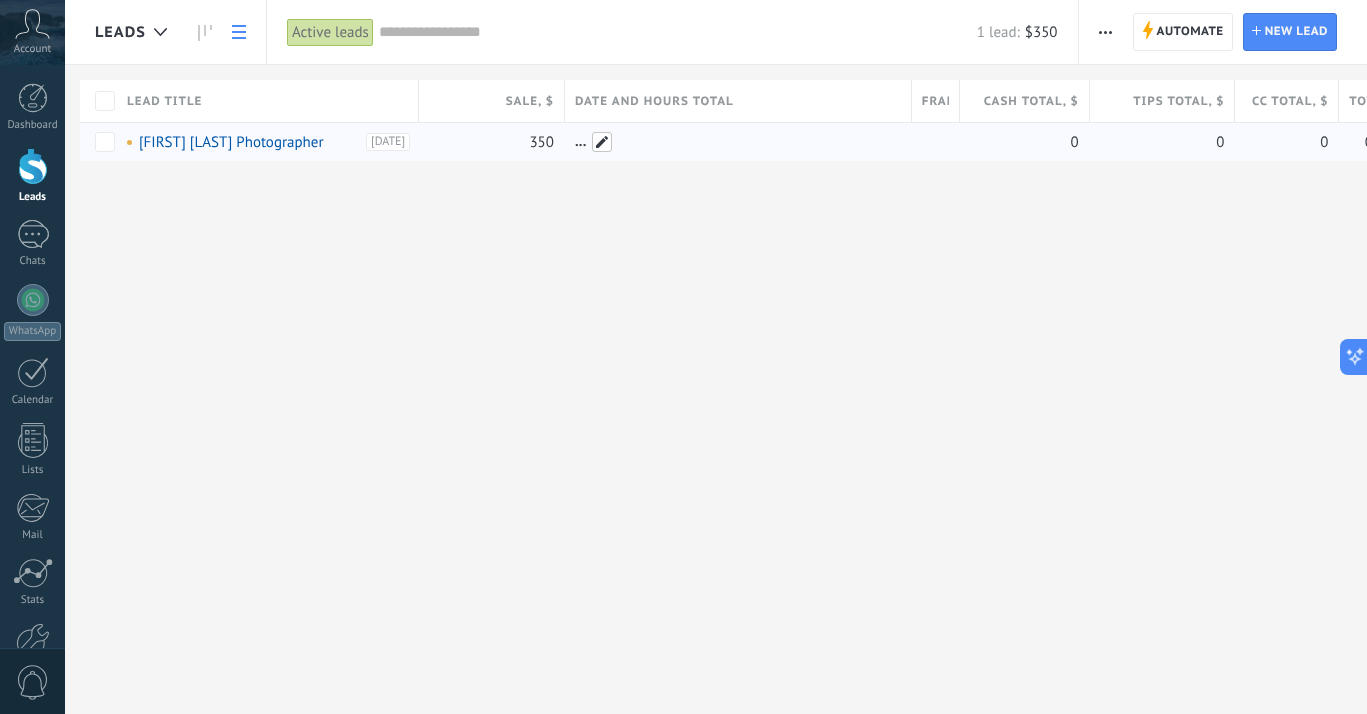 click at bounding box center (602, 142) 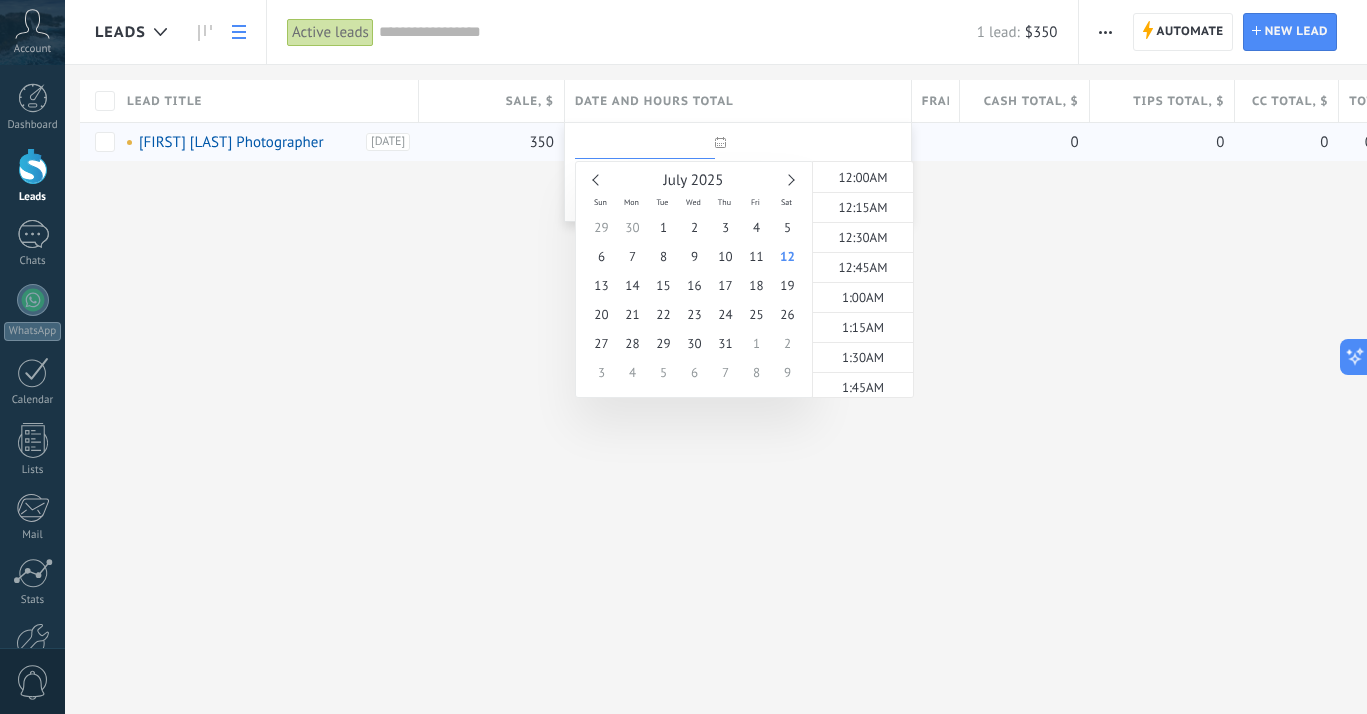 scroll, scrollTop: 1648, scrollLeft: 0, axis: vertical 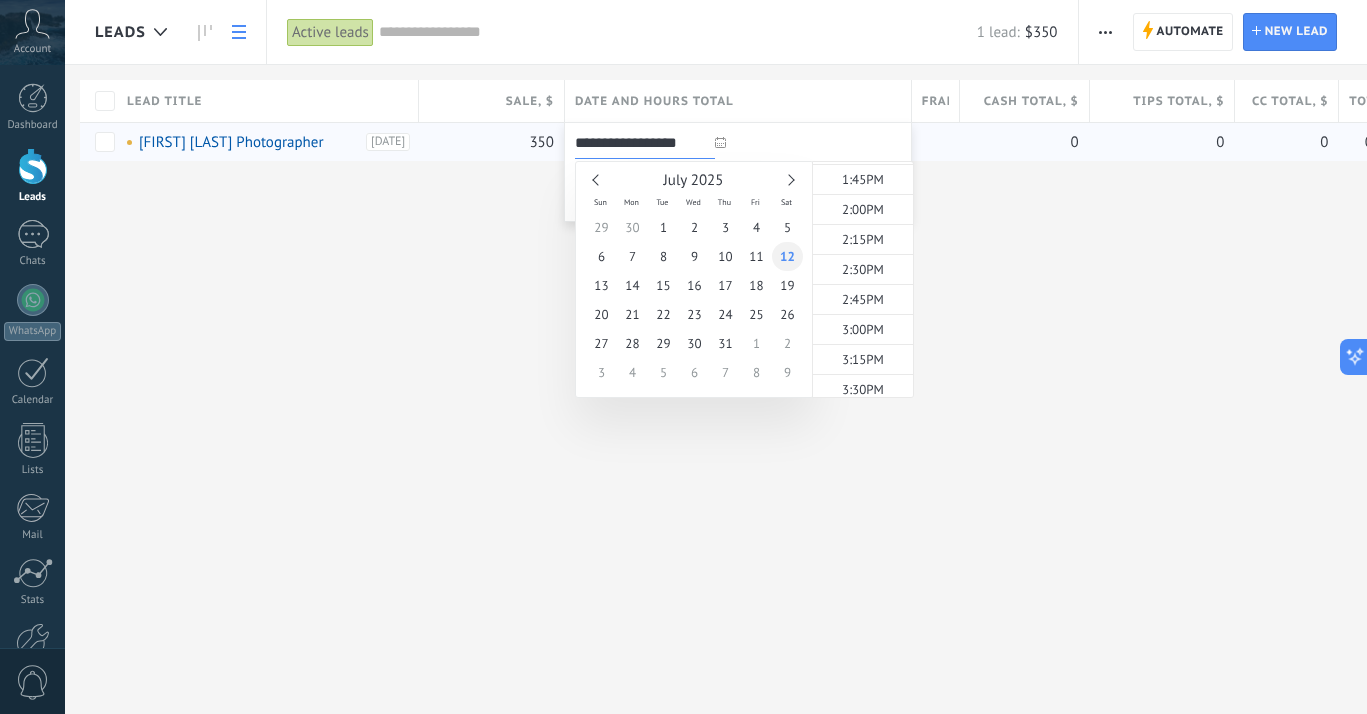 click on "12" at bounding box center (787, 256) 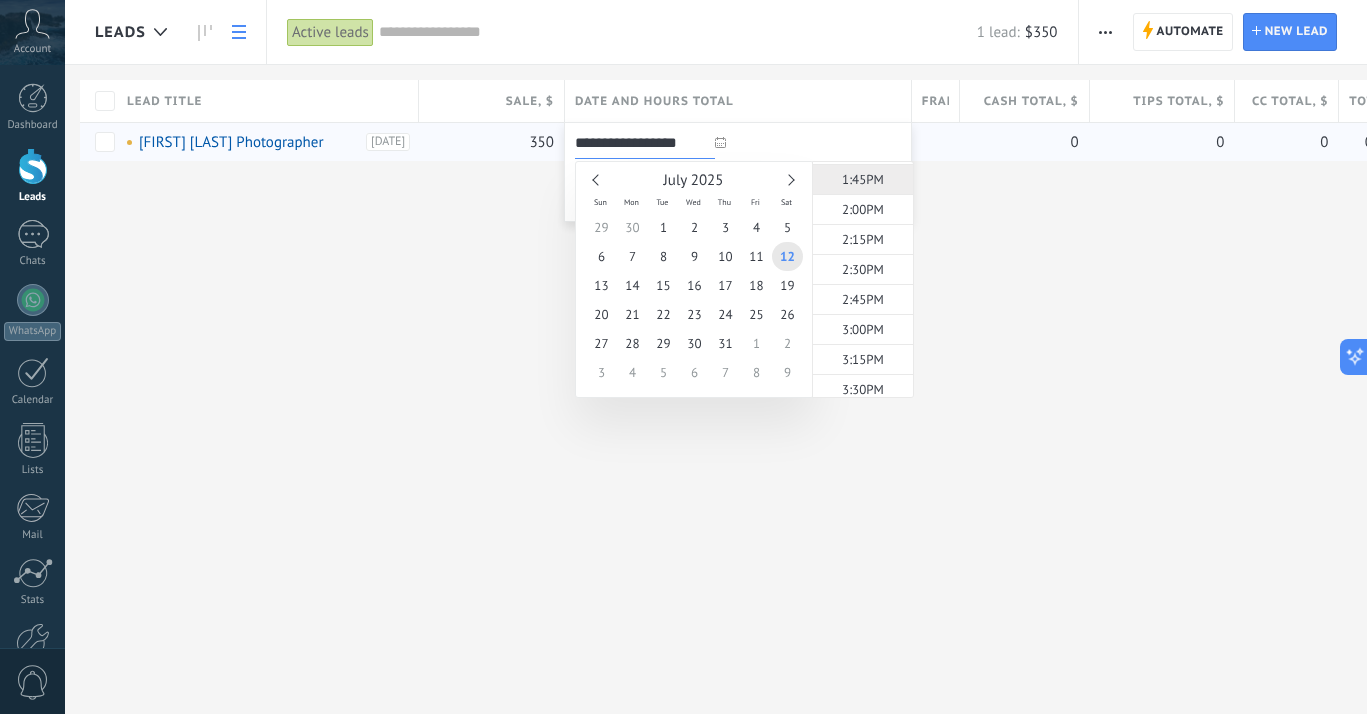 click on "1:45PM" at bounding box center [863, 179] 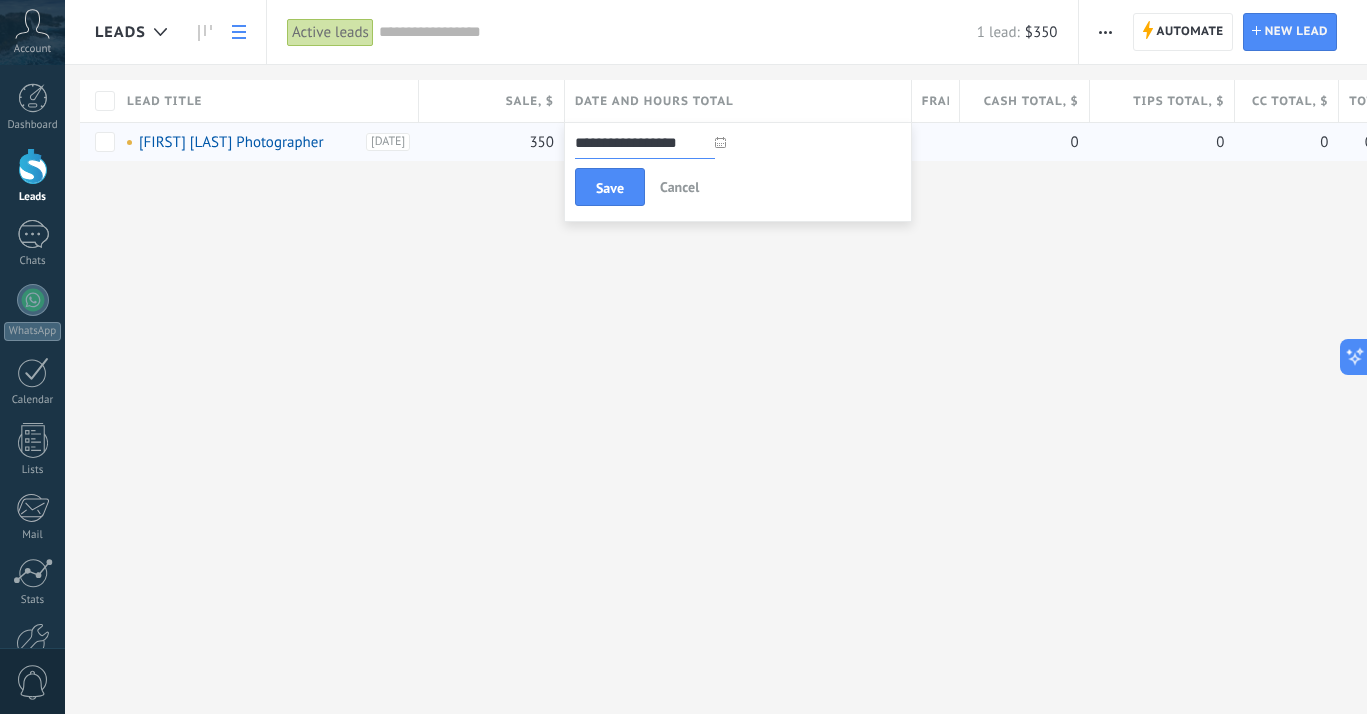 click at bounding box center [720, 142] 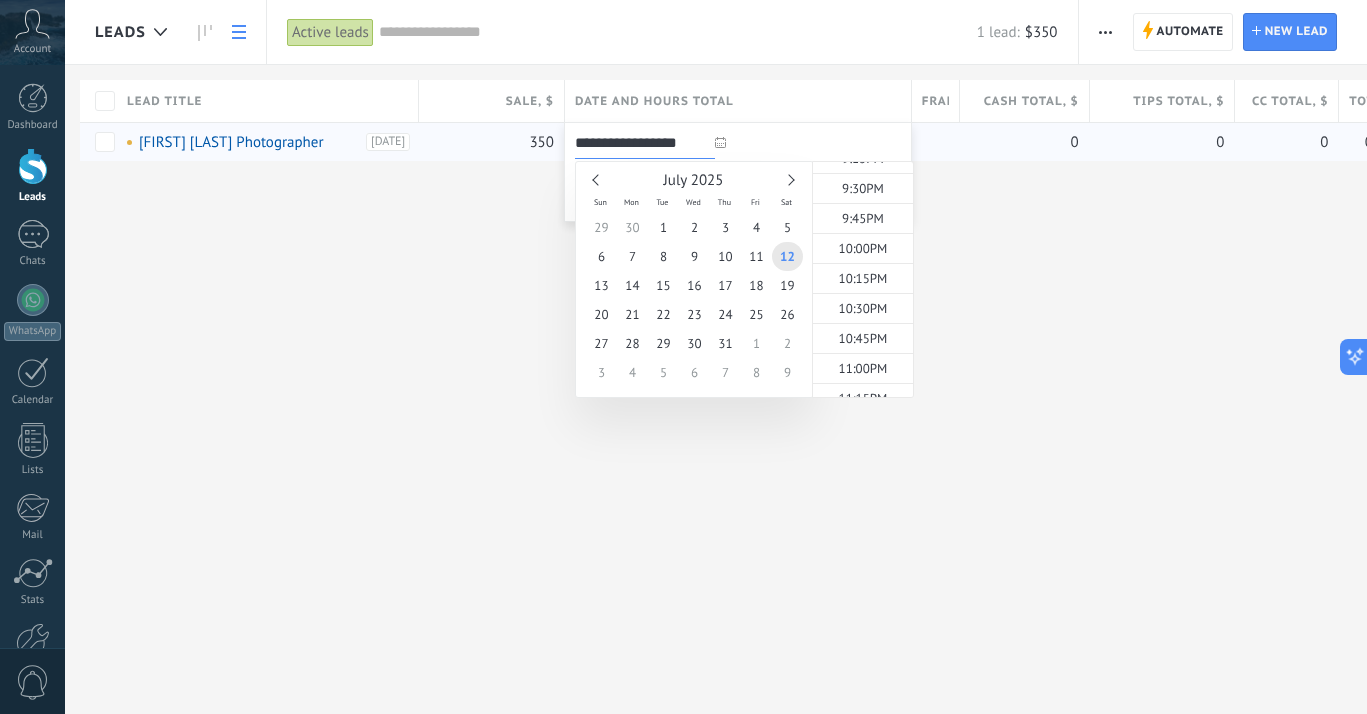 scroll, scrollTop: 2645, scrollLeft: 0, axis: vertical 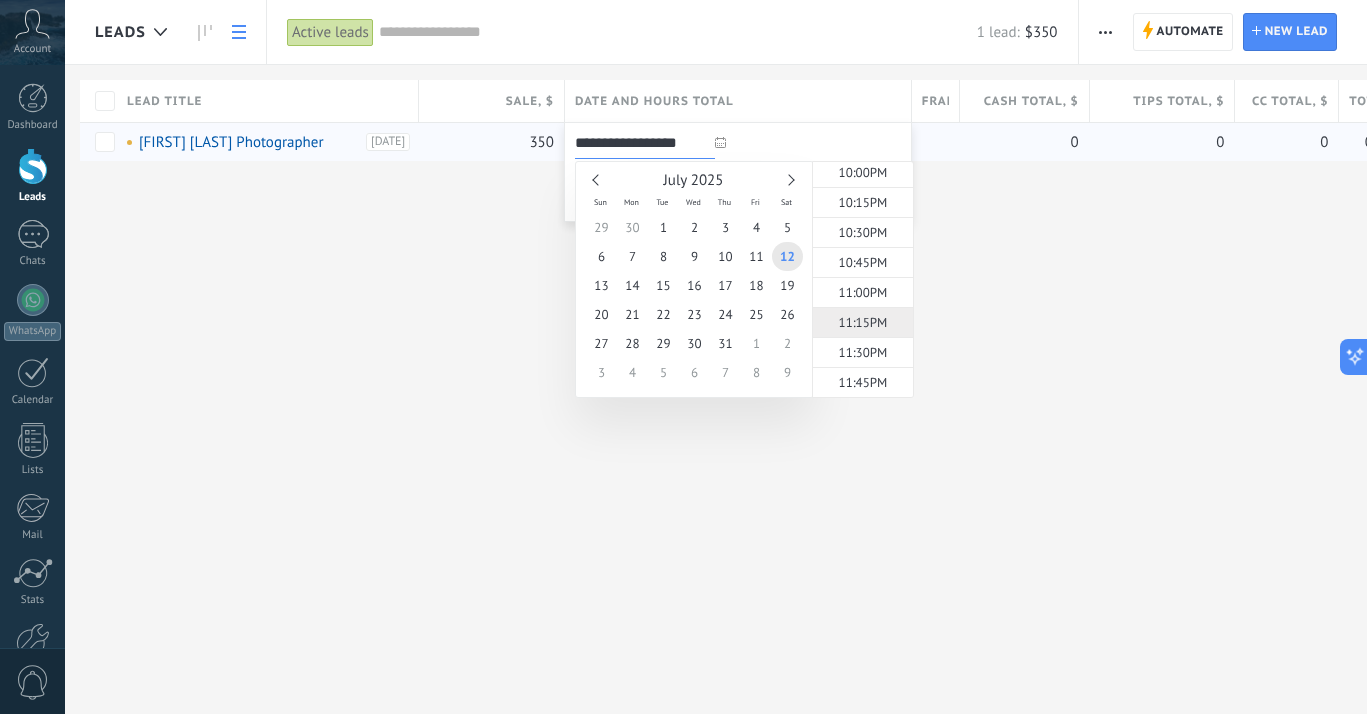 click on "11:15PM" at bounding box center (863, 322) 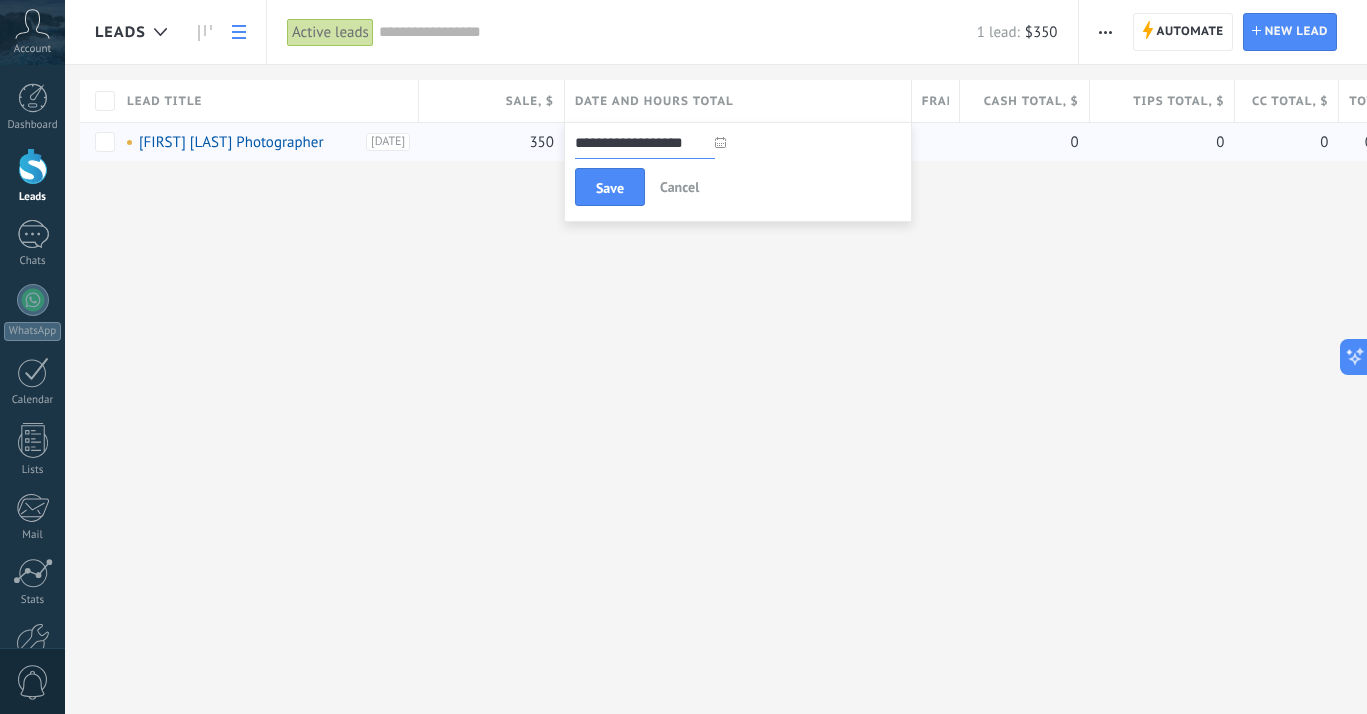 click on "Cancel" at bounding box center (679, 187) 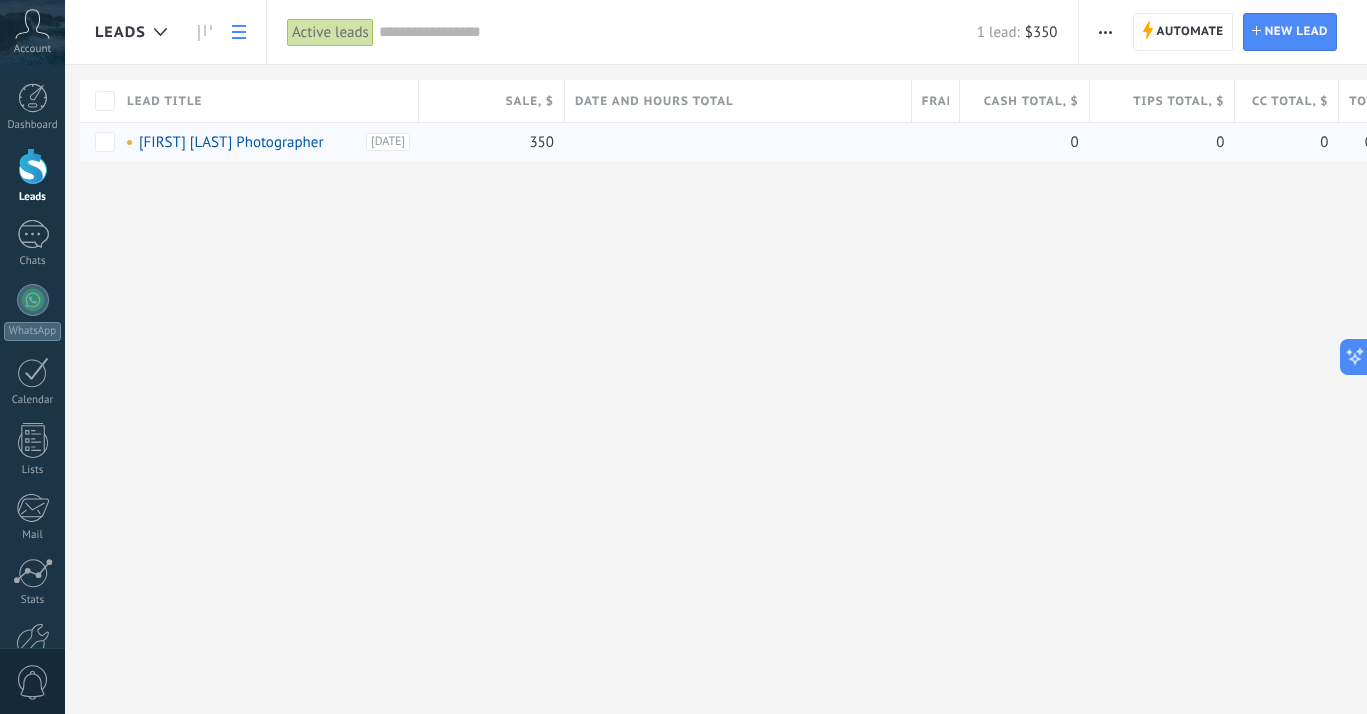 click on "Date and Hours Total" at bounding box center (738, 101) 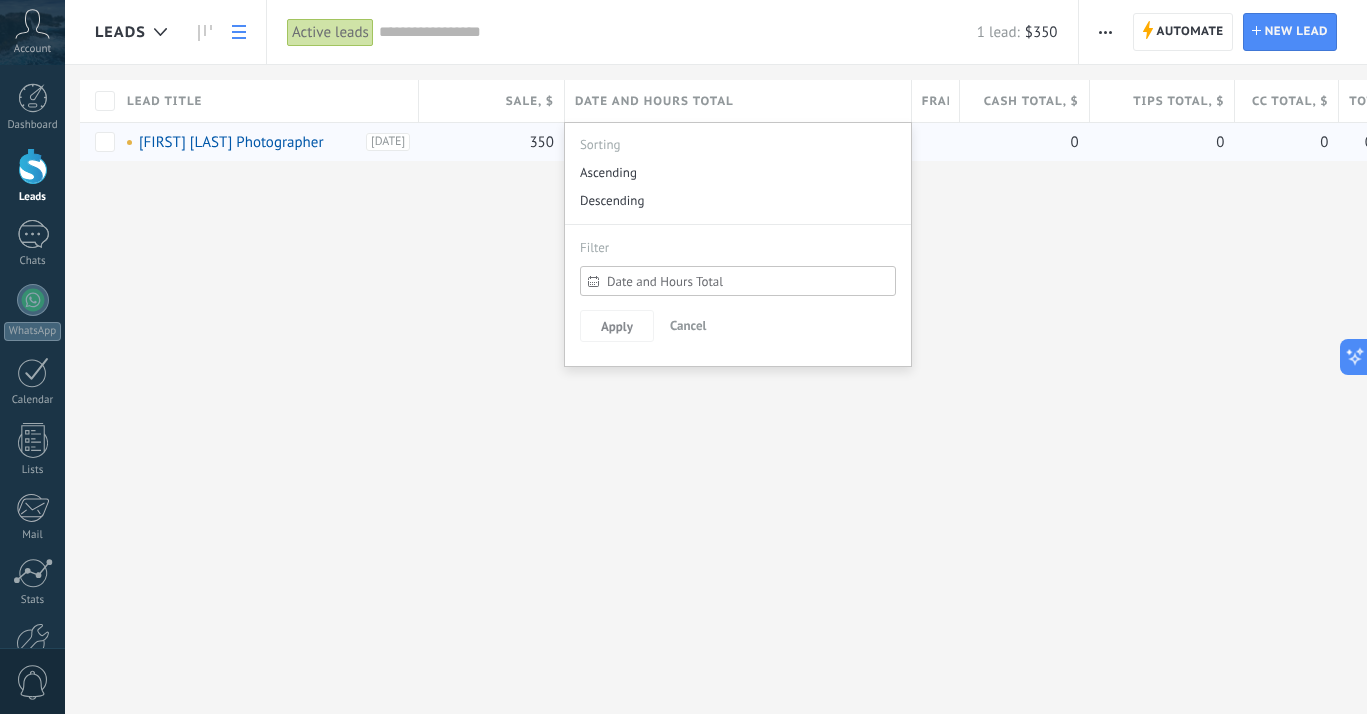click on "Date and Hours Total" at bounding box center (746, 281) 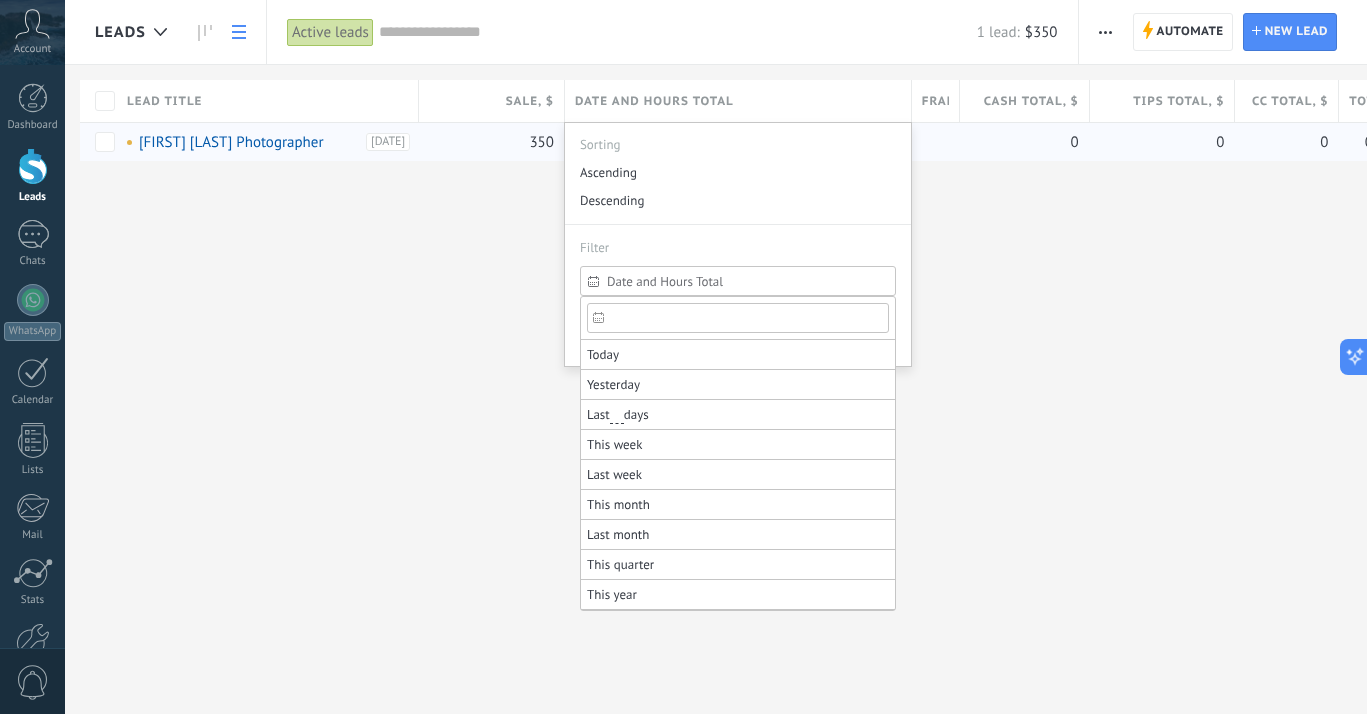 click at bounding box center (683, 357) 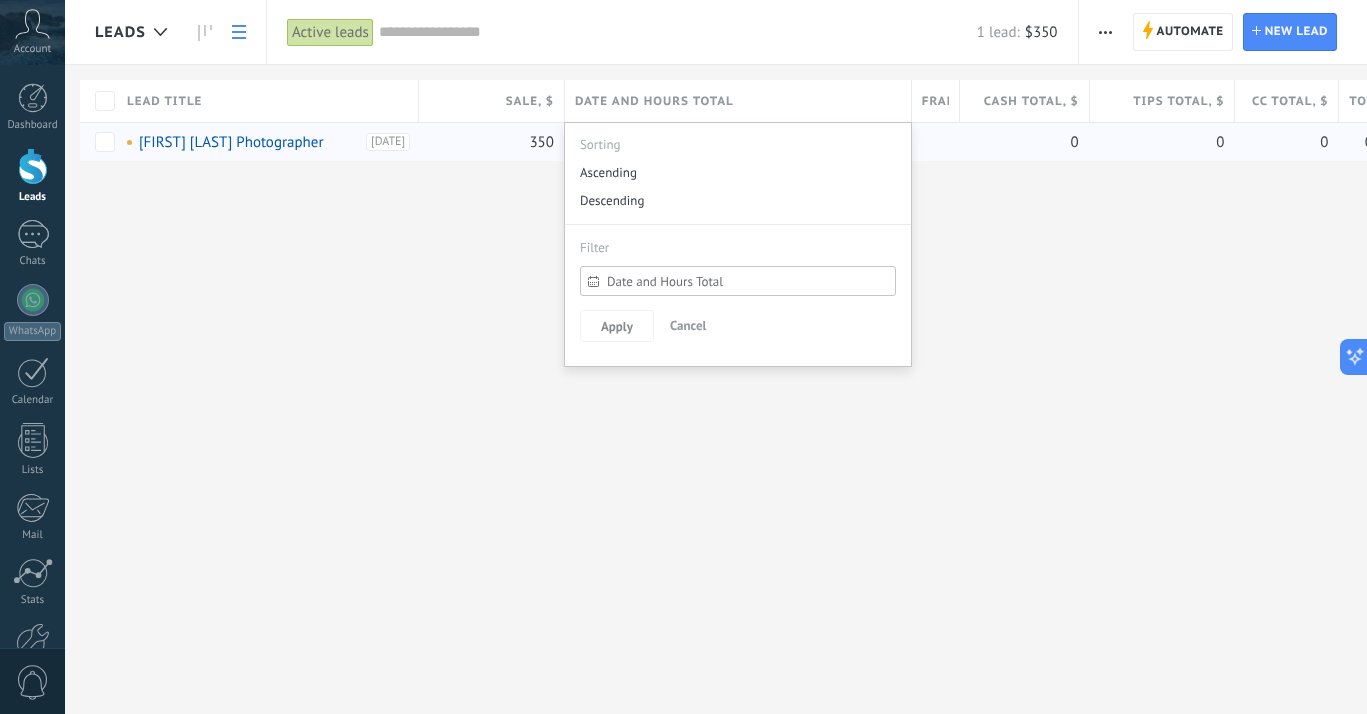 click on "Leads Automate New broadcast Edit pipeline Print List settings Import Export Find duplicates Automate Automate Lead New lead
Active leads
Apply 1 lead:  $350 Active leads My leads Won leads Lost leads Leads without Tasks Leads with Overdue Tasks Deleted Save Lead properties Any time Any time Today Yesterday Last  ** 30  days This week Last week This month Last month This quarter This year   Select none Incoming leads Contacted Request processed Service booked Specialist assigned Invoice sent Service rendered Canceled Active stages Select all Insufficient budget Product does not fit need Not satisfied with conditions Bought from competitor Undefined reason Reason for close-lost leads Select all Phone Email Form Chat All values Select all Due today Due tomorrow Due this week Due this month Due this quarter No Tasks Overdue All values - Cash Sales - CC Sales - CC Tips - Shift Hours Date and Hours Total - Date and Hours Total Today Yesterday Last  ** 30  days This week Last week This month -" at bounding box center [716, 357] 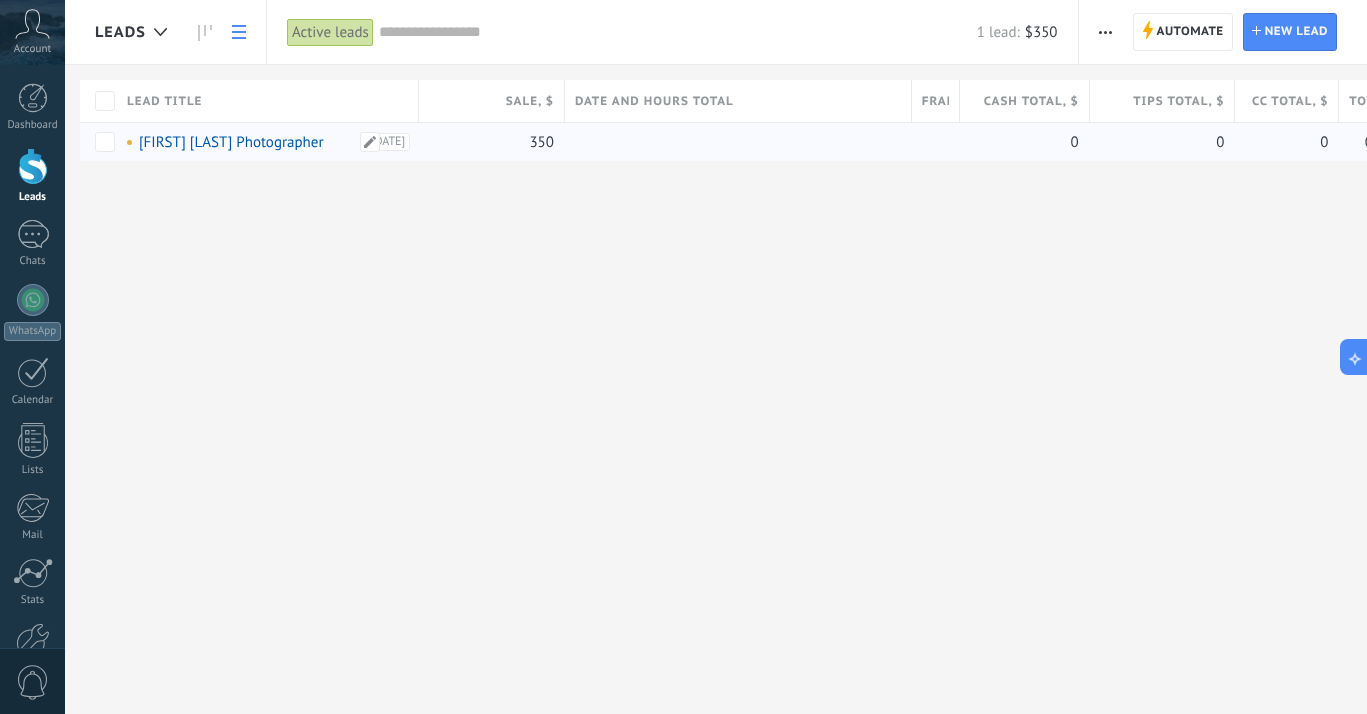 click on "[NAME] [NAME] [OCCUPATION]" at bounding box center (231, 142) 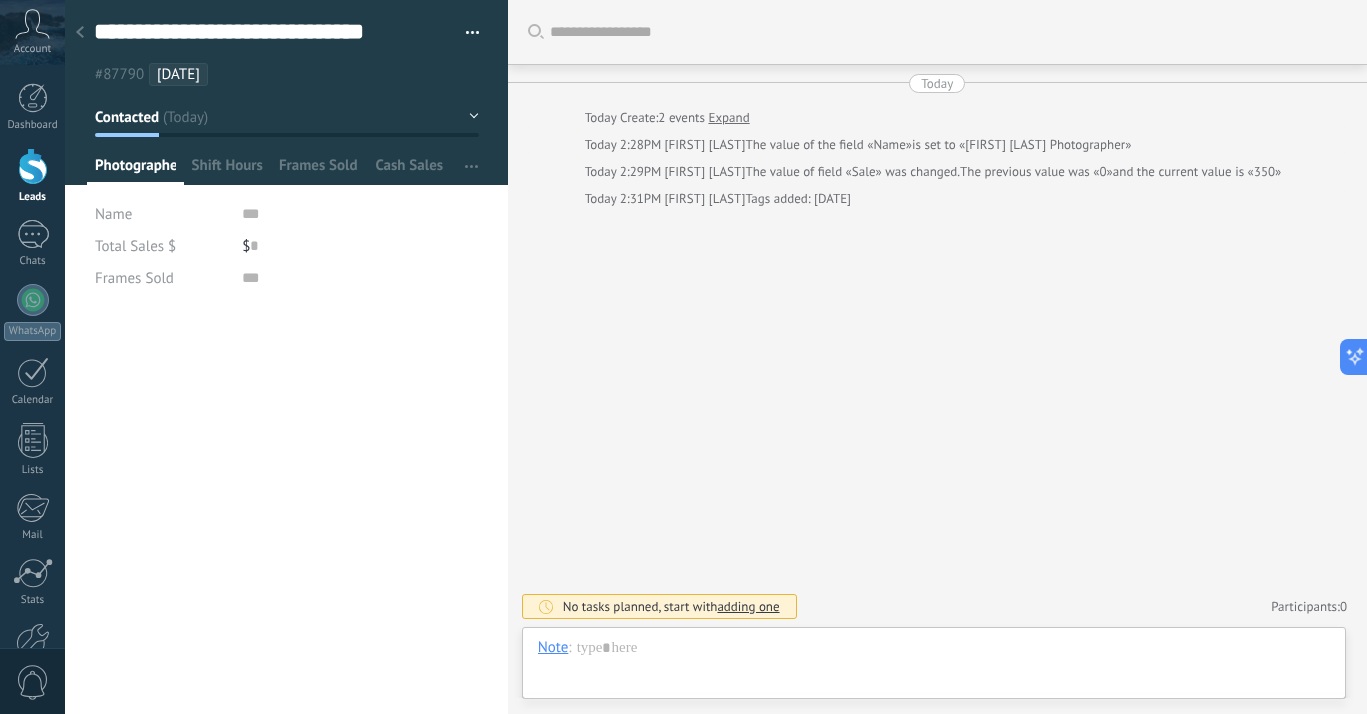 type on "**********" 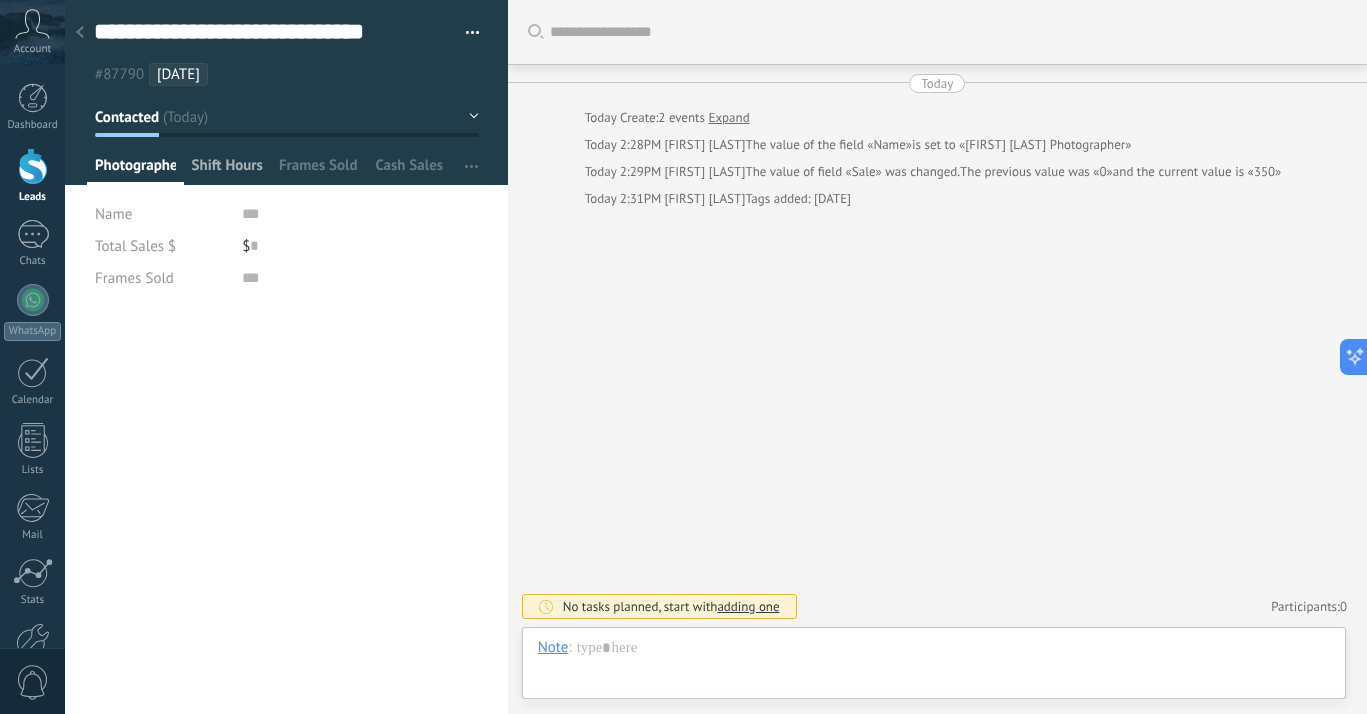 click on "Shift Hours" at bounding box center [227, 170] 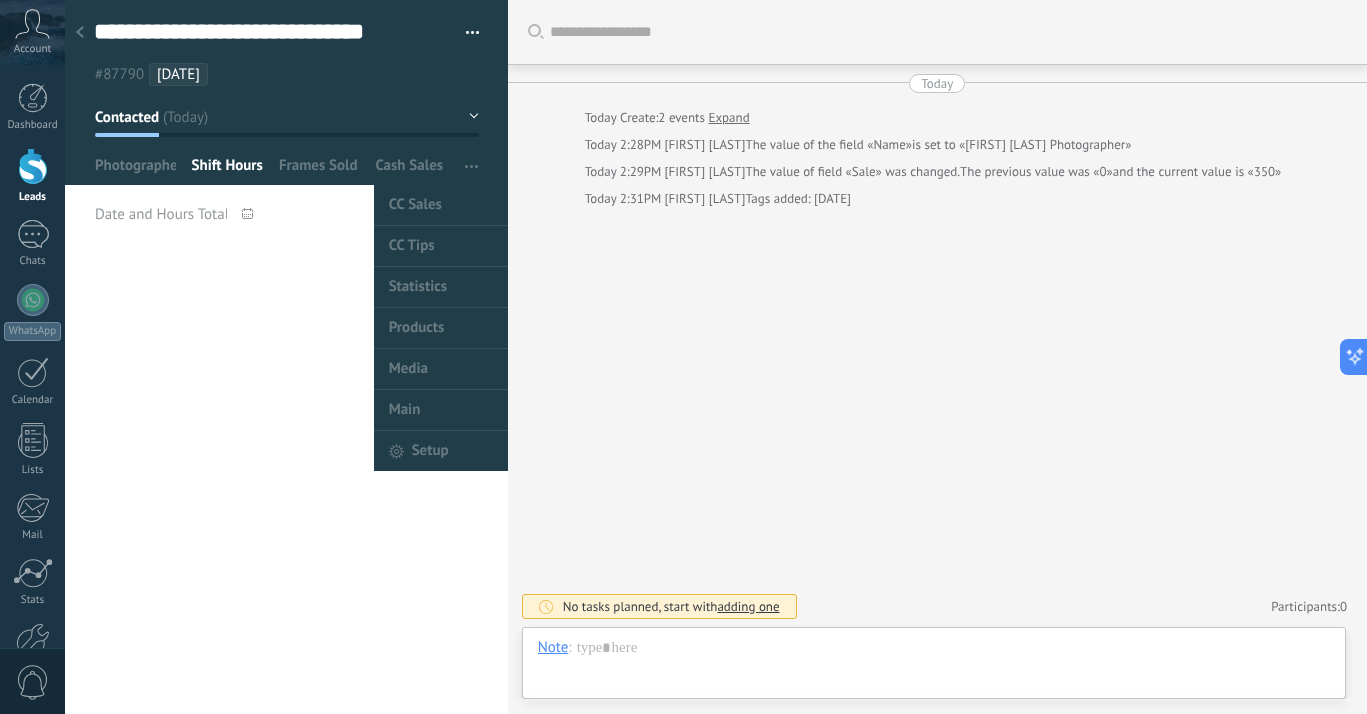 click at bounding box center (471, 166) 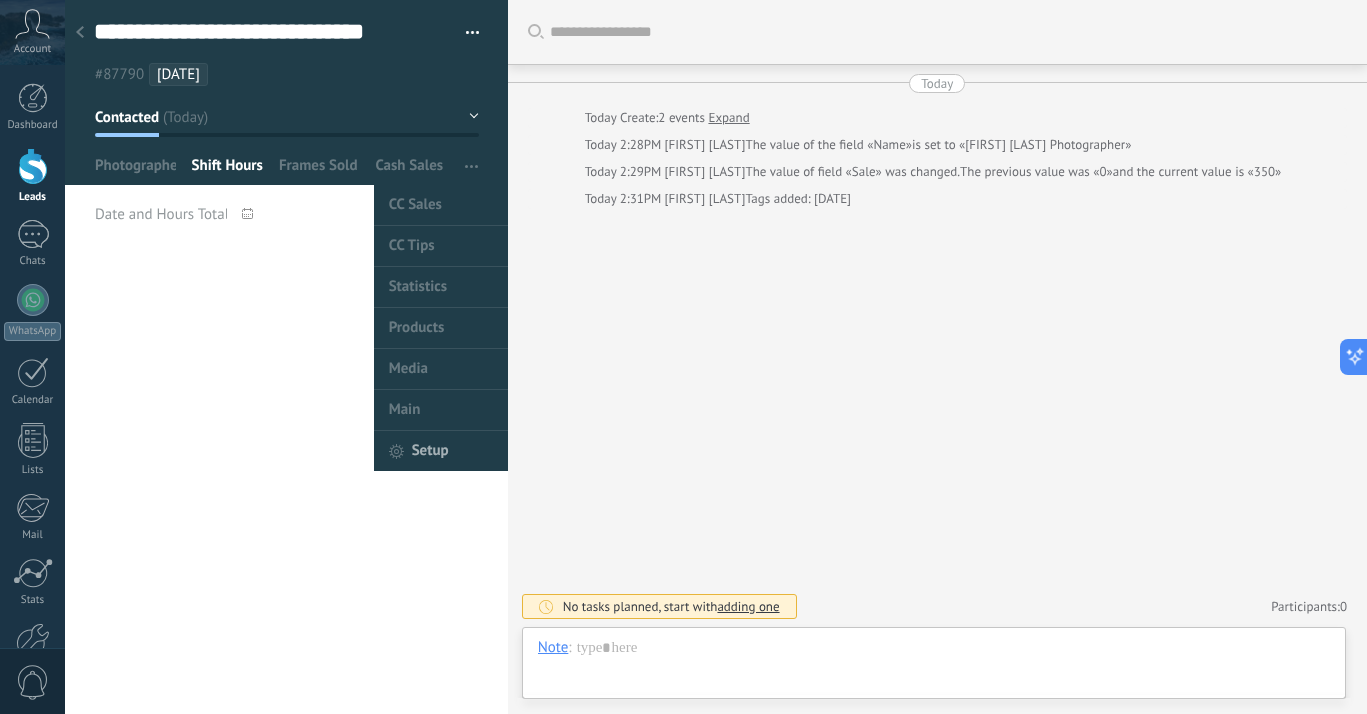 click on "Setup" at bounding box center (441, 450) 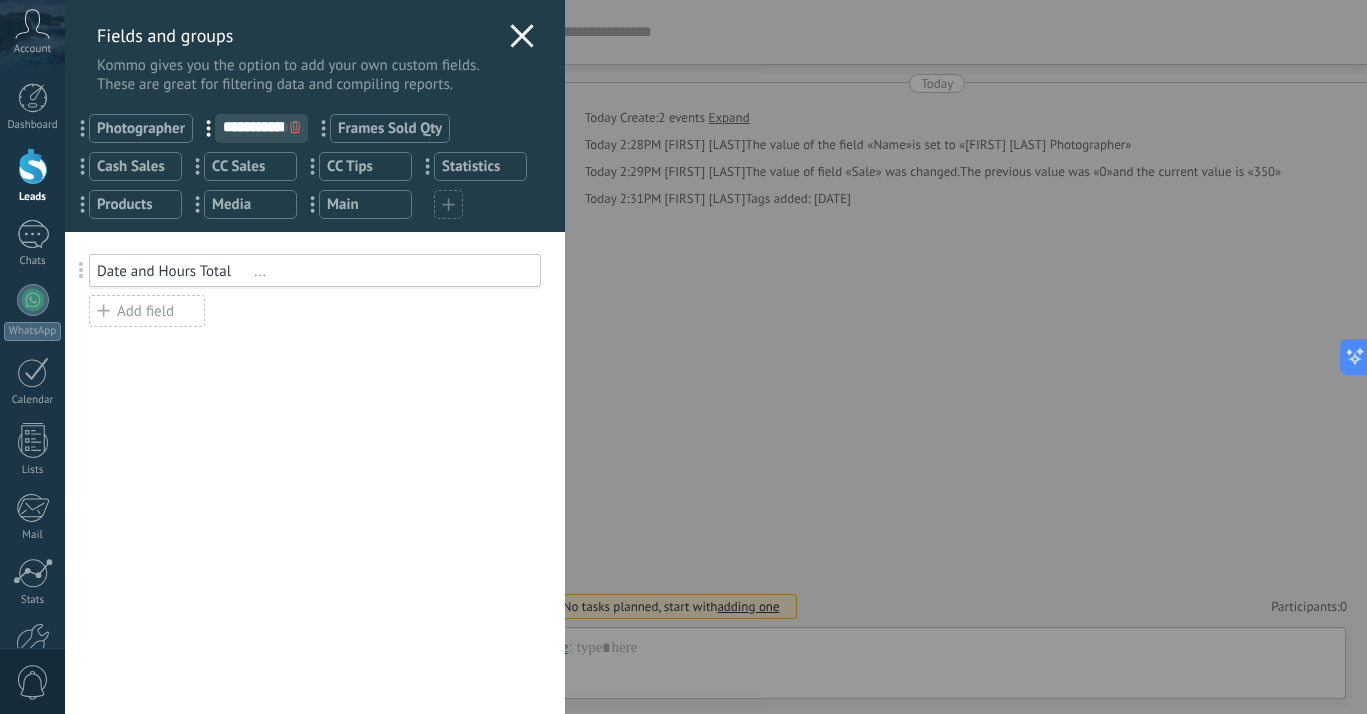 click on "..." at bounding box center [388, 271] 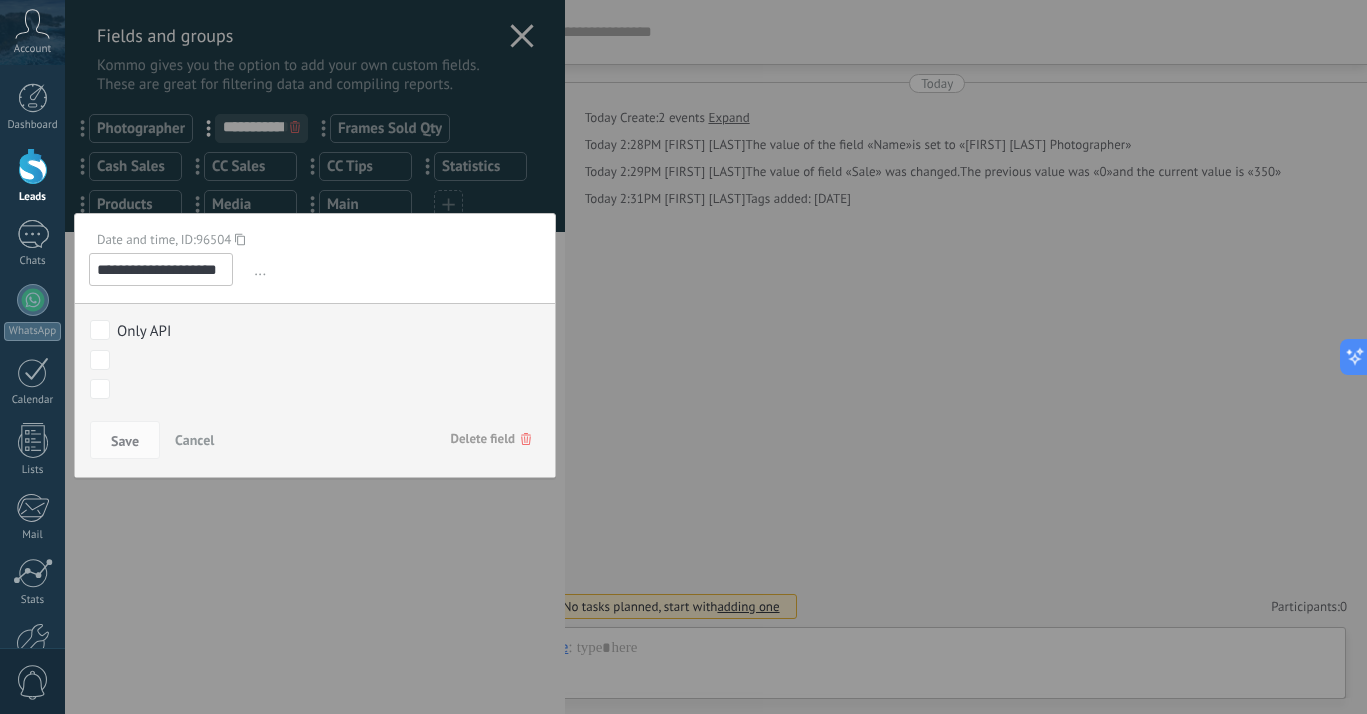 click on "**********" at bounding box center [161, 269] 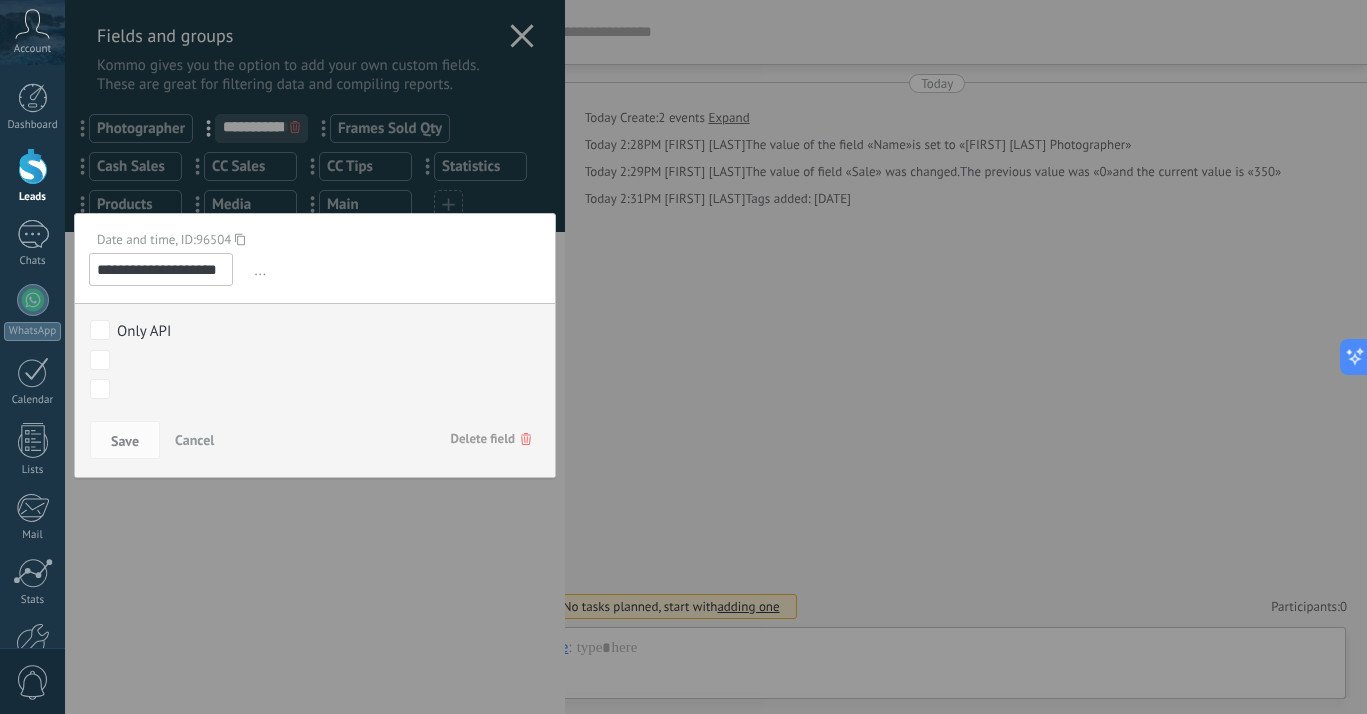 click on "..." at bounding box center [395, 270] 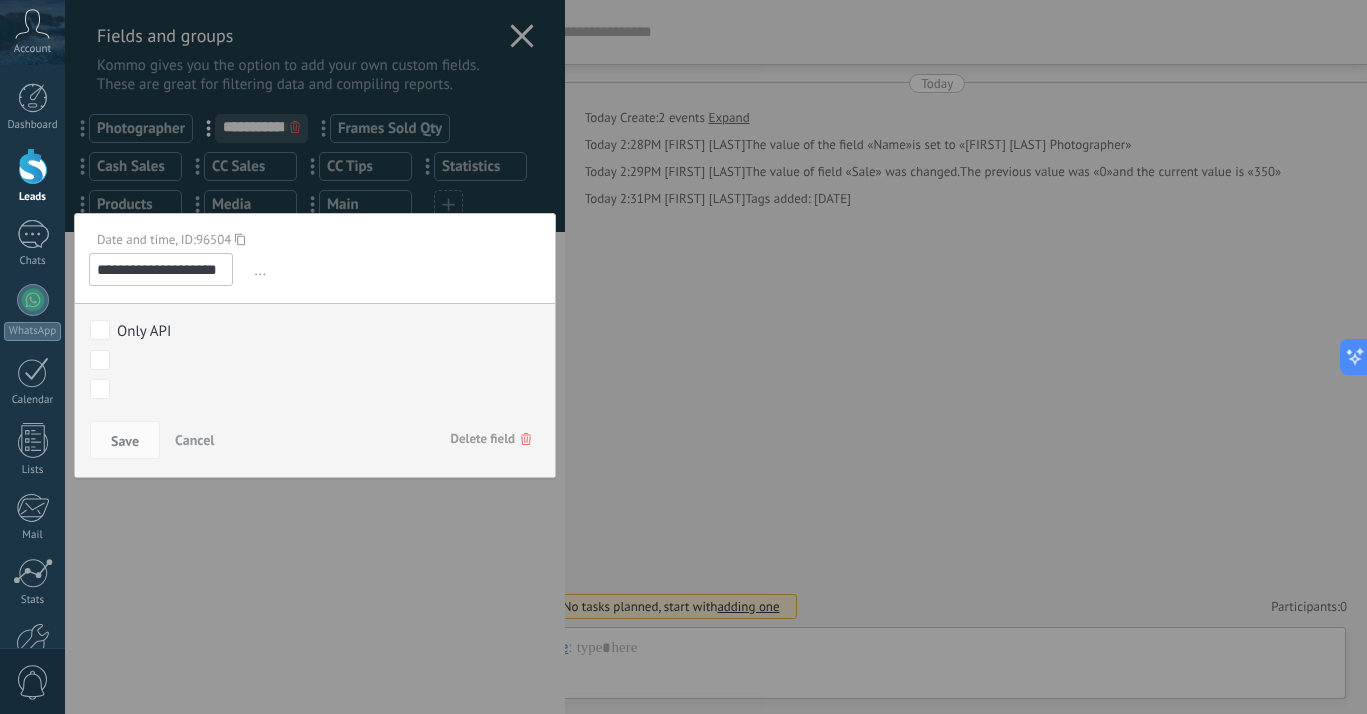 click on "..." at bounding box center (395, 270) 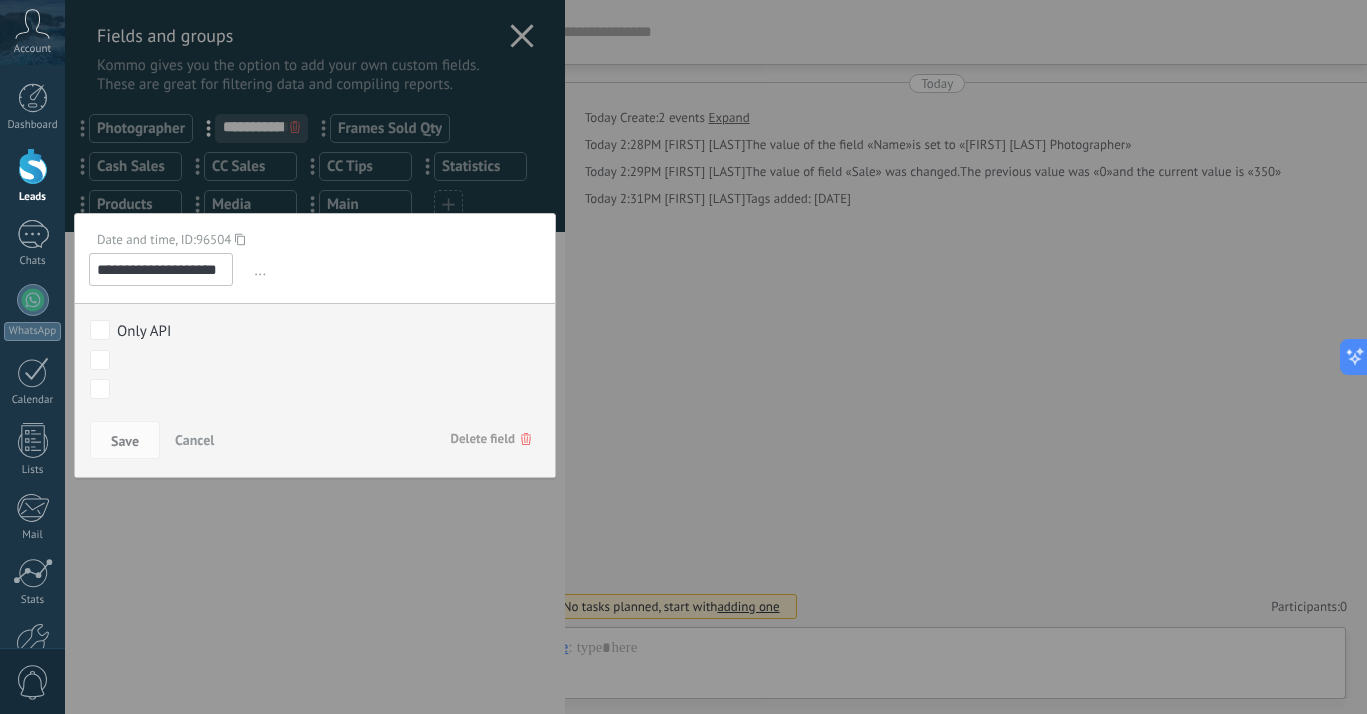 click on "**********" at bounding box center [161, 269] 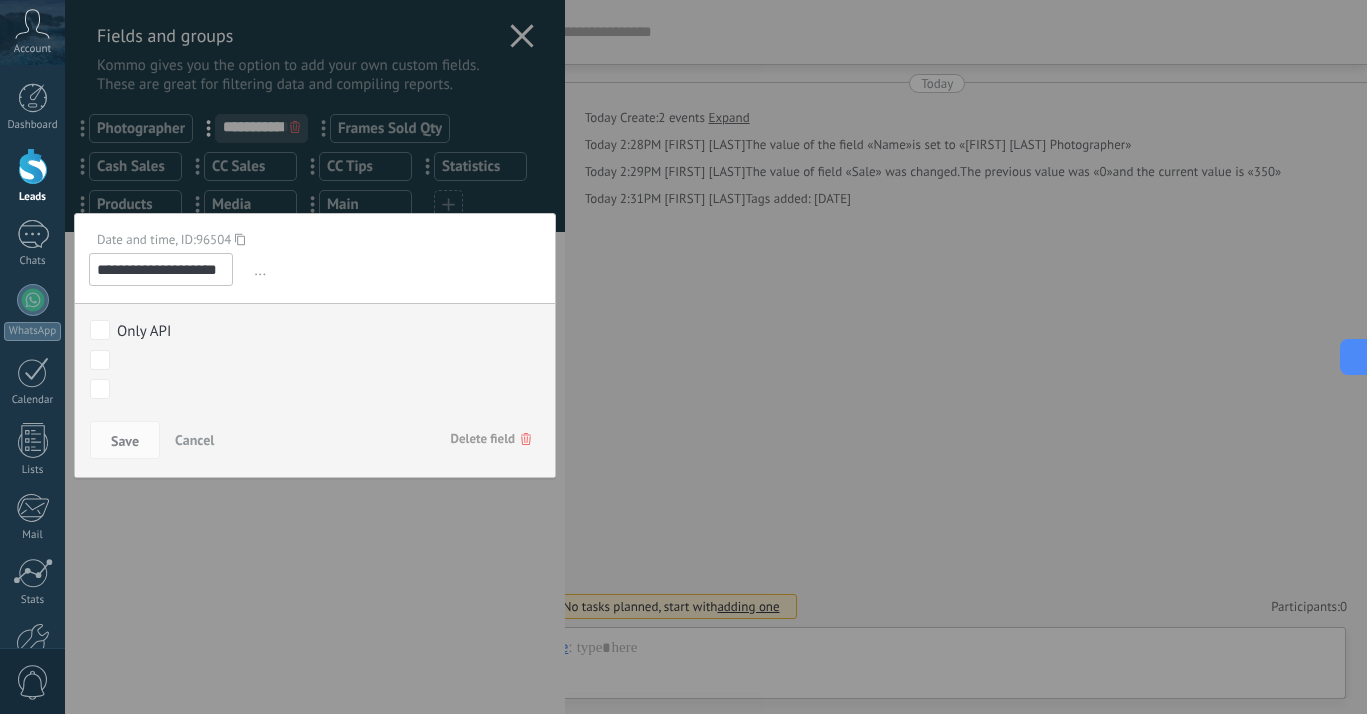 click on "**********" at bounding box center (161, 269) 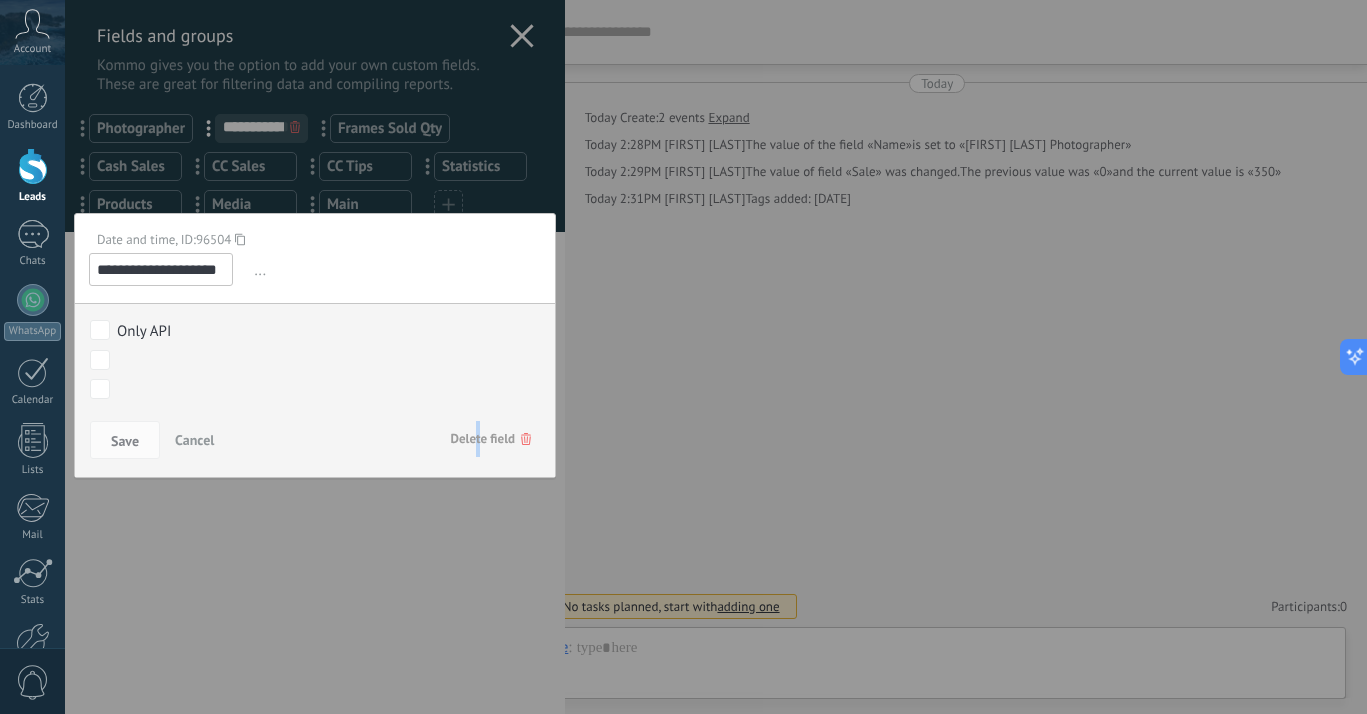 click on "Delete field" at bounding box center (491, 439) 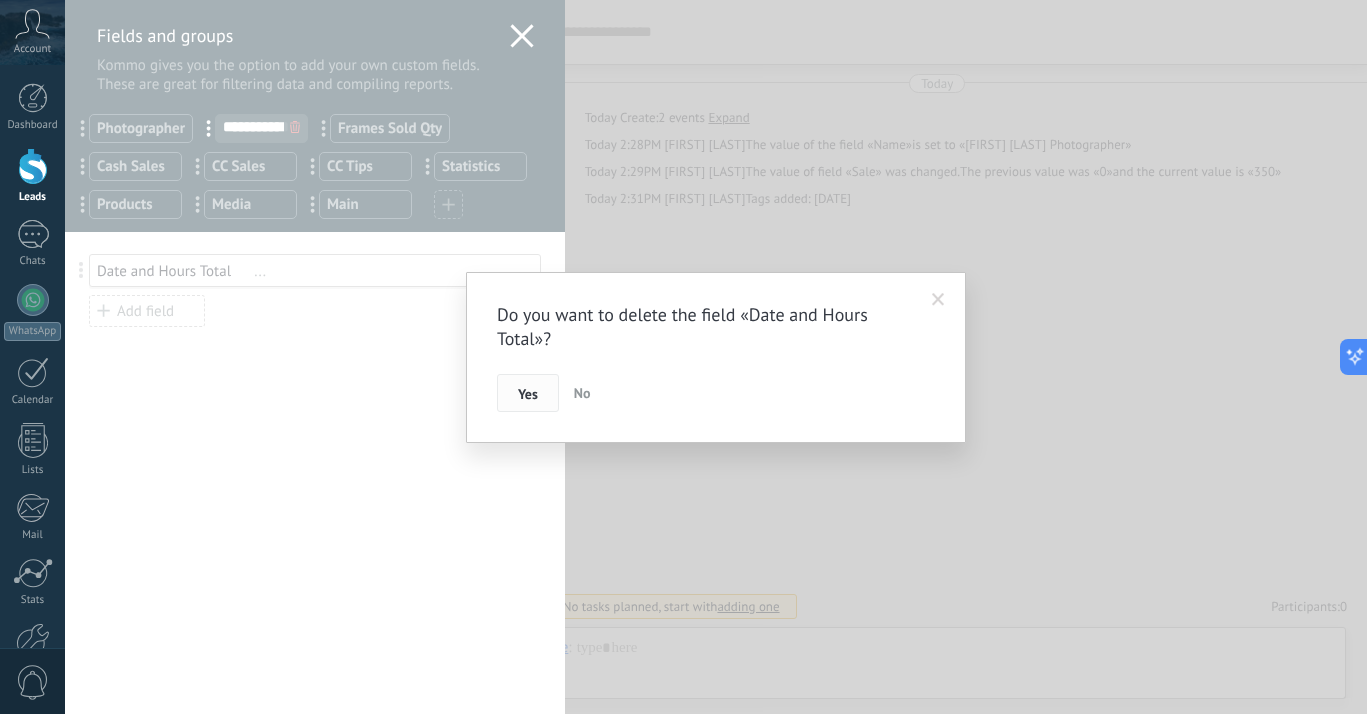 click on "Yes" at bounding box center [528, 393] 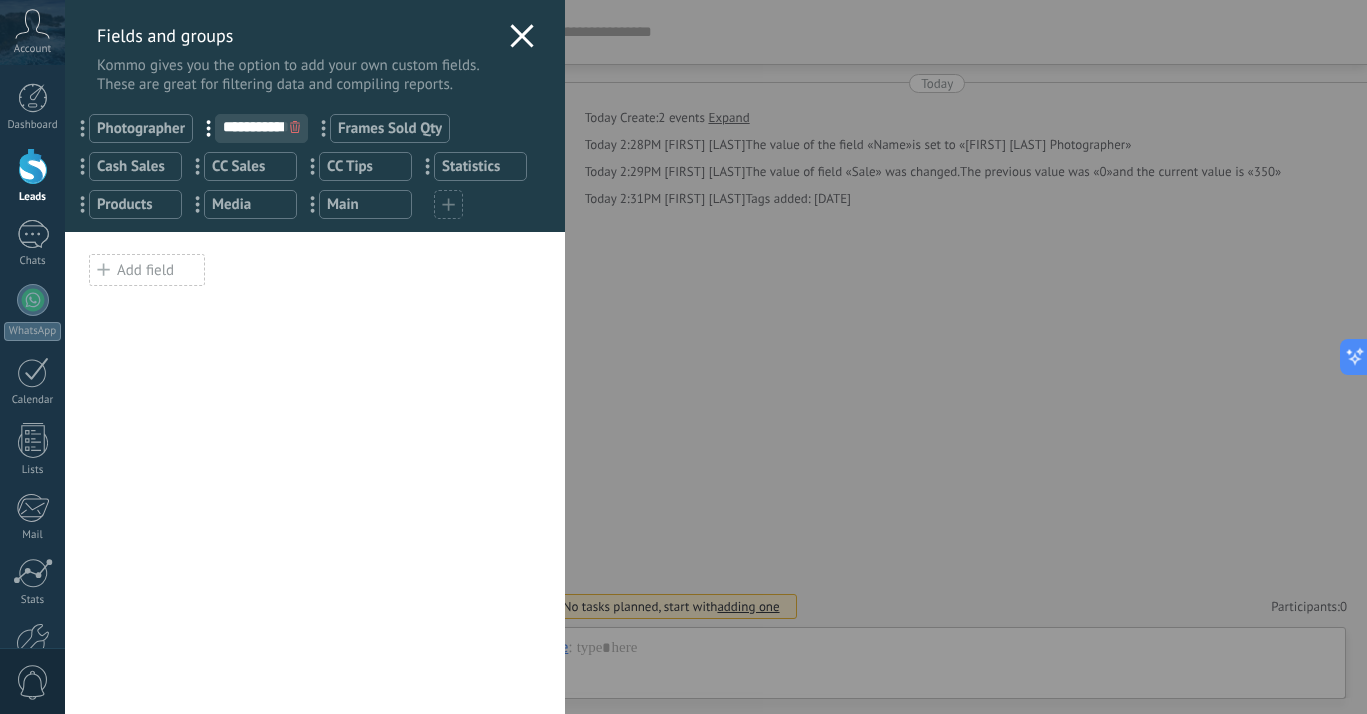 click on "Add field" at bounding box center [147, 270] 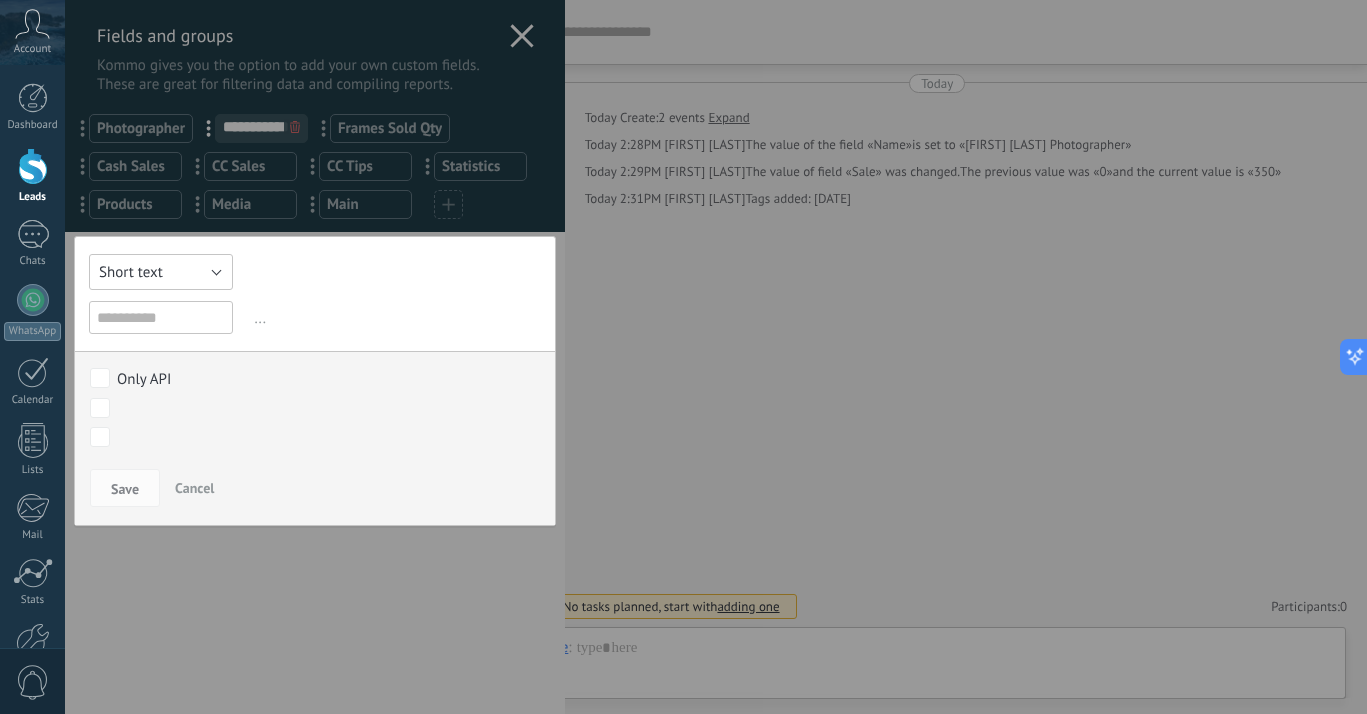 click on "Short text" at bounding box center (131, 272) 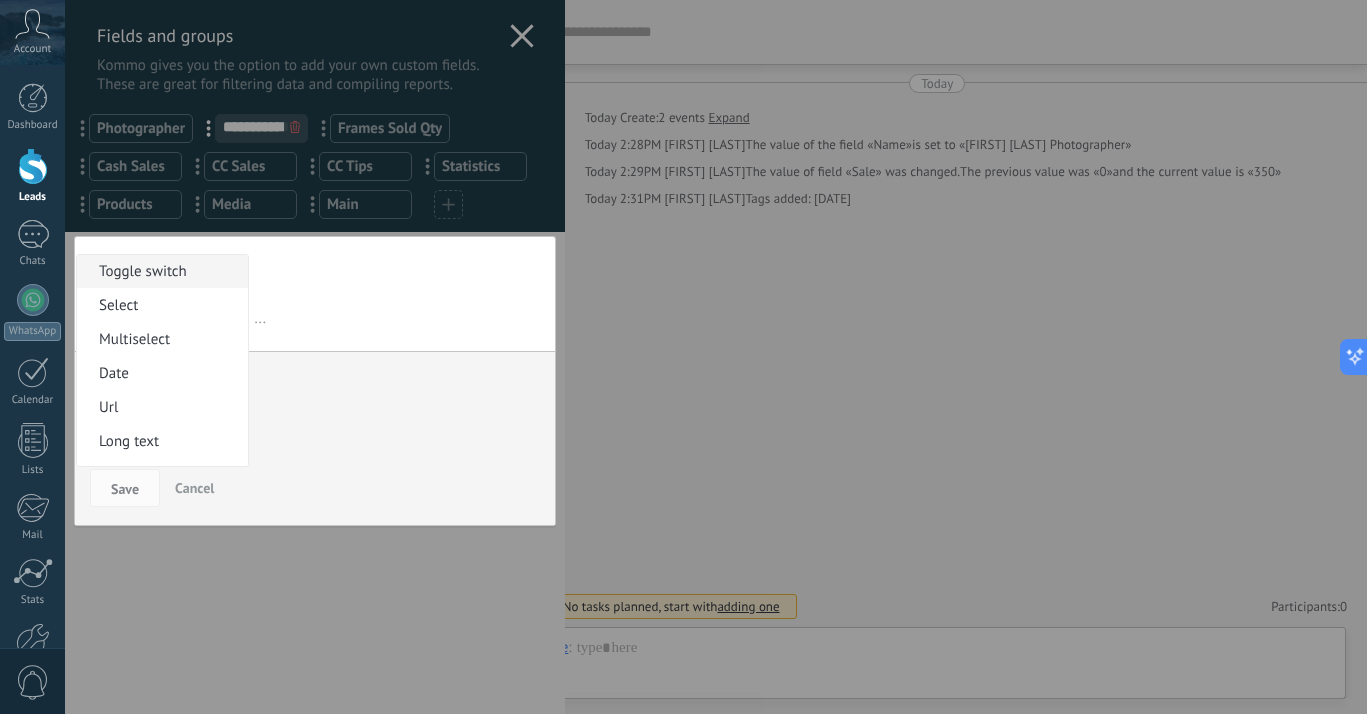 scroll, scrollTop: 71, scrollLeft: 0, axis: vertical 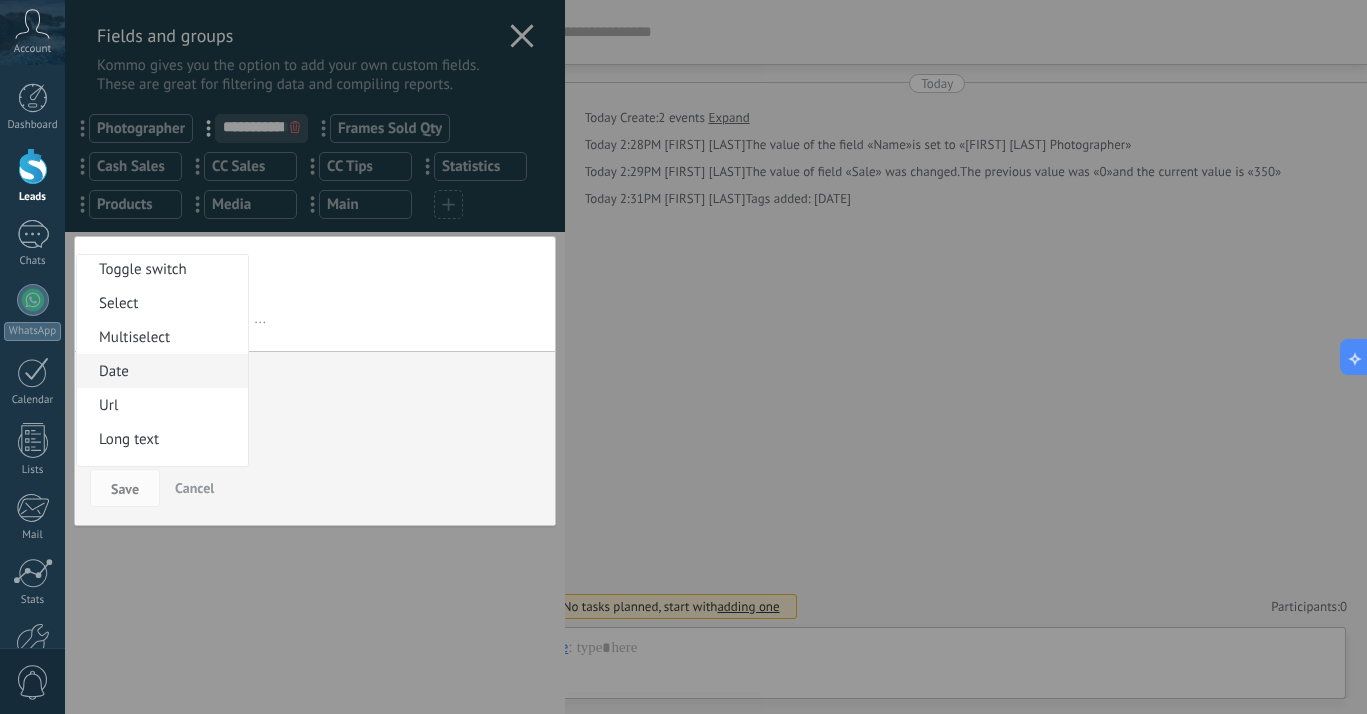 click on "Date" at bounding box center [159, 371] 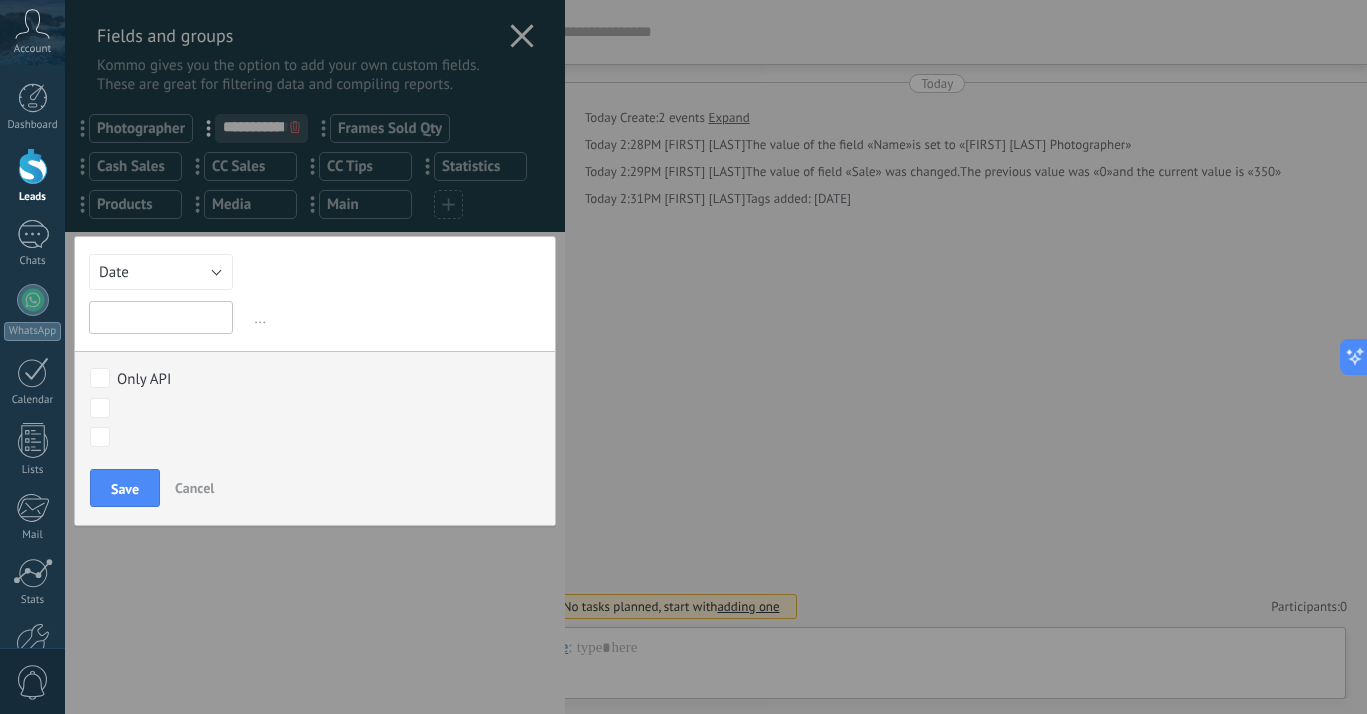 click at bounding box center (161, 317) 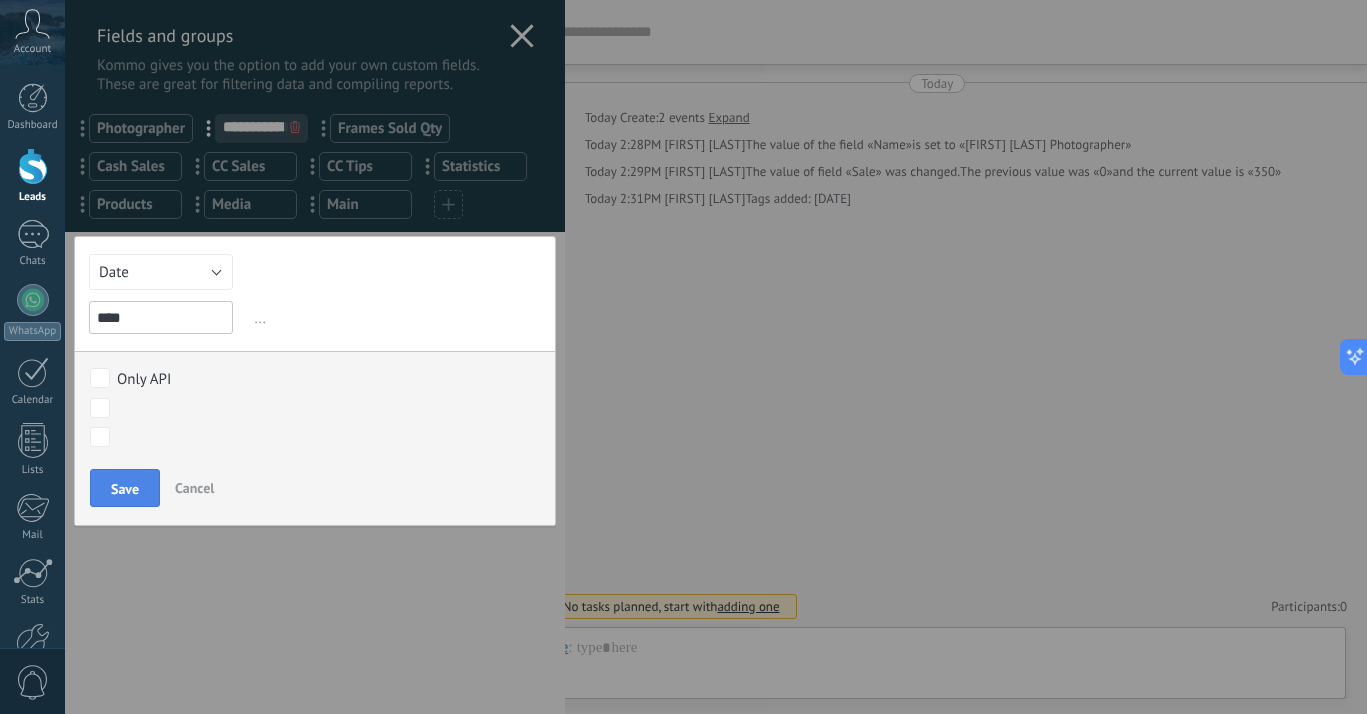 type on "****" 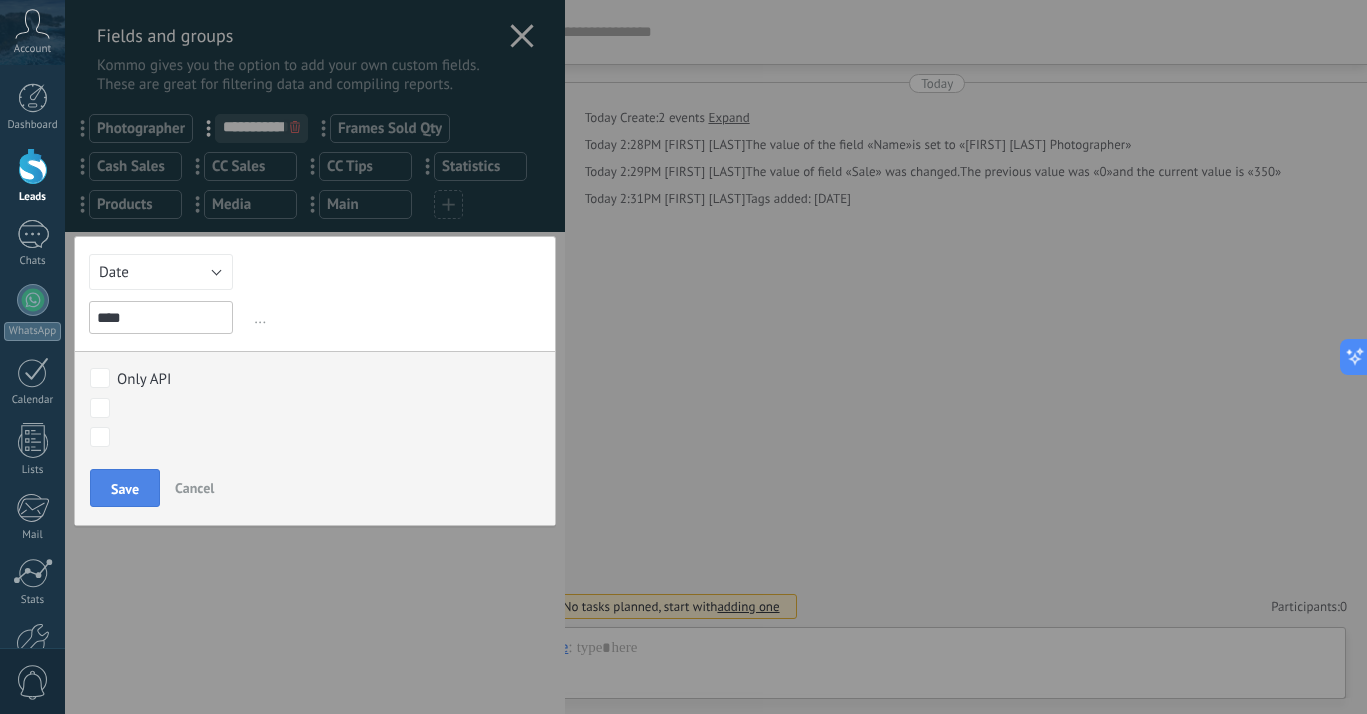 click on "Save" at bounding box center [125, 489] 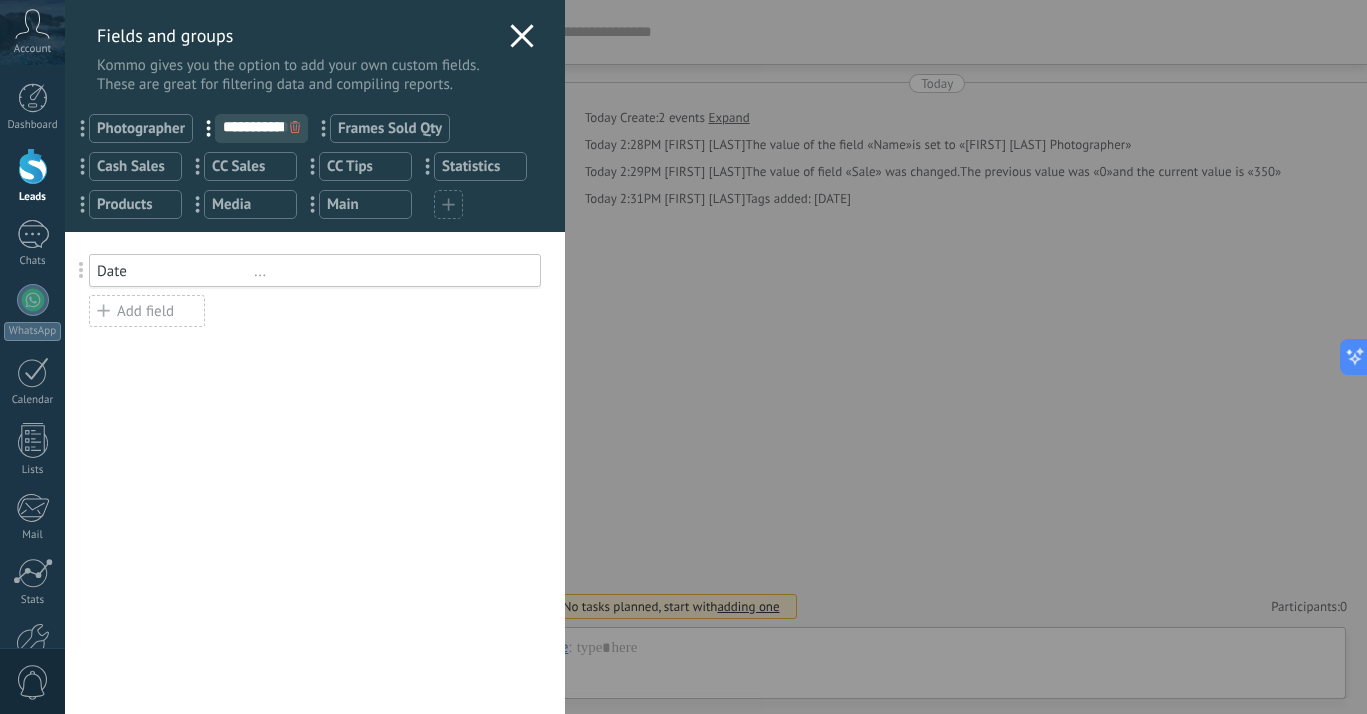click on "Add field" at bounding box center (147, 311) 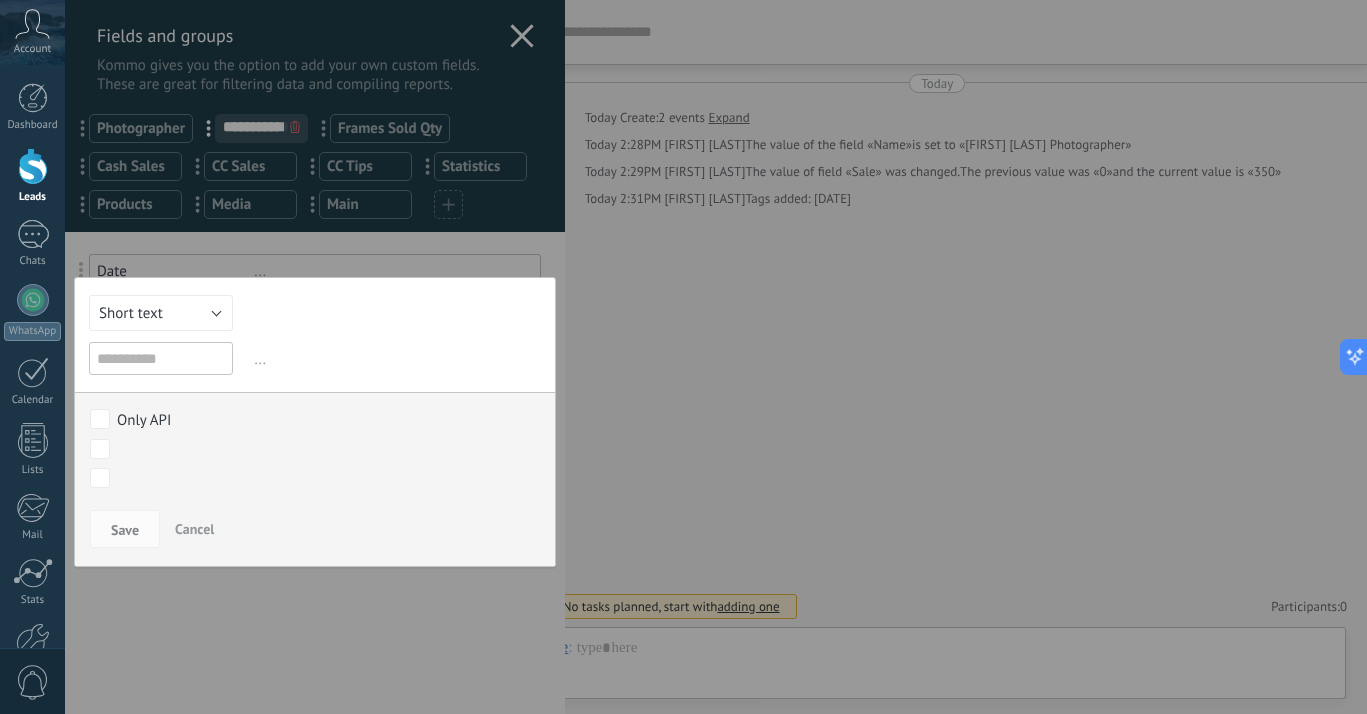 click on "Short text Numeric Toggle switch Select Multiselect Date Url Long text Radiobutton Short address Address Birthday Tax ID Date and time Currency Catalogs and lists File Short text ... The currency field allows you to enter monetary values outside of your account’s currency Use a formula to calculate the value = [ — insert a field * — multiply / — divide + — add - — subtract ( ) — parentheses Use a formula to fill in the field’s value automatically. For example,  [Sale] * 0.2  will calculate and fill in a 20% discount. Only API Contacted Request processed Service booked Specialist assigned Invoice sent Service rendered Canceled Contacted Request processed Service booked Specialist assigned Invoice sent Service rendered Canceled Save Cancel" at bounding box center (315, 422) 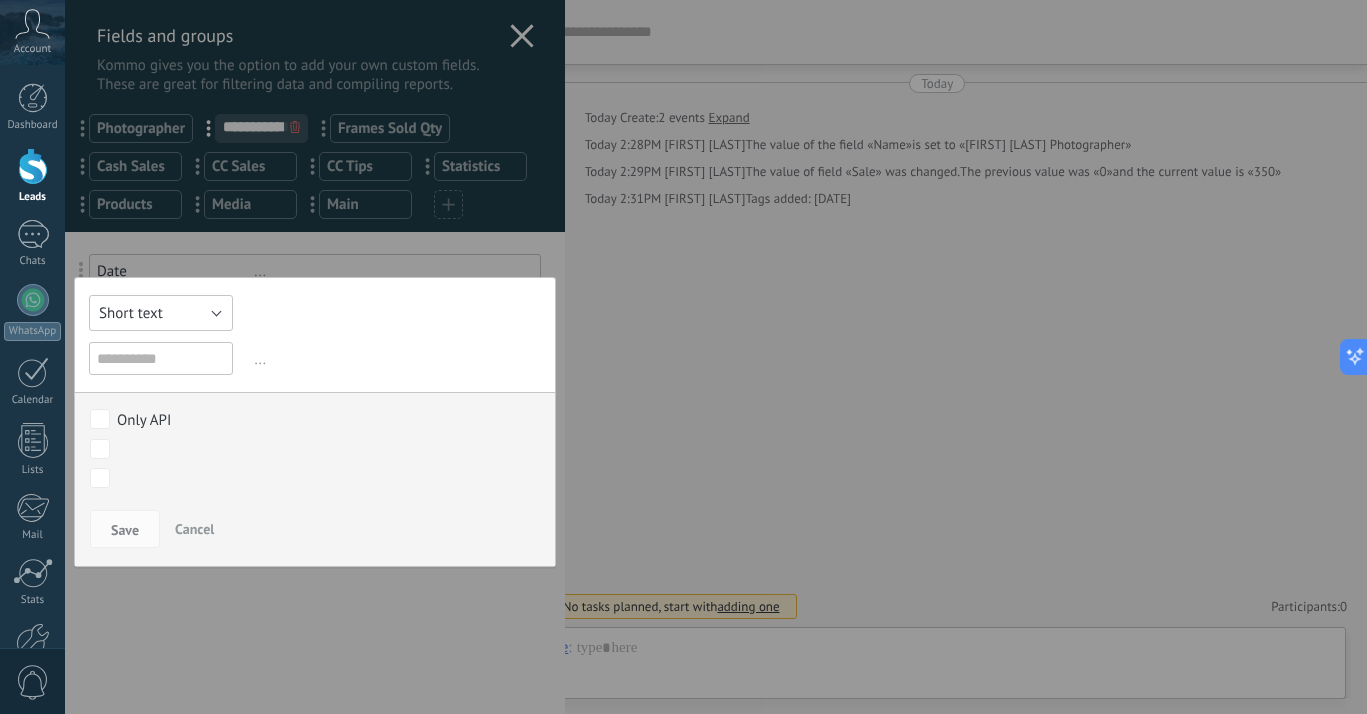 click on "Short text" at bounding box center (161, 313) 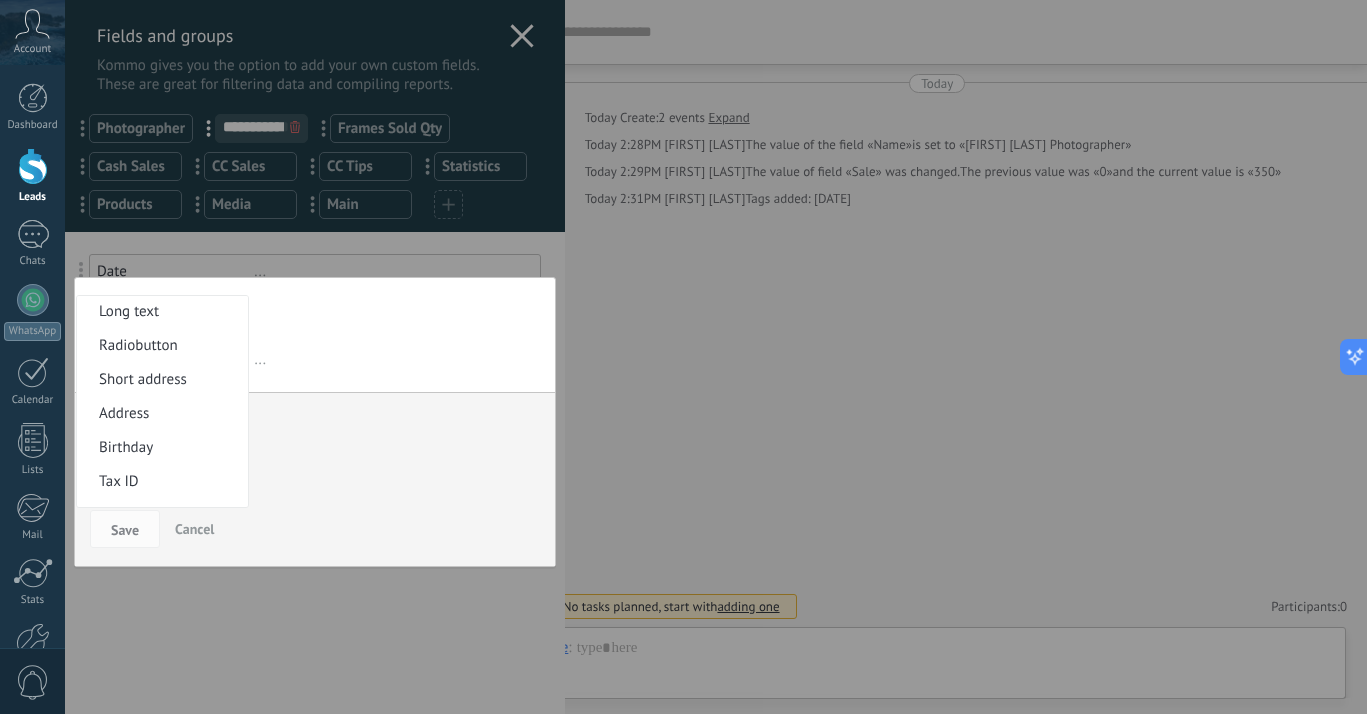 scroll, scrollTop: 0, scrollLeft: 0, axis: both 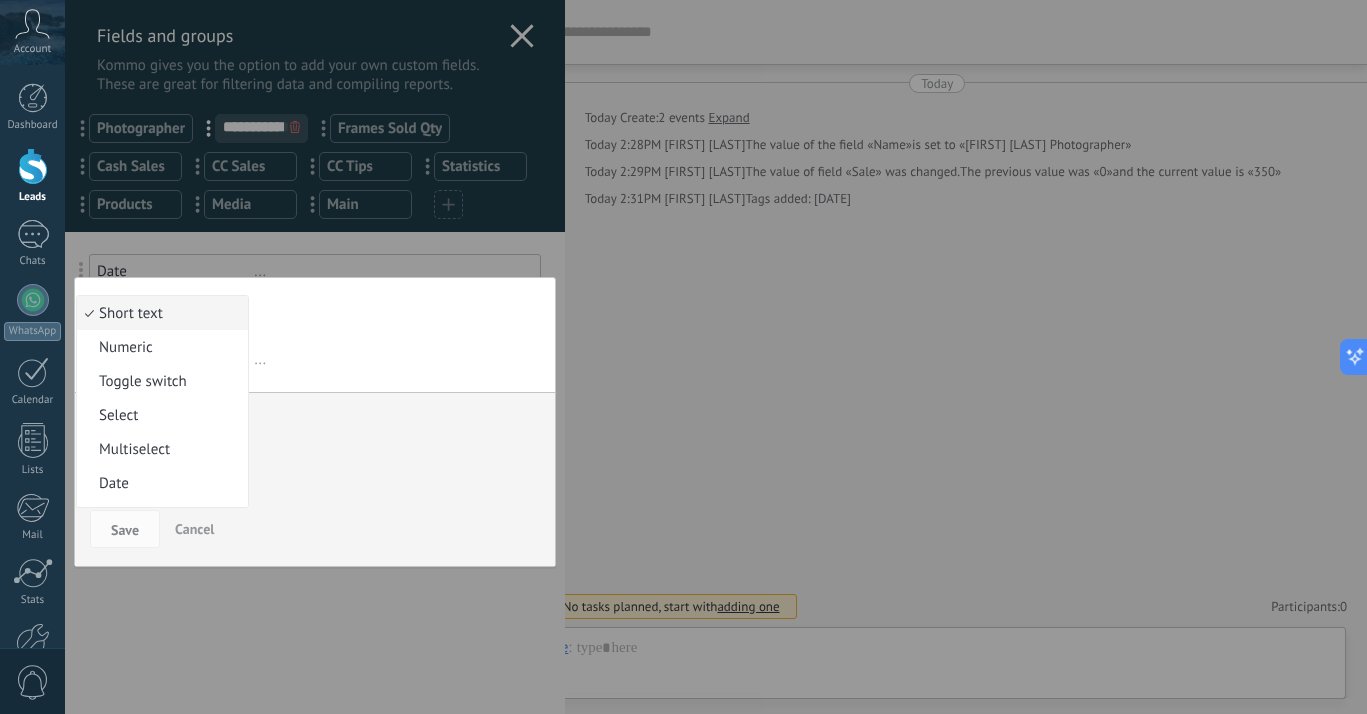 click on "Short text" at bounding box center (159, 313) 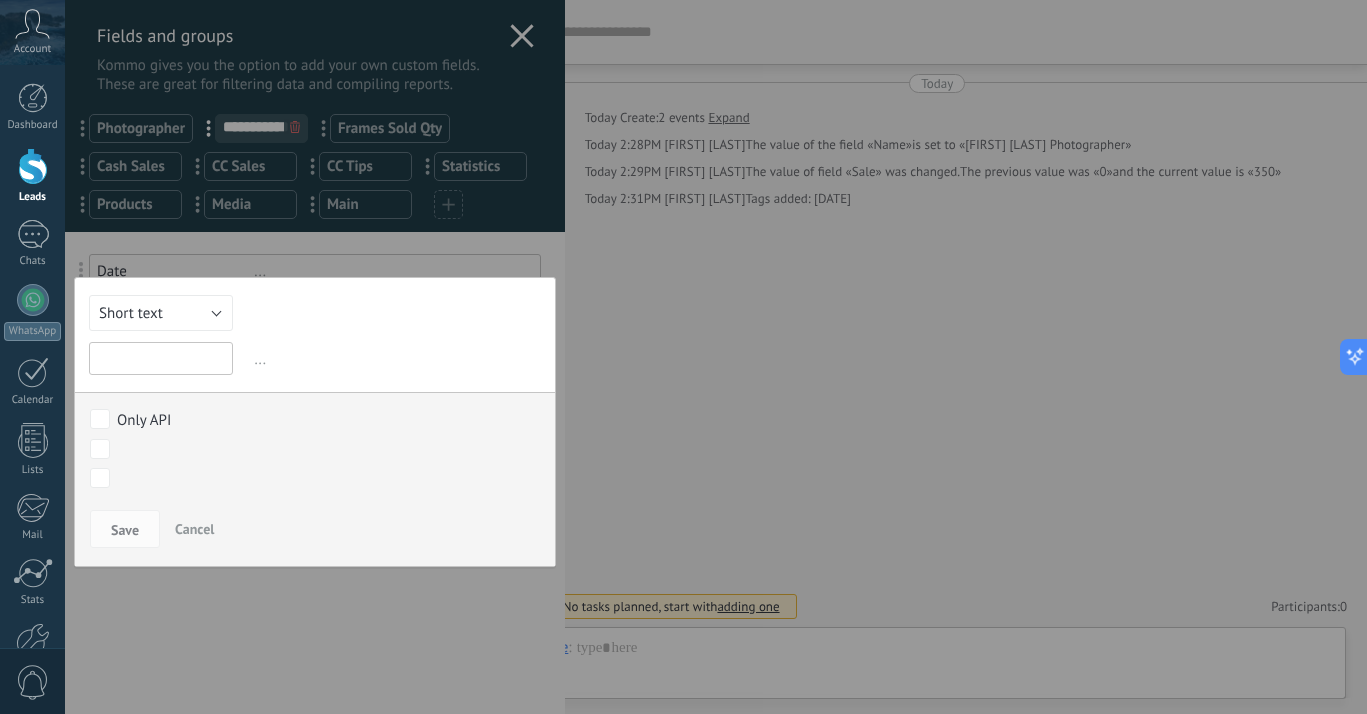 click at bounding box center (161, 358) 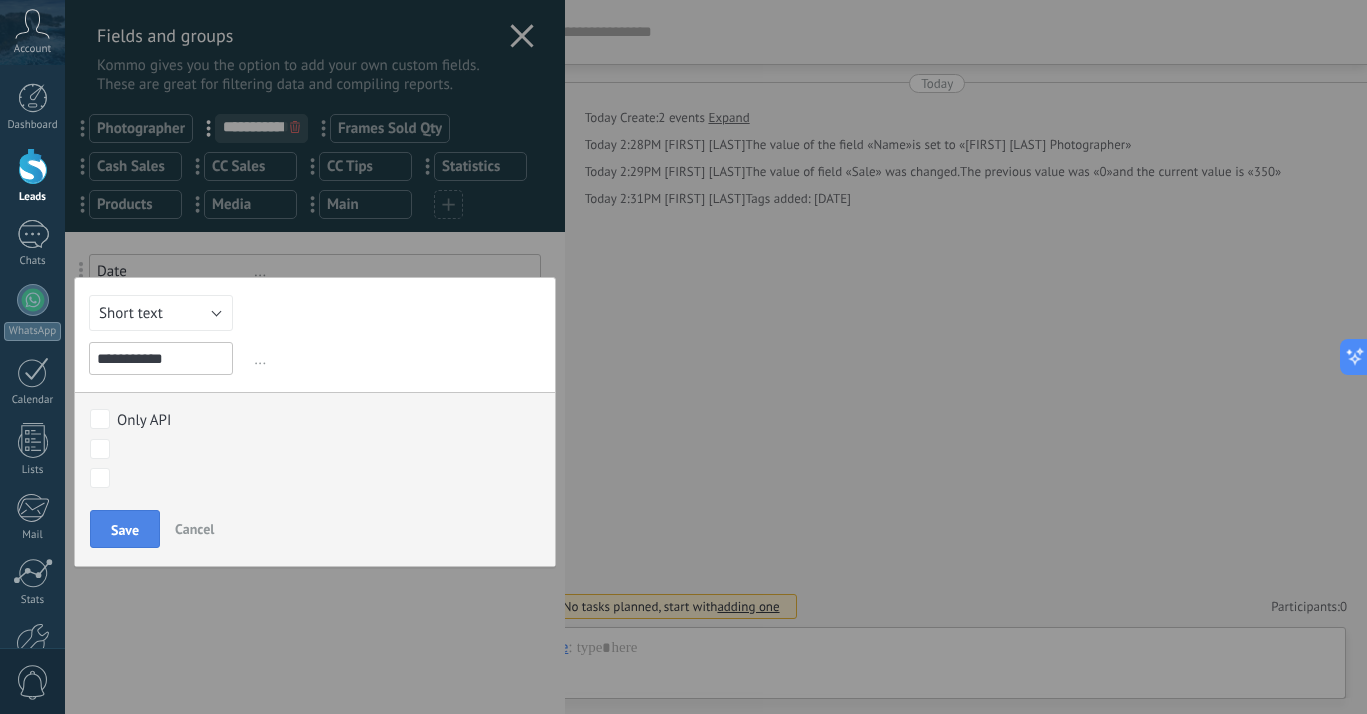 type on "**********" 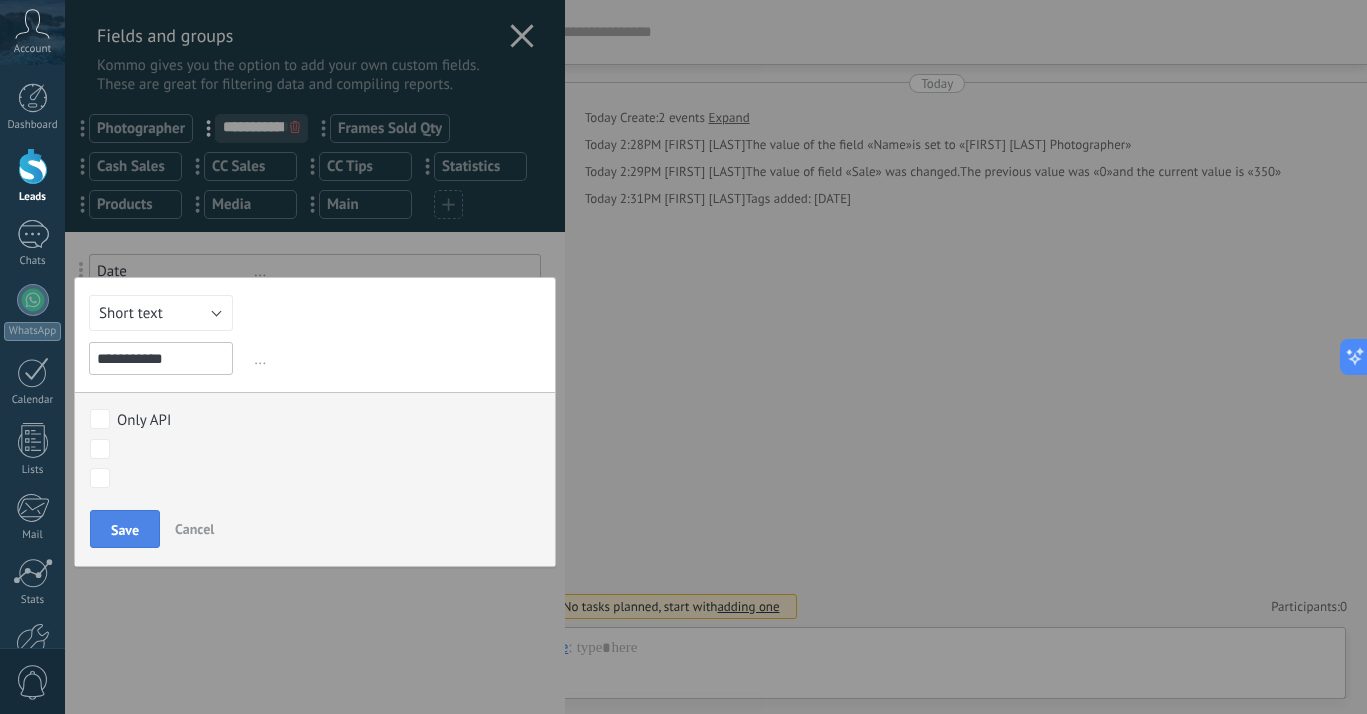 click on "Save" at bounding box center [125, 529] 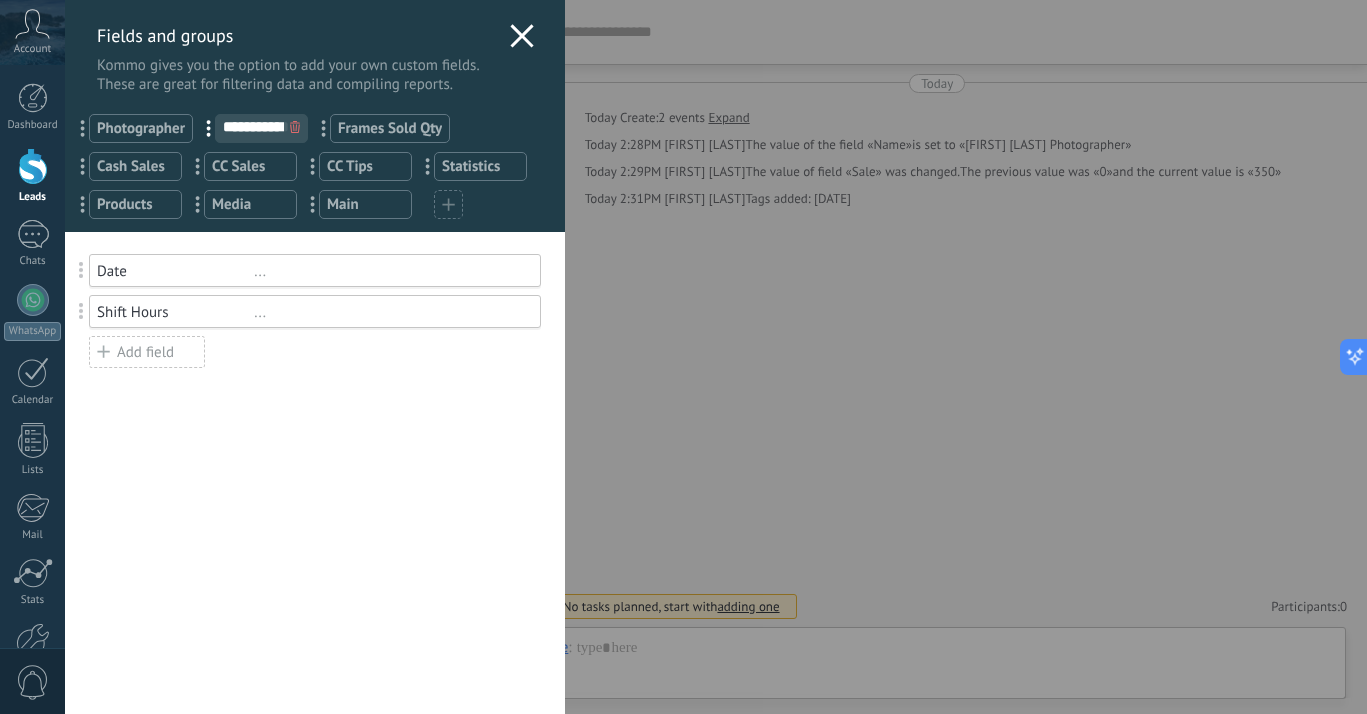 click 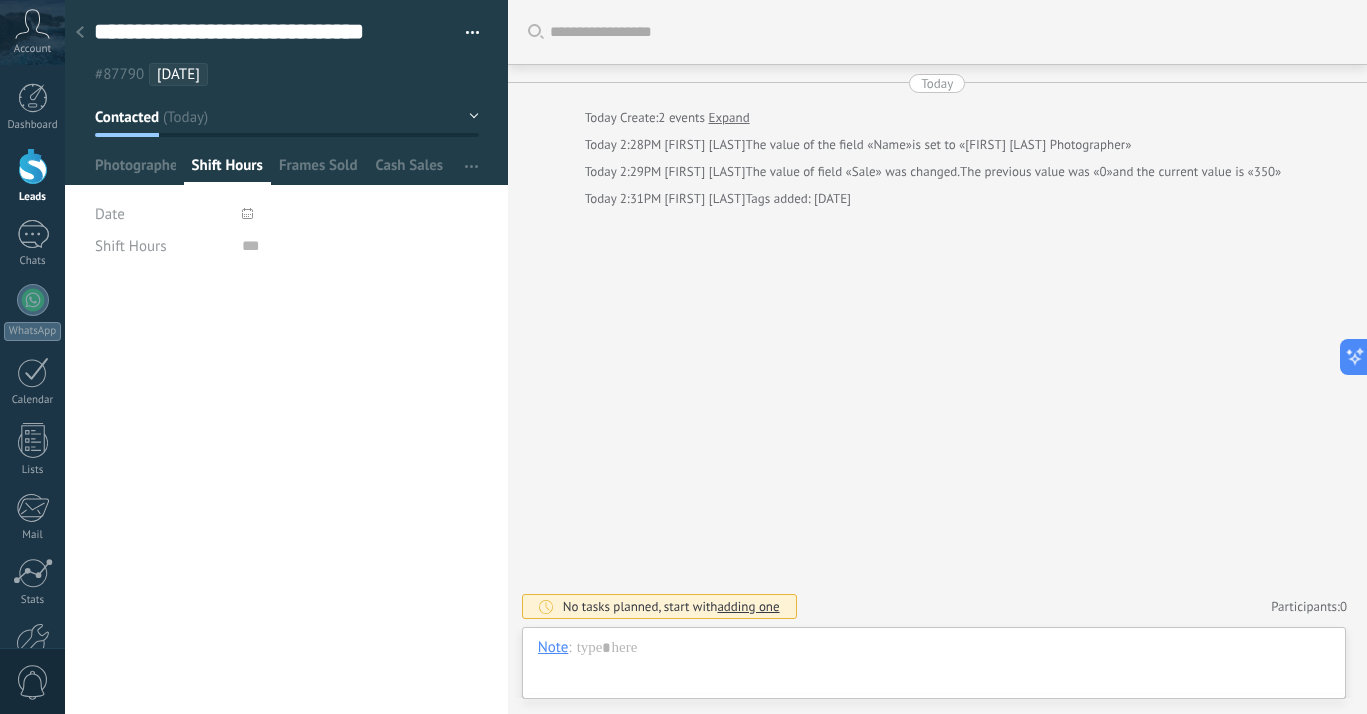 scroll, scrollTop: 30, scrollLeft: 0, axis: vertical 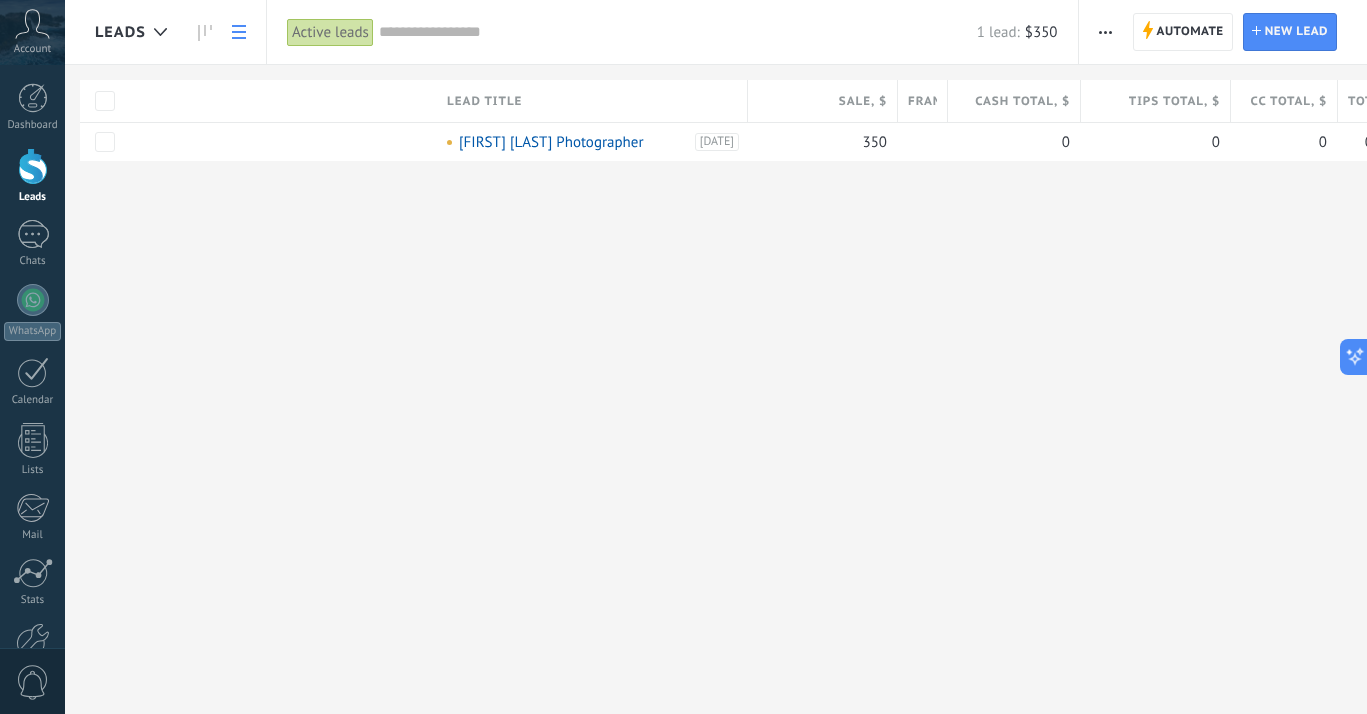 click at bounding box center (1105, 32) 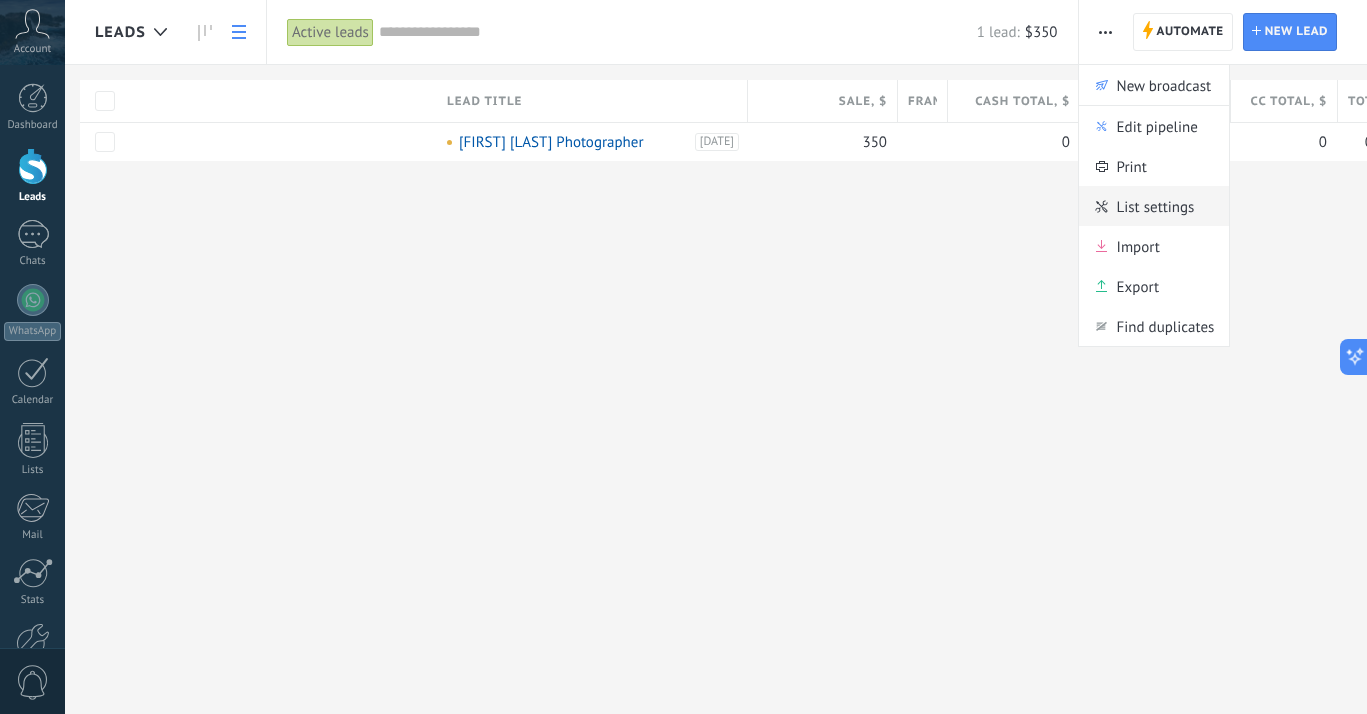 click on "List settings" at bounding box center (1156, 206) 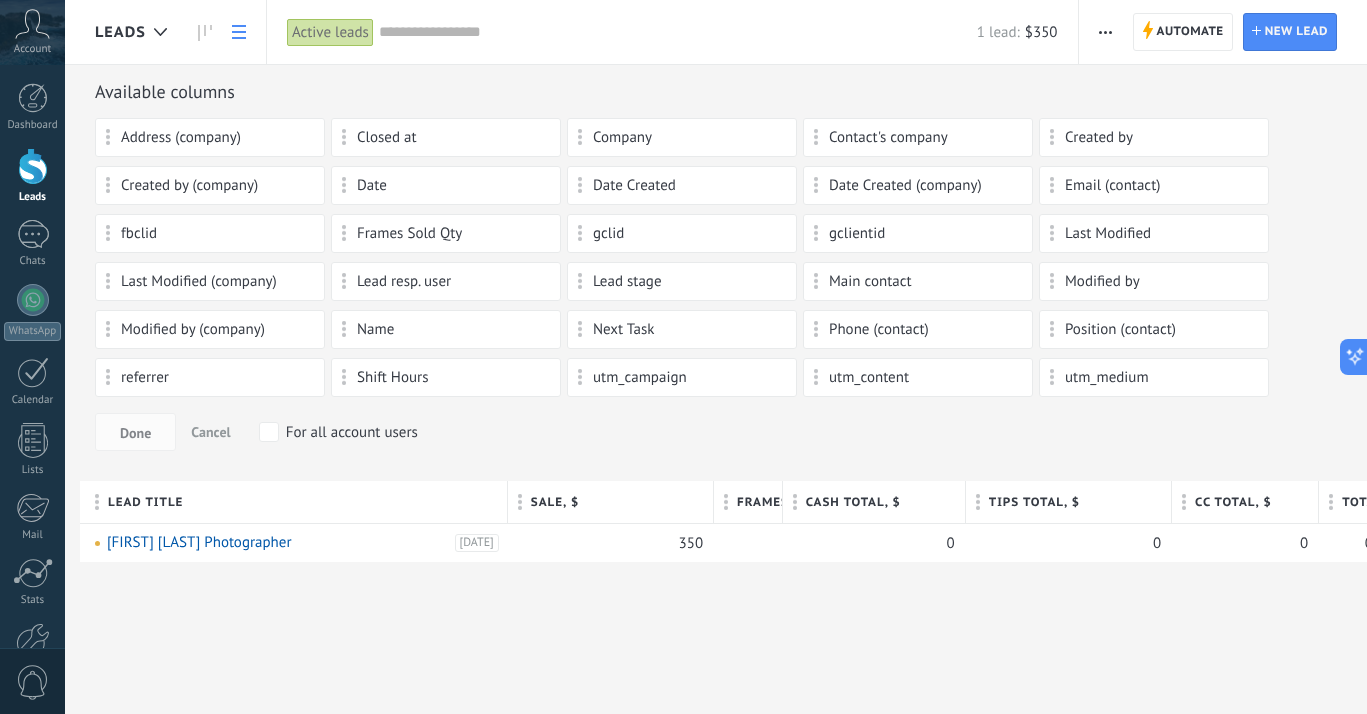 scroll, scrollTop: 5, scrollLeft: 0, axis: vertical 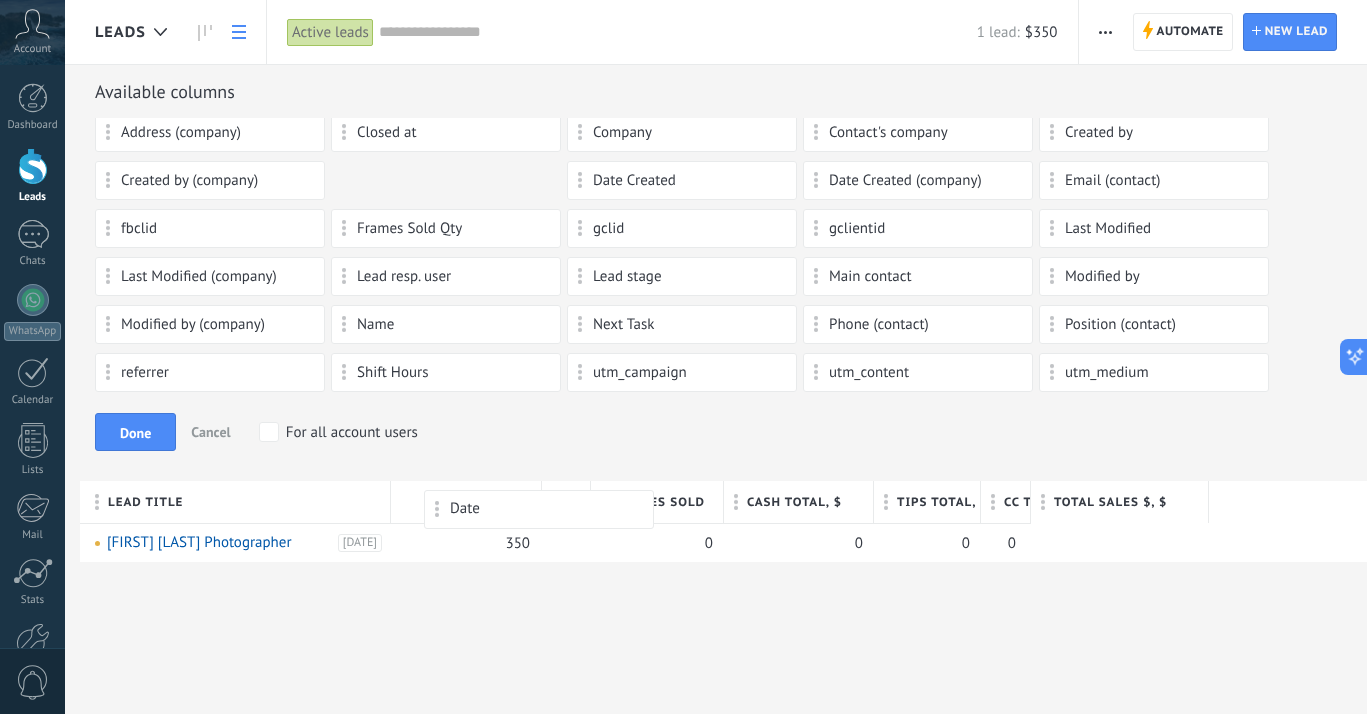 drag, startPoint x: 407, startPoint y: 176, endPoint x: 501, endPoint y: 500, distance: 337.36035 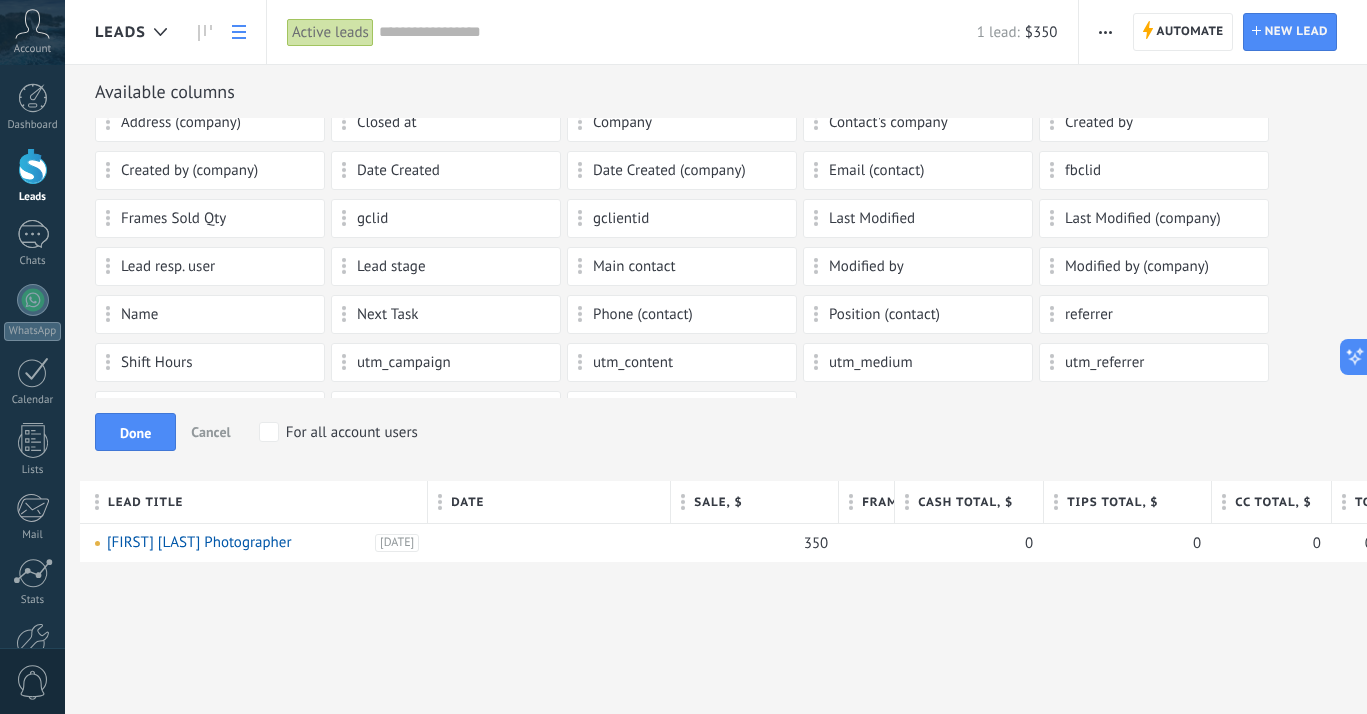 scroll, scrollTop: 56, scrollLeft: 0, axis: vertical 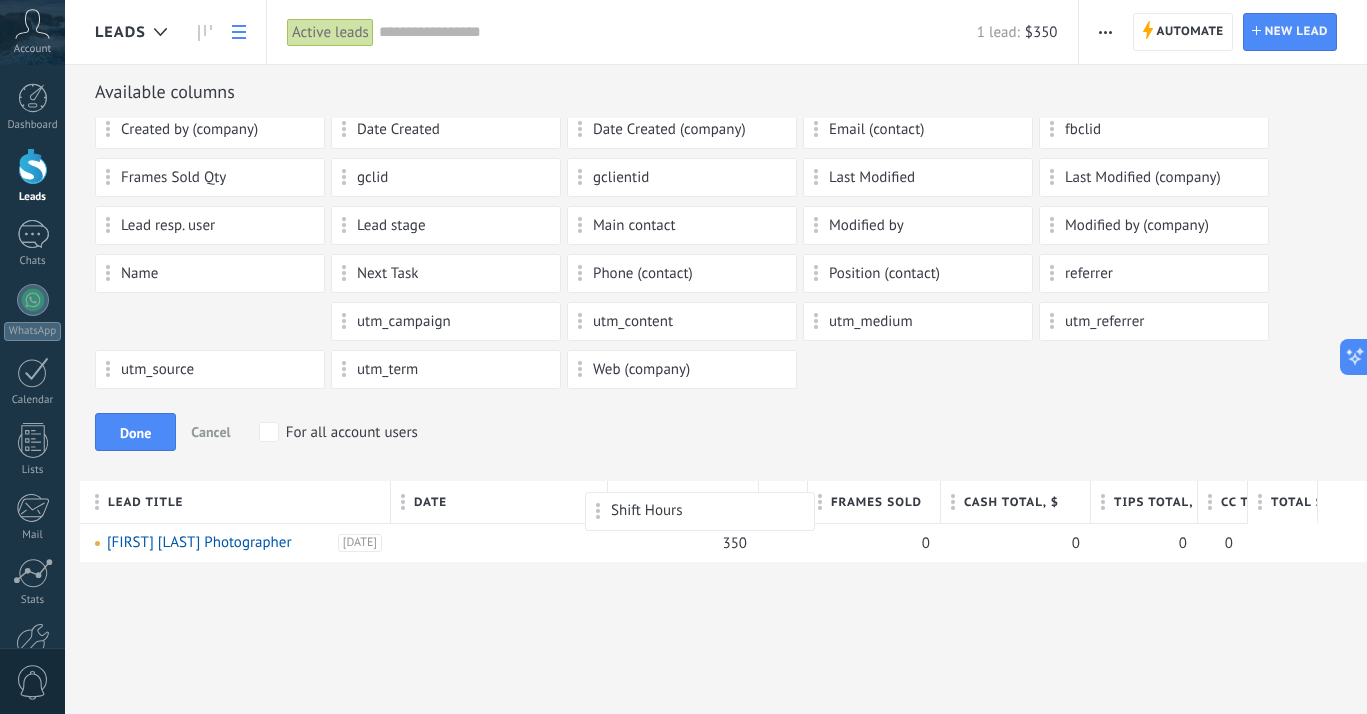 drag, startPoint x: 164, startPoint y: 326, endPoint x: 654, endPoint y: 502, distance: 520.6496 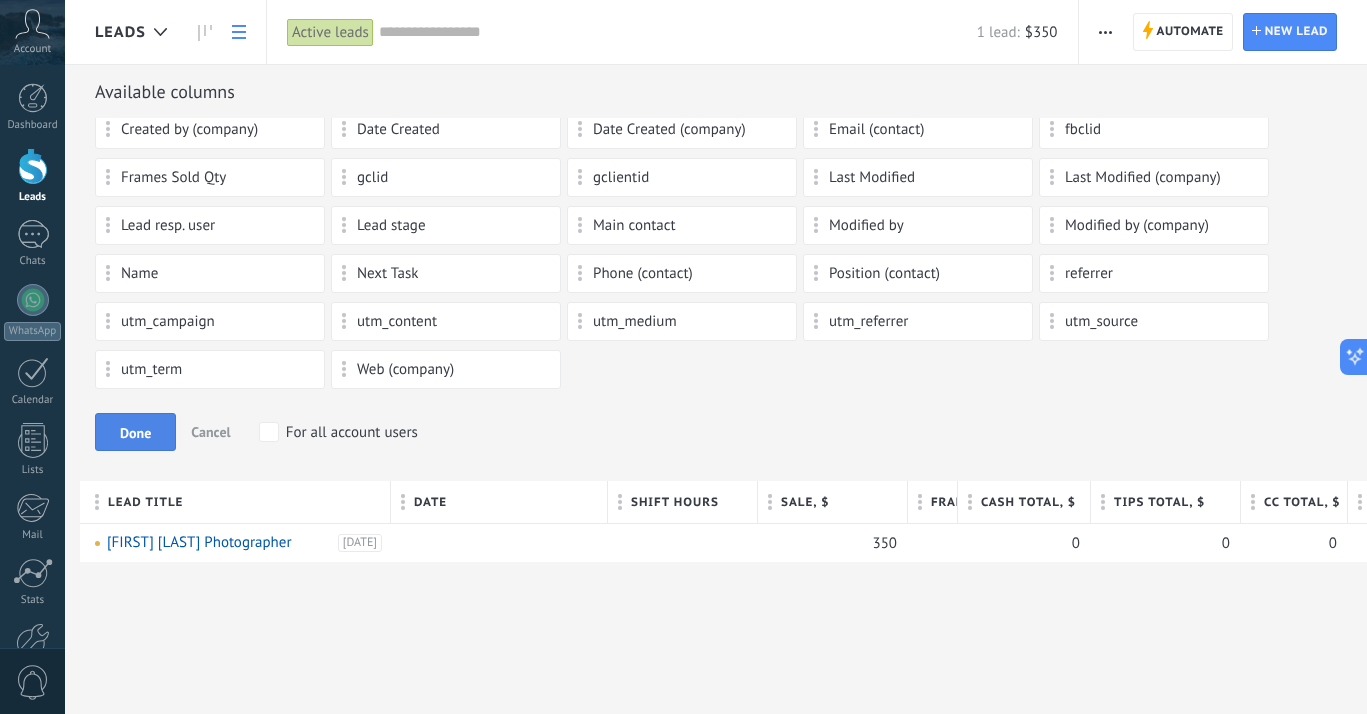 click on "Done" at bounding box center (135, 433) 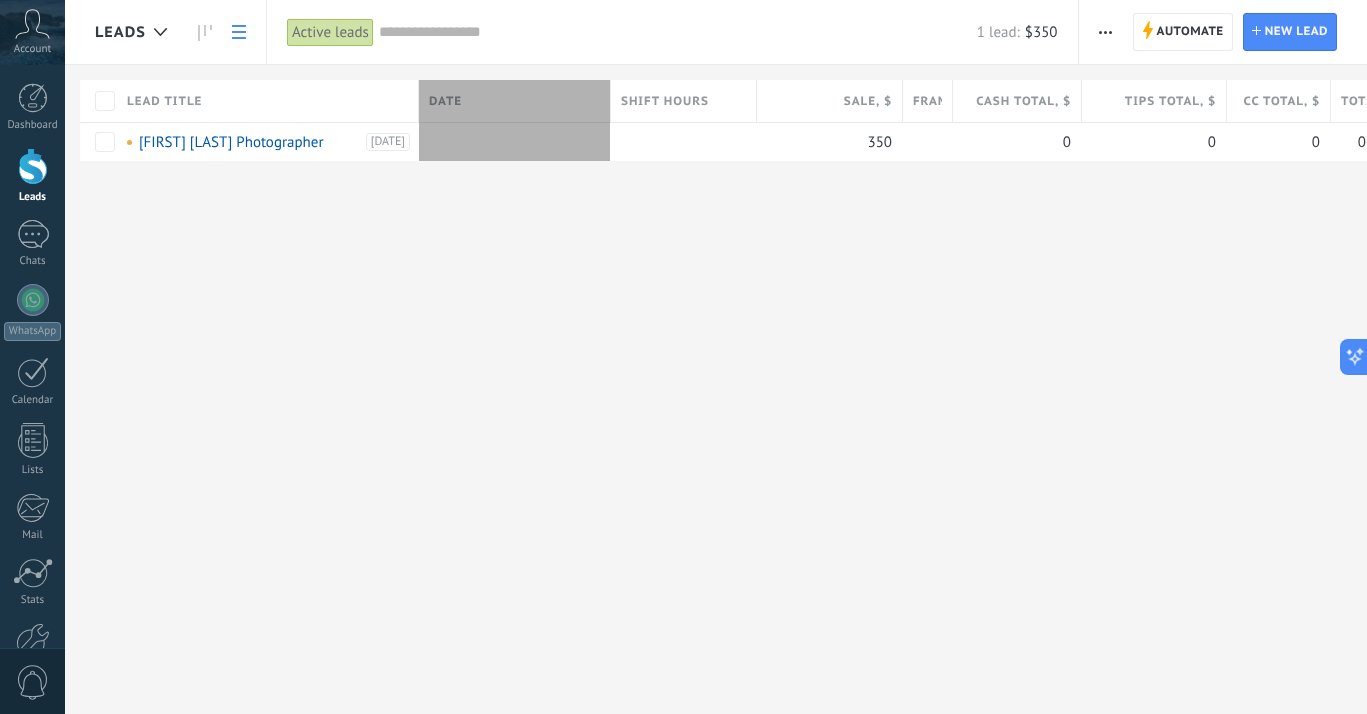 type on "**********" 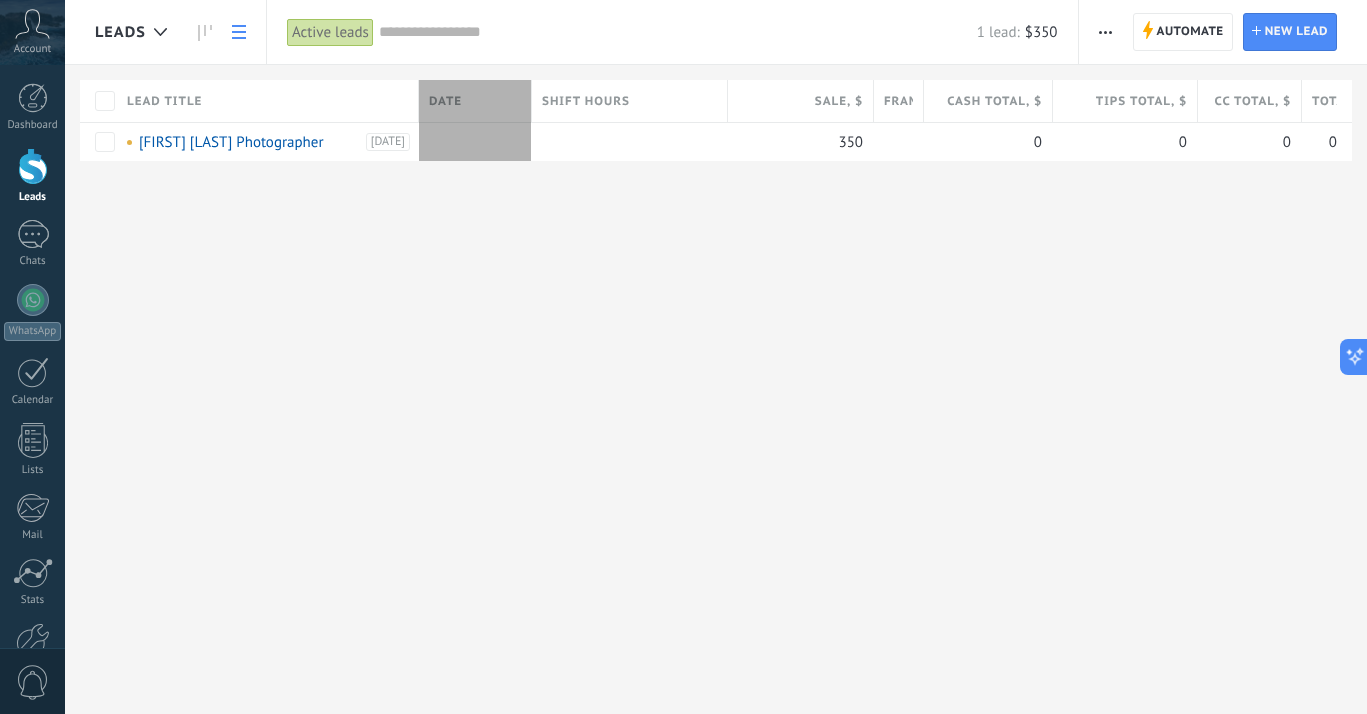 drag, startPoint x: 627, startPoint y: 99, endPoint x: 529, endPoint y: 98, distance: 98.005104 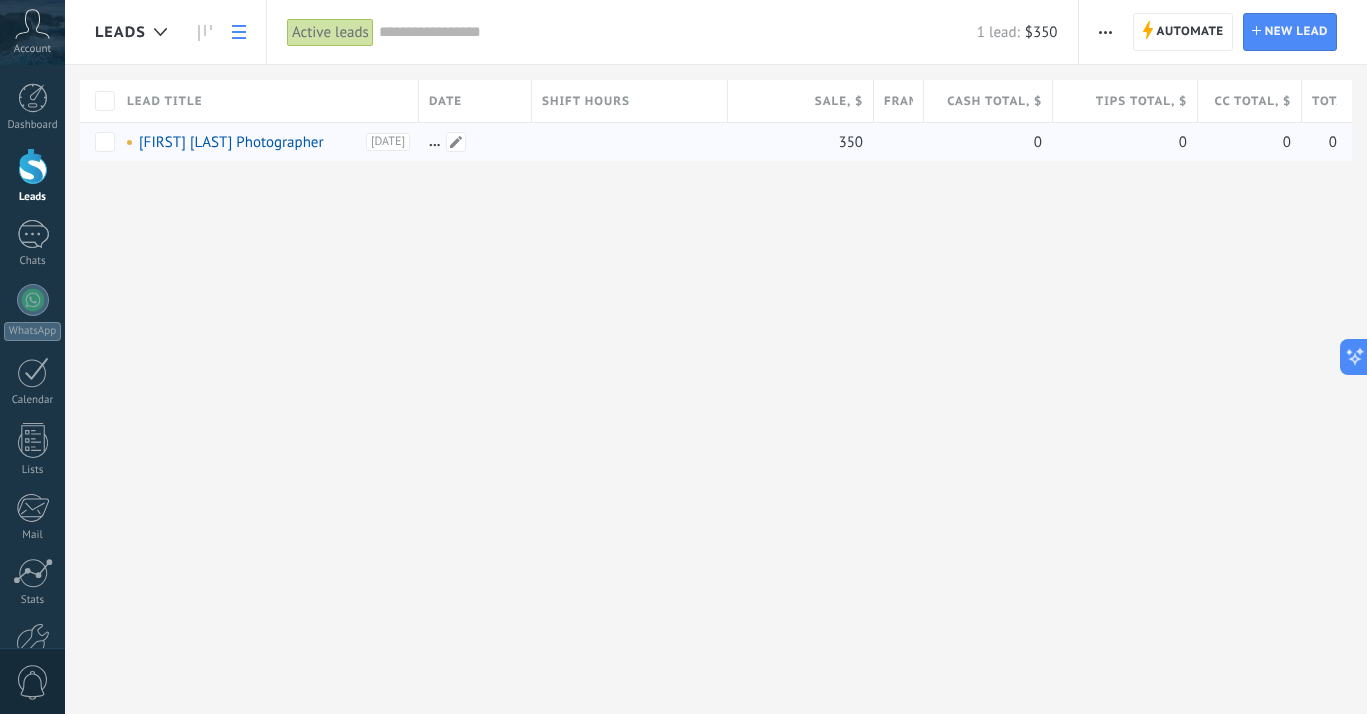 click at bounding box center [470, 142] 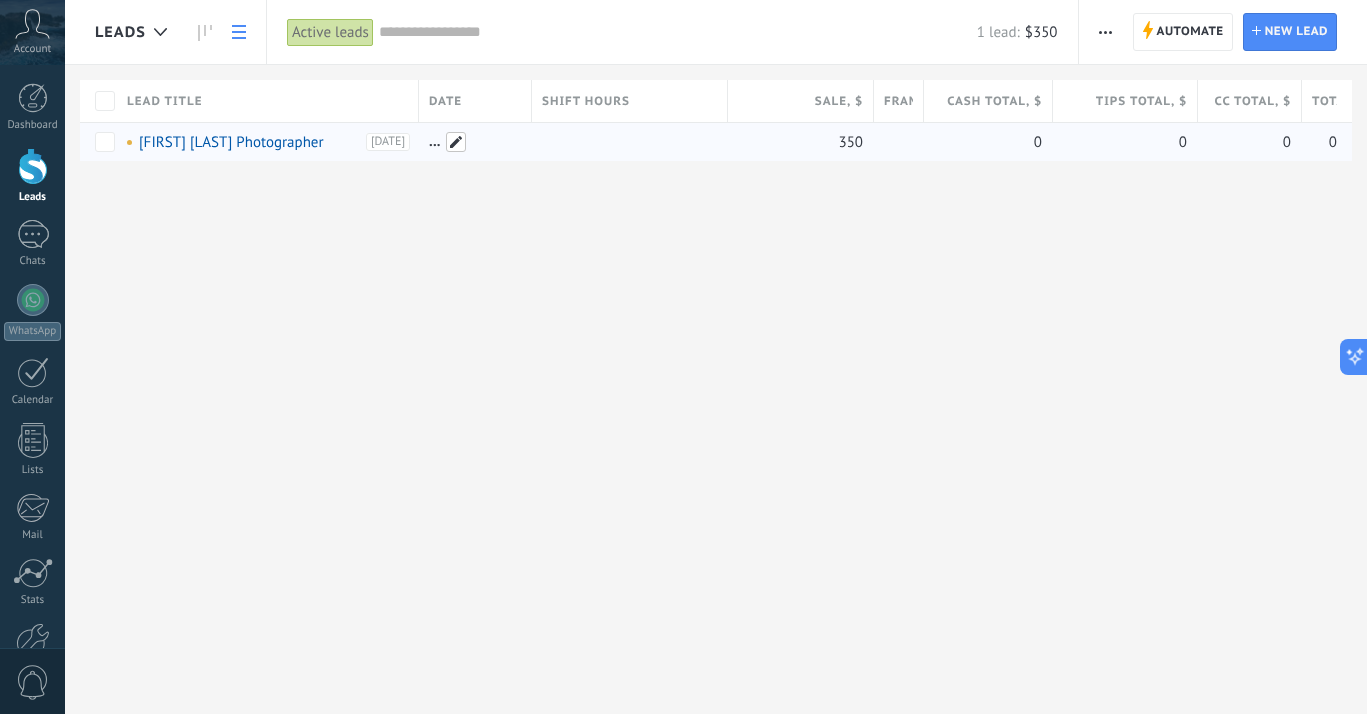 click at bounding box center [456, 142] 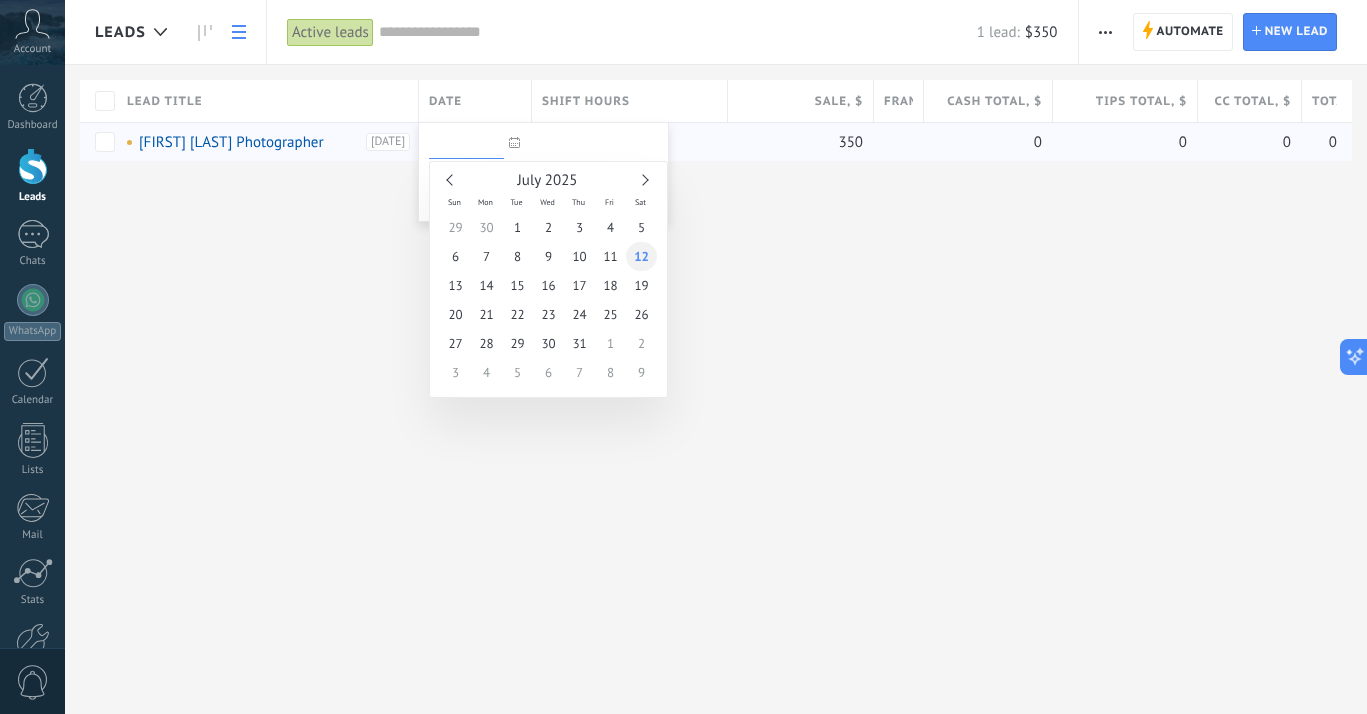 type on "**********" 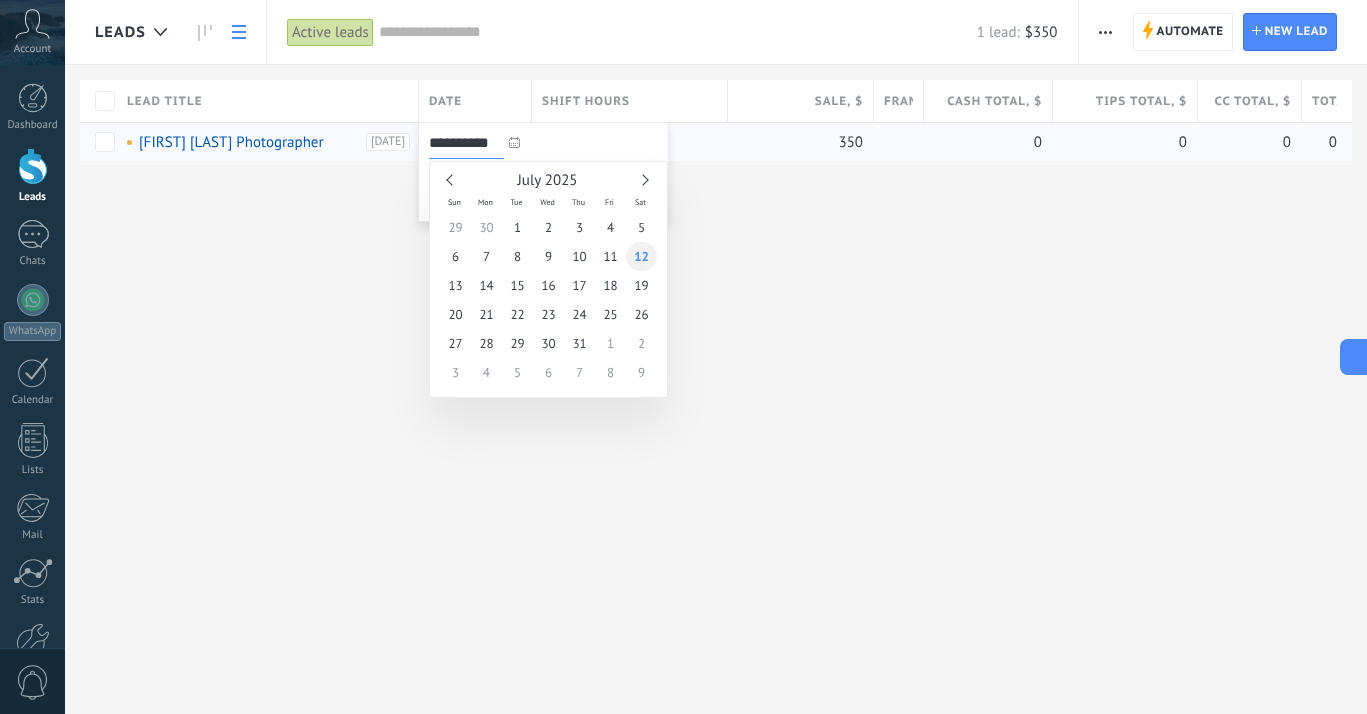 click on "12" at bounding box center [641, 256] 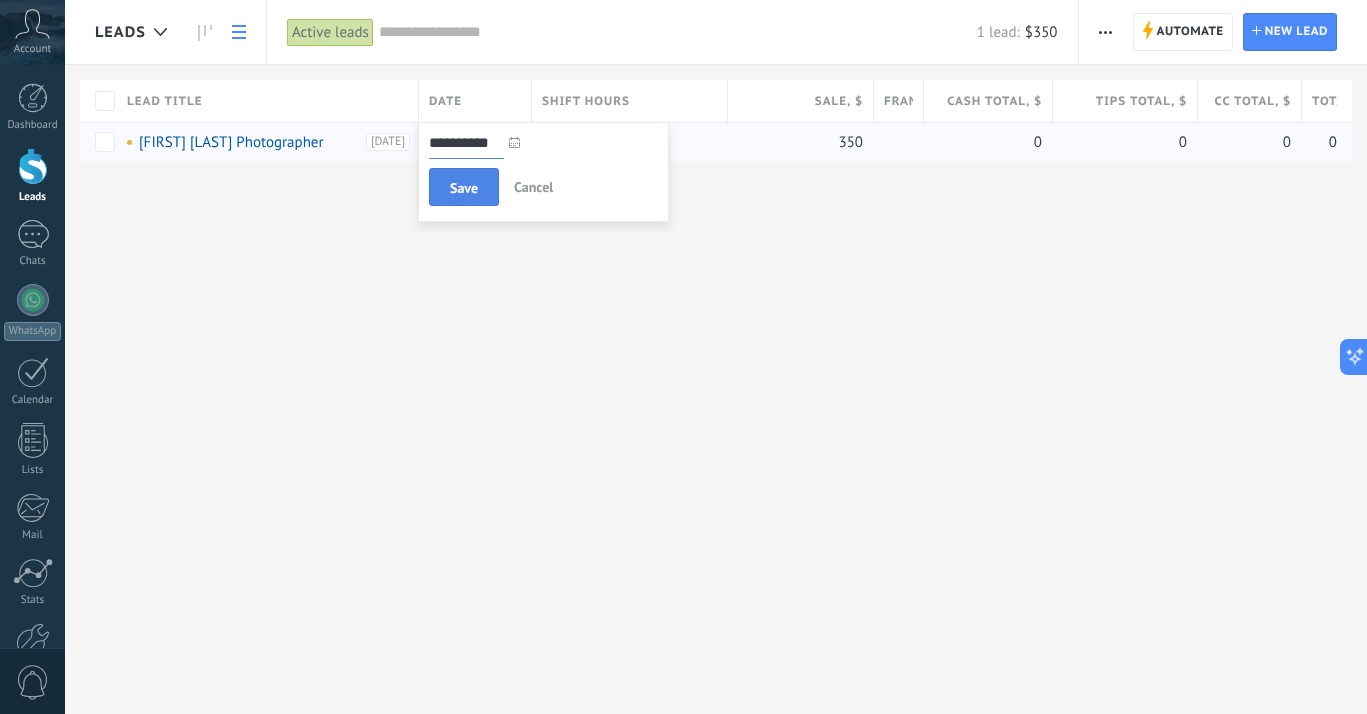 click on "Save" at bounding box center [464, 187] 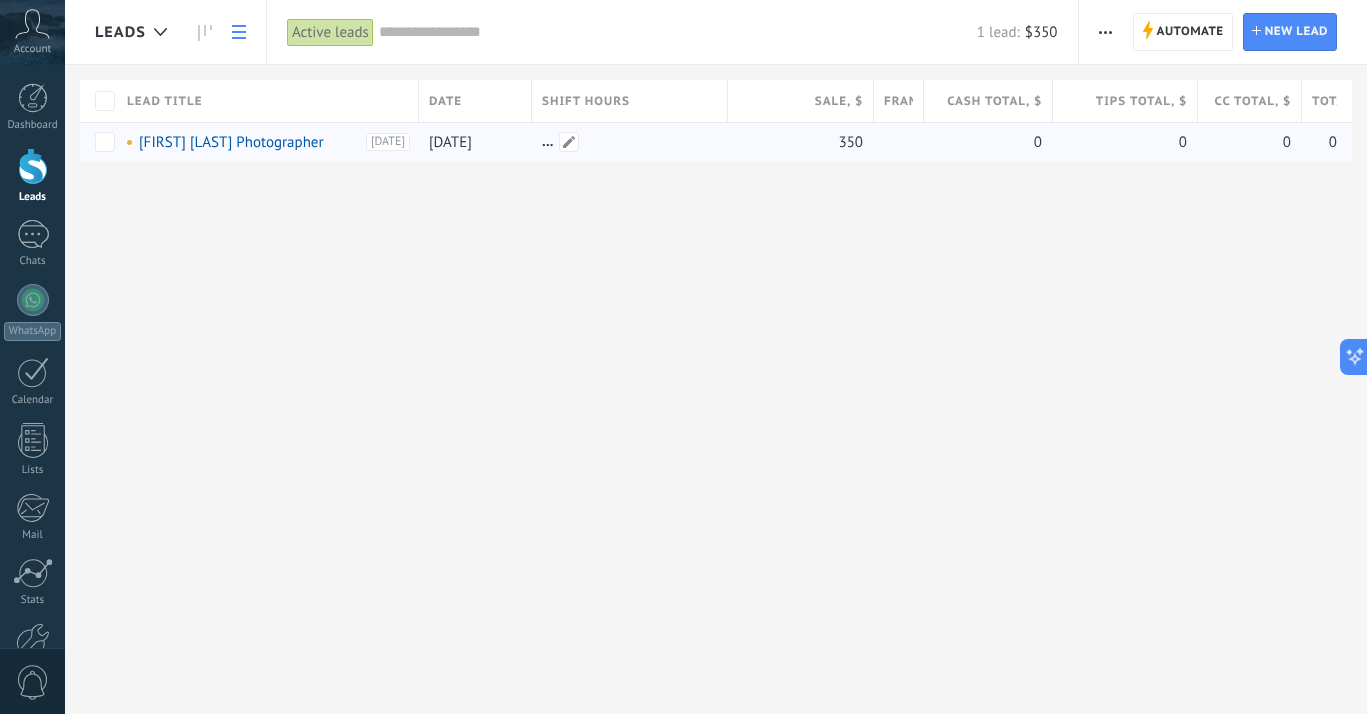 click at bounding box center (625, 142) 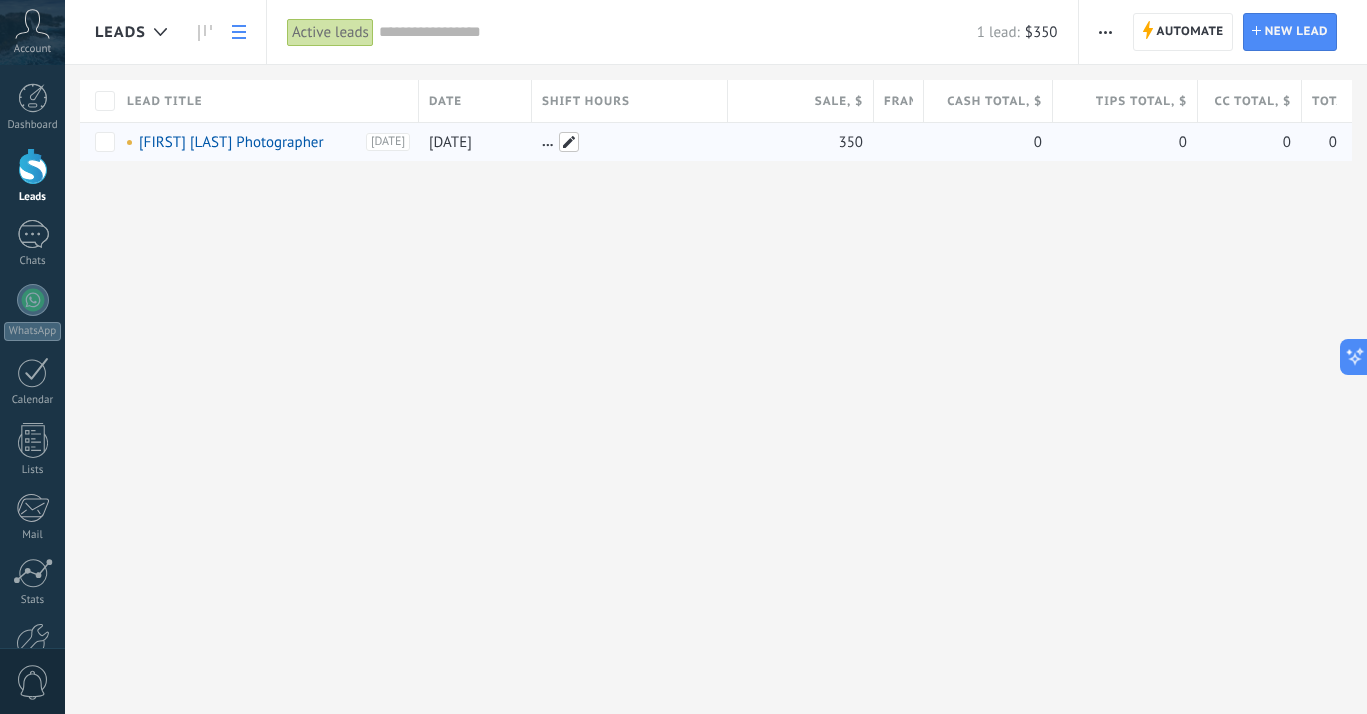 click at bounding box center (569, 142) 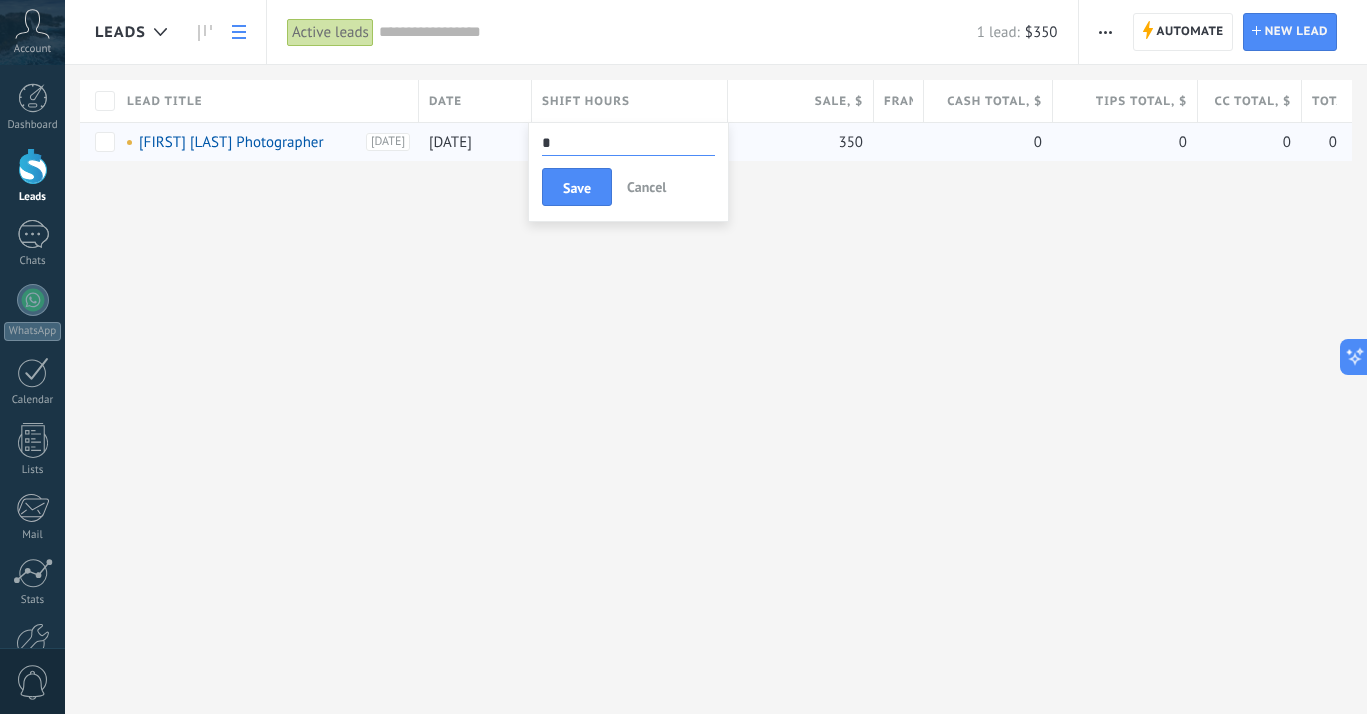 type on "*" 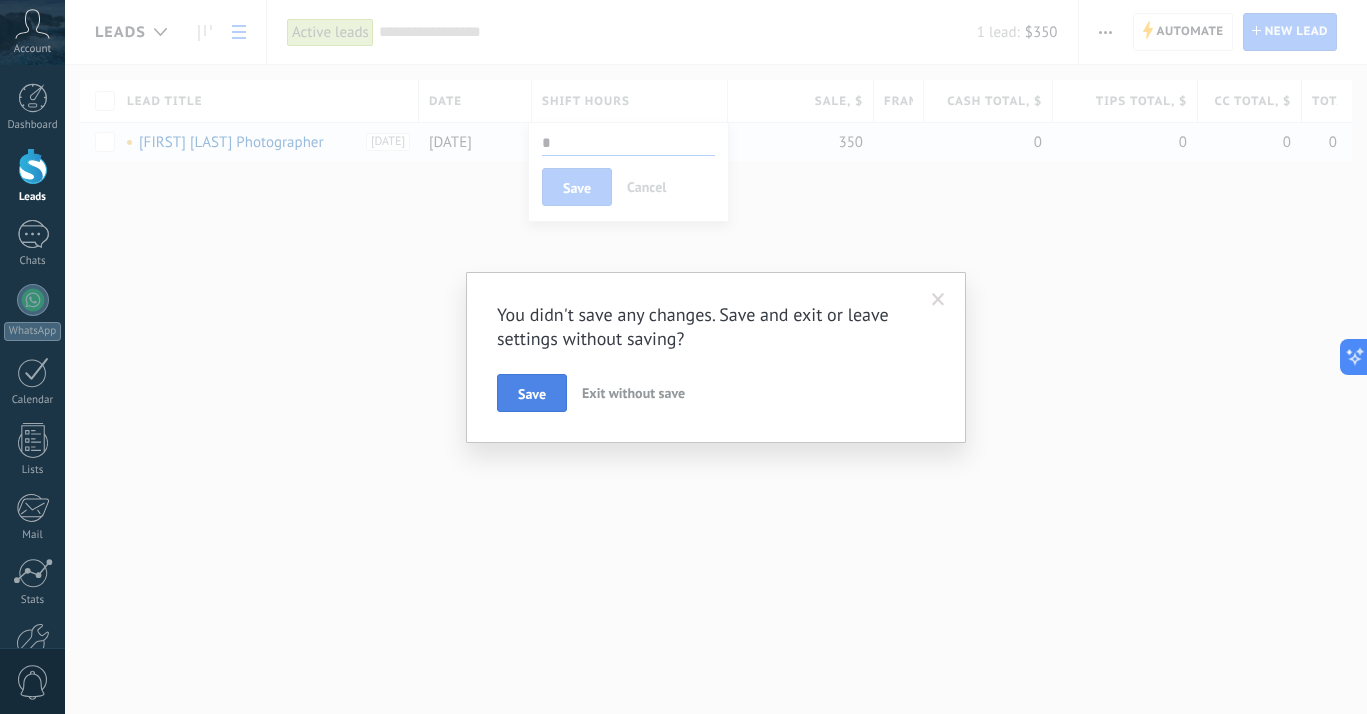 click on "Save" at bounding box center [532, 393] 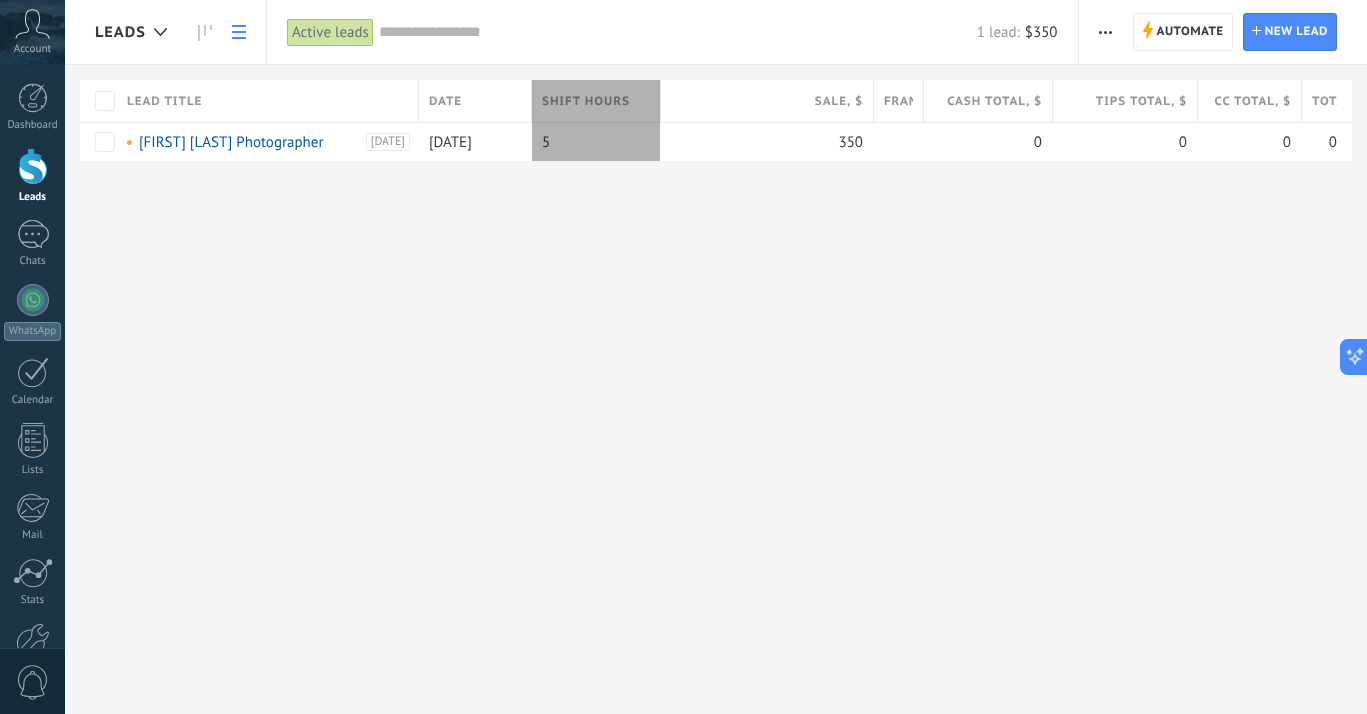 drag, startPoint x: 728, startPoint y: 86, endPoint x: 661, endPoint y: 86, distance: 67 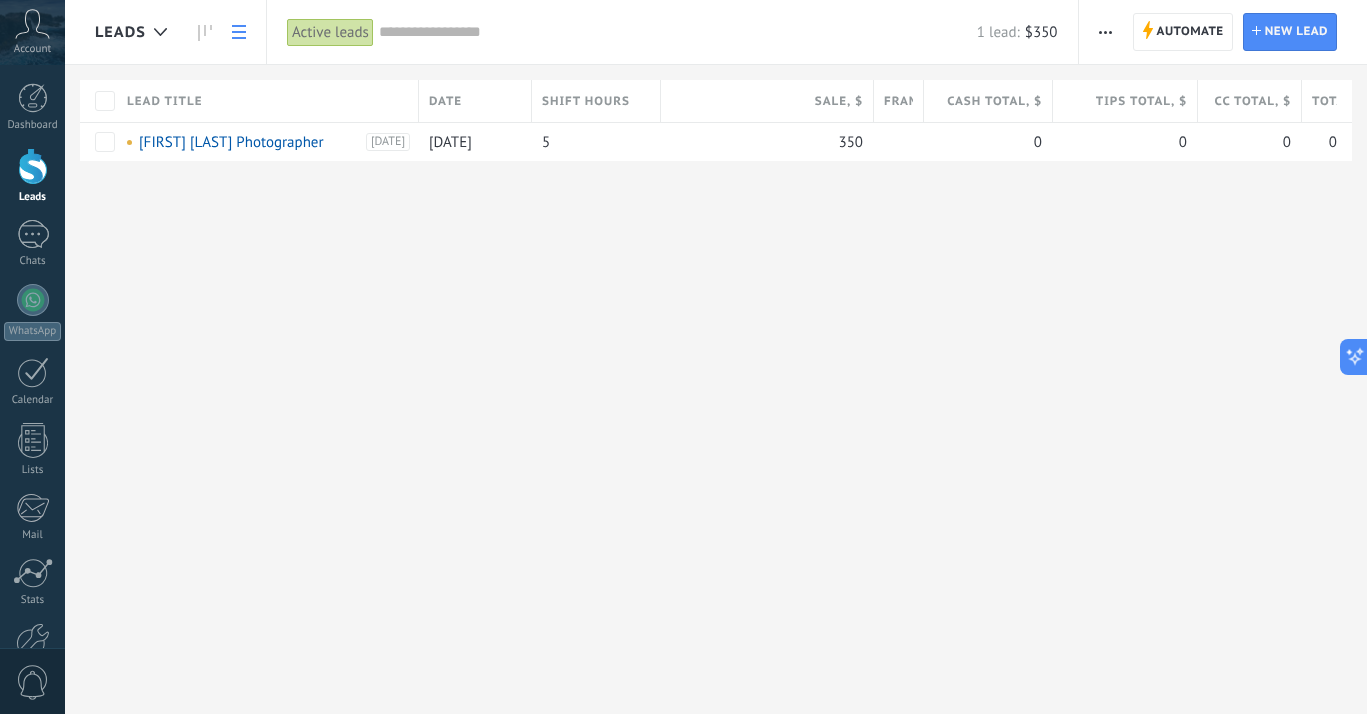 click on "Leads Automate New broadcast Edit pipeline Print List settings Import Export Find duplicates Automate Automate Lead New lead
Active leads
Apply 1 lead:  $350 Active leads My leads Won leads Lost leads Leads without Tasks Leads with Overdue Tasks Deleted Save Lead properties Any time Any time Today Yesterday Last  ** 30  days This week Last week This month Last month This quarter This year   Select all Incoming leads Contacted Request processed Service booked Specialist assigned Invoice sent Service rendered Canceled All stages Select all Insufficient budget Product does not fit need Not satisfied with conditions Bought from competitor Undefined reason Reason for close-lost leads Select all Phone Email Form Chat All values Select all Due today Due tomorrow Due this week Due this month Due this quarter No Tasks Overdue All values - Cash Sales - CC Sales - CC Tips - Shift Hours Date Date Today Yesterday Last  ** 30  days This week Last week This month Last month This quarter This year - - -" at bounding box center (716, 357) 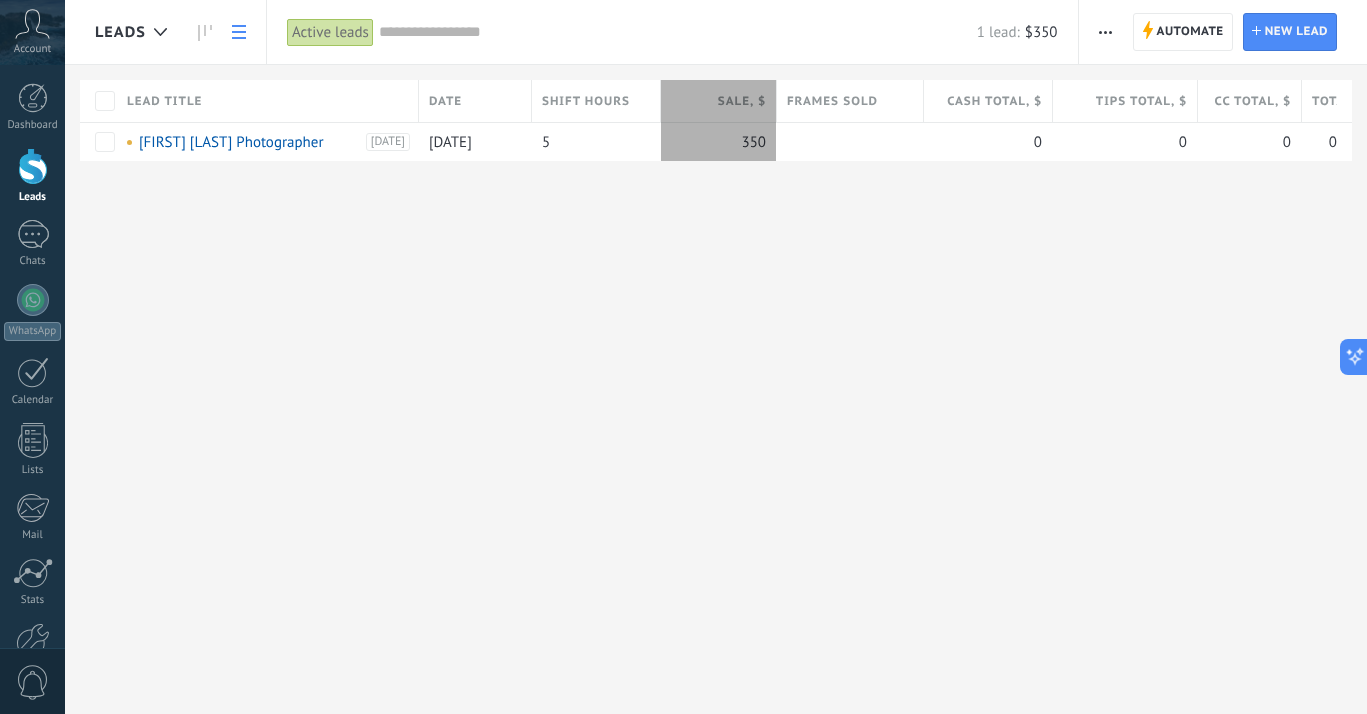 drag, startPoint x: 876, startPoint y: 91, endPoint x: 779, endPoint y: 91, distance: 97 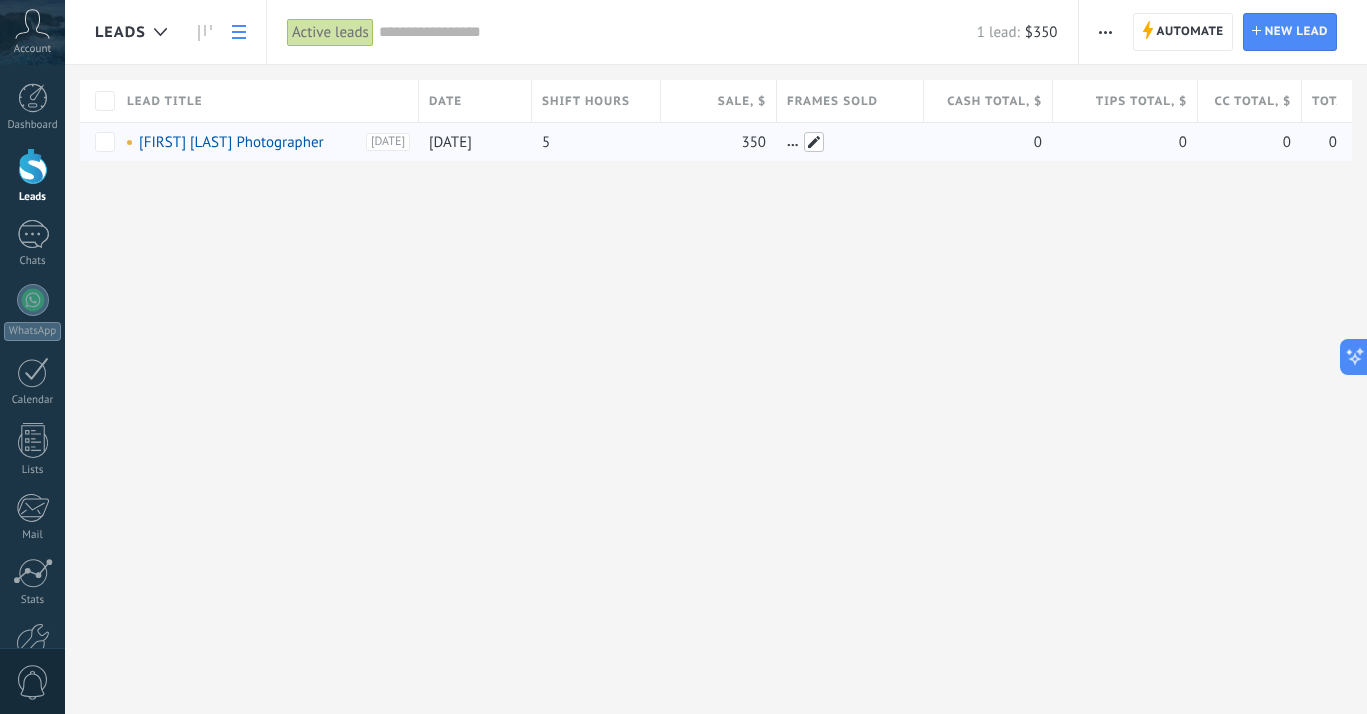 click at bounding box center [814, 142] 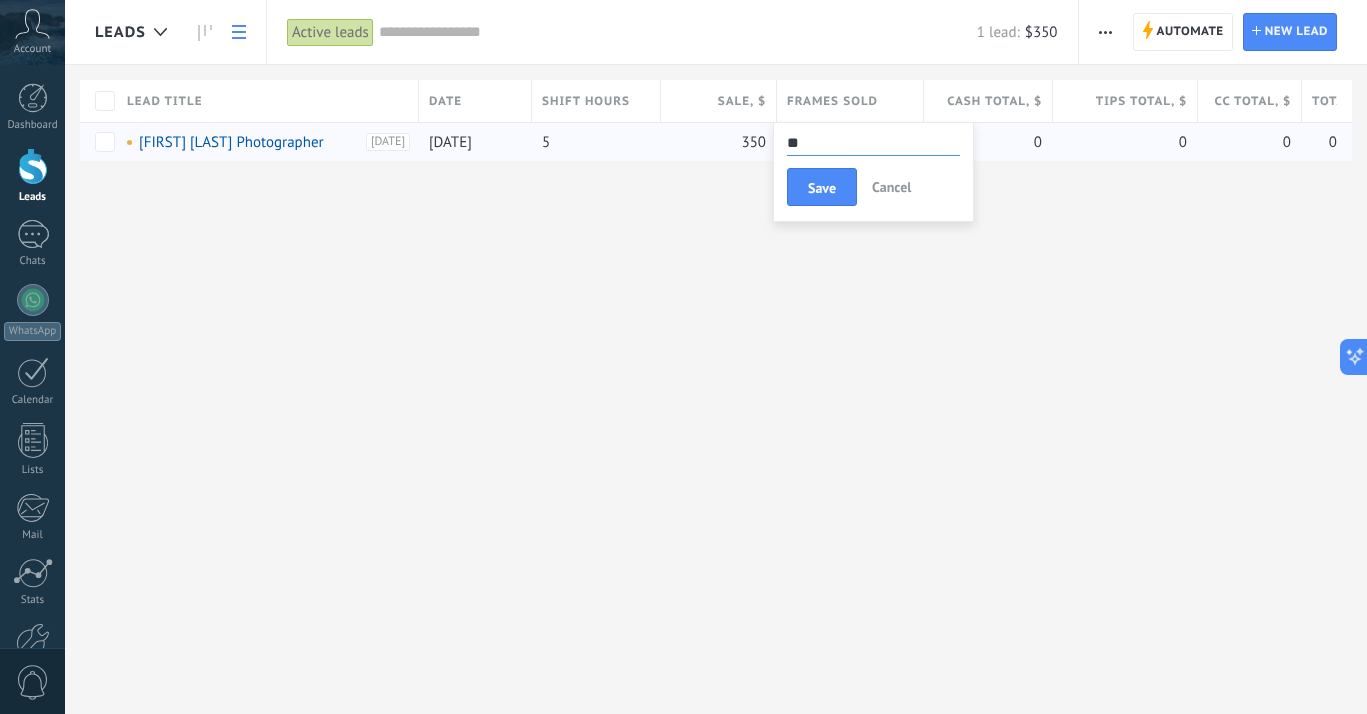 type on "**" 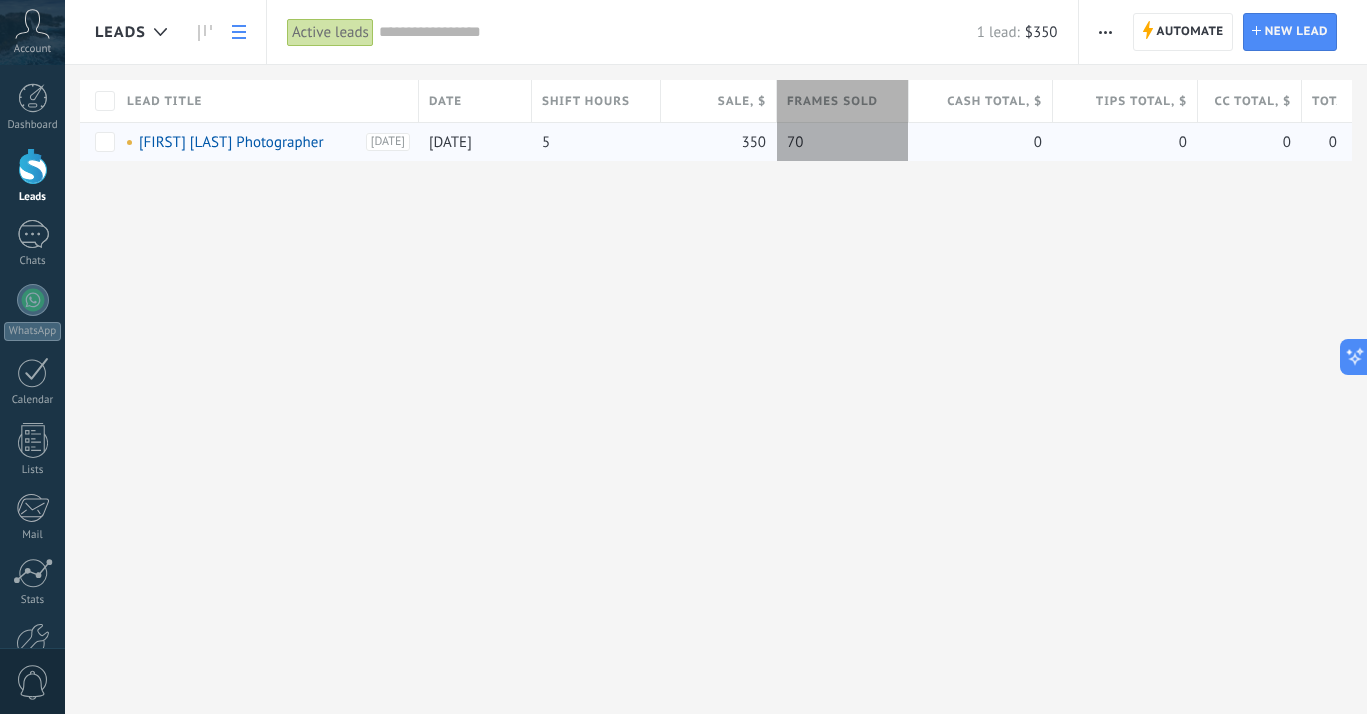 drag, startPoint x: 923, startPoint y: 93, endPoint x: 908, endPoint y: 93, distance: 15 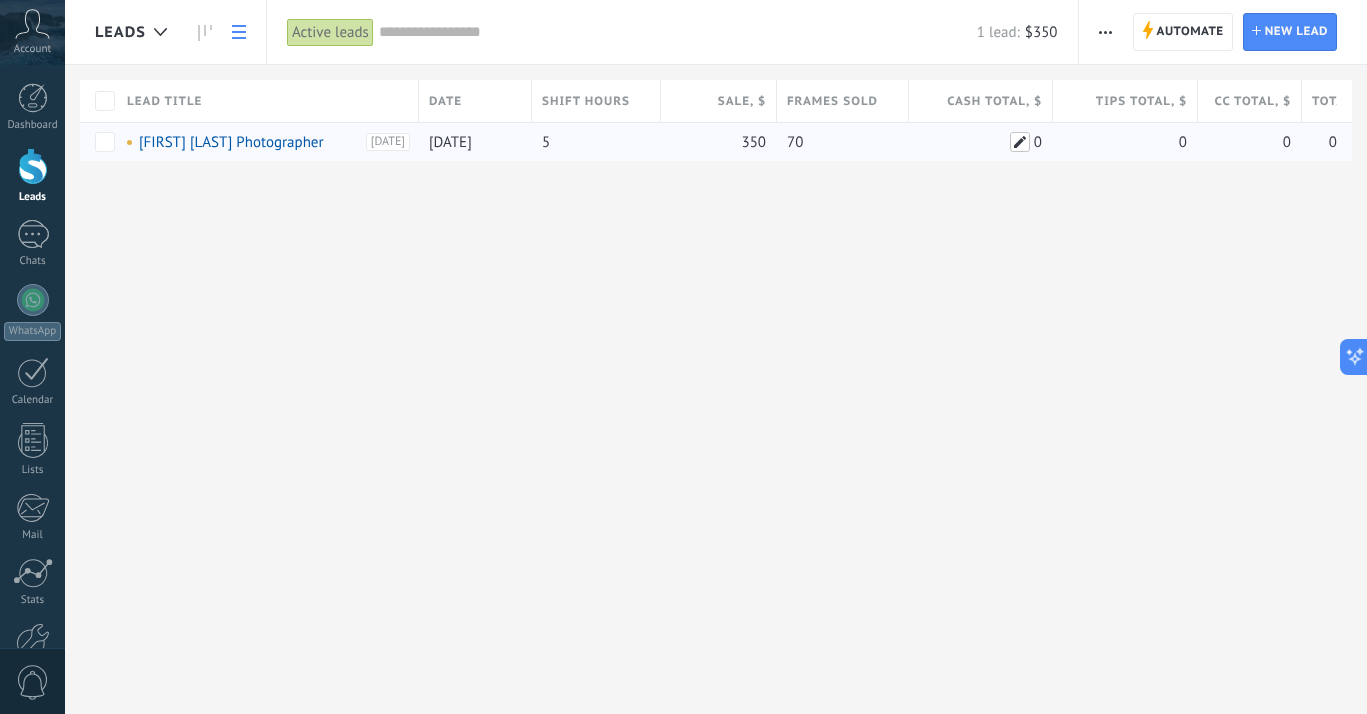 click at bounding box center [1020, 142] 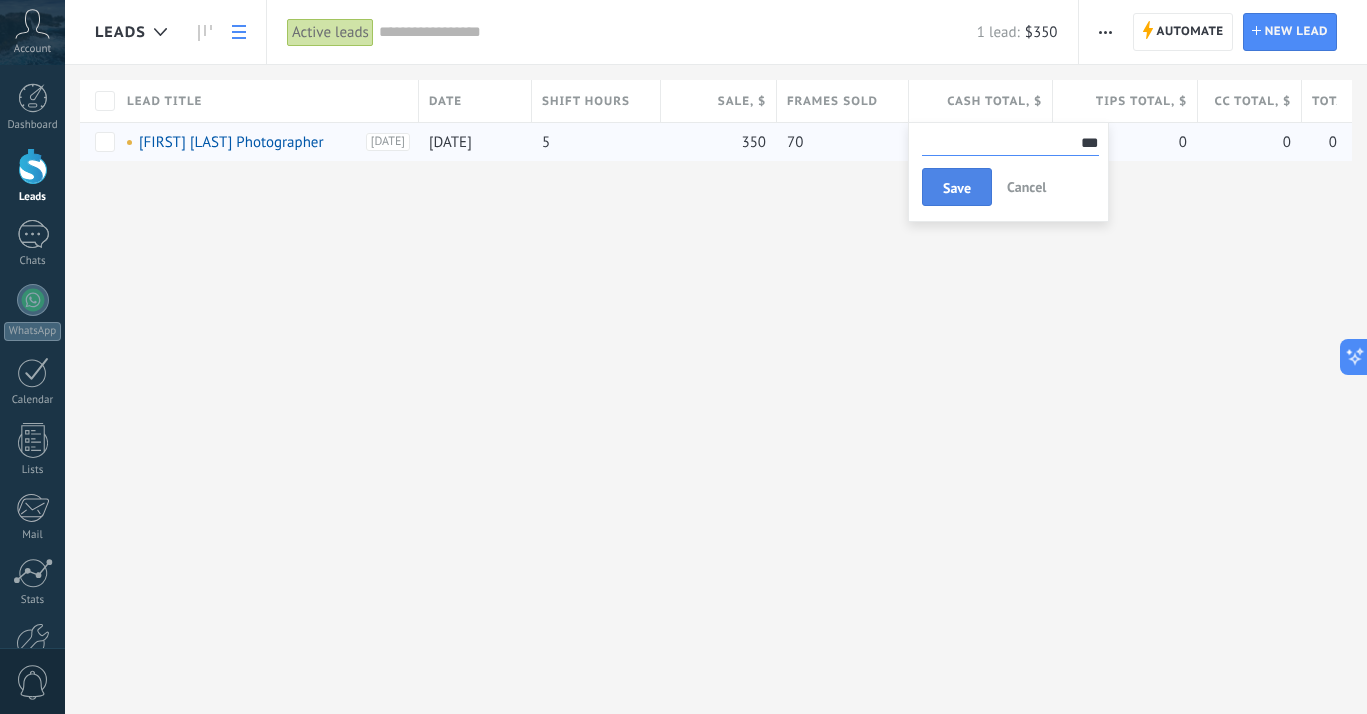 type on "***" 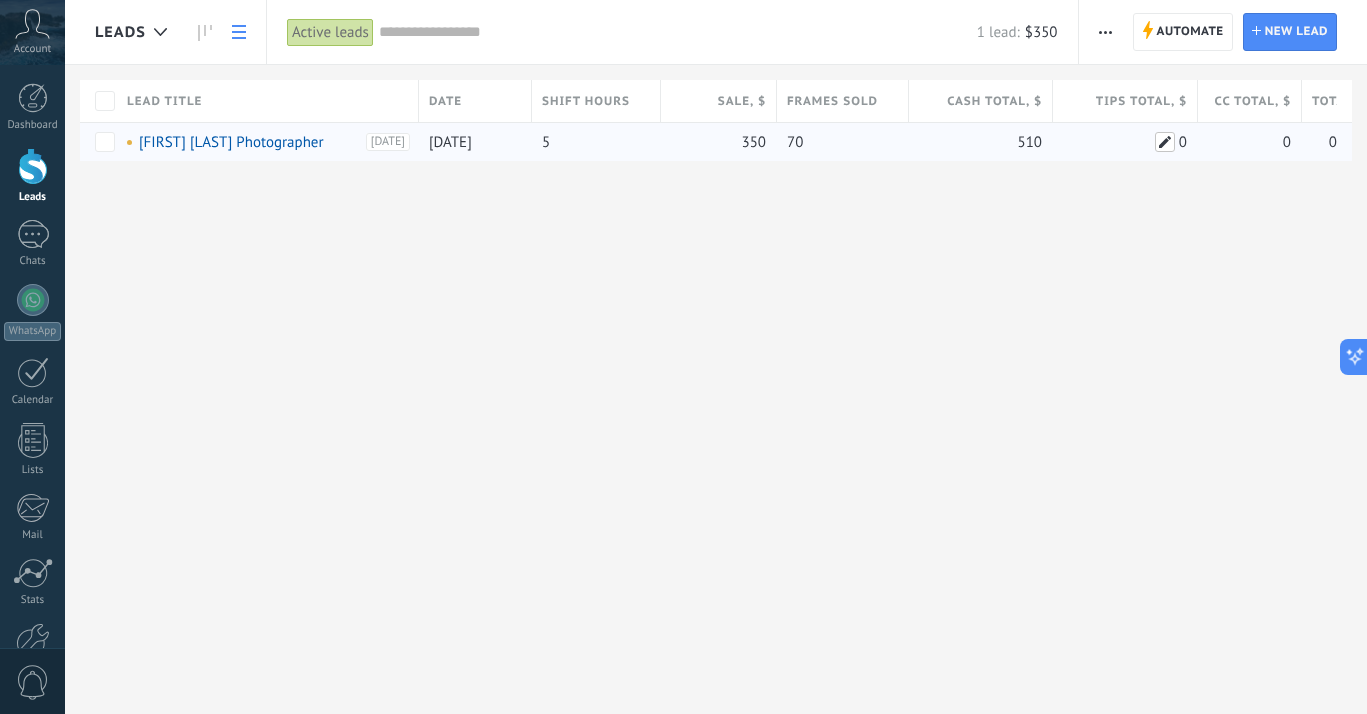 click at bounding box center [1165, 142] 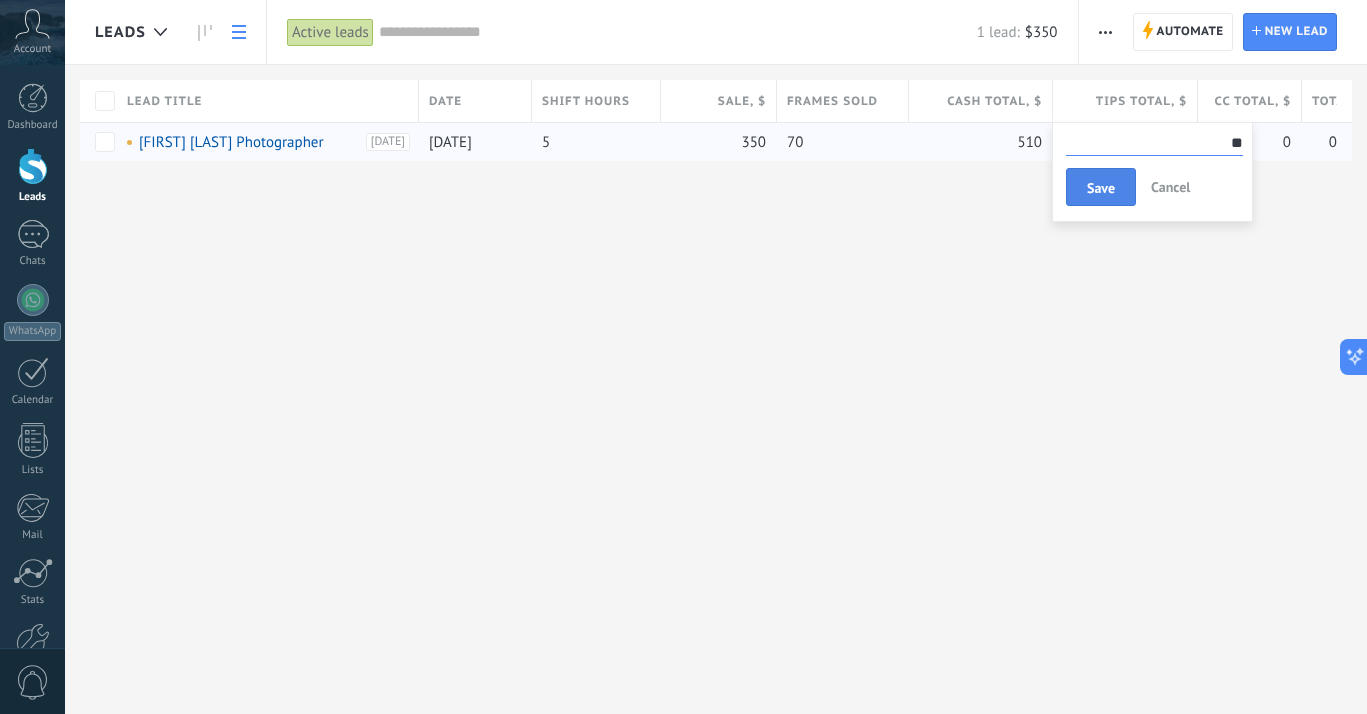 type on "**" 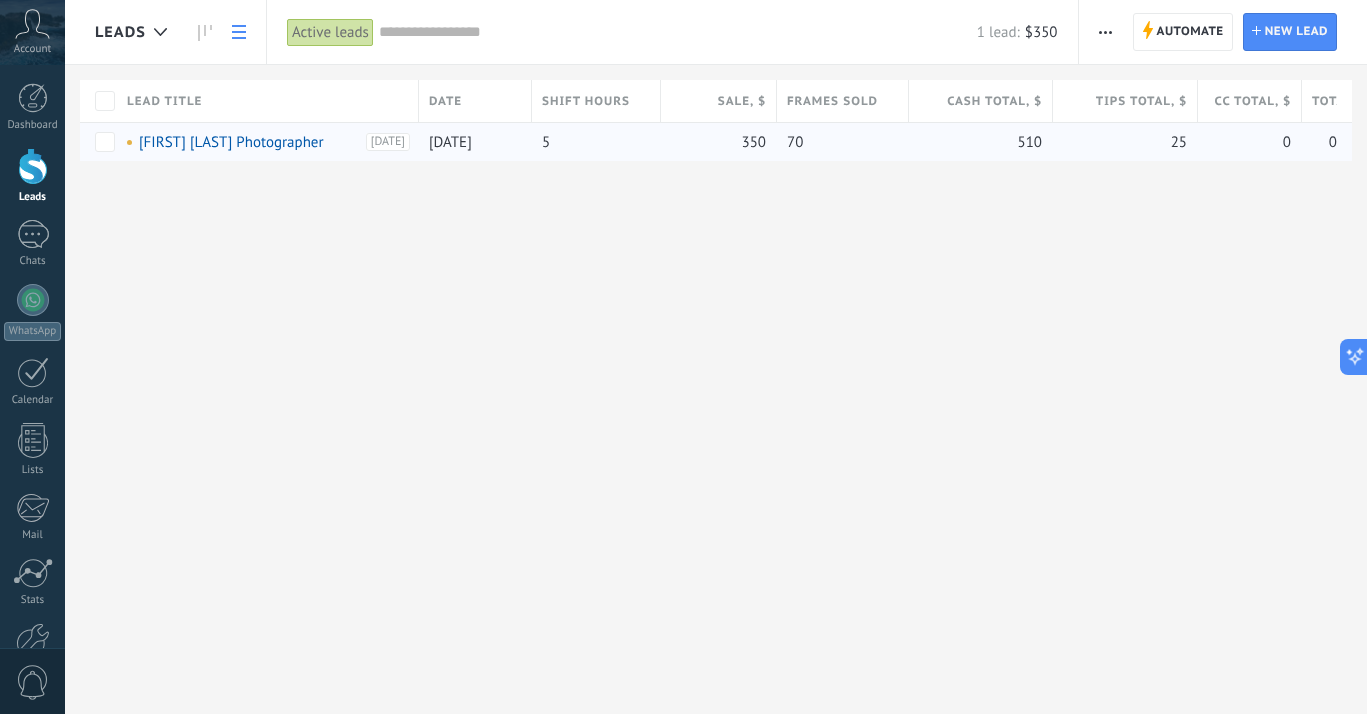 drag, startPoint x: 1248, startPoint y: 104, endPoint x: 1237, endPoint y: 104, distance: 11 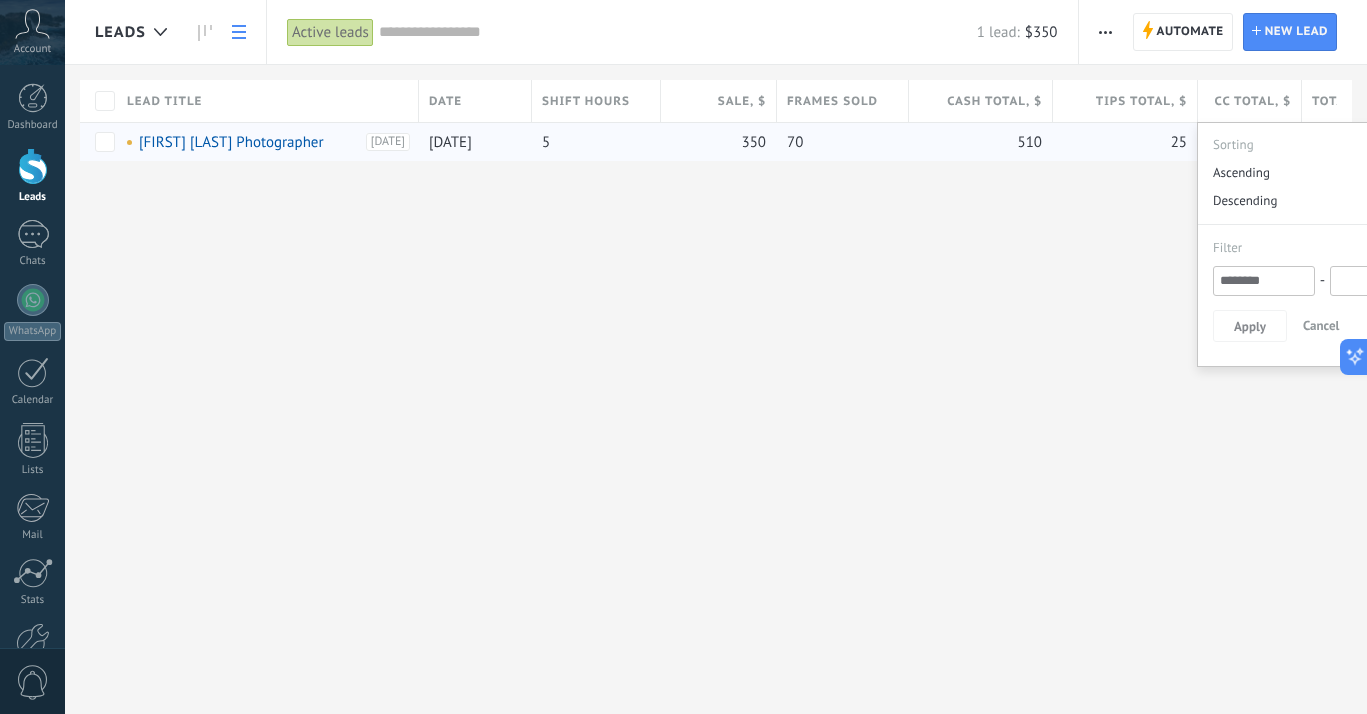 click on "Leads Automate New broadcast Edit pipeline Print List settings Import Export Find duplicates Automate Automate Lead New lead
Active leads
Apply 1 lead:  $350 Active leads My leads Won leads Lost leads Leads without Tasks Leads with Overdue Tasks Deleted Save Lead properties Any time Any time Today Yesterday Last  ** 30  days This week Last week This month Last month This quarter This year   Select all Incoming leads Contacted Request processed Service booked Specialist assigned Invoice sent Service rendered Canceled All stages Select all Insufficient budget Product does not fit need Not satisfied with conditions Bought from competitor Undefined reason Reason for close-lost leads Select all Phone Email Form Chat All values Select all Due today Due tomorrow Due this week Due this month Due this quarter No Tasks Overdue All values - Cash Sales - CC Sales - CC Tips - Shift Hours Date Date Today Yesterday Last  ** 30  days This week Last week This month Last month This quarter This year - - -" at bounding box center [716, 113] 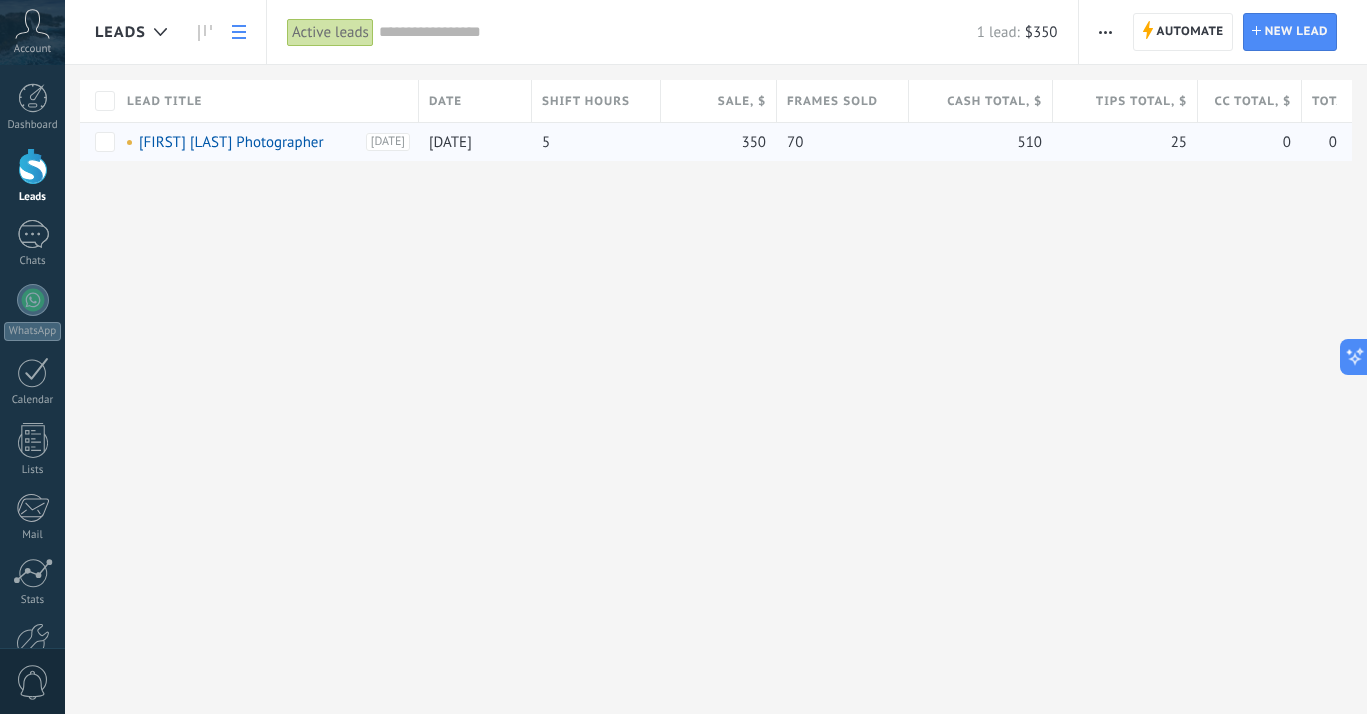 click at bounding box center [1105, 32] 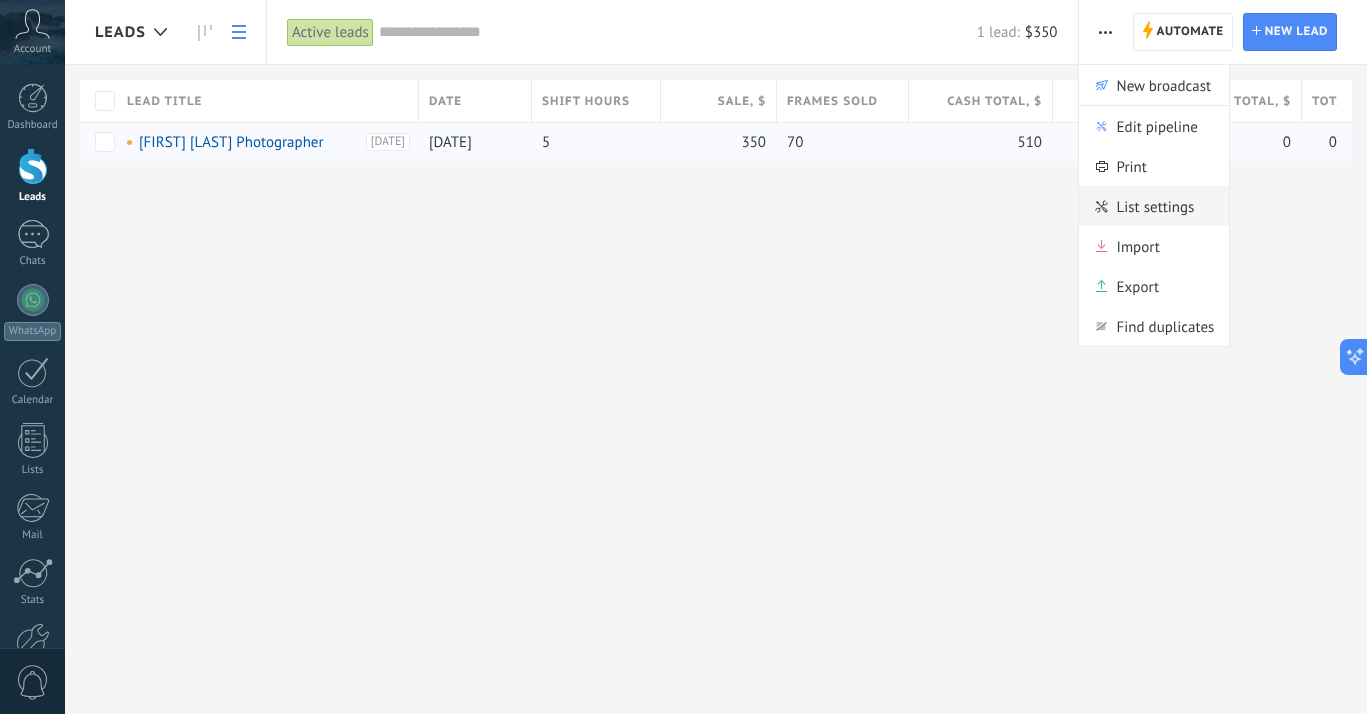 click on "List settings" at bounding box center [1156, 206] 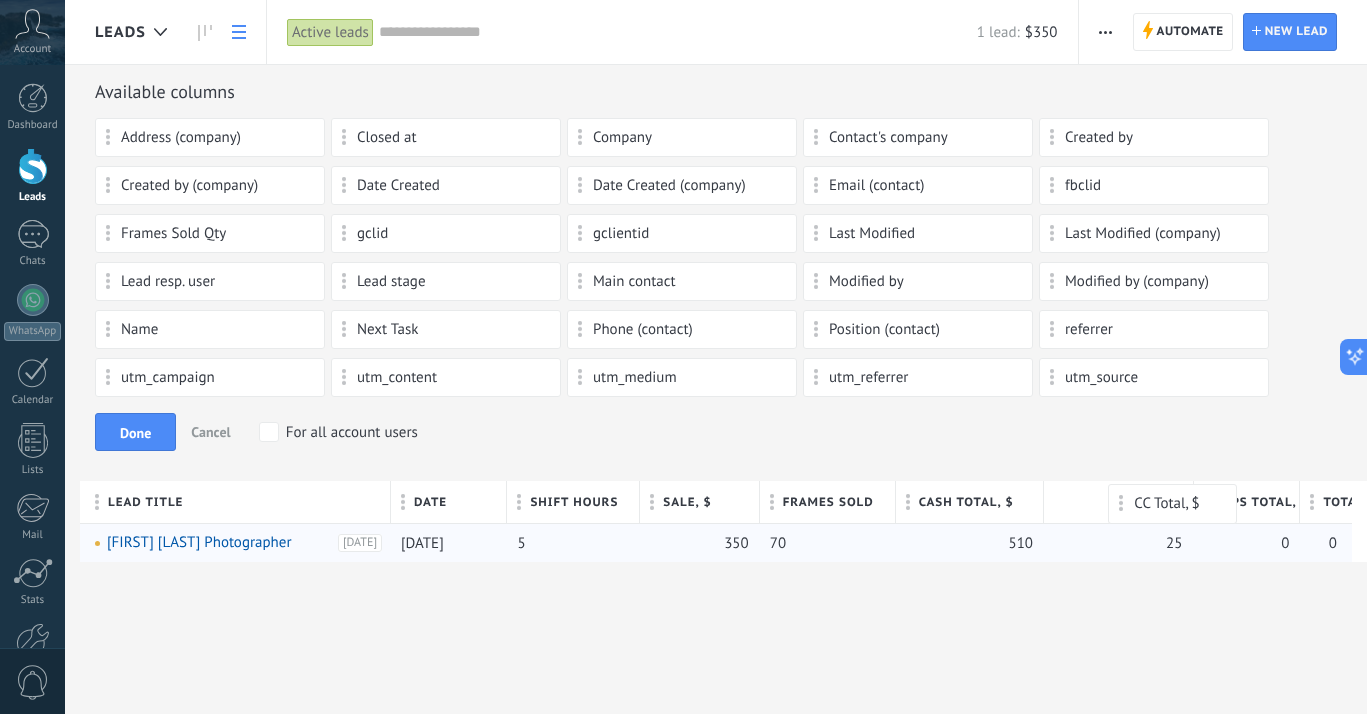 drag, startPoint x: 1218, startPoint y: 504, endPoint x: 1132, endPoint y: 504, distance: 86 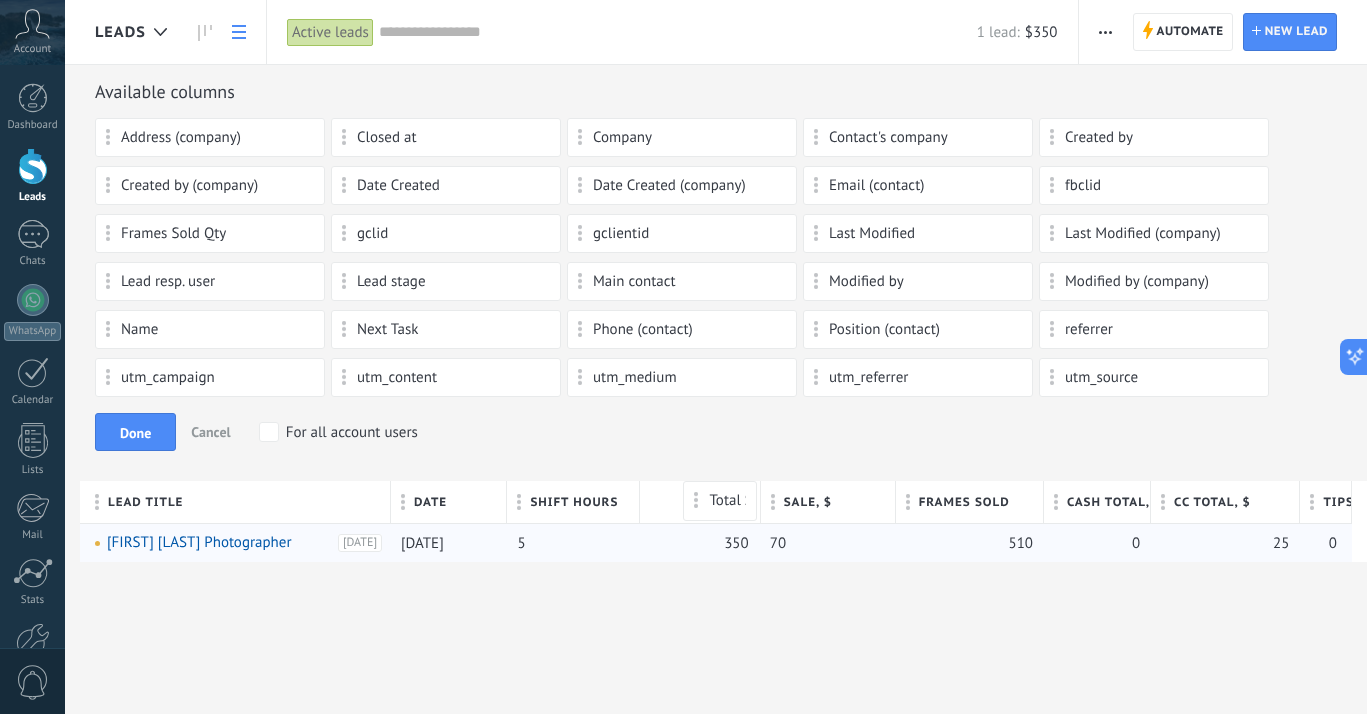 drag, startPoint x: 1333, startPoint y: 499, endPoint x: 719, endPoint y: 501, distance: 614.00323 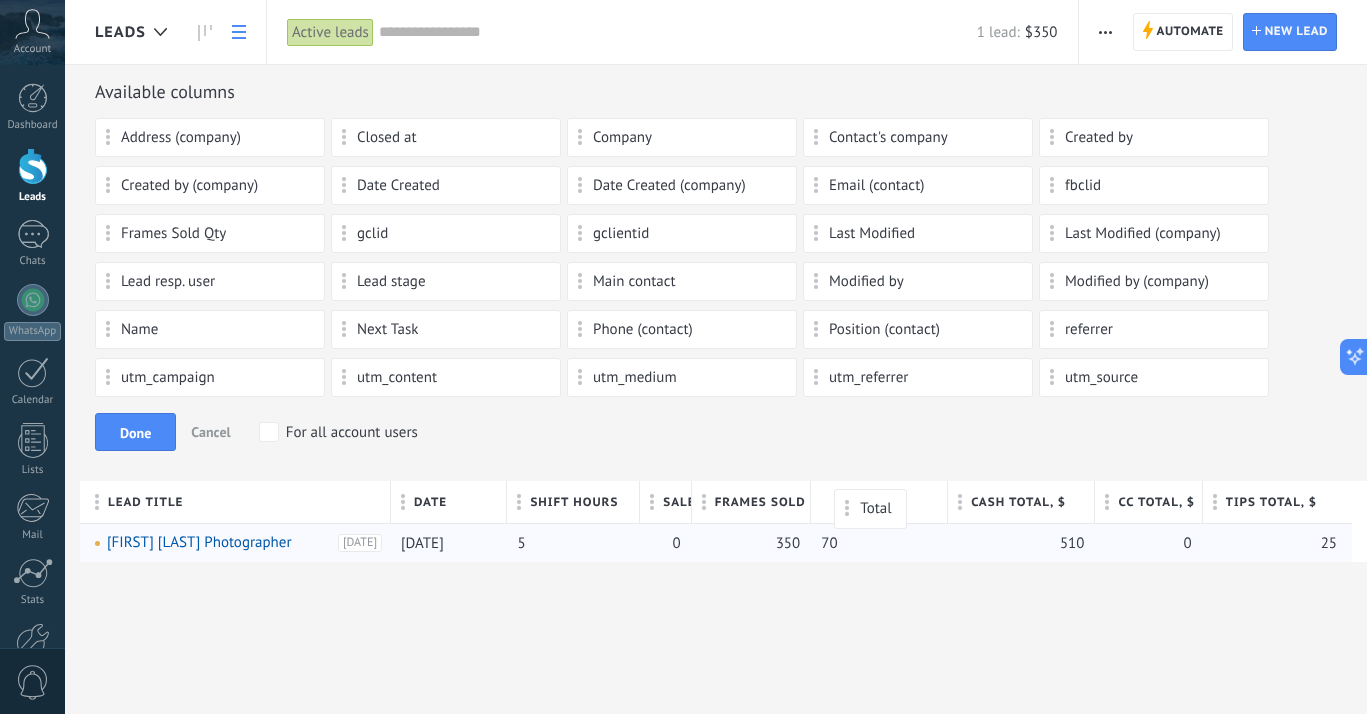 drag, startPoint x: 662, startPoint y: 506, endPoint x: 856, endPoint y: 509, distance: 194.0232 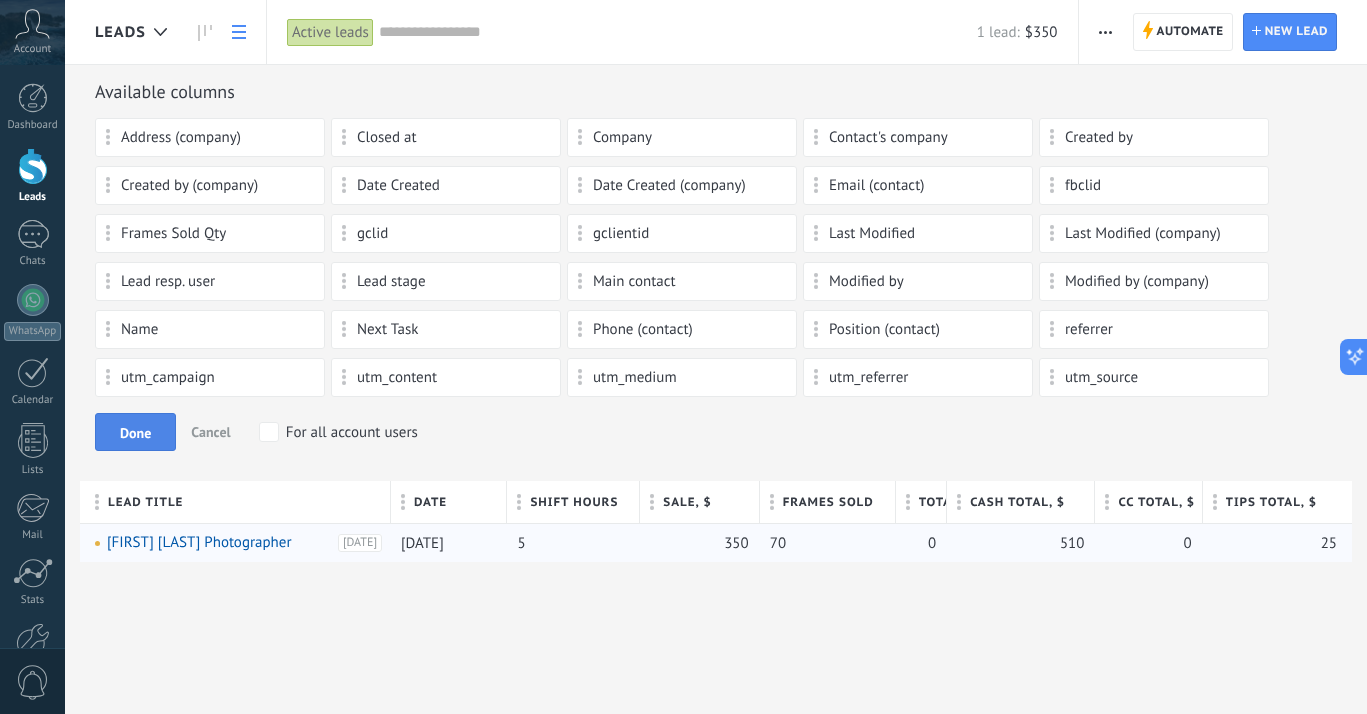 click on "Done" at bounding box center (135, 432) 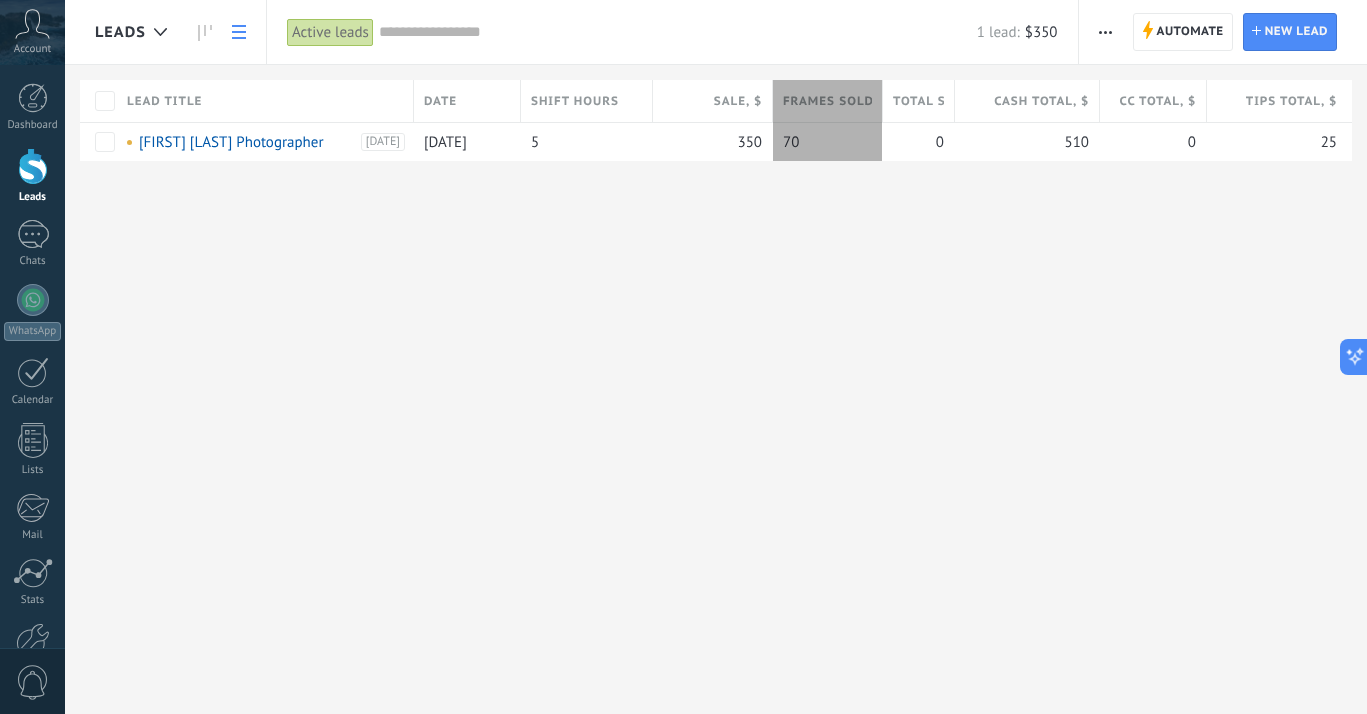 drag, startPoint x: 901, startPoint y: 95, endPoint x: 879, endPoint y: 95, distance: 22 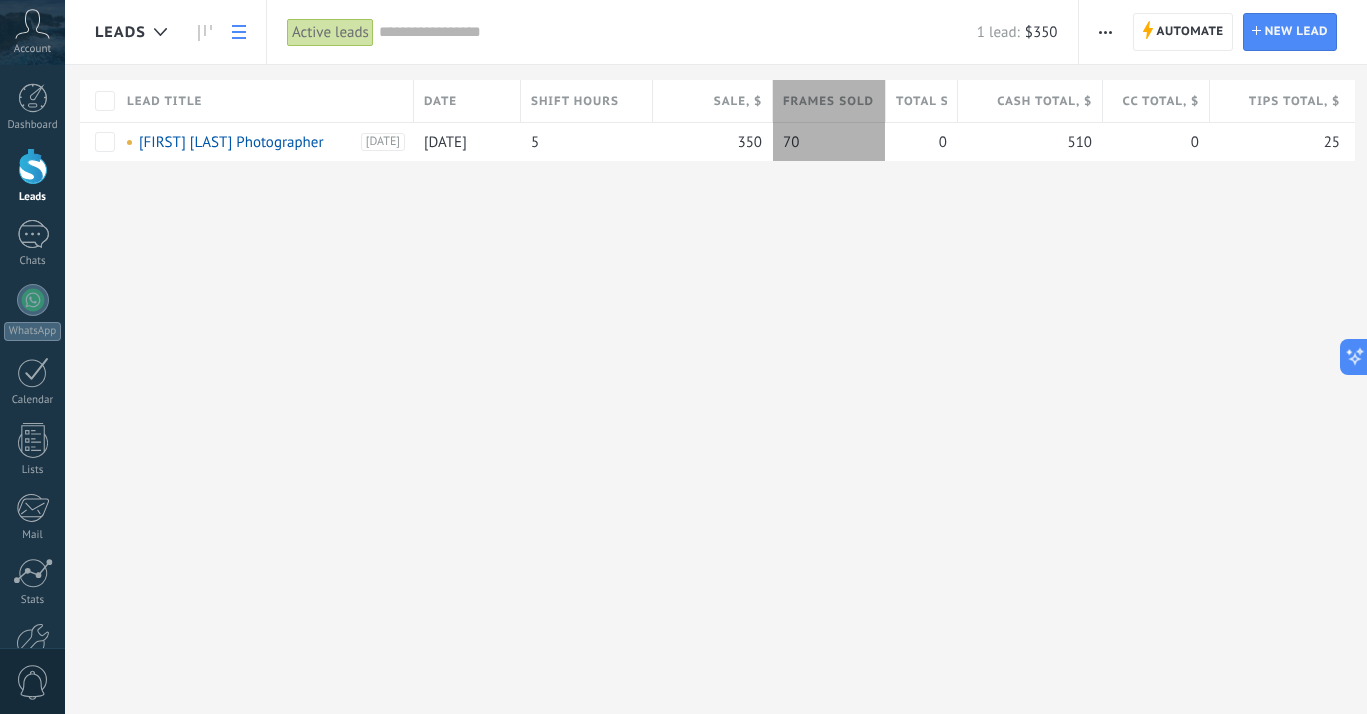 click at bounding box center [886, 103] 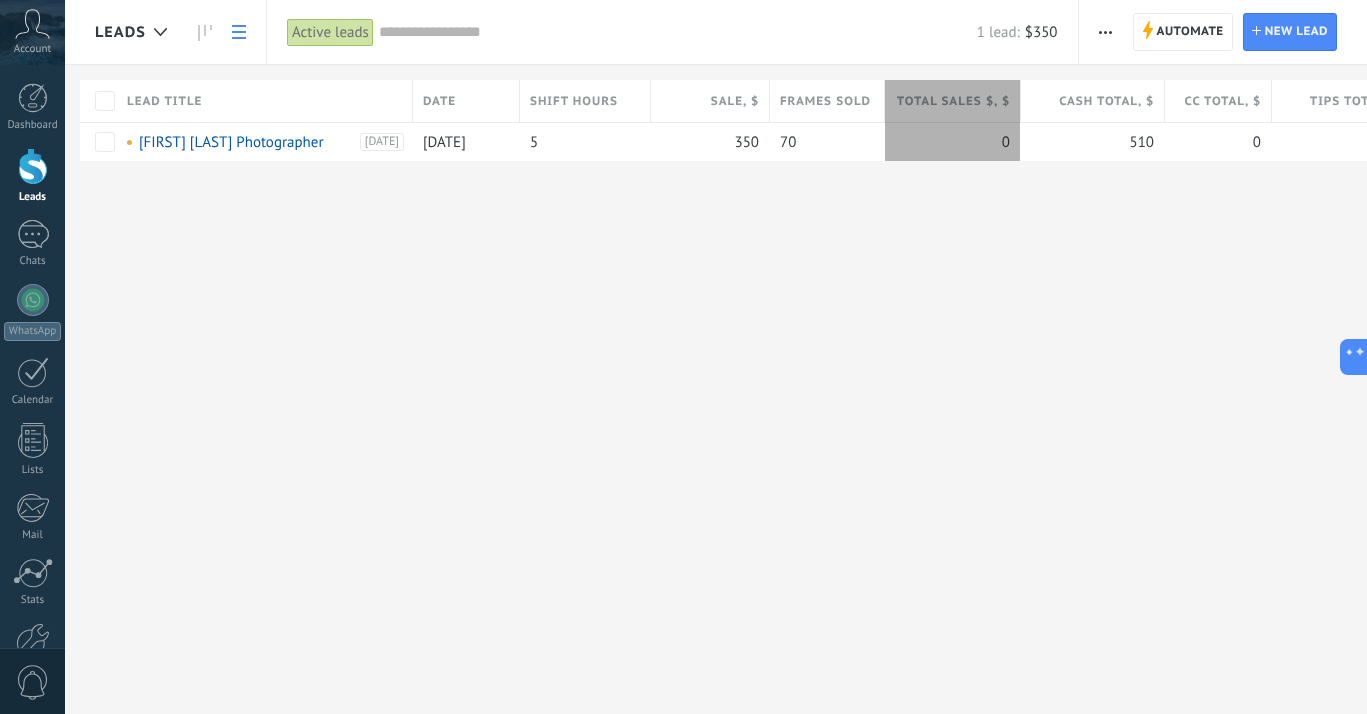 drag, startPoint x: 957, startPoint y: 90, endPoint x: 1021, endPoint y: 91, distance: 64.00781 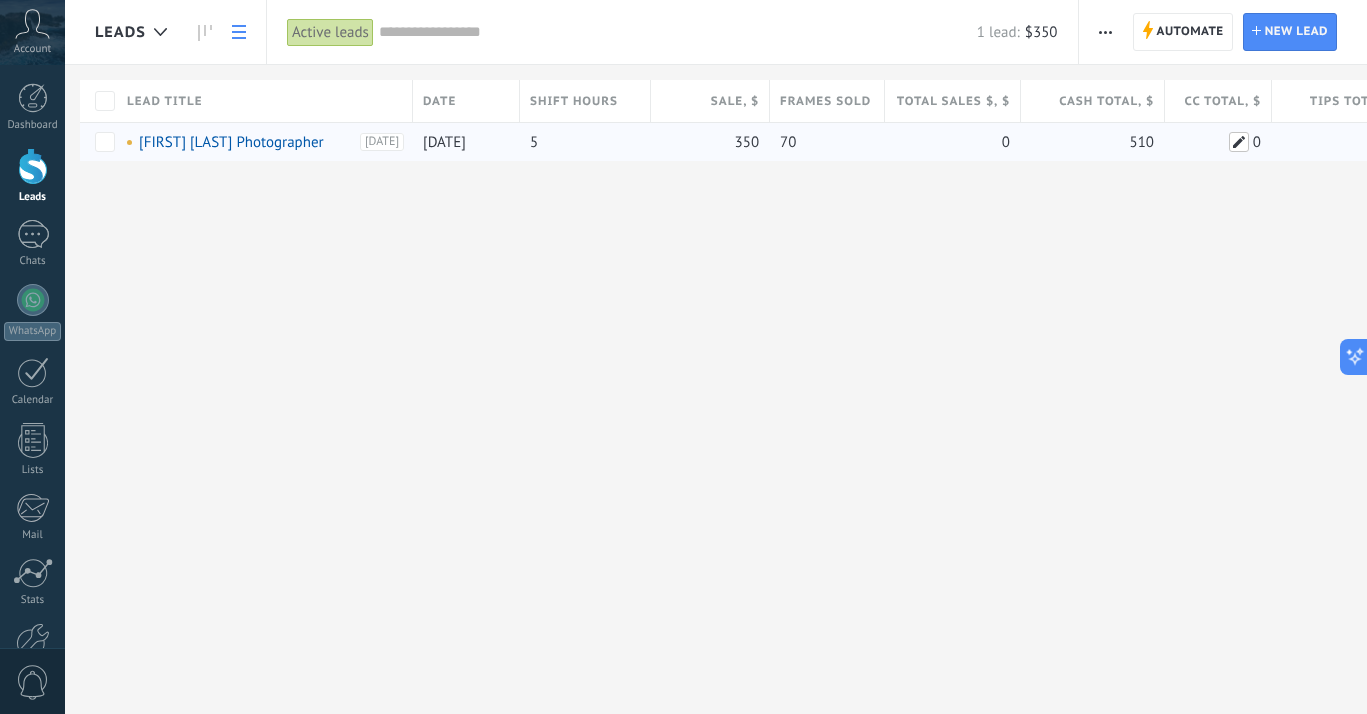 click at bounding box center [1239, 142] 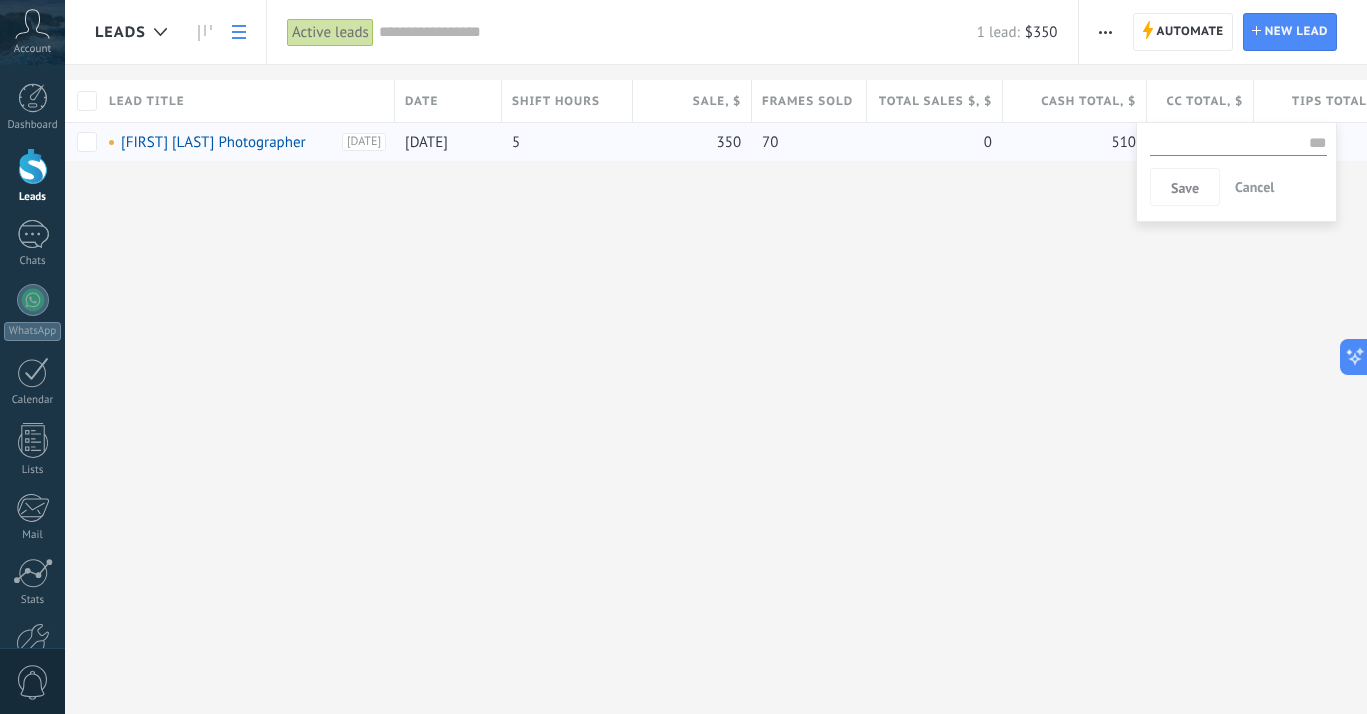 scroll, scrollTop: 0, scrollLeft: 28, axis: horizontal 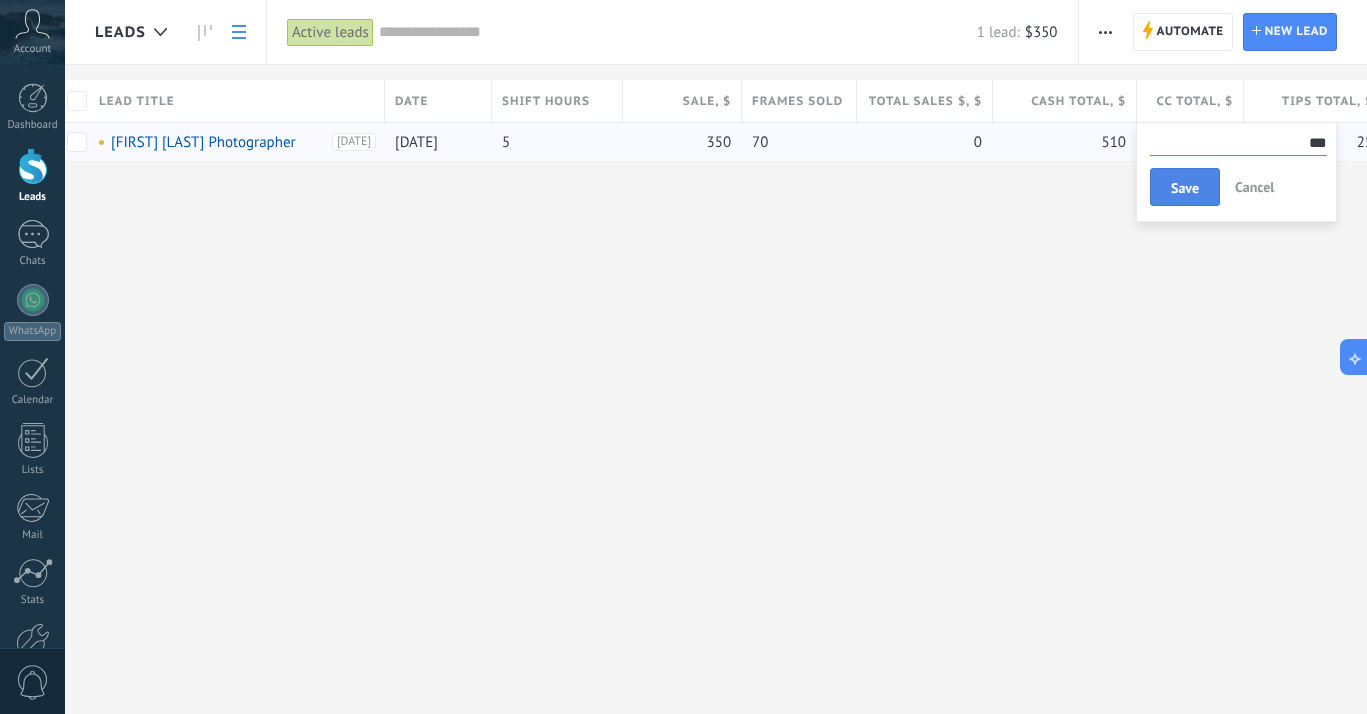 type on "***" 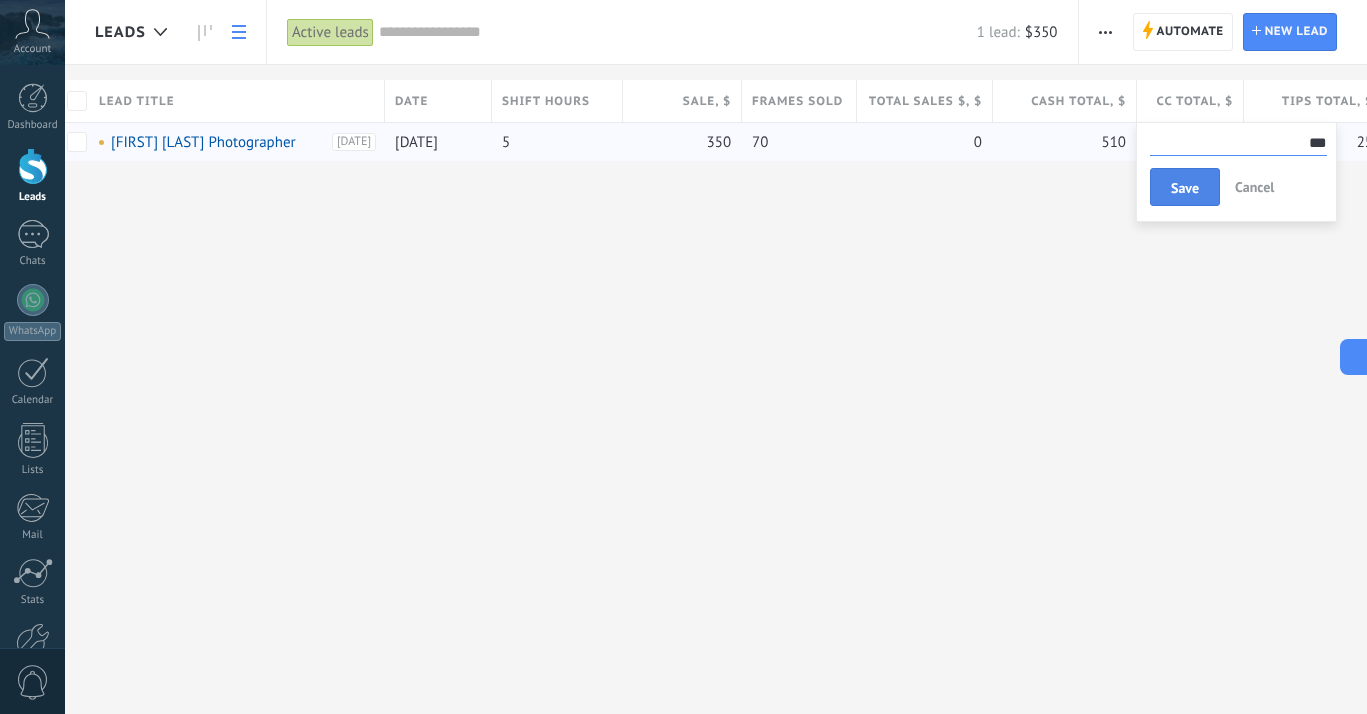 click on "Save" at bounding box center [1185, 188] 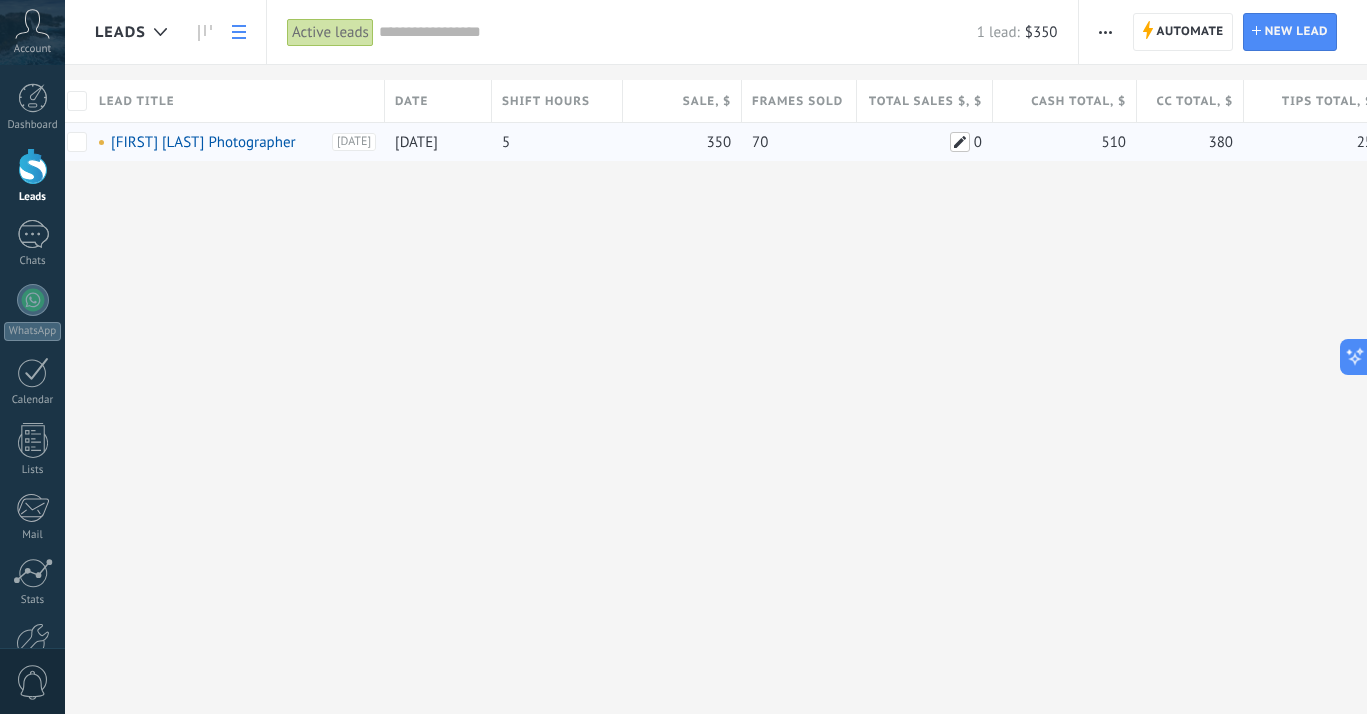 click at bounding box center [960, 142] 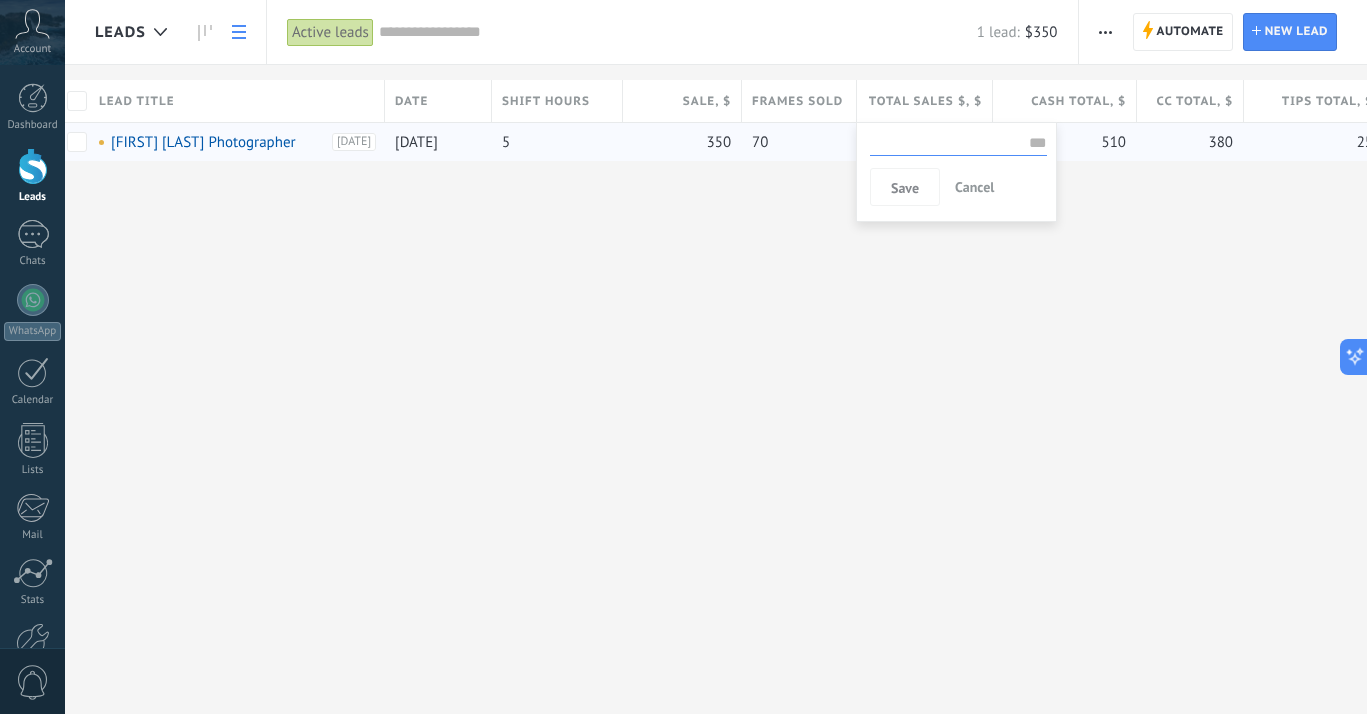 type 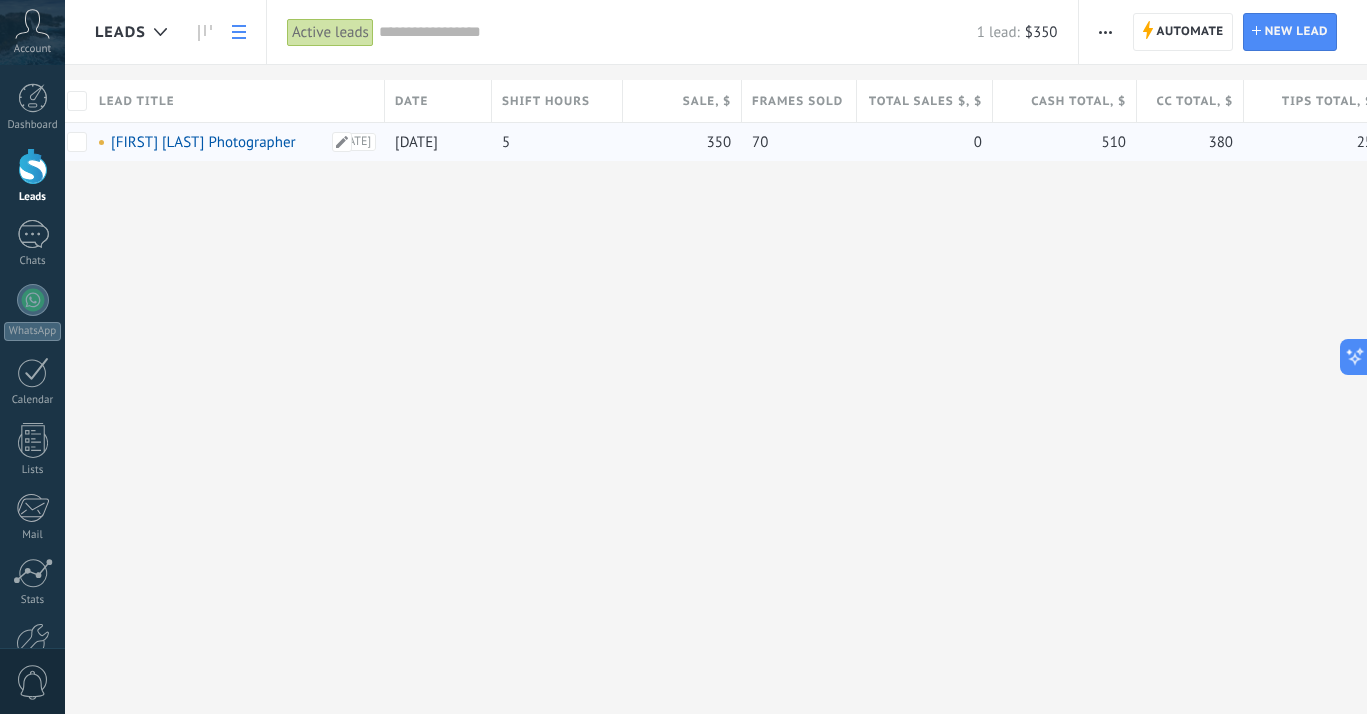 click on "[NAME] Photographer" at bounding box center (203, 142) 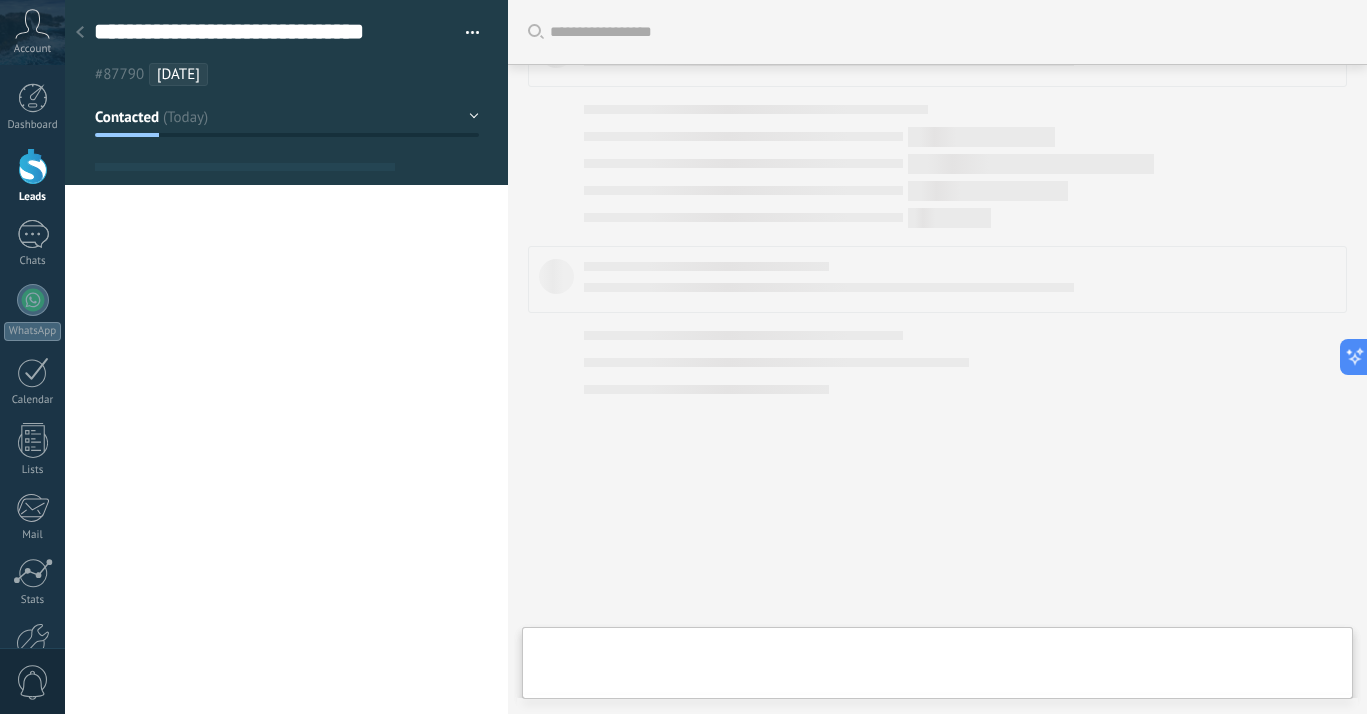 scroll, scrollTop: 30, scrollLeft: 0, axis: vertical 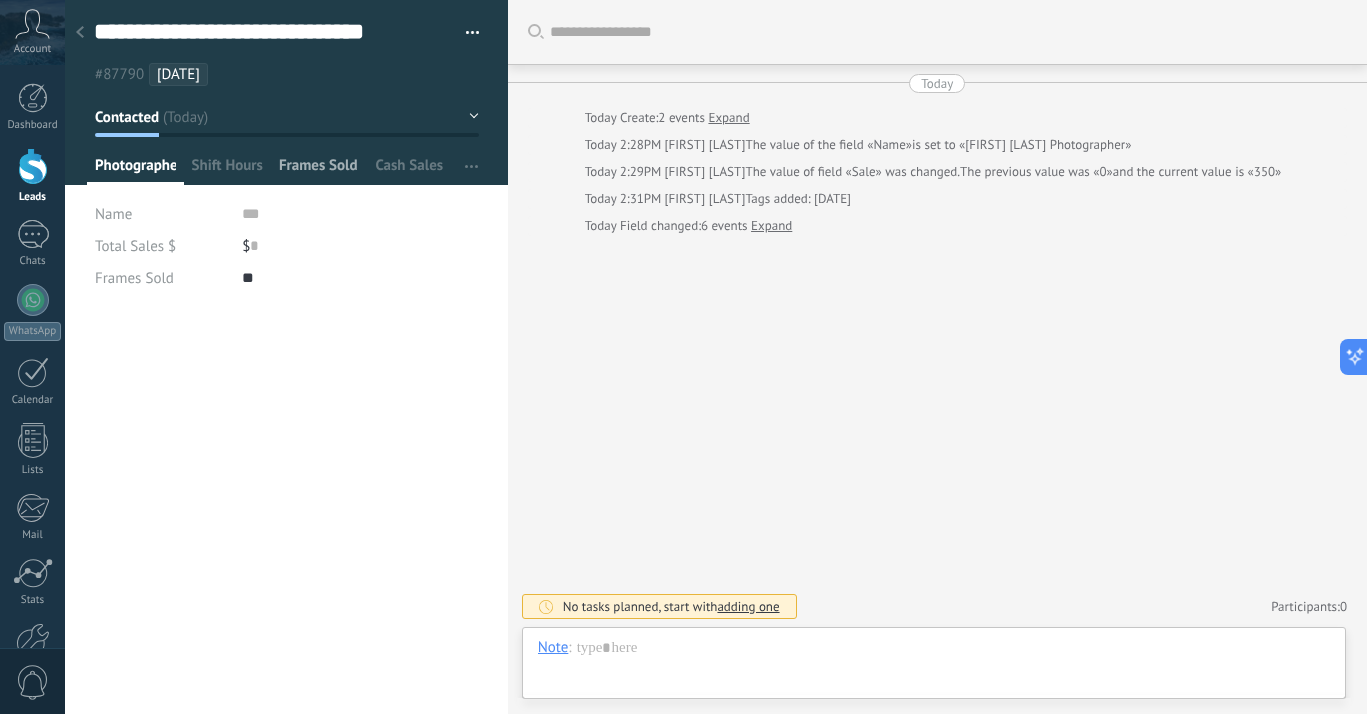 click on "Frames Sold Qty" at bounding box center (319, 170) 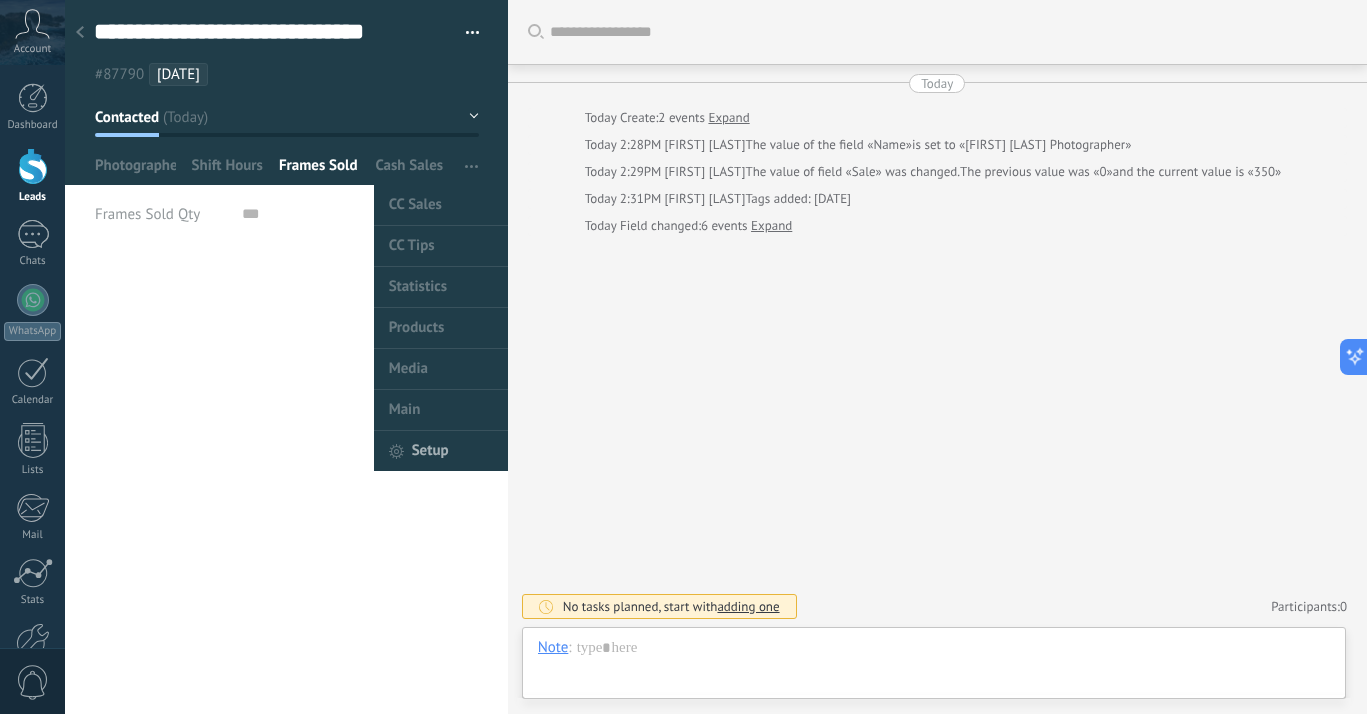 click on "Setup" at bounding box center (441, 450) 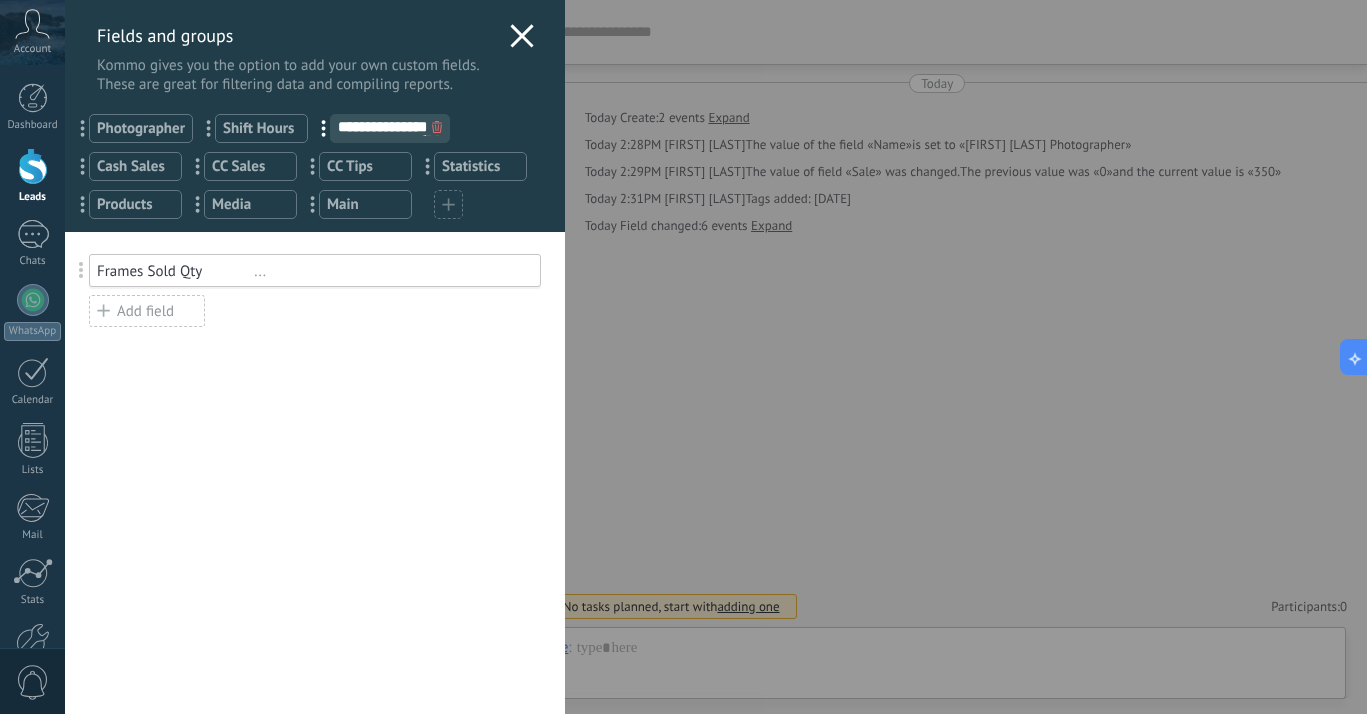 click on "You have reached the limit of custom fields in the Trial period Plan. Sales value $0 Add field Cash Total $0 Add field CC Total $0 Add field Tips Total $0 Add field Date ... Shift Hours ... Add field Name ... Total Sales $ $0 Frames Sold ... Add field Frames Sold Qty ... Add field utm_content ... utm_medium ... utm_campaign ... utm_source ... utm_term ... utm_referrer ... referrer ... gclientid ... gclid ... fbclid ... Add tracker Contact field Contact name ... Phone ... Email ... Position ... Add field Company fields Company name ... Phone ... Email ... Web ... Address ... Add field" at bounding box center [315, 473] 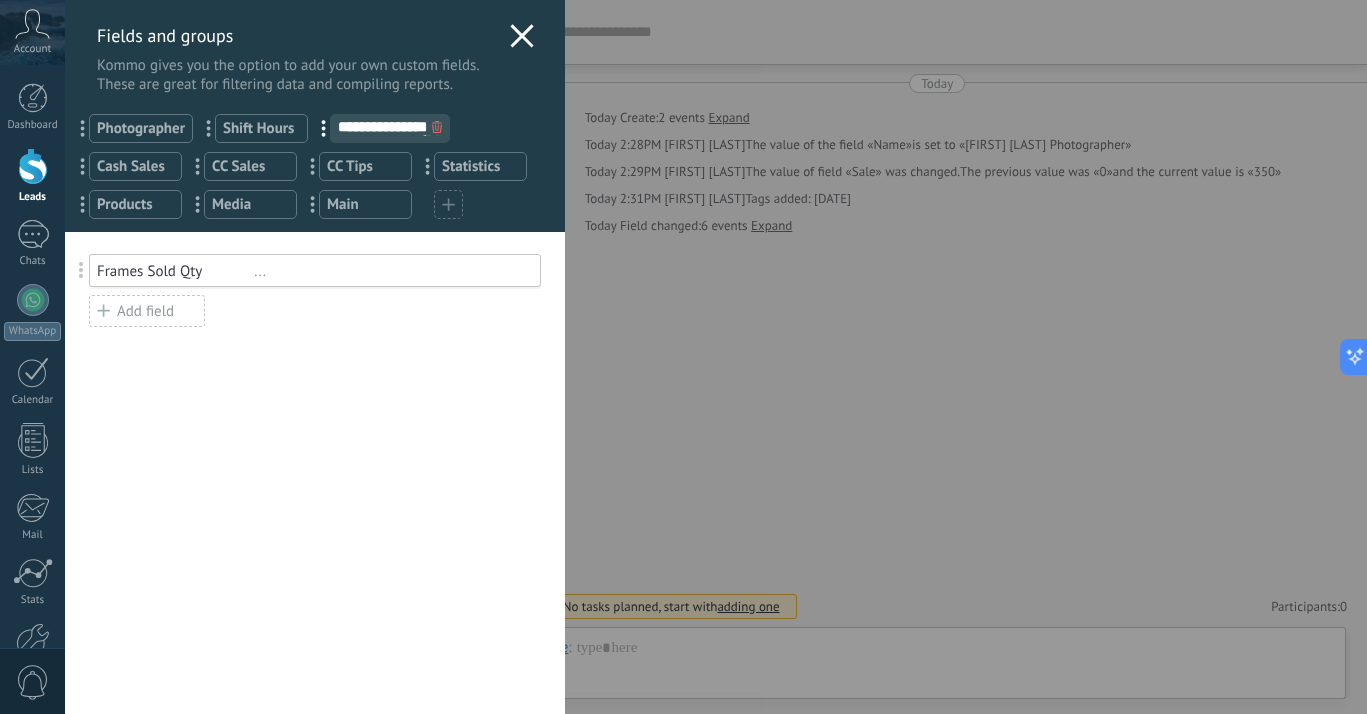 click on "**********" at bounding box center [315, 163] 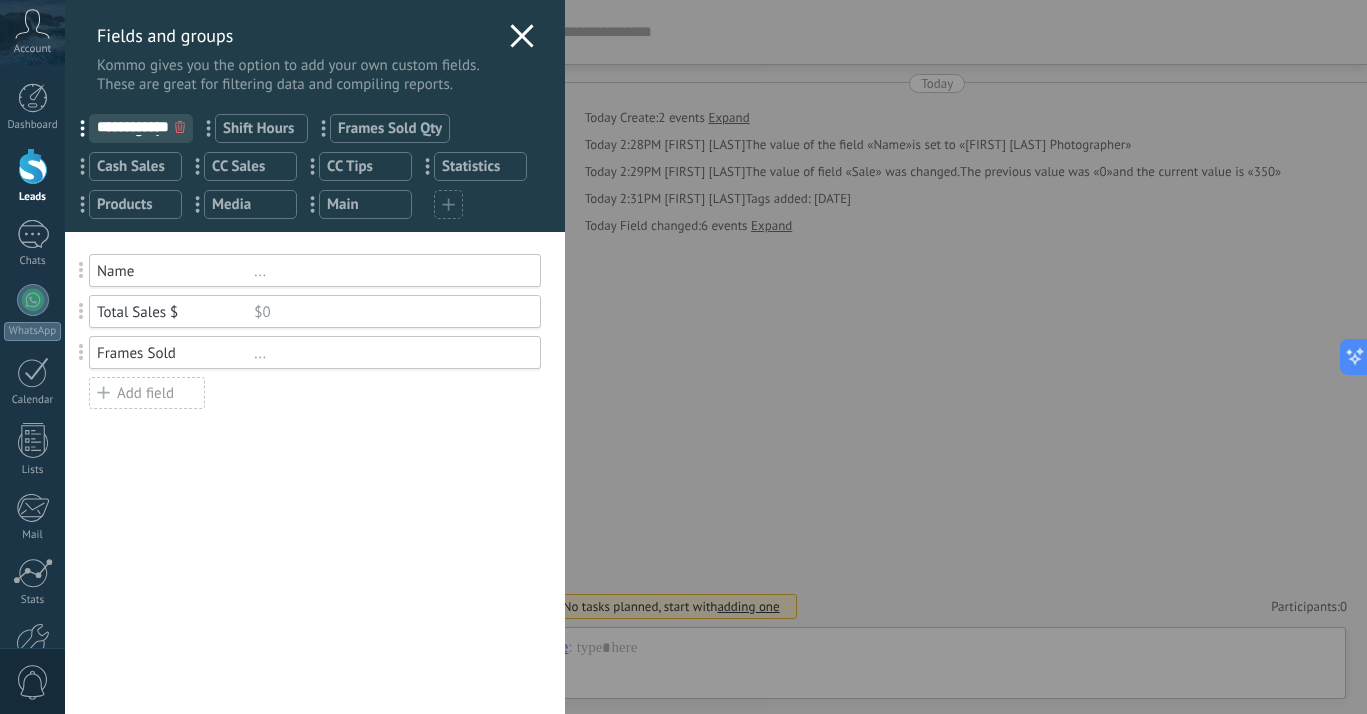 click 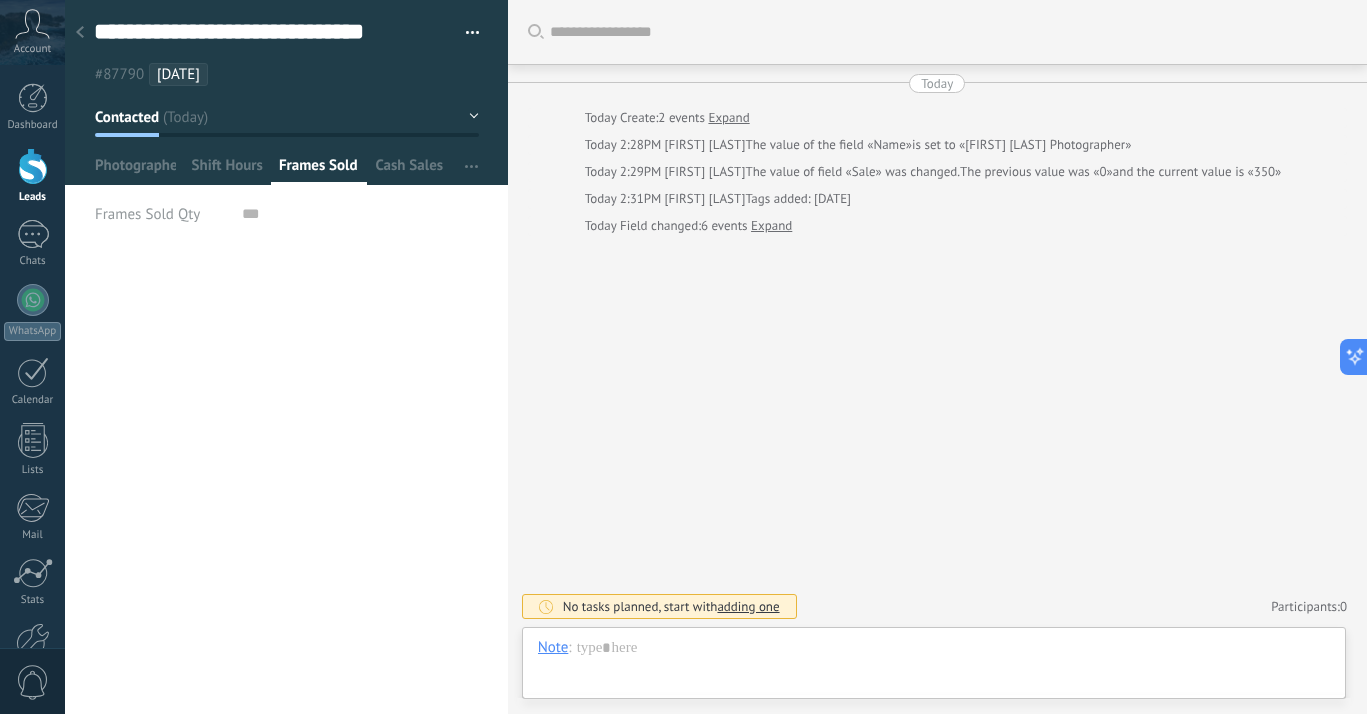 click on "Company
Work phone
Work DD
Mobile
Fax
Home
Other
Work phone
Call
Copy
Edit
Work email
Priv. email
Other email
Position" at bounding box center [286, 481] 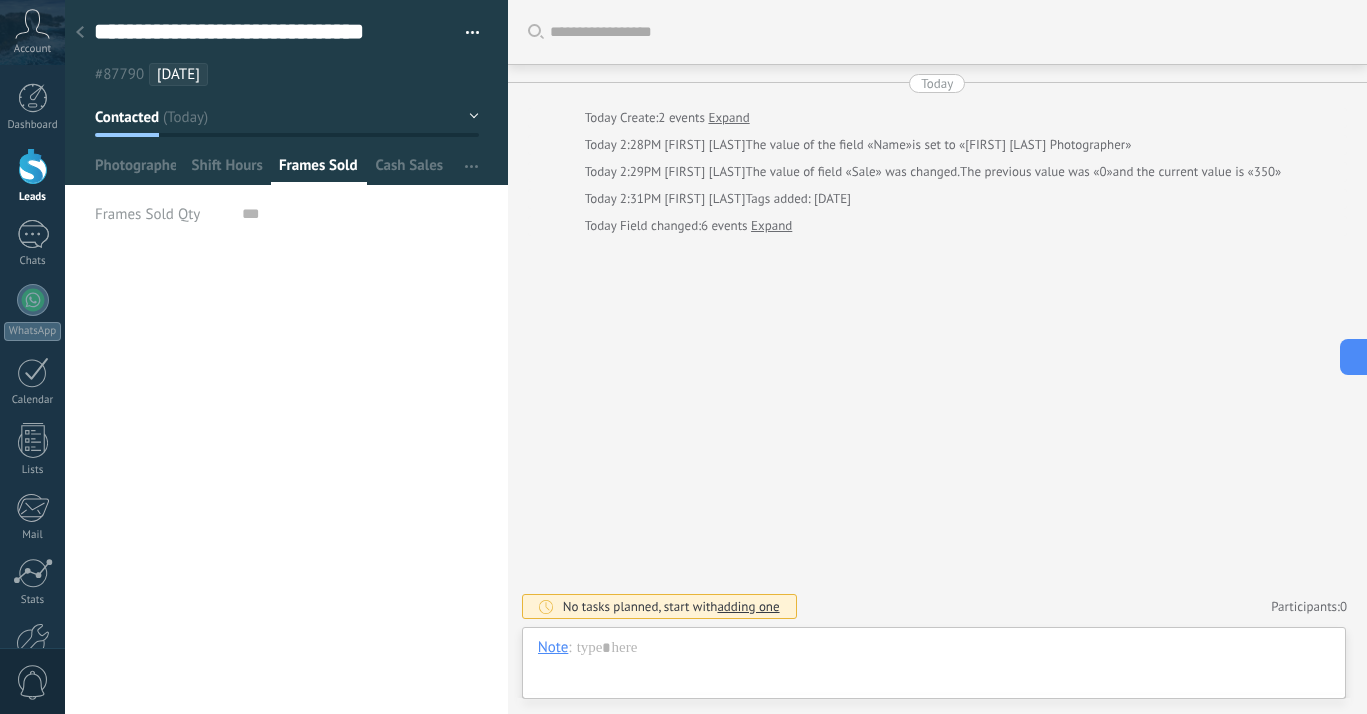 click at bounding box center (80, 33) 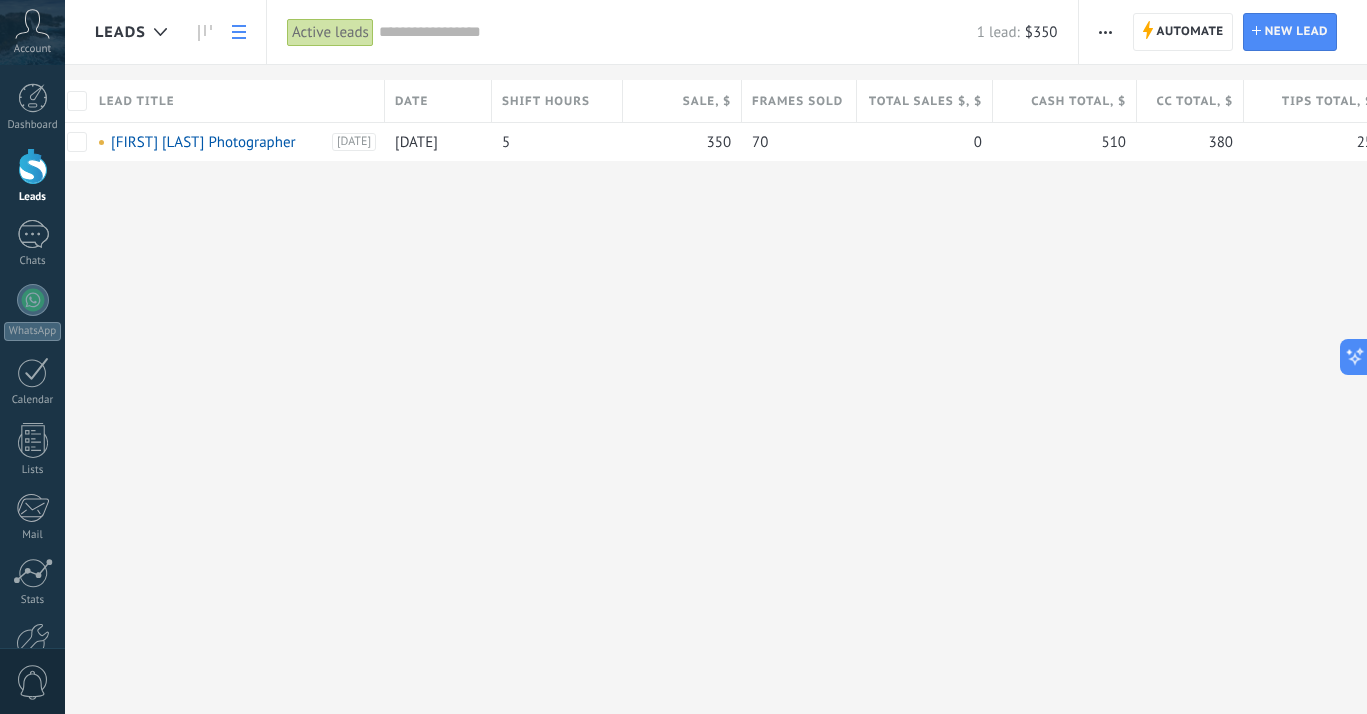 click on "Total Sales $ , $" at bounding box center (925, 101) 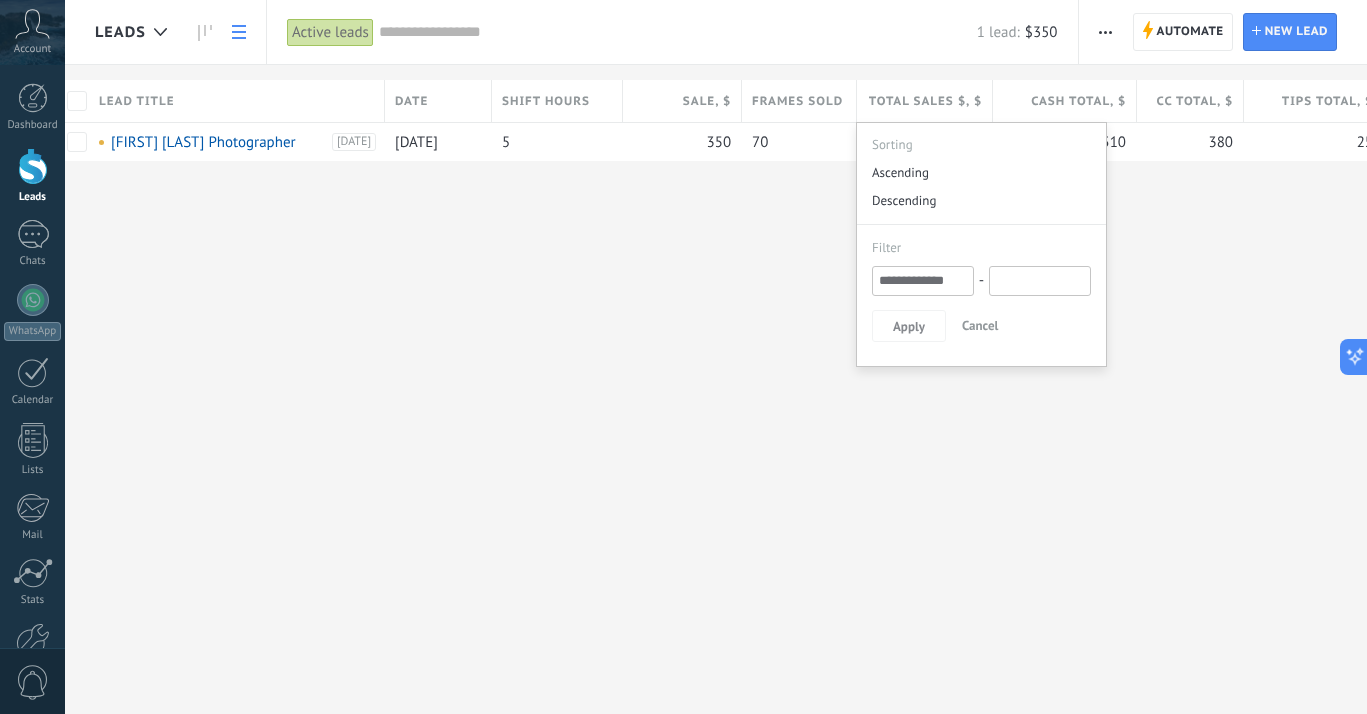 click on "Leads Automate New broadcast Edit pipeline Print List settings Import Export Find duplicates Automate Automate Lead New lead
Active leads
Apply 1 lead:  $350 Active leads My leads Won leads Lost leads Leads without Tasks Leads with Overdue Tasks Deleted Save Lead properties Any time Any time Today Yesterday Last  ** 30  days This week Last week This month Last month This quarter This year   Select none Incoming leads Contacted Request processed Service booked Specialist assigned Invoice sent Service rendered Canceled Active stages Select all Insufficient budget Product does not fit need Not satisfied with conditions Bought from competitor Undefined reason Reason for close-lost leads Select all Phone Email Form Chat All values Select all Due today Due tomorrow Due this week Due this month Due this quarter No Tasks Overdue All values - Cash Sales - CC Sales - CC Tips - Shift Hours Date Date Today Yesterday Last  ** 30  days This week Last week This month Last month This quarter This year -" at bounding box center (716, 357) 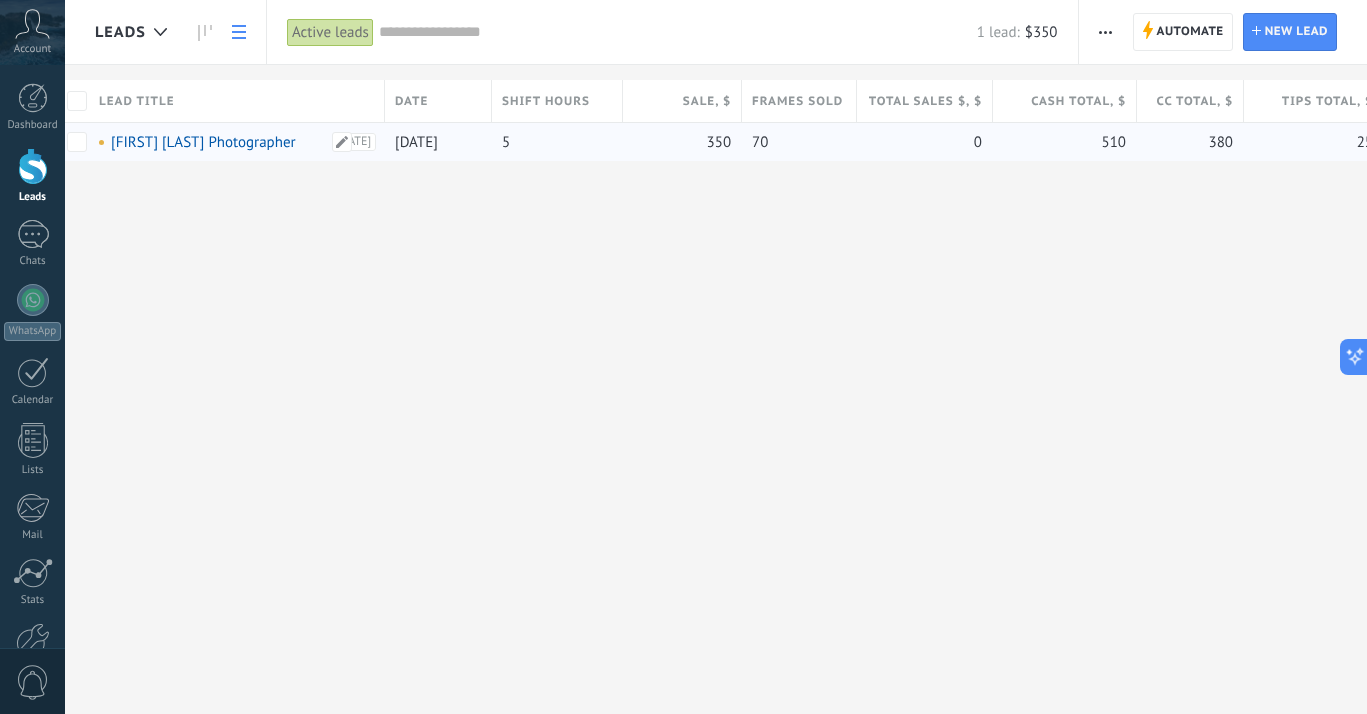 click on "[FIRST] [LAST] Photographer" at bounding box center [203, 142] 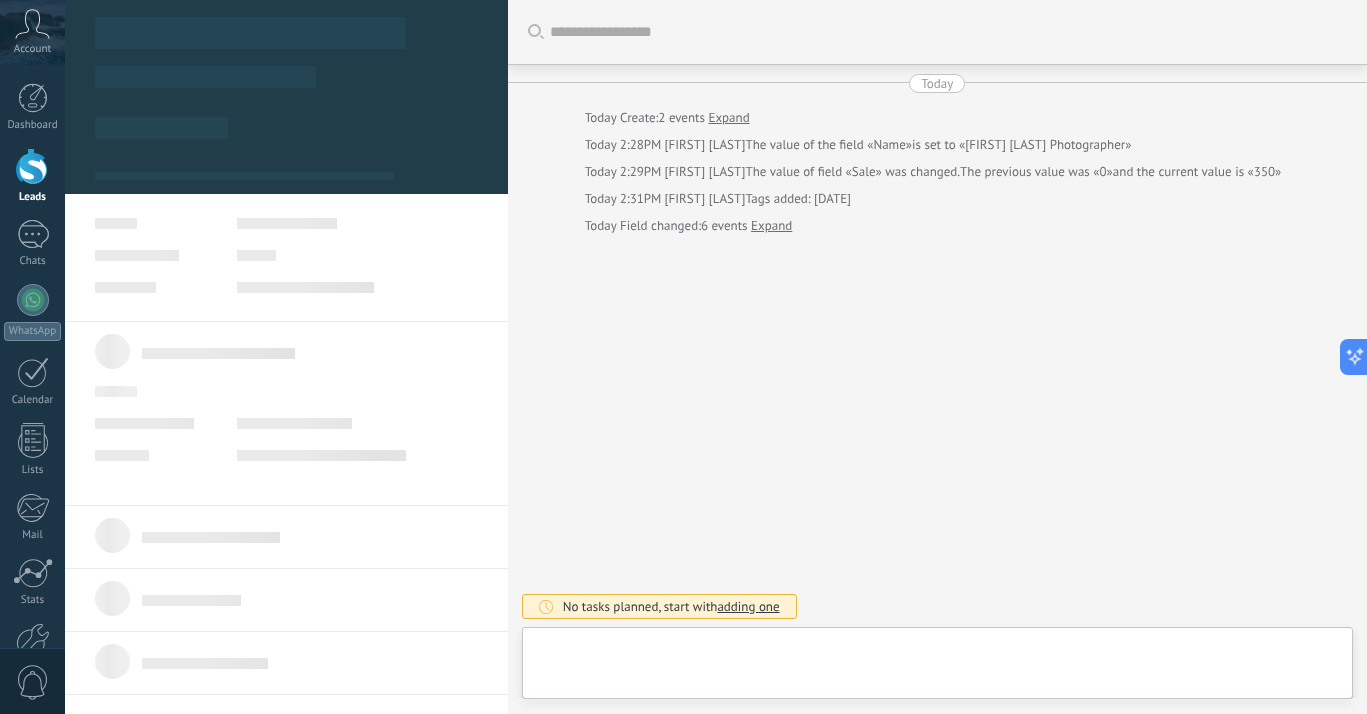 type on "**********" 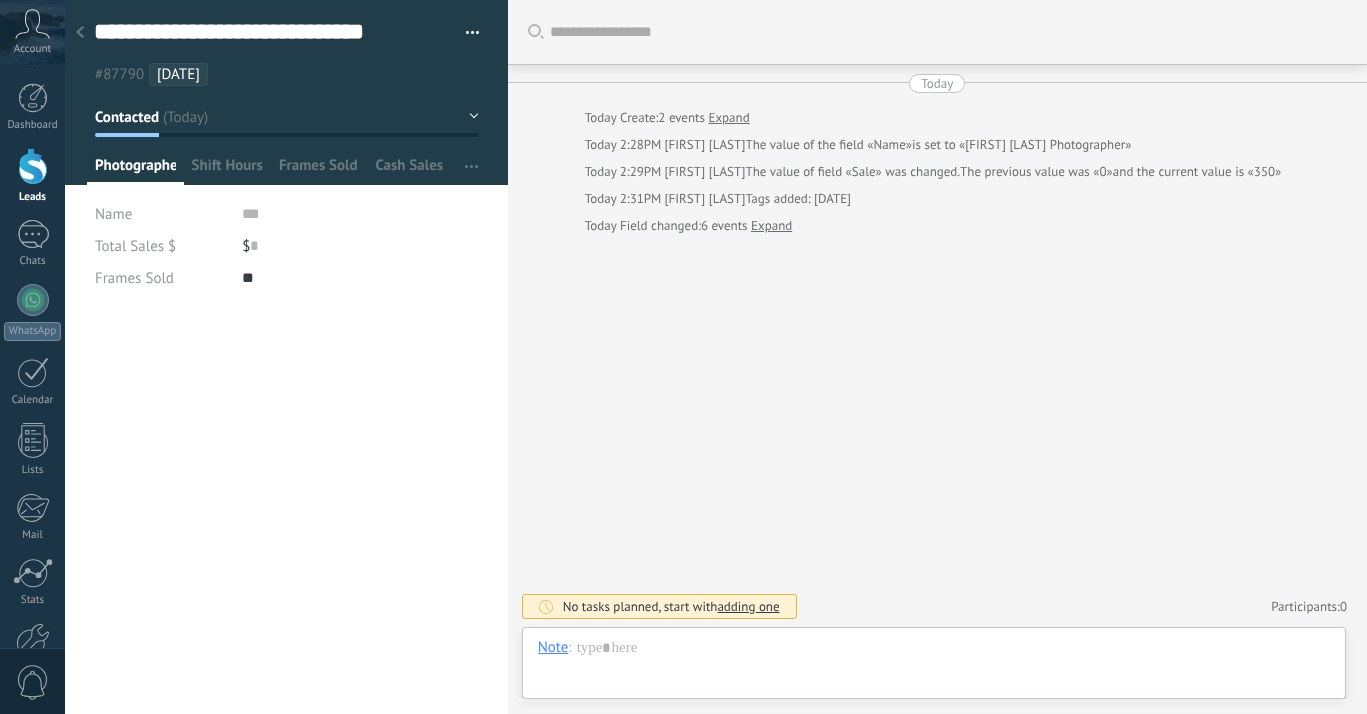 scroll, scrollTop: 0, scrollLeft: 0, axis: both 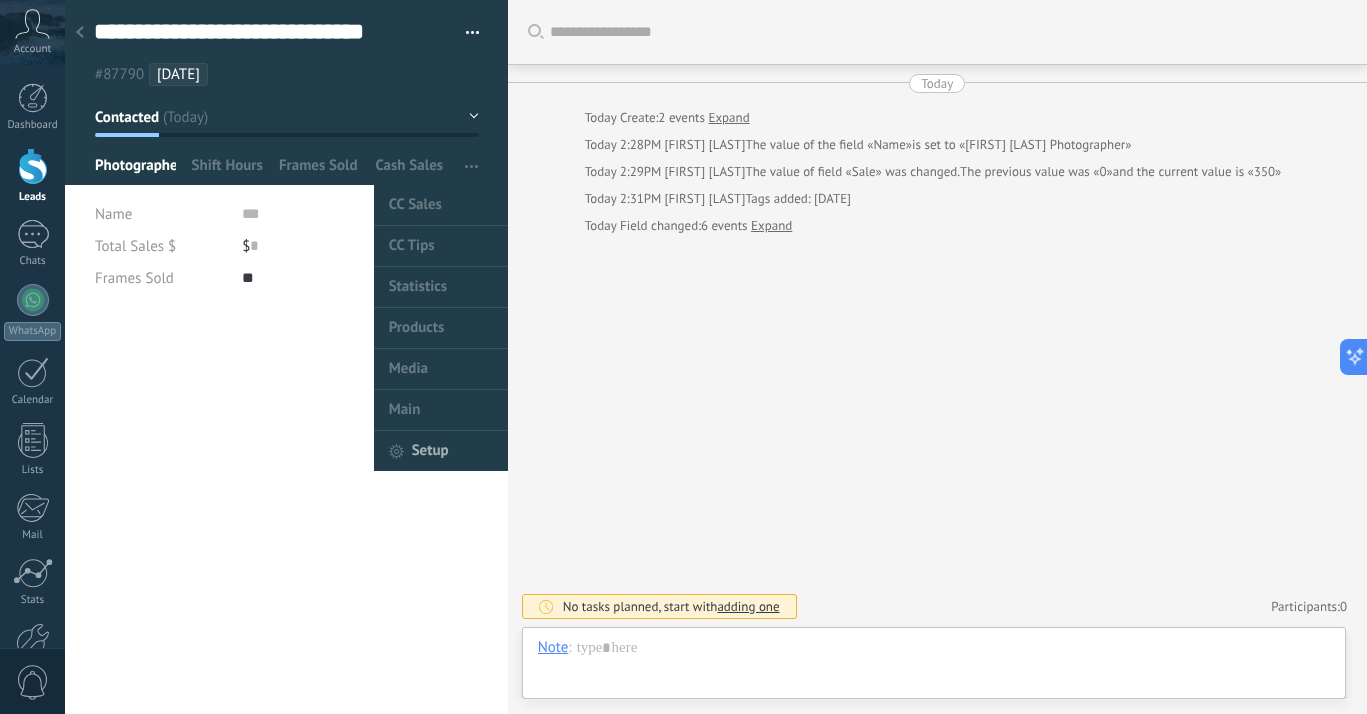 click on "Setup" at bounding box center [441, 450] 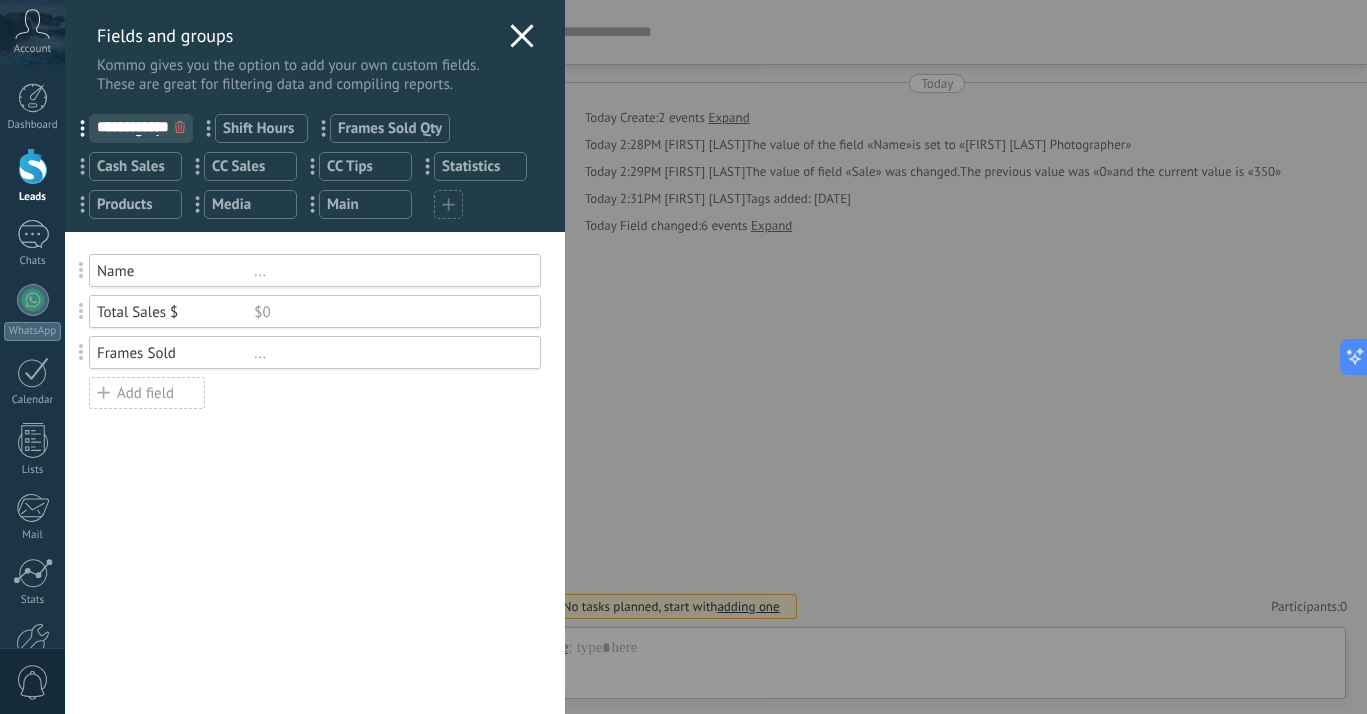 click on "Total Sales $" at bounding box center (175, 312) 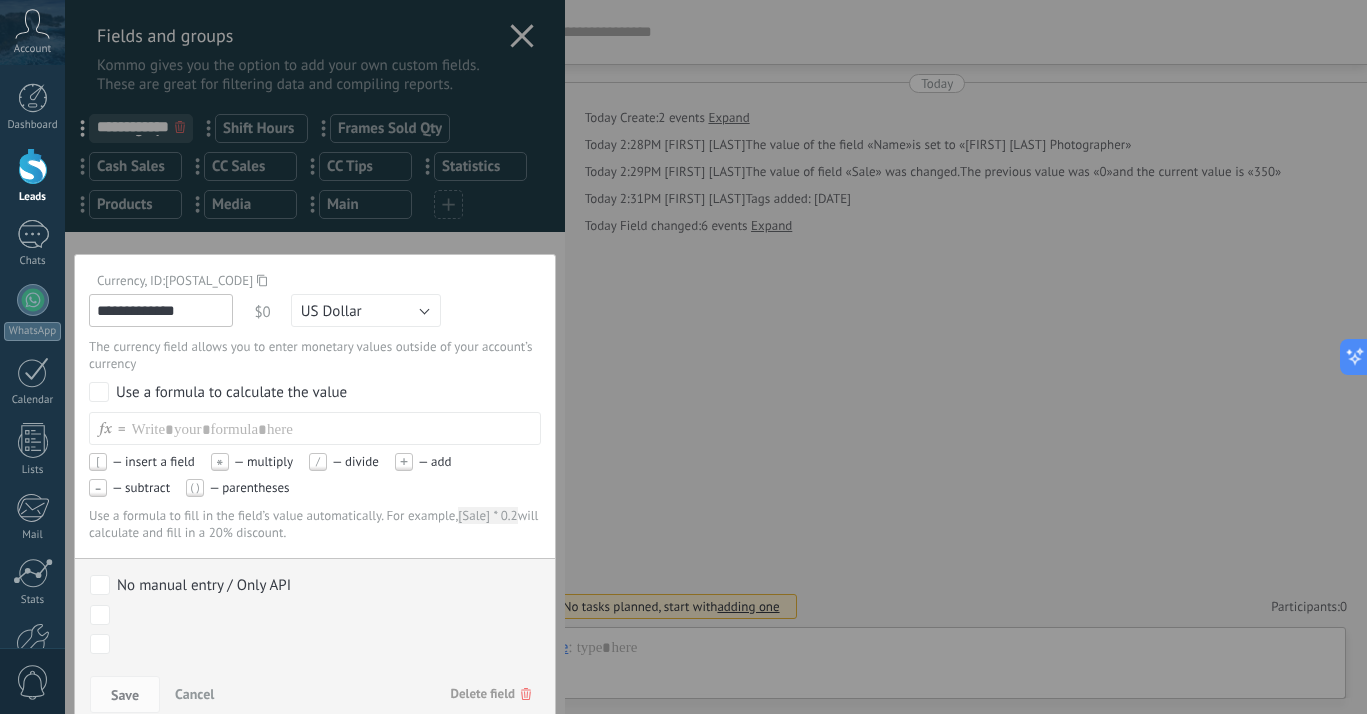 click 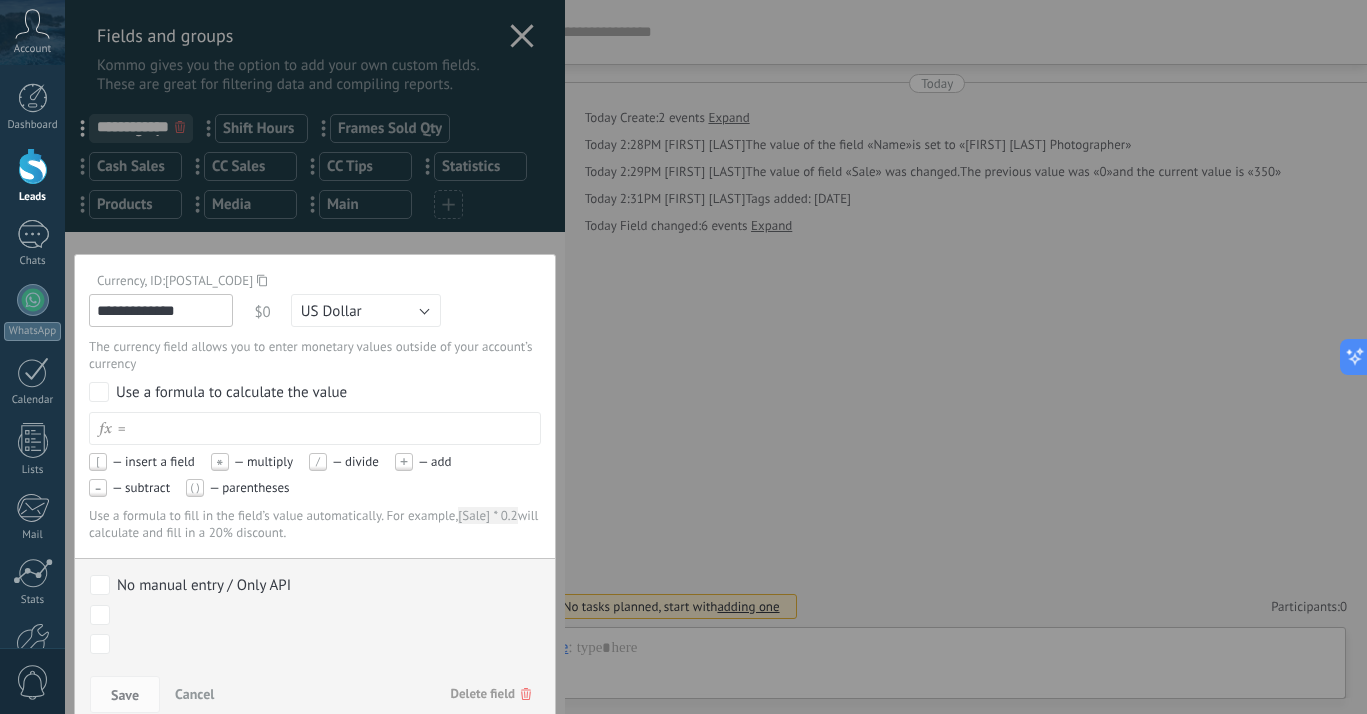 click at bounding box center (333, 428) 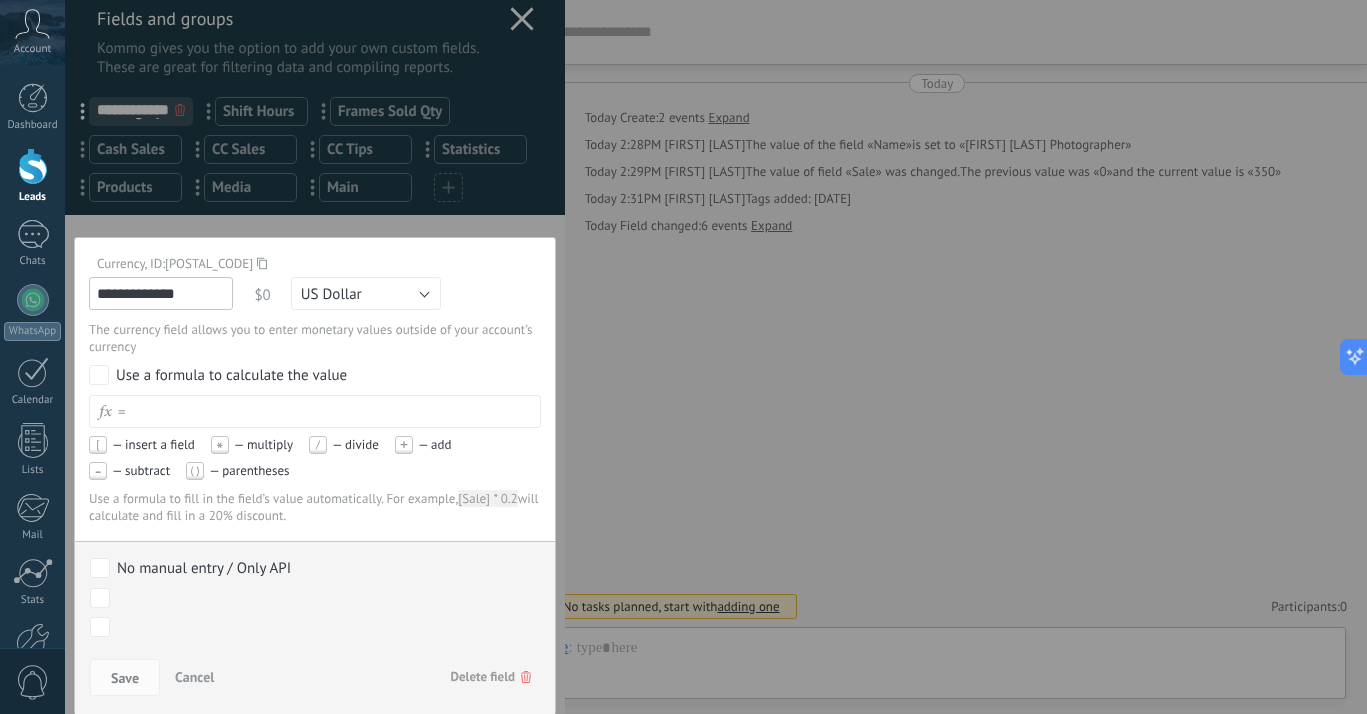 scroll, scrollTop: 17, scrollLeft: 0, axis: vertical 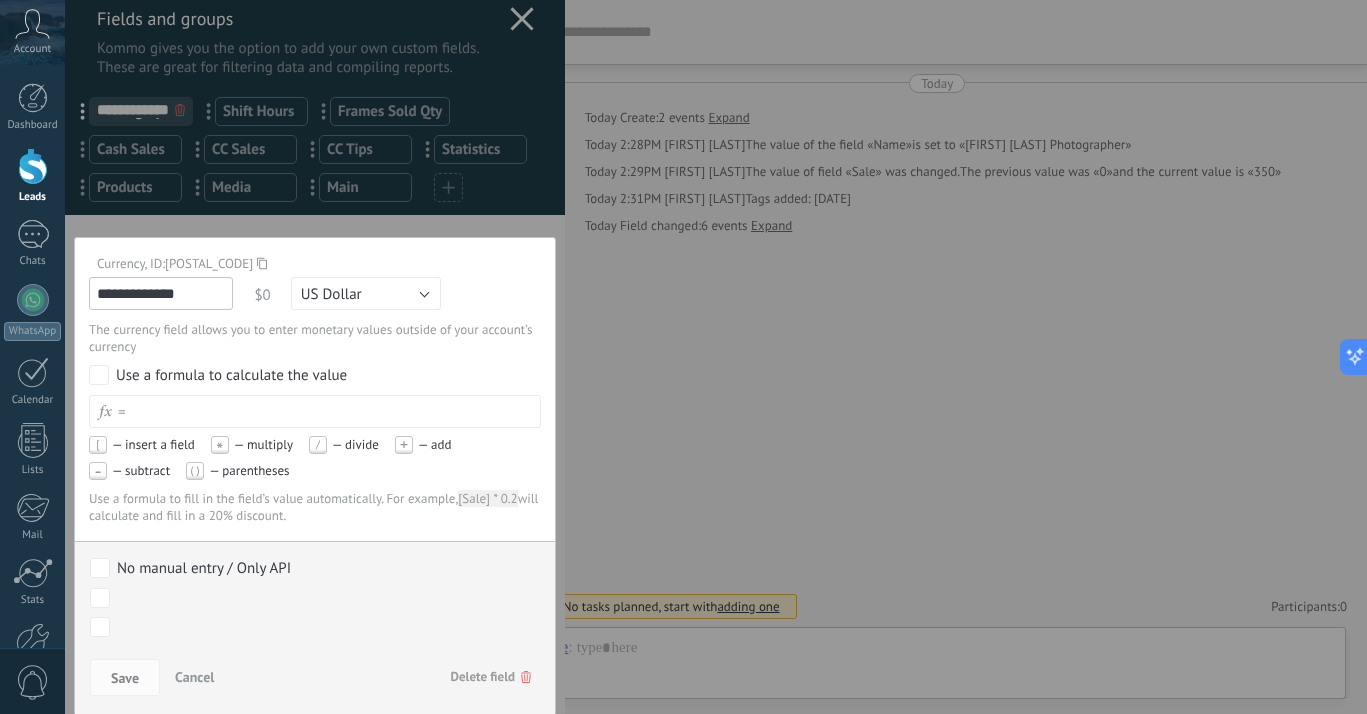 type 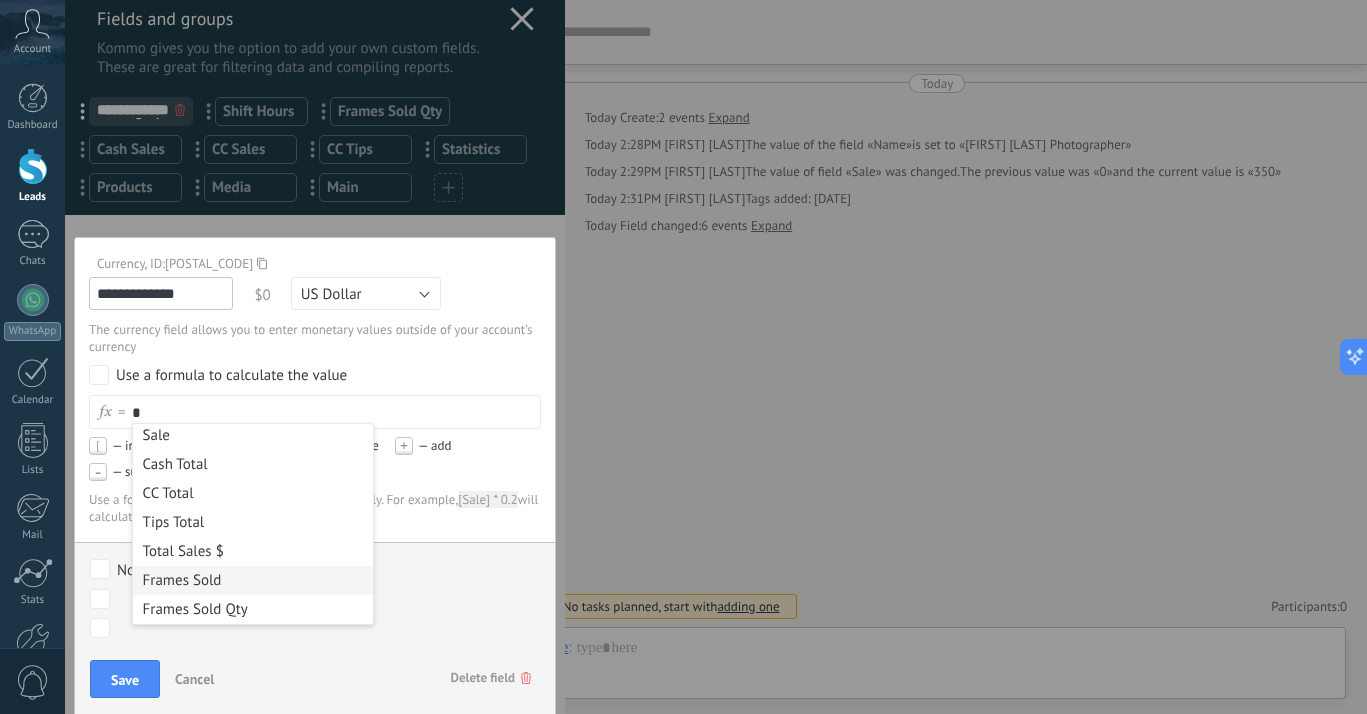 scroll, scrollTop: 0, scrollLeft: 0, axis: both 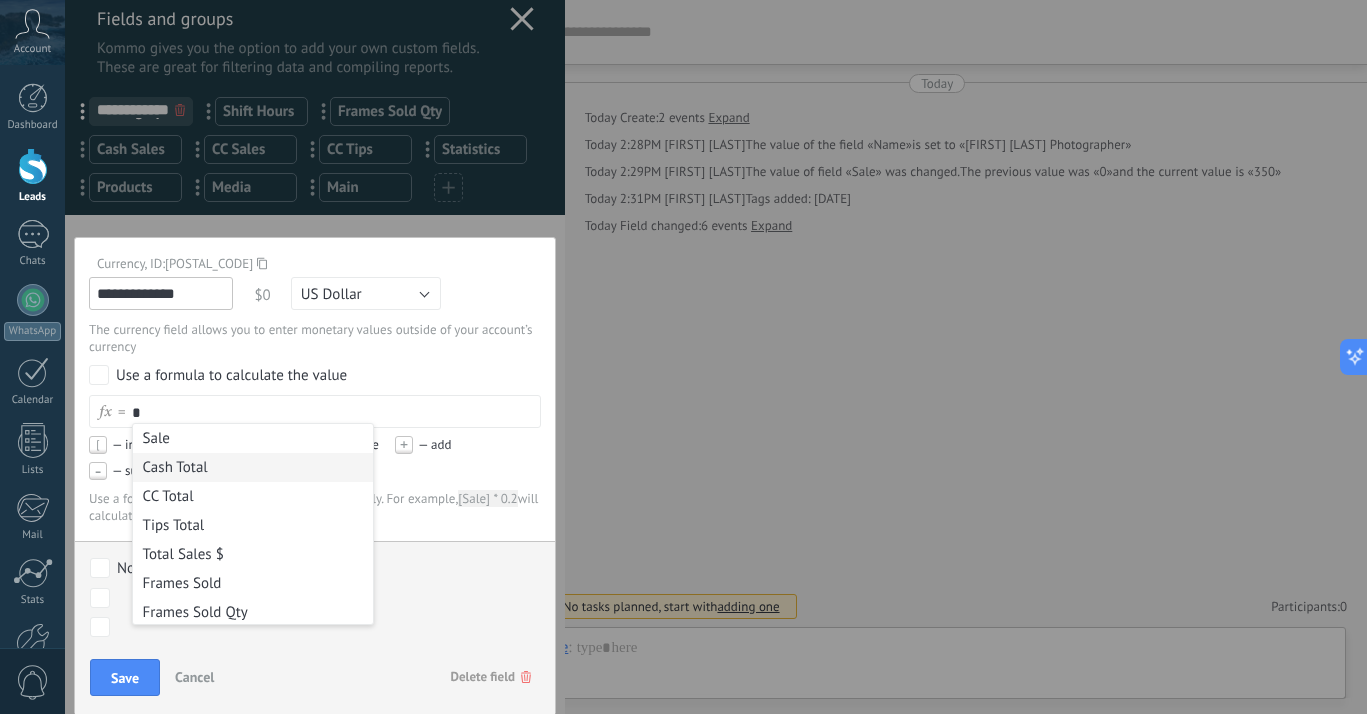 click on "Cash Total" at bounding box center [253, 467] 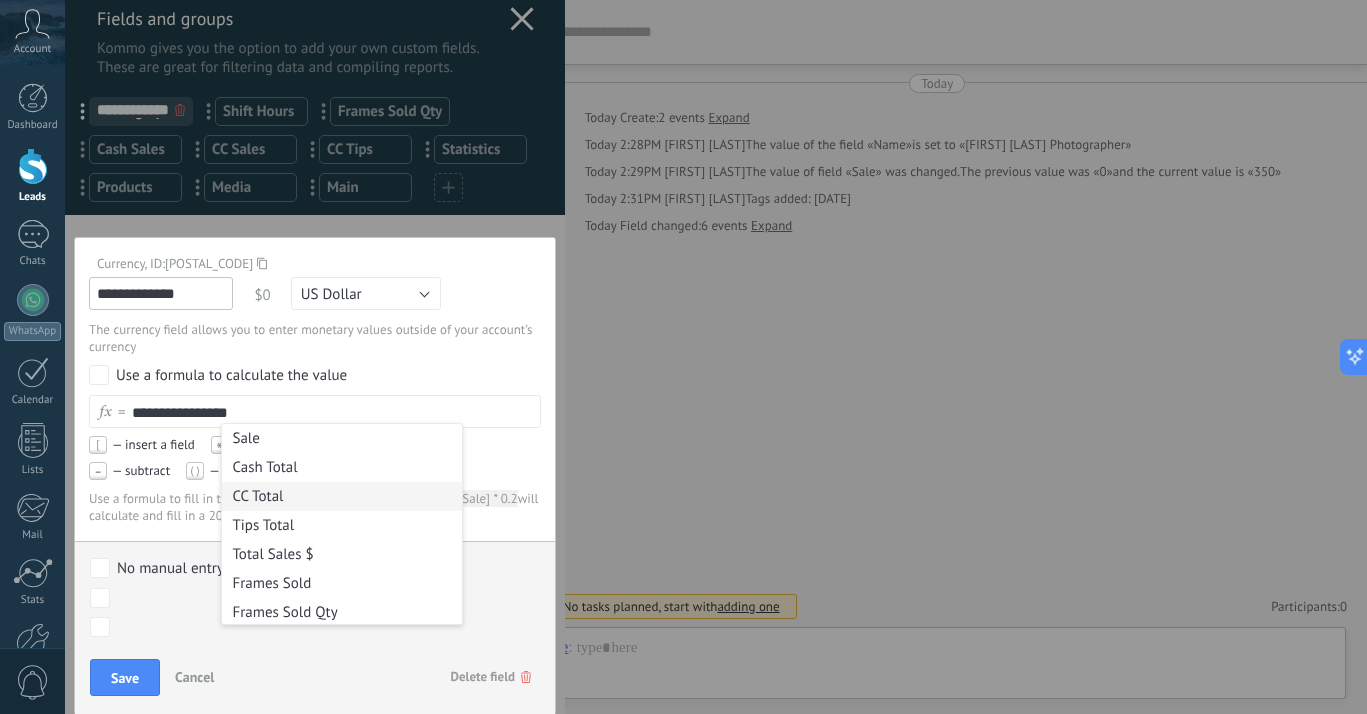 click on "CC Total" at bounding box center [342, 496] 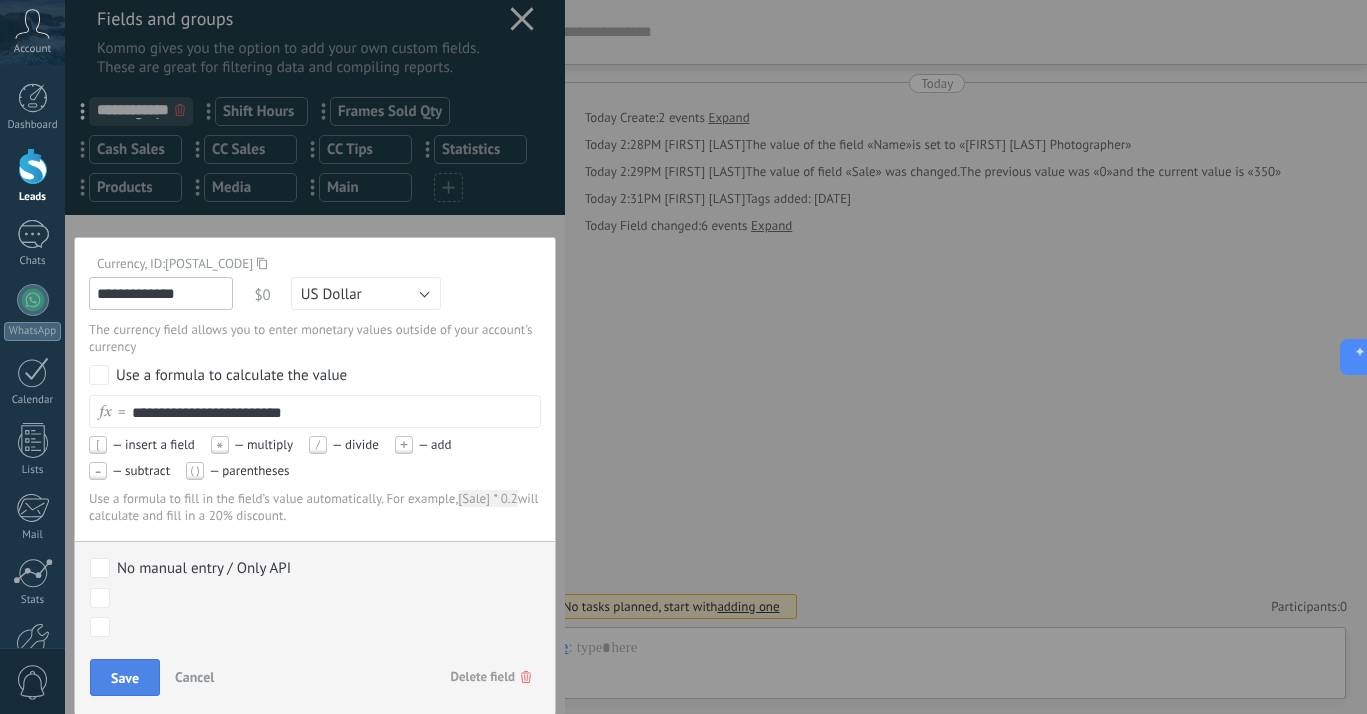 click on "Save" at bounding box center [125, 678] 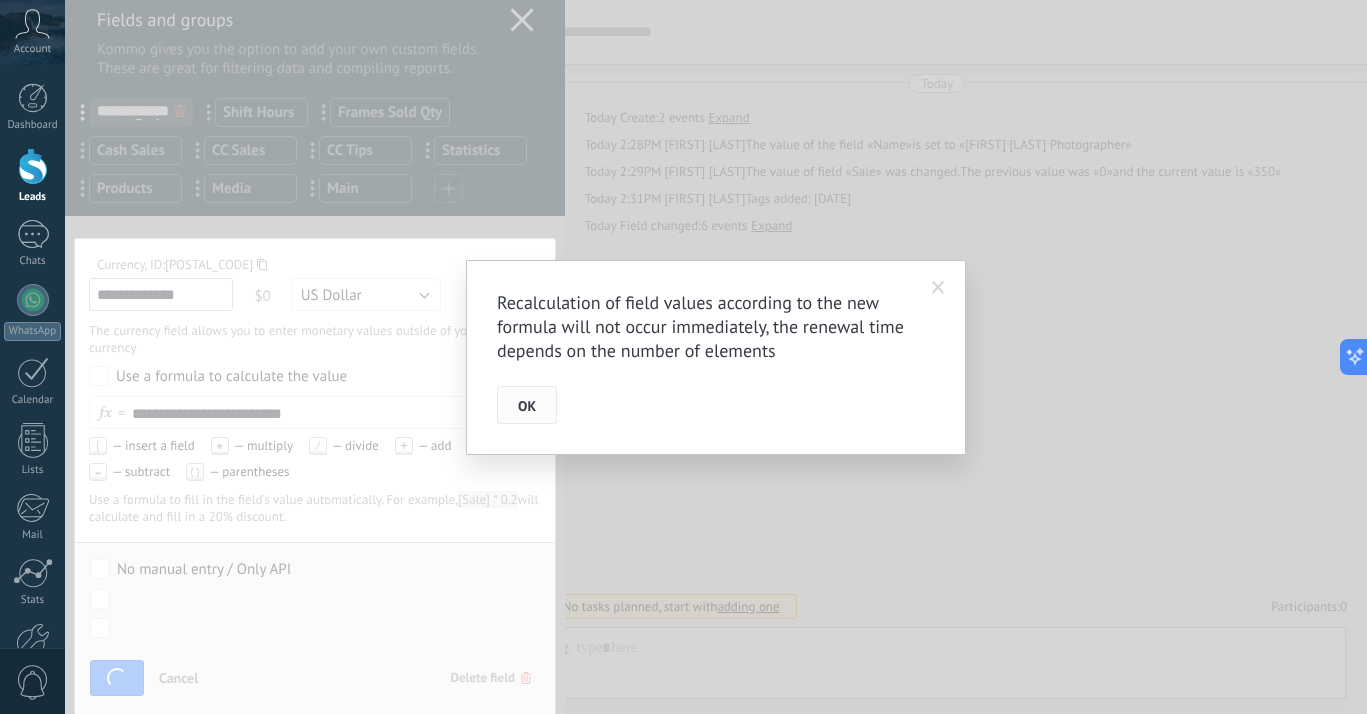 click on "OK" at bounding box center [527, 406] 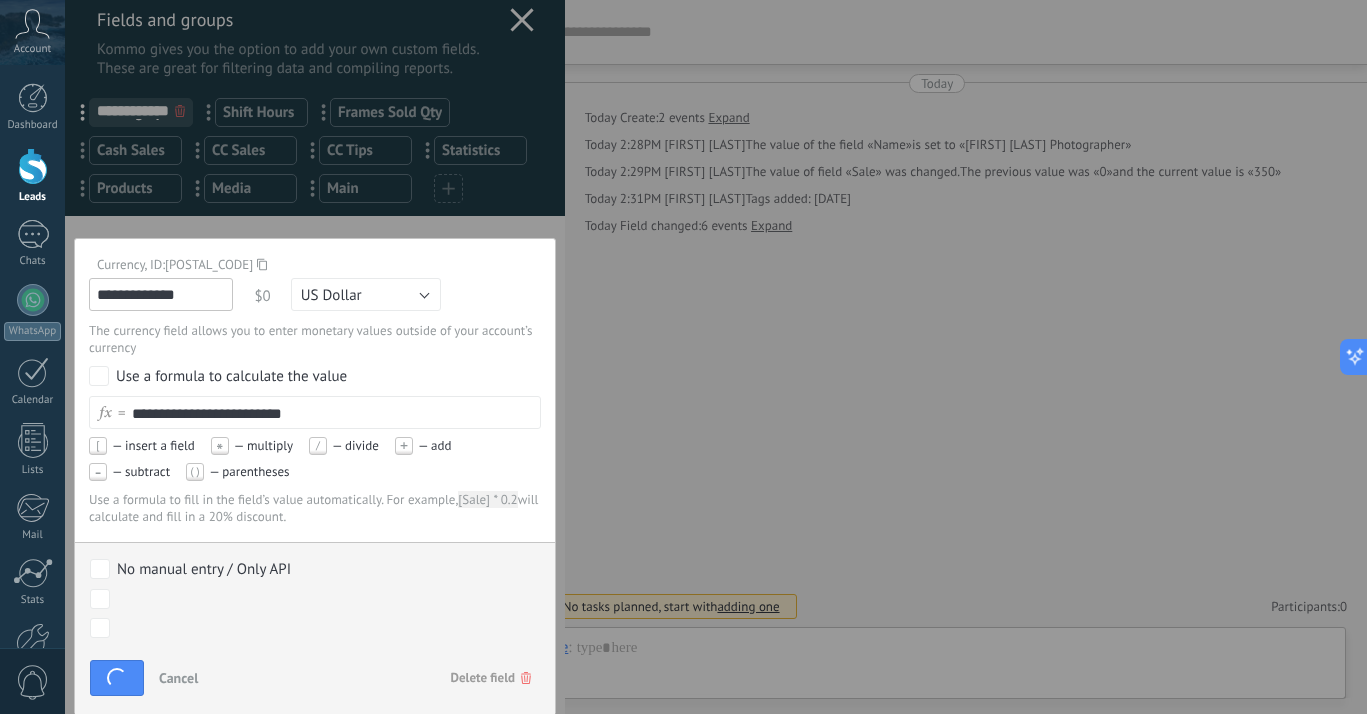scroll, scrollTop: 0, scrollLeft: 0, axis: both 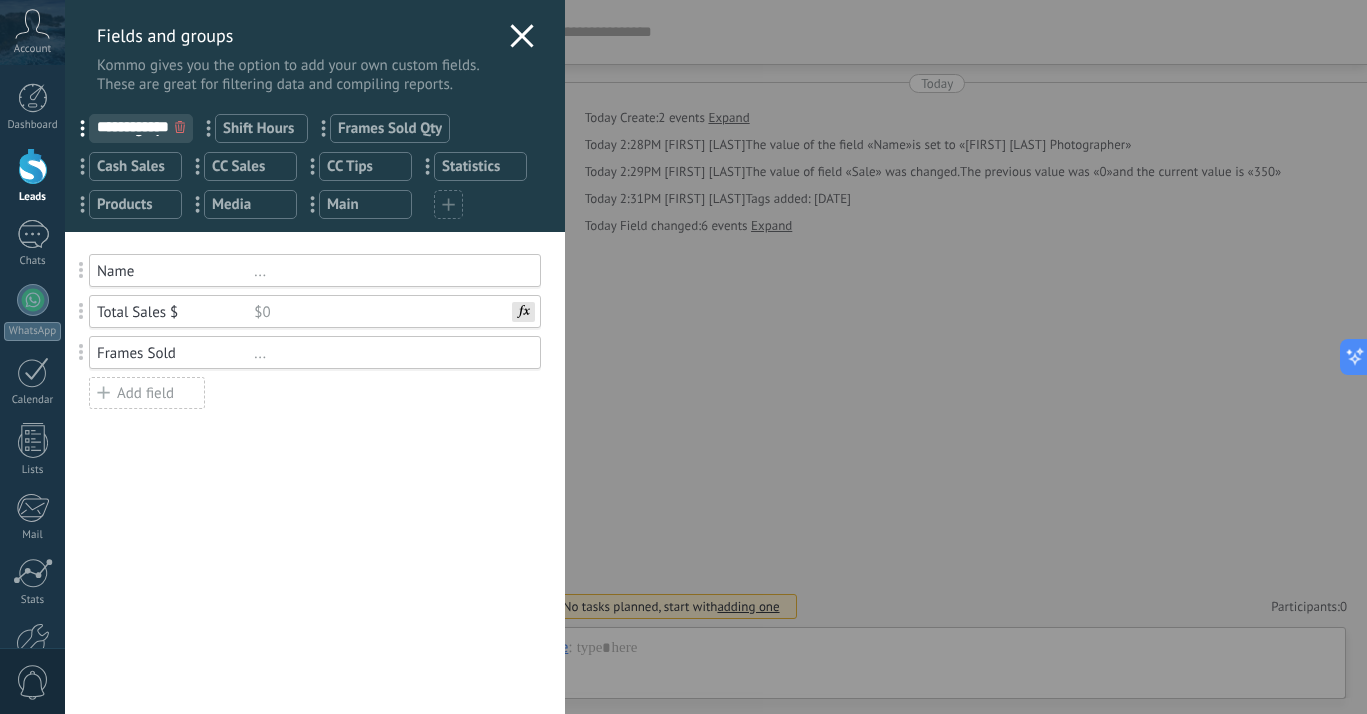 click 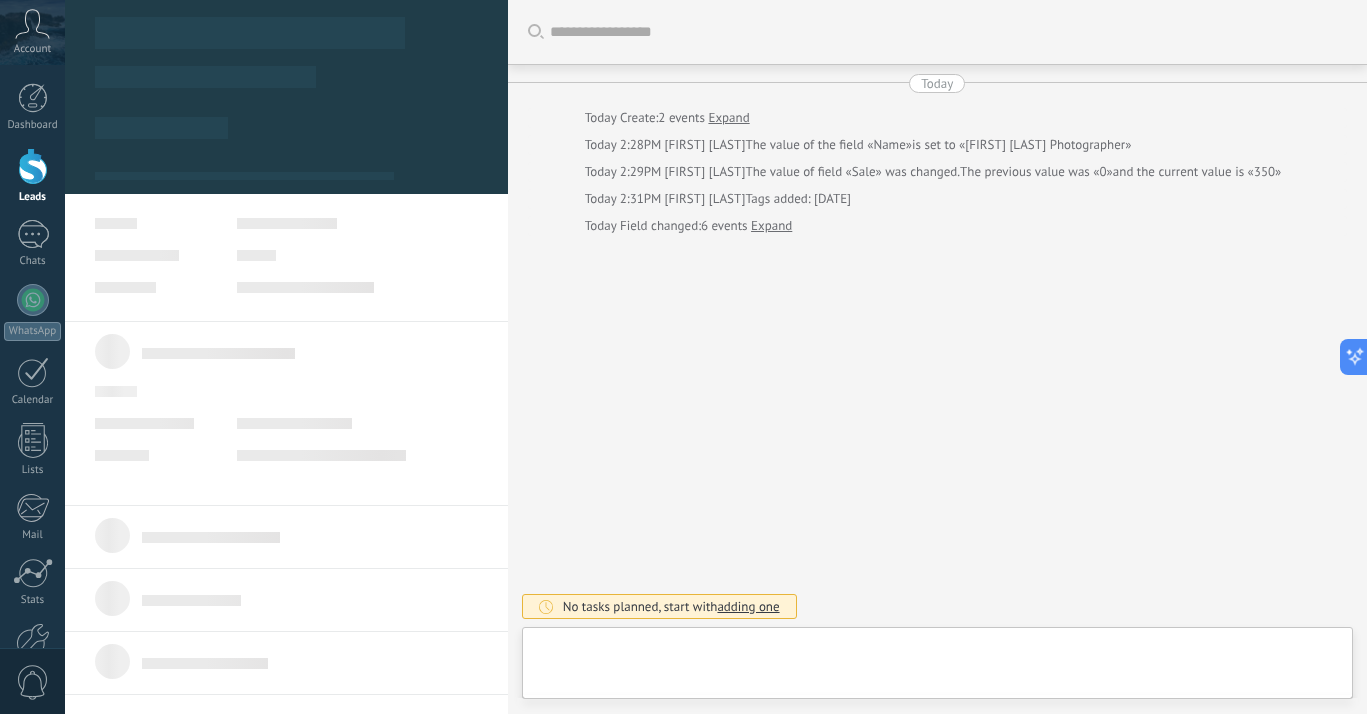 type on "**********" 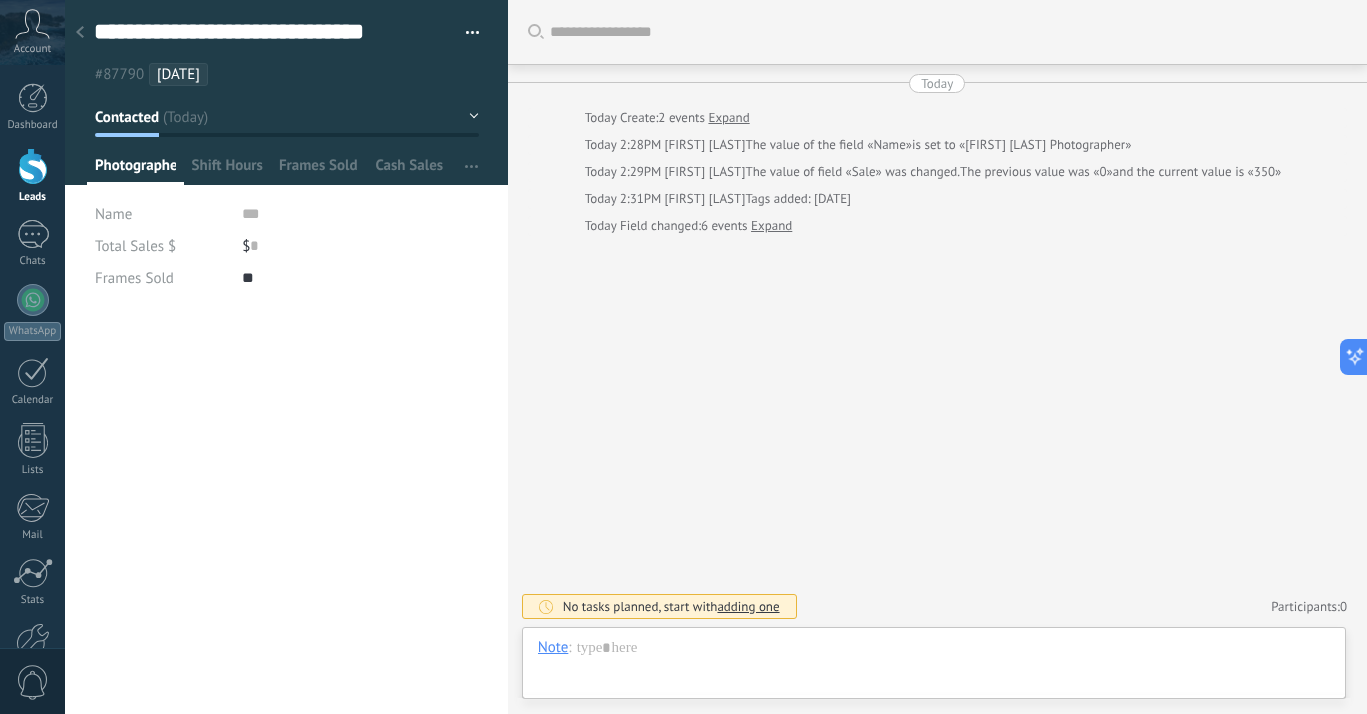 click at bounding box center [80, 33] 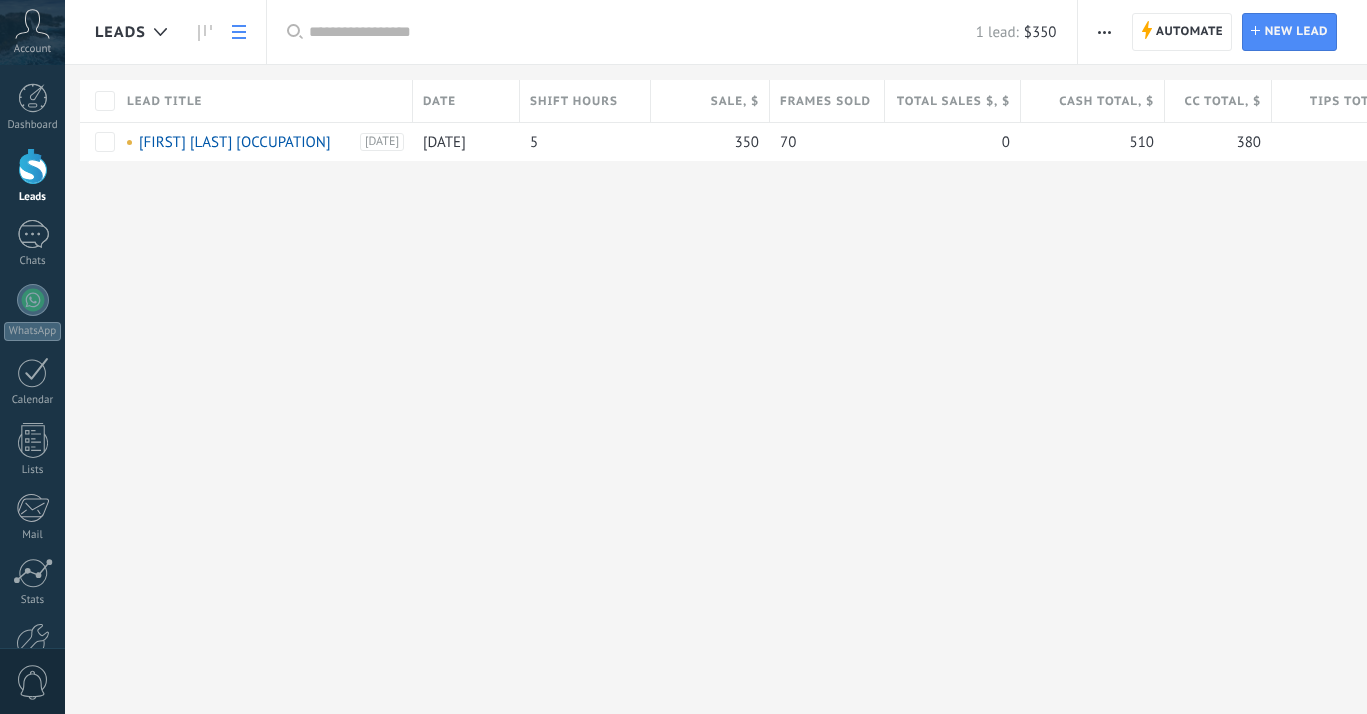 scroll, scrollTop: 0, scrollLeft: 0, axis: both 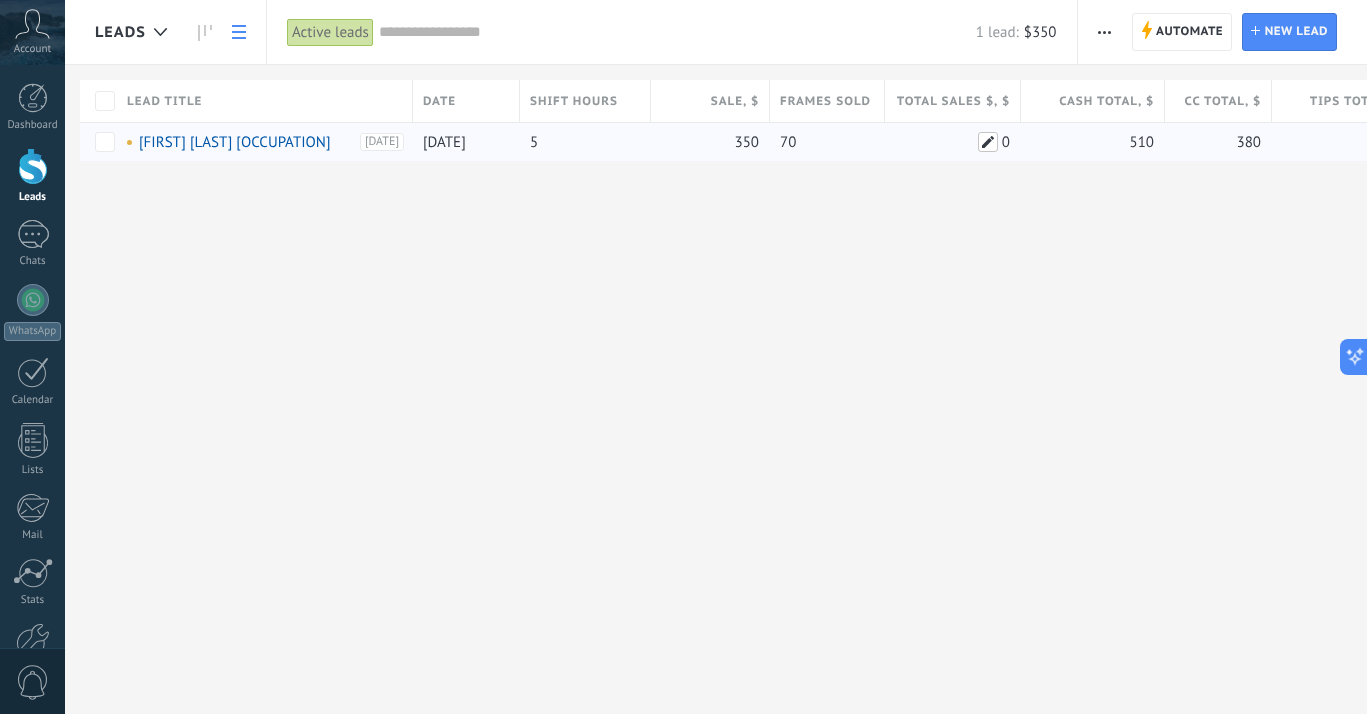 click at bounding box center [988, 142] 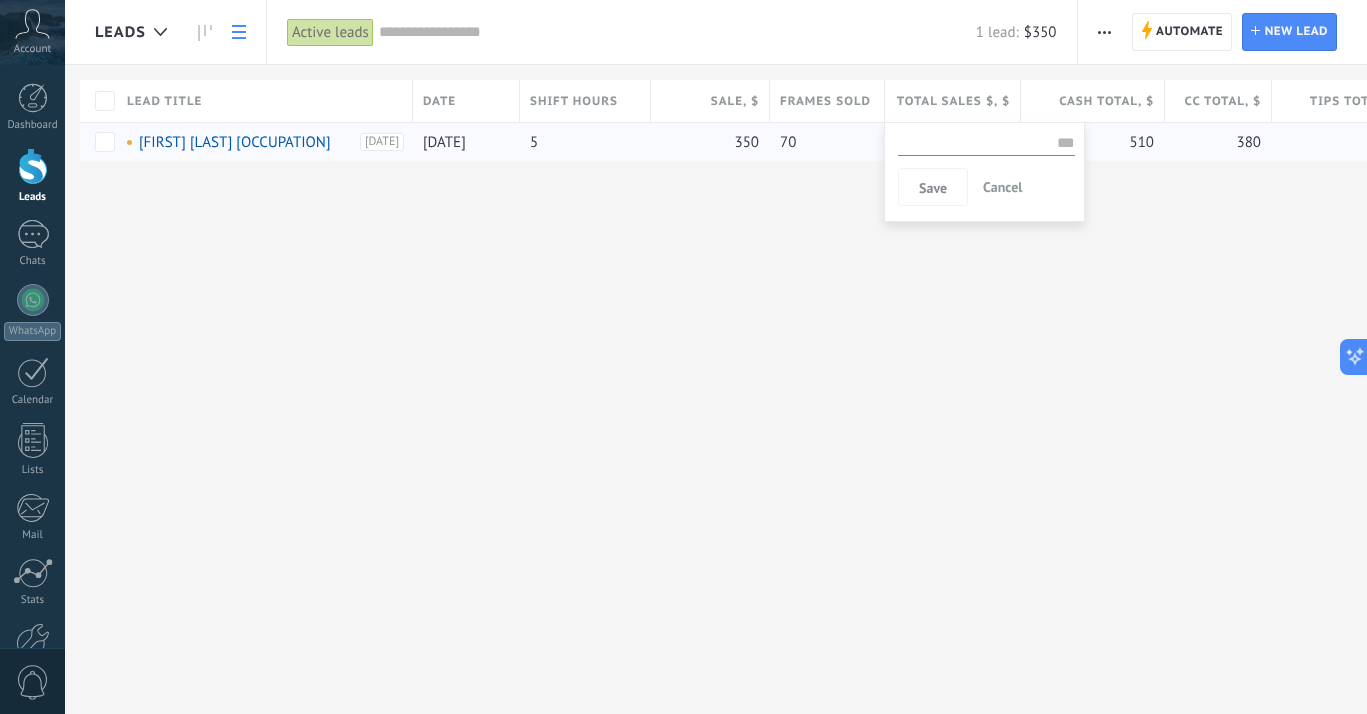 click on "Leads
Automate
New broadcast" at bounding box center [716, 357] 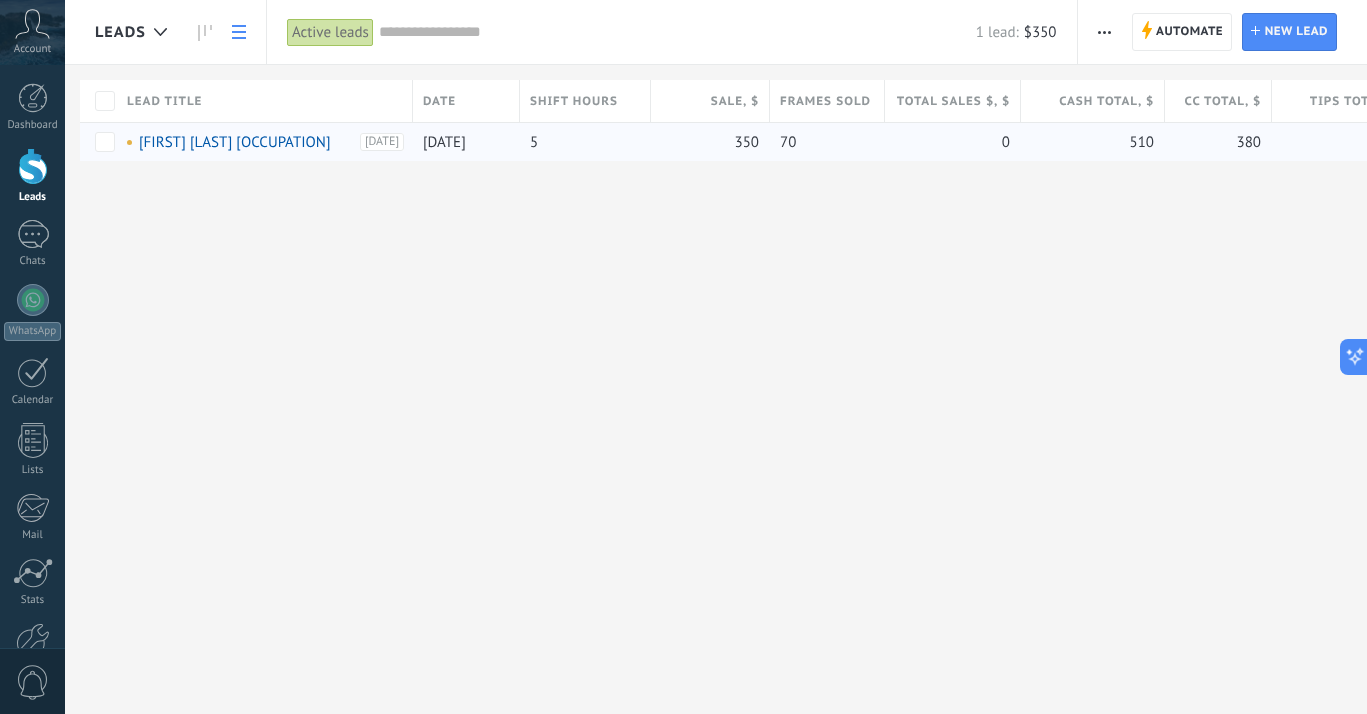 click on "Total Sales $ , $" at bounding box center [953, 101] 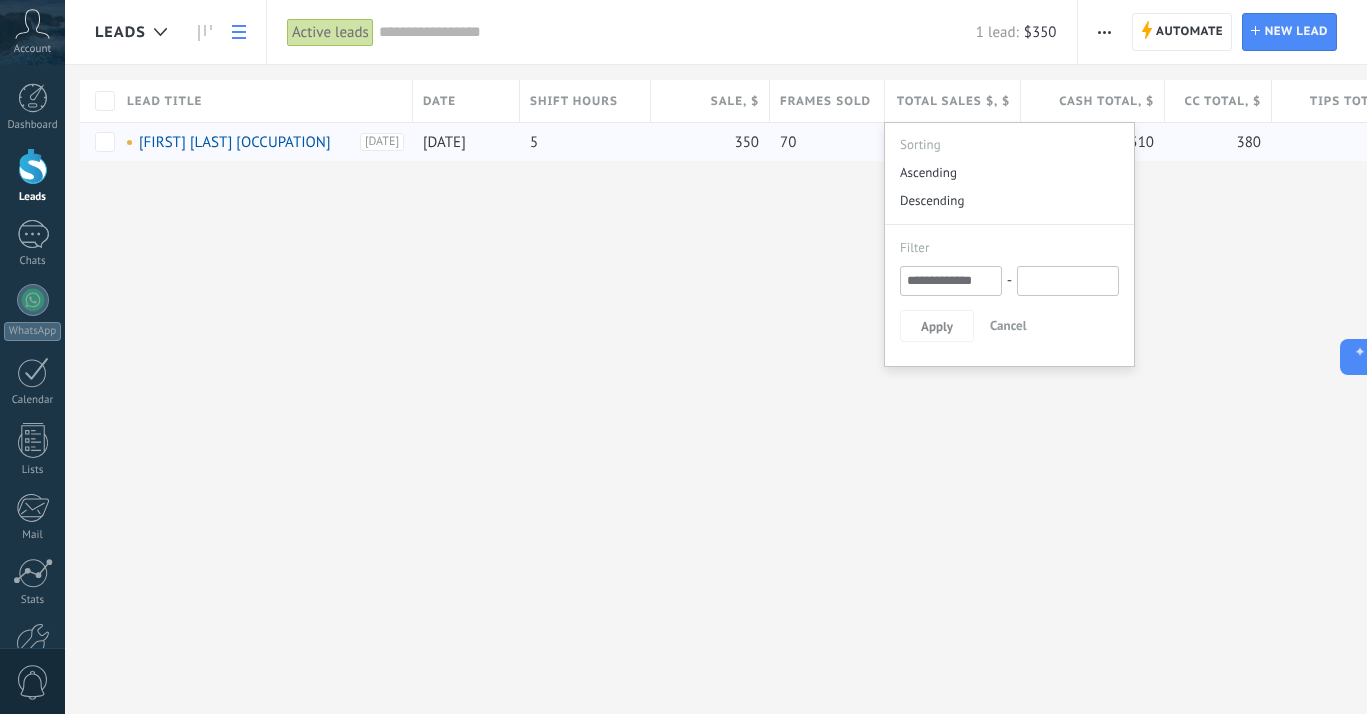 click on "Leads
Automate
New broadcast" at bounding box center (716, 357) 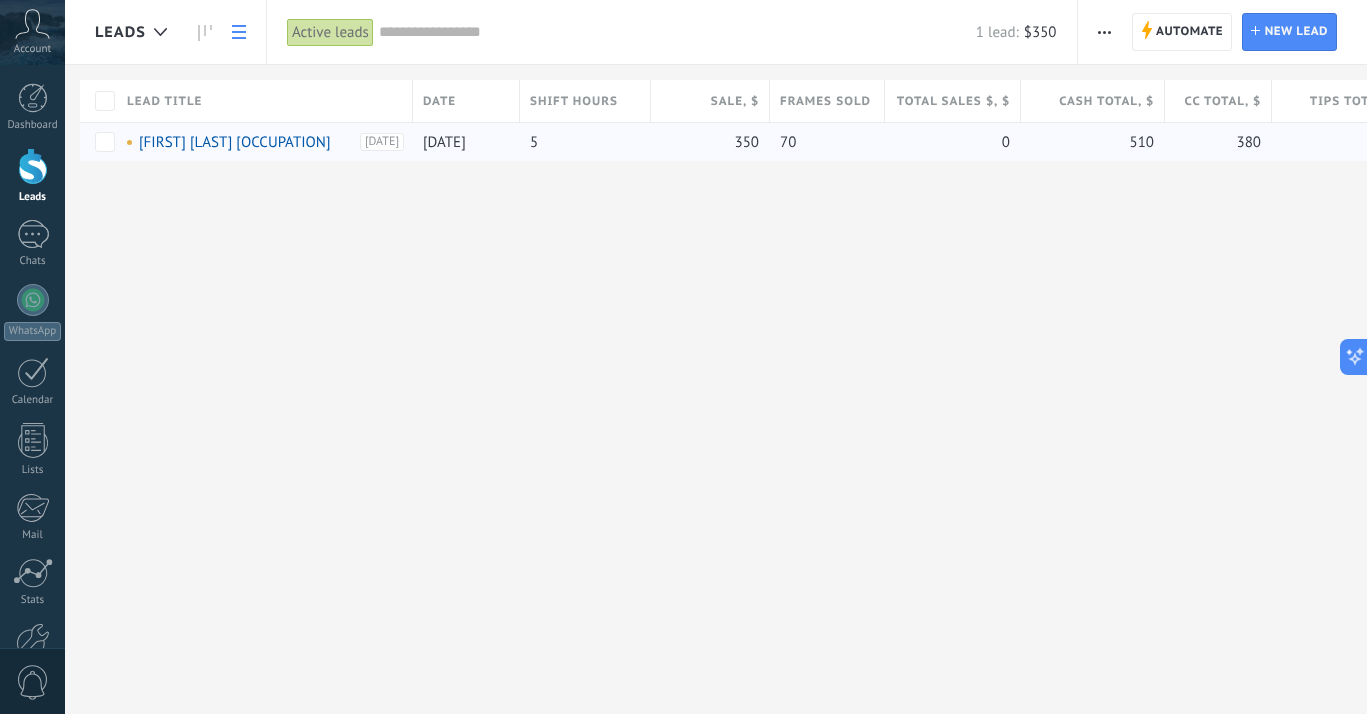click on "Lead title" at bounding box center (164, 101) 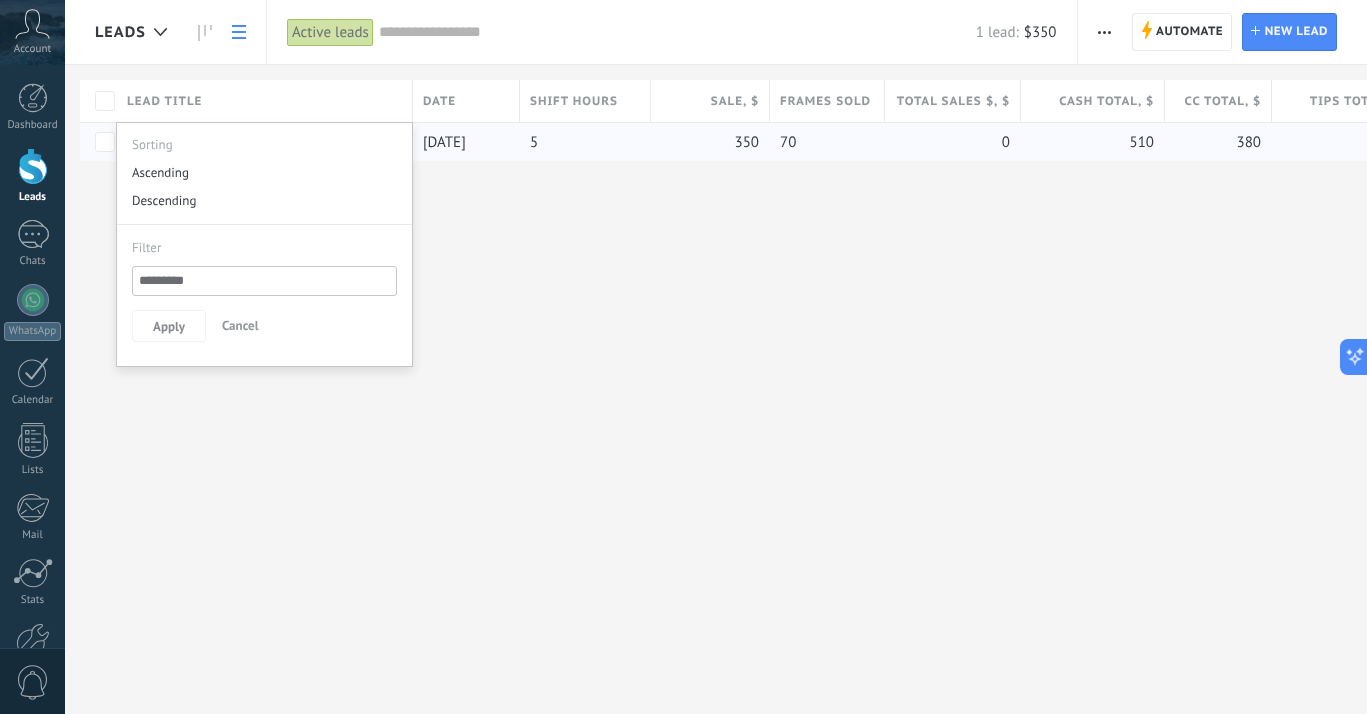 click at bounding box center [683, 32] 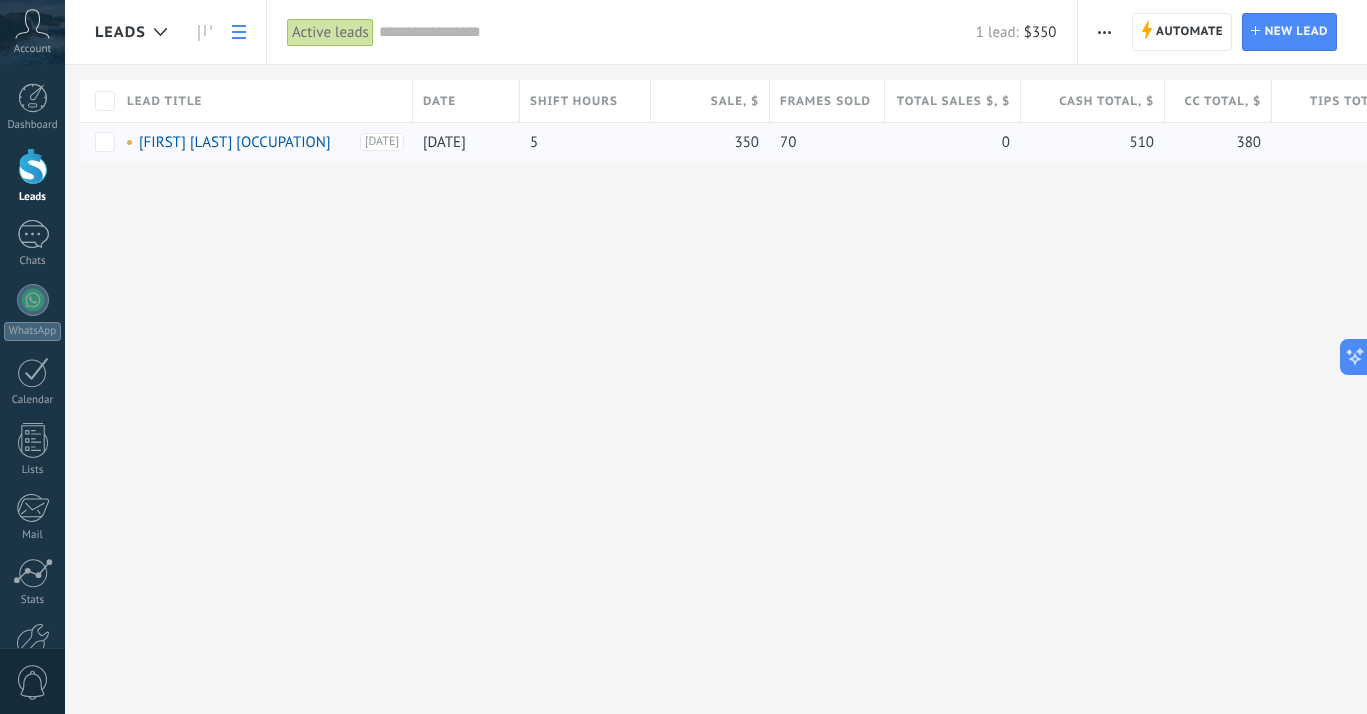 click 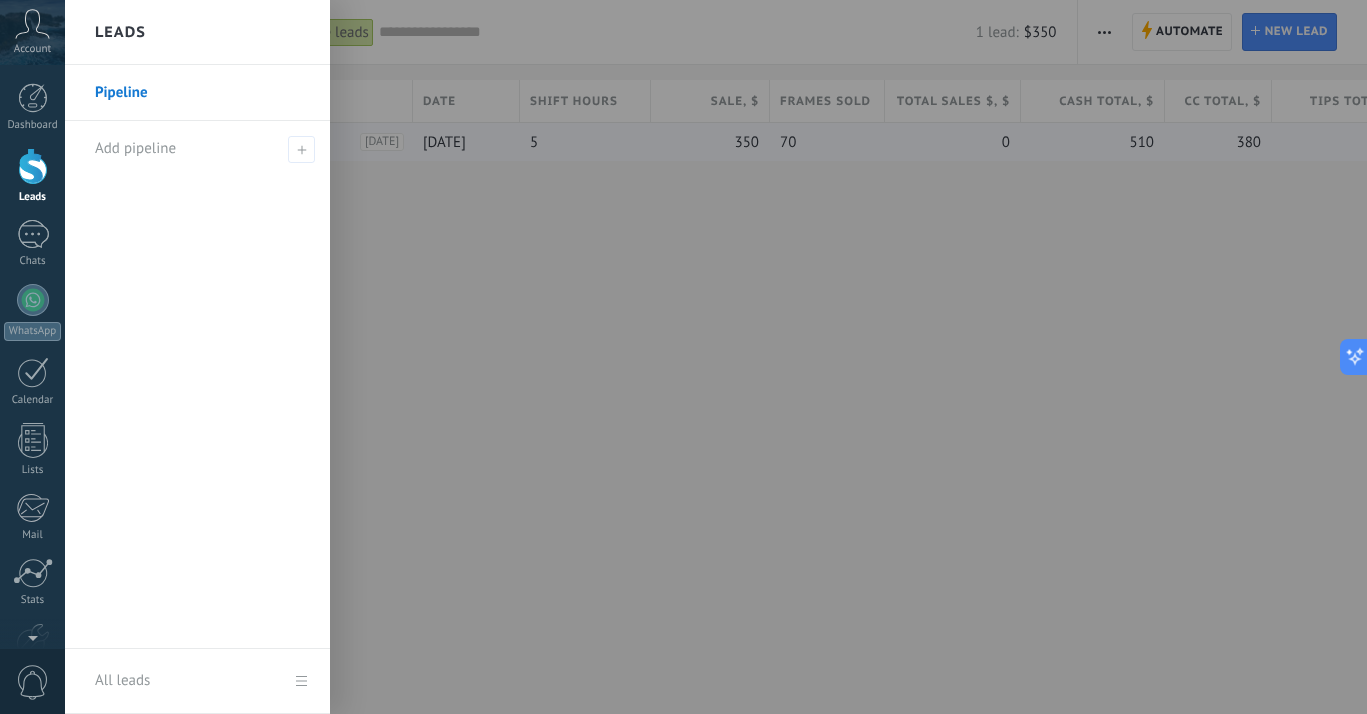 click at bounding box center (748, 357) 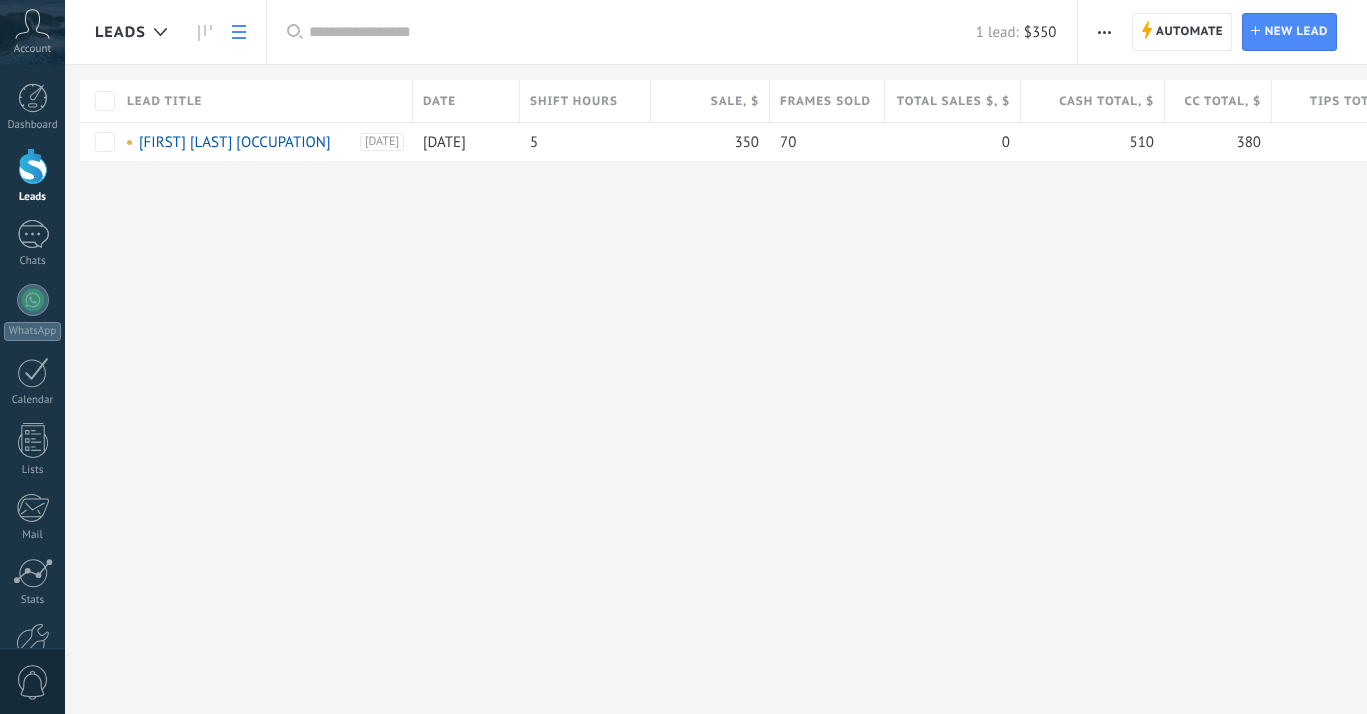 scroll, scrollTop: 0, scrollLeft: 0, axis: both 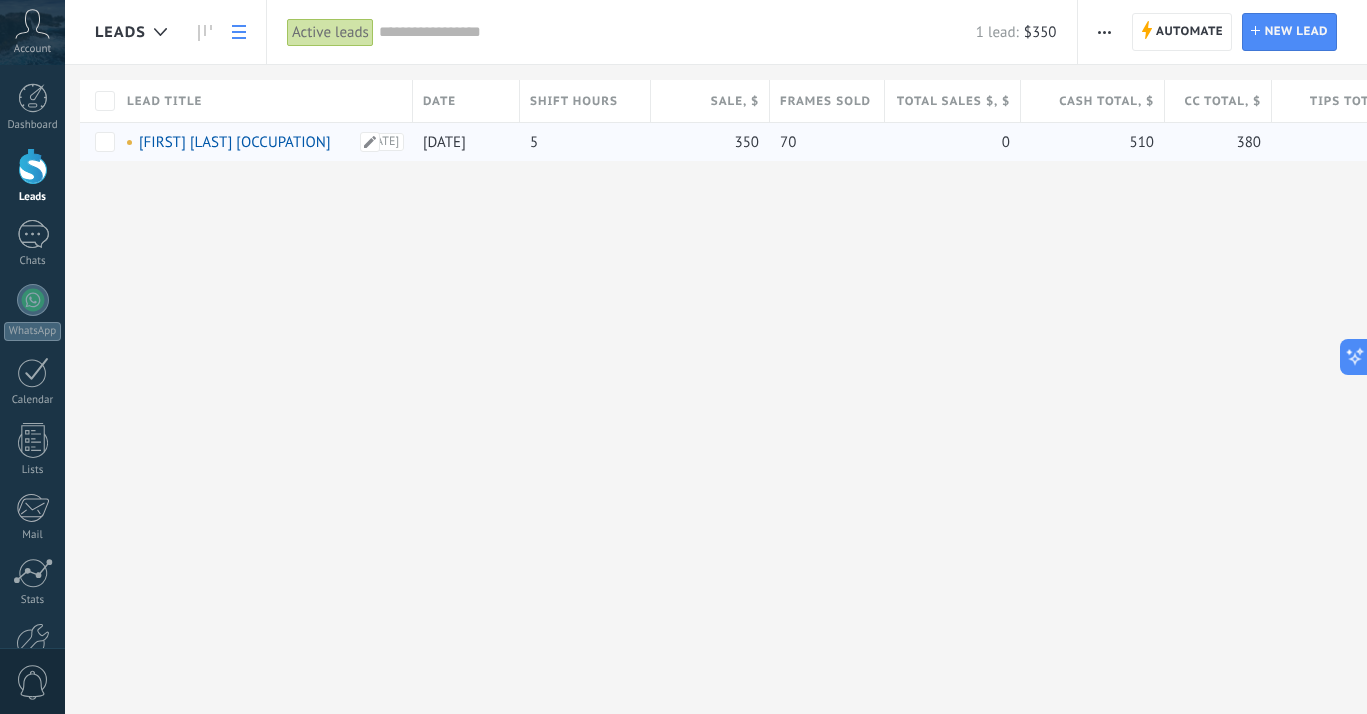 click on "[FIRST] [LAST] [OCCUPATION]" at bounding box center [234, 142] 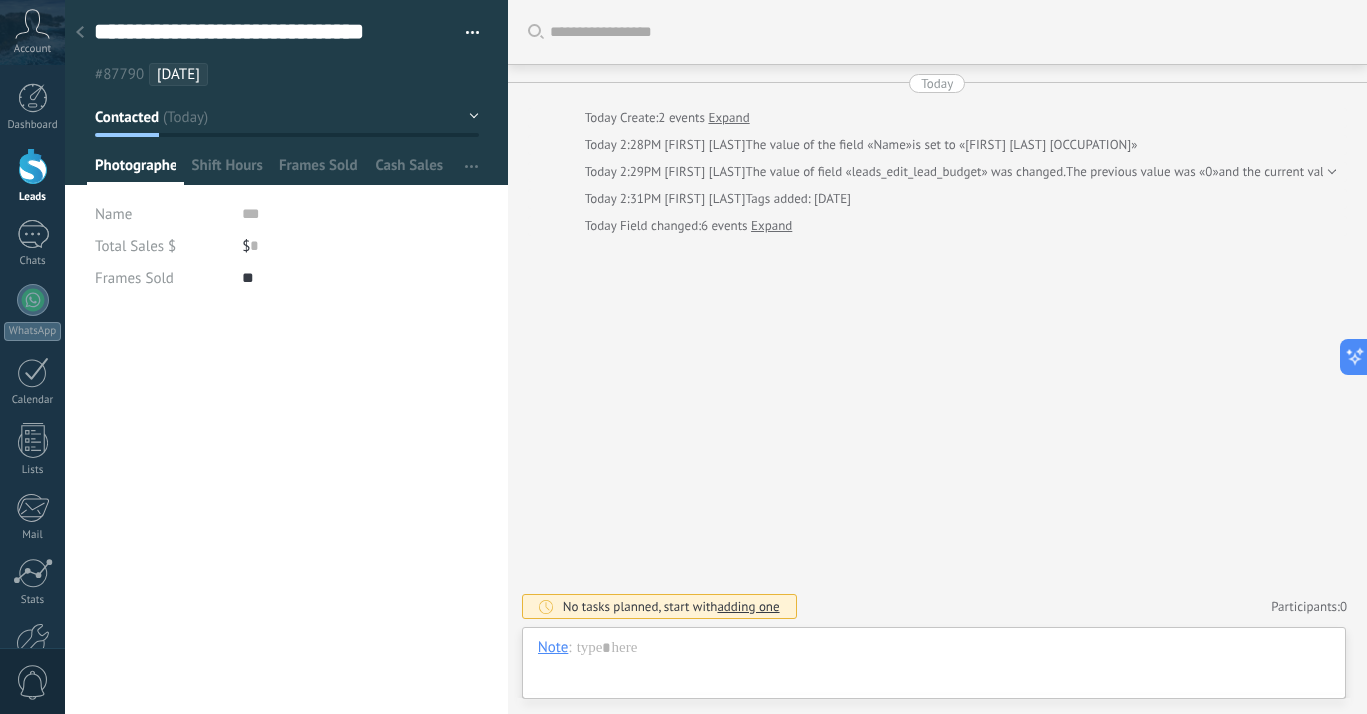 scroll, scrollTop: 30, scrollLeft: 0, axis: vertical 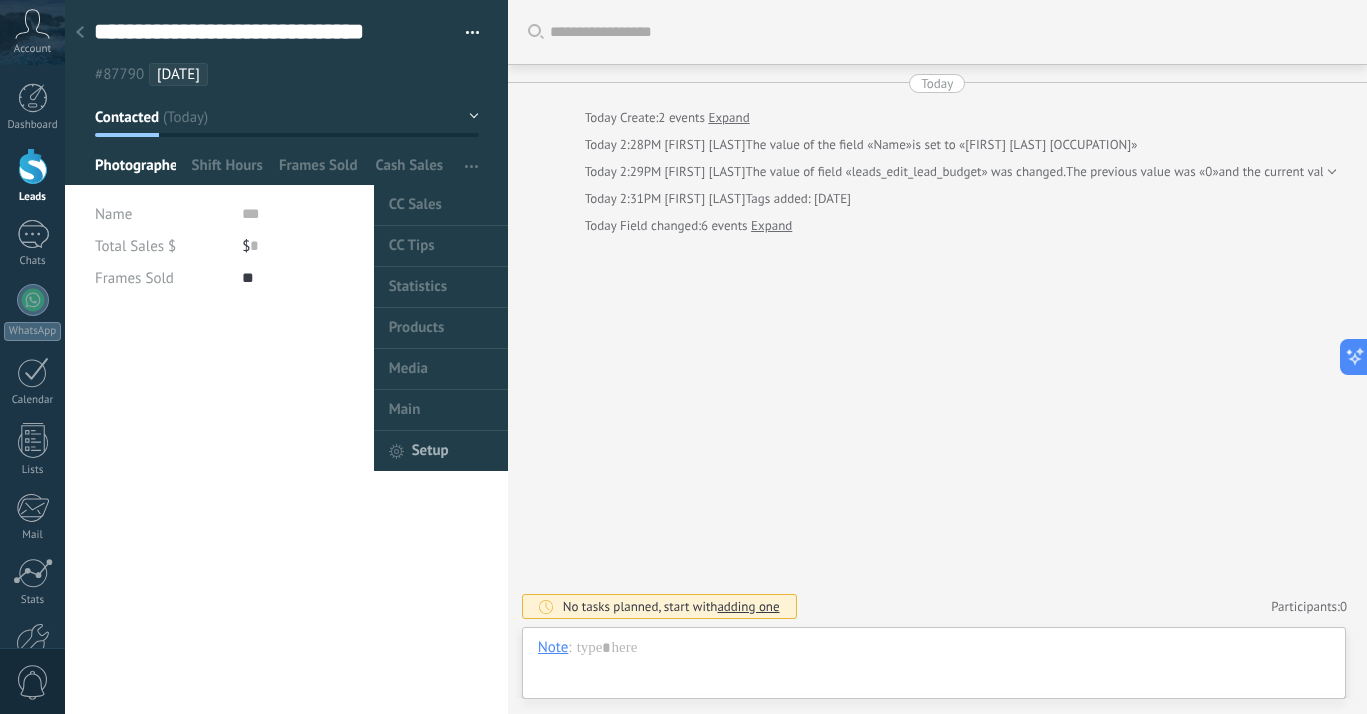 click on "Setup" at bounding box center [441, 450] 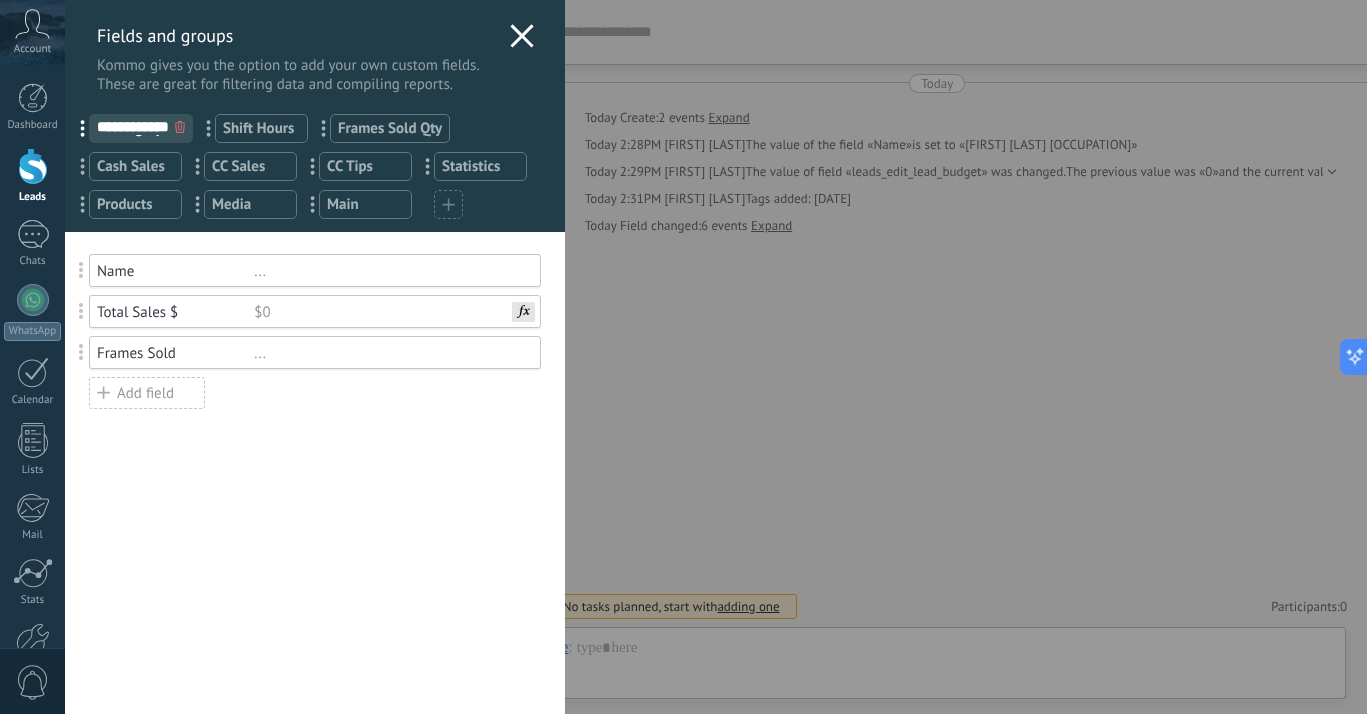 click on "Add field" at bounding box center [147, 393] 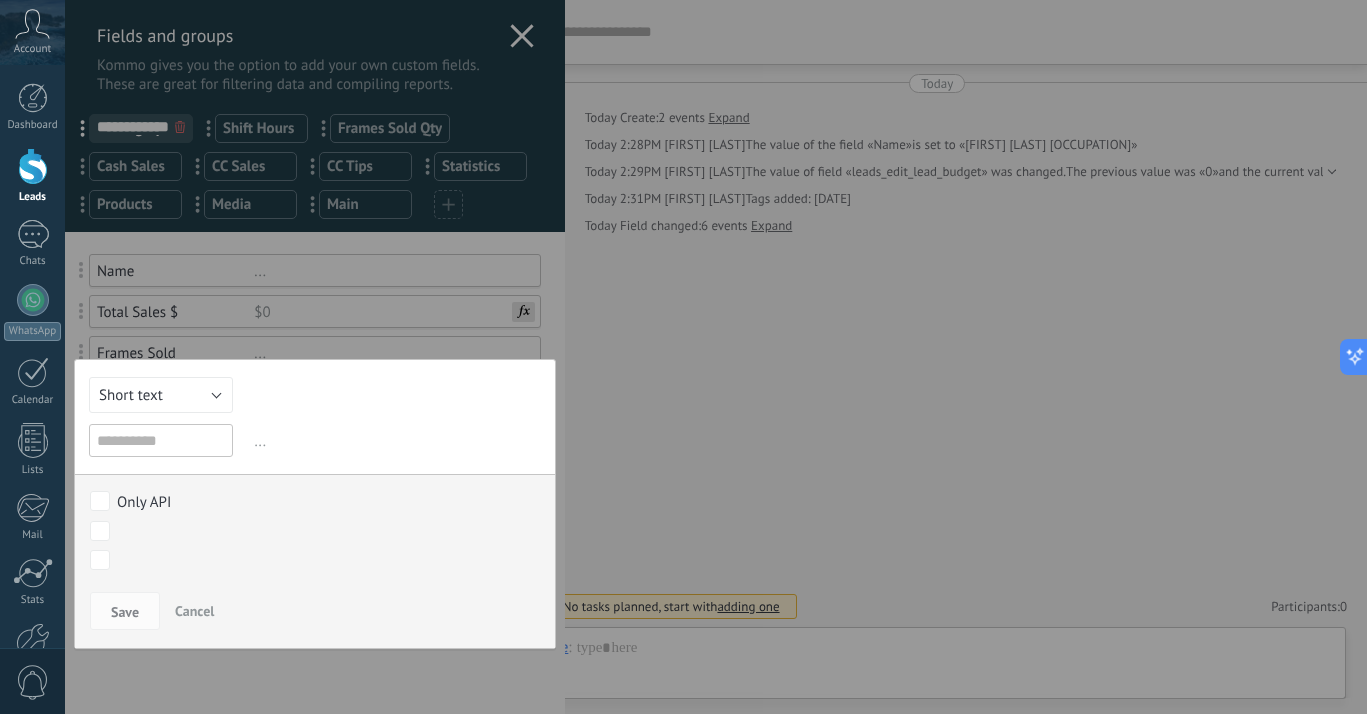 type on "*" 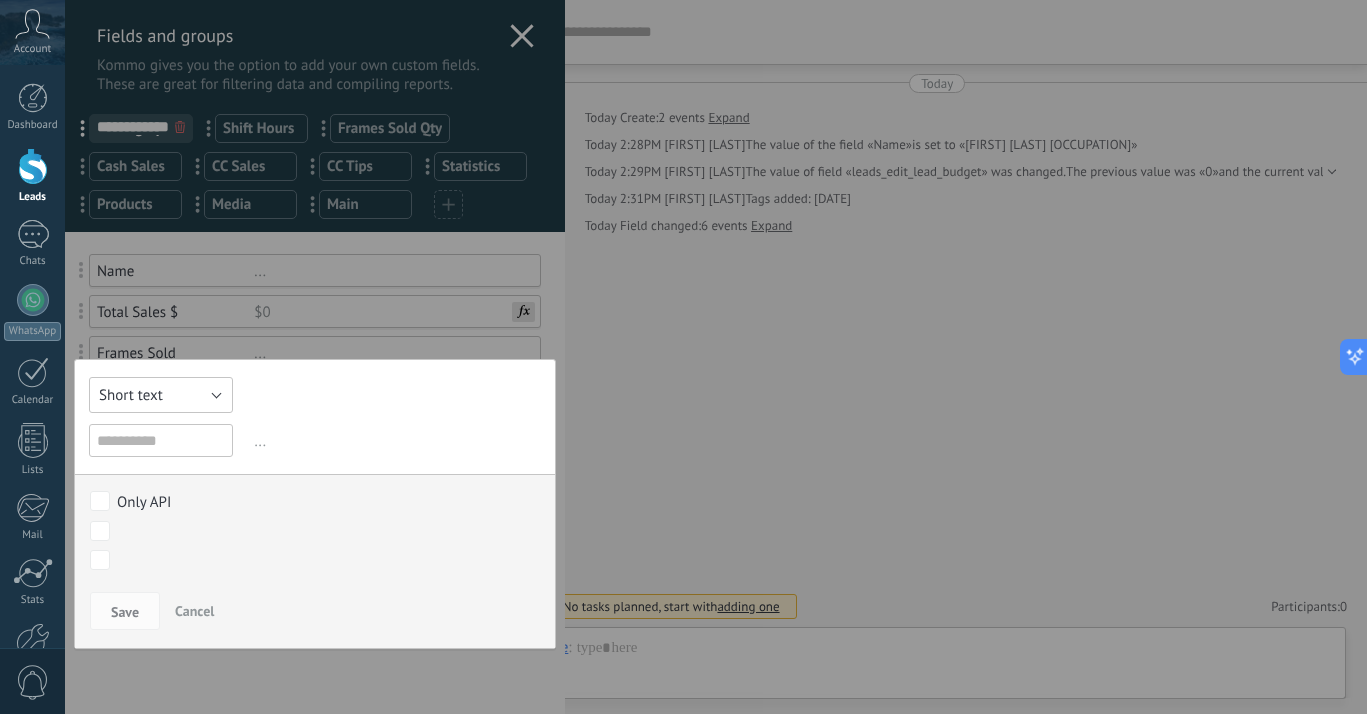 click on "Short text" at bounding box center [131, 395] 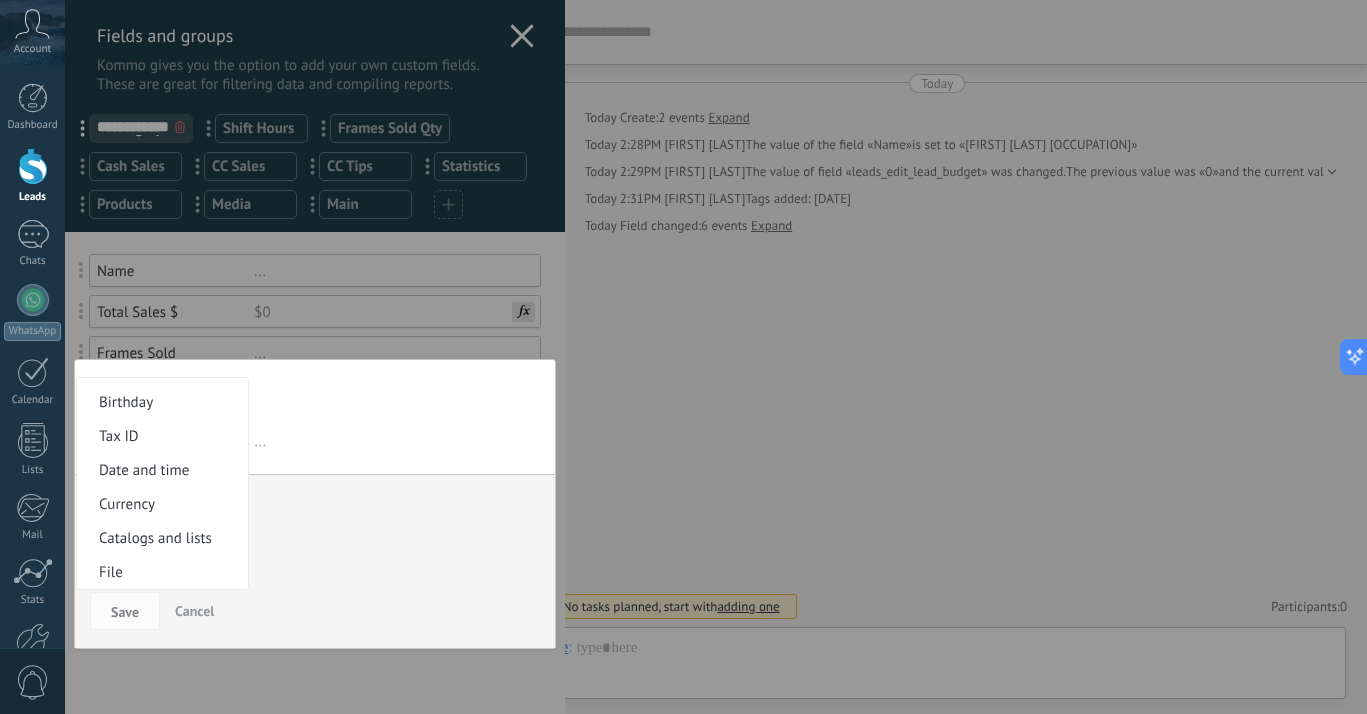 scroll, scrollTop: 370, scrollLeft: 0, axis: vertical 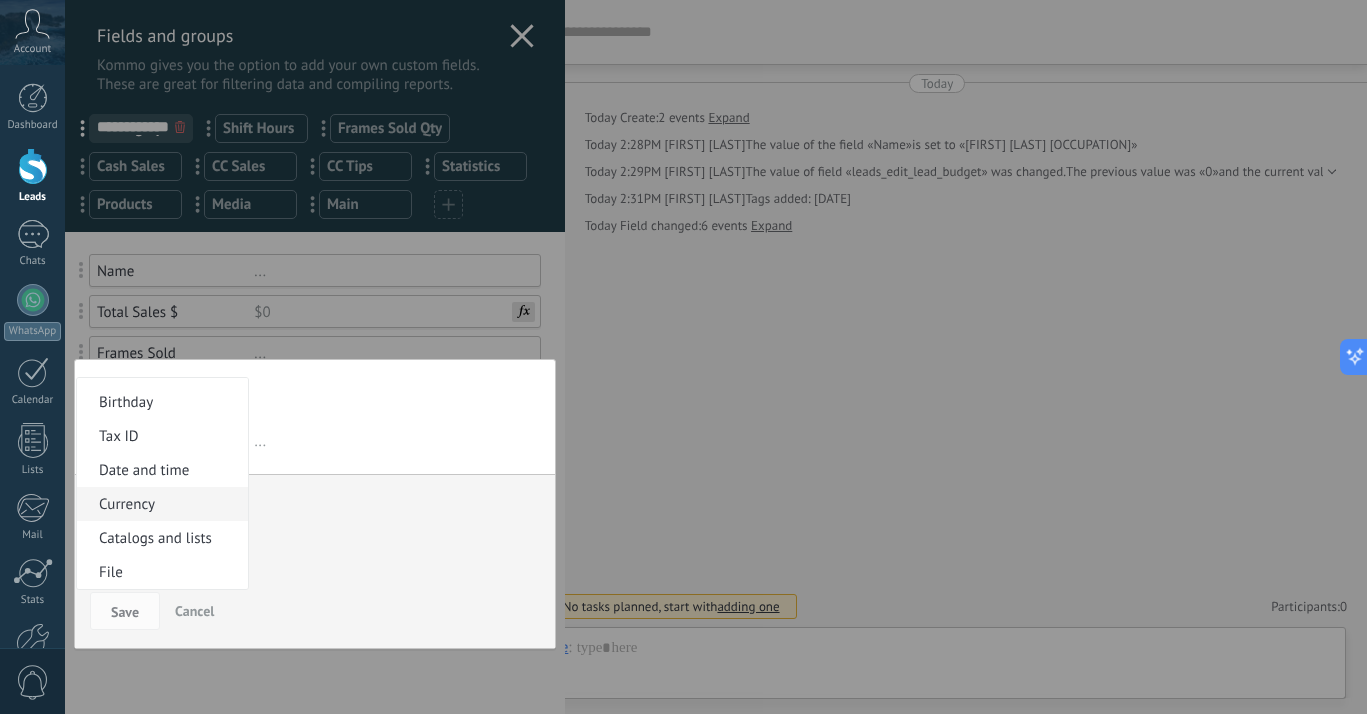 click on "Currency" at bounding box center [159, 504] 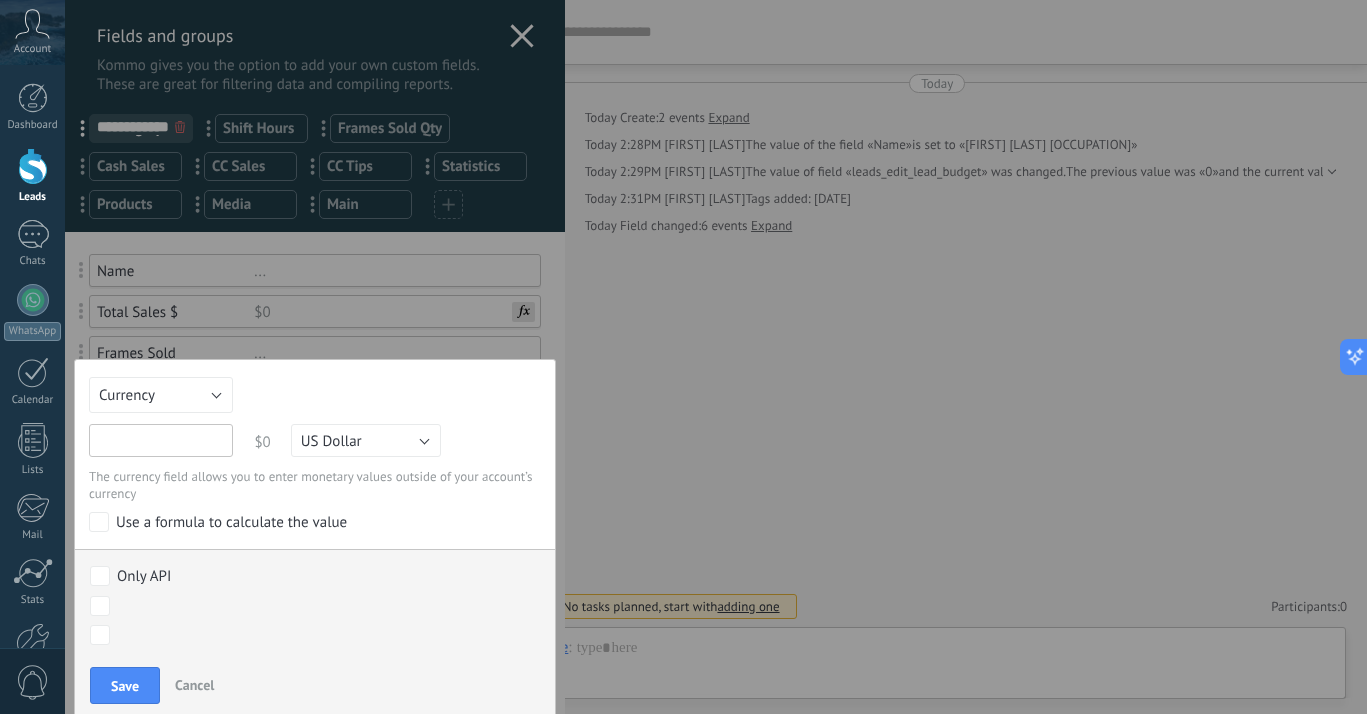 click at bounding box center [161, 440] 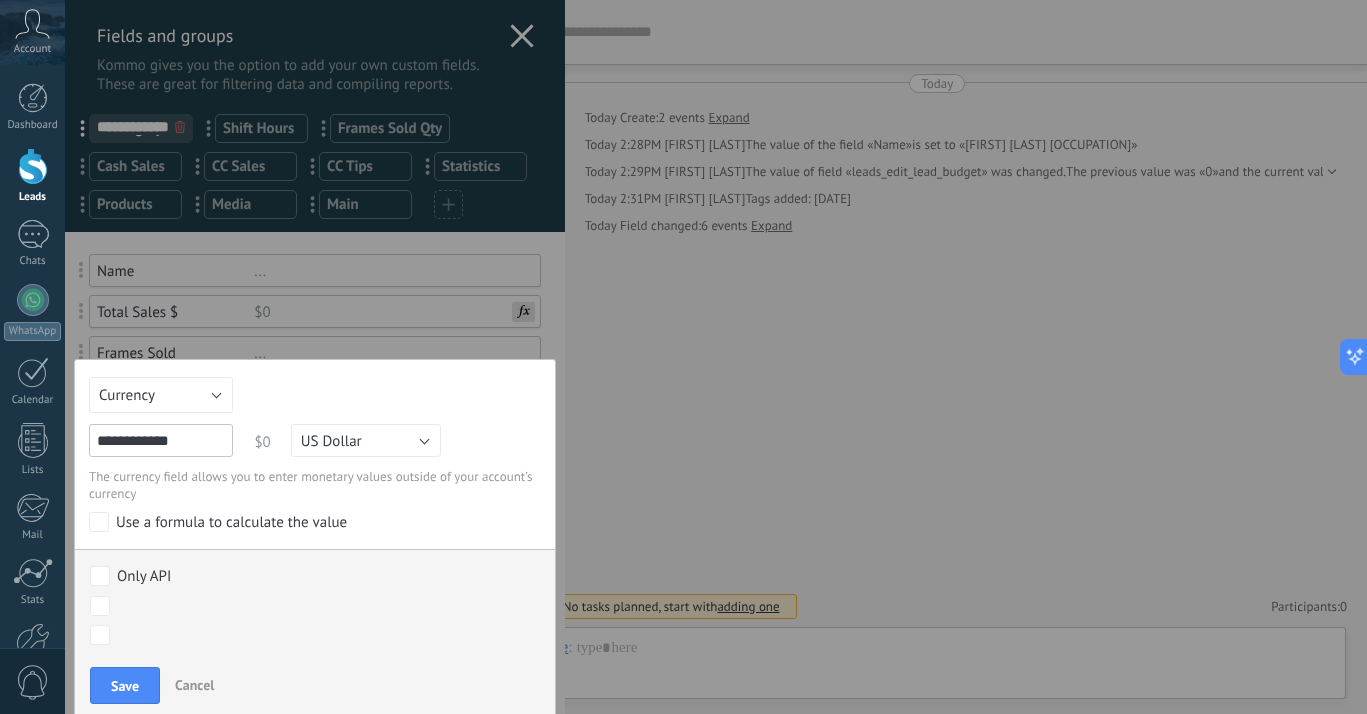 type on "**********" 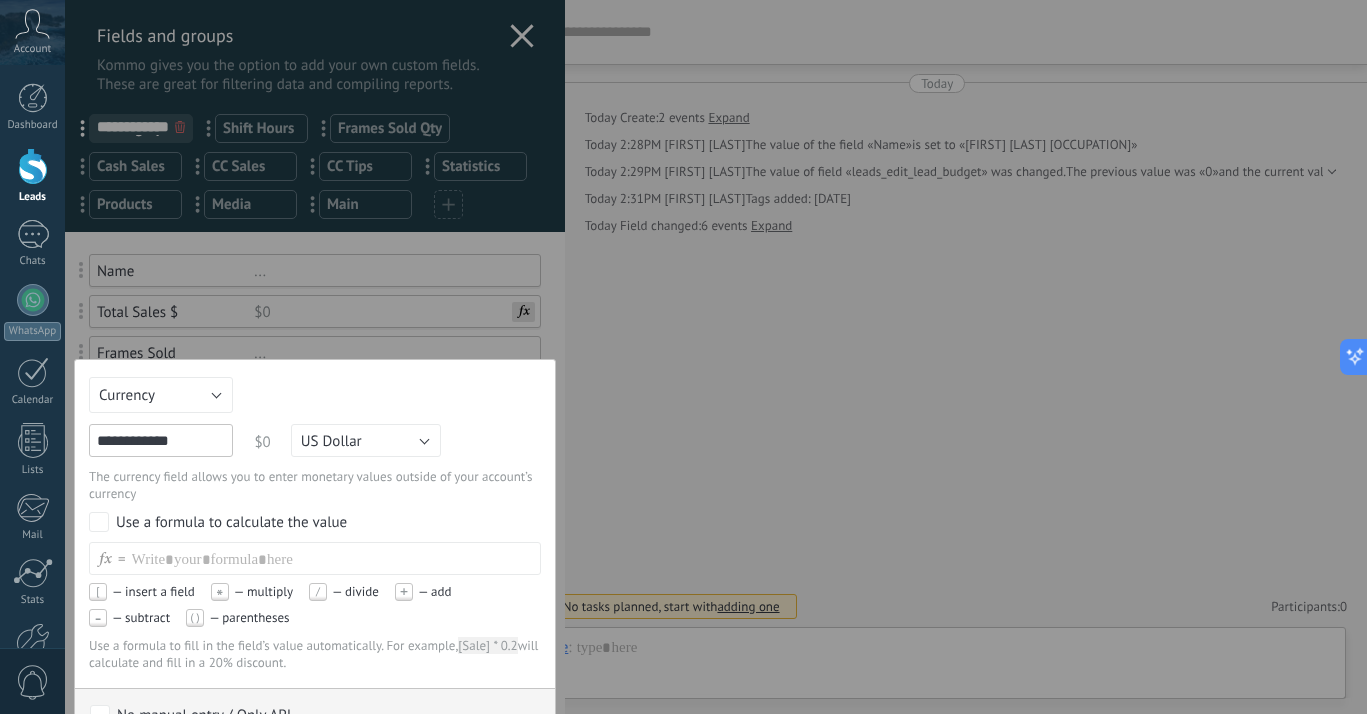 click on "=" at bounding box center (122, 559) 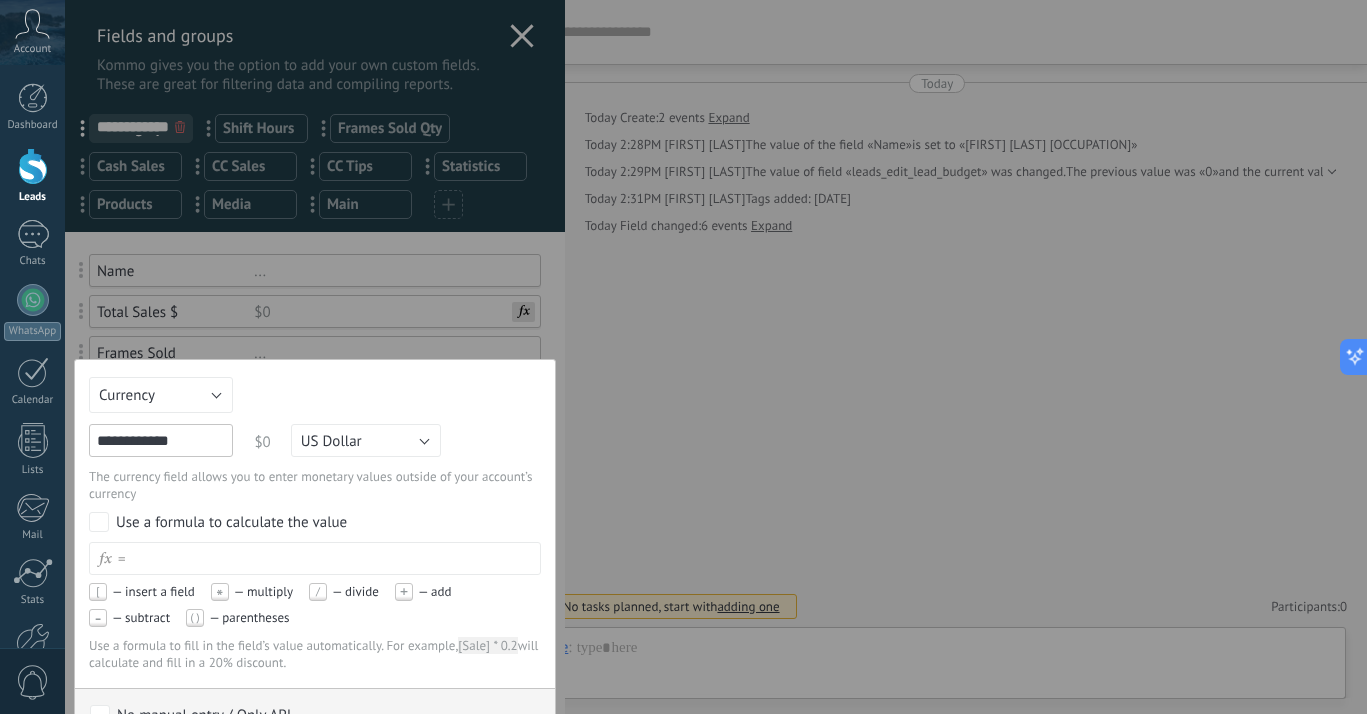 click at bounding box center [333, 558] 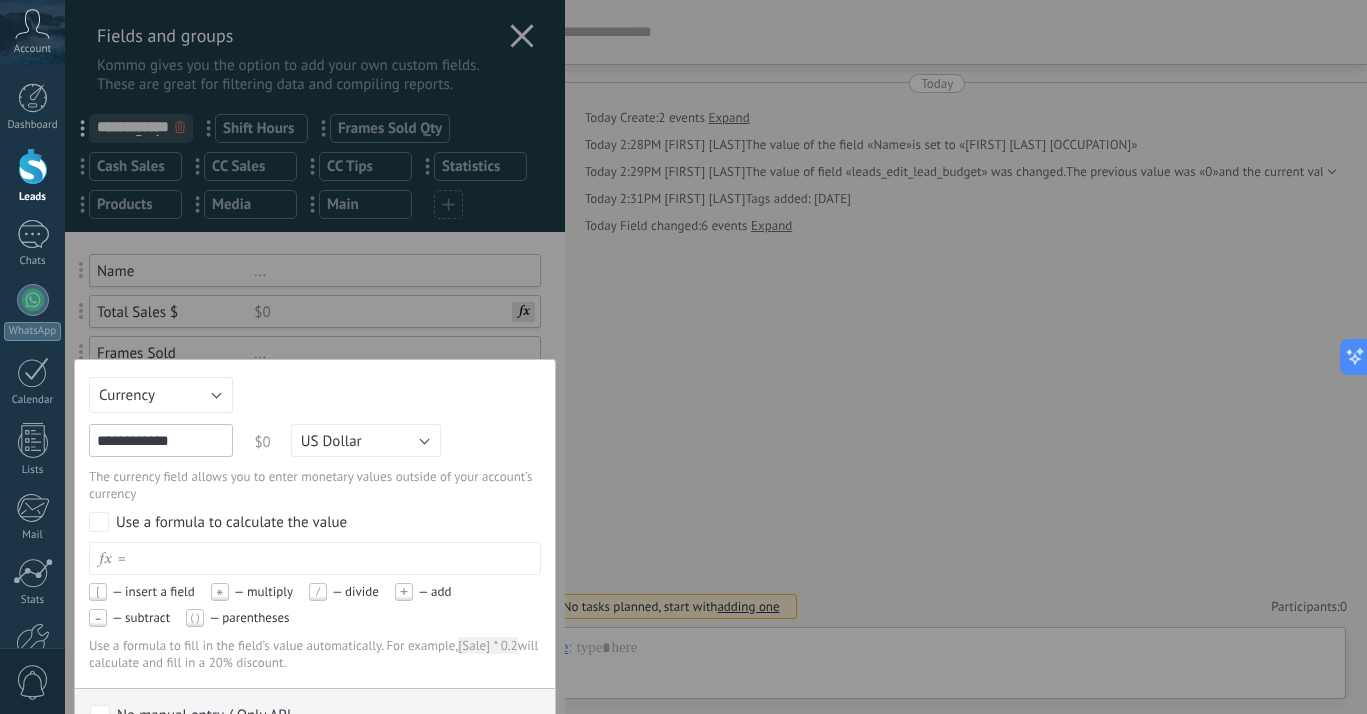 type 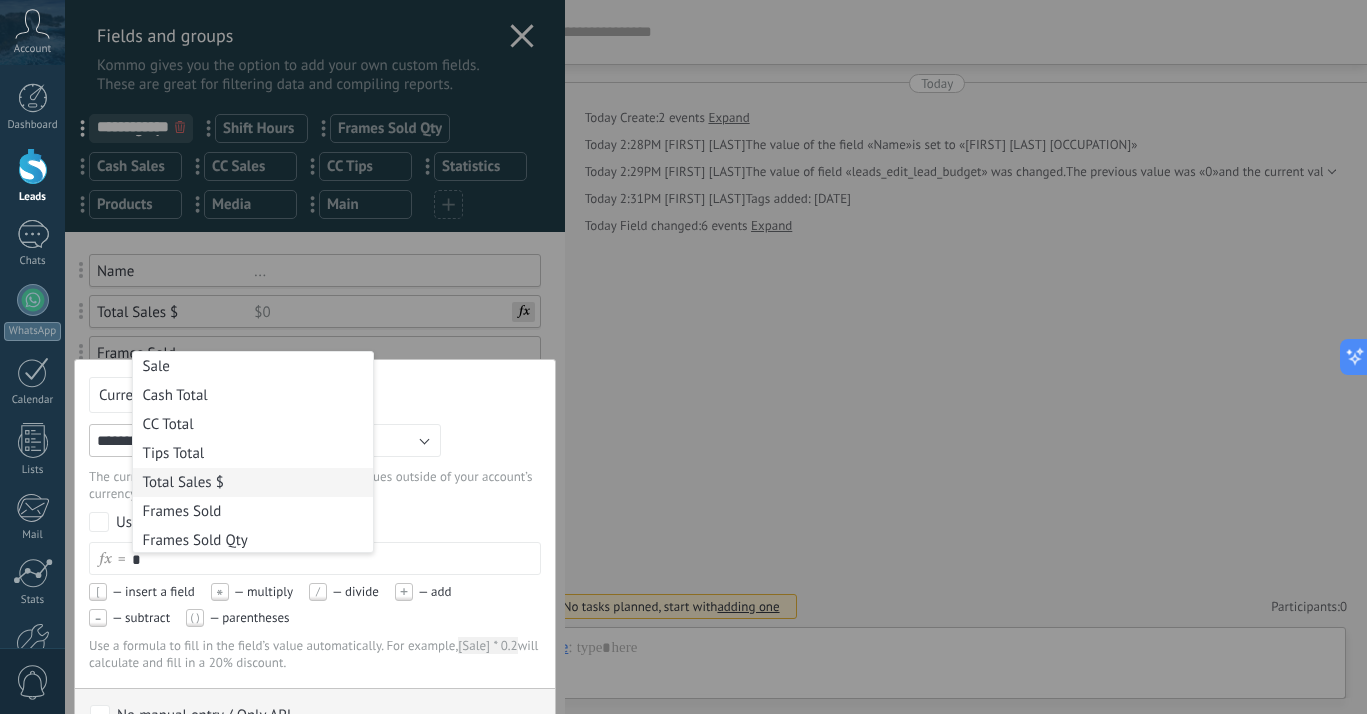 click on "Total Sales $" at bounding box center (253, 482) 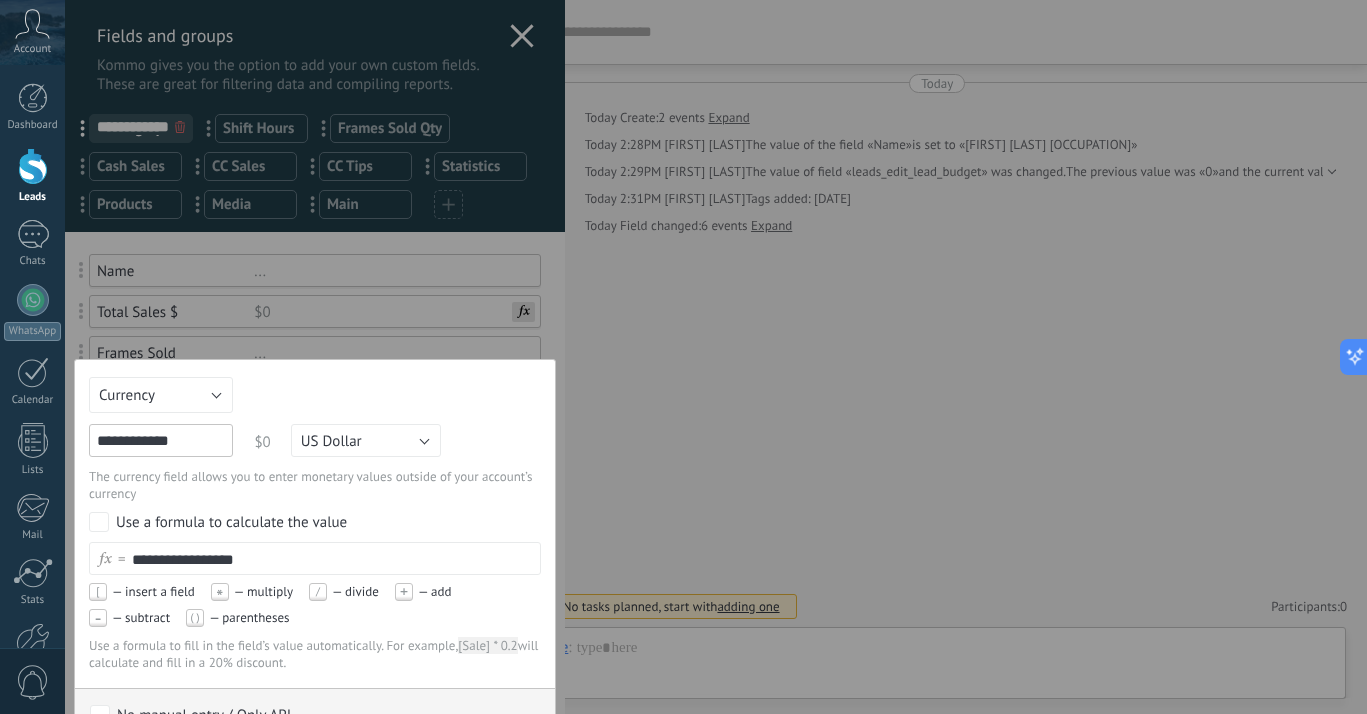 click at bounding box center (315, 357) 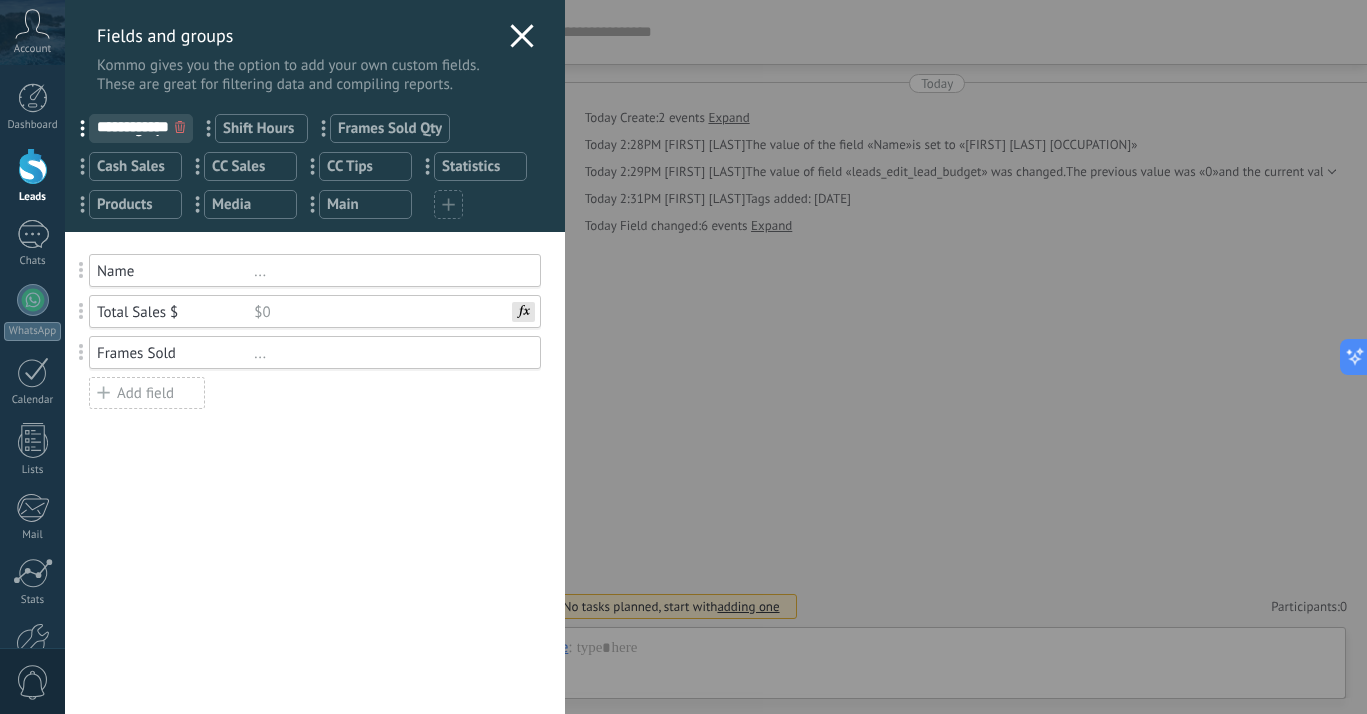 click on "$0" at bounding box center (388, 312) 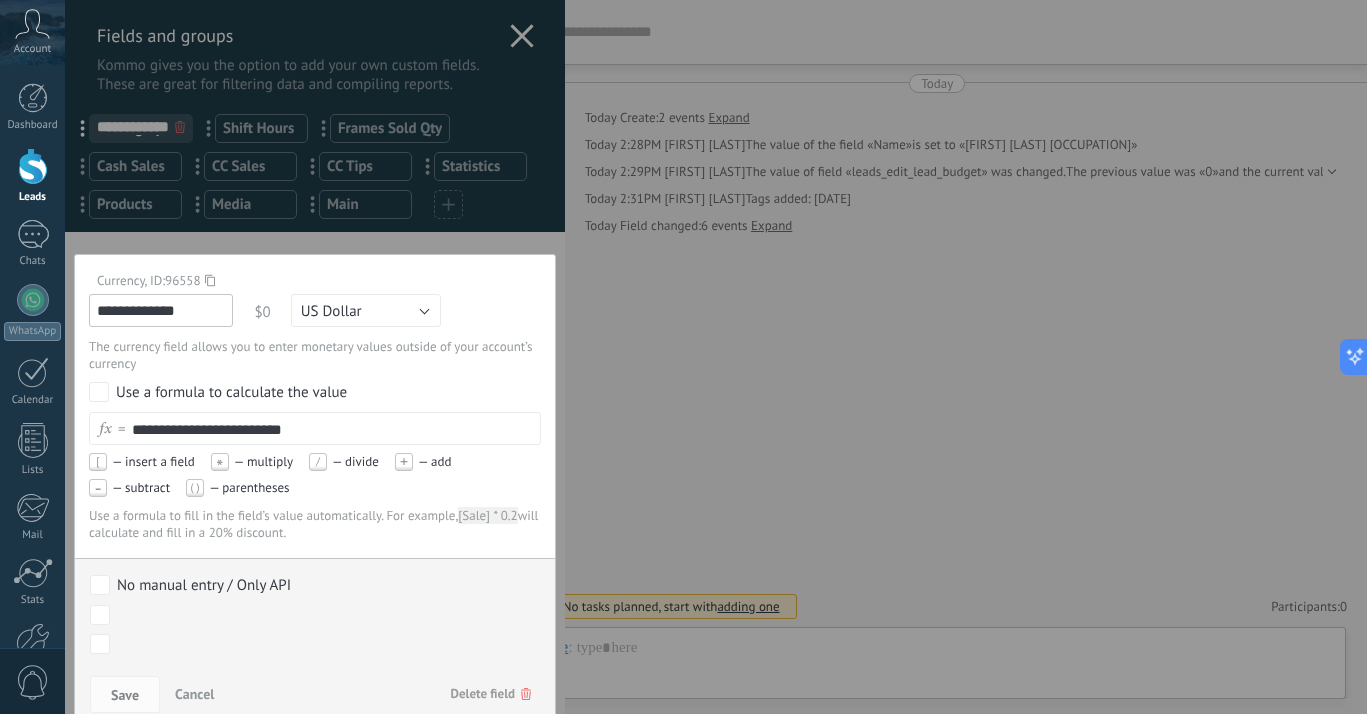 click at bounding box center (315, 357) 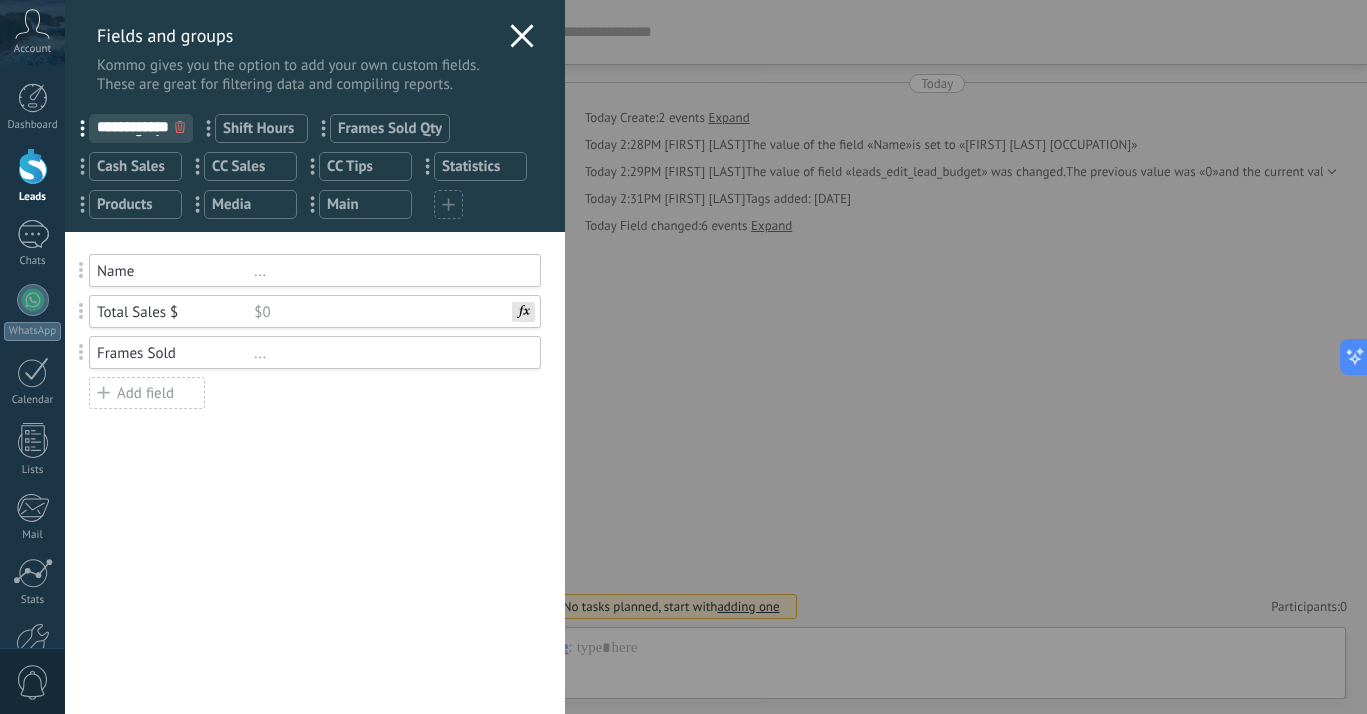 click on "Add field" at bounding box center [147, 393] 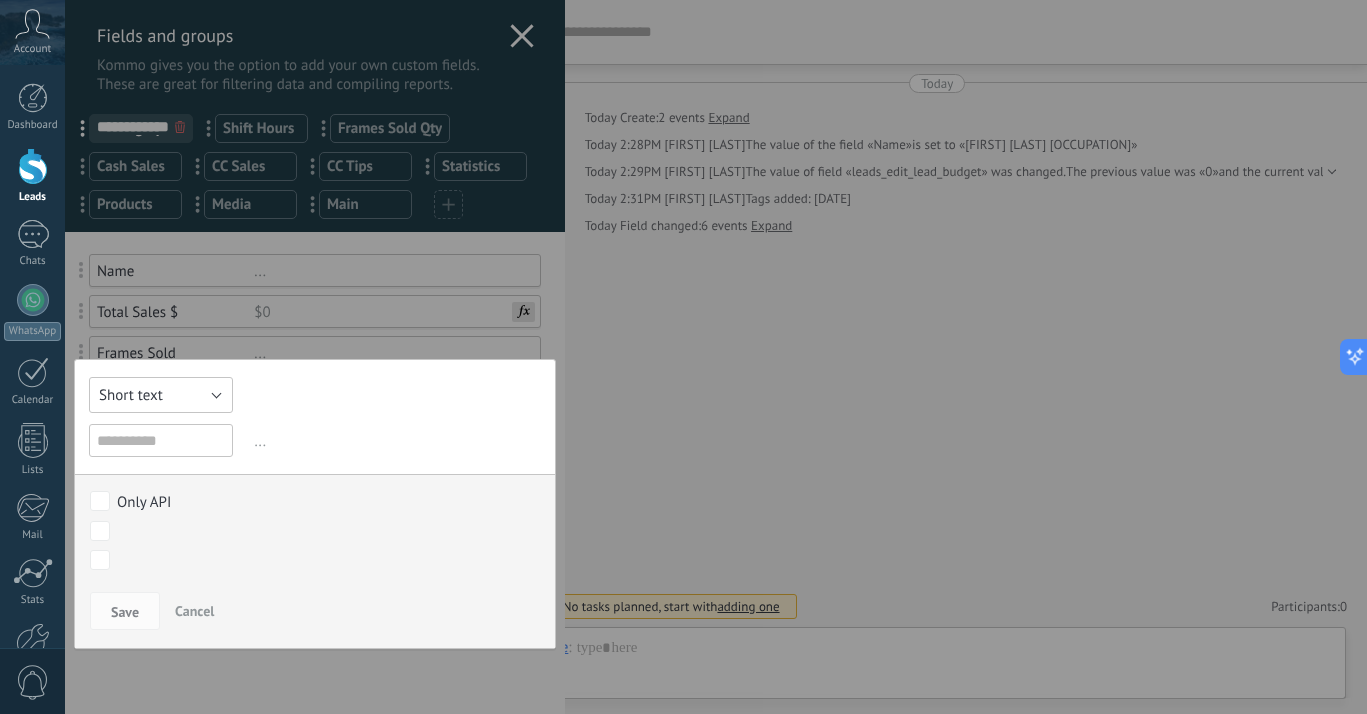 click on "Short text" at bounding box center (161, 395) 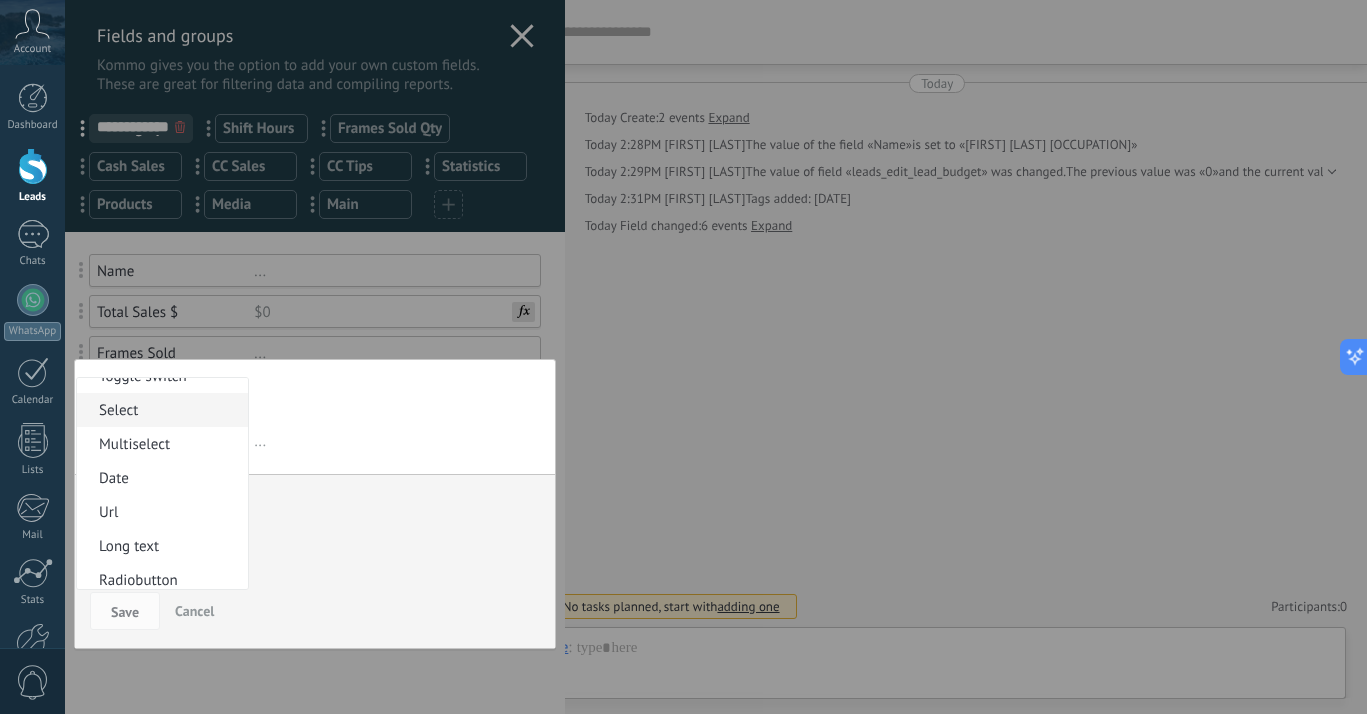 scroll, scrollTop: 93, scrollLeft: 0, axis: vertical 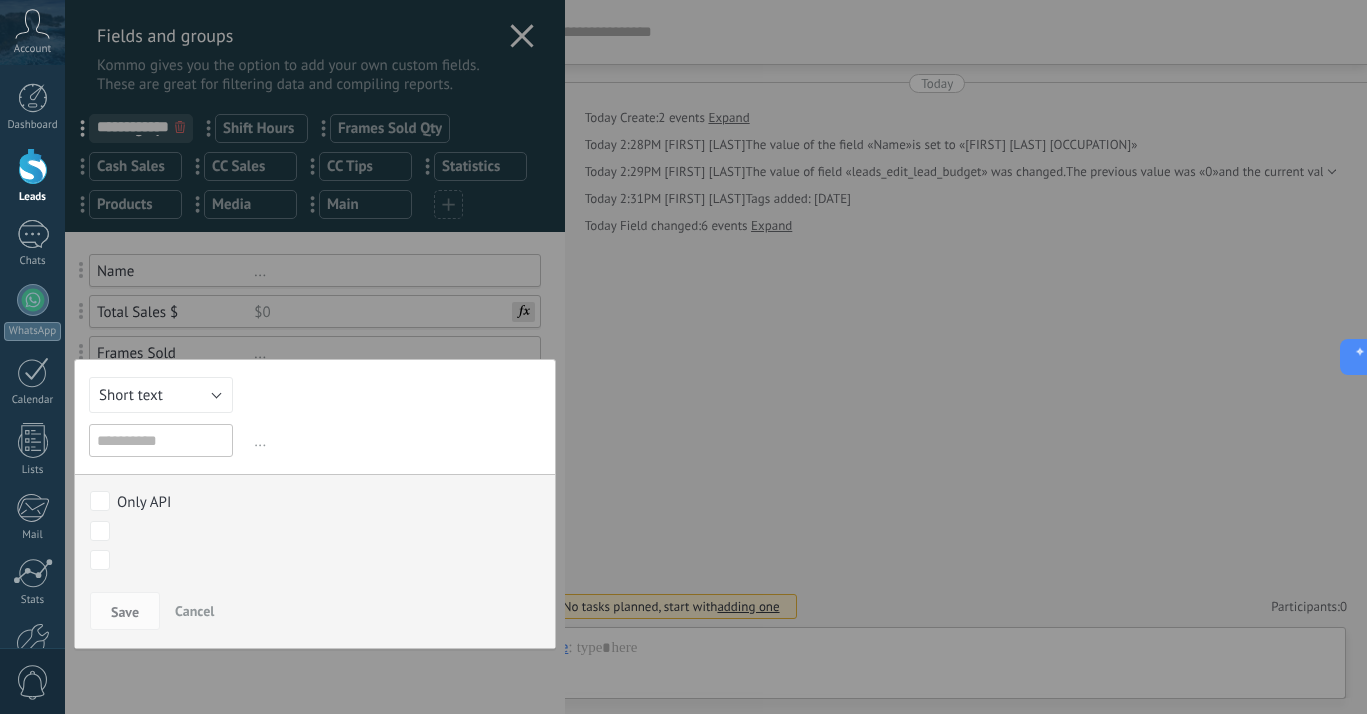 click on "Save Cancel" at bounding box center (315, 616) 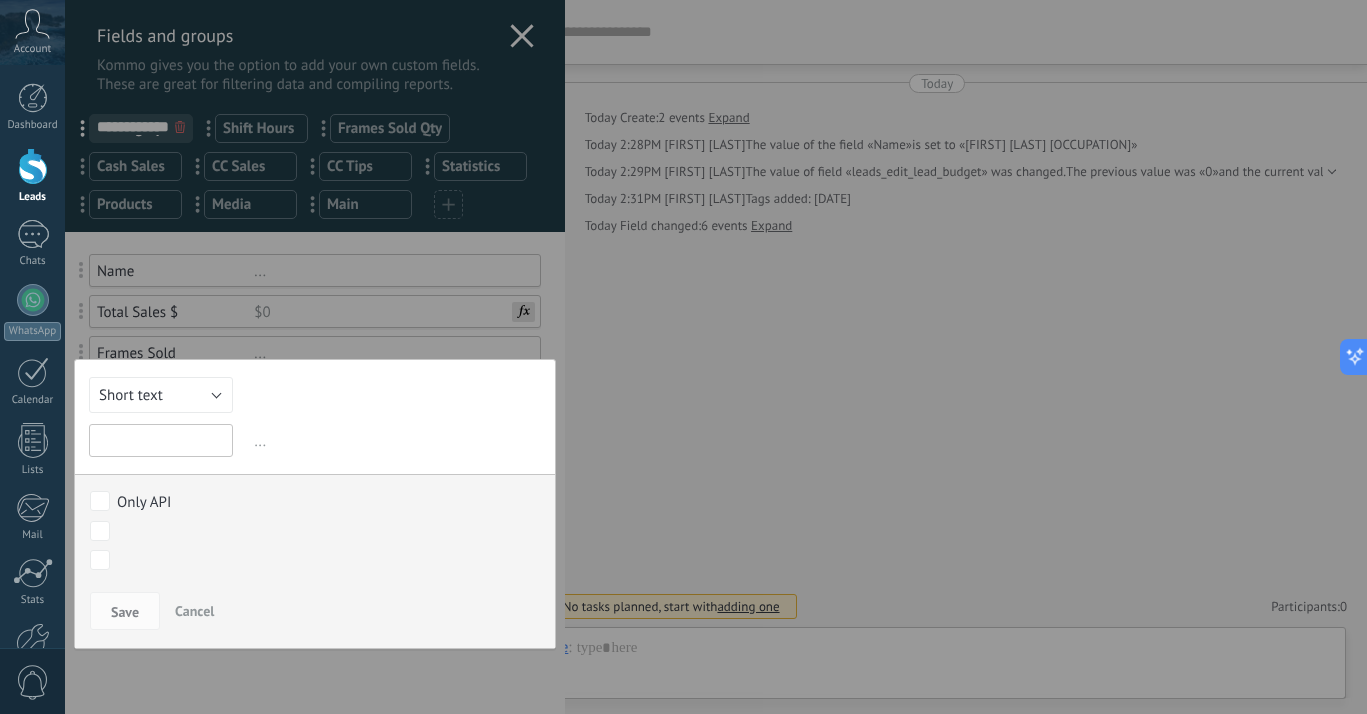 click at bounding box center (161, 440) 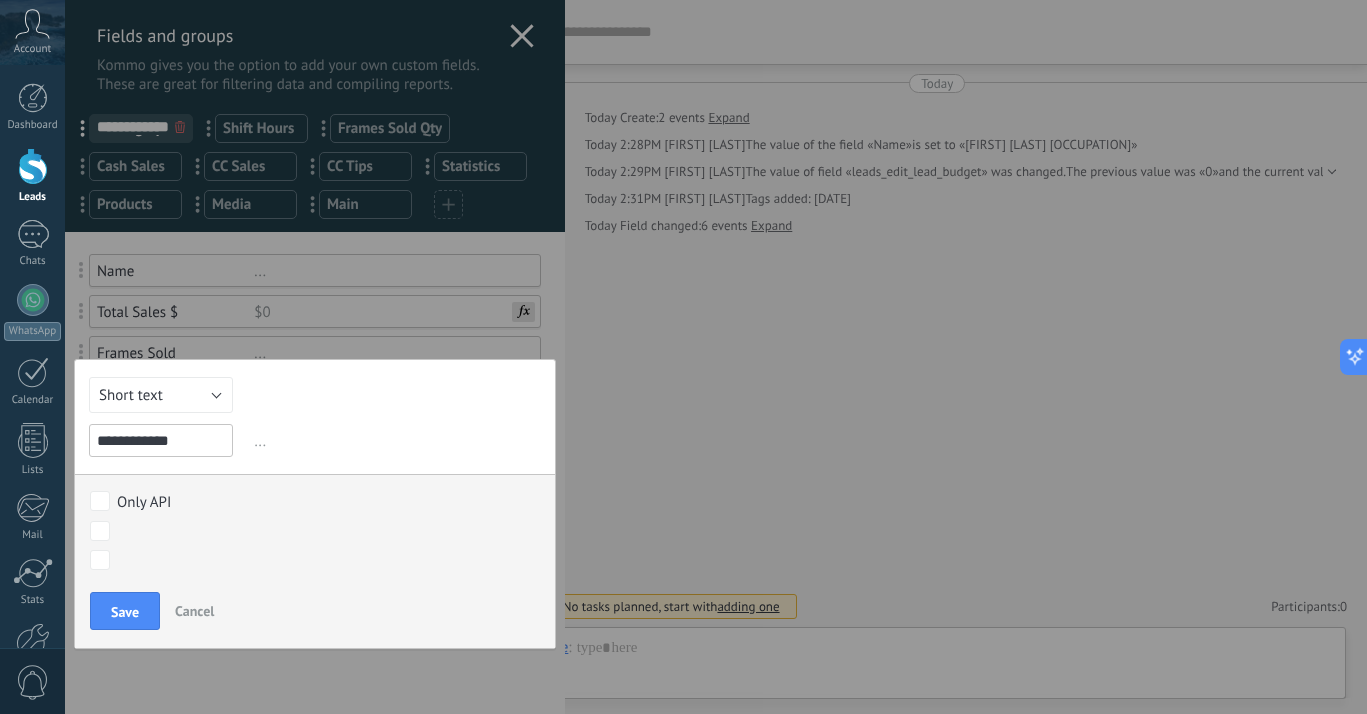 type on "**********" 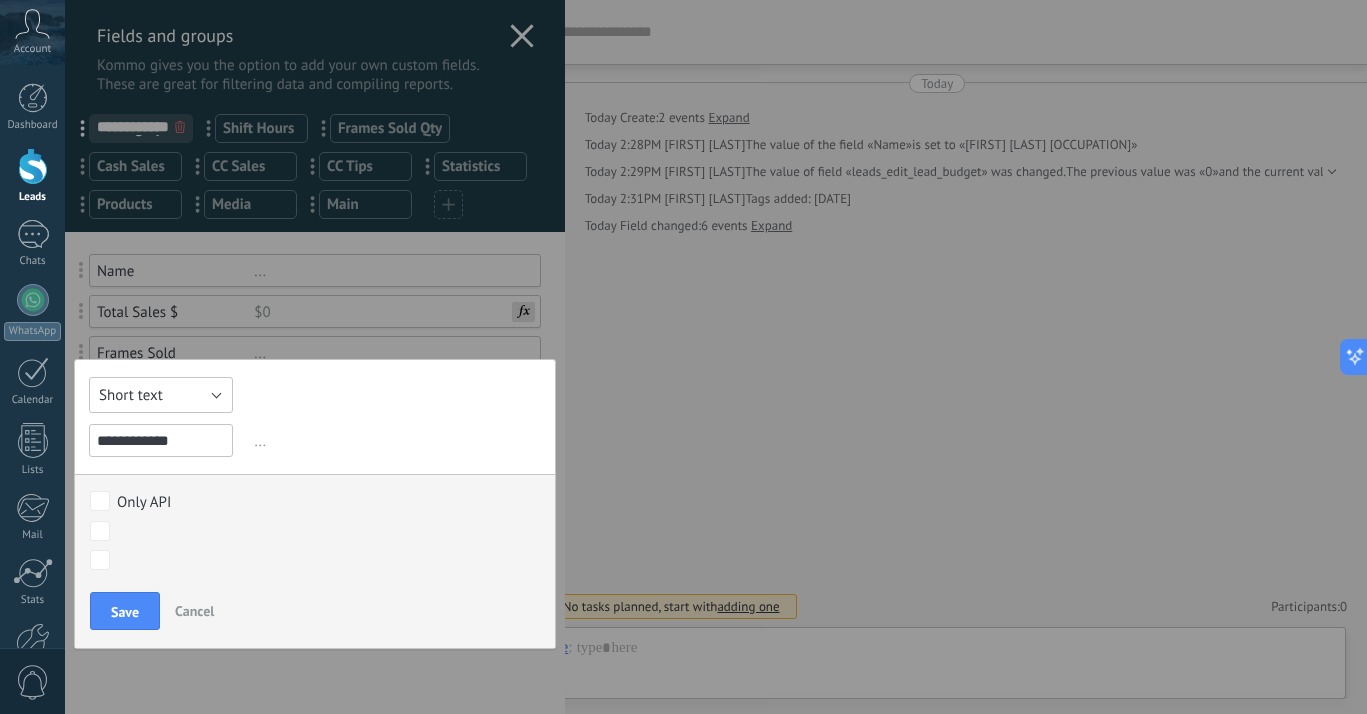 click on "Short text" at bounding box center (161, 395) 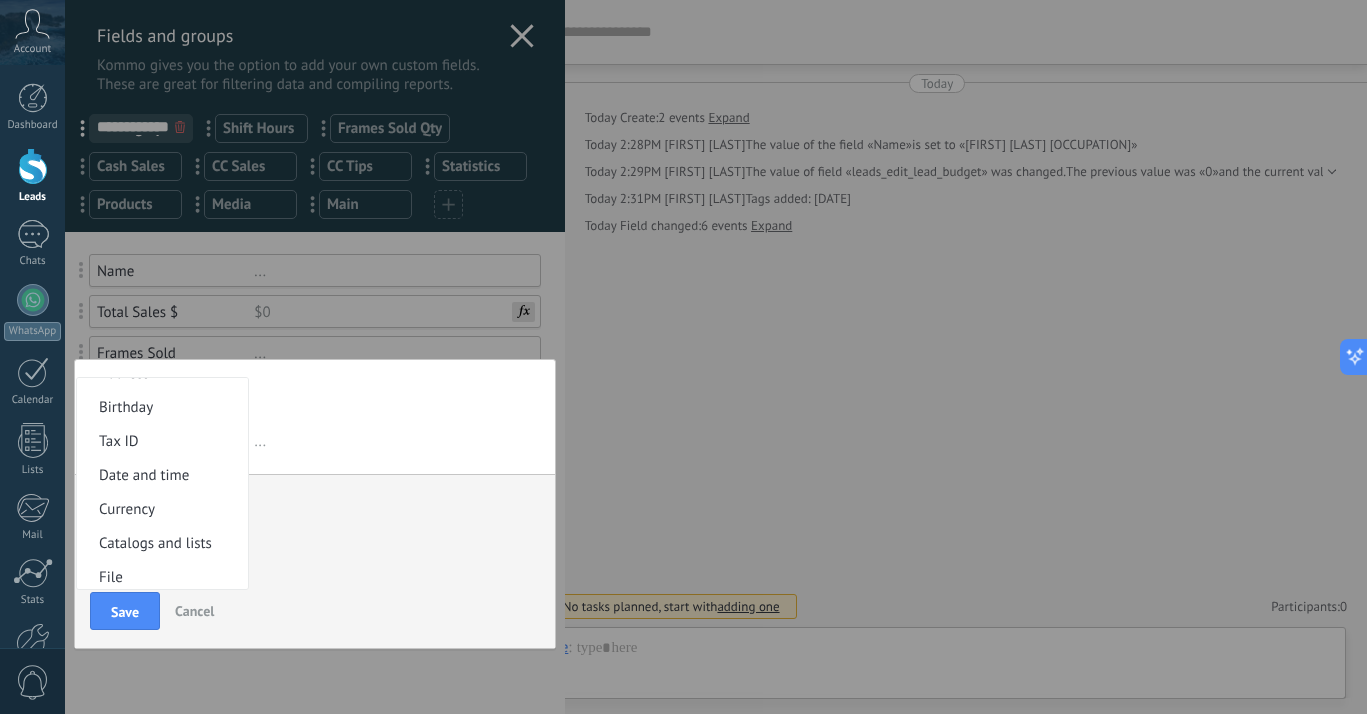 scroll, scrollTop: 375, scrollLeft: 0, axis: vertical 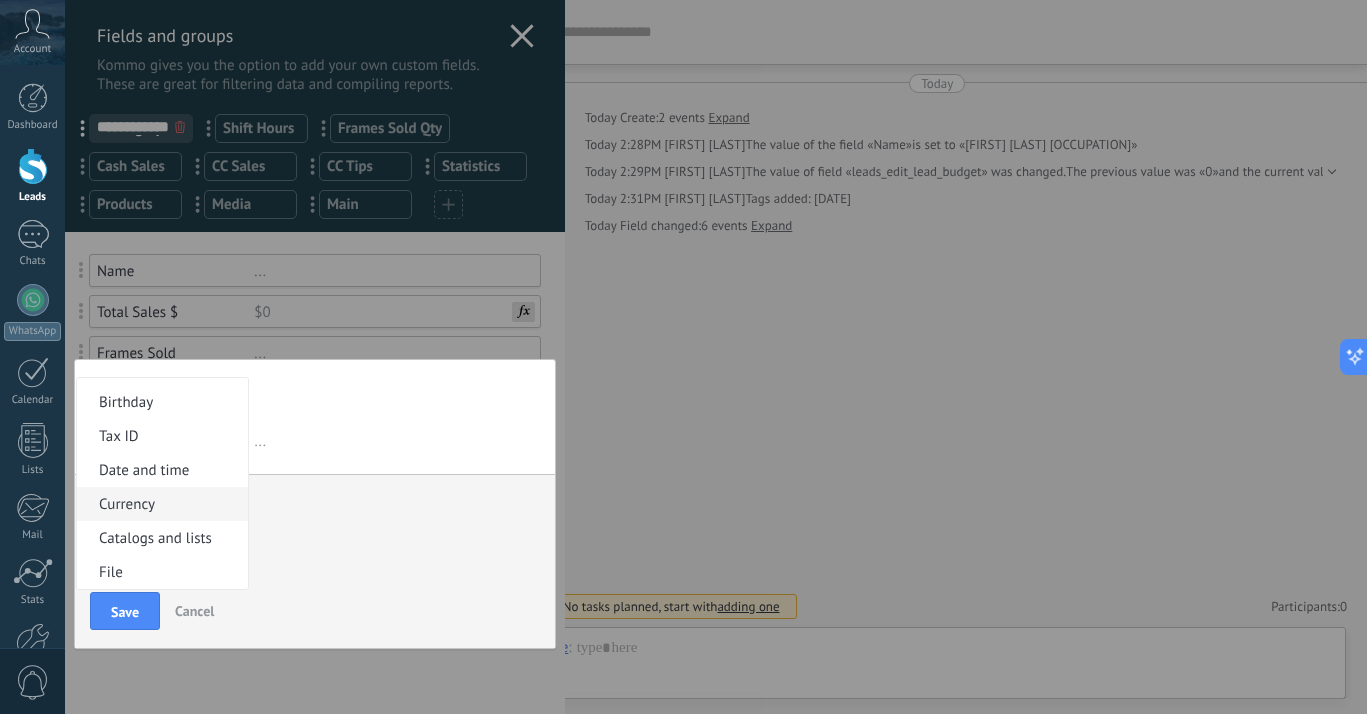 click on "Currency" at bounding box center [159, 504] 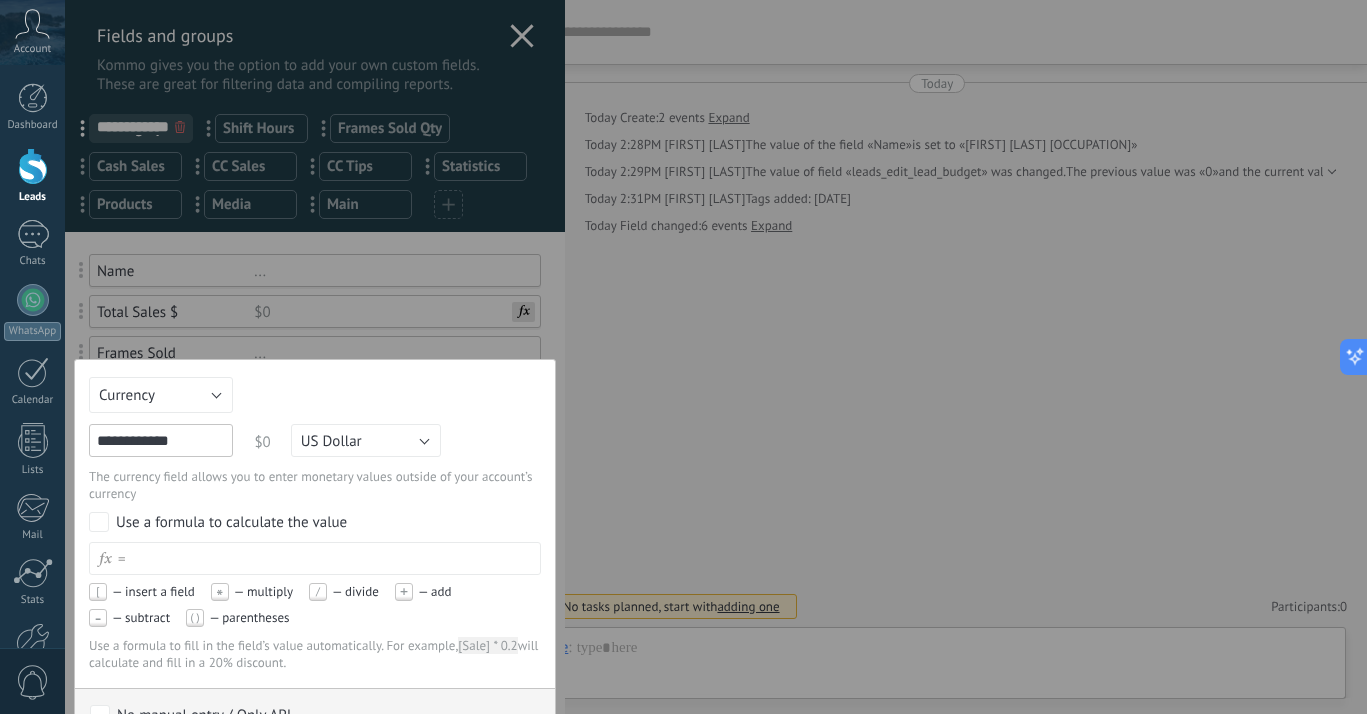 click at bounding box center (333, 558) 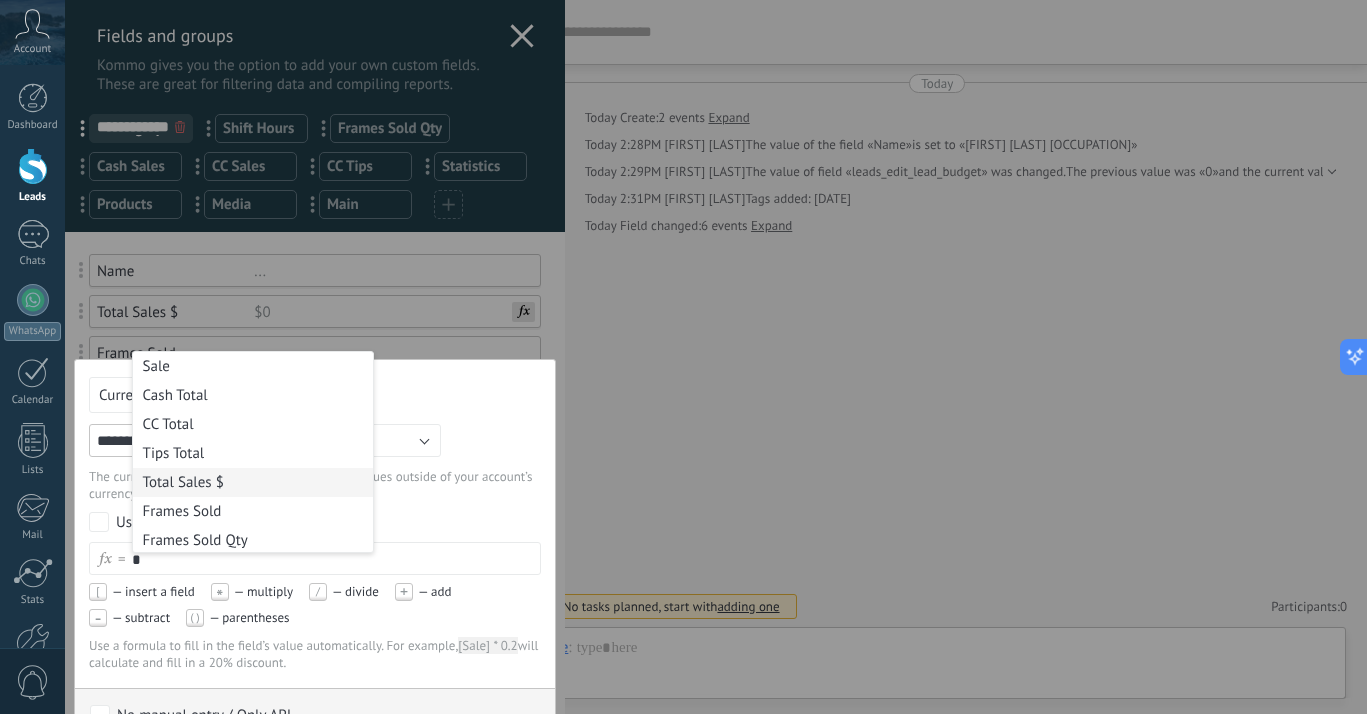 click on "Total Sales $" at bounding box center [253, 482] 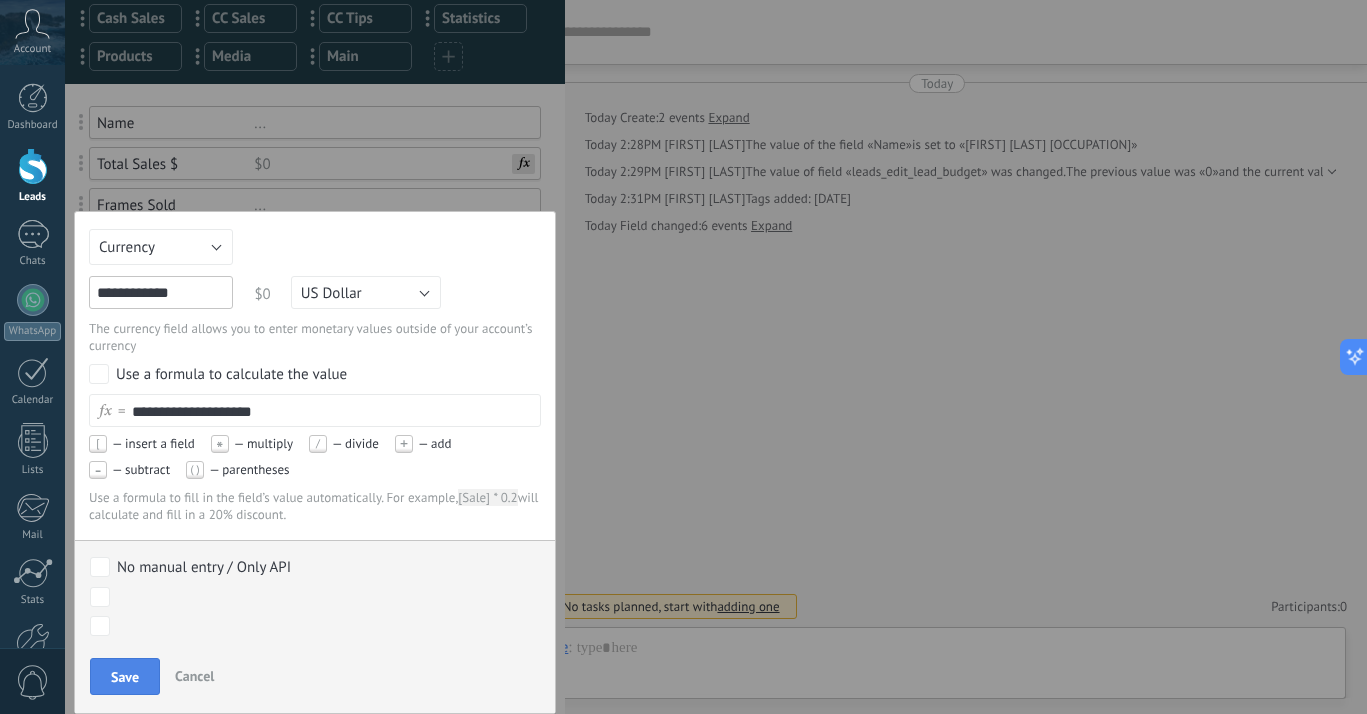 click on "Save" at bounding box center (125, 677) 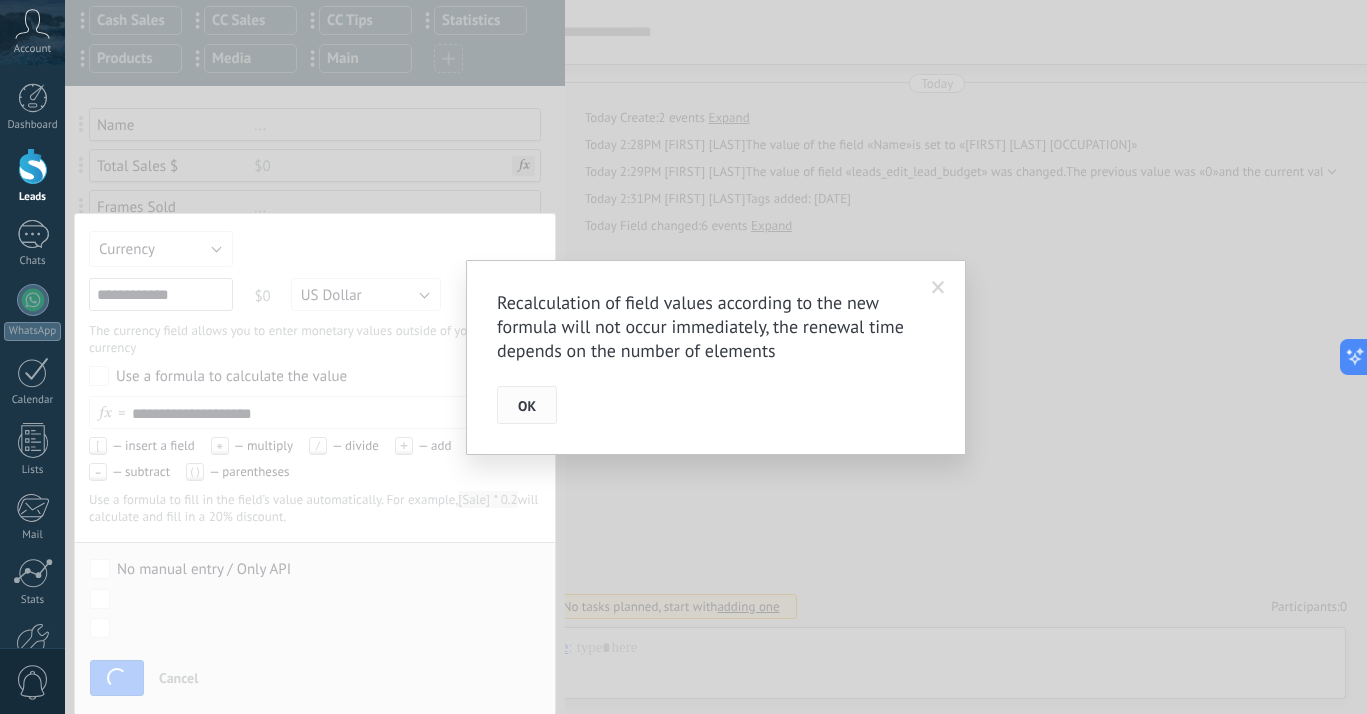 click on "OK" at bounding box center (527, 405) 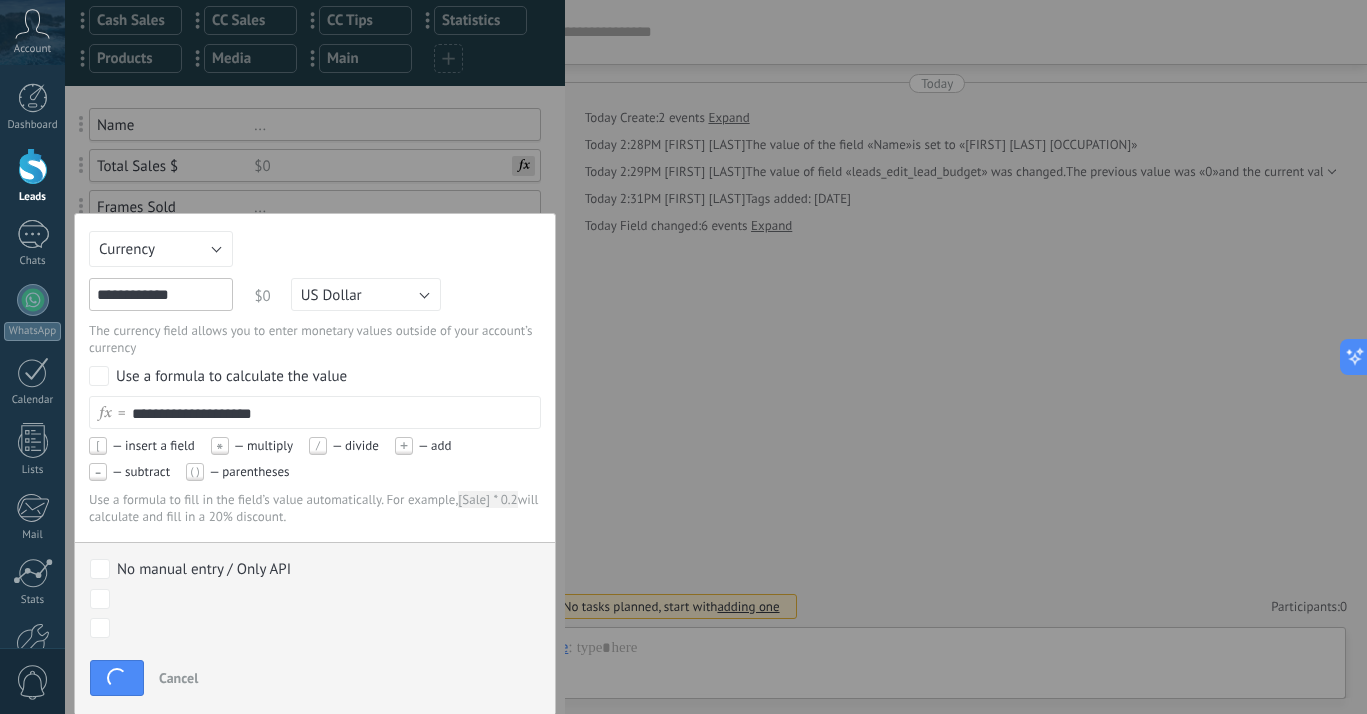 scroll, scrollTop: 0, scrollLeft: 0, axis: both 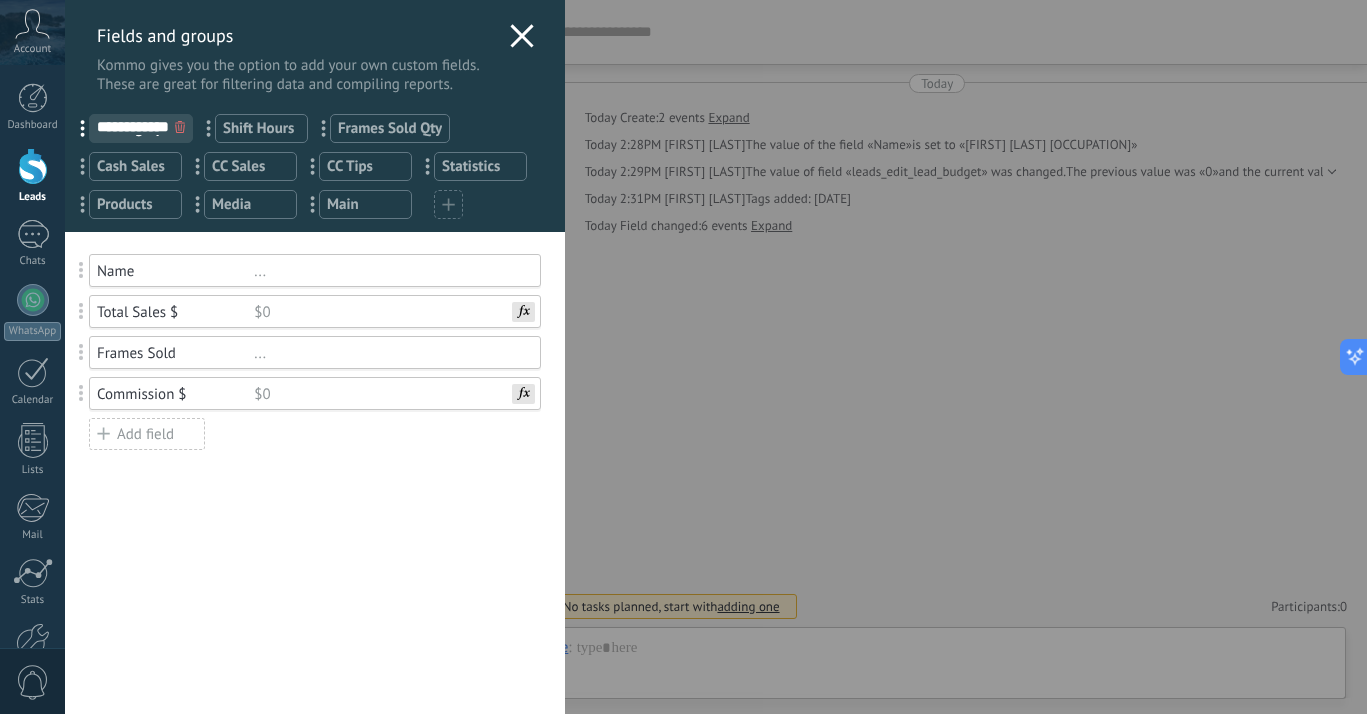 click 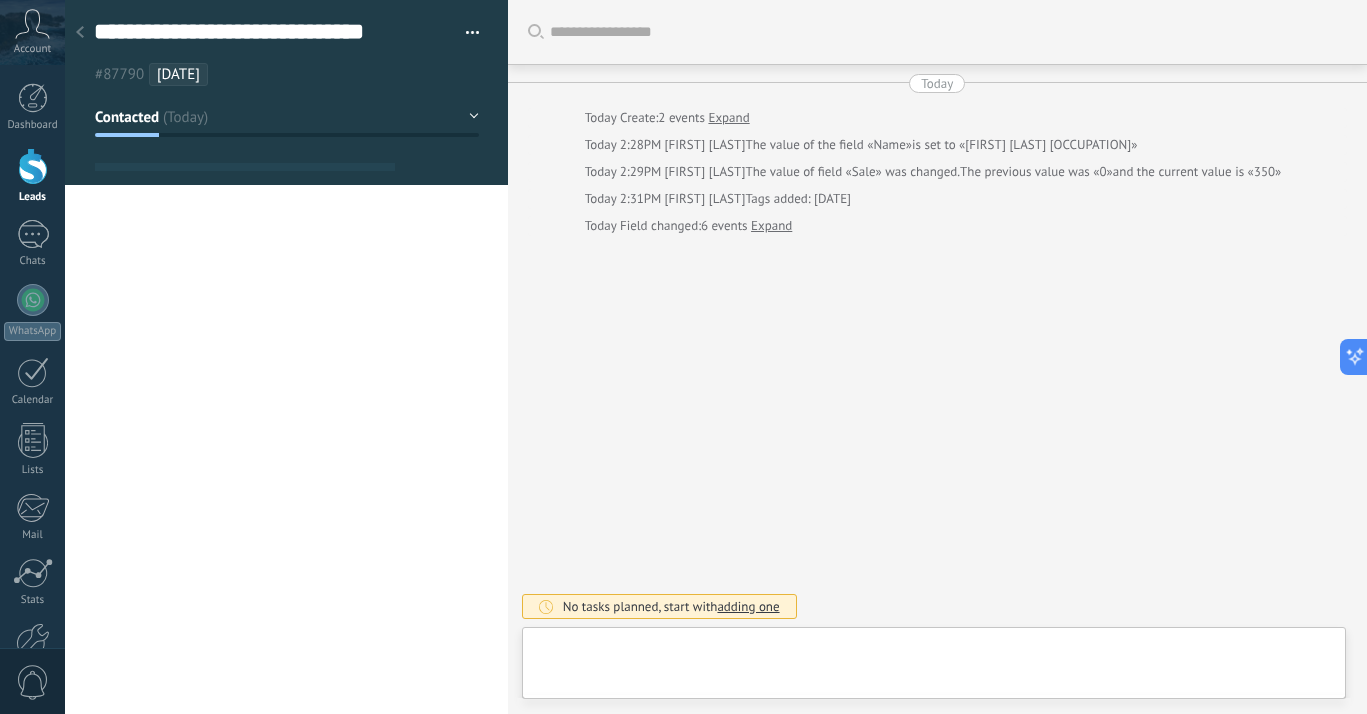 type on "**********" 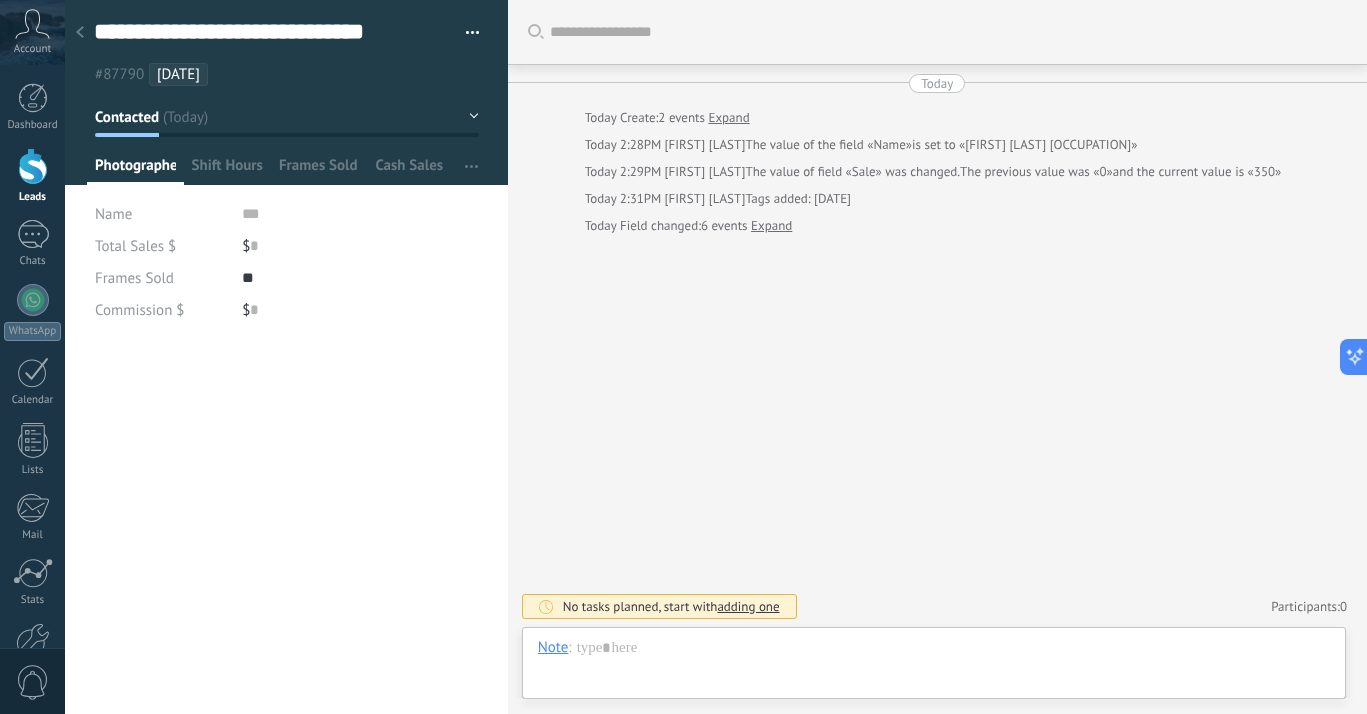 click 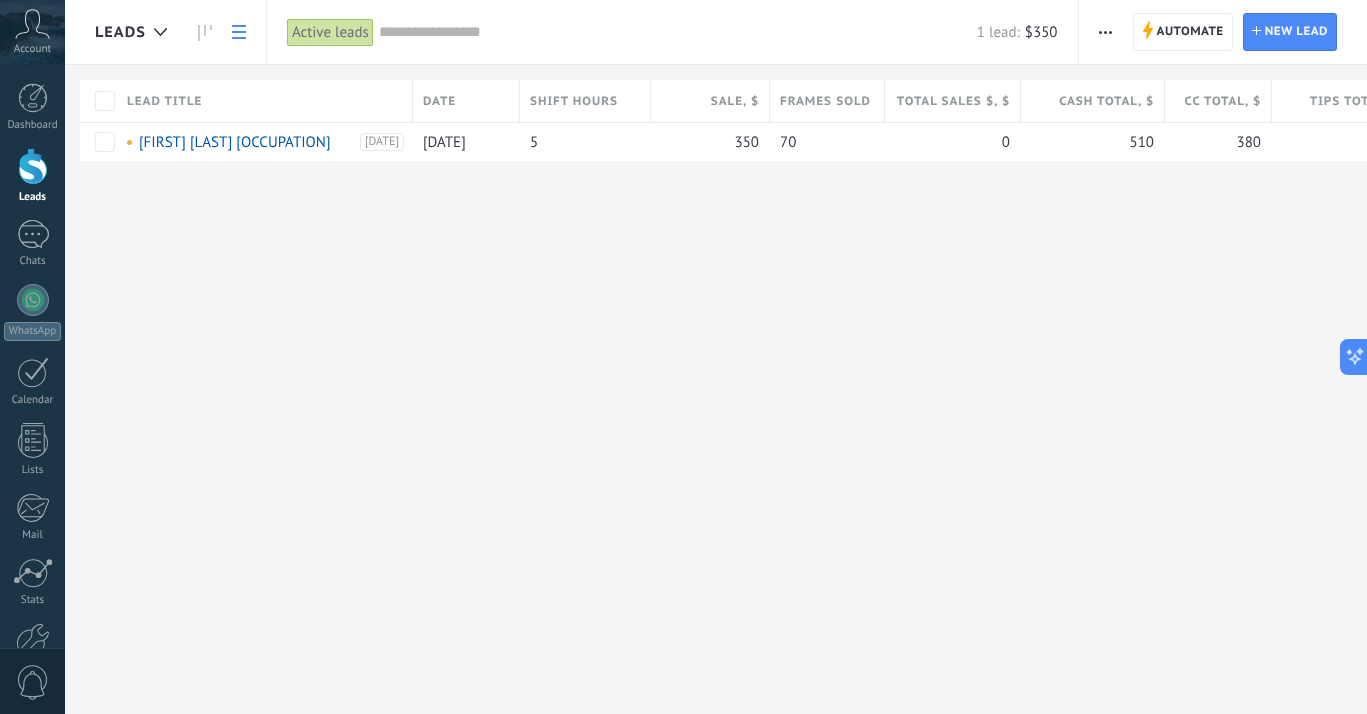click at bounding box center [1105, 32] 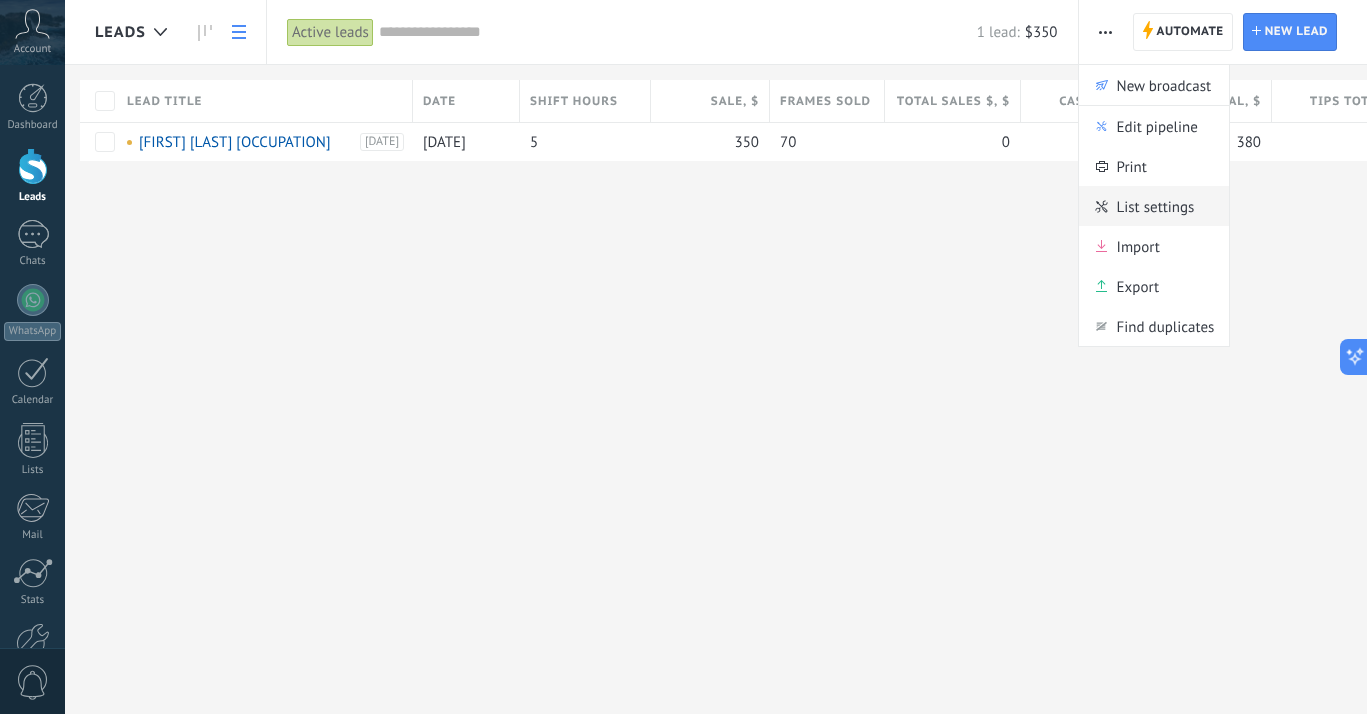click on "List settings" at bounding box center [1156, 206] 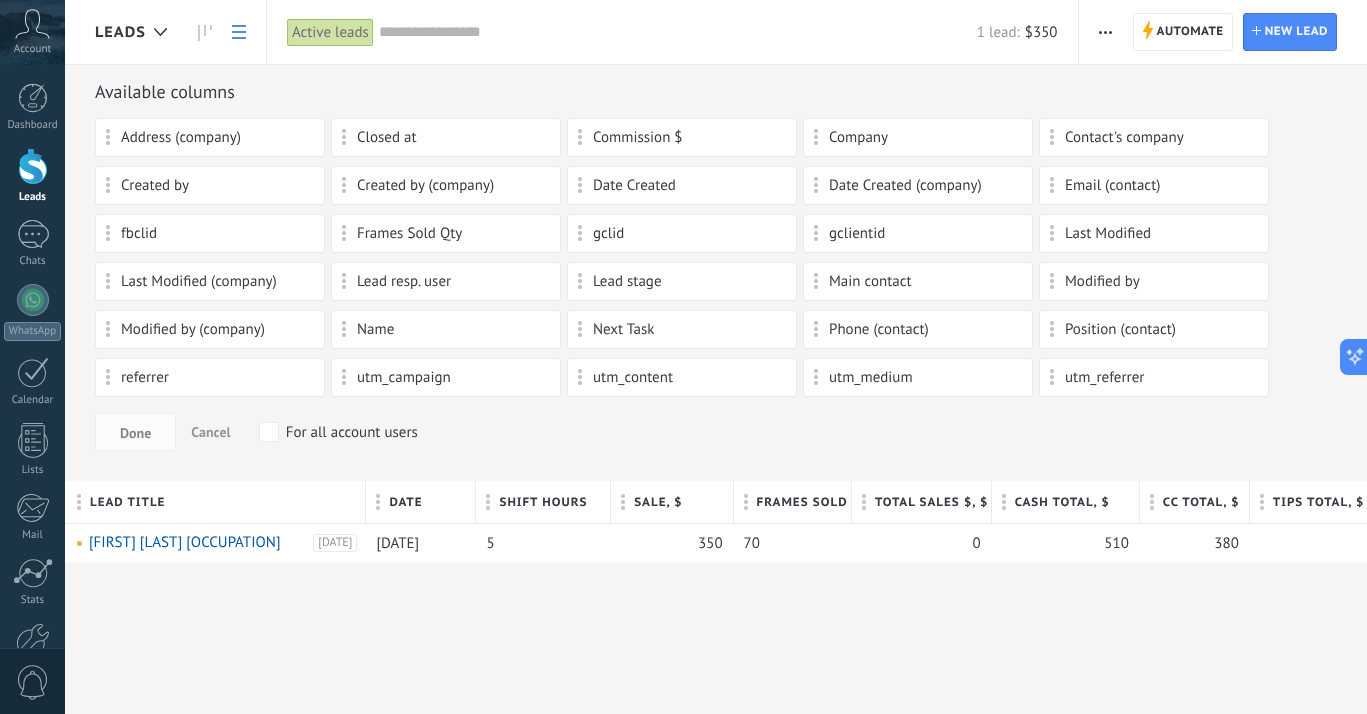 scroll, scrollTop: 0, scrollLeft: 0, axis: both 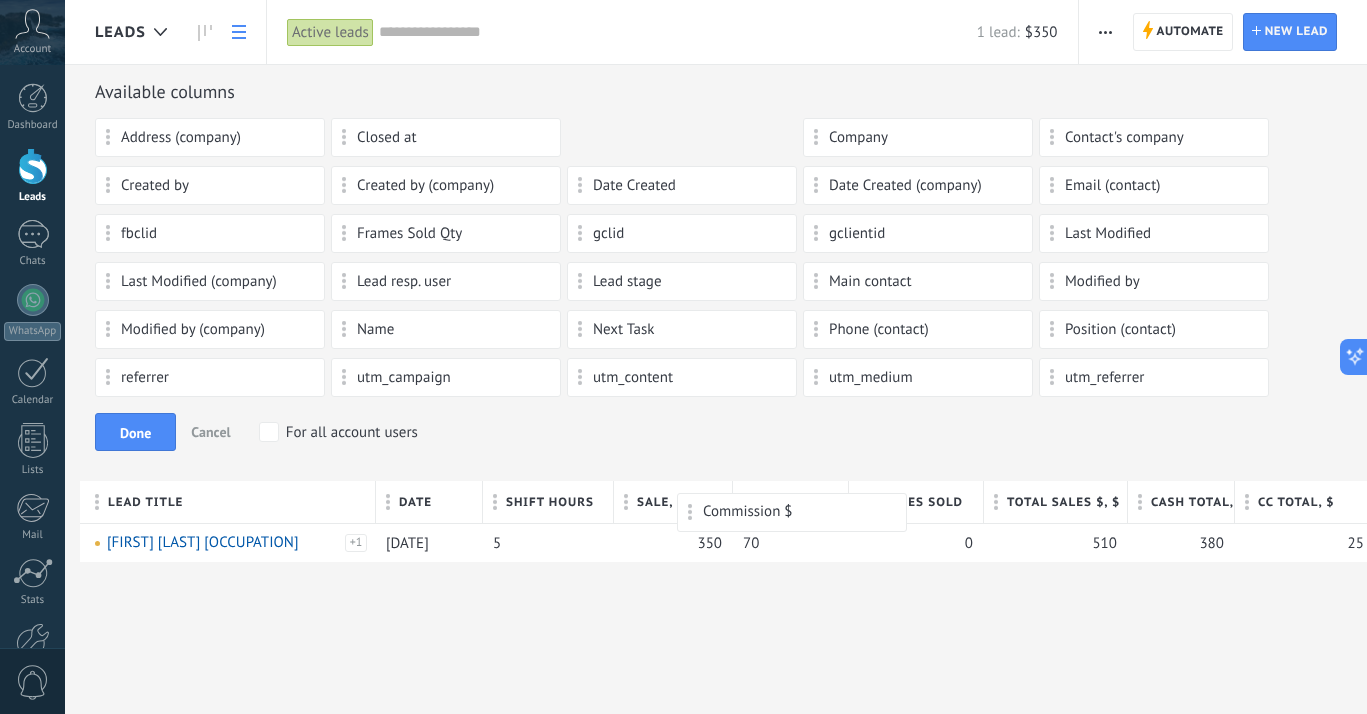 drag, startPoint x: 629, startPoint y: 138, endPoint x: 739, endPoint y: 503, distance: 381.21515 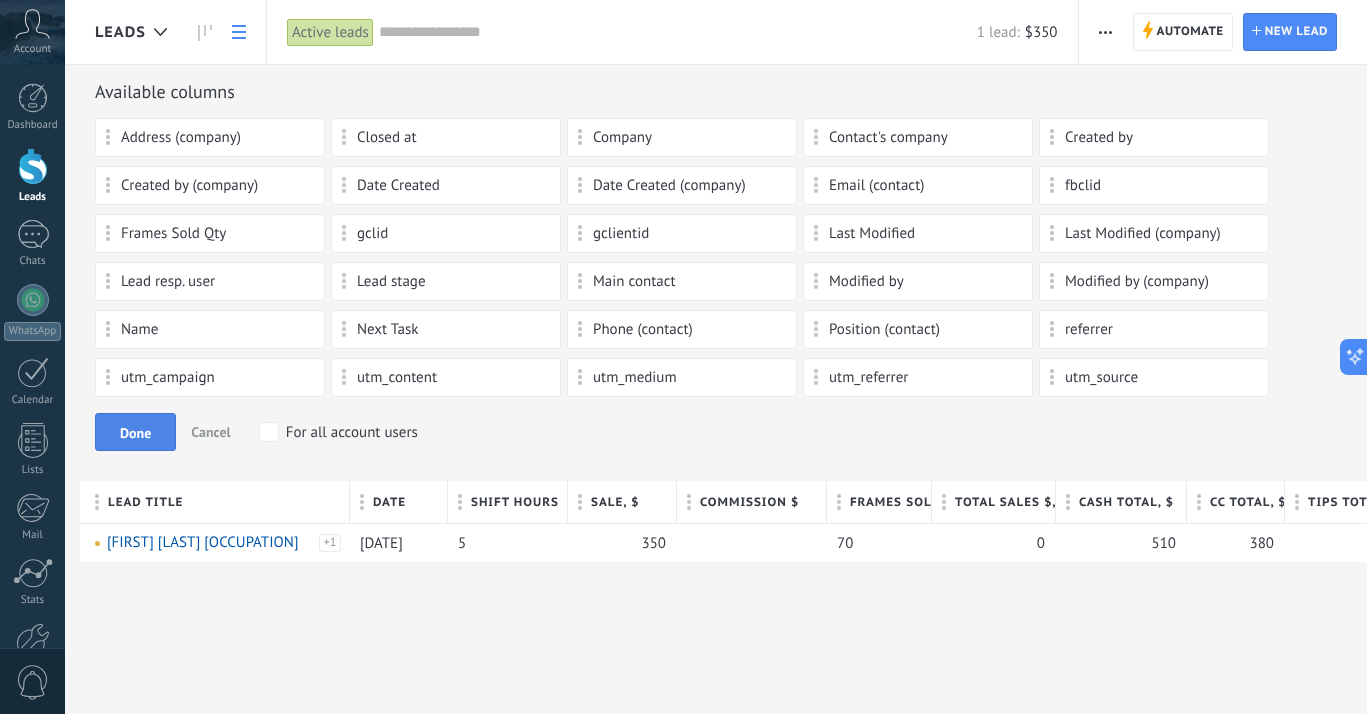 click on "Done" at bounding box center [135, 433] 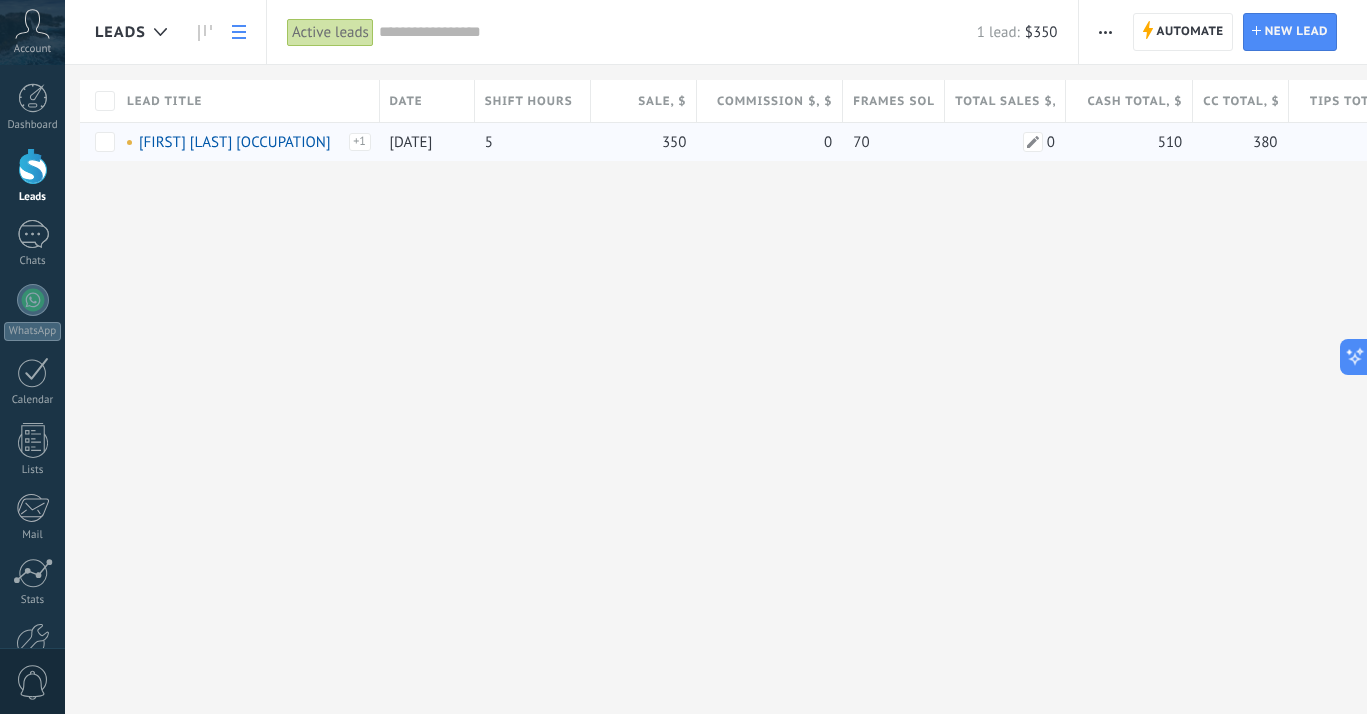 click on "0" at bounding box center [1000, 142] 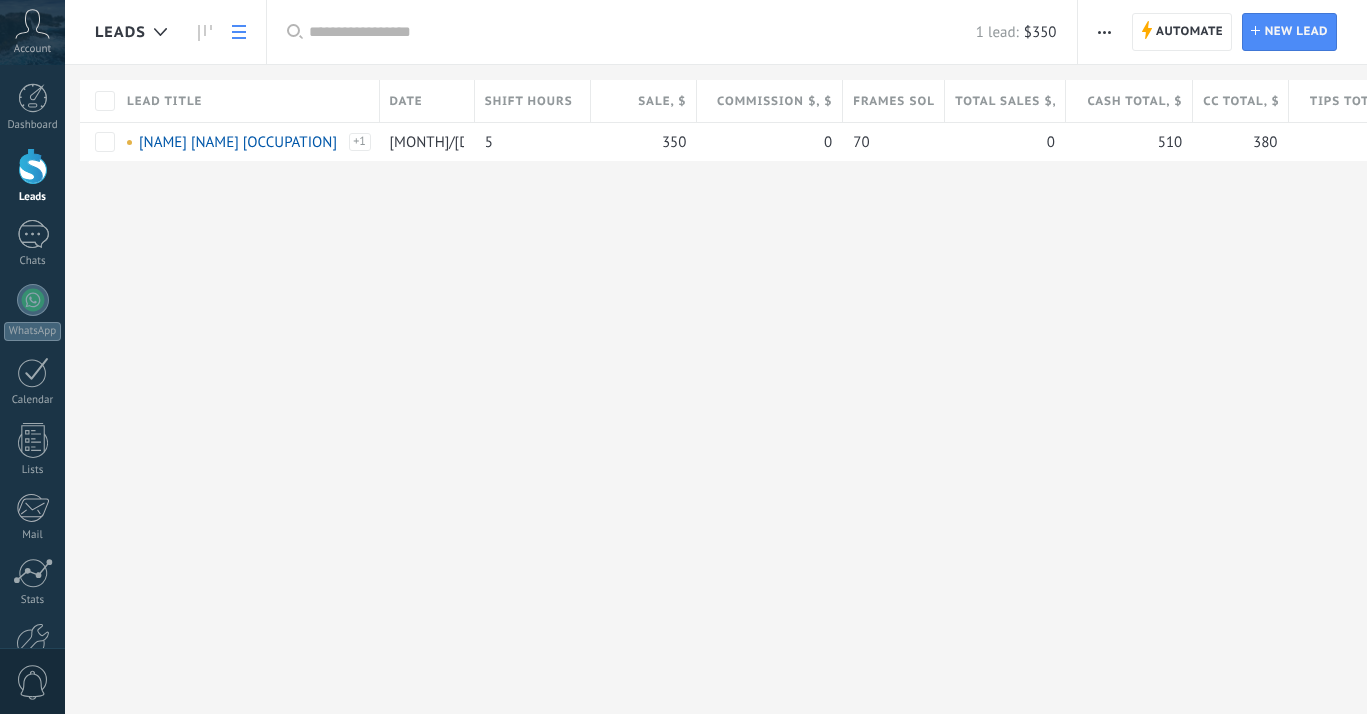 scroll, scrollTop: 0, scrollLeft: 0, axis: both 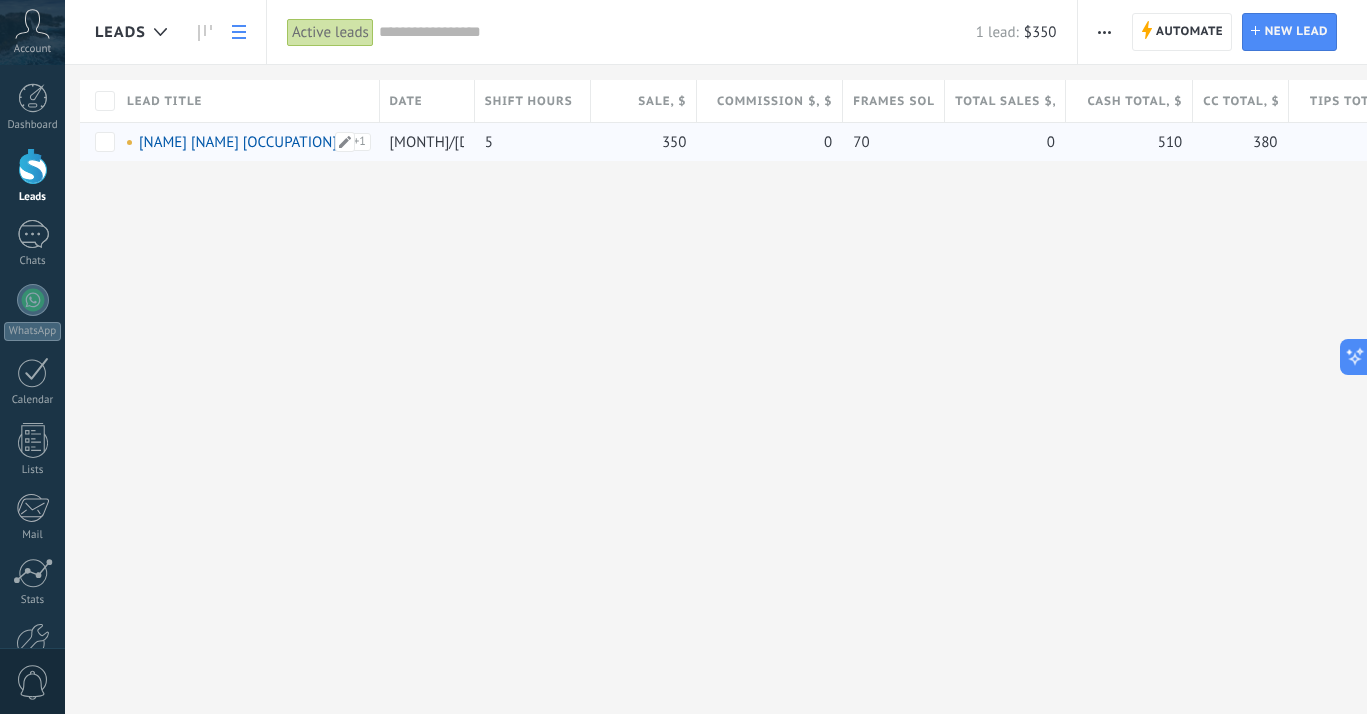 click on "[NAME] [NAME] [OCCUPATION]" at bounding box center (238, 142) 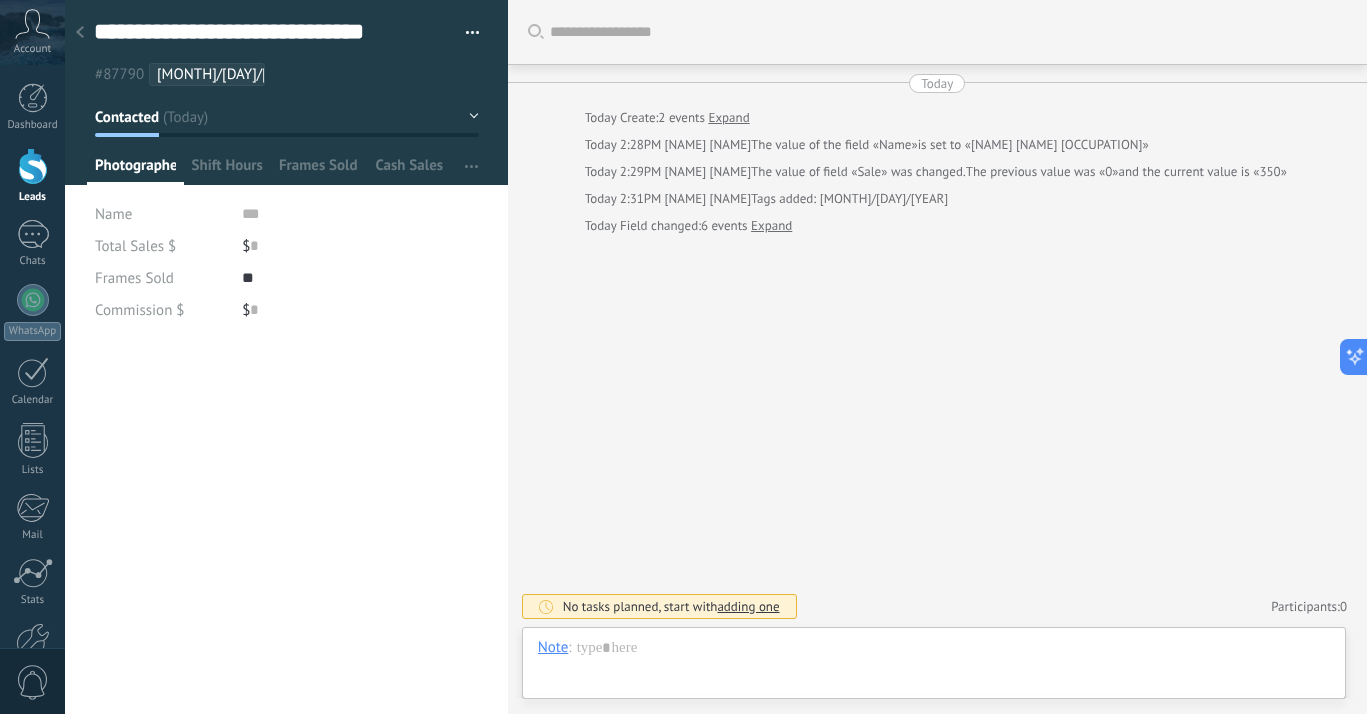 scroll, scrollTop: 30, scrollLeft: 0, axis: vertical 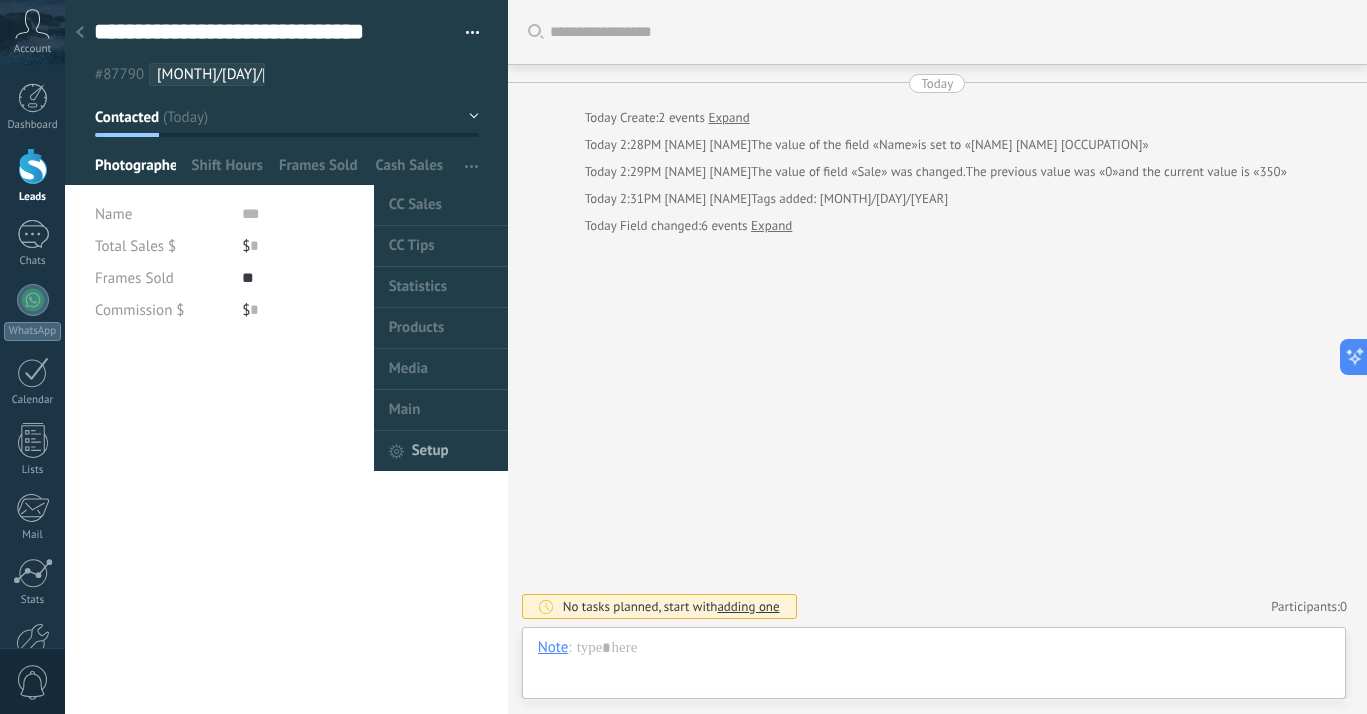 click on "Setup" at bounding box center [430, 451] 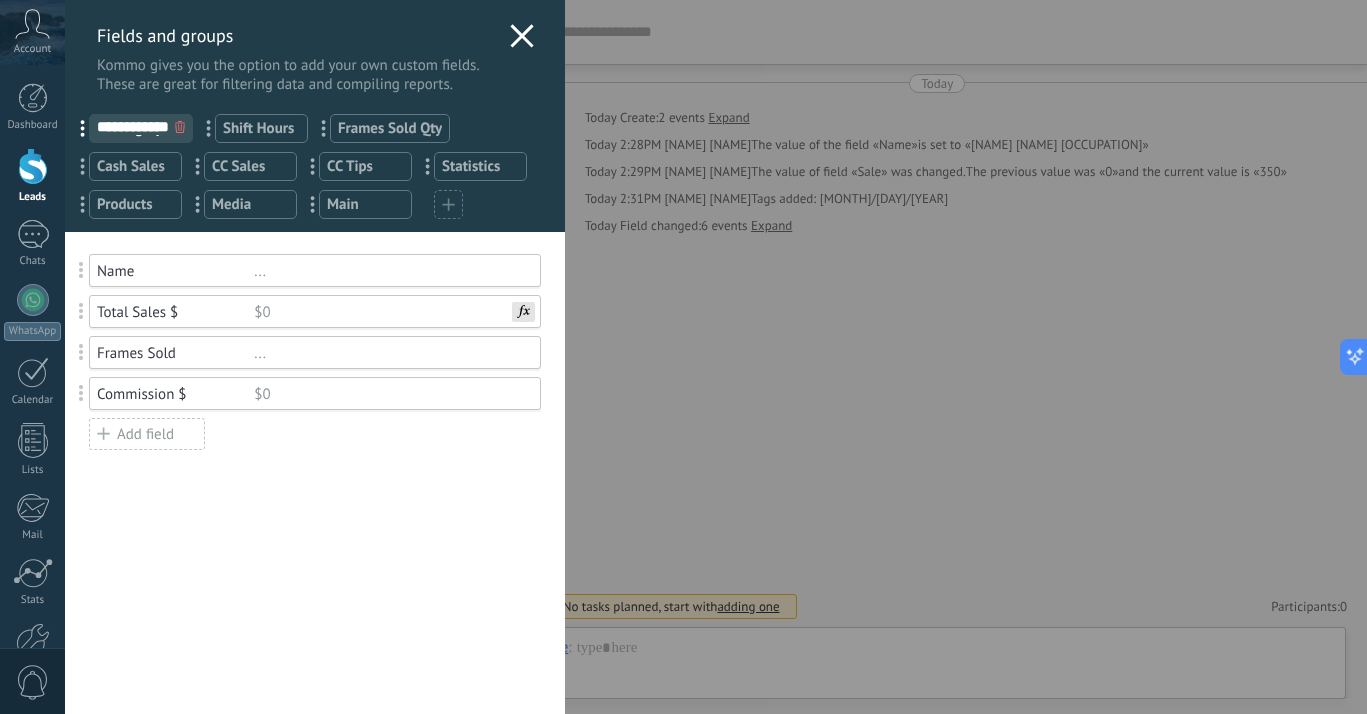 click on "Commission $" at bounding box center [175, 394] 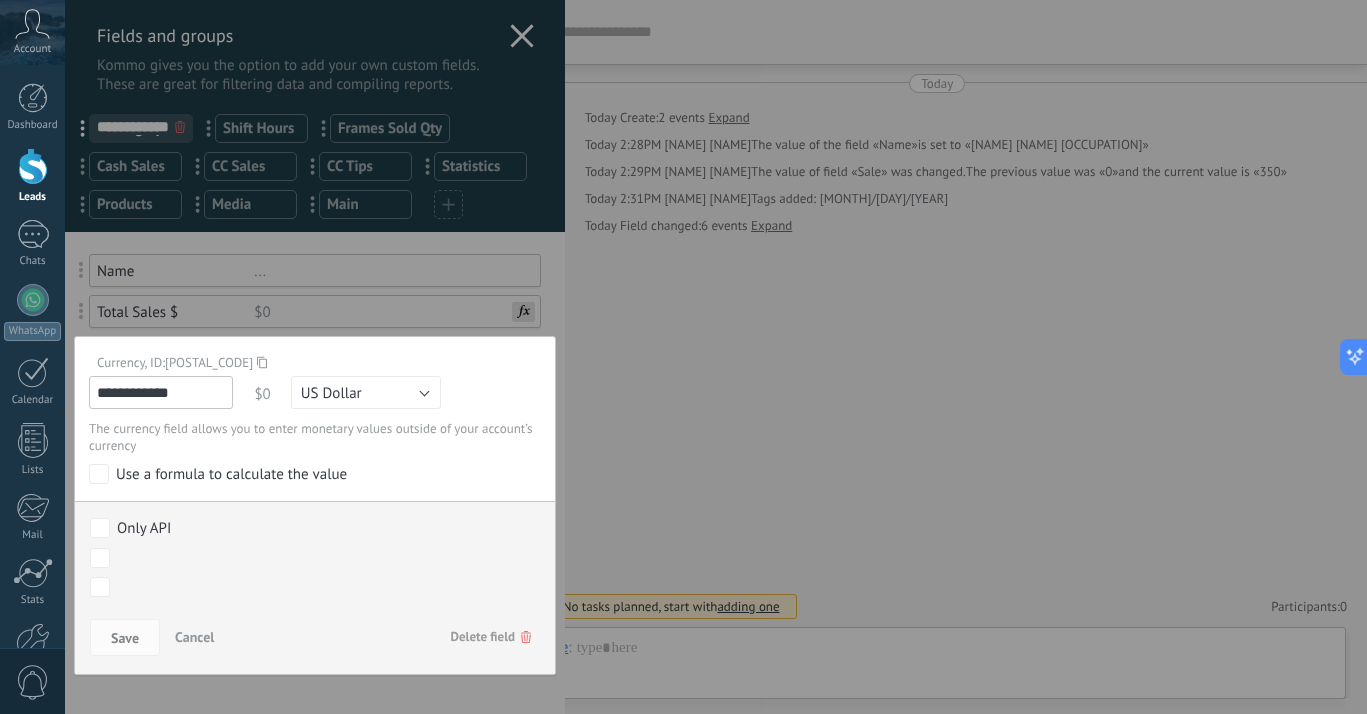click on "**********" at bounding box center (161, 392) 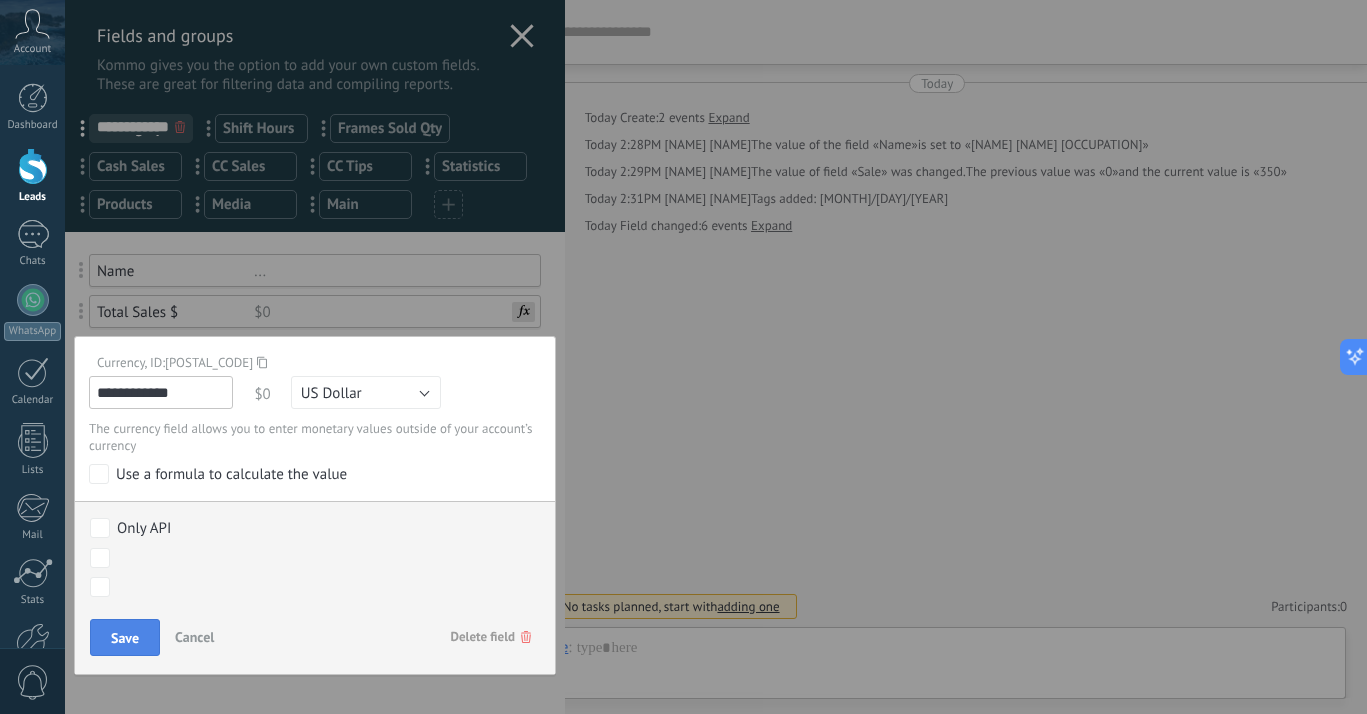type on "**********" 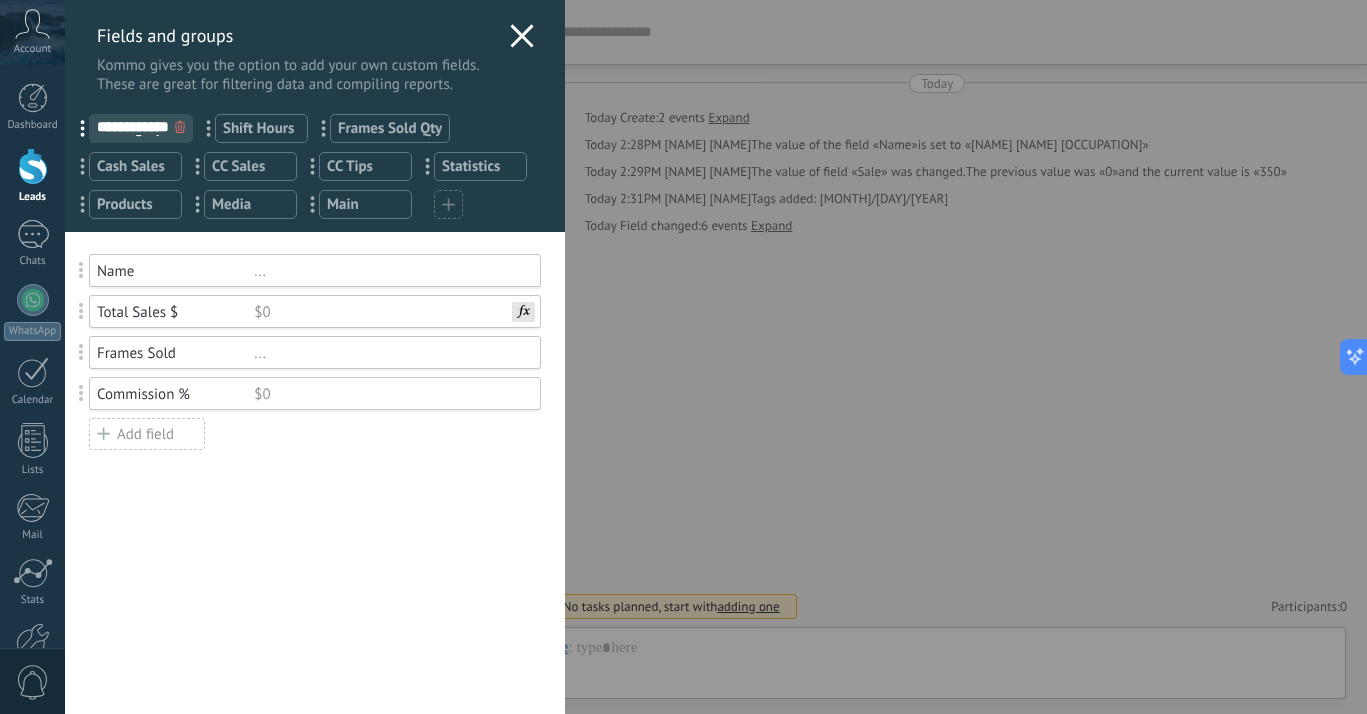 click on "Commission %" at bounding box center (175, 394) 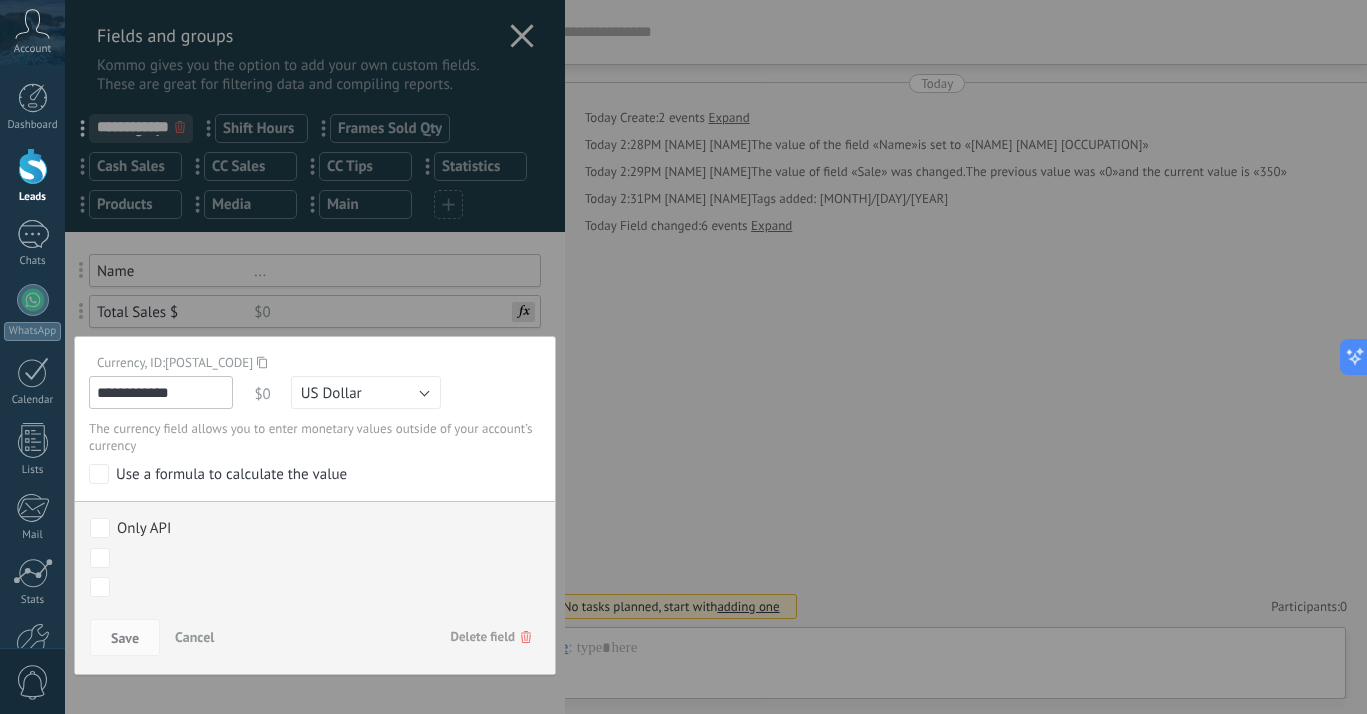 click on "**********" at bounding box center [161, 392] 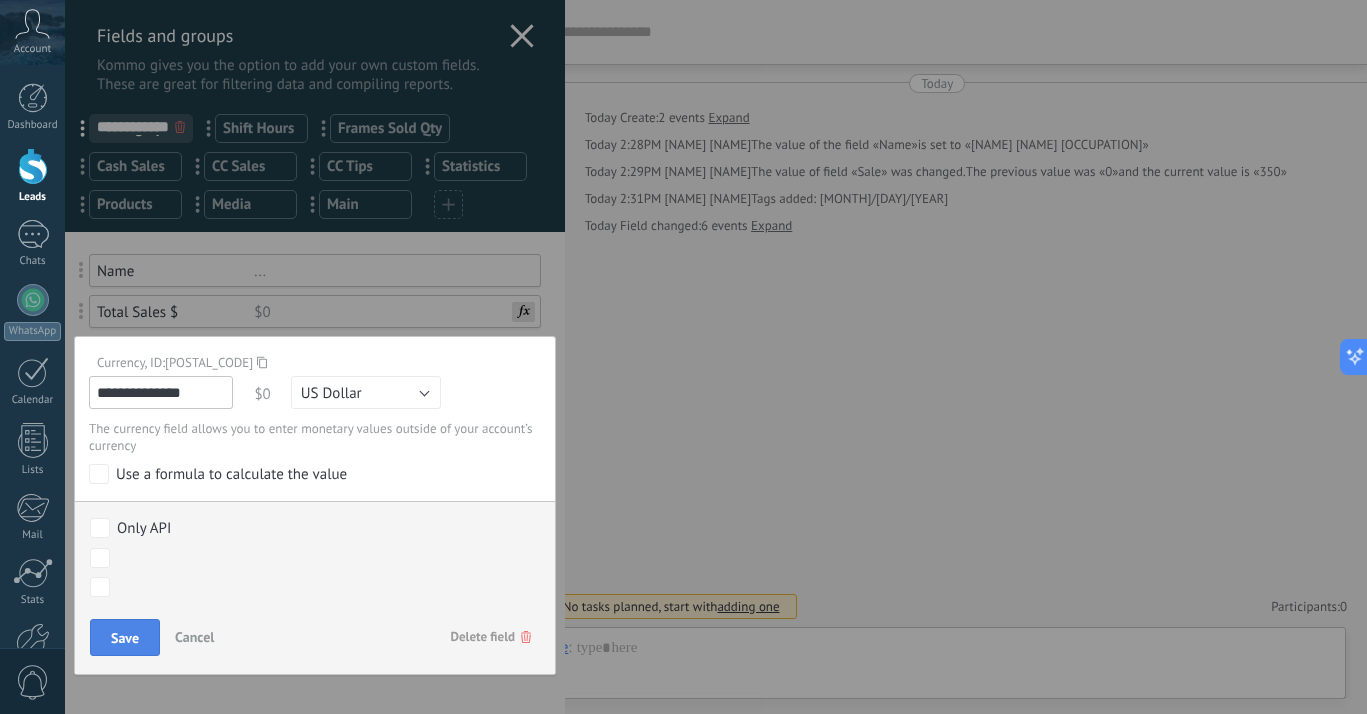 type on "**********" 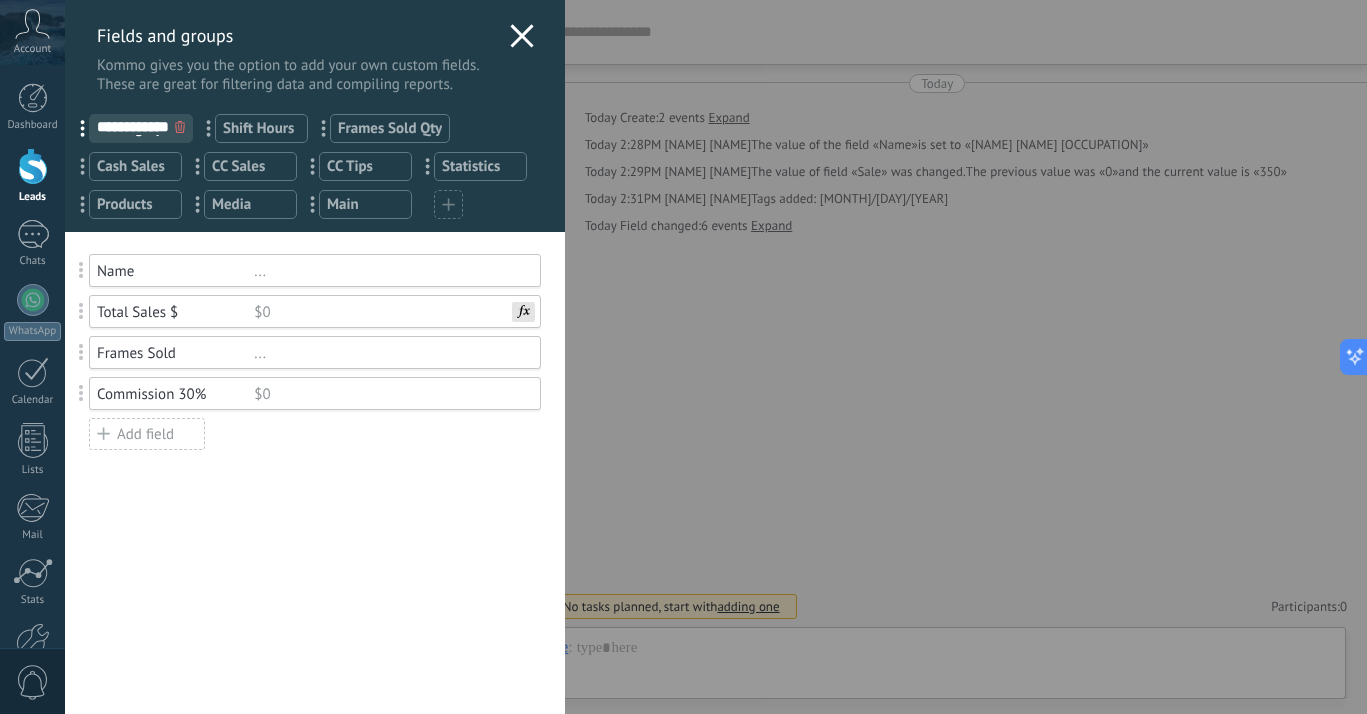 click 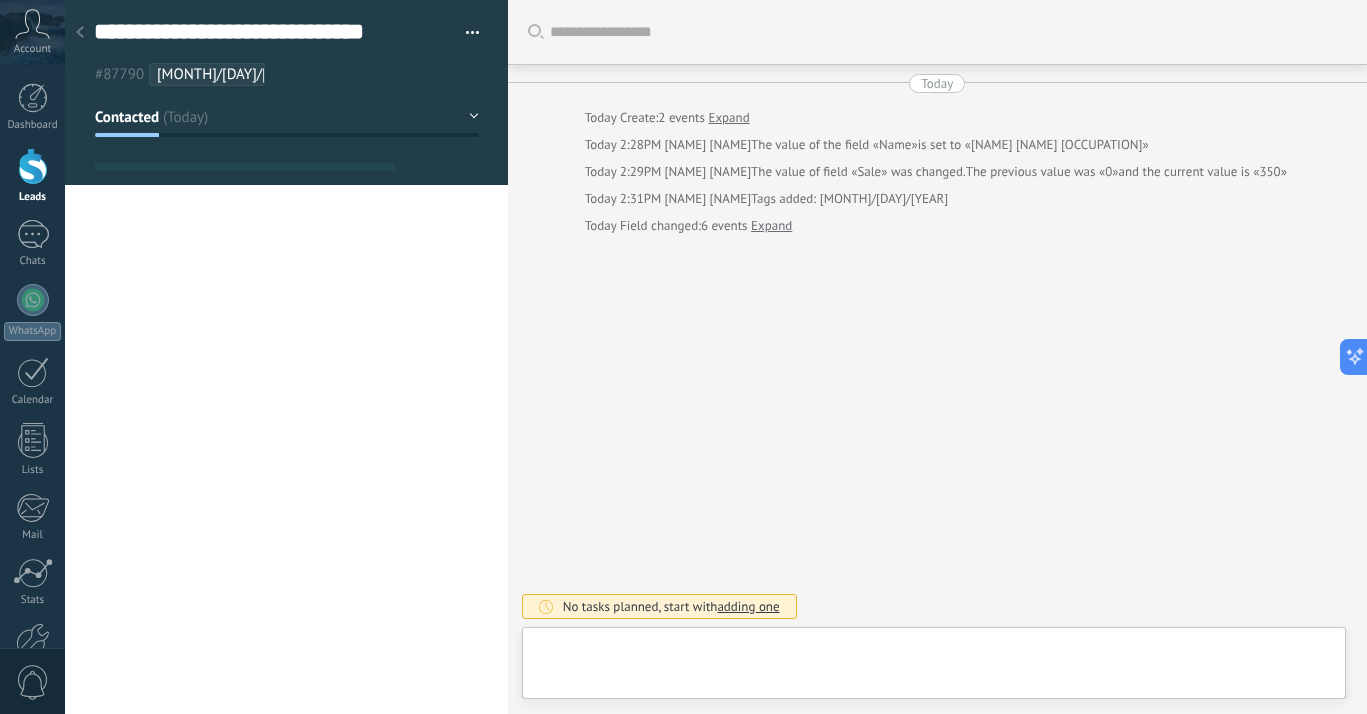 scroll, scrollTop: 30, scrollLeft: 0, axis: vertical 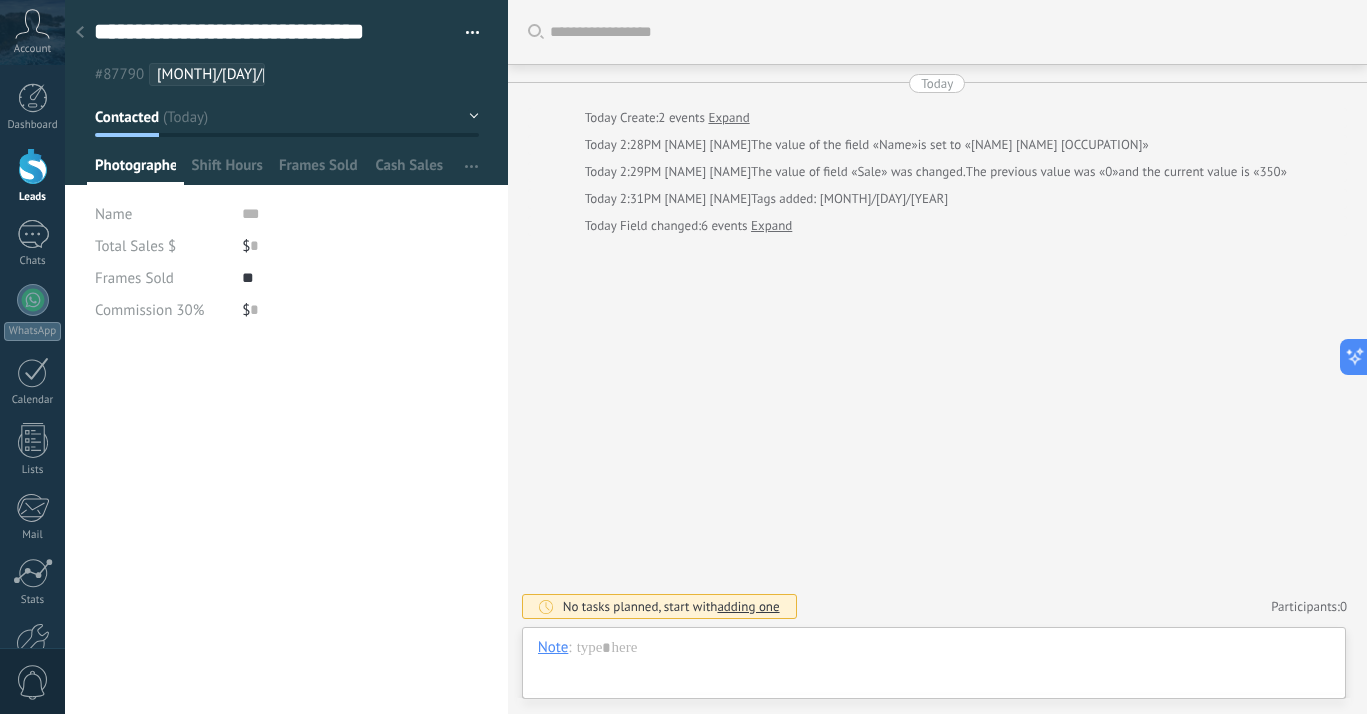 click 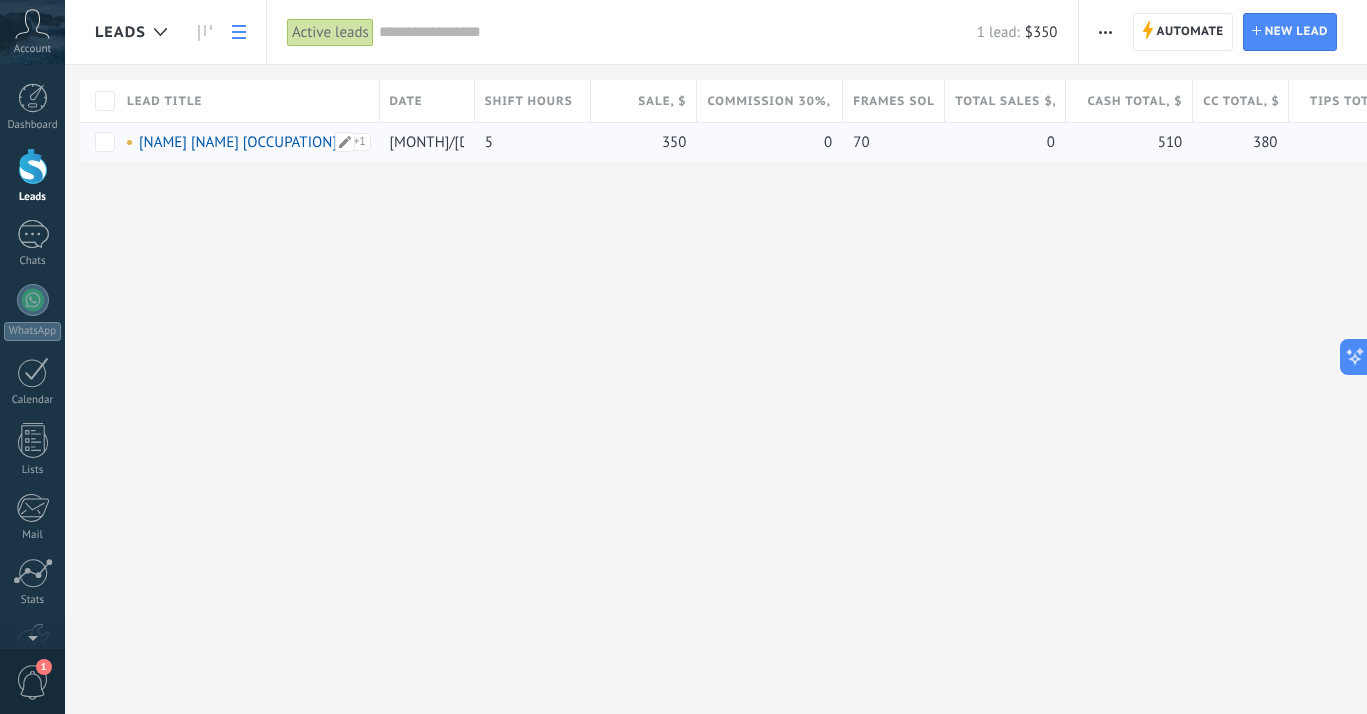 click on "[NAME] [NAME] [OCCUPATION]" at bounding box center (238, 142) 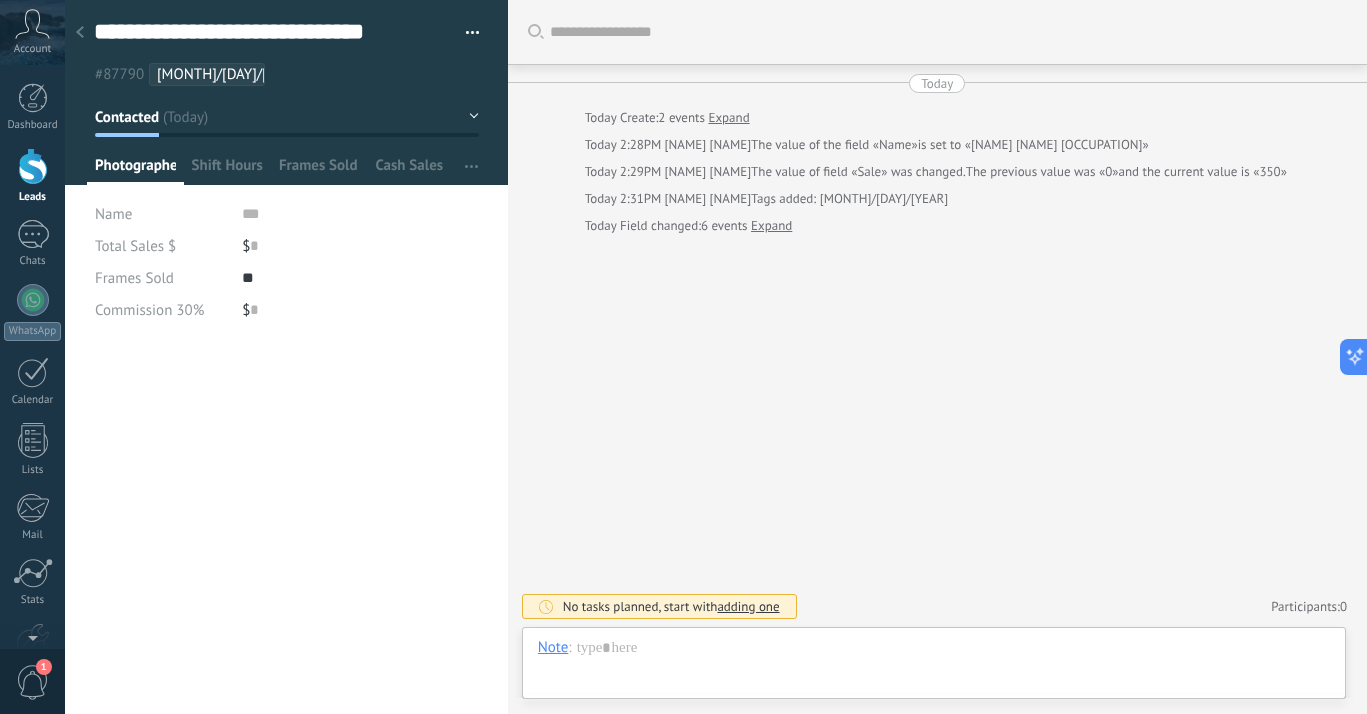 scroll, scrollTop: 30, scrollLeft: 0, axis: vertical 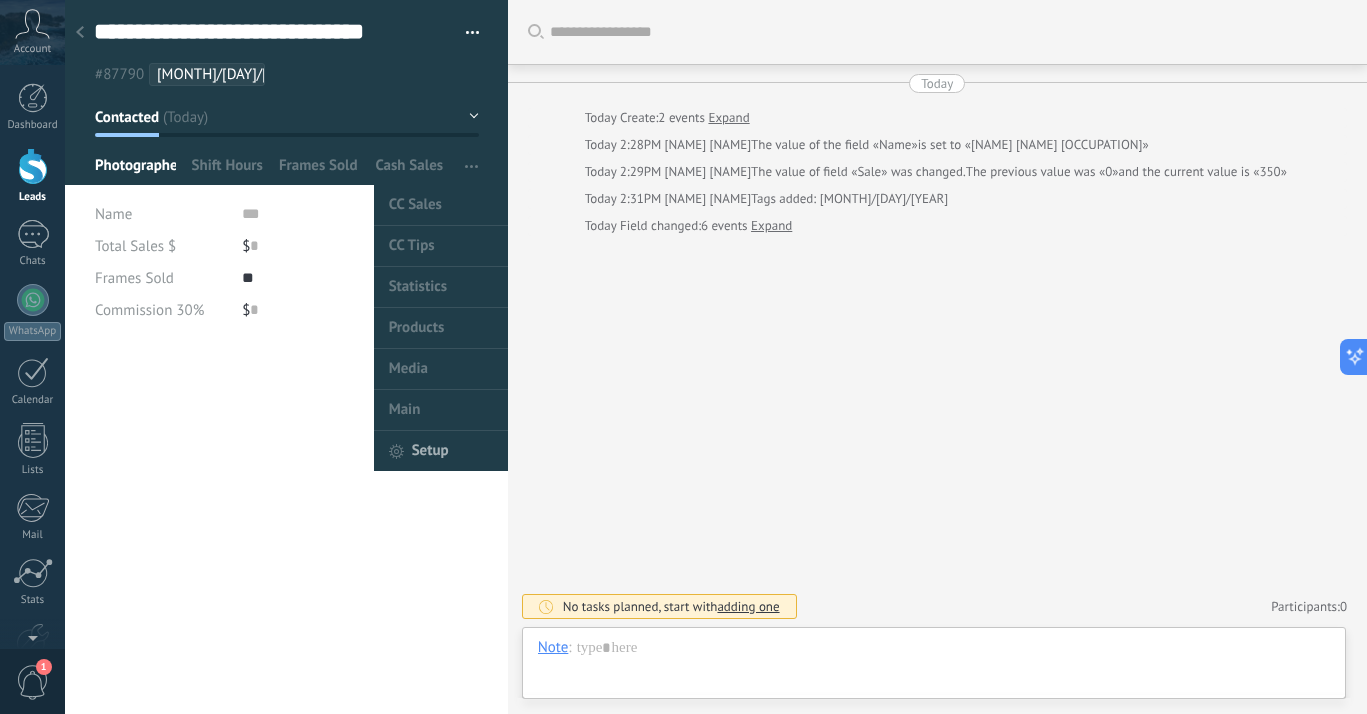 click on "Setup" at bounding box center [430, 451] 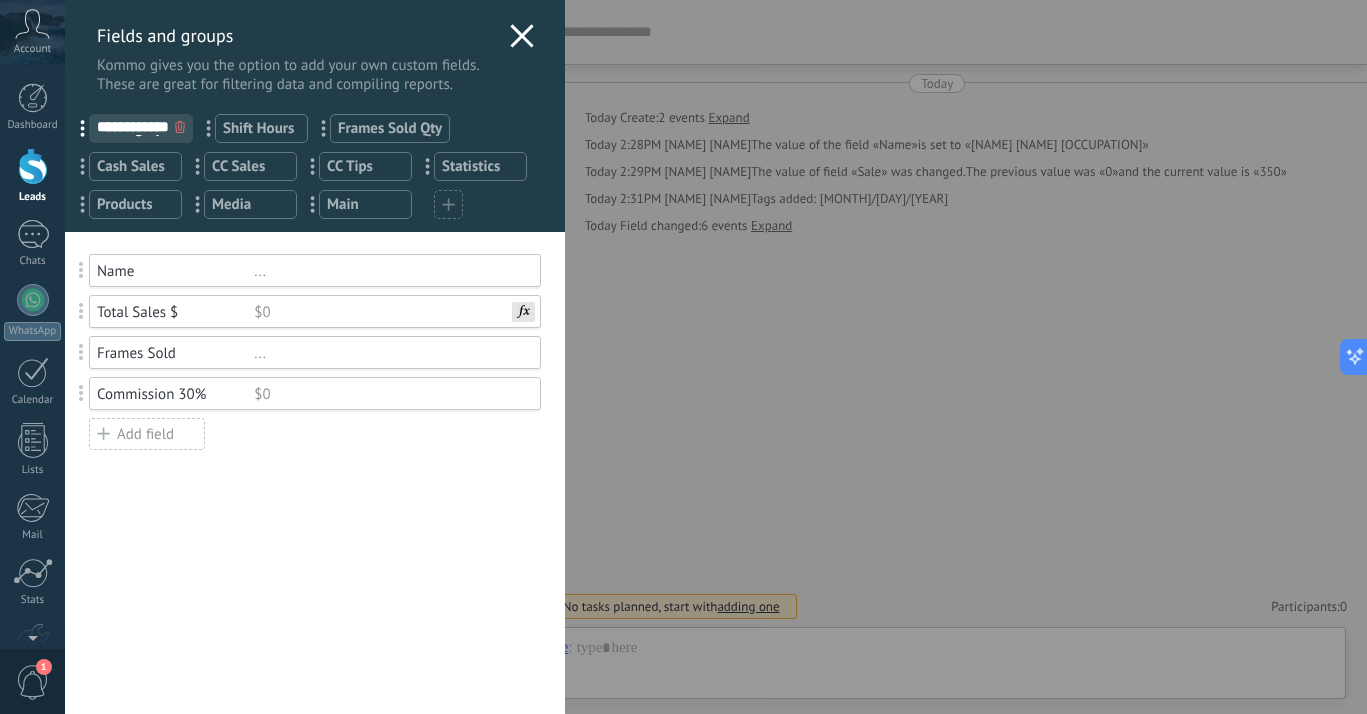 click on "Products" at bounding box center (135, 204) 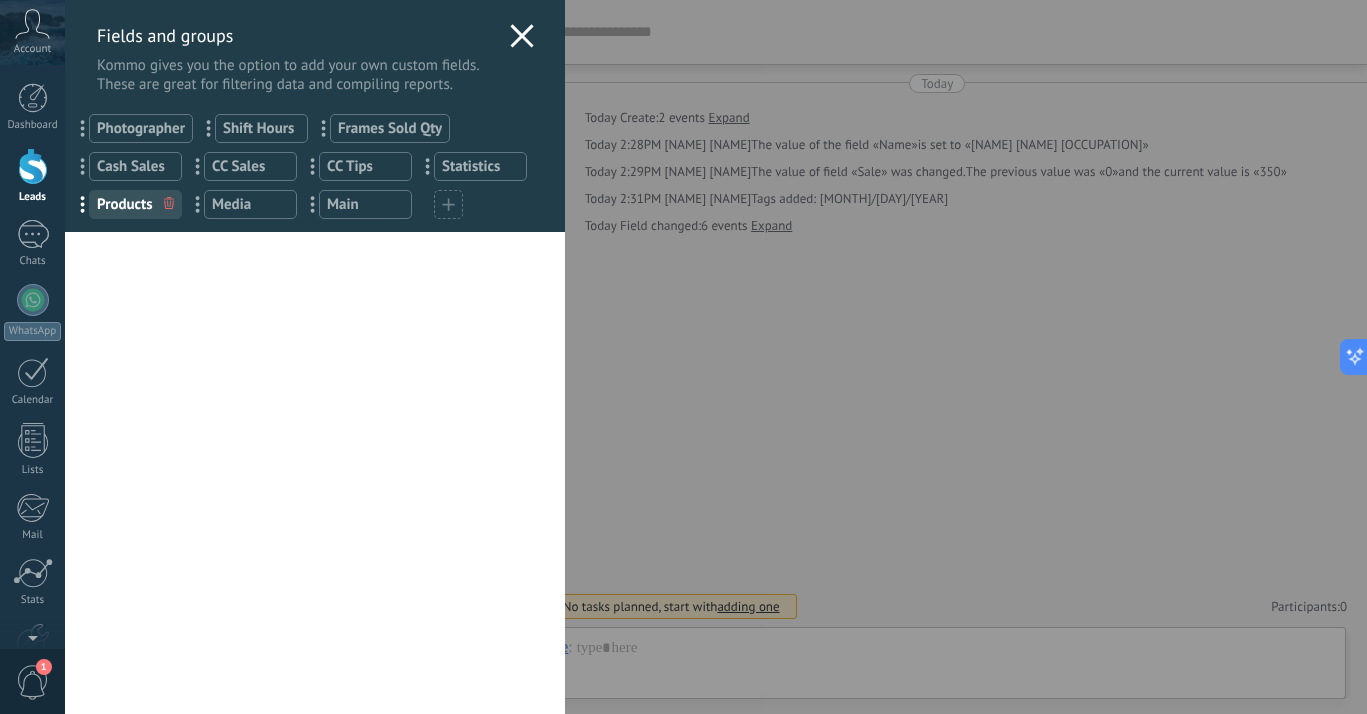 click on "You have reached the limit of custom fields in the Trial period Plan. Sales value $0 Add field Cash Total $0 Add field CC Total $0 Add field Tips Total $0 Add field Date ... Shift Hours ... Add field Name ... Total Sales $ $0 Frames Sold ... Commission 30% $0 Add field Frames Sold Qty ... Add field utm_content ... utm_medium ... utm_campaign ... utm_source ... utm_term ... utm_referrer ... referrer ... gclientid ... gclid ... fbclid ... Add tracker Contact field Contact name ... Phone ... Email ... Position ... Add field Company fields Company name ... Phone ... Email ... Web ... Address ... Add field" at bounding box center [315, 473] 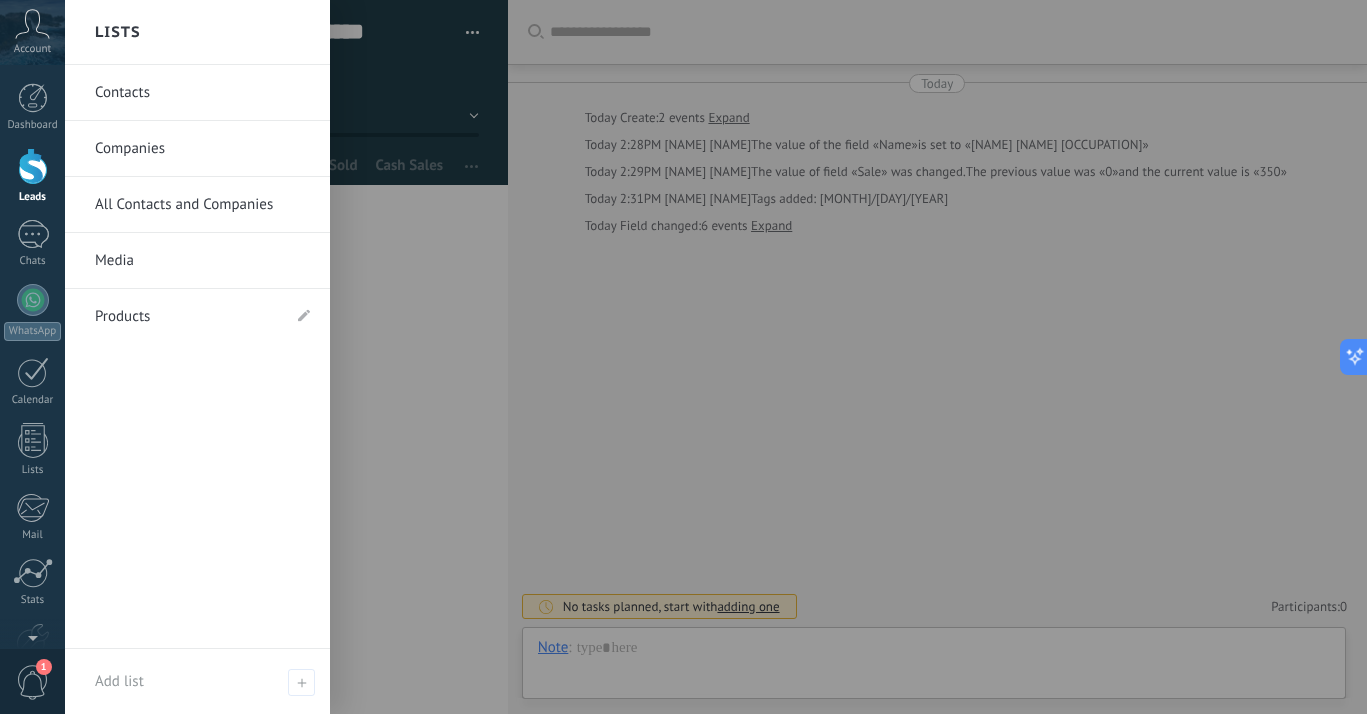 click at bounding box center (33, 440) 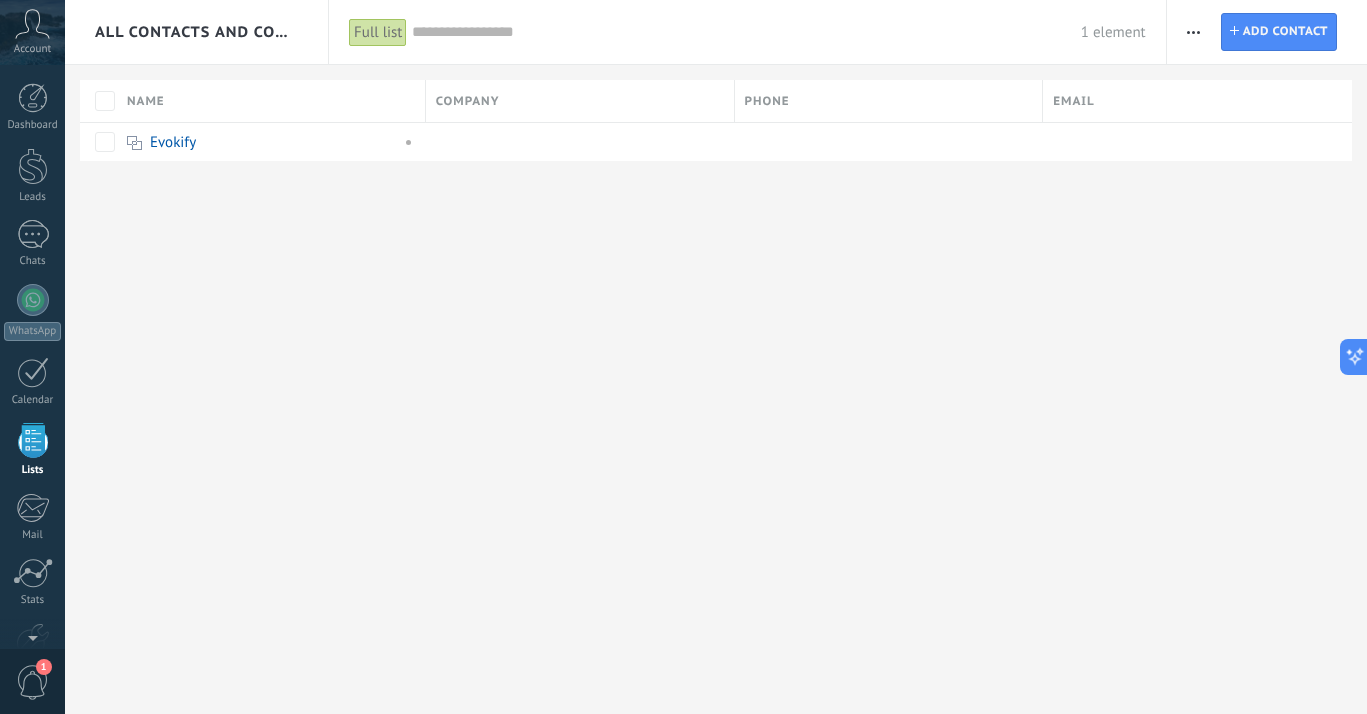 scroll, scrollTop: 52, scrollLeft: 0, axis: vertical 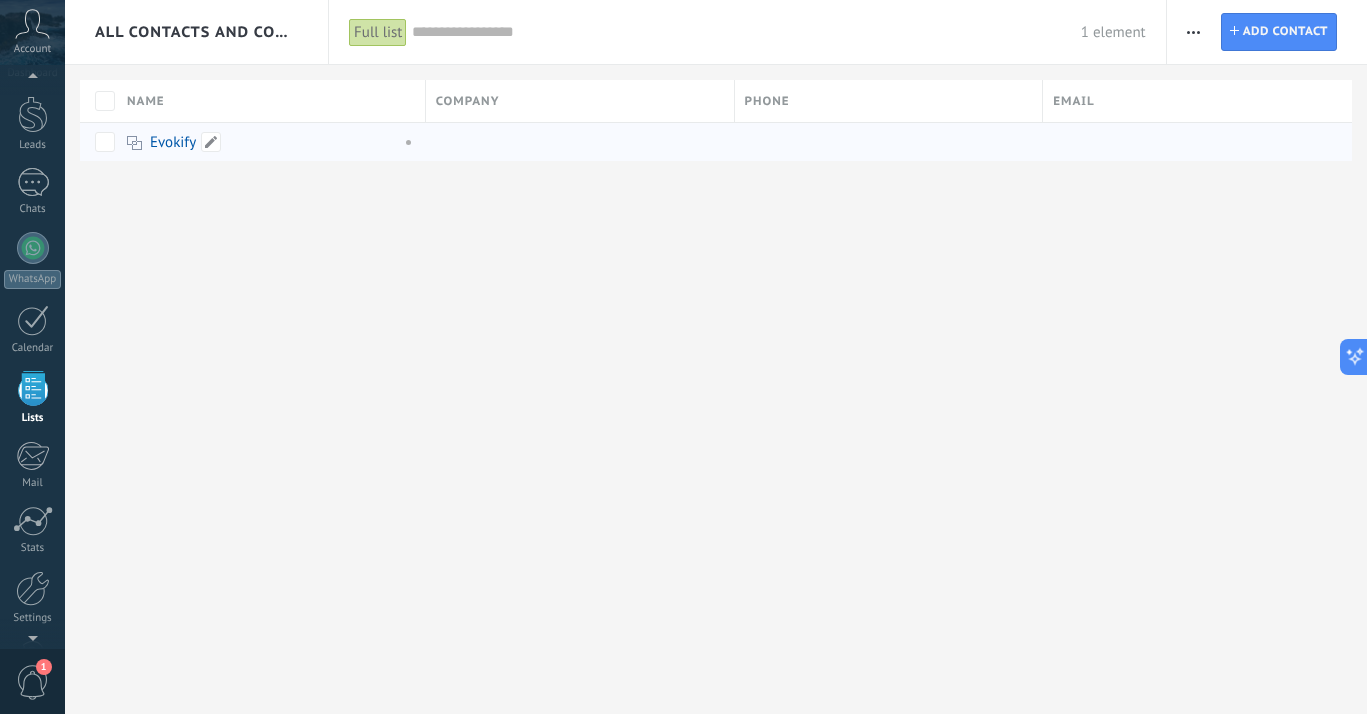 click on "Evokify" at bounding box center [173, 142] 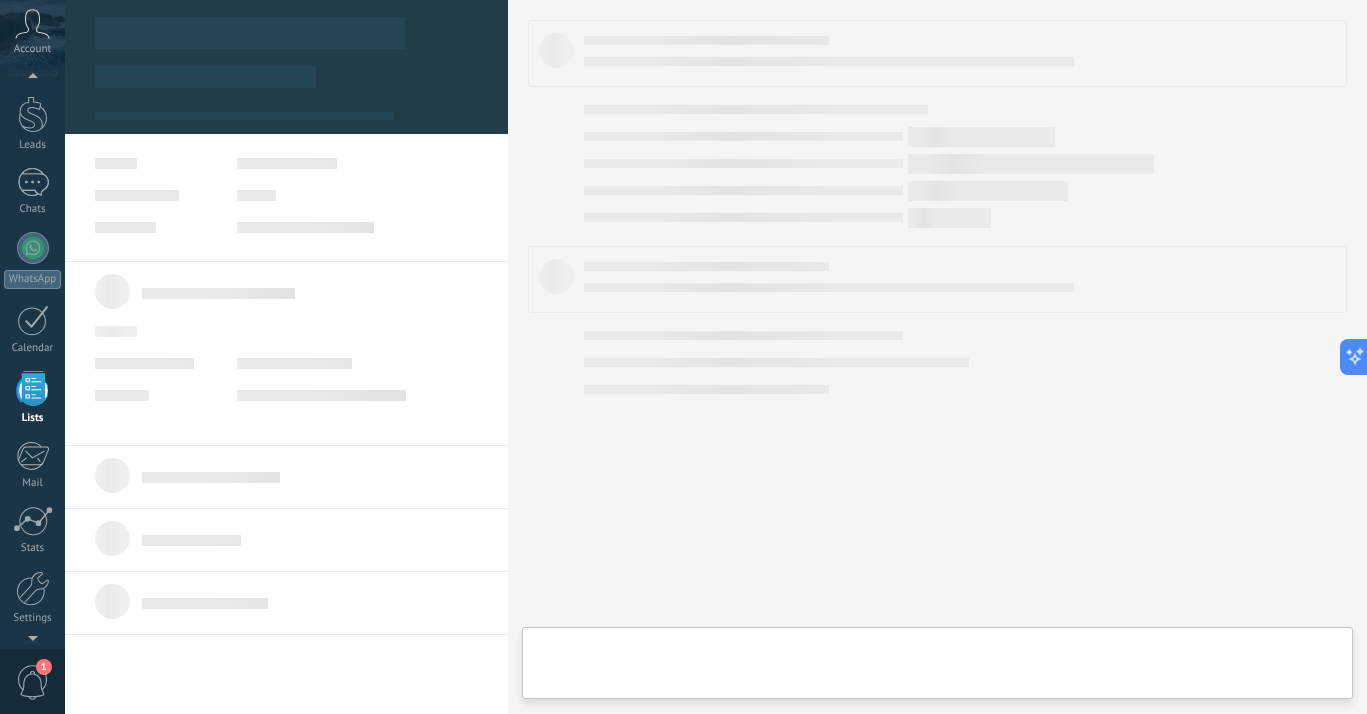 scroll, scrollTop: 20, scrollLeft: 0, axis: vertical 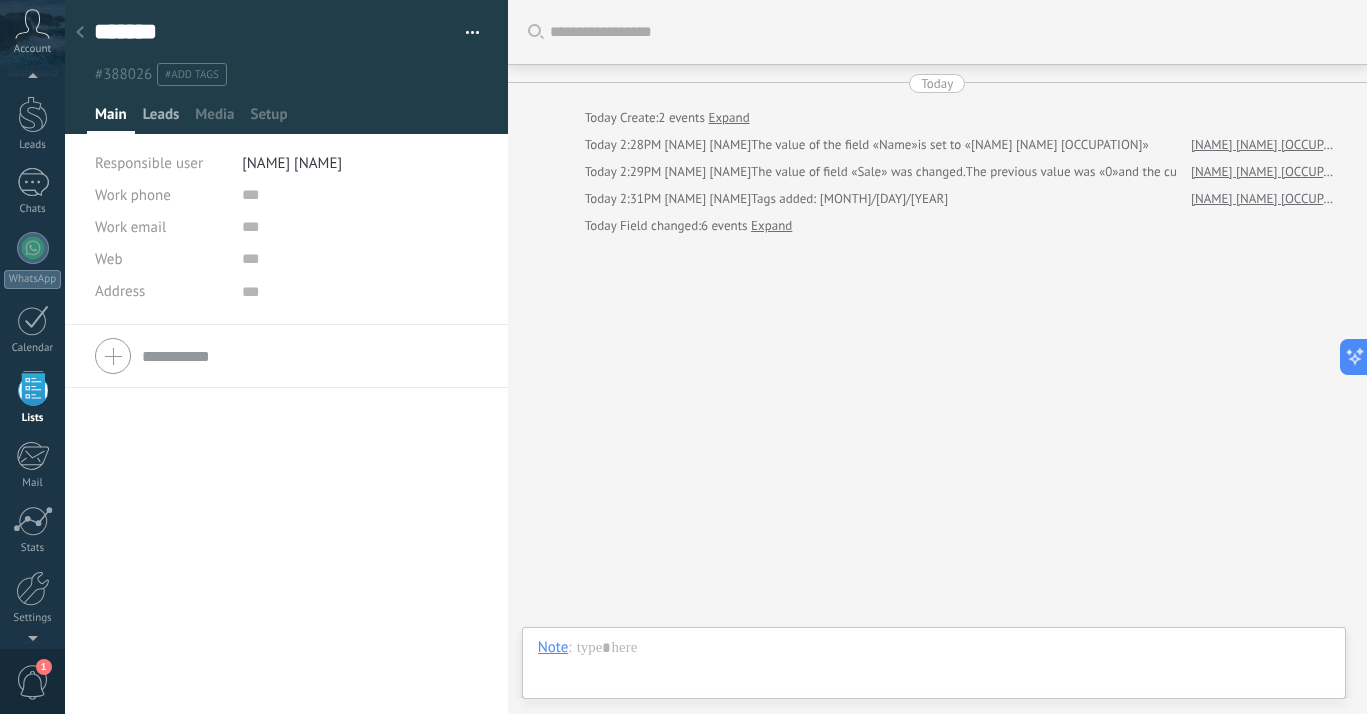 click on "Leads" at bounding box center (161, 119) 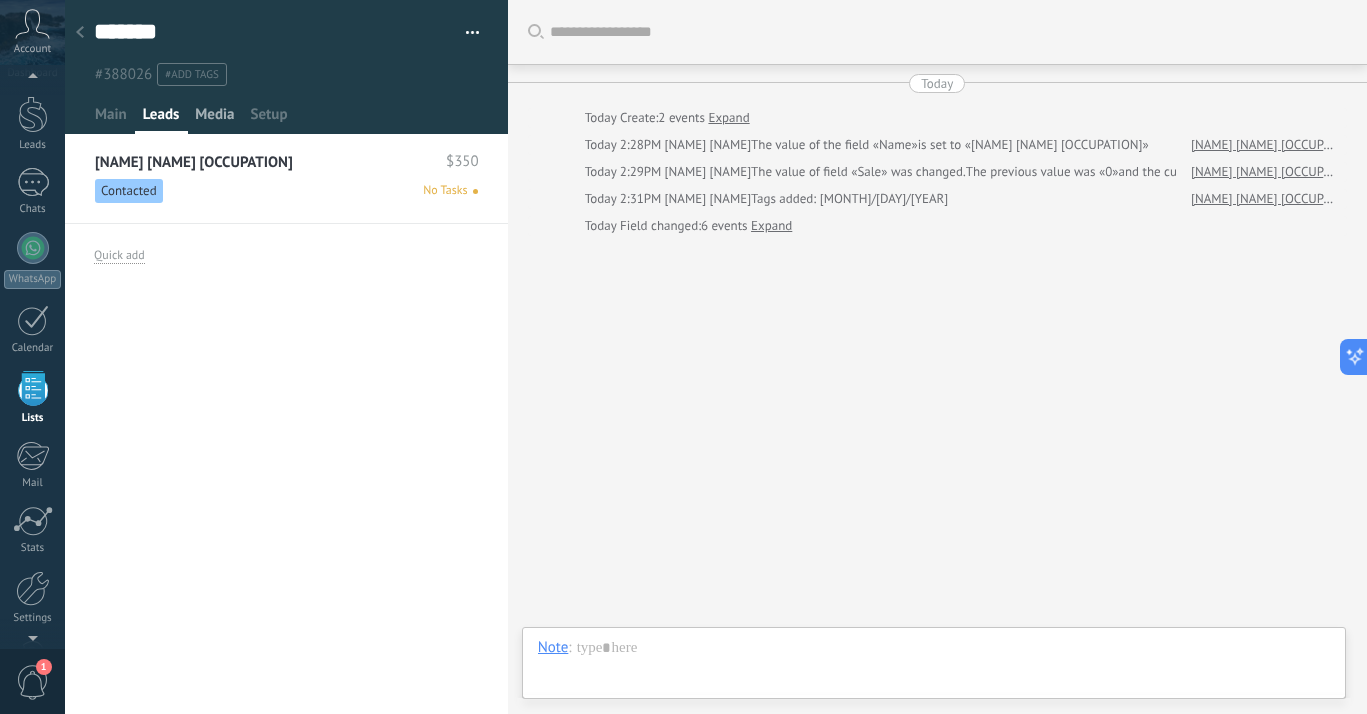 click on "Media" at bounding box center (214, 119) 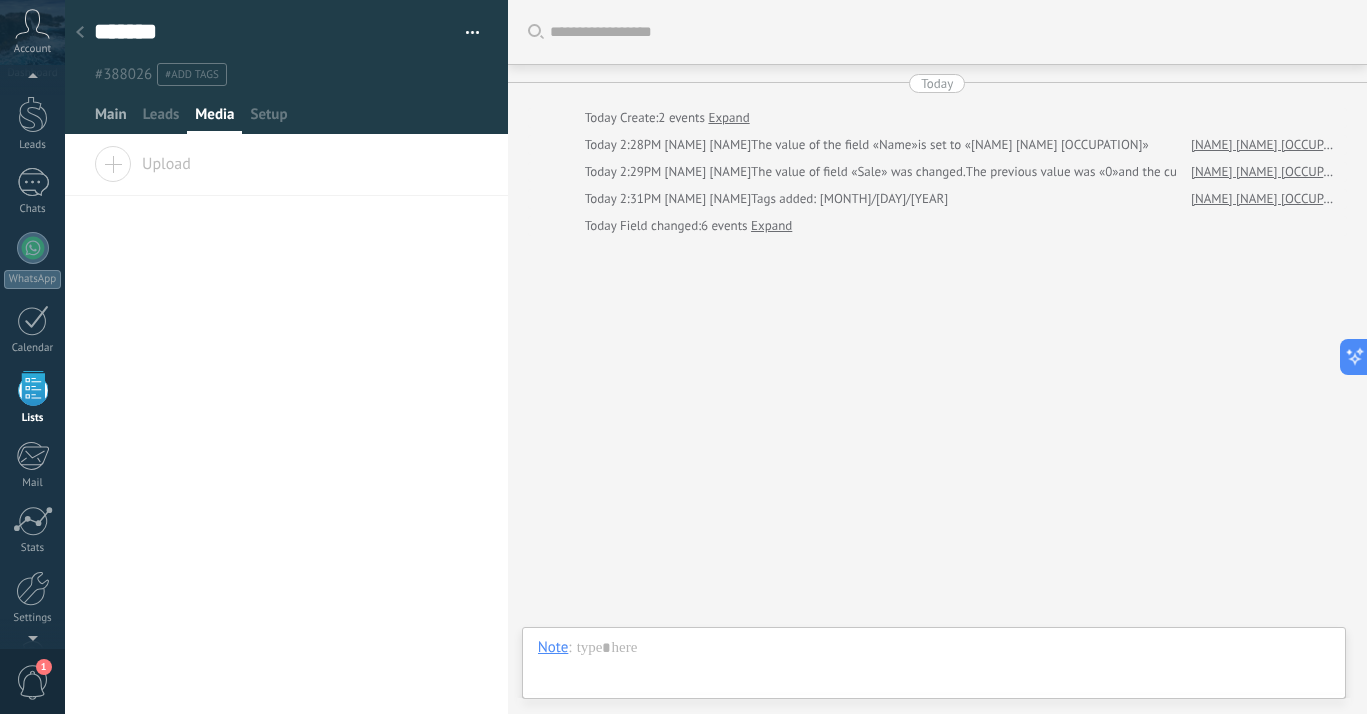 click on "Main" at bounding box center (111, 119) 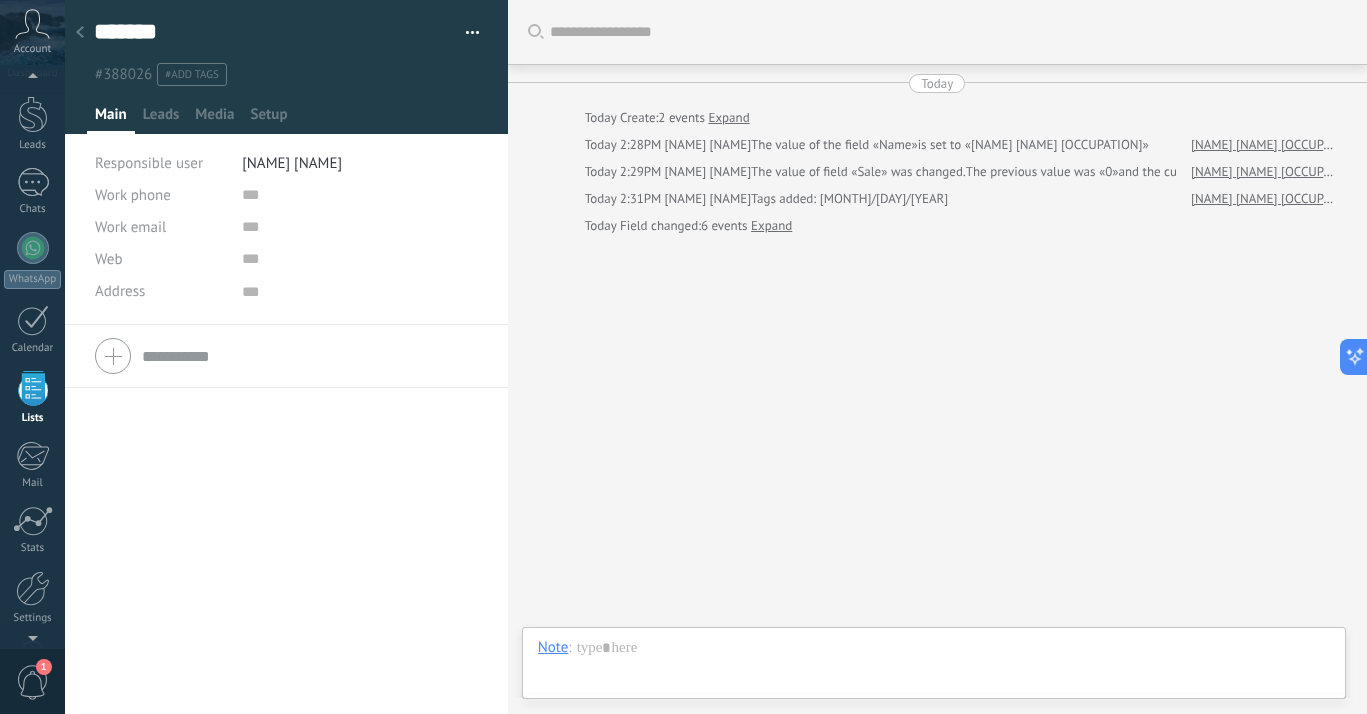 click at bounding box center [80, 33] 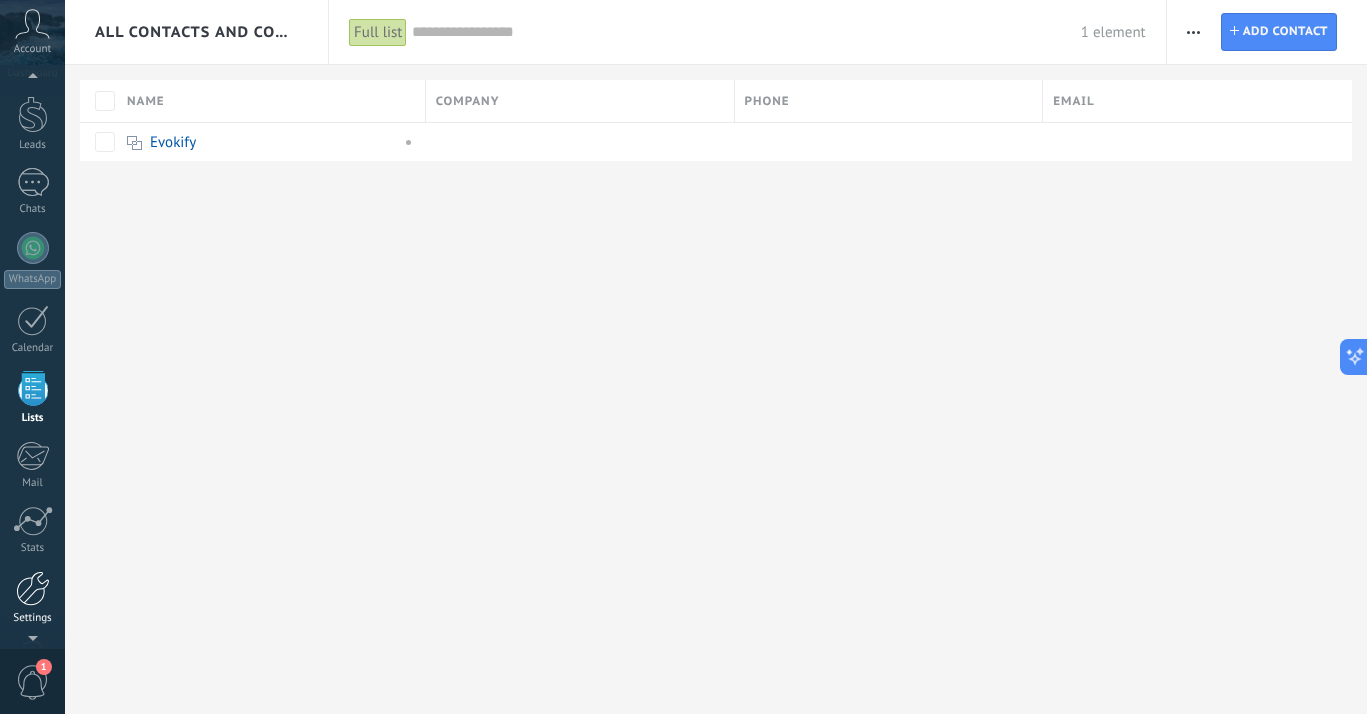 click at bounding box center [33, 588] 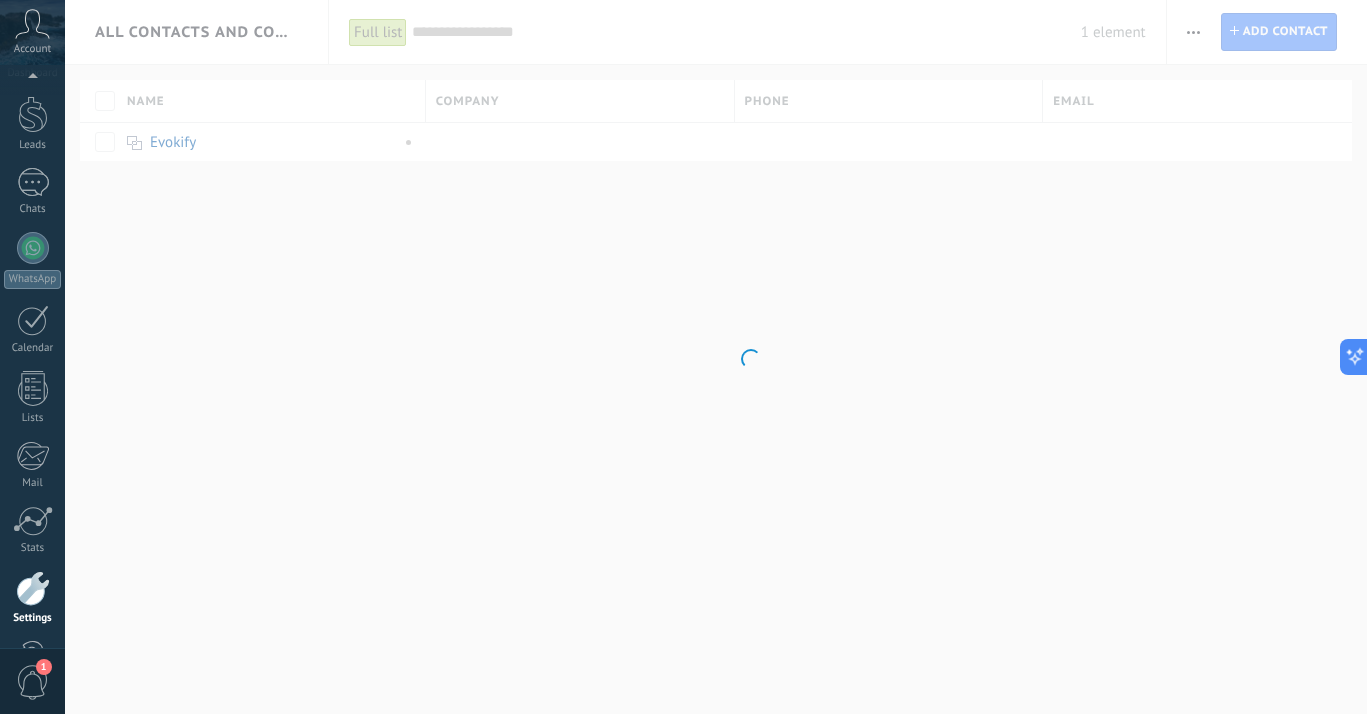scroll, scrollTop: 118, scrollLeft: 0, axis: vertical 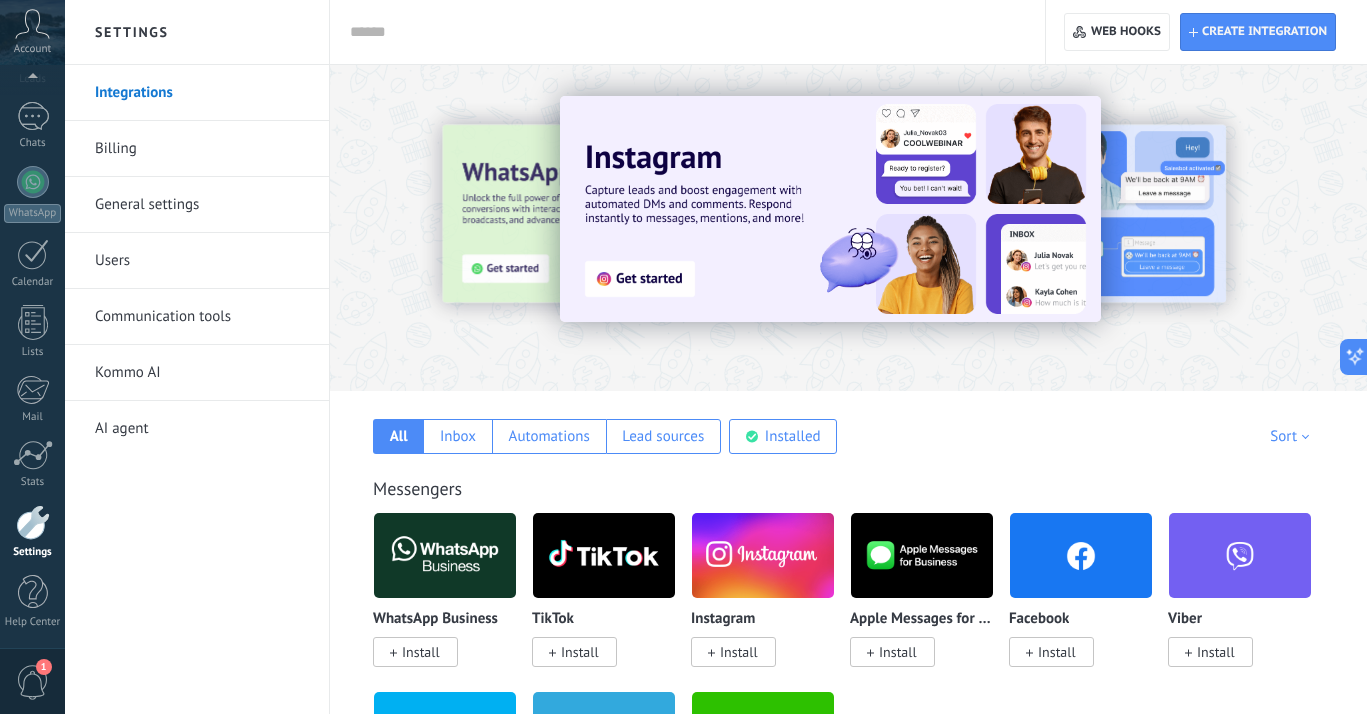 click on "General settings" at bounding box center (202, 205) 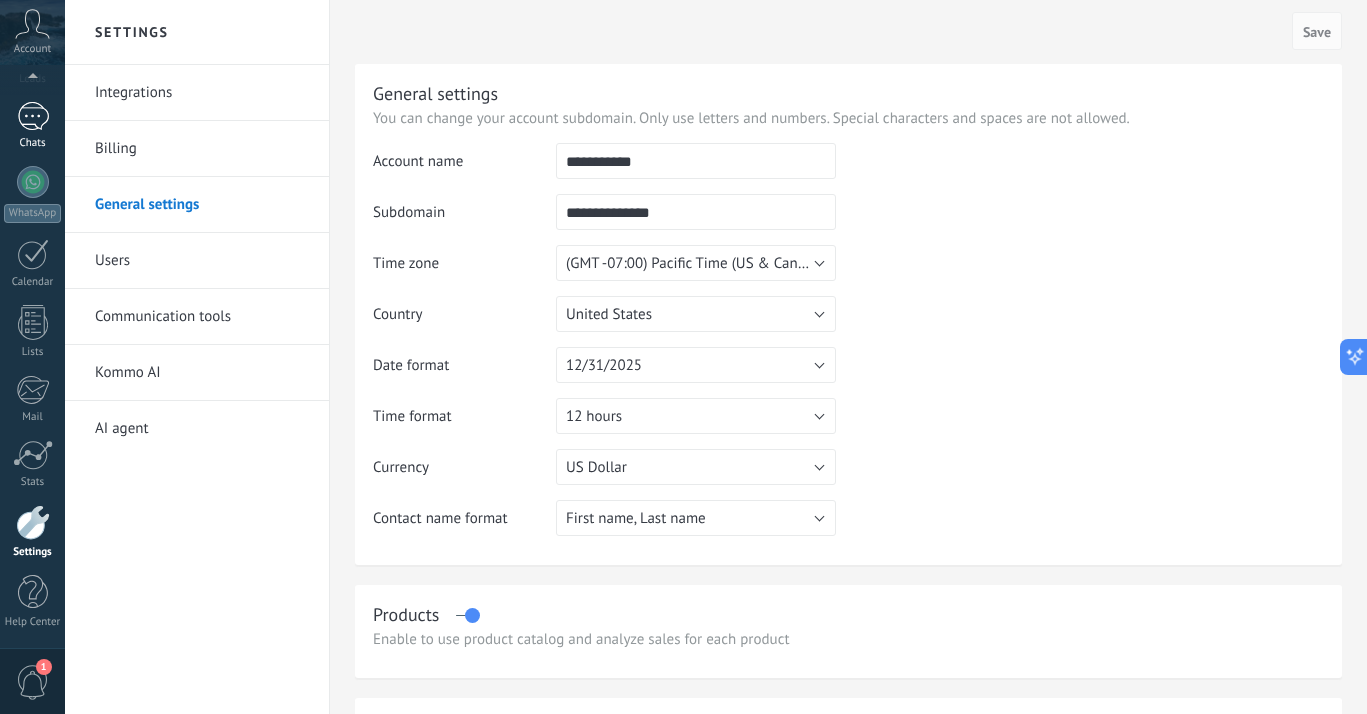 click at bounding box center (33, 116) 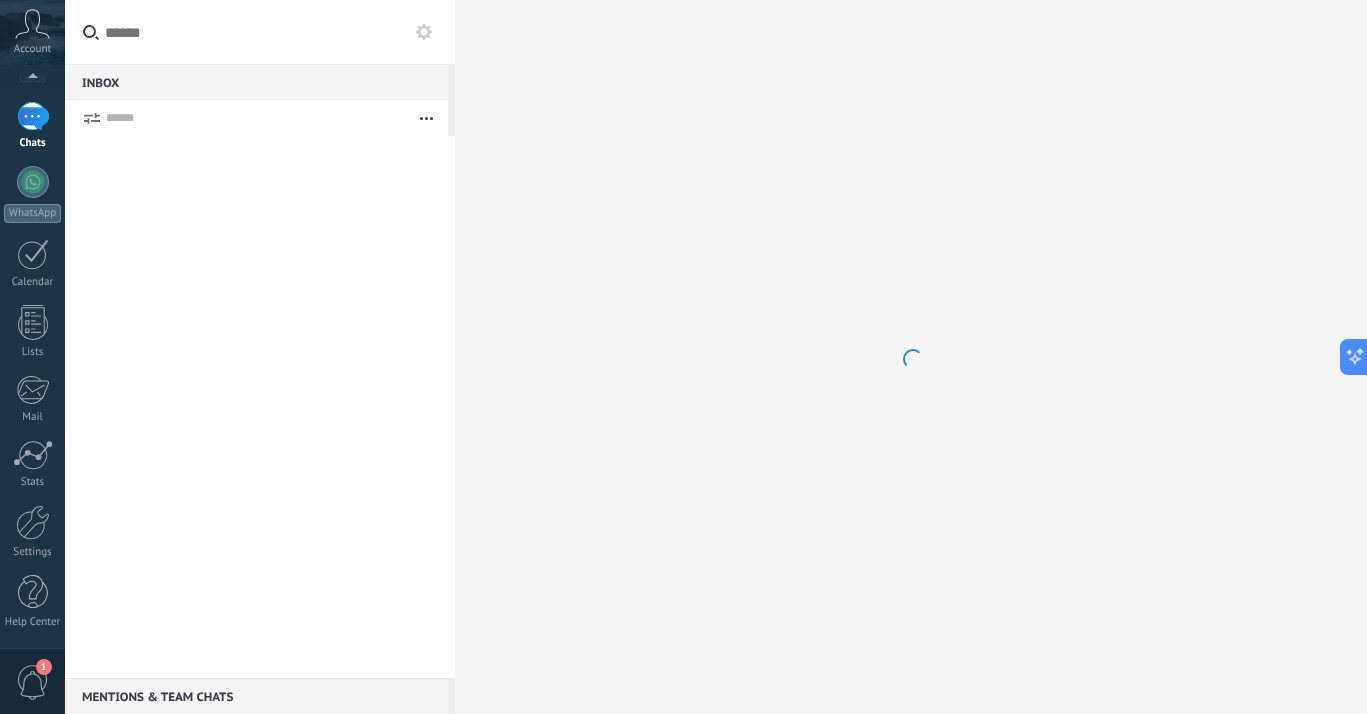 scroll, scrollTop: 0, scrollLeft: 0, axis: both 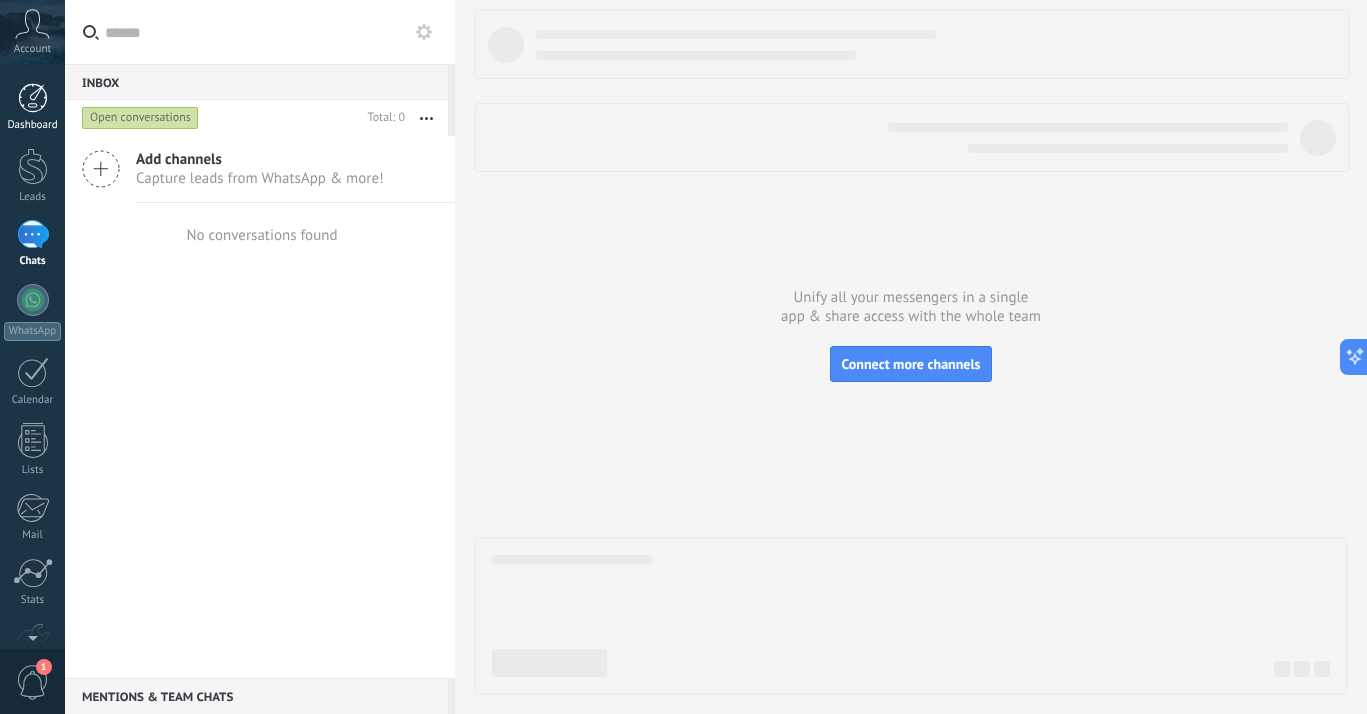 click on "Dashboard" at bounding box center [32, 107] 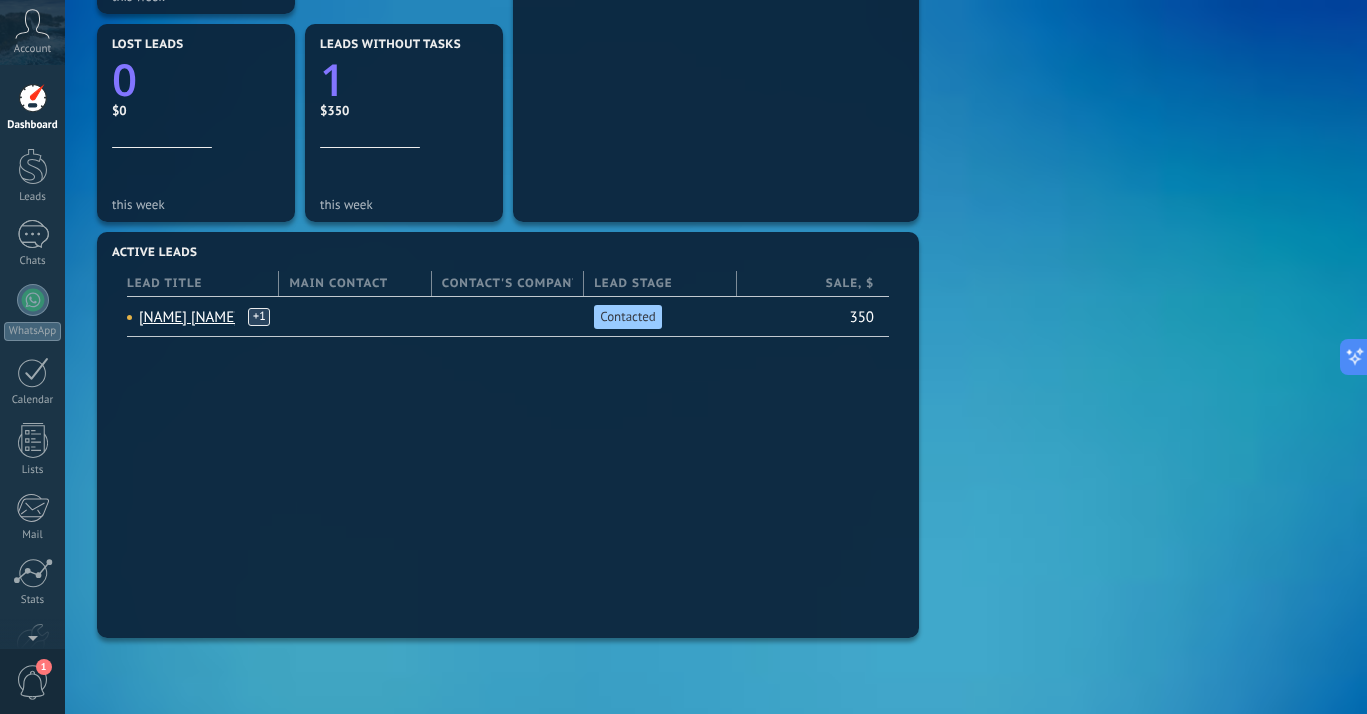 scroll, scrollTop: 860, scrollLeft: 0, axis: vertical 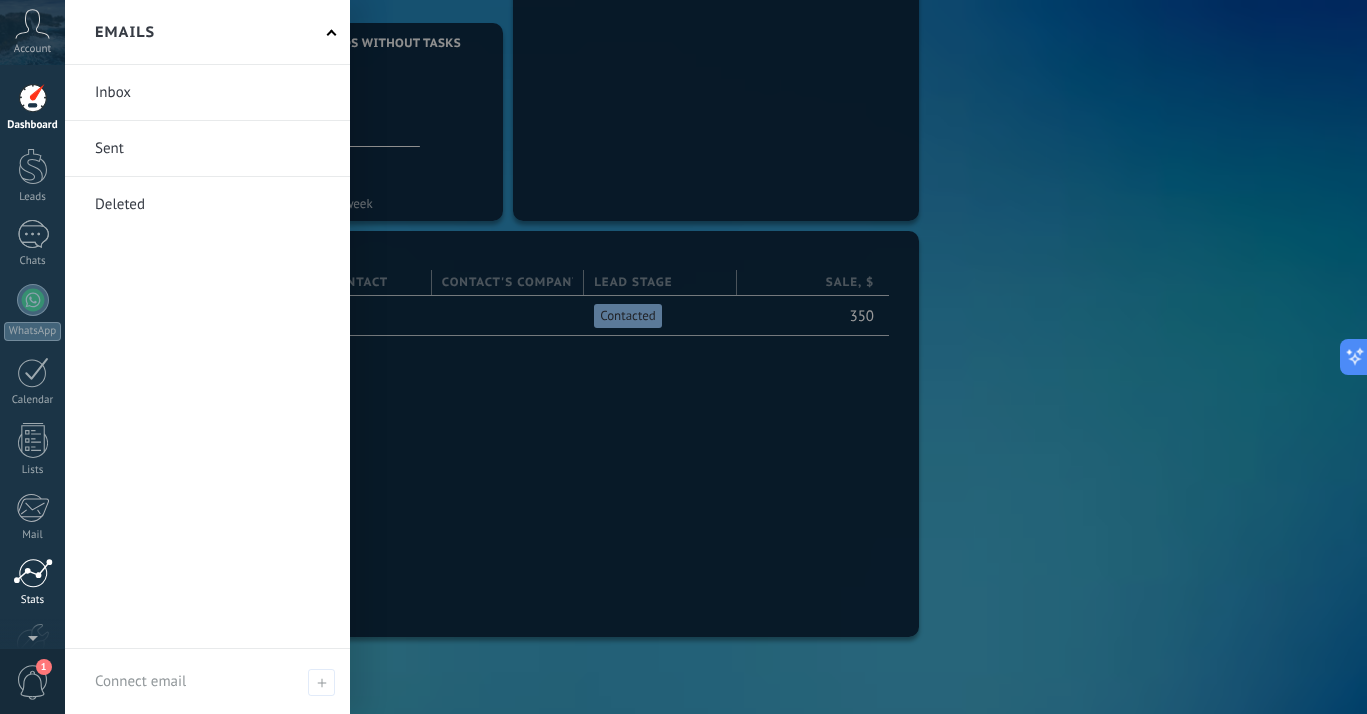 click at bounding box center (33, 573) 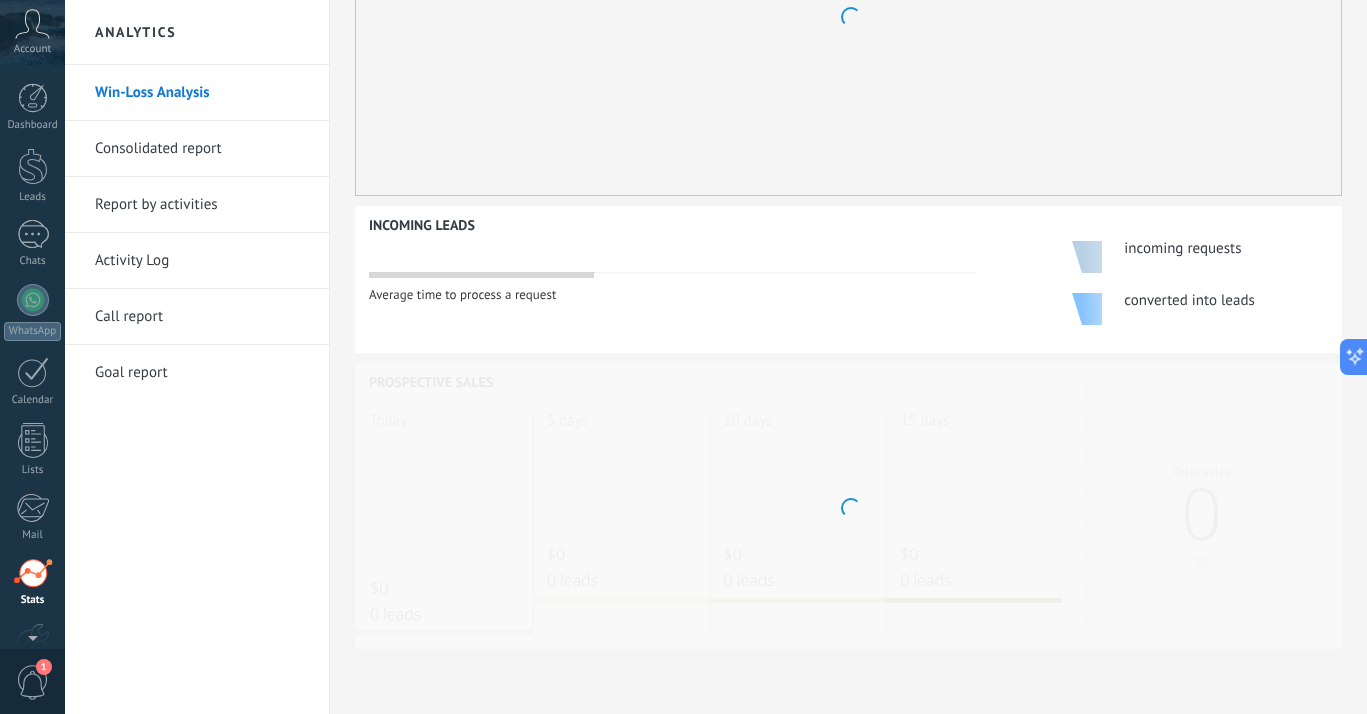 scroll, scrollTop: 0, scrollLeft: 0, axis: both 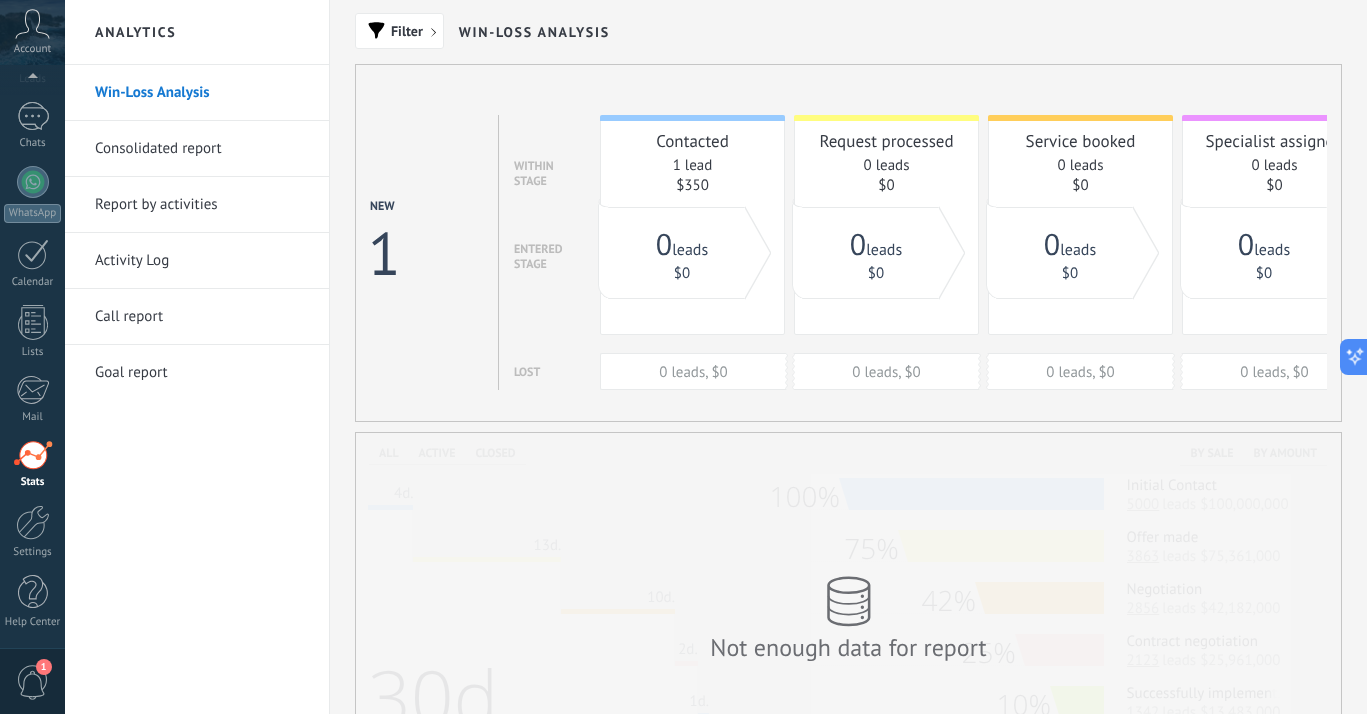 click on "Consolidated report" at bounding box center (202, 149) 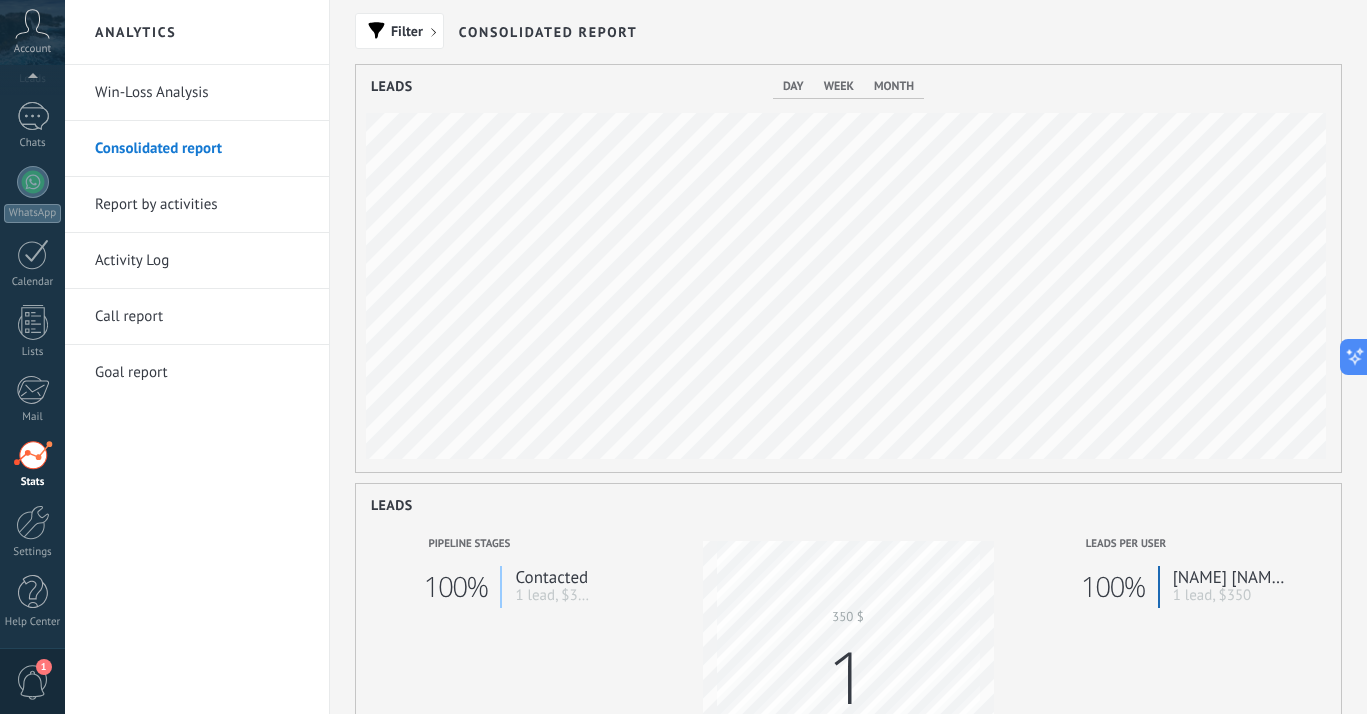 scroll, scrollTop: 999593, scrollLeft: 999015, axis: both 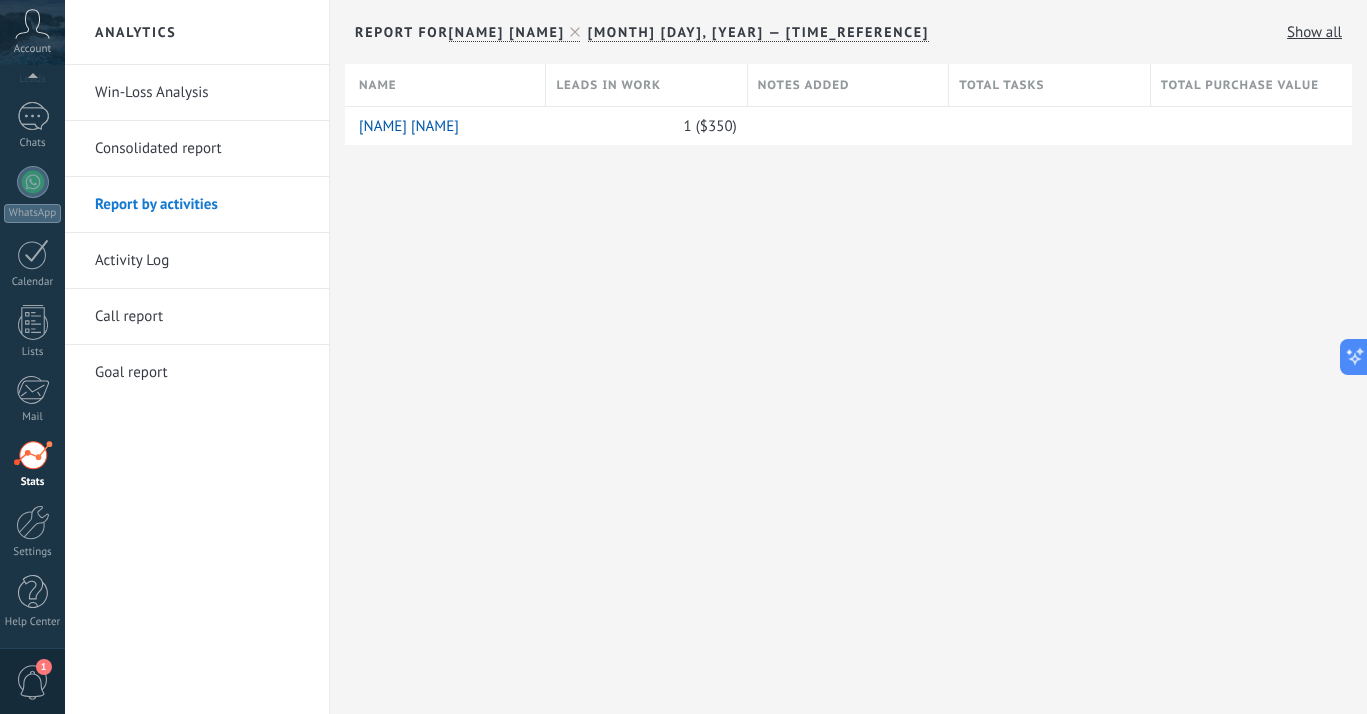 click on "Activity Log" at bounding box center [202, 261] 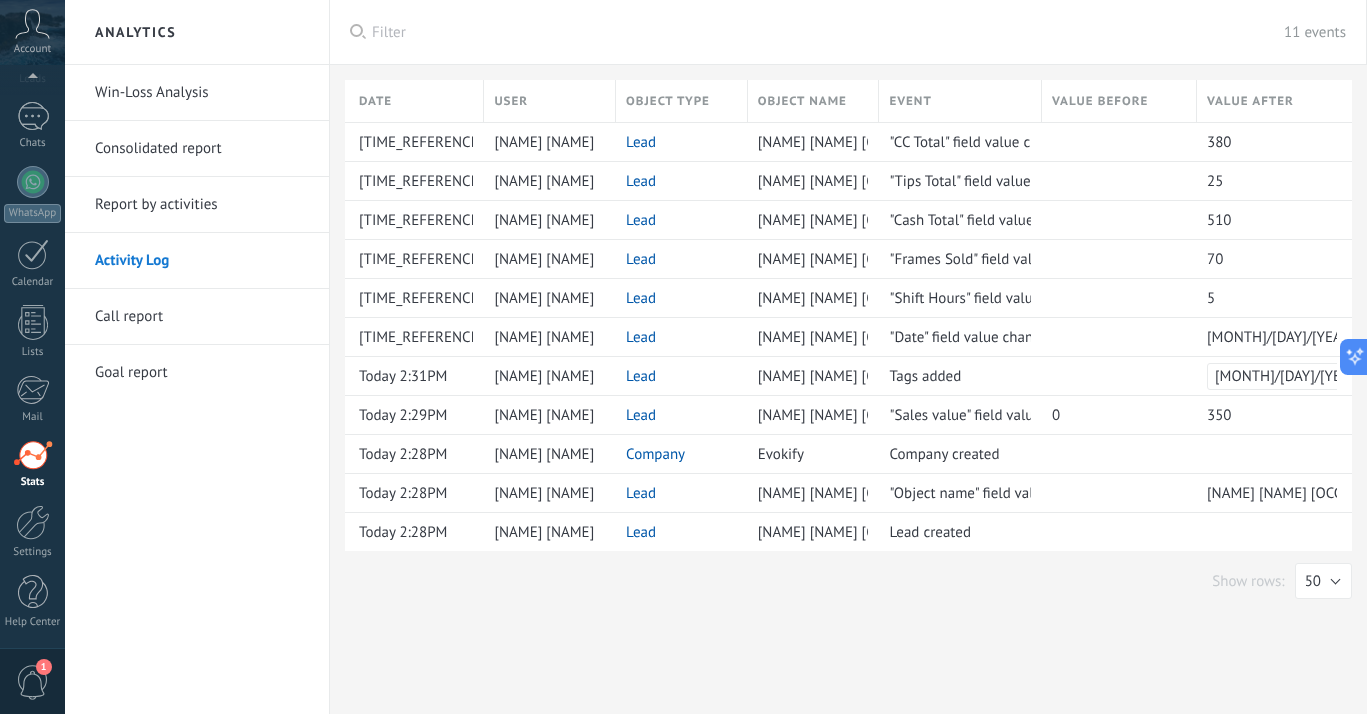 click on "Report by activities" at bounding box center (202, 205) 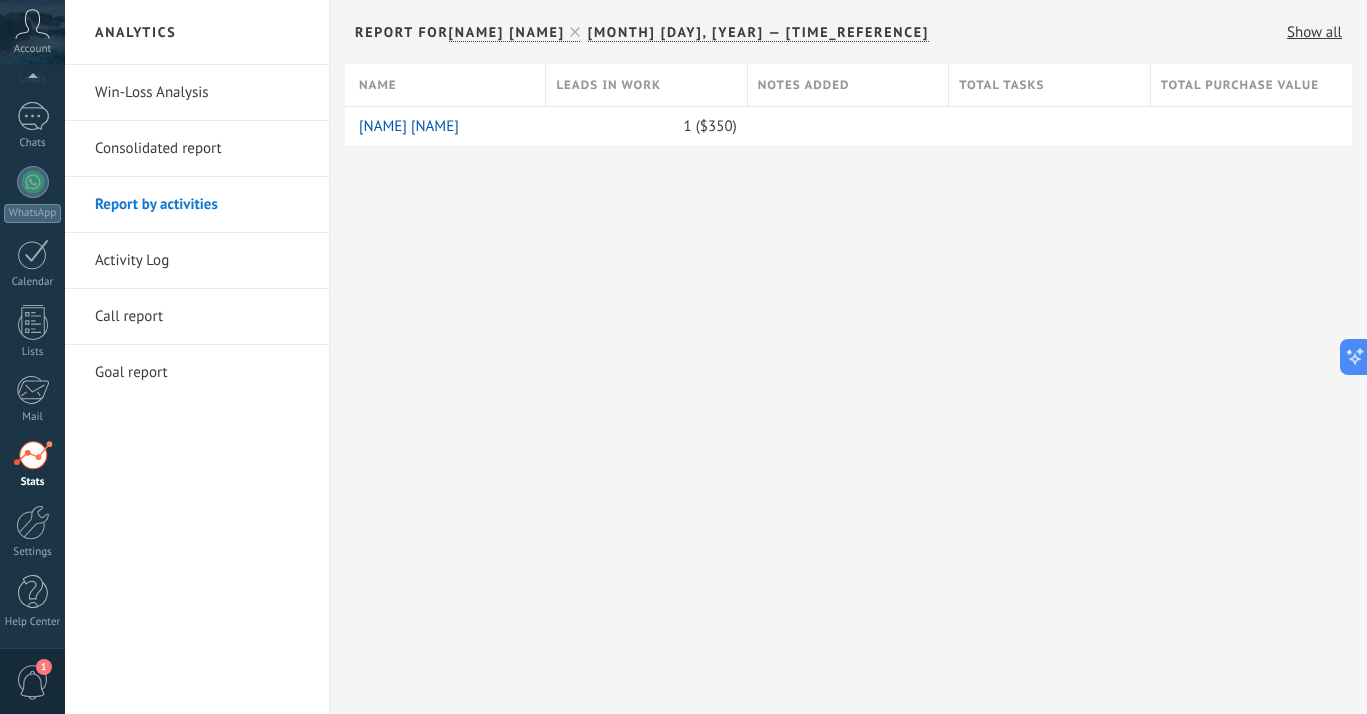 click on "Consolidated report" at bounding box center [202, 149] 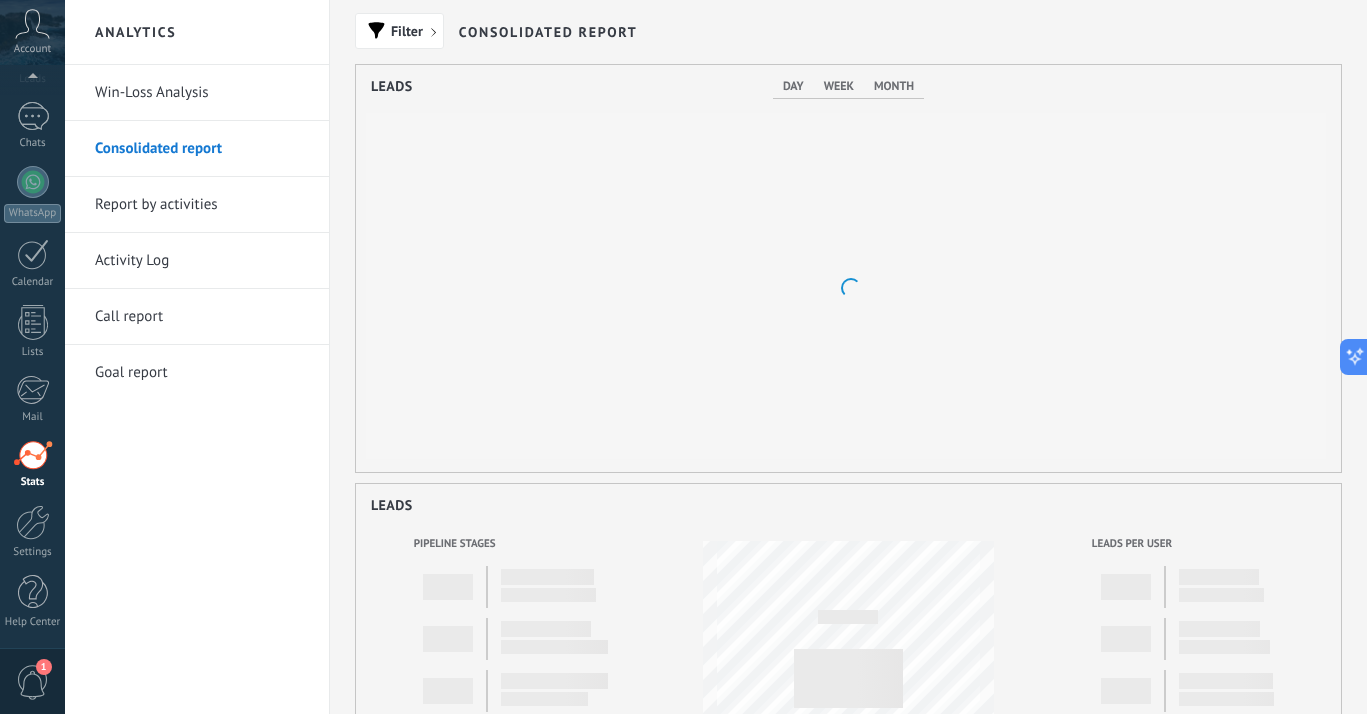 scroll, scrollTop: 0, scrollLeft: 0, axis: both 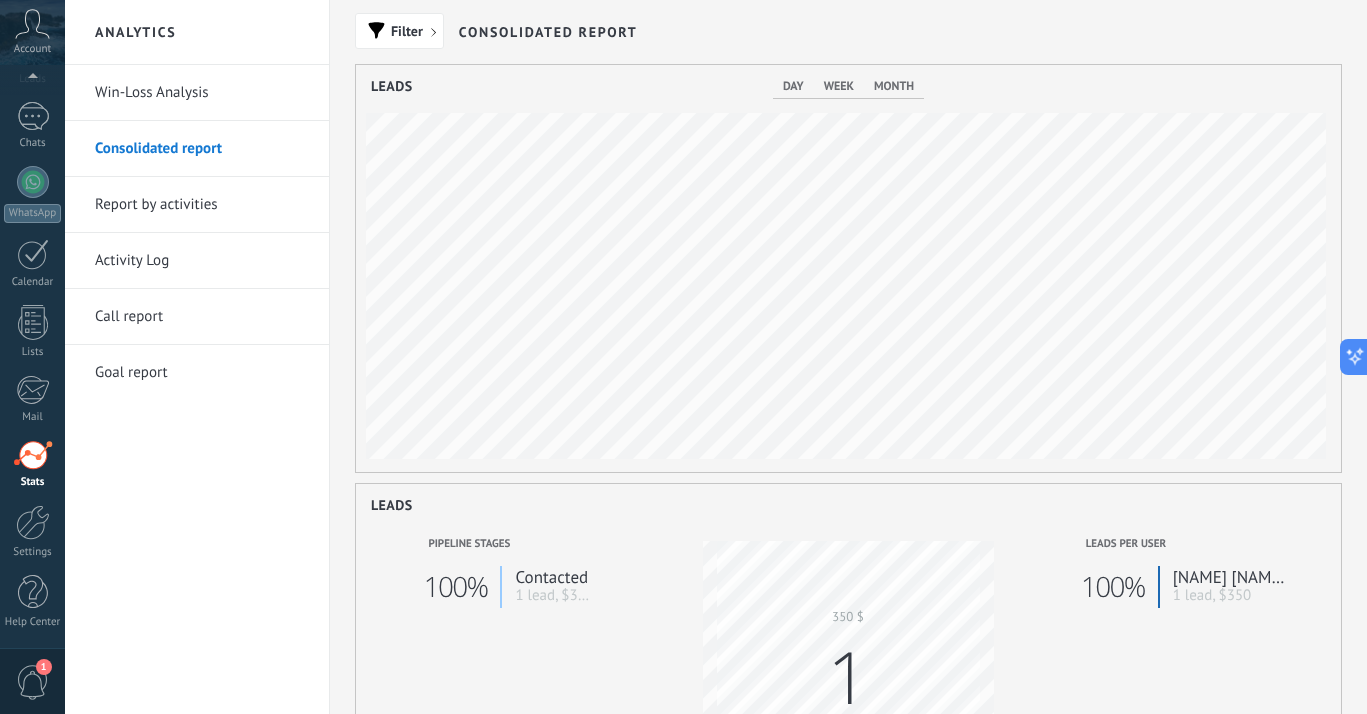 click on "Win-Loss Analysis" at bounding box center [202, 93] 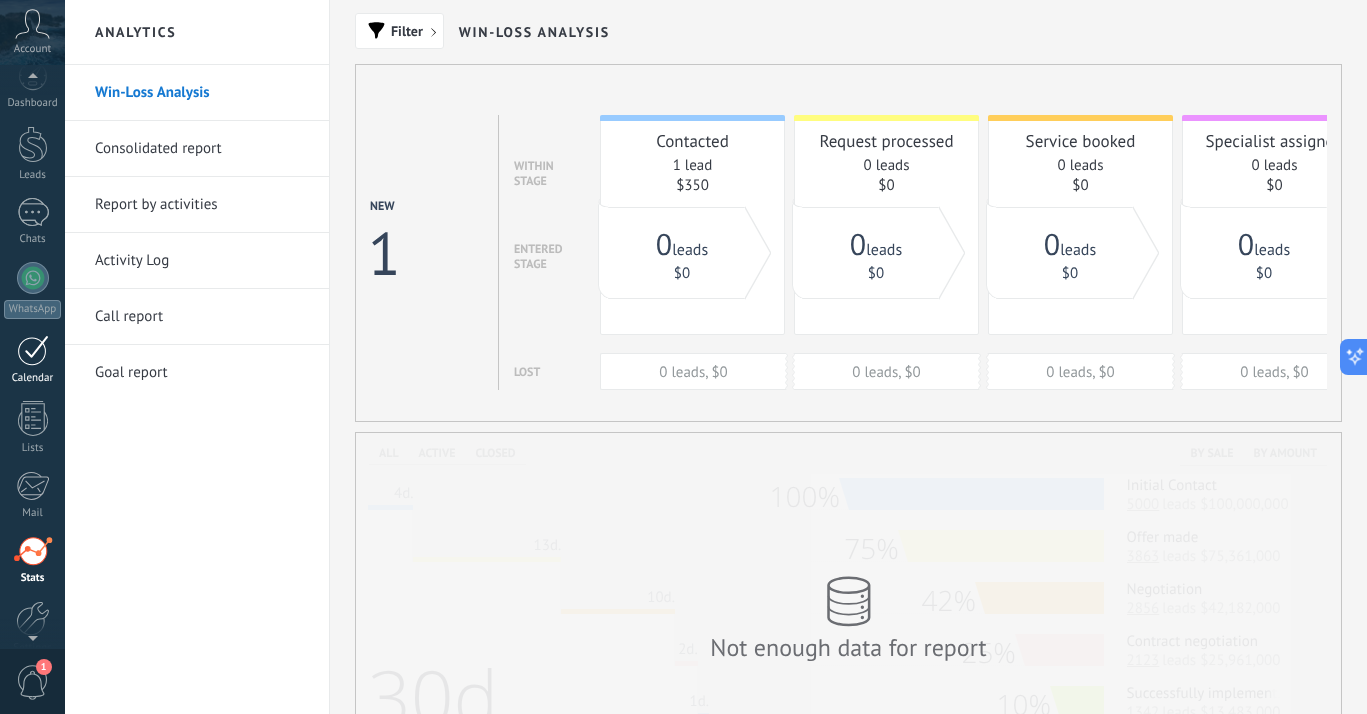 scroll, scrollTop: 0, scrollLeft: 0, axis: both 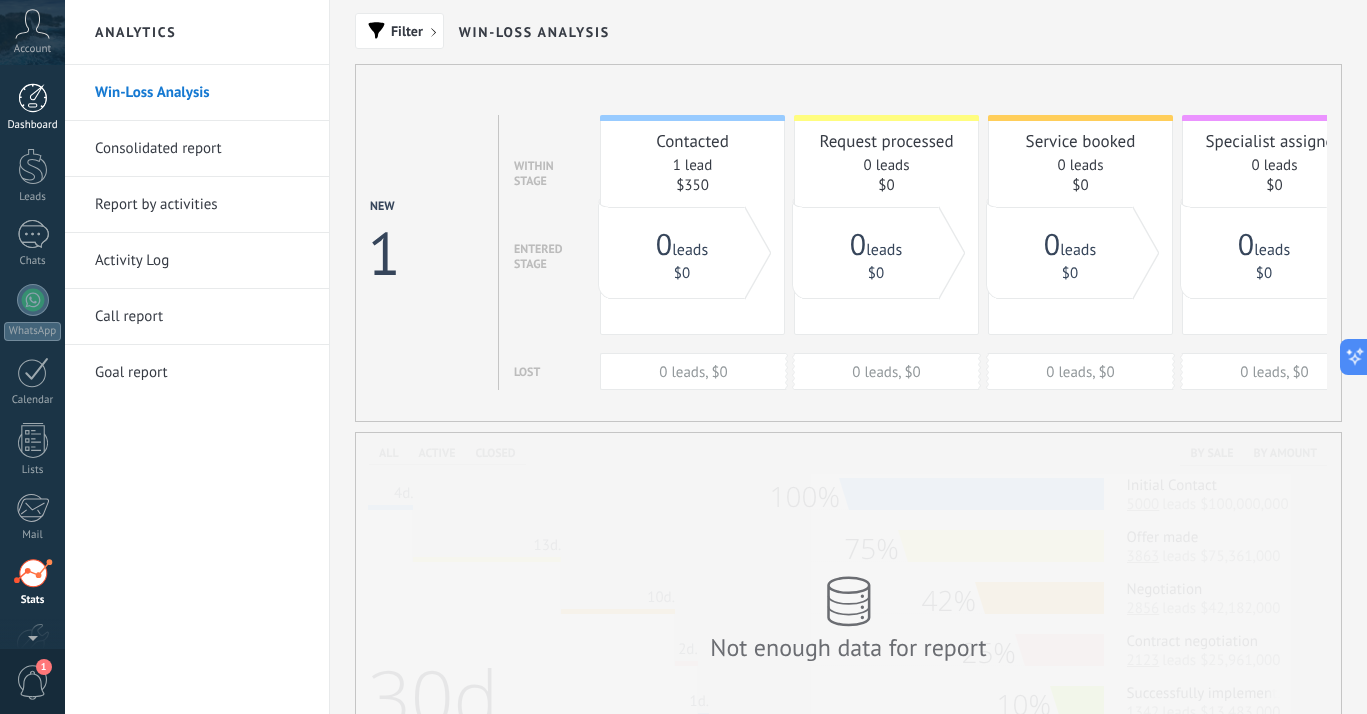 click at bounding box center [33, 98] 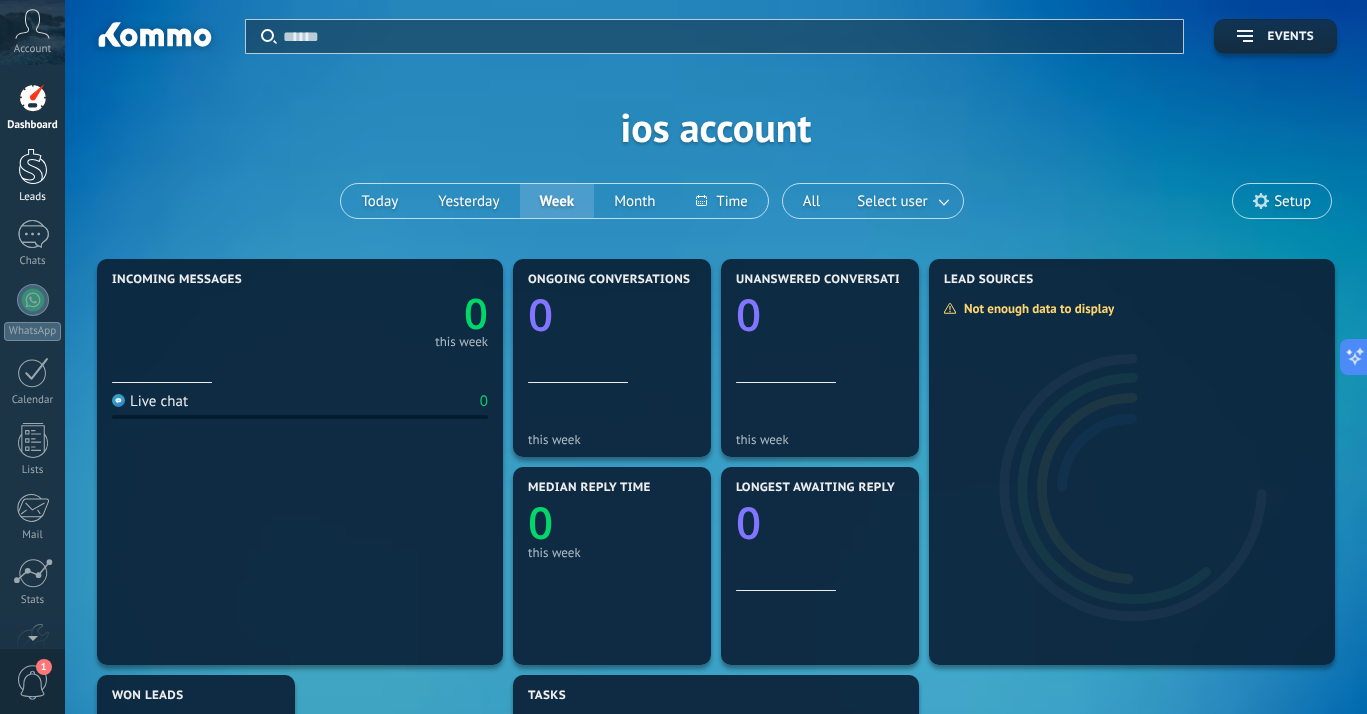 click at bounding box center [33, 166] 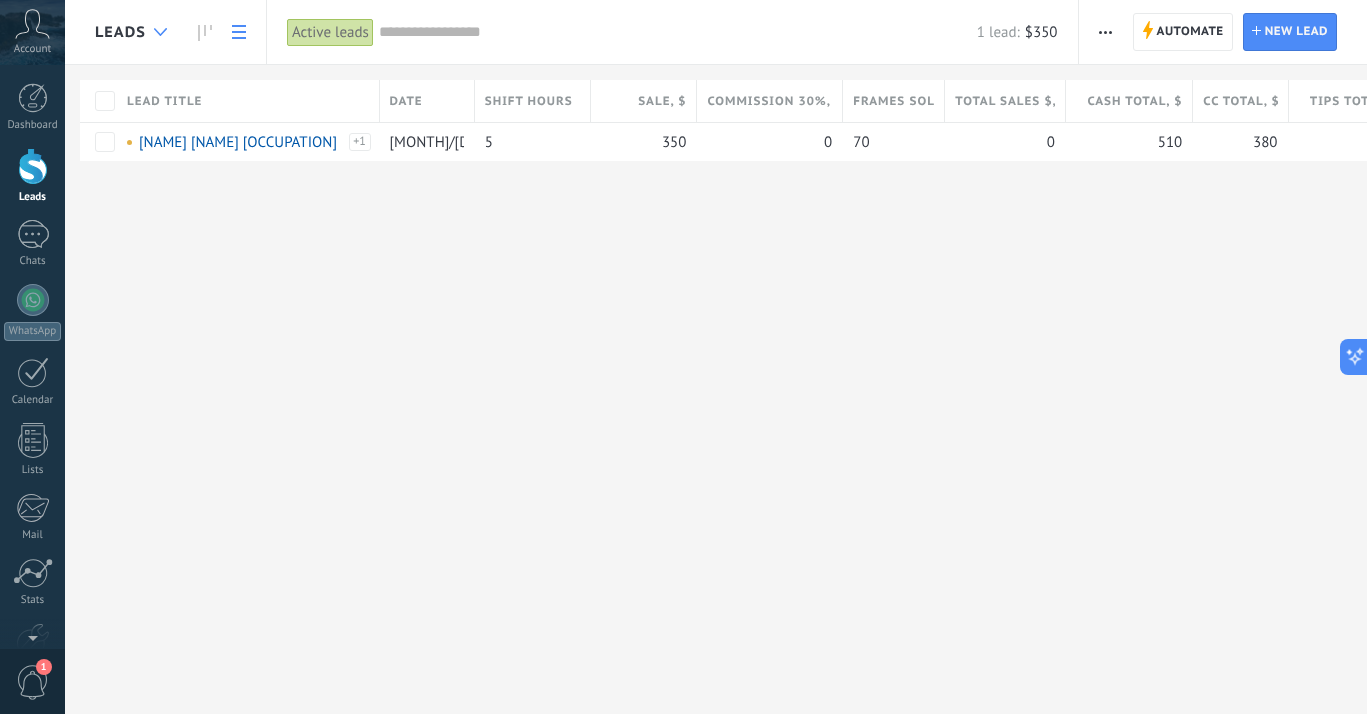 click 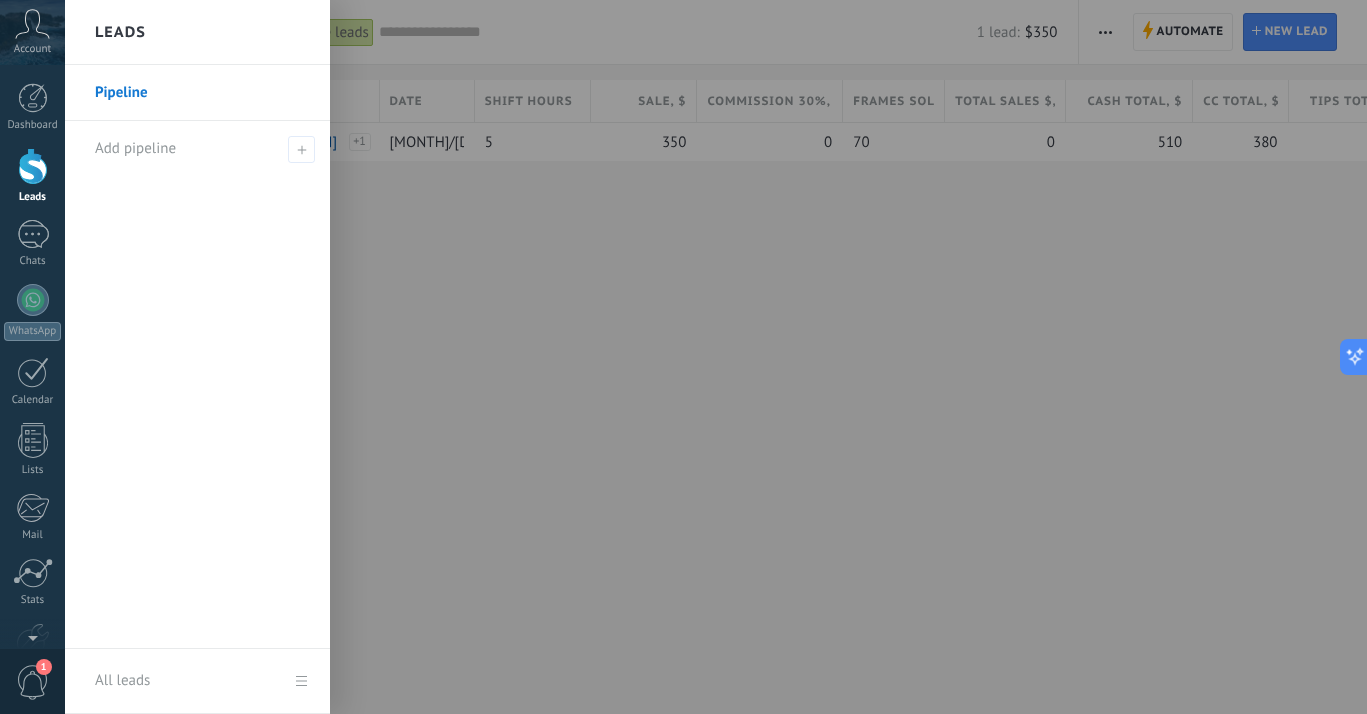 click on "Pipeline" at bounding box center (202, 93) 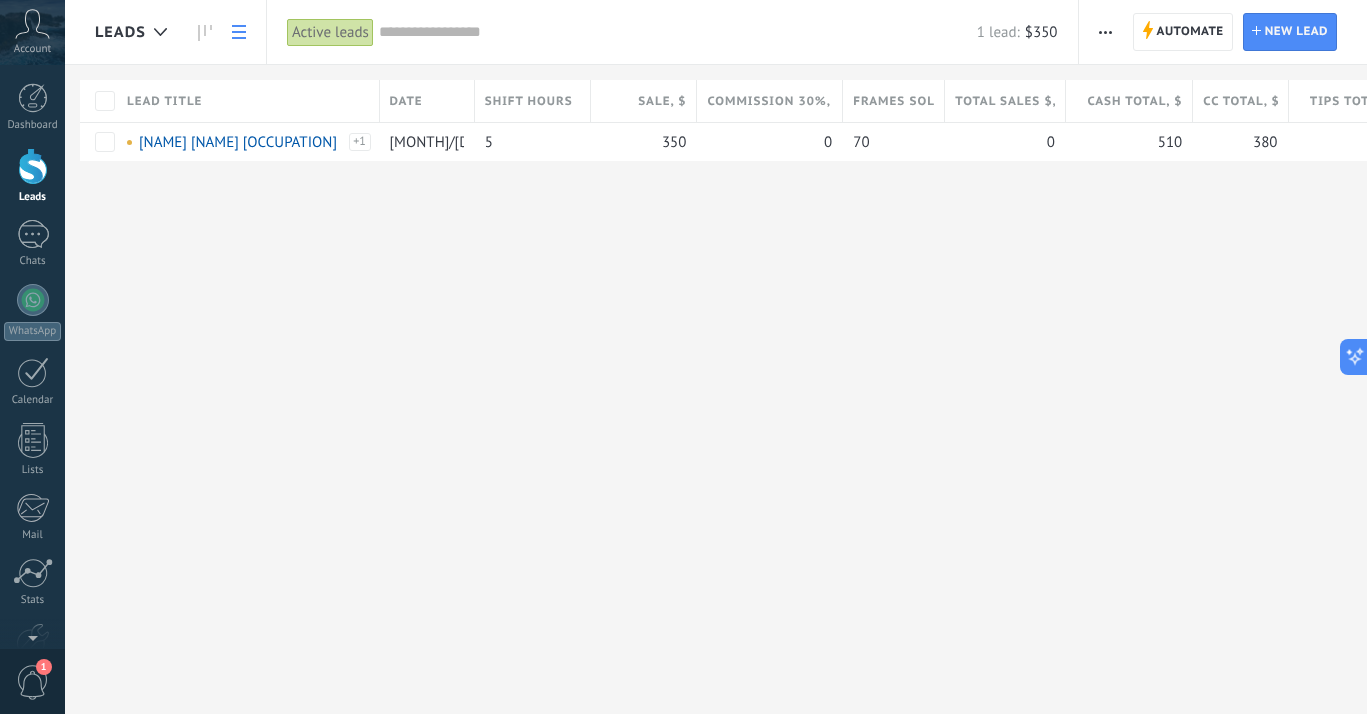 click at bounding box center (1105, 32) 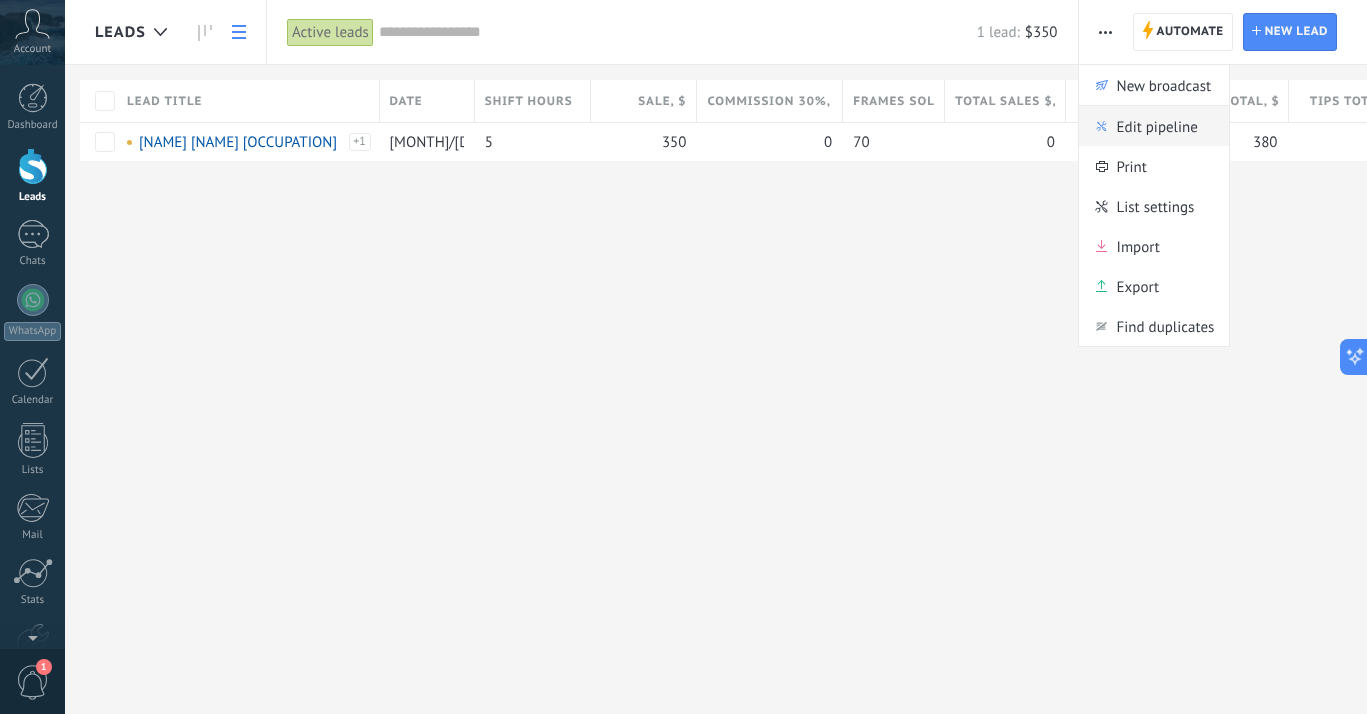 click on "Edit pipeline" at bounding box center (1157, 126) 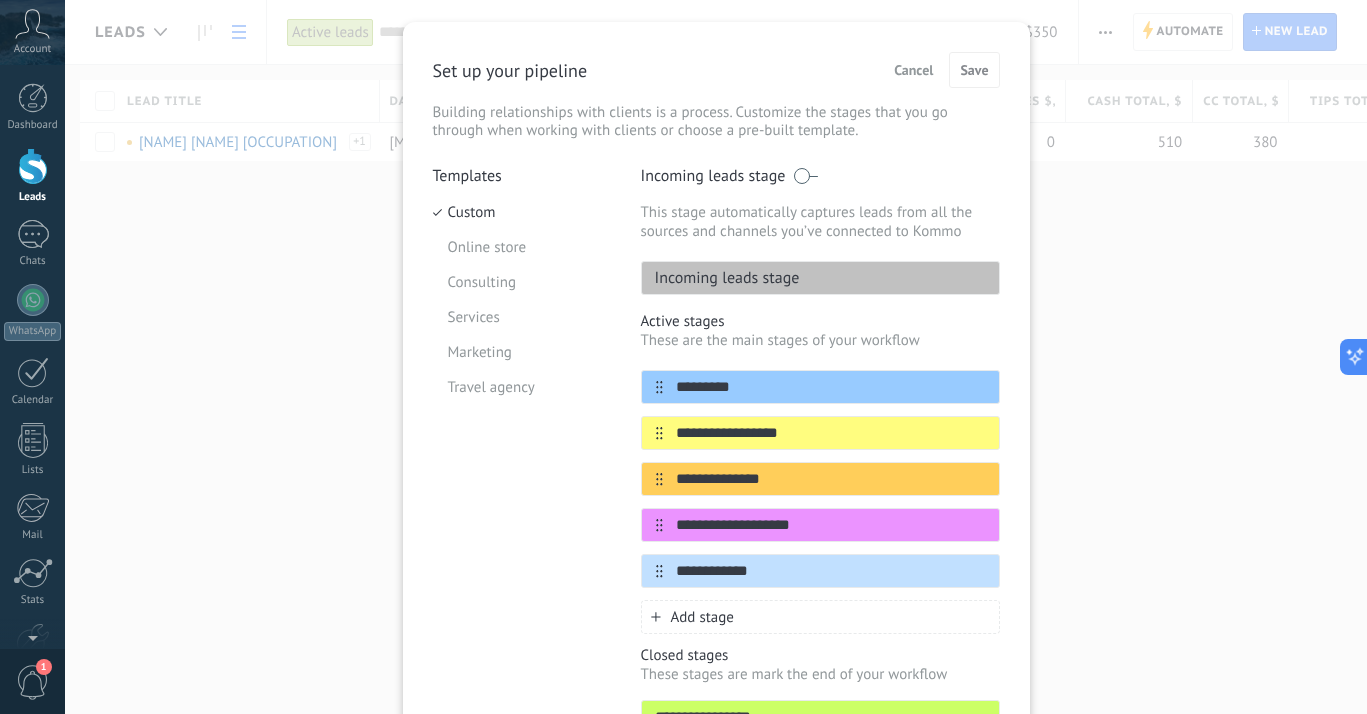 scroll, scrollTop: 0, scrollLeft: 0, axis: both 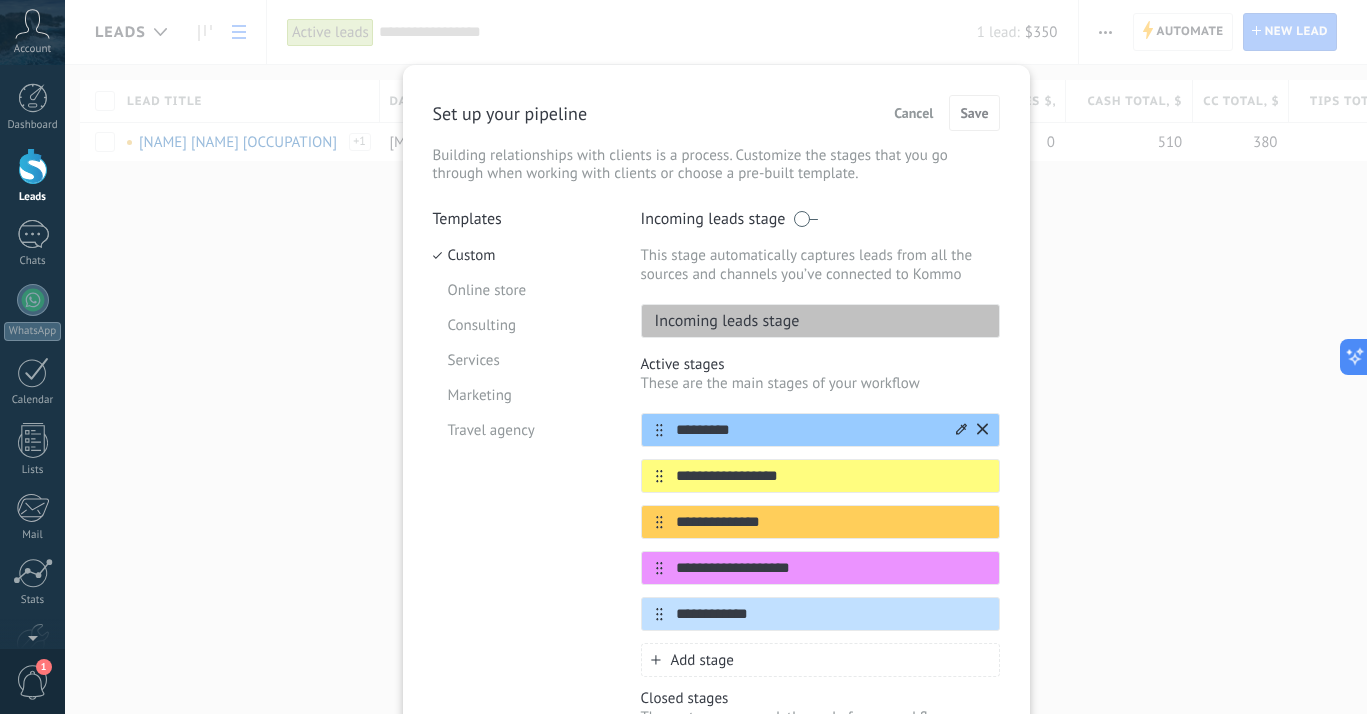 click on "*********" at bounding box center (808, 430) 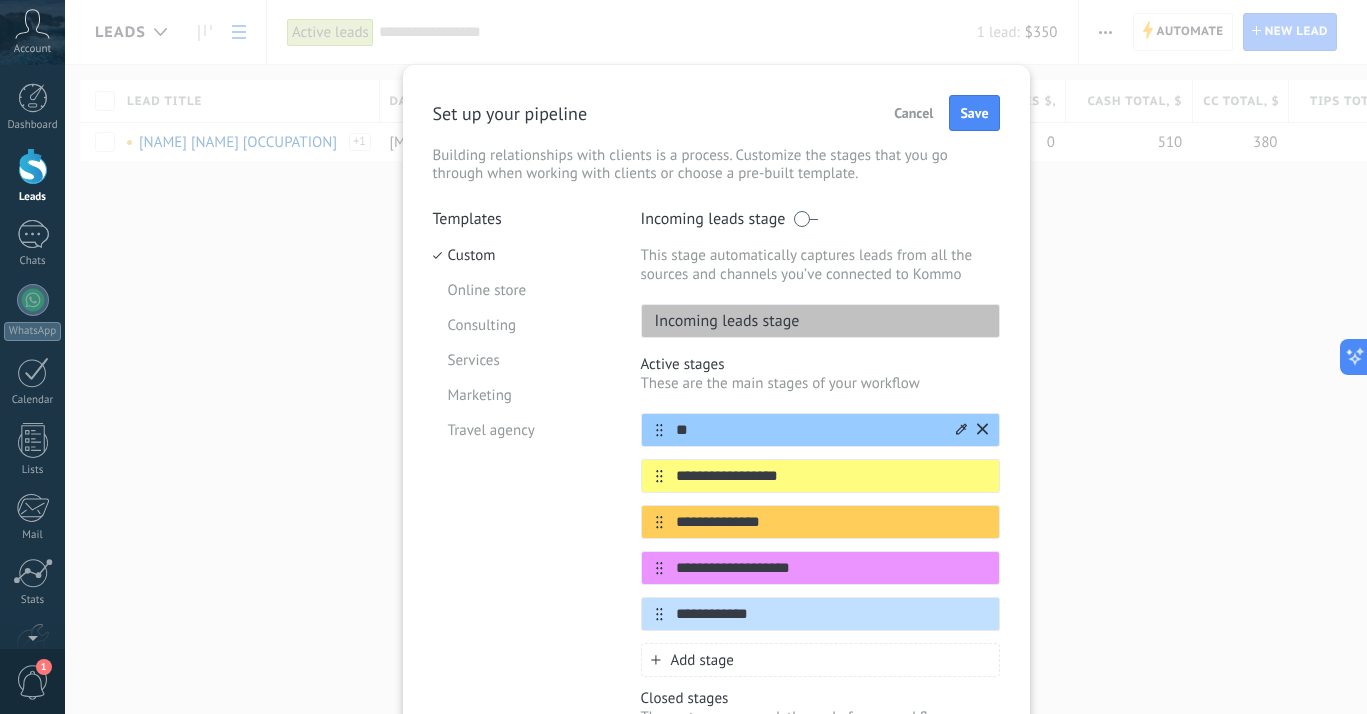 type on "*" 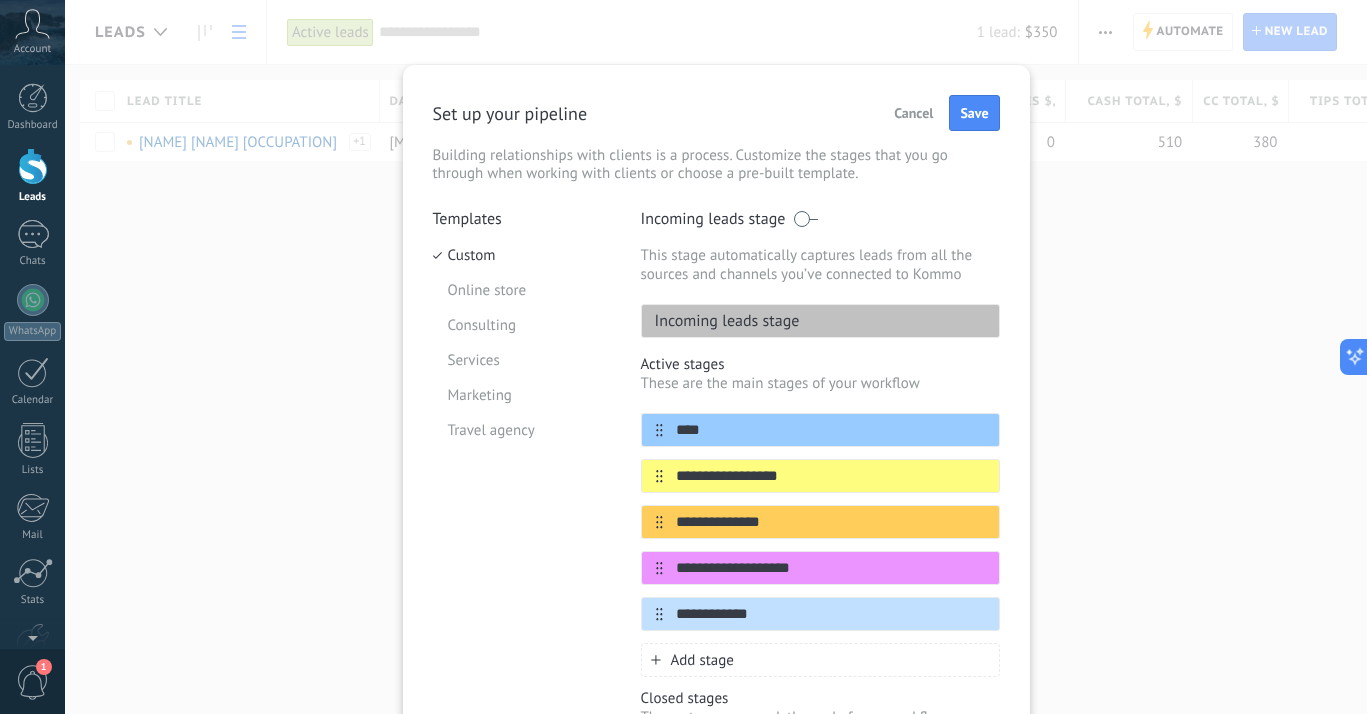 type on "****" 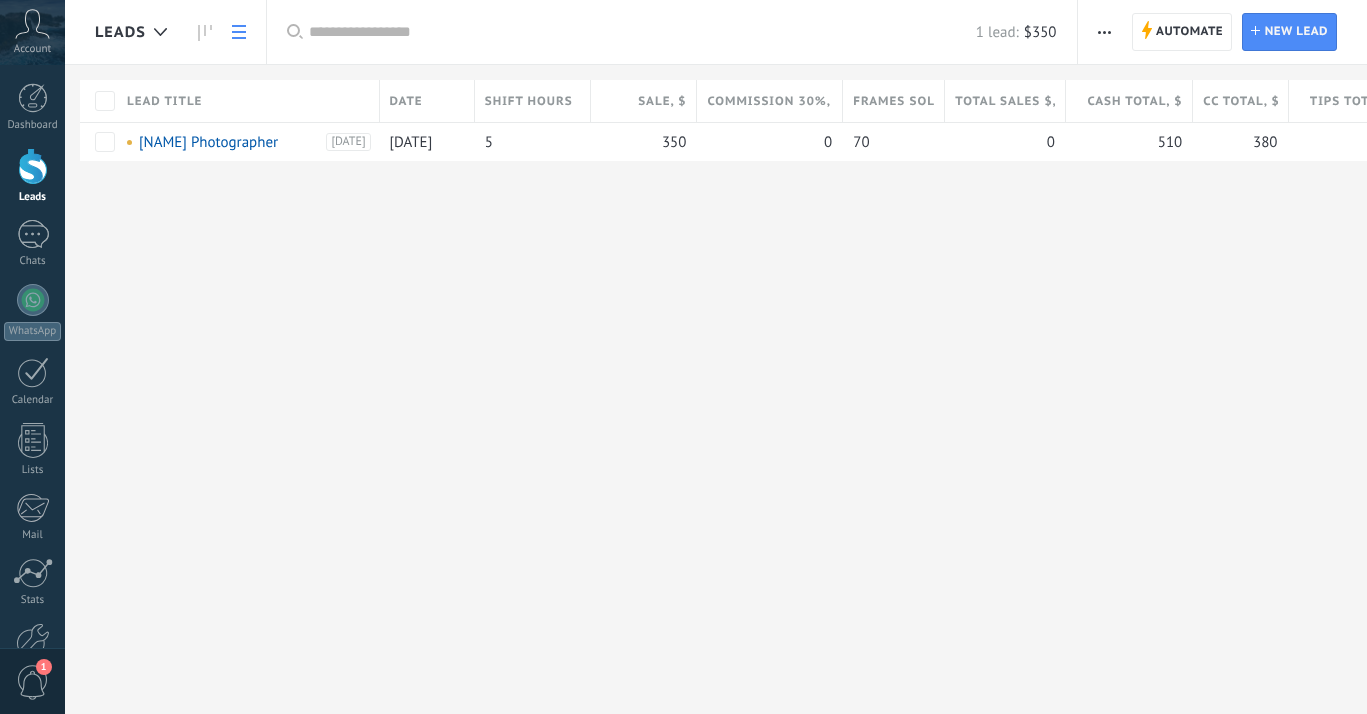 scroll, scrollTop: 0, scrollLeft: 0, axis: both 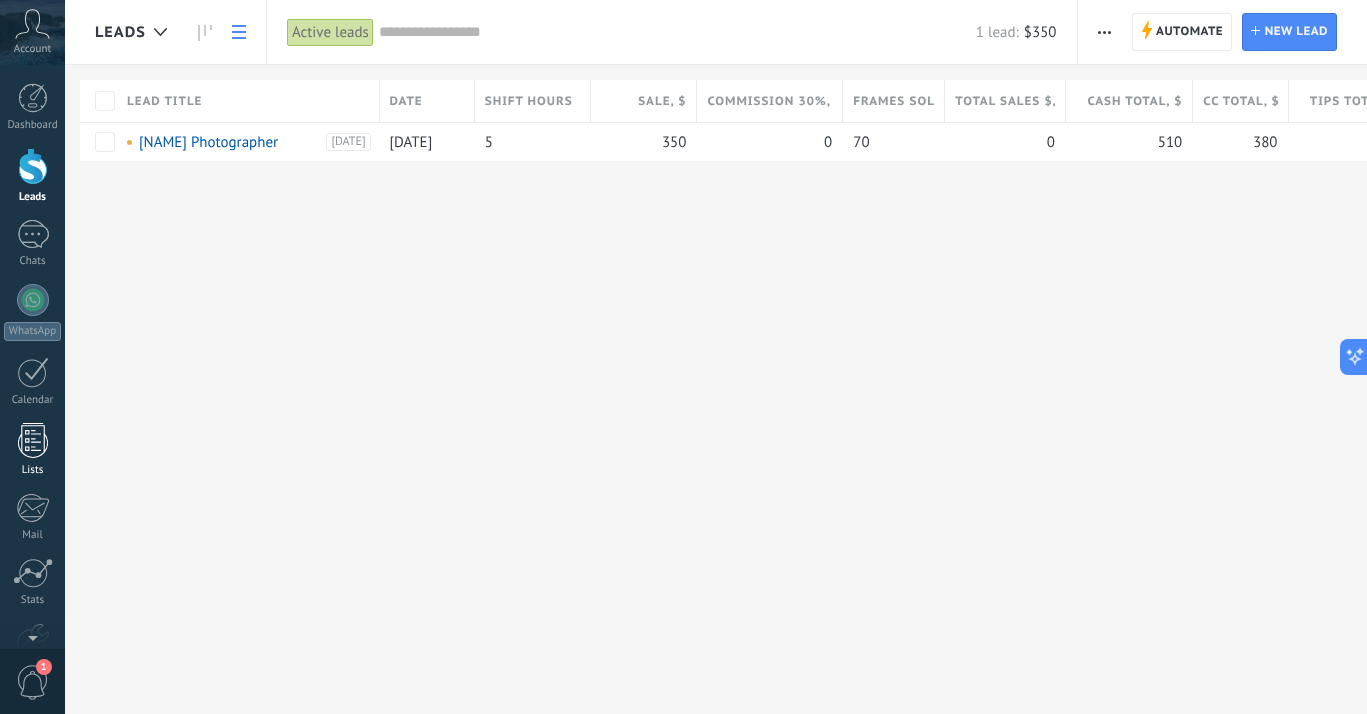 click at bounding box center [33, 440] 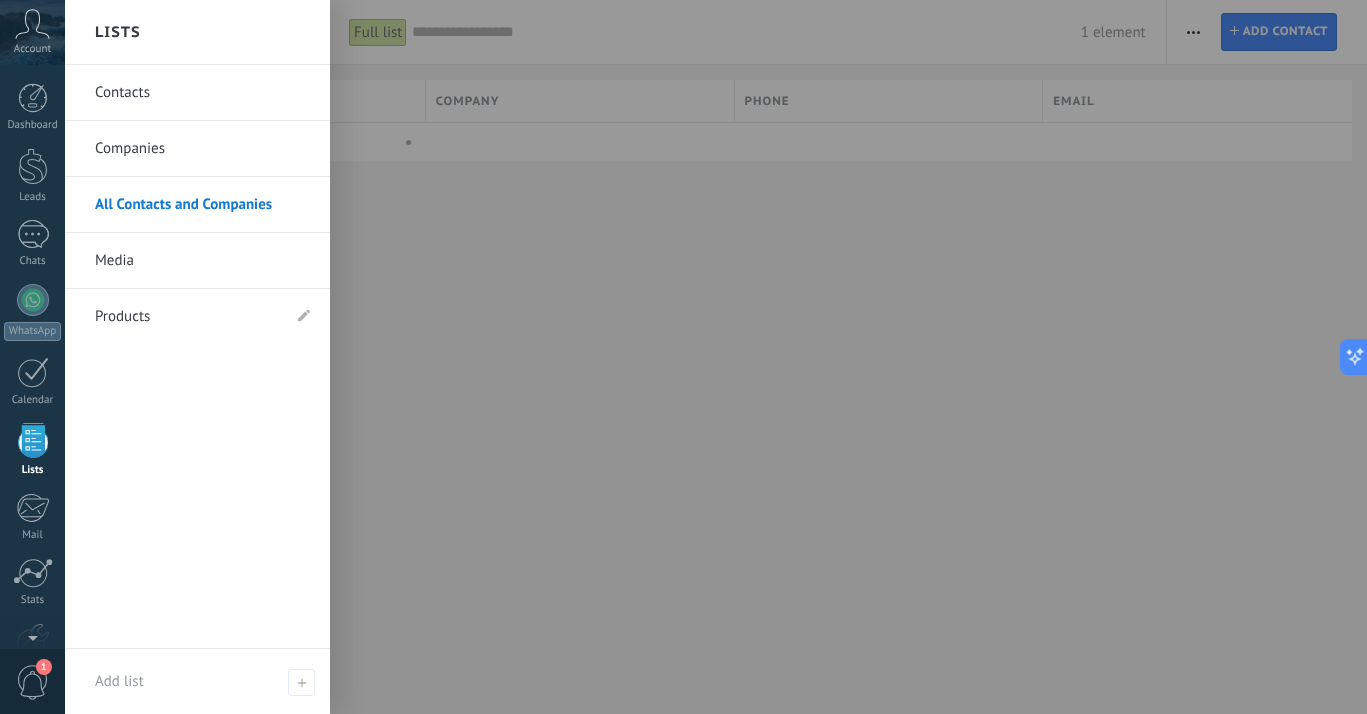 click at bounding box center [33, 440] 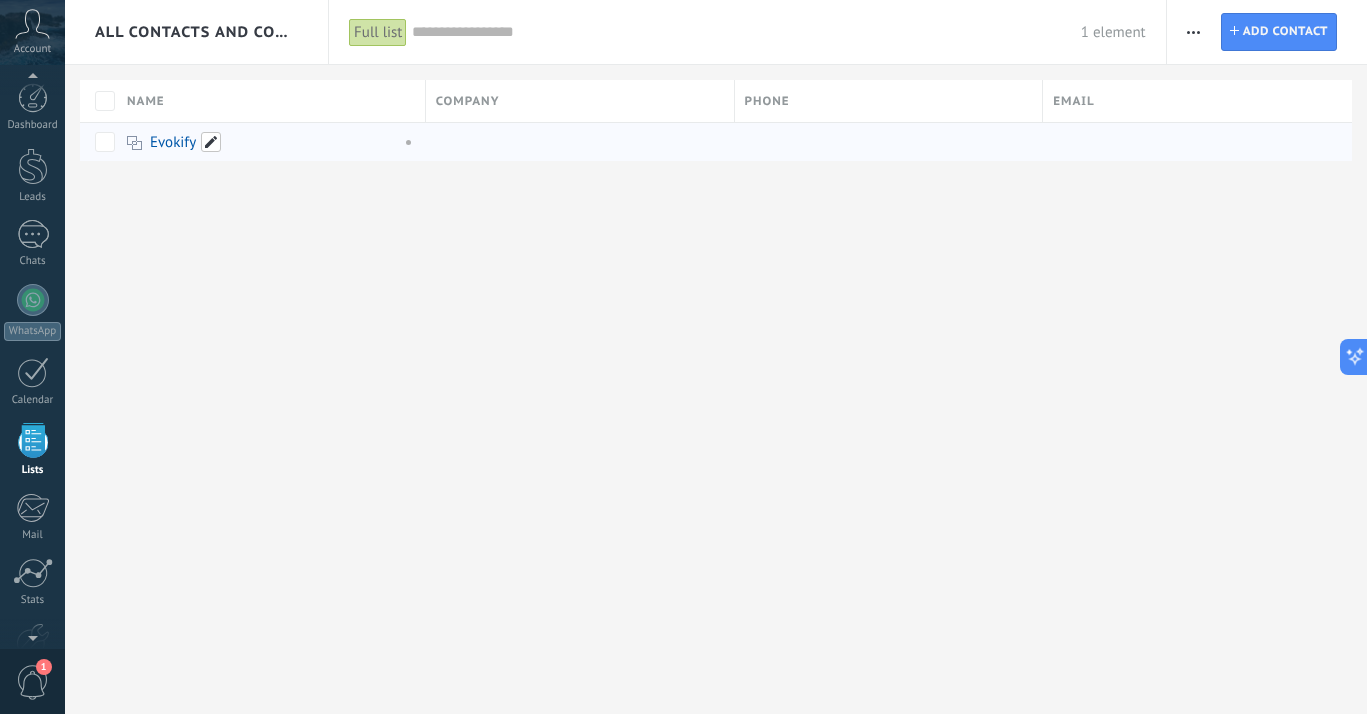 scroll, scrollTop: 52, scrollLeft: 0, axis: vertical 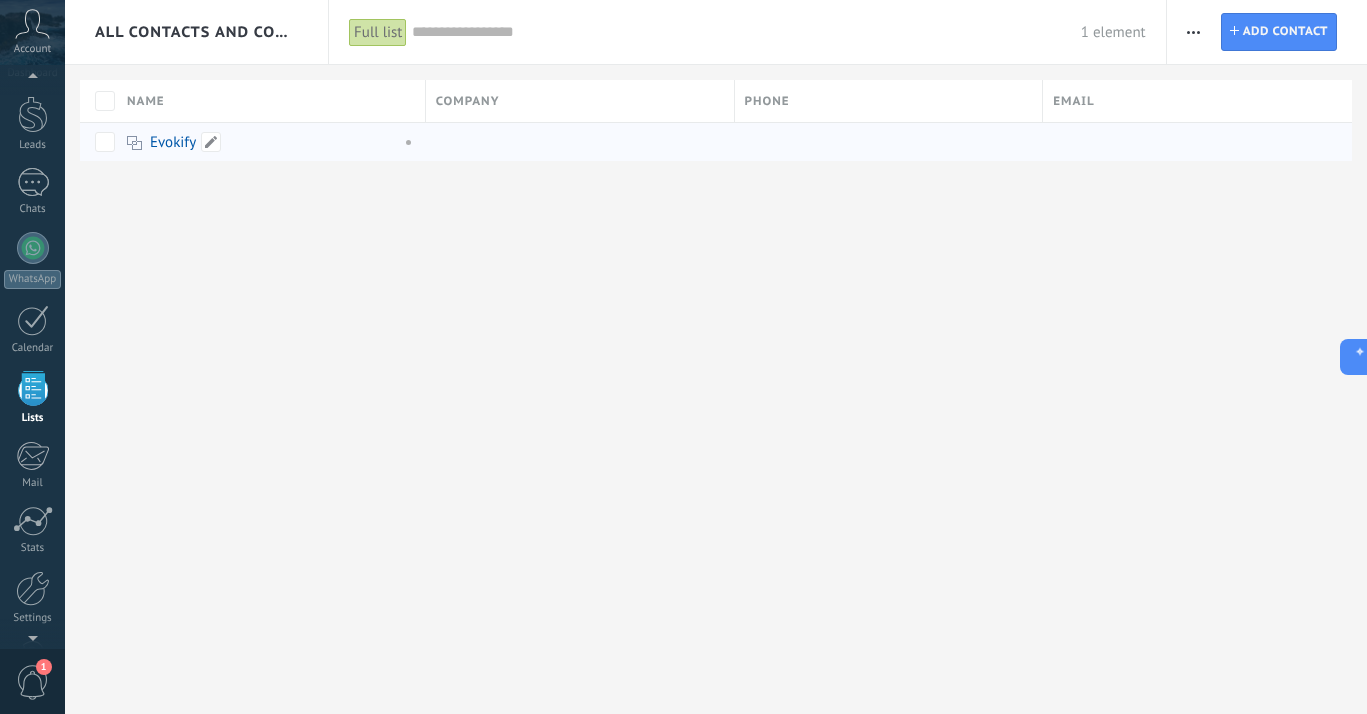 click on "Evokify" at bounding box center (173, 142) 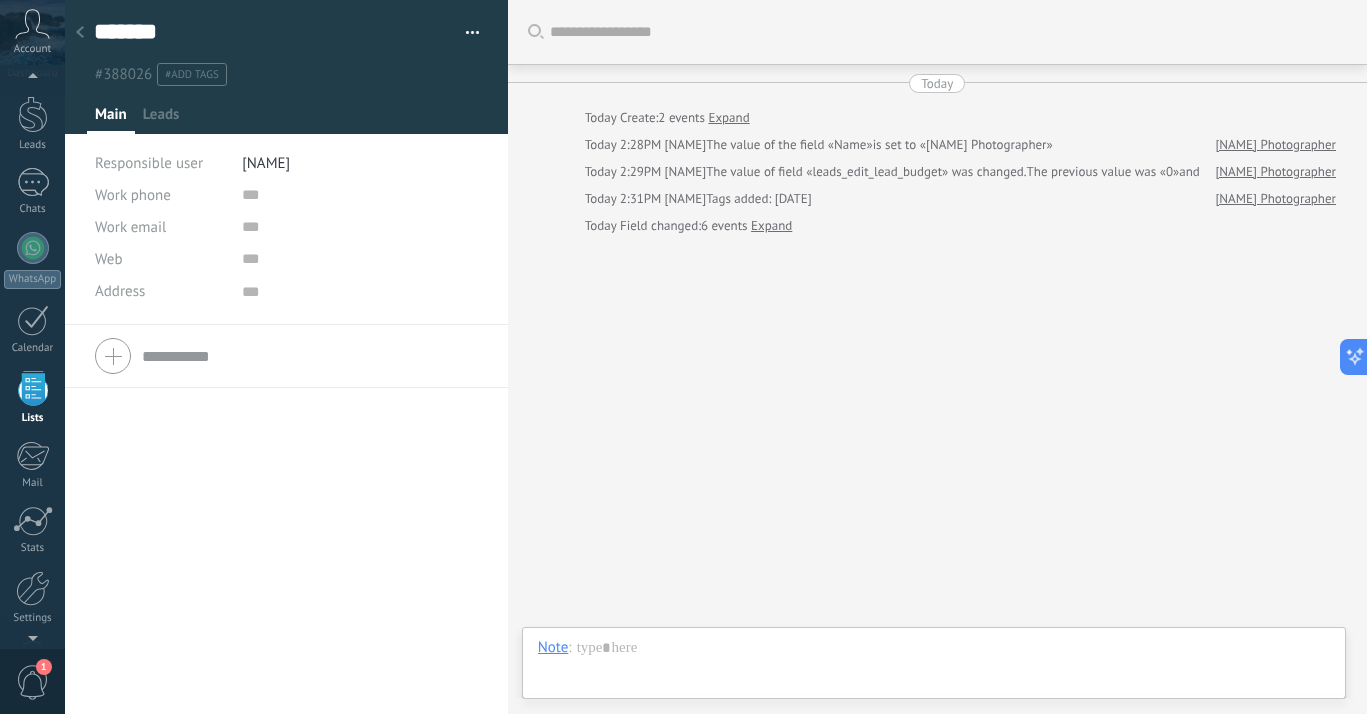 scroll, scrollTop: 20, scrollLeft: 0, axis: vertical 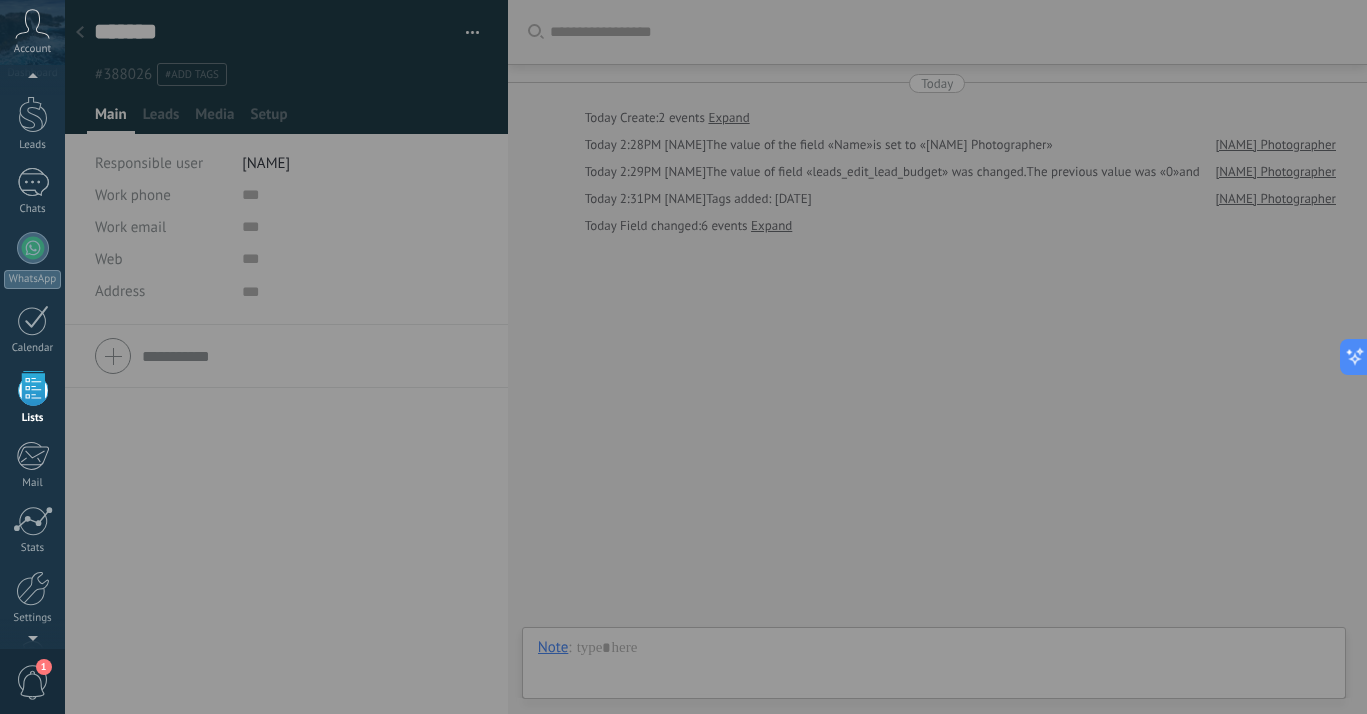 click at bounding box center [33, 388] 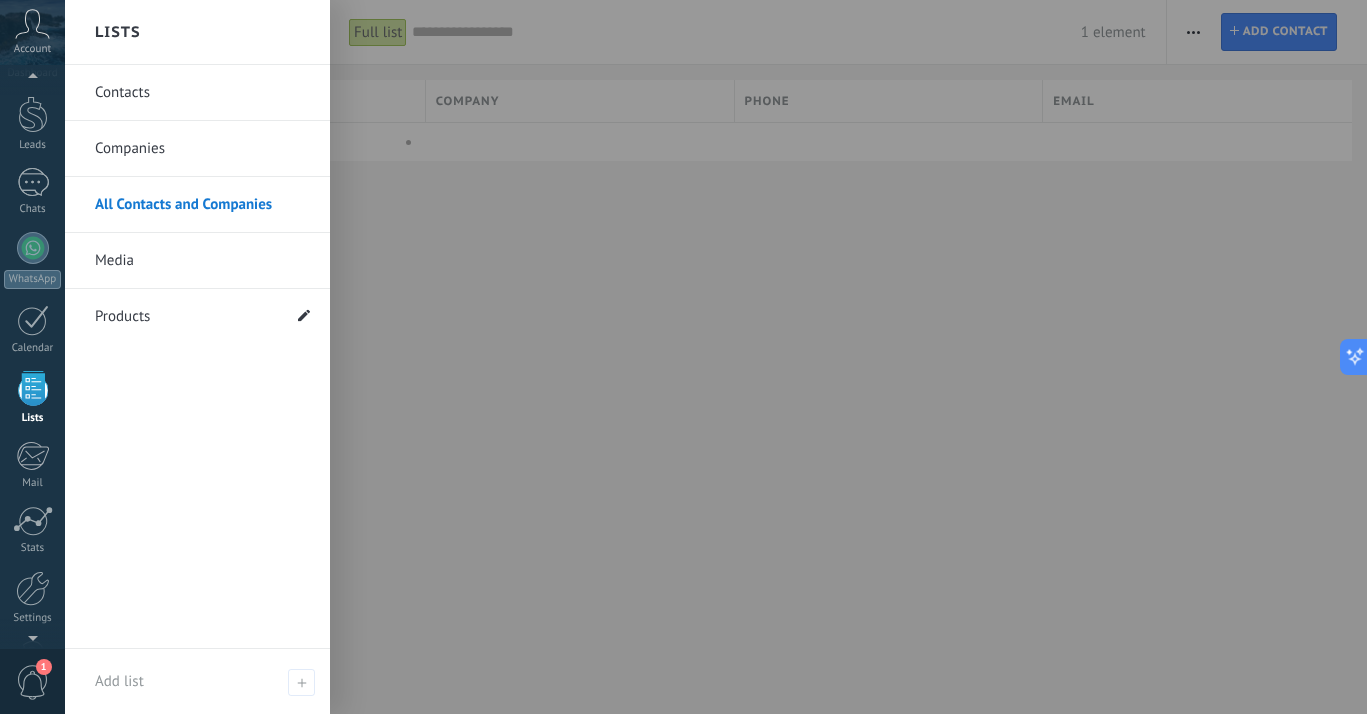 click 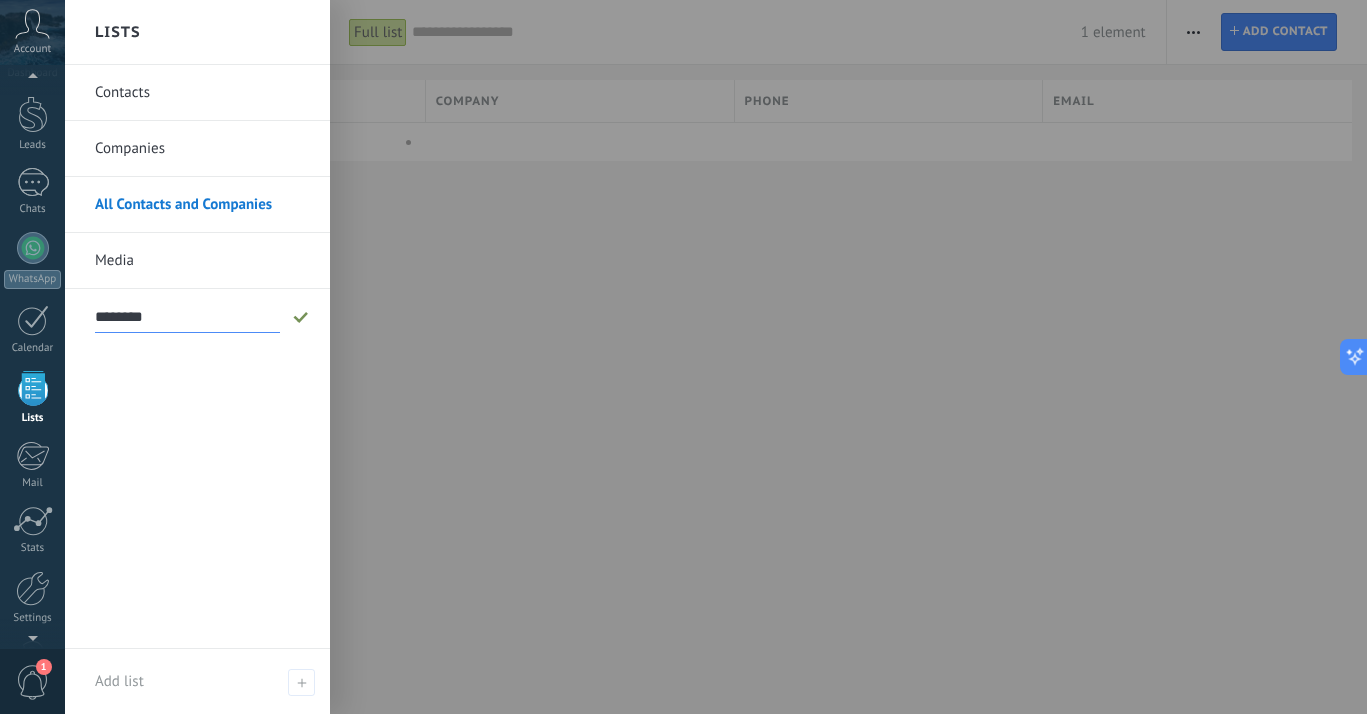 click on "********" at bounding box center (187, 317) 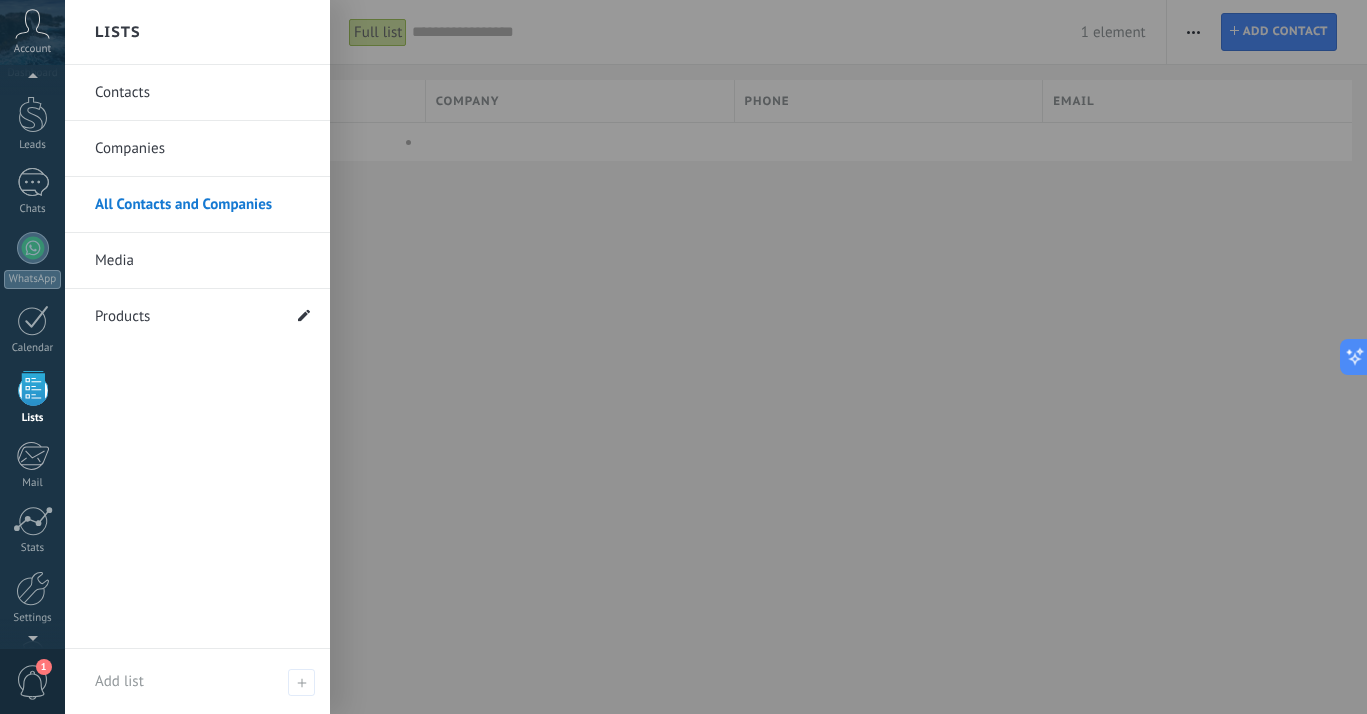 click 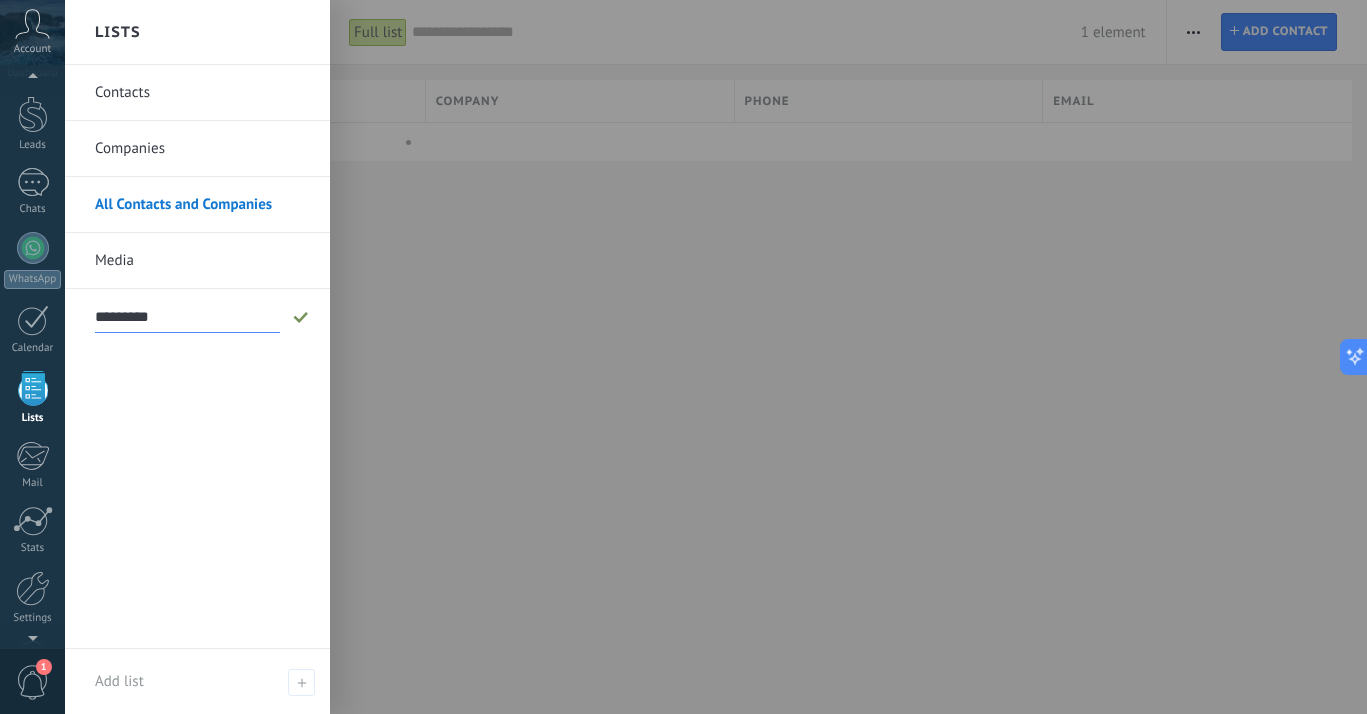 drag, startPoint x: 104, startPoint y: 315, endPoint x: 168, endPoint y: 315, distance: 64 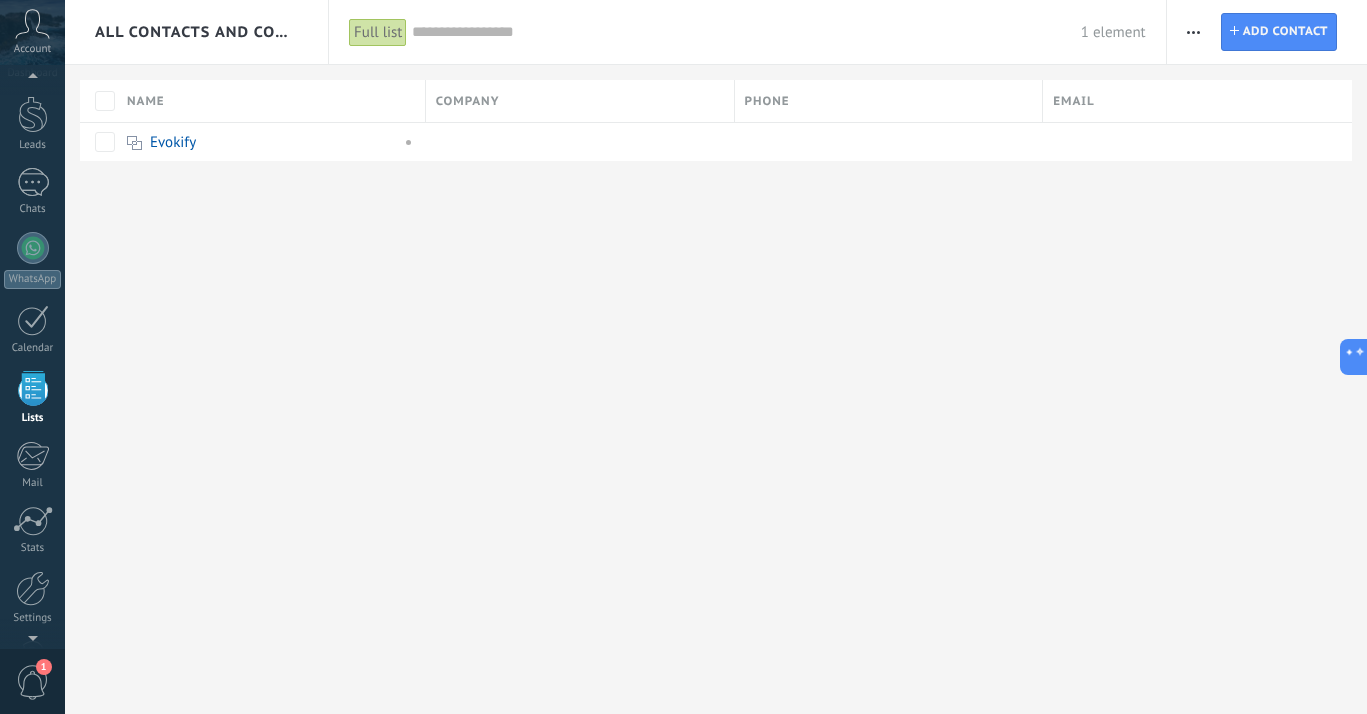 click on "All Contacts and Companies Full list Apply 1 element Full list Contacts without tasks assigned Contacts with overdue tasks No leads linked Deleted Save Any time Any time Today Yesterday Last  ** 30  days This week Last week This month Last month This quarter This year   Select all No leads linked No active leads linked Contacted Request processed Service booked Specialist assigned Invoice sent Service rendered Canceled Active stages Select all Insufficient budget Product does not fit need Not satisfied with conditions Bought from competitor Undefined reason Reason for close-lost leads Select all Due today Due tomorrow Due this week Due this month Due this quarter No Tasks Overdue All values Tags Manage You don't have connected tags Apply Reset Print Add company Export Import List settings Business processes Find duplicates Contact Add contact Available columns Address (company) Created at Created by Leads Modified at Modified by Nearest To-do Position (contact) Resp. user Web (company) Done Cancel Name Phone" at bounding box center (716, 357) 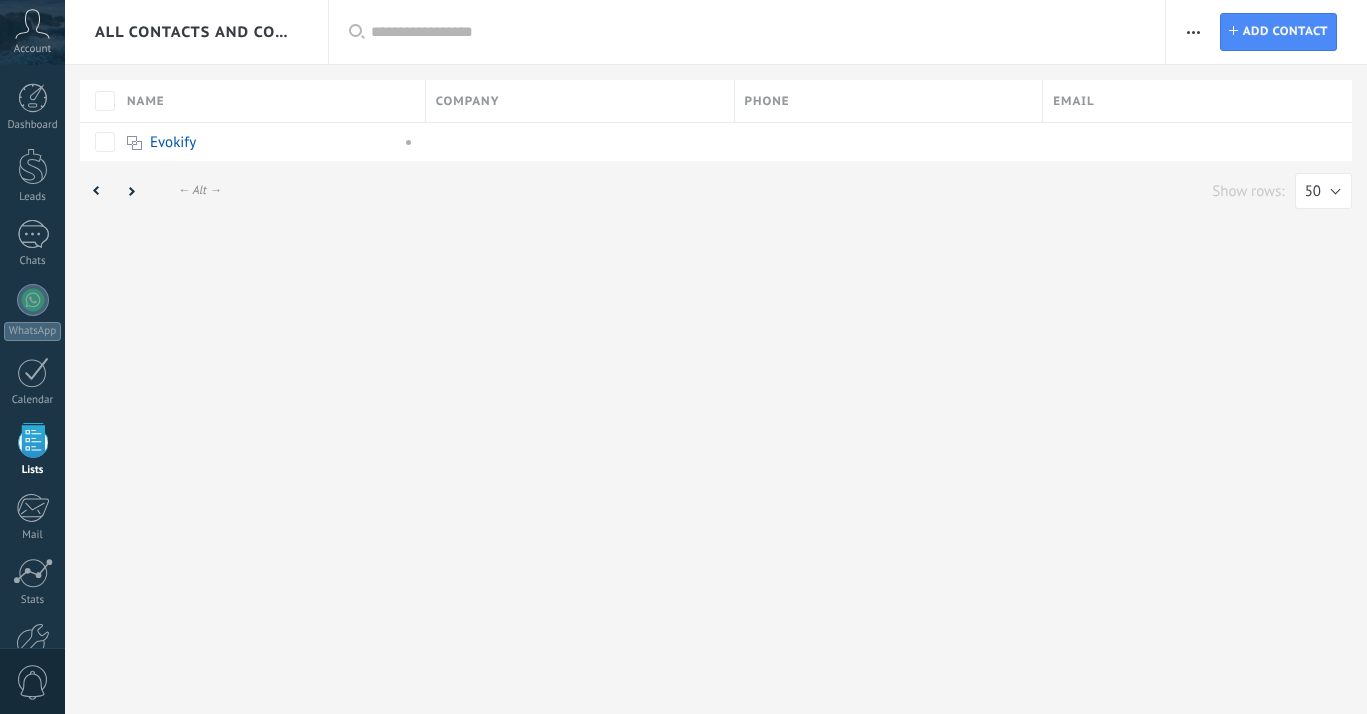 scroll, scrollTop: 0, scrollLeft: 0, axis: both 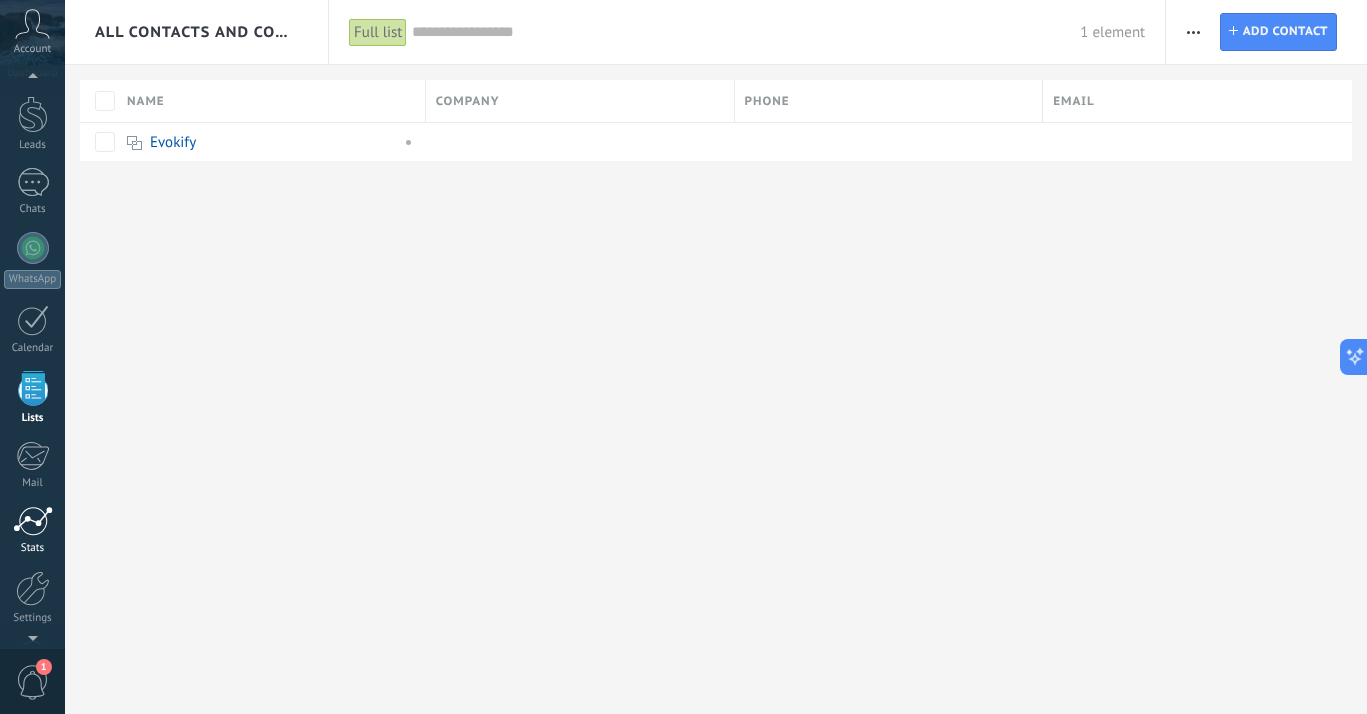 click at bounding box center [33, 521] 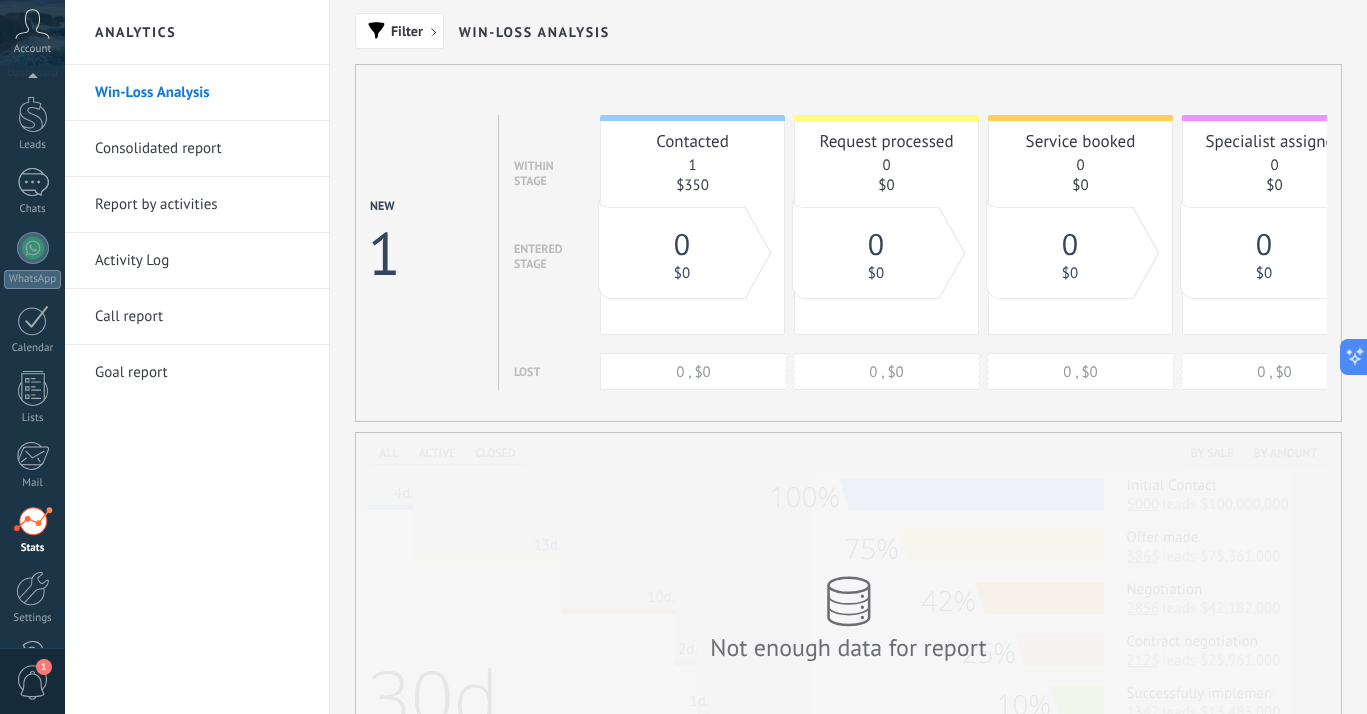 scroll, scrollTop: 118, scrollLeft: 0, axis: vertical 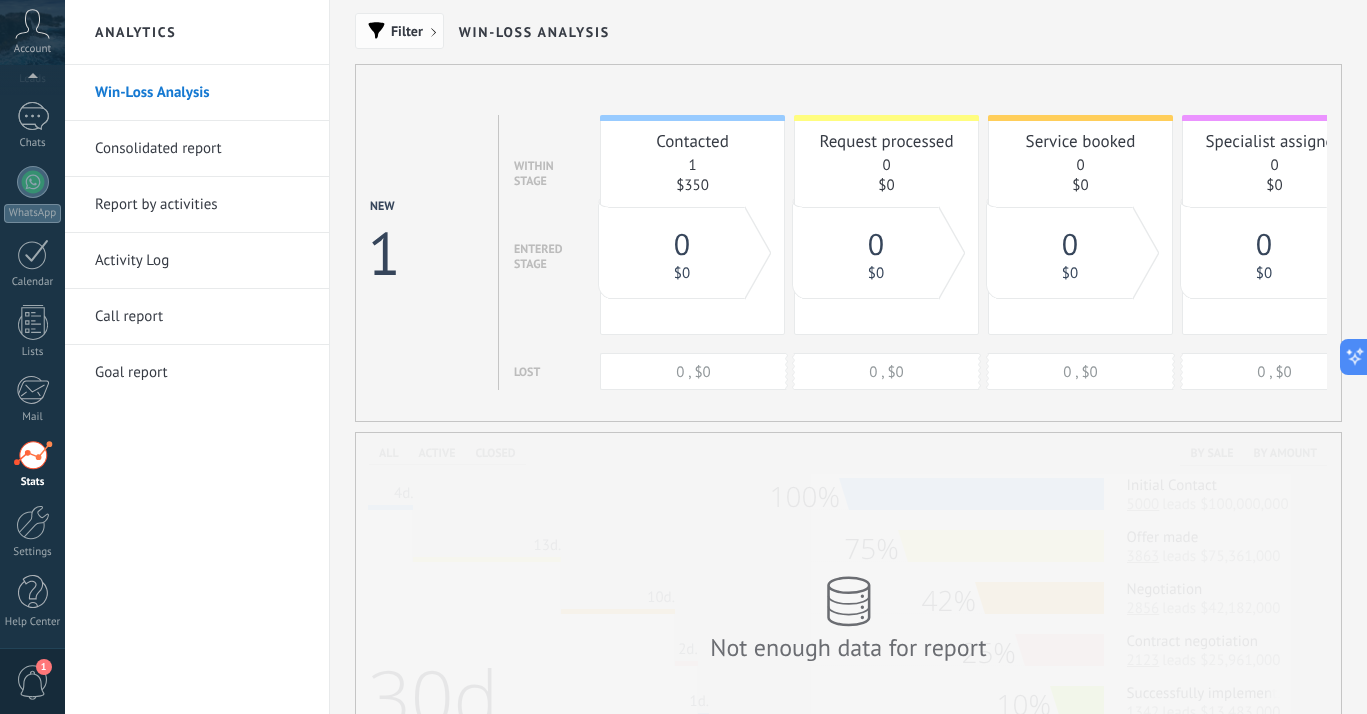 click on "Filter" at bounding box center (407, 31) 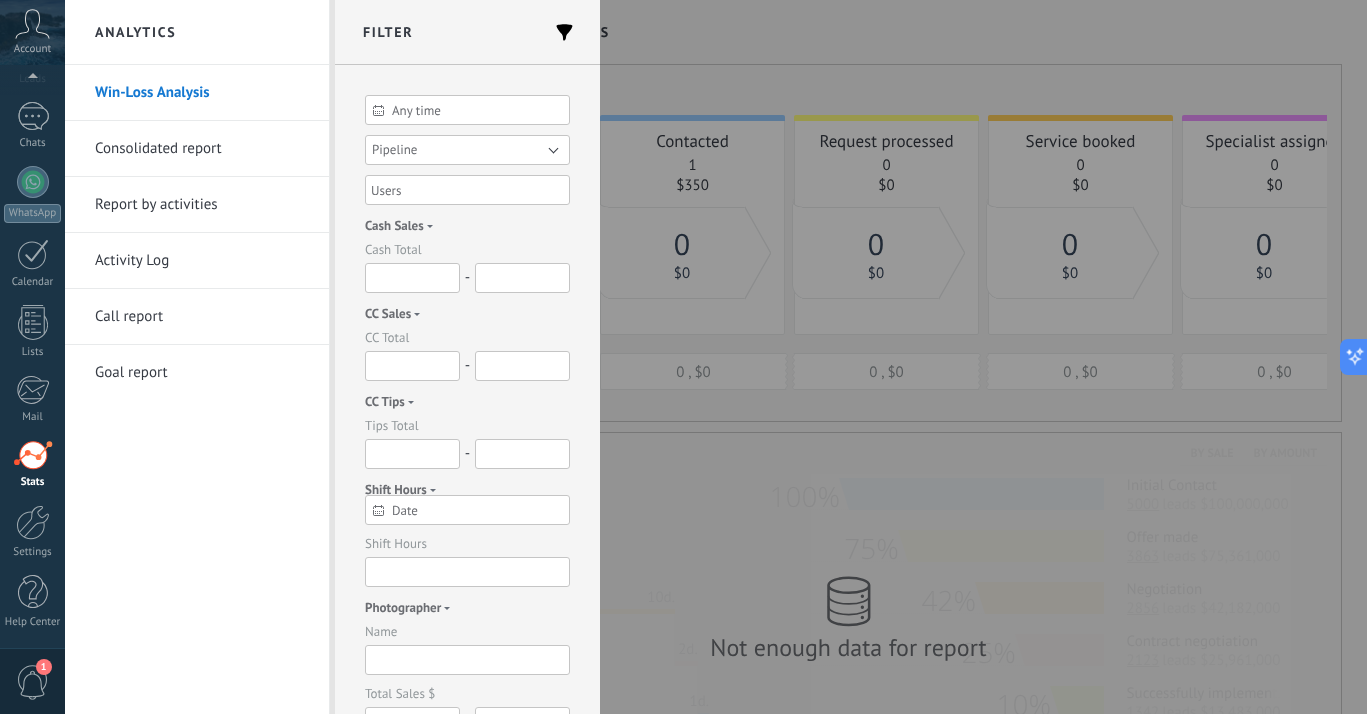 click on "Pipeline" at bounding box center [467, 150] 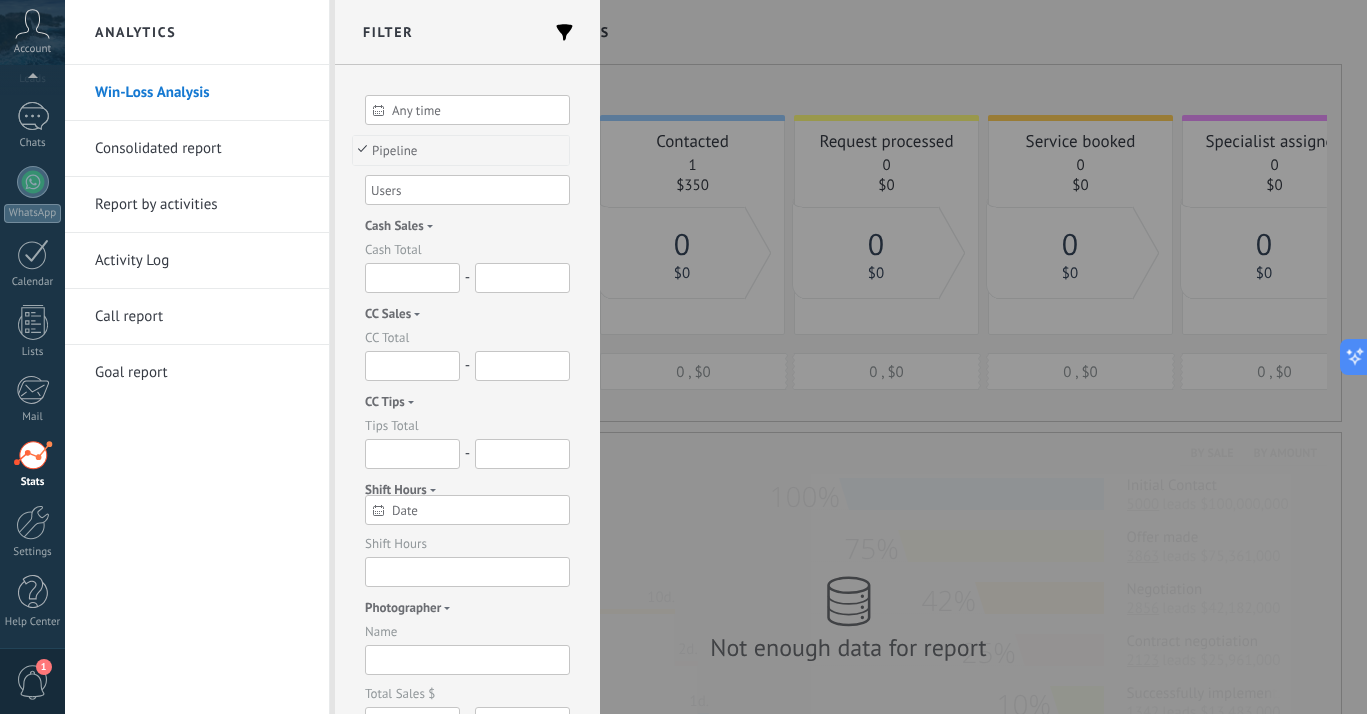 click at bounding box center [683, 357] 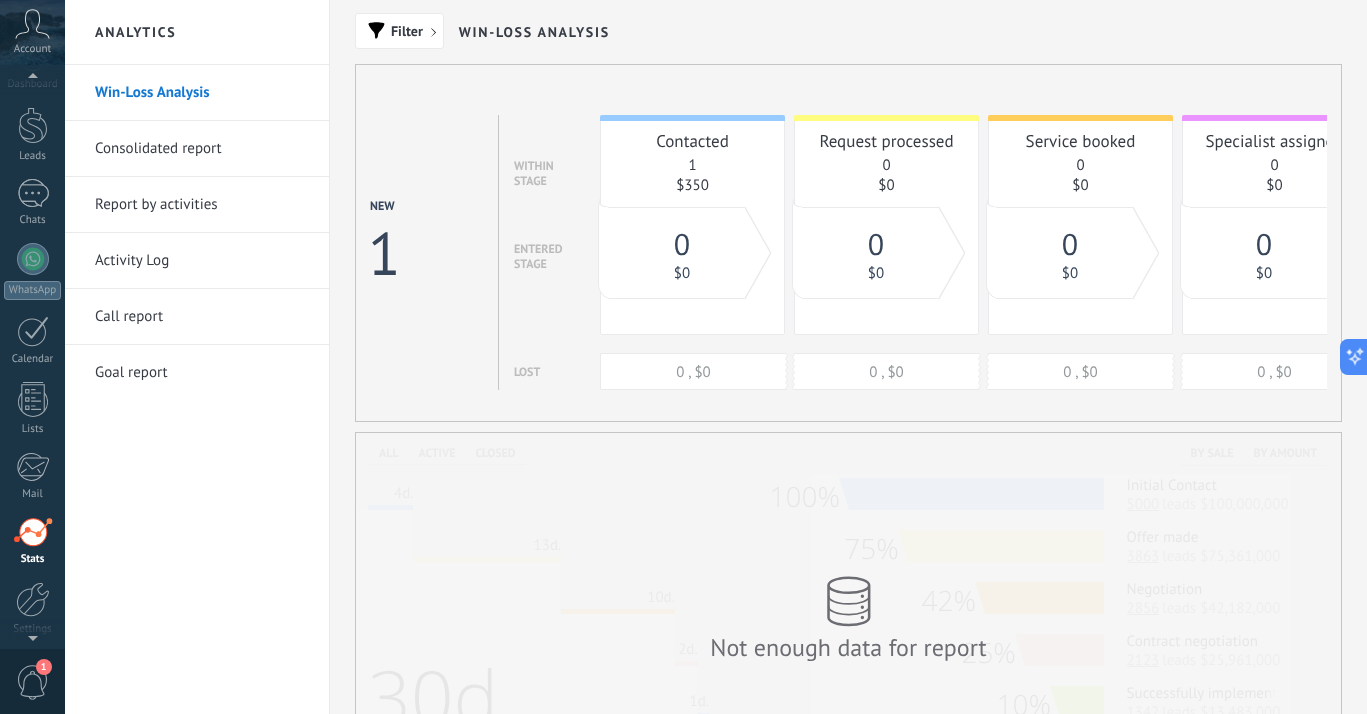 scroll, scrollTop: 39, scrollLeft: 0, axis: vertical 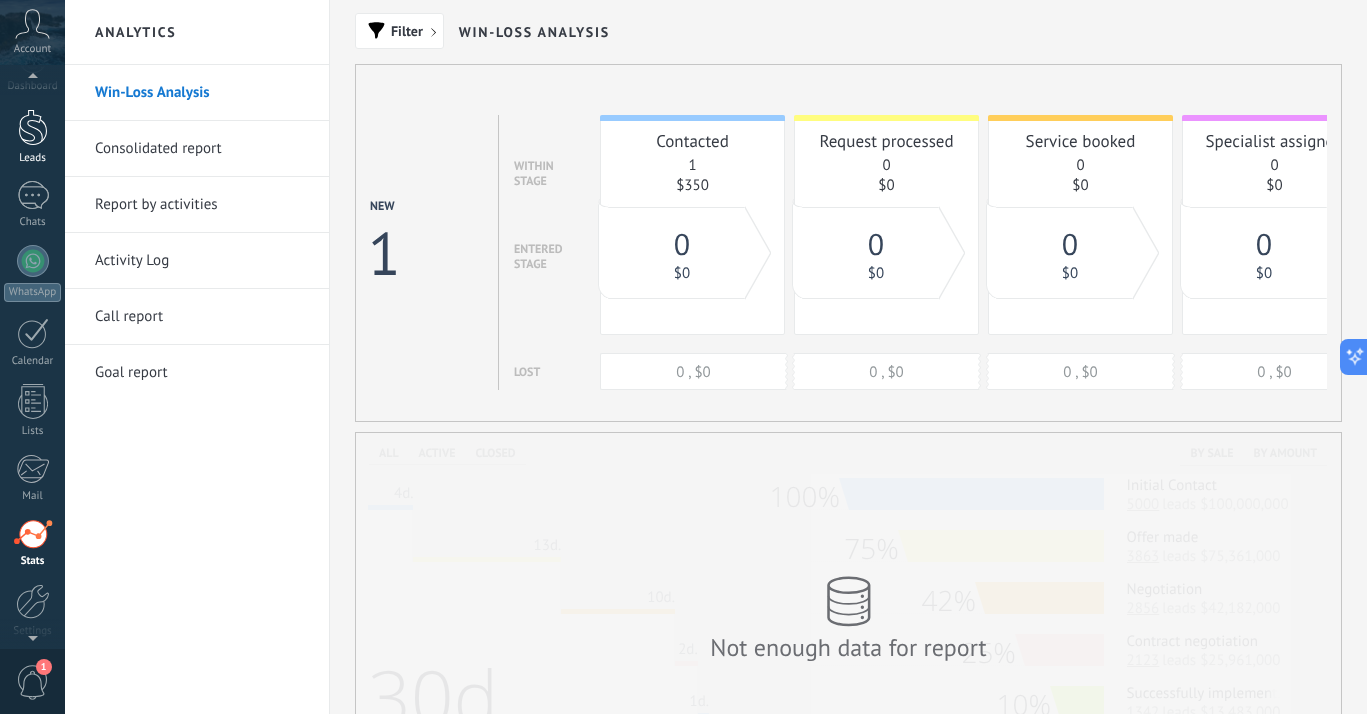 click at bounding box center [33, 127] 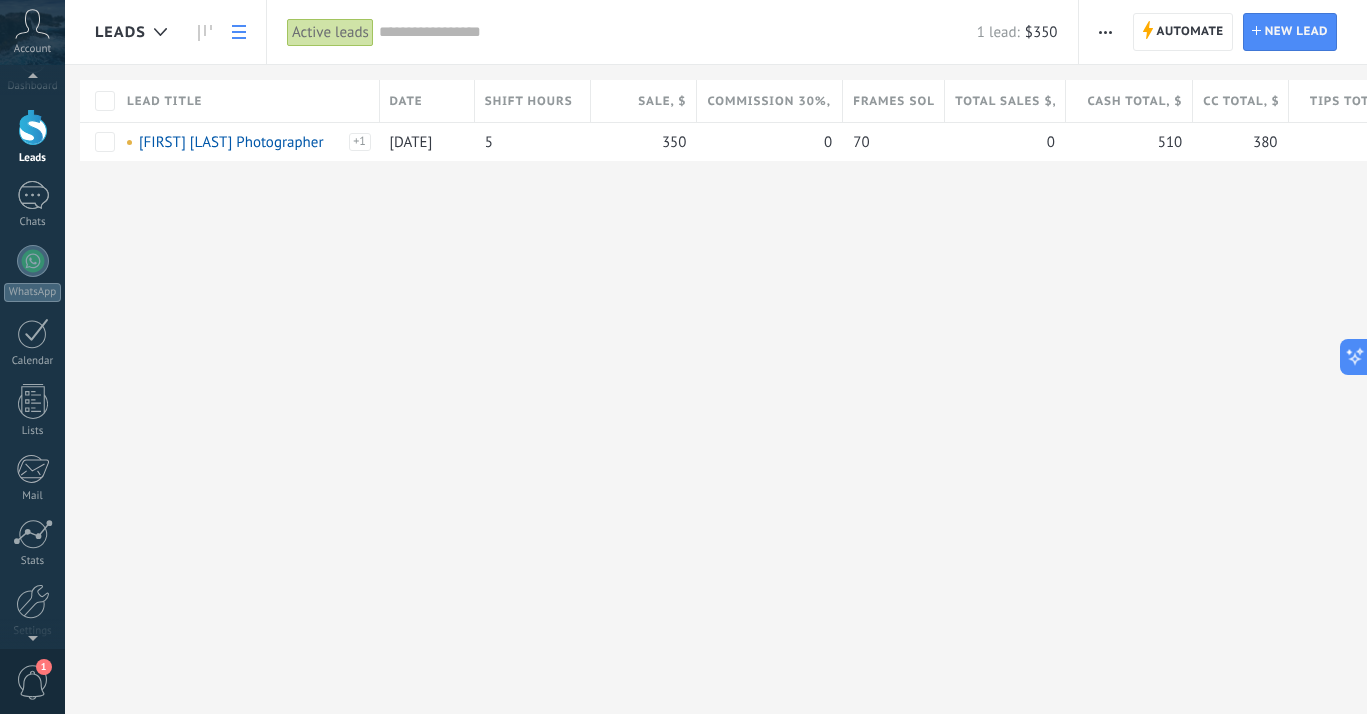 scroll, scrollTop: 0, scrollLeft: 0, axis: both 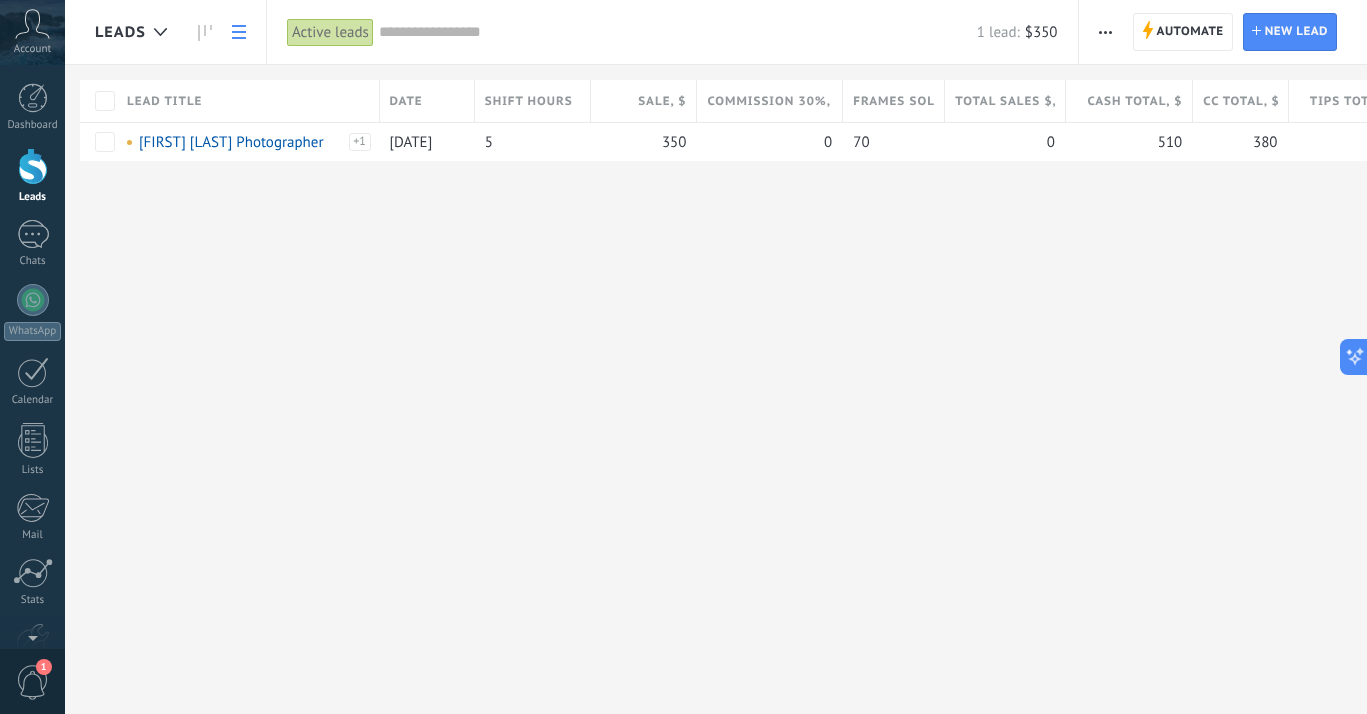 click on "Leads Automate New broadcast Edit pipeline Print List settings Import Export Find duplicates Automate Automate Lead New lead Active leads Apply 1 lead:  $350 Active leads My leads Won leads Lost leads Leads without Tasks Leads with Overdue Tasks Deleted Save Lead properties Any time Any time Today Yesterday Last  ** 30  days This week Last week This month Last month This quarter This year   Select none Incoming leads Contacted Request processed Service booked Specialist assigned Invoice sent Service rendered Canceled Active stages Select all Insufficient budget Product does not fit need Not satisfied with conditions Bought from competitor Undefined reason Reason for close-lost leads Select all Phone Email Form Chat All values Select all Due today Due tomorrow Due this week Due this month Due this quarter No Tasks Overdue All values - Cash Sales - CC Sales - CC Tips - Shift Hours Date Date Today Yesterday Last  ** 30  days This week Last week This month Last month This quarter This year Photographer - - - - **" at bounding box center (716, 357) 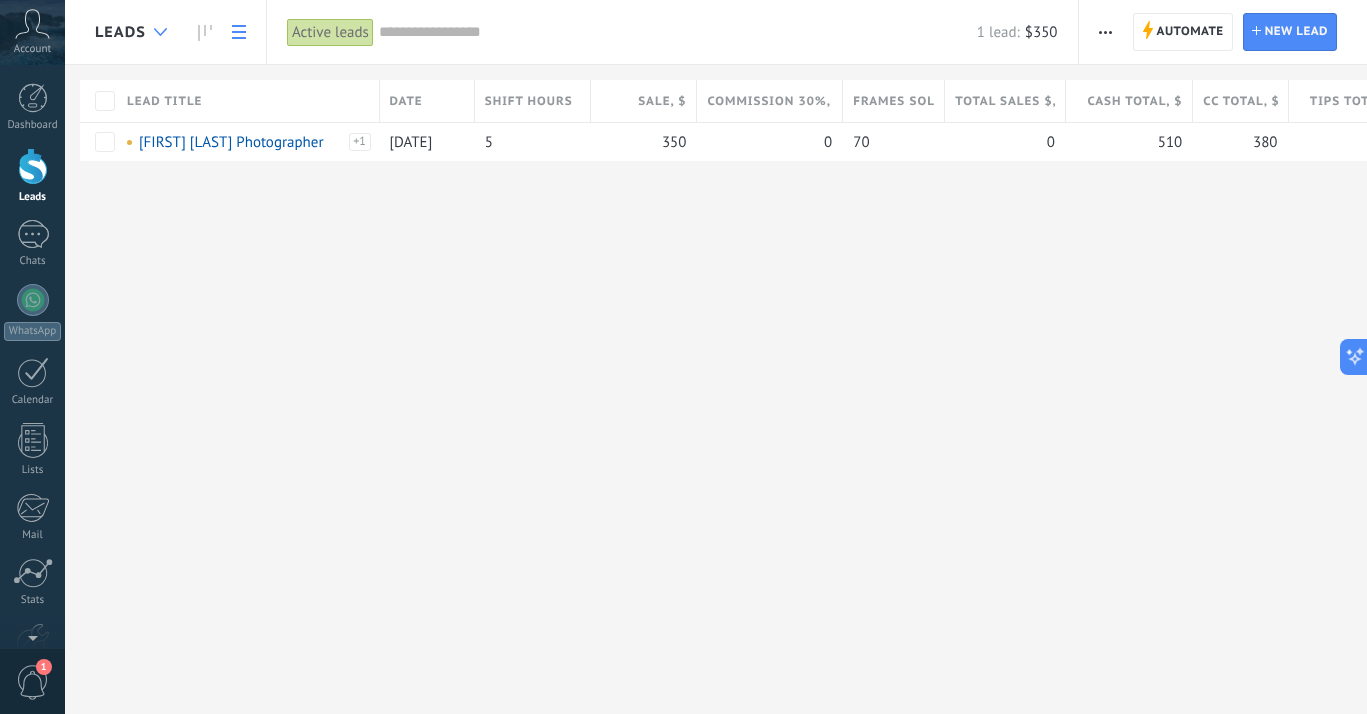 click 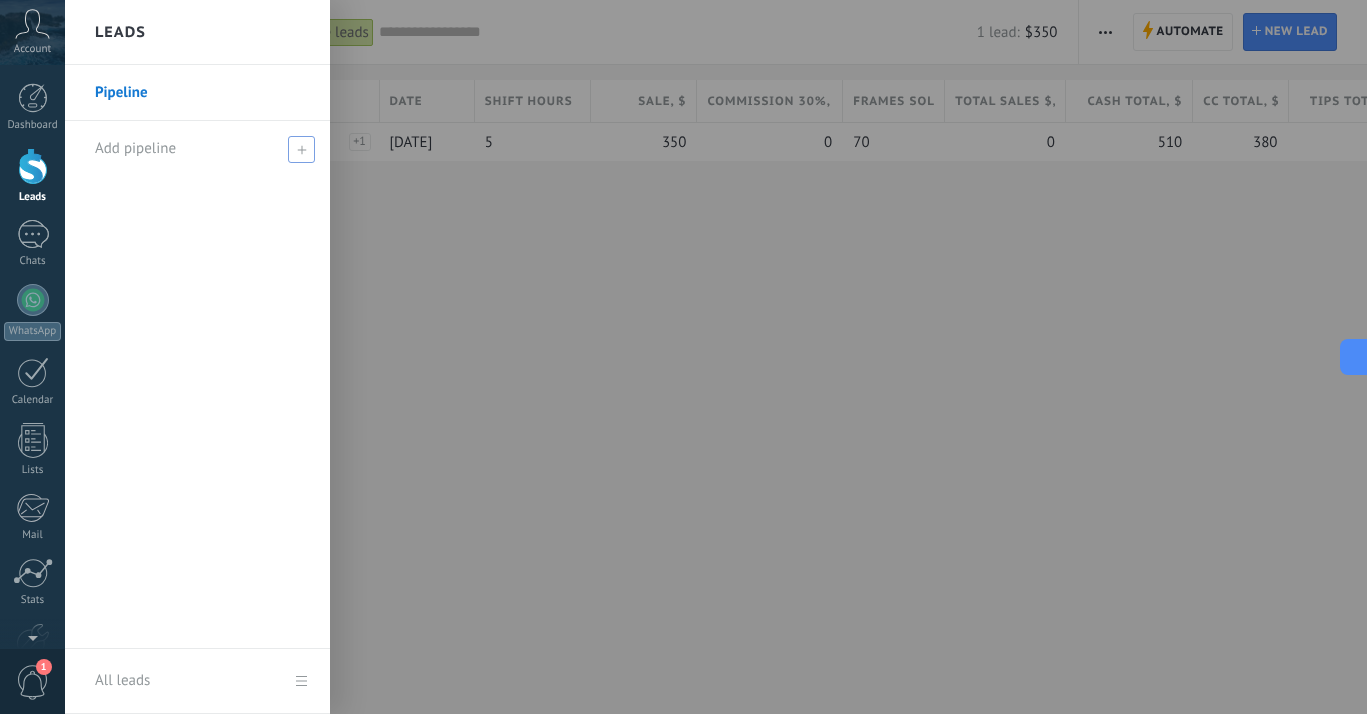click 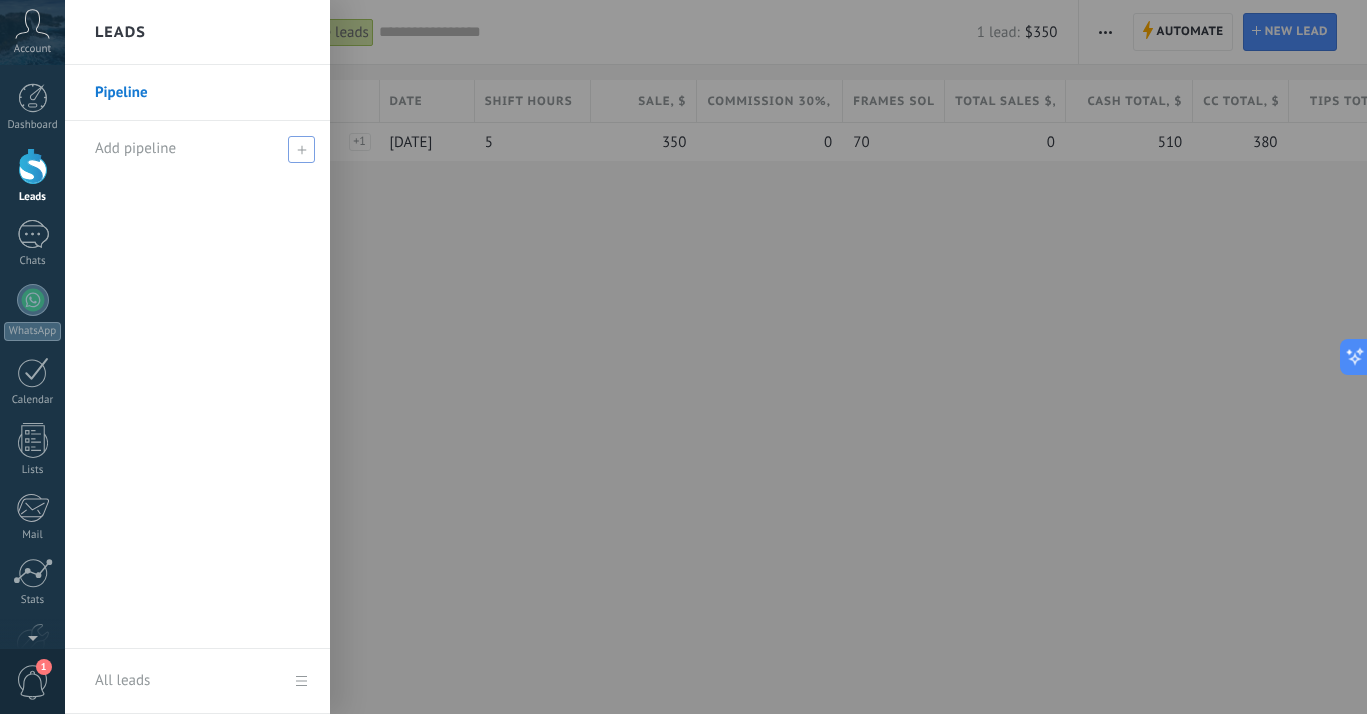 click 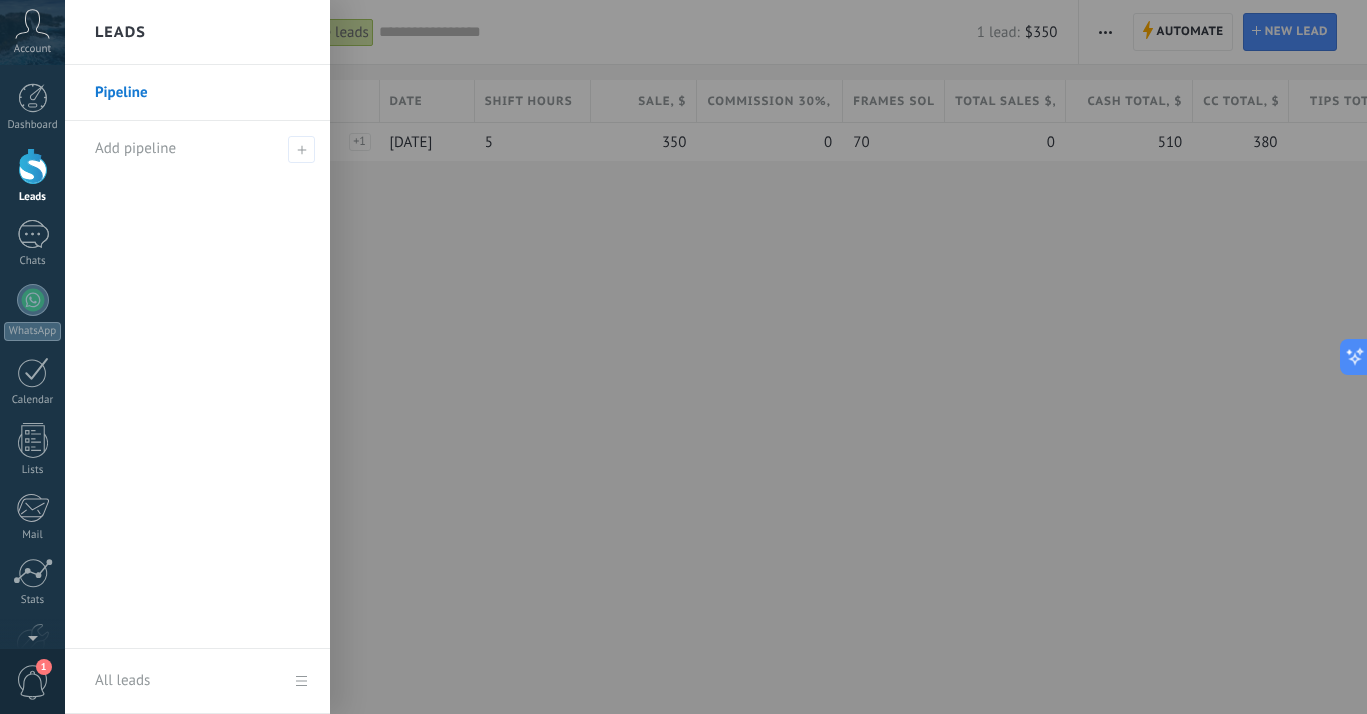 click on "All leads" at bounding box center (197, 681) 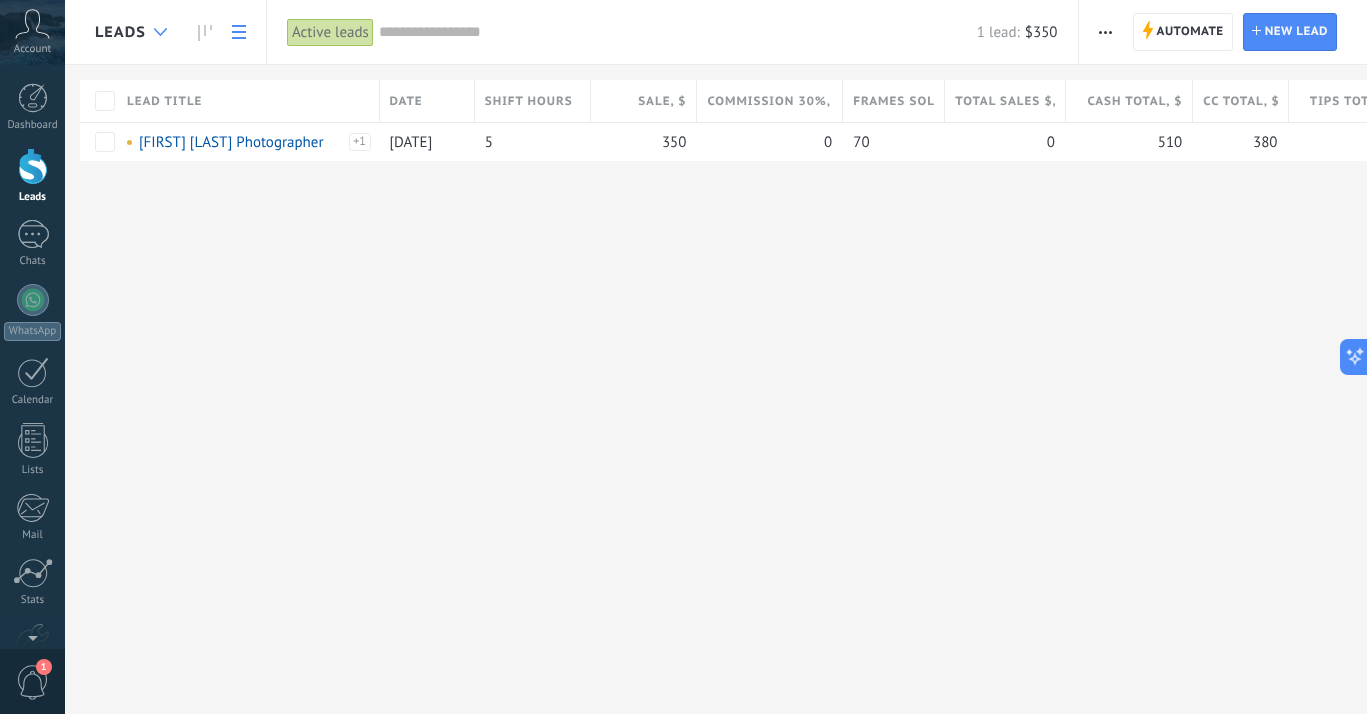 click at bounding box center [160, 32] 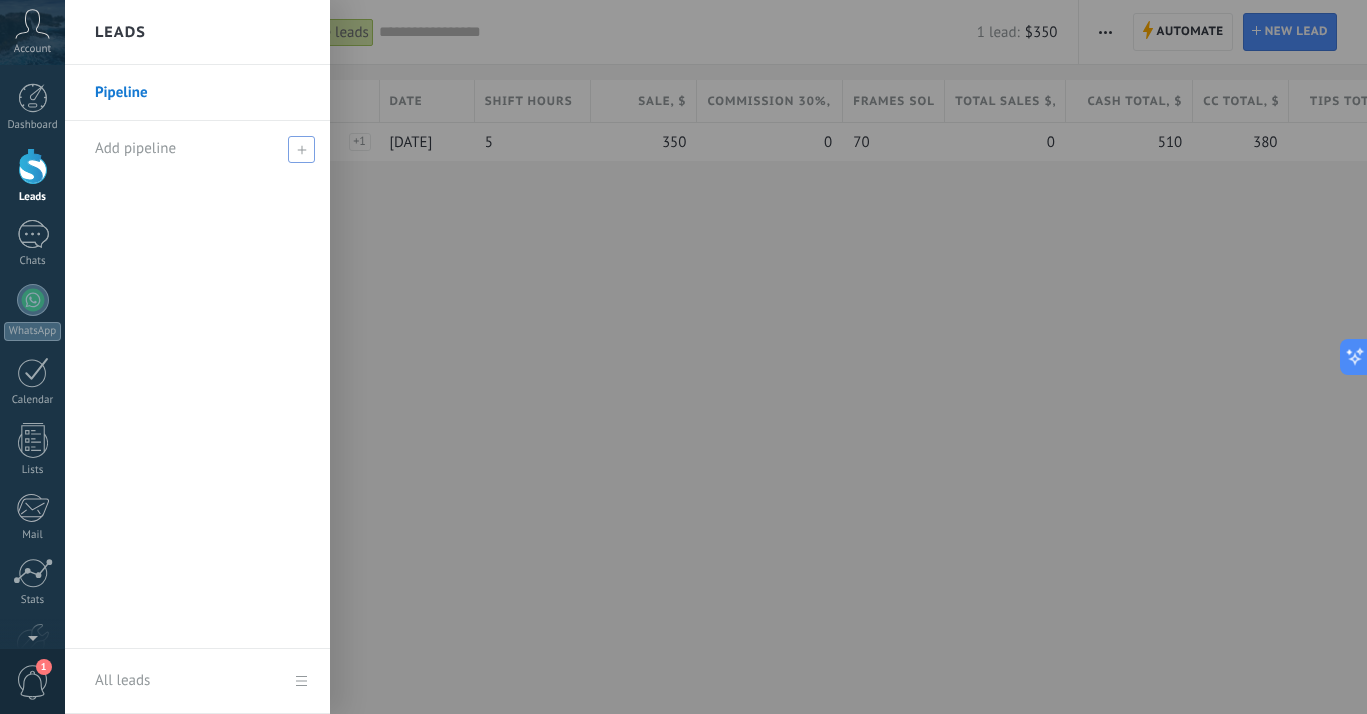 click on "Add pipeline" at bounding box center (135, 148) 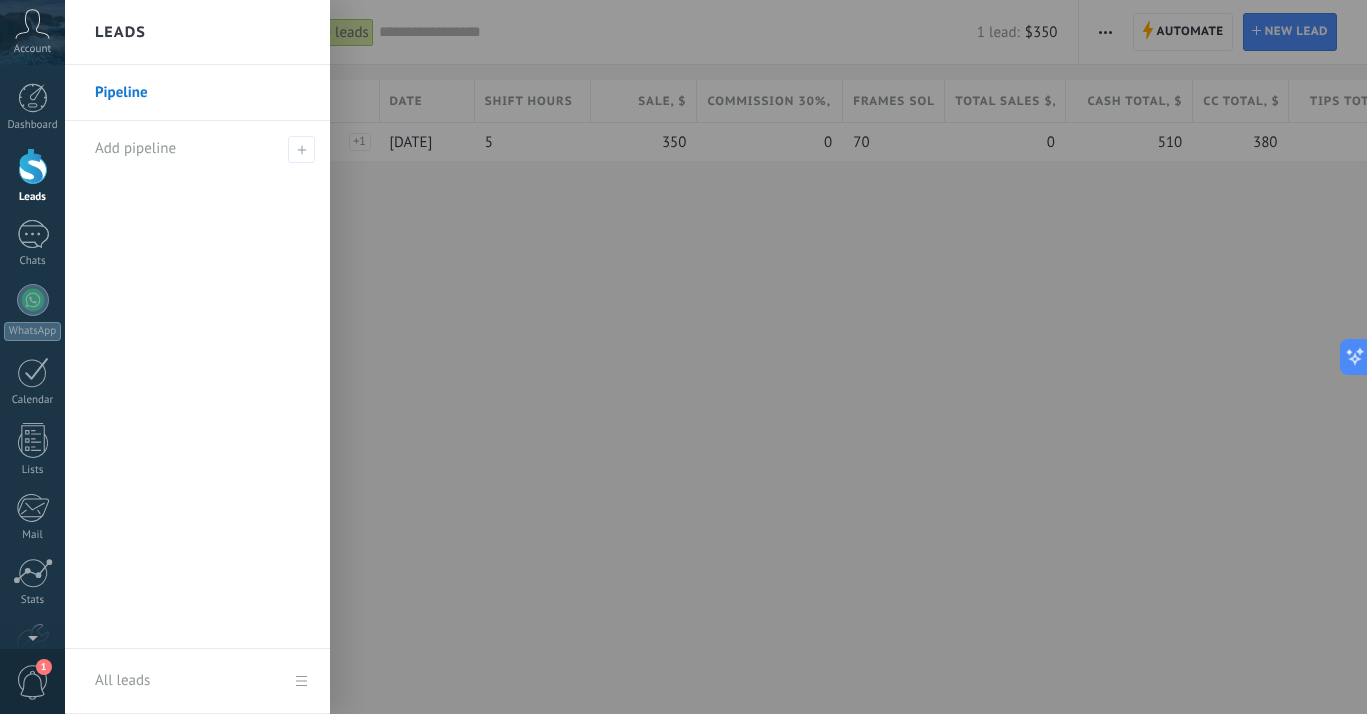 click at bounding box center [748, 357] 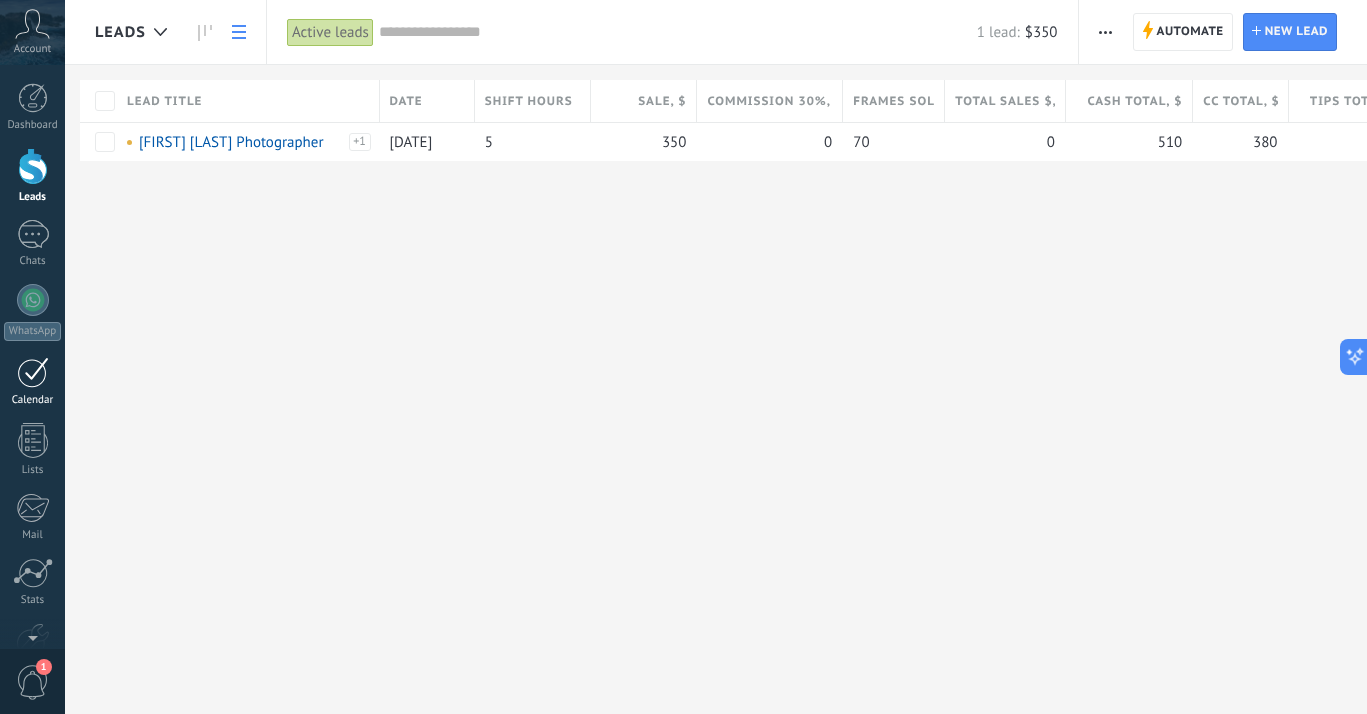 scroll, scrollTop: 118, scrollLeft: 0, axis: vertical 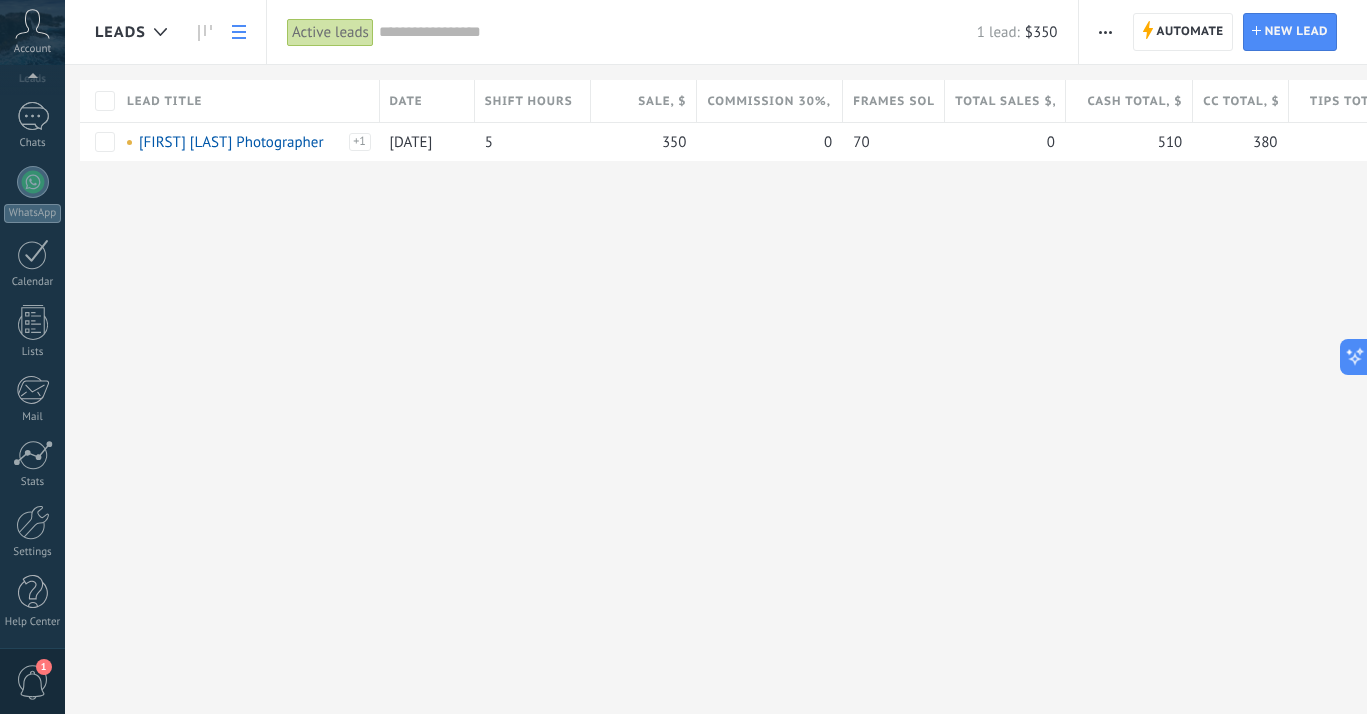 click on "1" at bounding box center [33, 682] 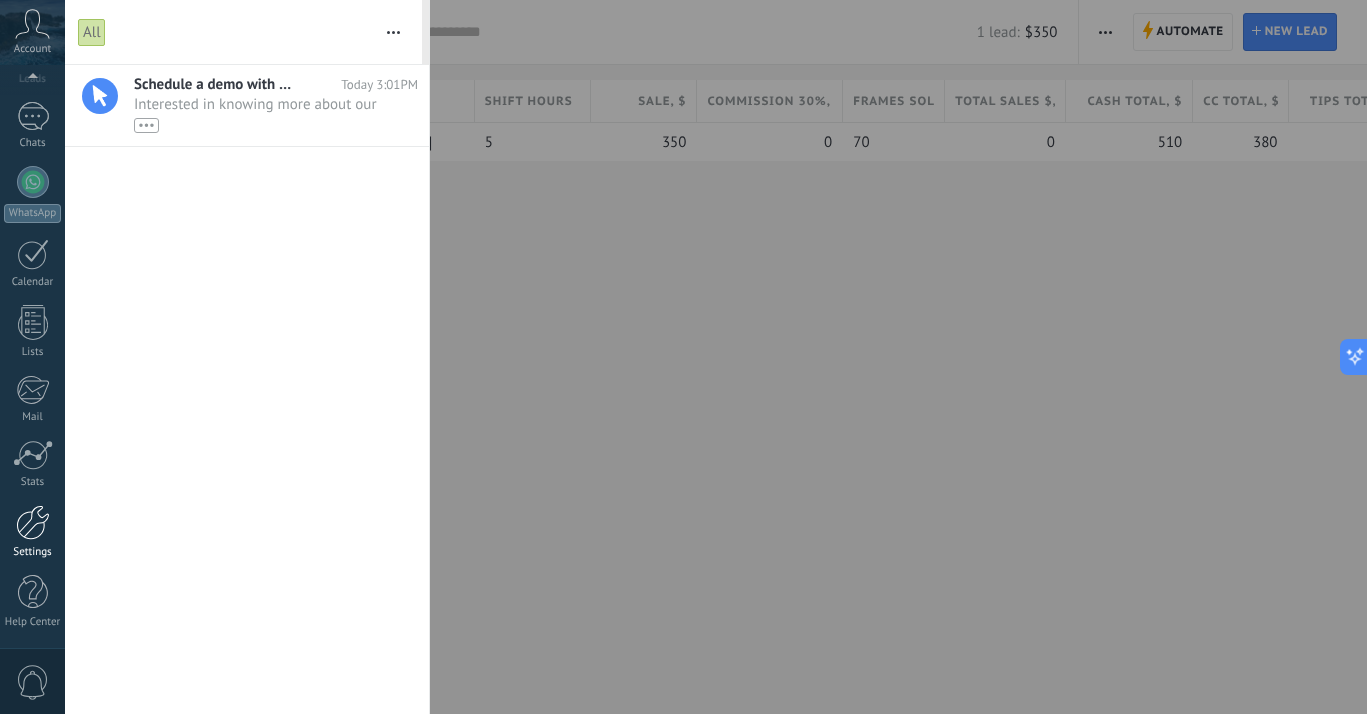 click on "Settings" at bounding box center [32, 532] 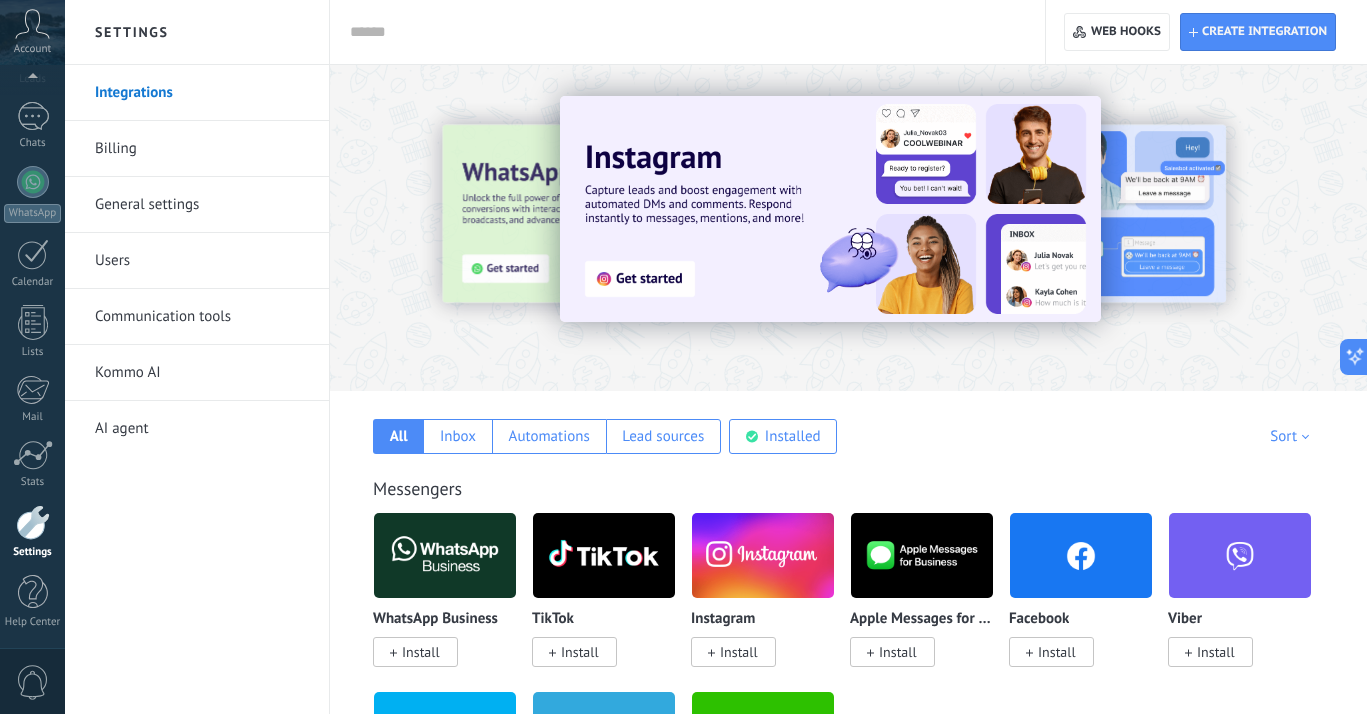 click on "Billing" at bounding box center [202, 149] 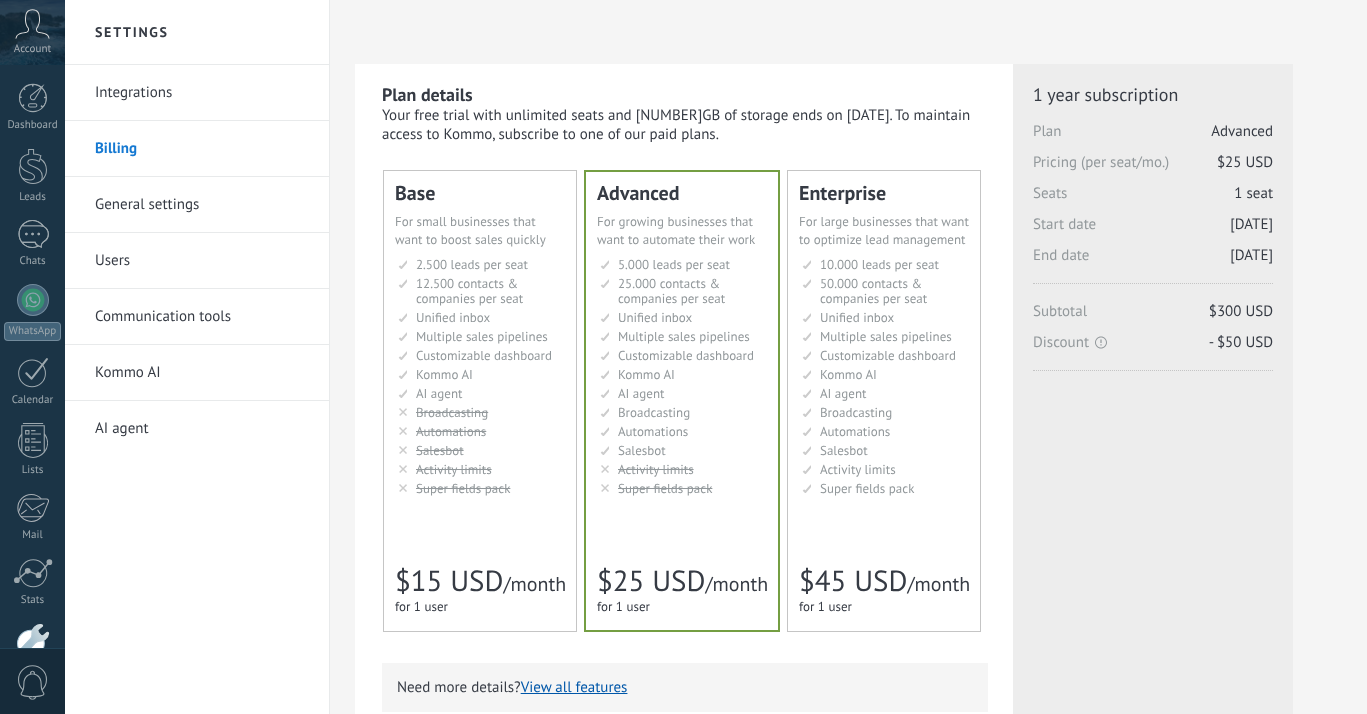 scroll, scrollTop: 0, scrollLeft: 0, axis: both 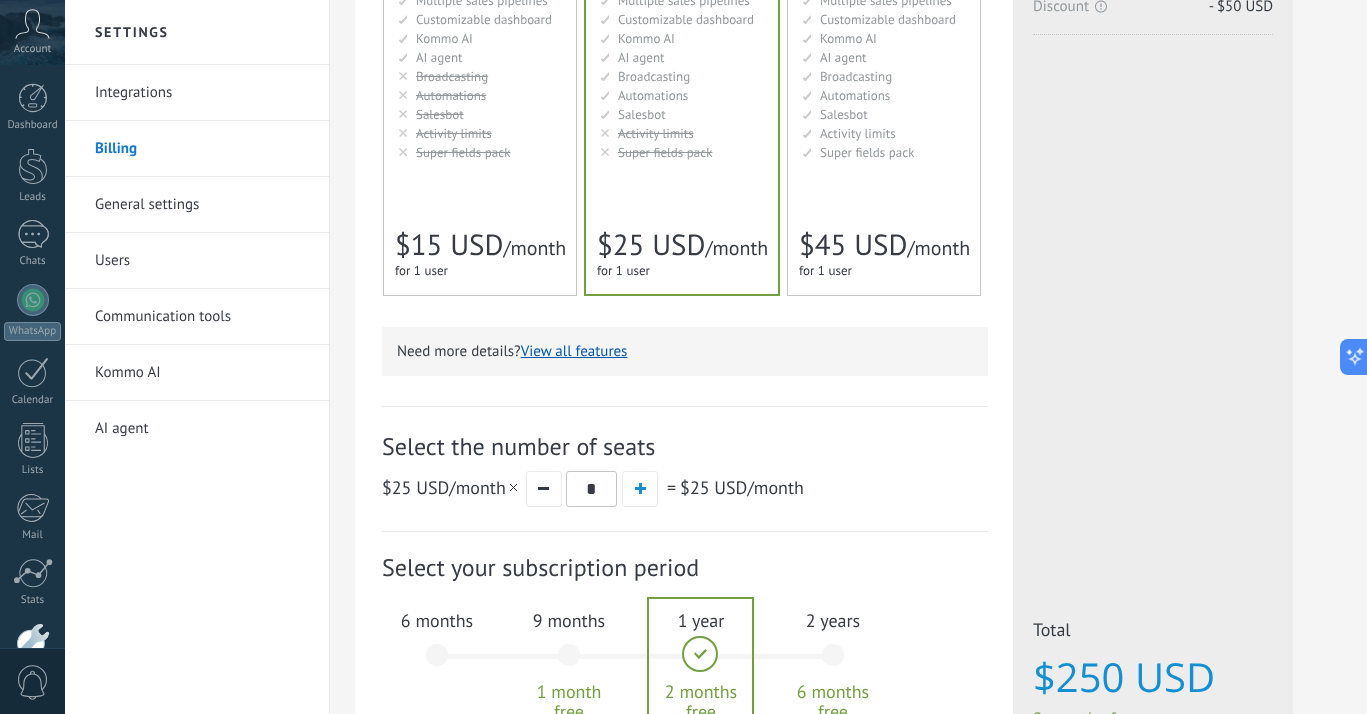 click on "Base
Для увеличения продаж в малом бизнесе
For small businesses that want to boost sales quickly
Para pequeñas empresas que quieren aumentar las ventas
对于数量较少的小型销售团队
Para pequenos negócios que querem aumentar suas vendas
Untuk bisnis kecil yang ingin meningkatkan penjualan dengan cepat
Küçük işletmelerin satışlarını hızlandırması için
2.500 сделок на место
2.500 leads per seat
2.500 leads por licencia
添加线索和联系人
2.500 leads per licença
2.500 lead per slot
Lisans başına 2.500 müşteri
12.500 контактов & компаний на место
12.500 contacts & companies per seat
12.500 contactos & empresas por licencia" at bounding box center (480, 65) 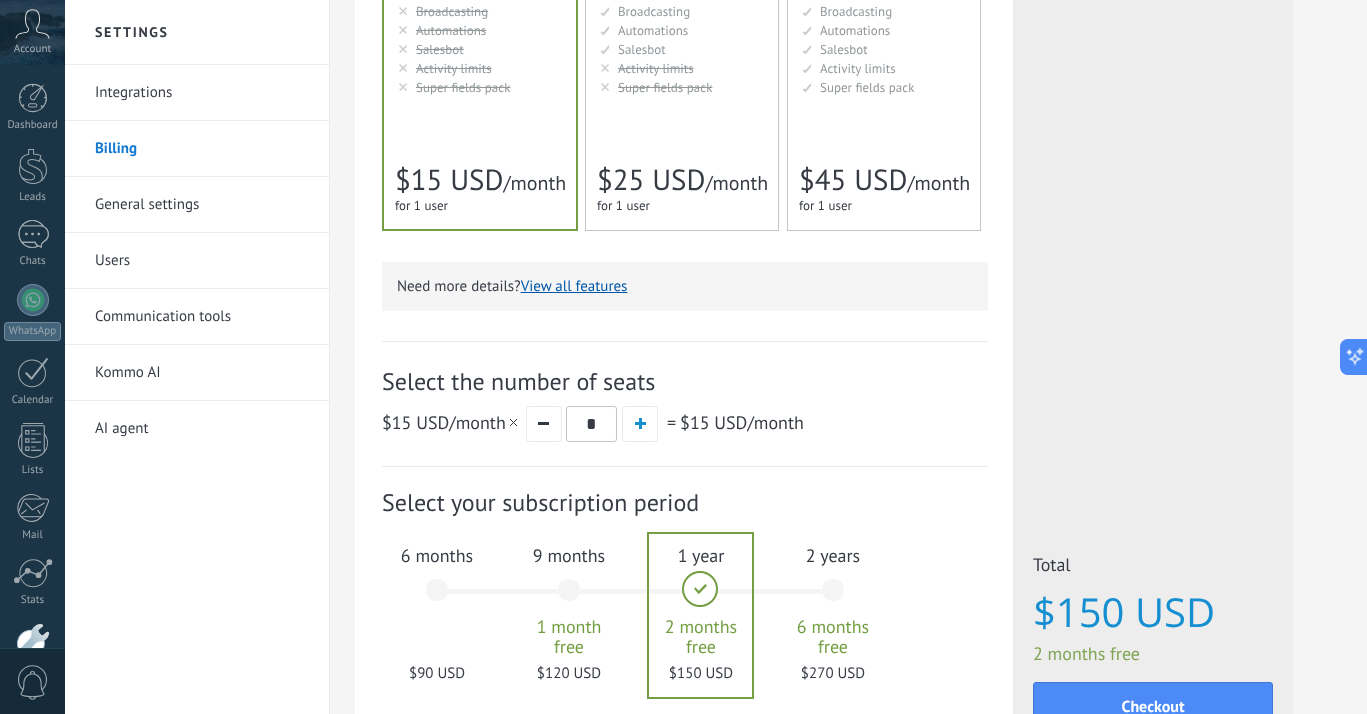 scroll, scrollTop: 553, scrollLeft: 0, axis: vertical 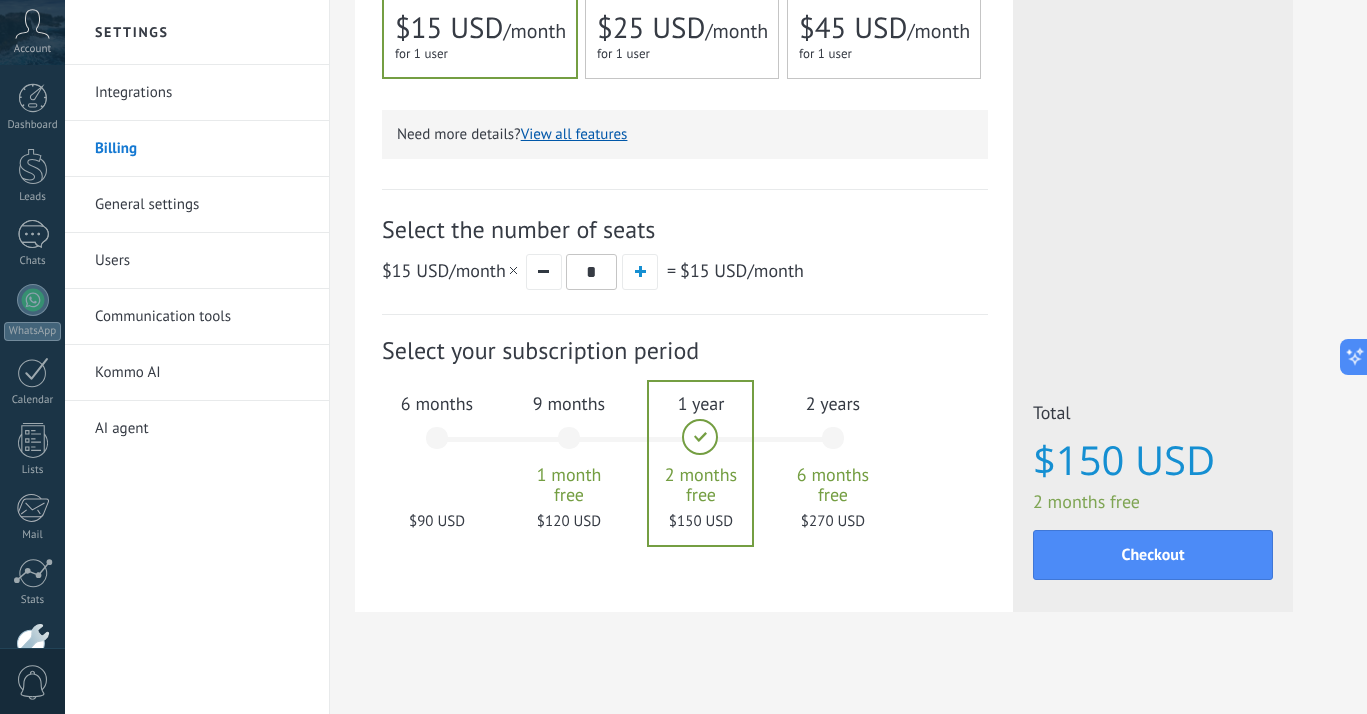 click on "6 months
$90 USD" at bounding box center [437, 447] 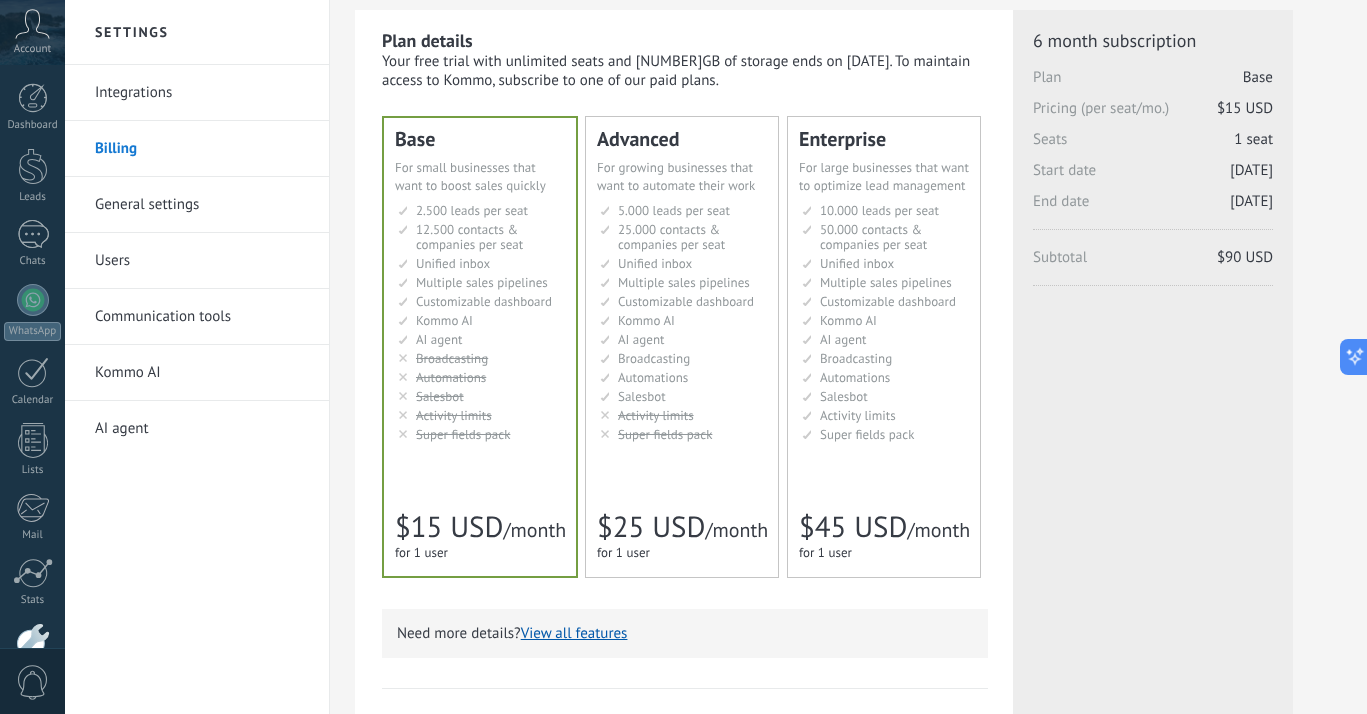 scroll, scrollTop: 0, scrollLeft: 0, axis: both 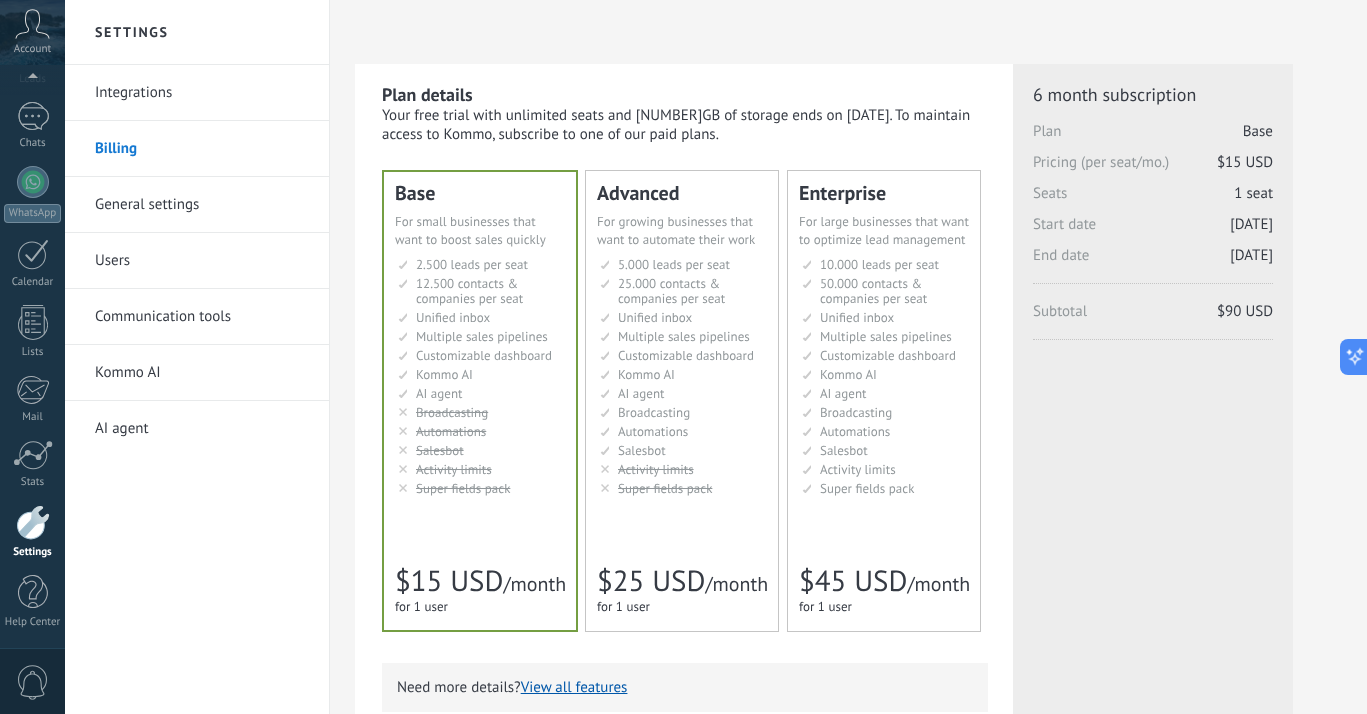 click on "Users" at bounding box center [202, 261] 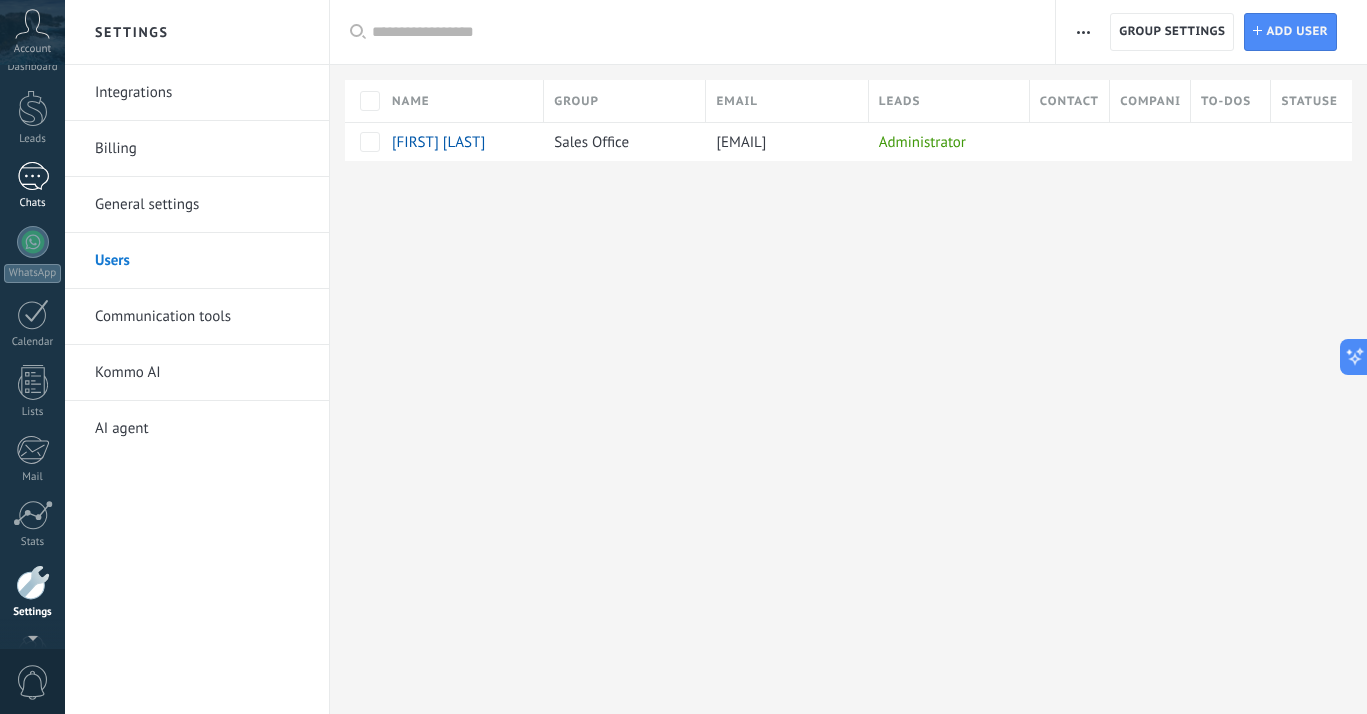 scroll, scrollTop: 0, scrollLeft: 0, axis: both 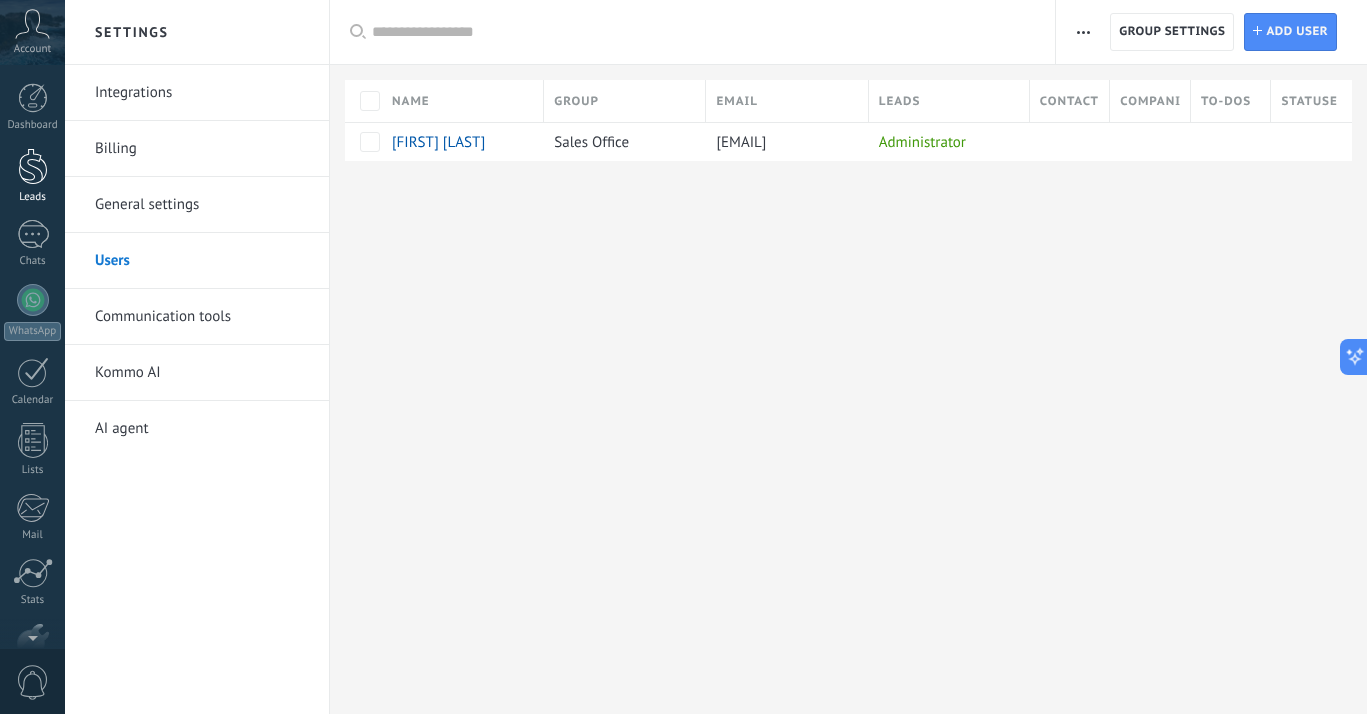 click at bounding box center (33, 166) 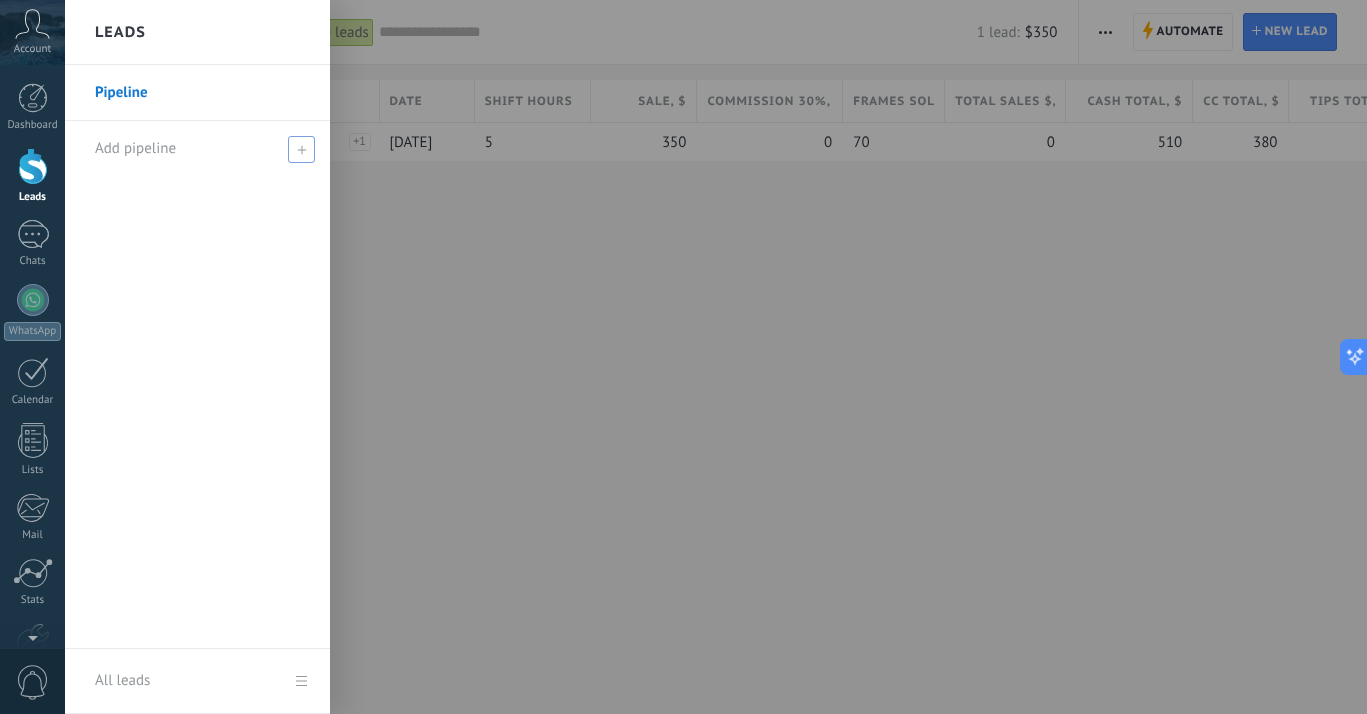 click 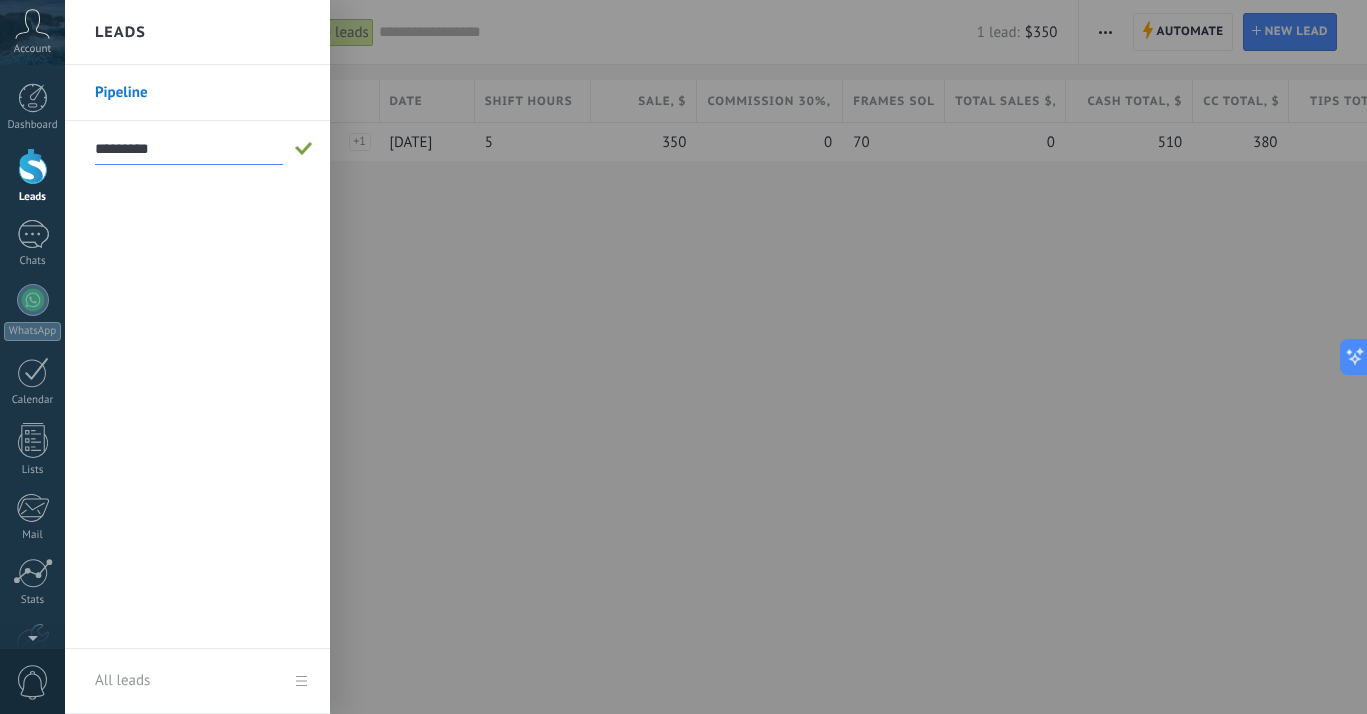 type on "*********" 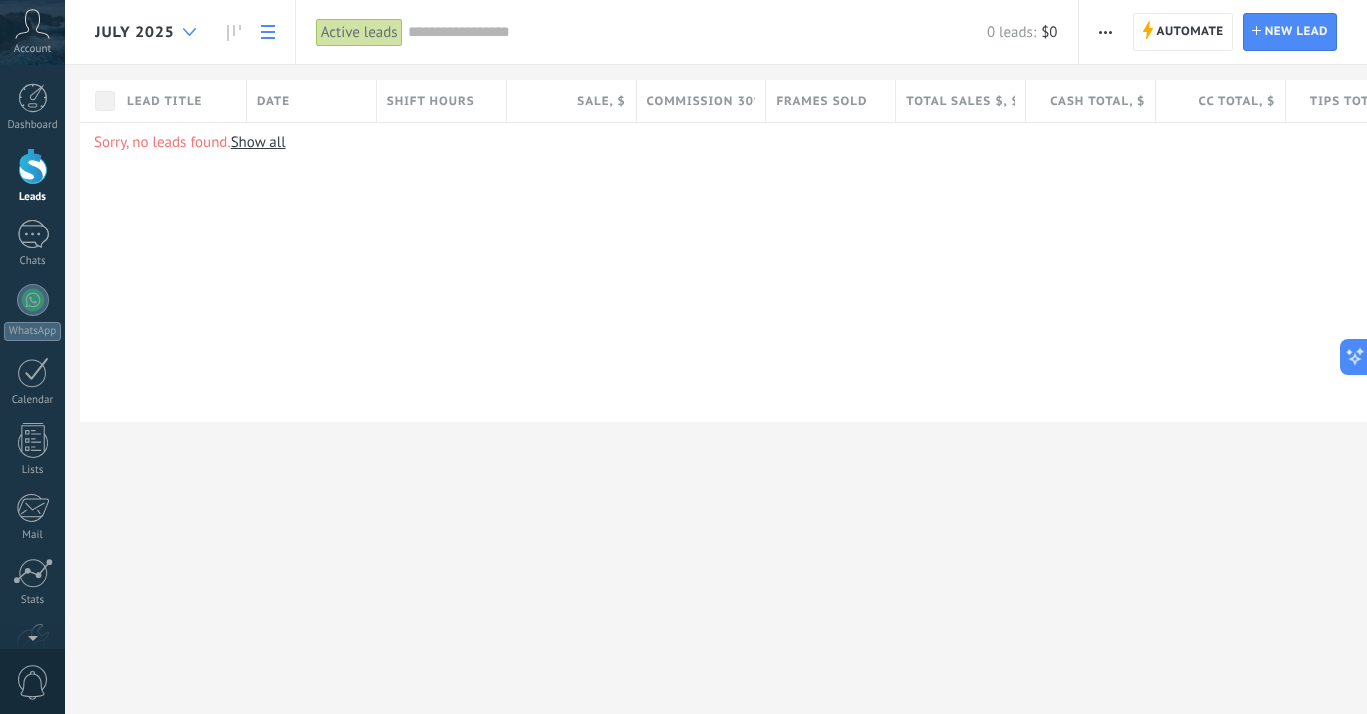 click 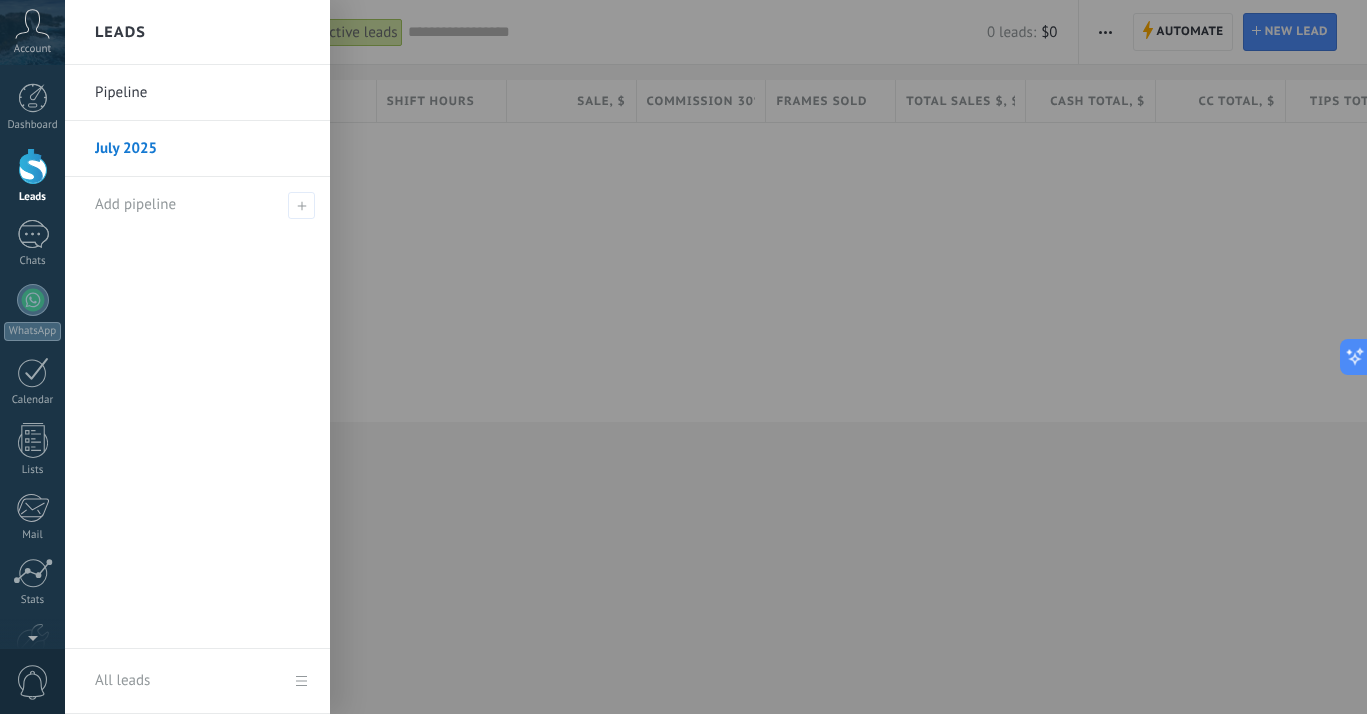 click on "Pipeline" at bounding box center [202, 93] 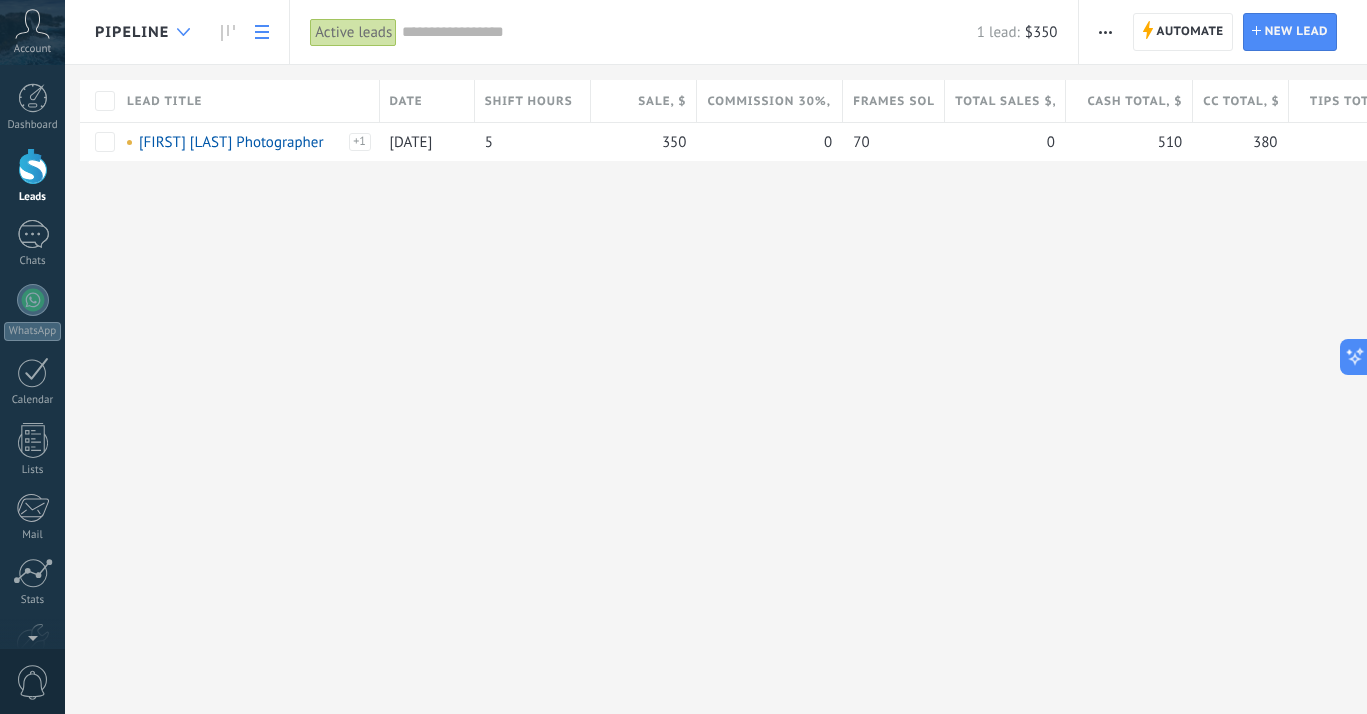 click at bounding box center [183, 32] 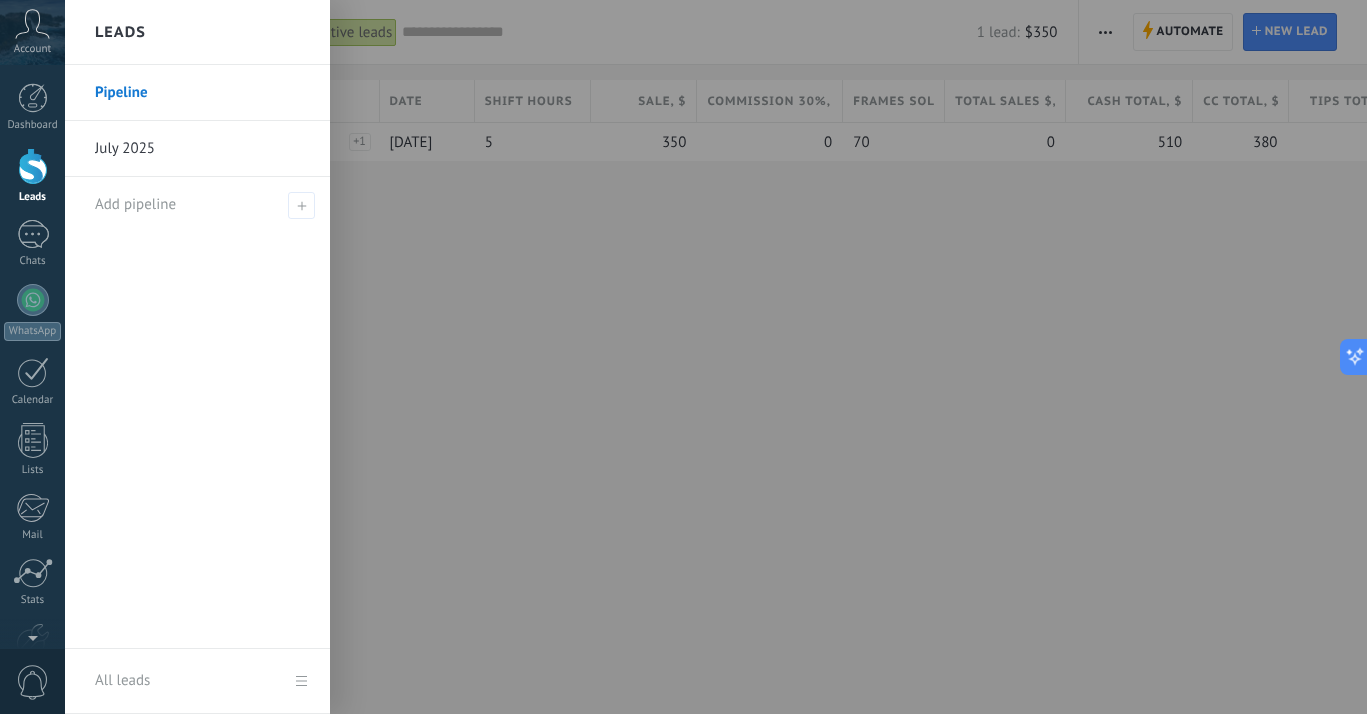 click on "July 2025" at bounding box center (202, 149) 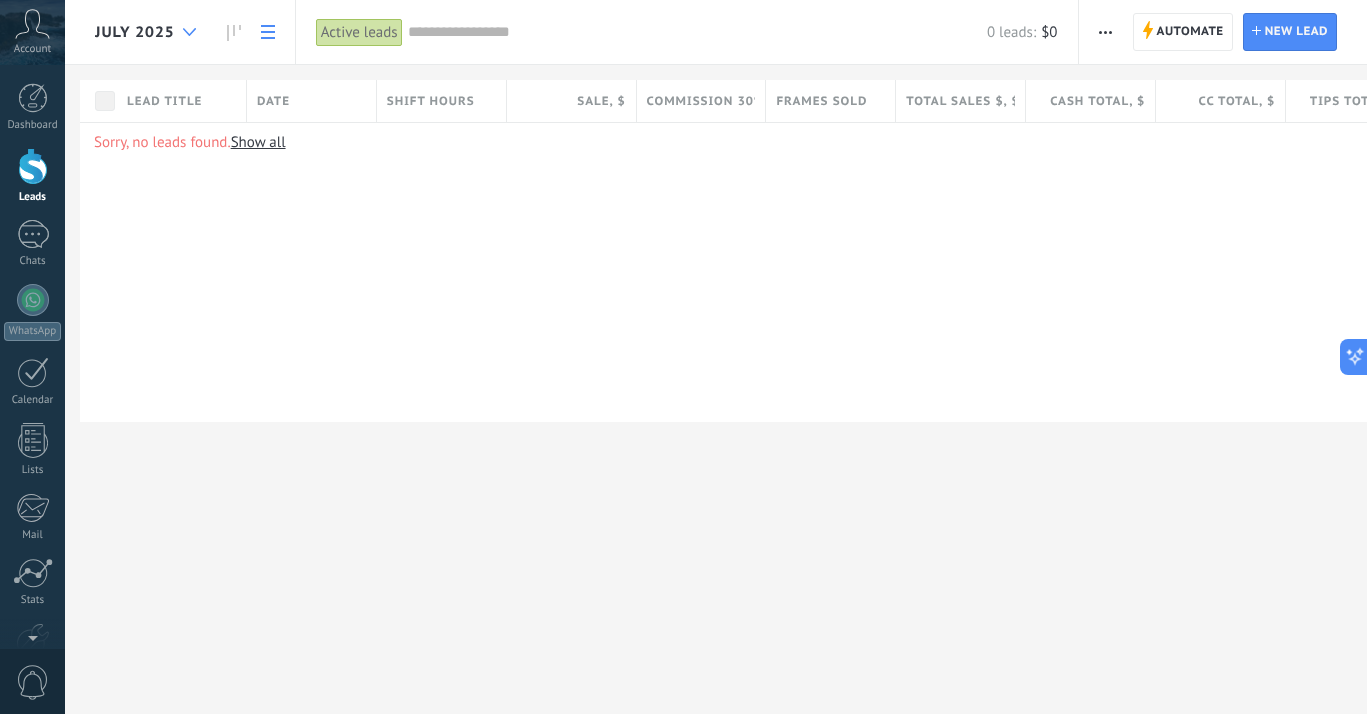 click at bounding box center (189, 32) 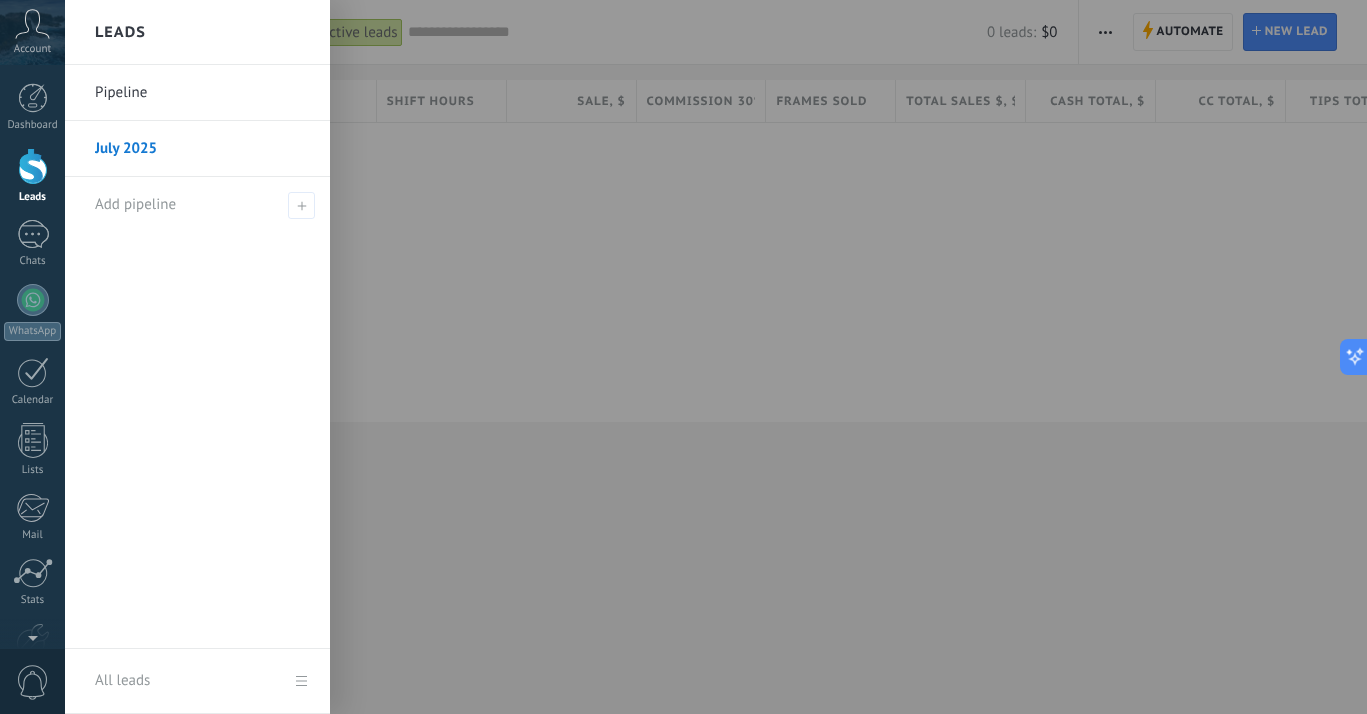 click on "Pipeline" at bounding box center (202, 93) 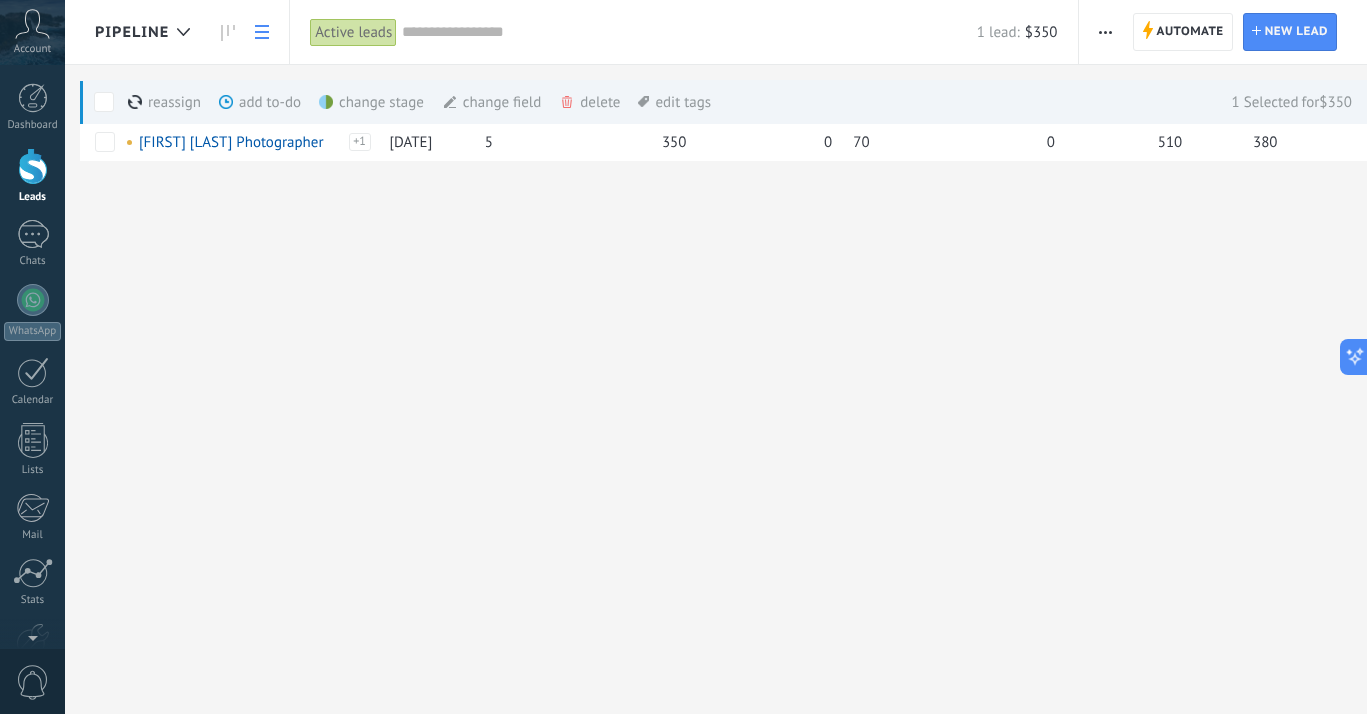 click on "change stage more" at bounding box center (409, 102) 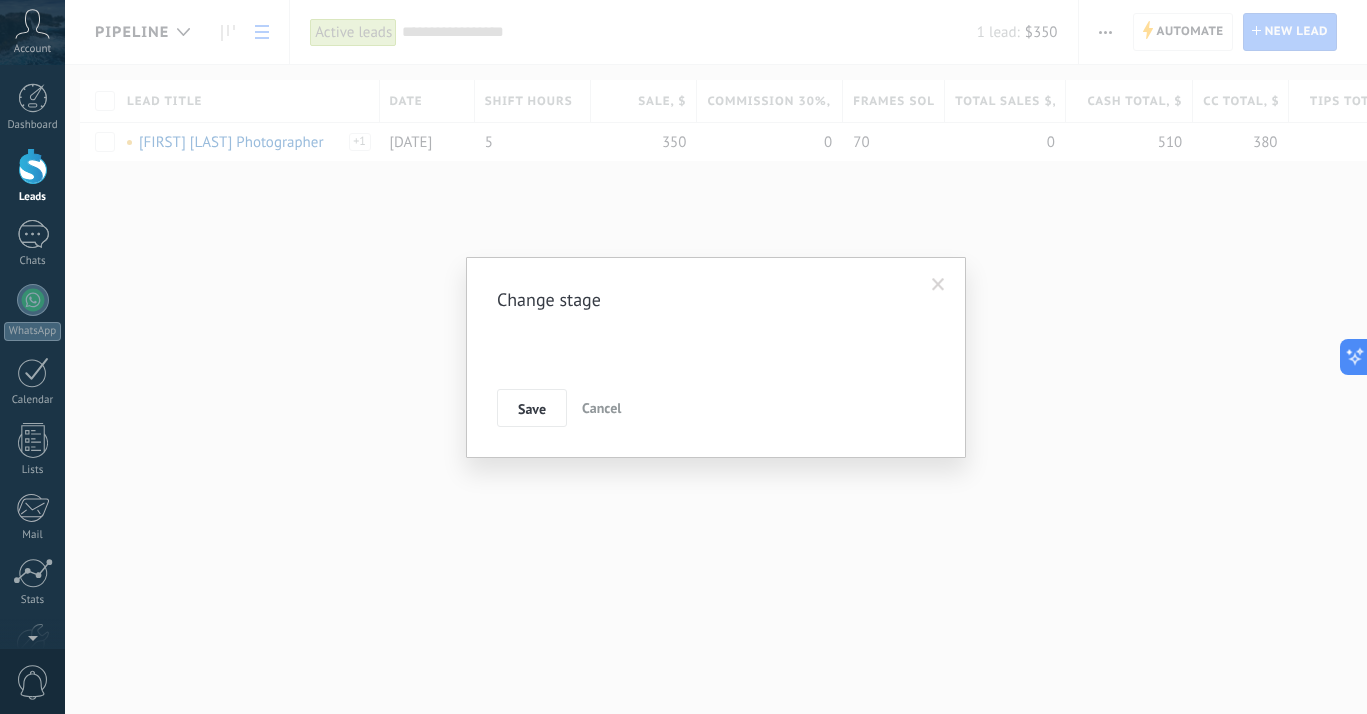 click at bounding box center (938, 285) 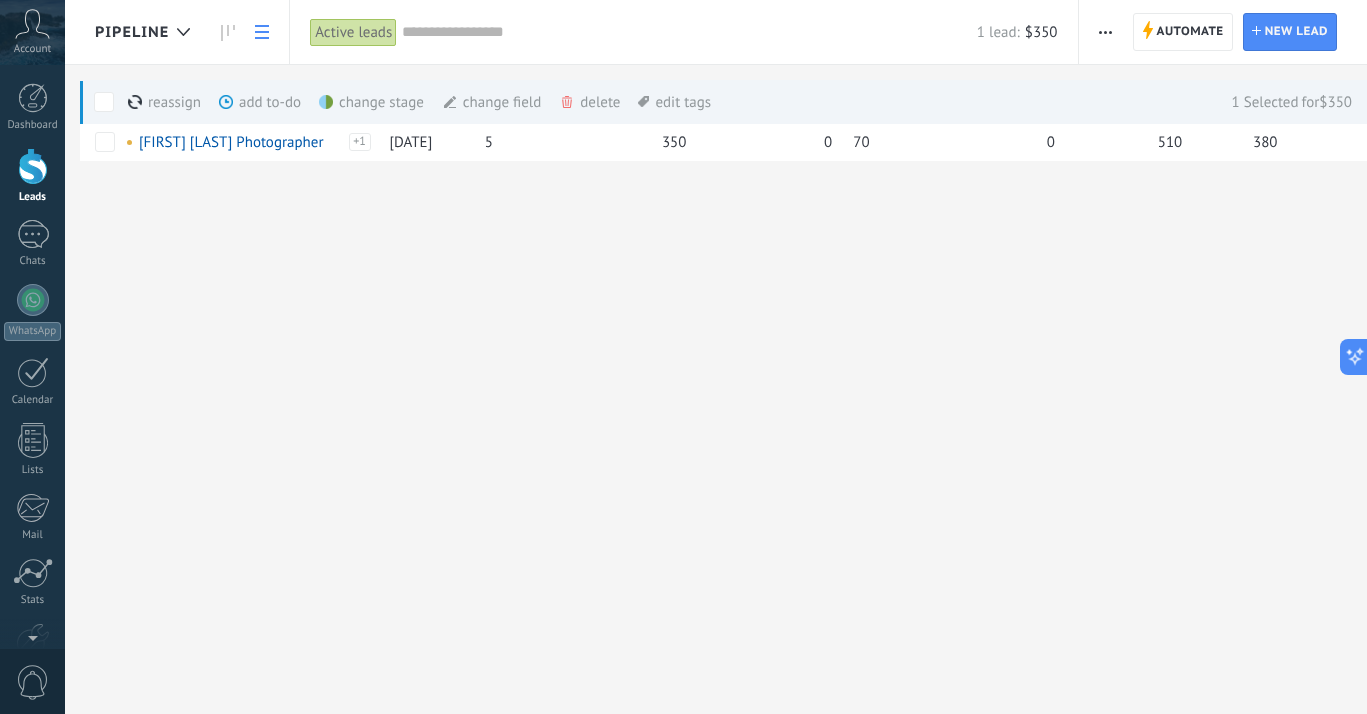 click at bounding box center (1105, 32) 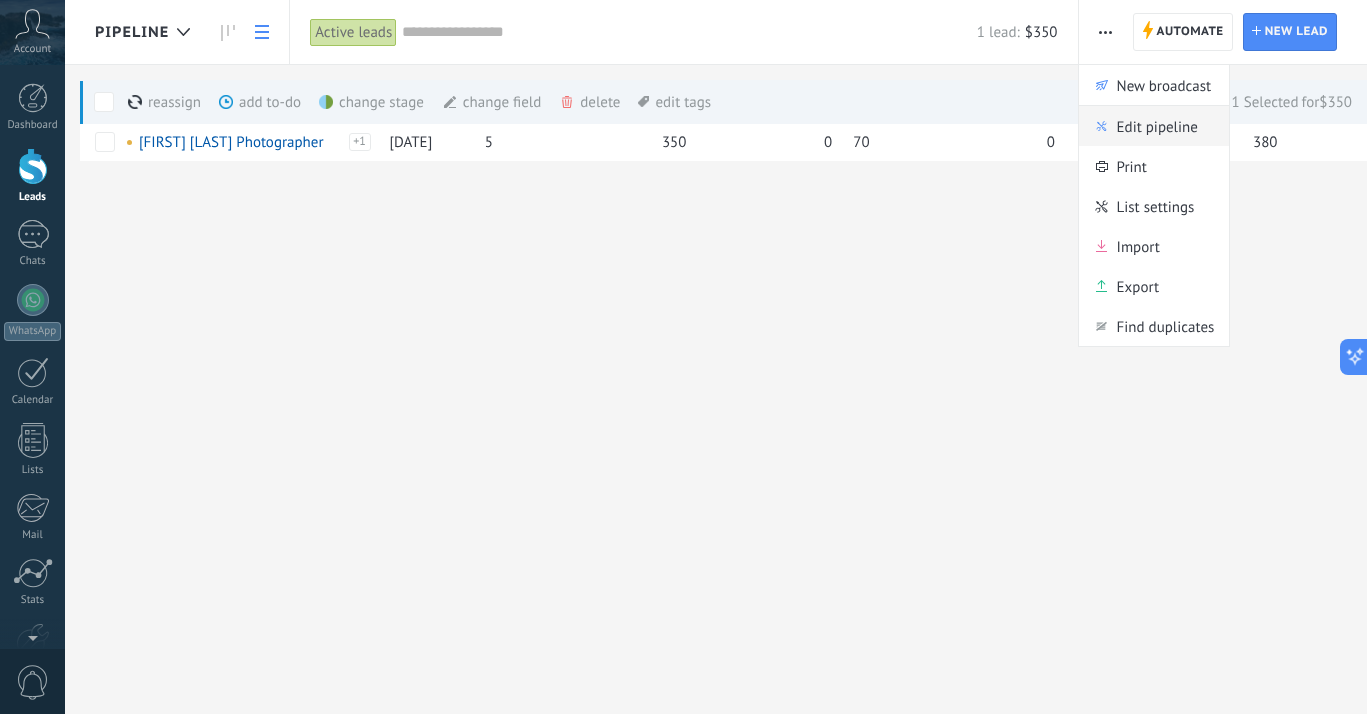 click on "Edit pipeline" at bounding box center (1157, 126) 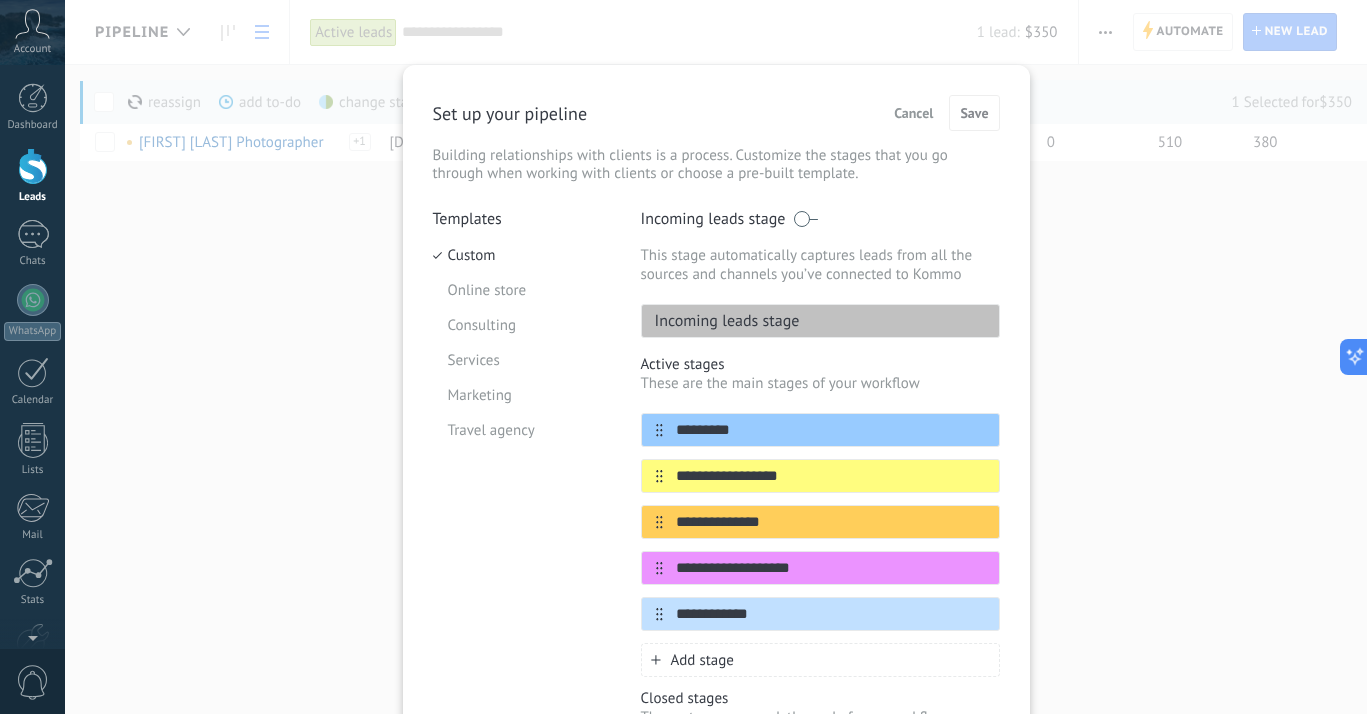 click on "Cancel" at bounding box center (913, 113) 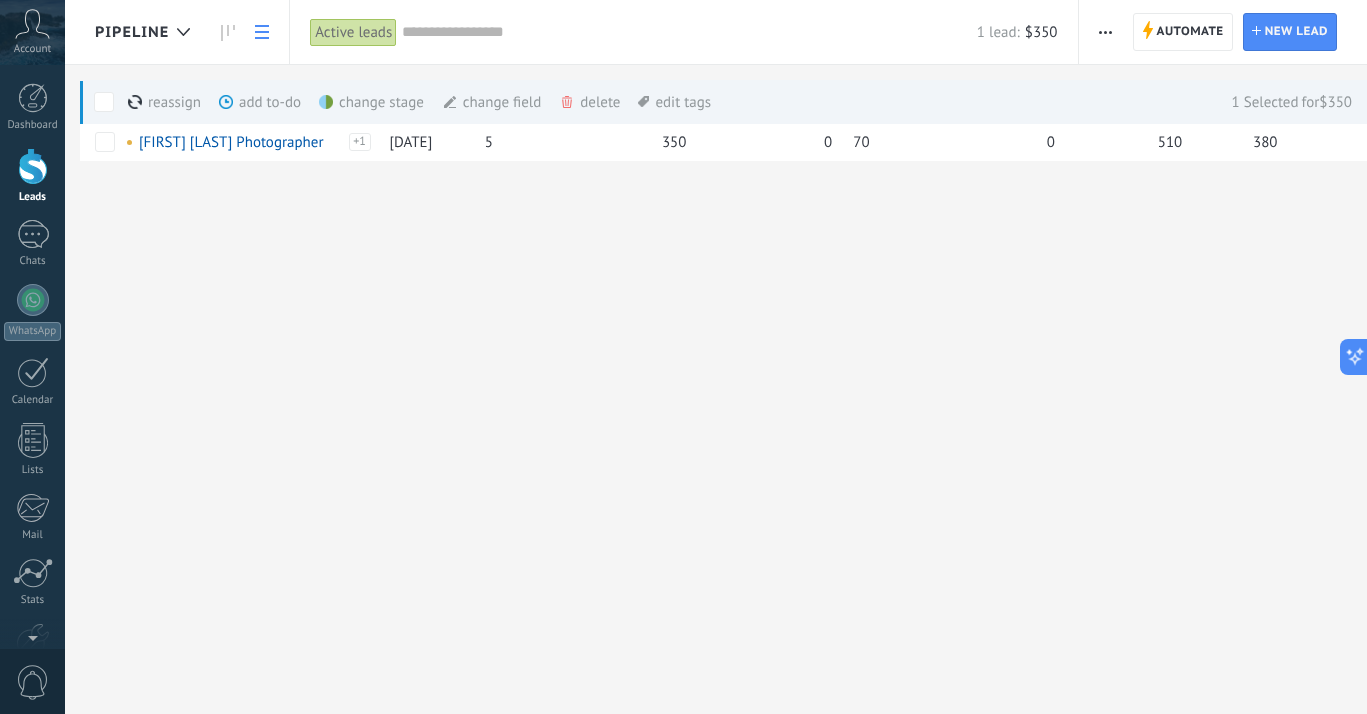 click on "Pipeline Automate New broadcast Edit pipeline Print List settings Import Export Find duplicates Automate Automate Lead New lead Active leads Apply 1 lead:  [CURRENCY] Active leads My leads Won leads Lost leads Leads without Tasks Leads with Overdue Tasks Deleted Save Lead properties Any time Any time Today Yesterday Last  ** [NUMBER]  days This week Last week This month Last month This quarter This year   Select none Incoming leads Contacted Request processed Service booked Specialist assigned Invoice sent Service rendered Canceled Active stages Select all Insufficient budget Product does not fit need Not satisfied with conditions Bought from competitor Undefined reason Reason for close-lost leads Select all Phone Email Form Chat All values Select all Due today Due tomorrow Due this week Due this month Due this quarter No Tasks Overdue All values - Cash Sales - CC Sales - CC Tips - Shift Hours Date Date Today Yesterday Last  ** [NUMBER]  days This week Last week This month Last month This quarter This year Photographer - - - -" at bounding box center (716, 113) 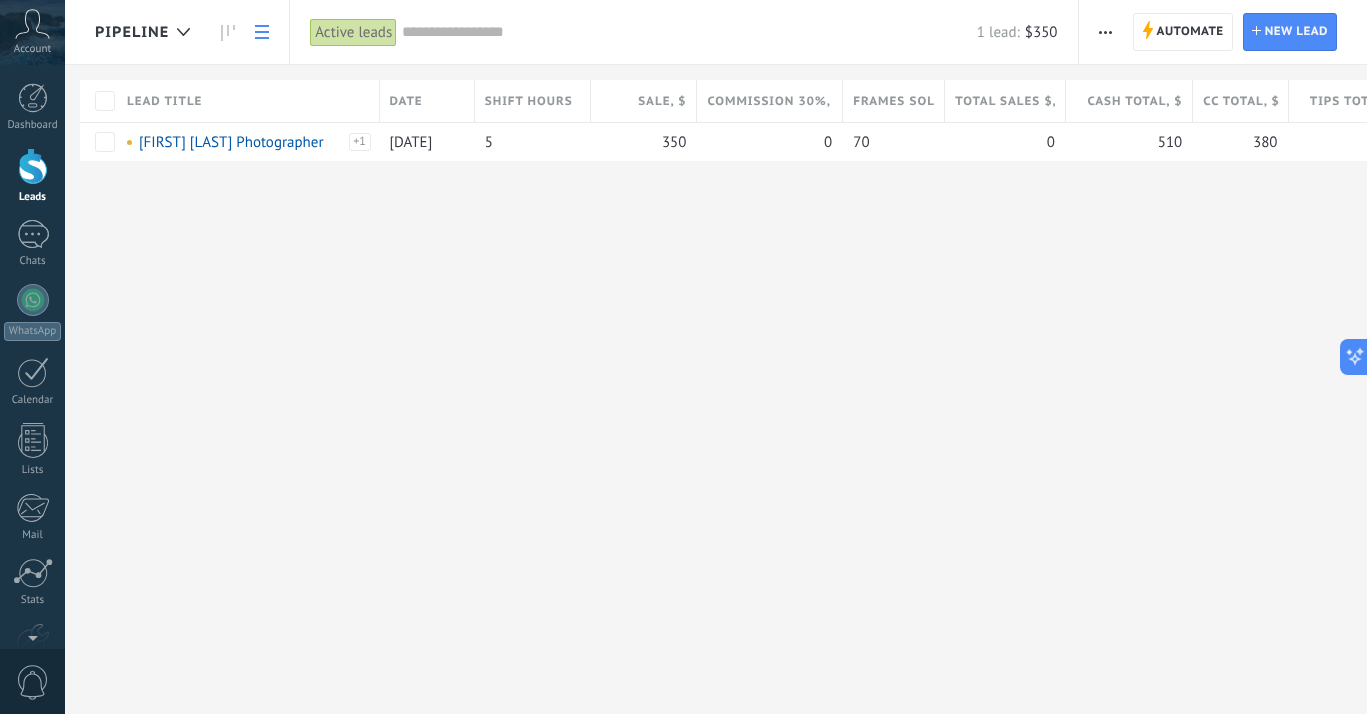 click on "Commission [PERCENT] , [CURRENCY]" at bounding box center [769, 101] 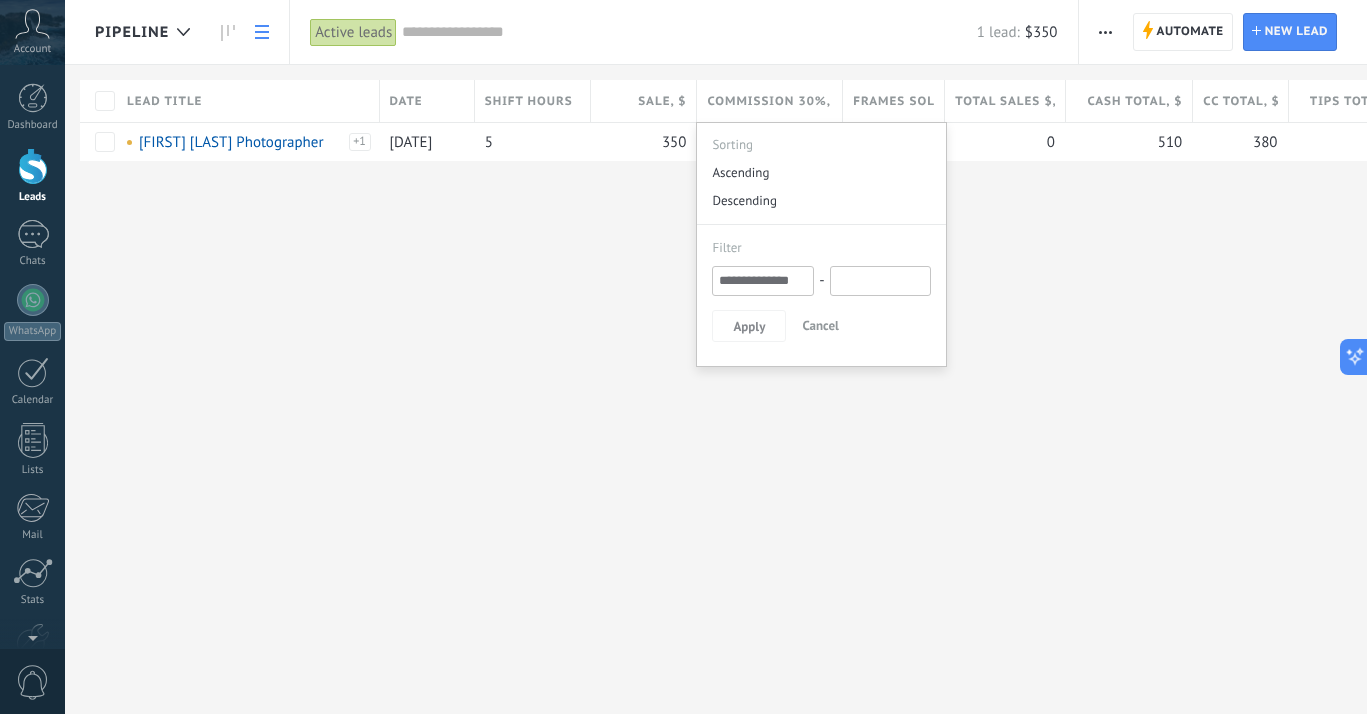 click on "Pipeline Automate New broadcast Edit pipeline Print List settings Import Export Find duplicates Automate Automate Lead New lead Active leads Apply 1 lead:  [CURRENCY] Active leads My leads Won leads Lost leads Leads without Tasks Leads with Overdue Tasks Deleted Save Lead properties Any time Any time Today Yesterday Last  ** [NUMBER]  days This week Last week This month Last month This quarter This year   Select none Incoming leads Contacted Request processed Service booked Specialist assigned Invoice sent Service rendered Canceled Active stages Select all Insufficient budget Product does not fit need Not satisfied with conditions Bought from competitor Undefined reason Reason for close-lost leads Select all Phone Email Form Chat All values Select all Due today Due tomorrow Due this week Due this month Due this quarter No Tasks Overdue All values - Cash Sales - CC Sales - CC Tips - Shift Hours Date Date Today Yesterday Last  ** [NUMBER]  days This week Last week This month Last month This quarter This year Photographer - - - -" at bounding box center (716, 357) 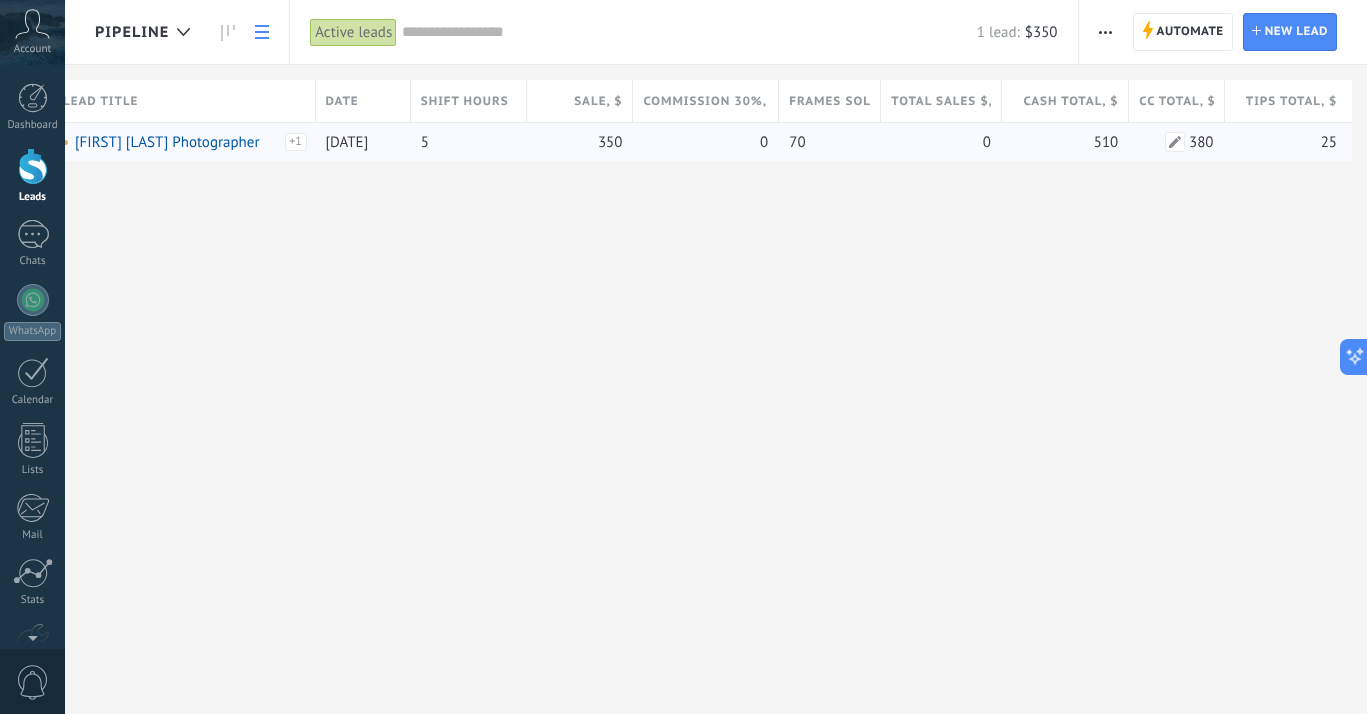 scroll, scrollTop: 0, scrollLeft: 0, axis: both 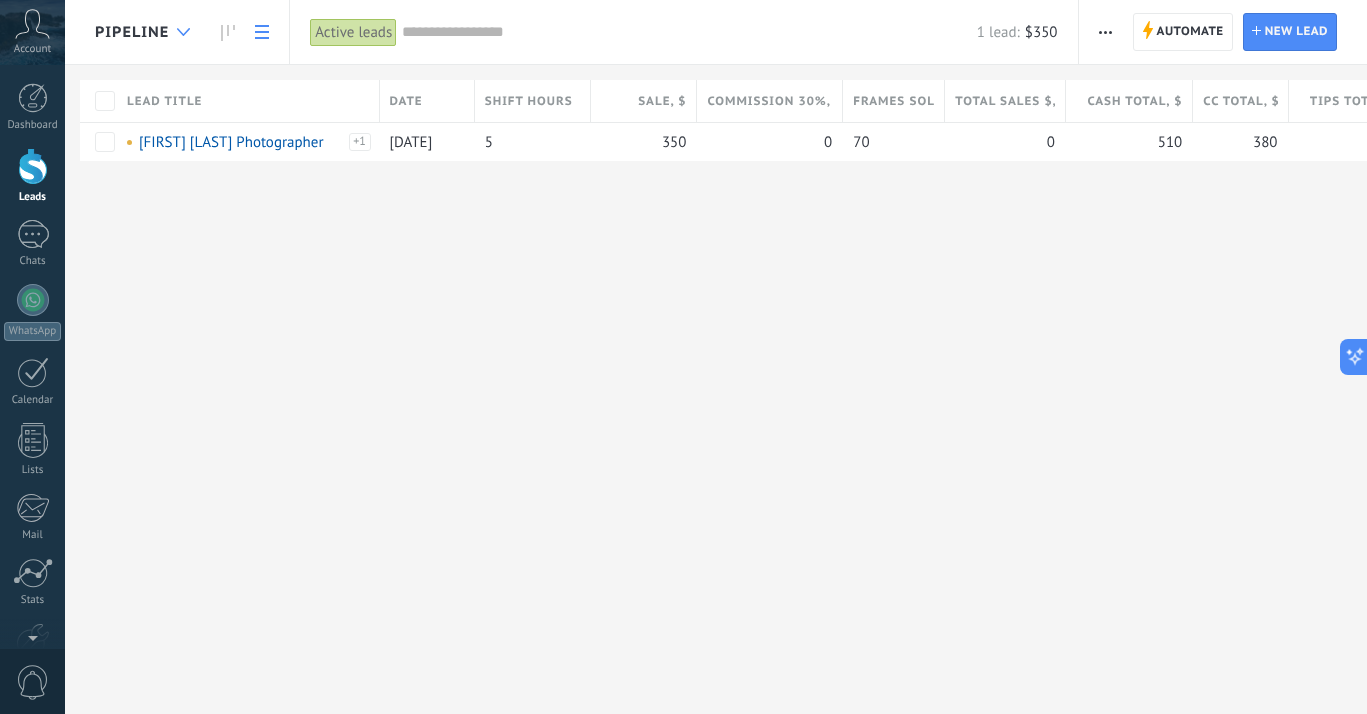 click at bounding box center (183, 32) 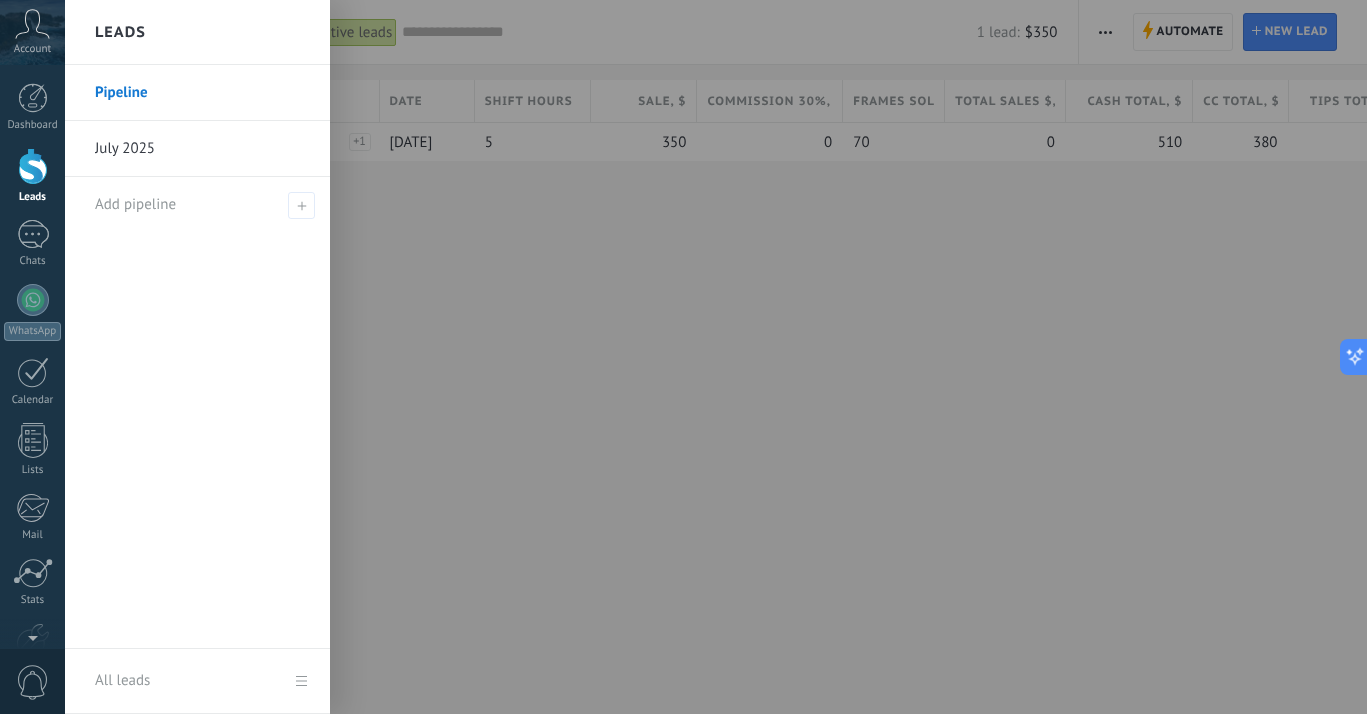 click on "July 2025" at bounding box center (202, 149) 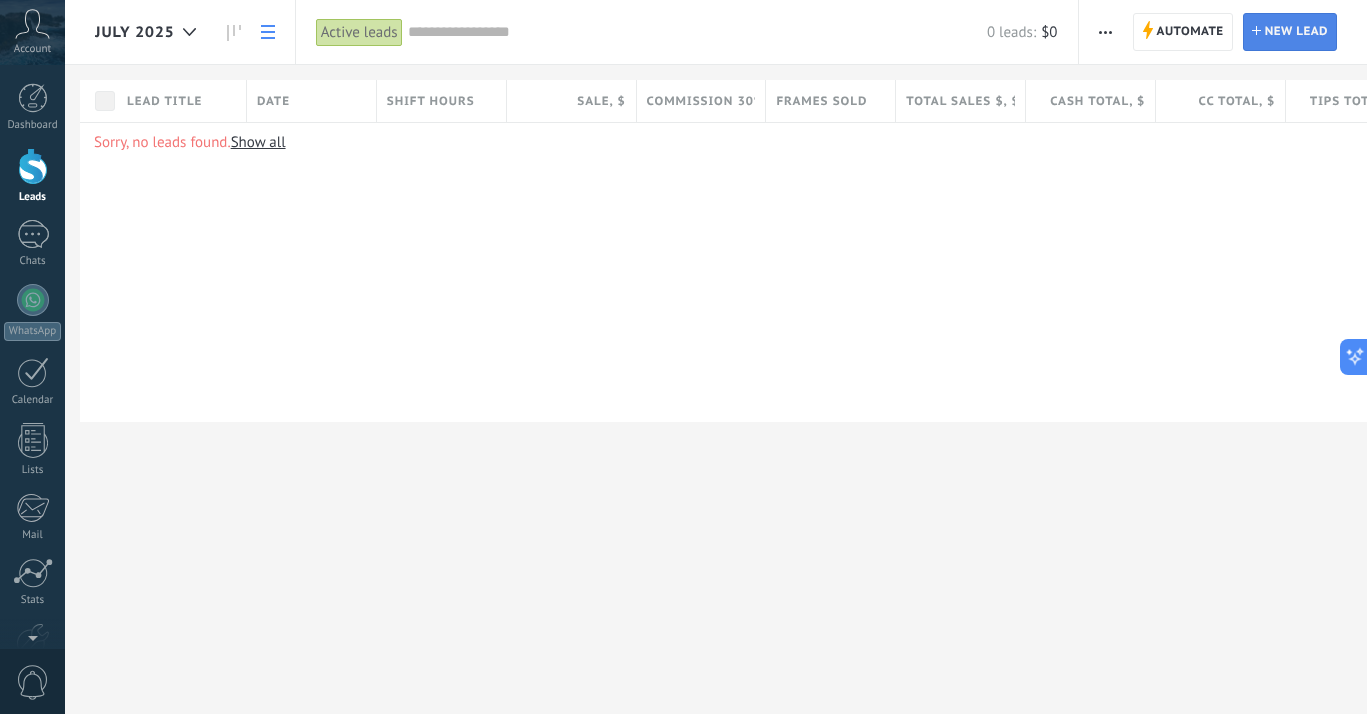 click on "New lead" at bounding box center (1296, 32) 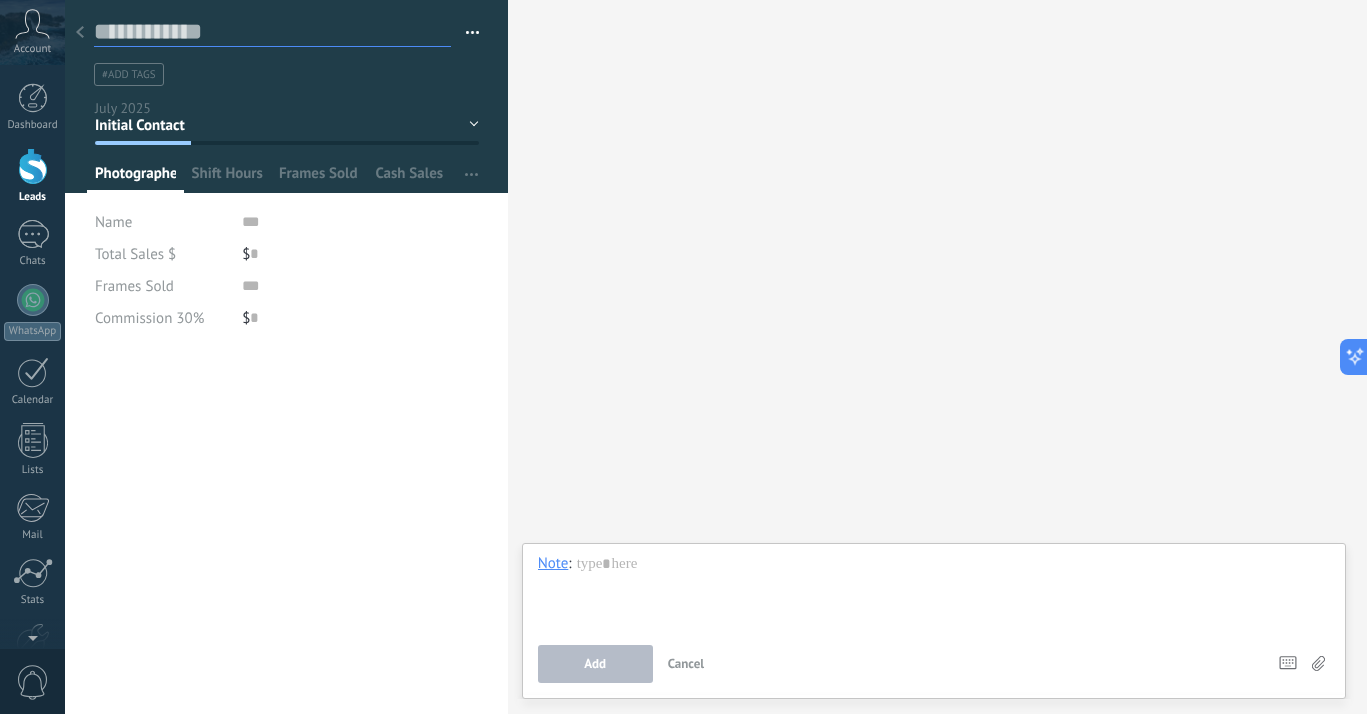 click at bounding box center (272, 32) 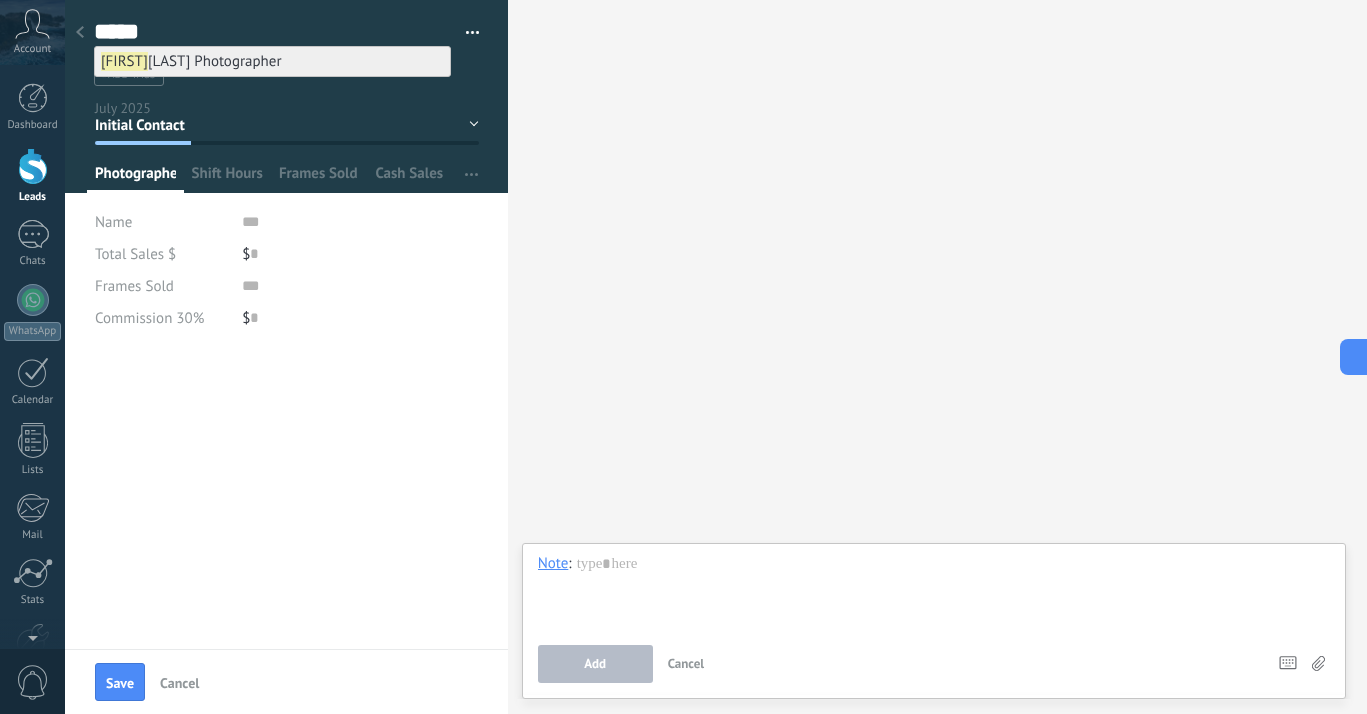 click on "[FIRST] [LAST] Photographer" at bounding box center (272, 61) 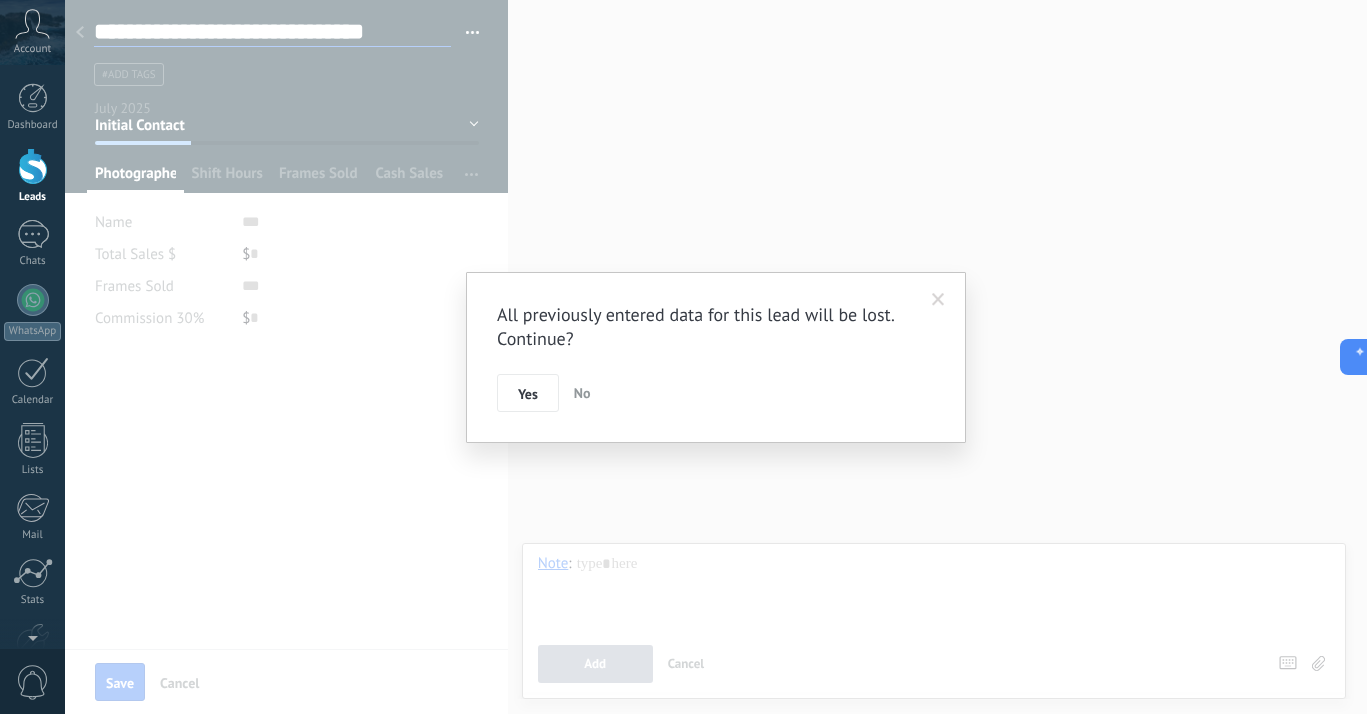 scroll, scrollTop: 0, scrollLeft: 0, axis: both 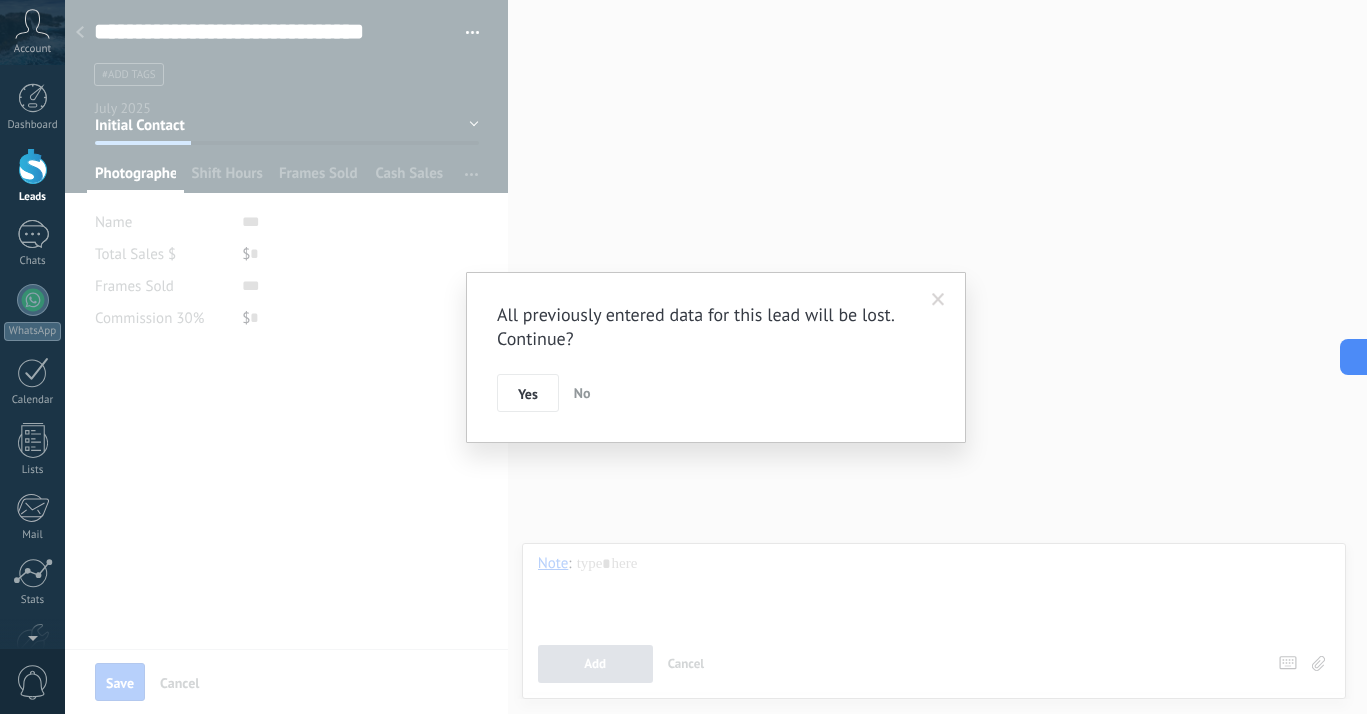 click on "No" at bounding box center (582, 393) 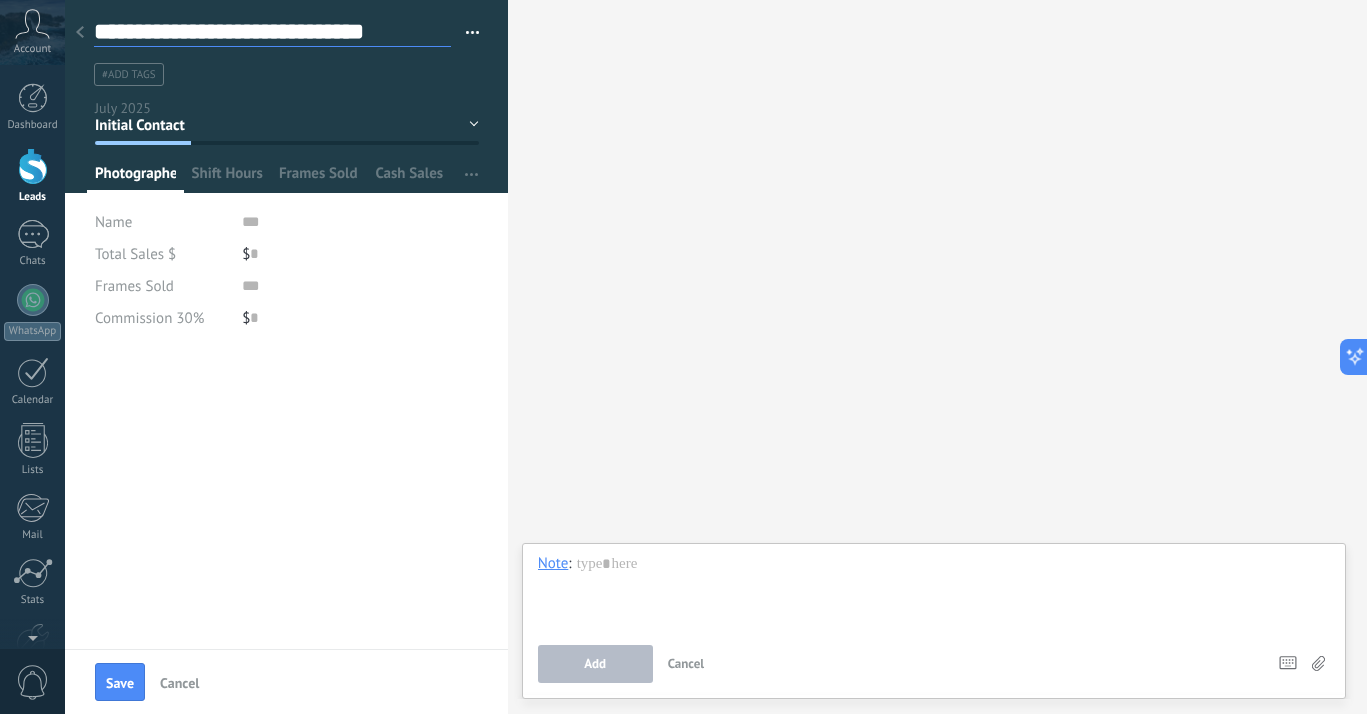 click on "**********" at bounding box center [272, 32] 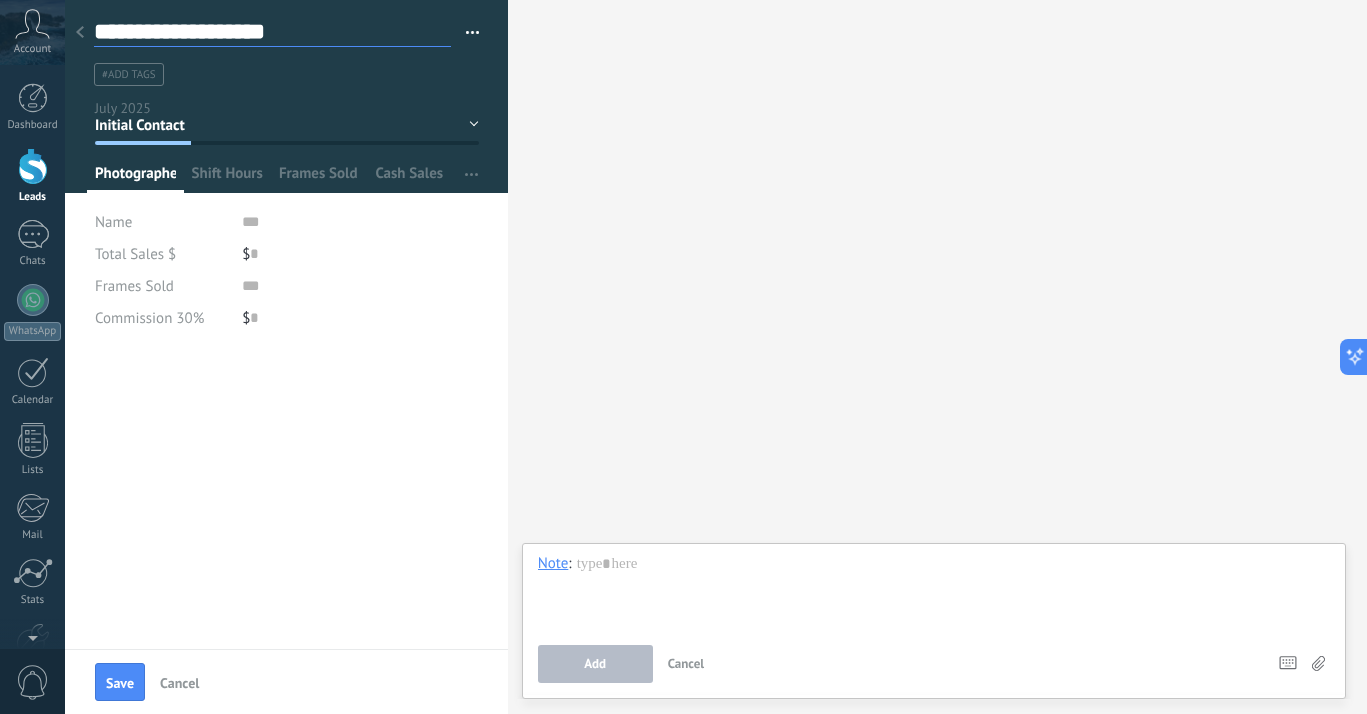 type on "**********" 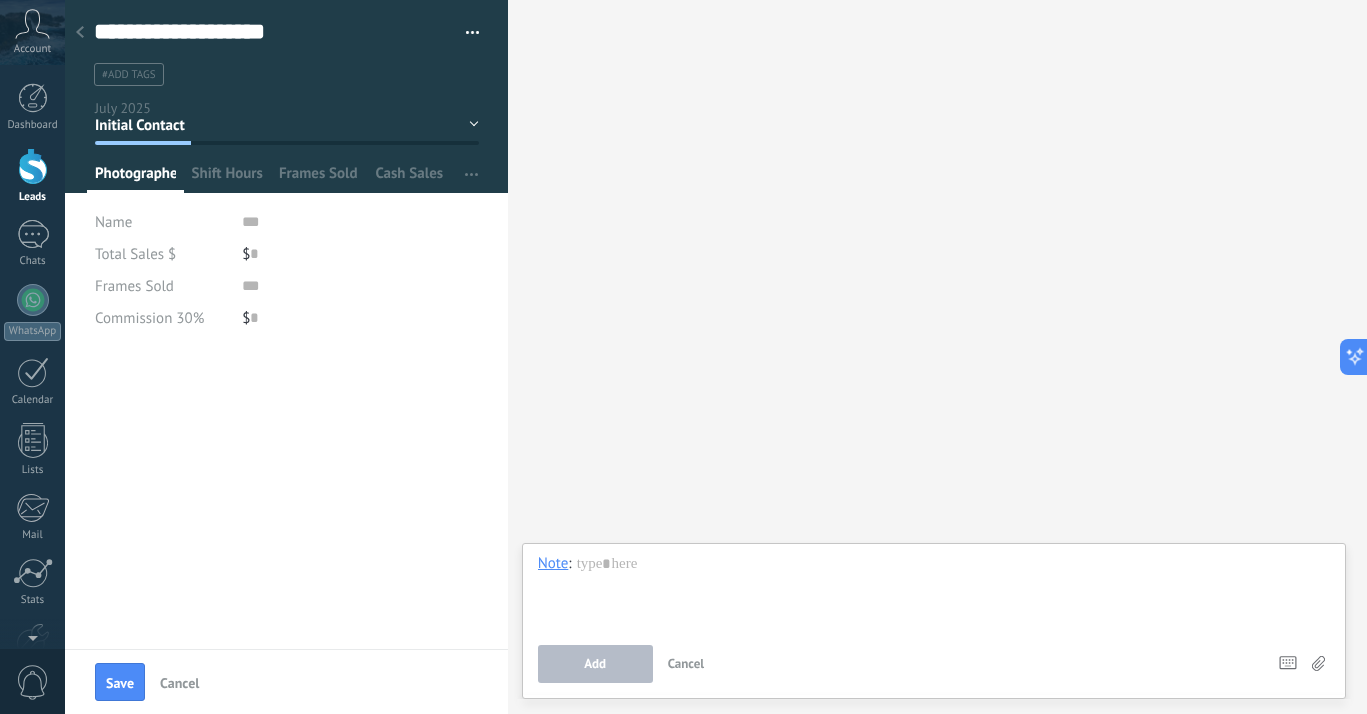 click on "Search Load more Participants:  0 Add member Bots:  0" at bounding box center (937, 357) 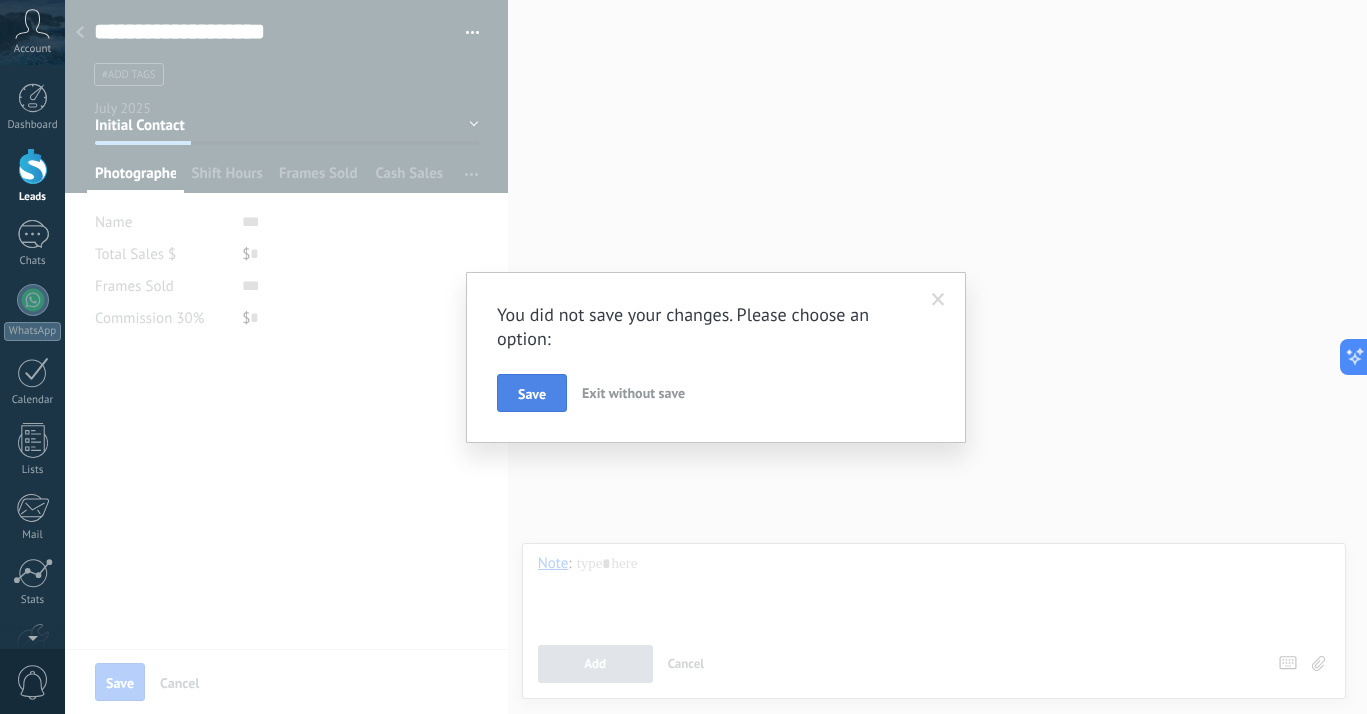 click on "Save" at bounding box center [532, 393] 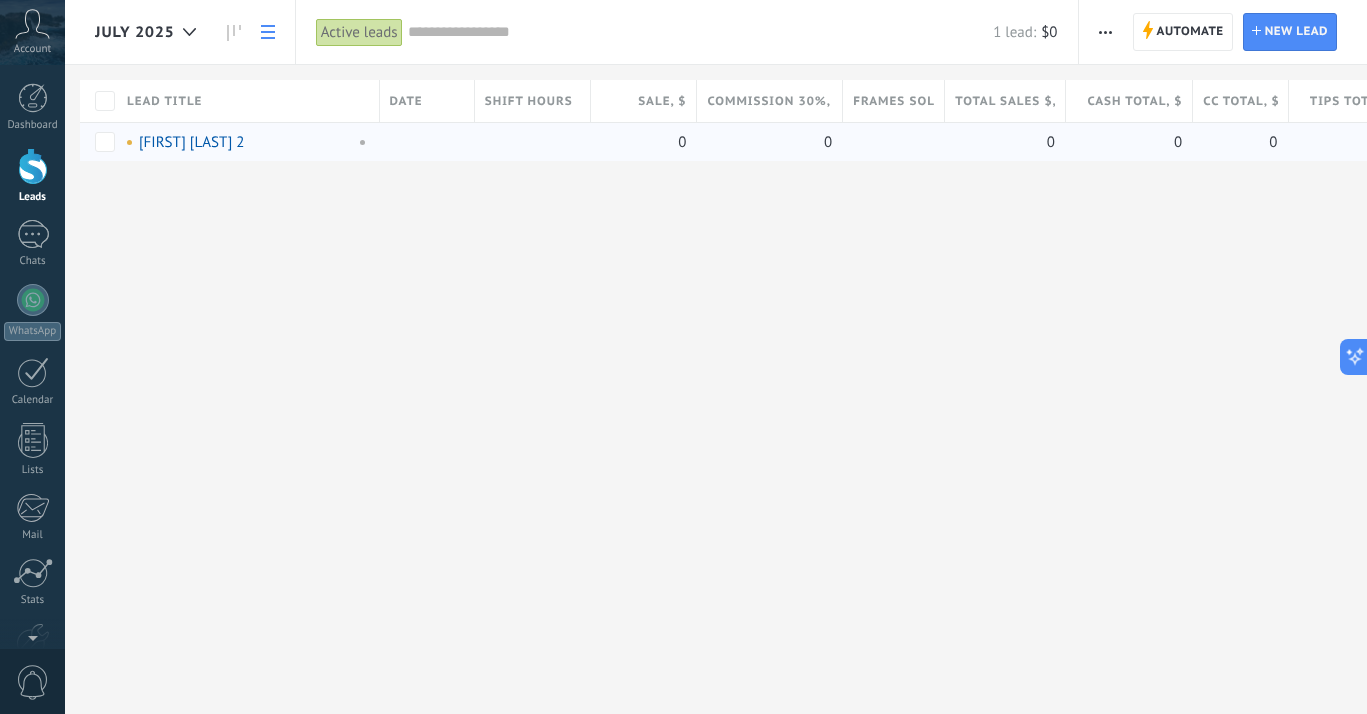 click at bounding box center [422, 142] 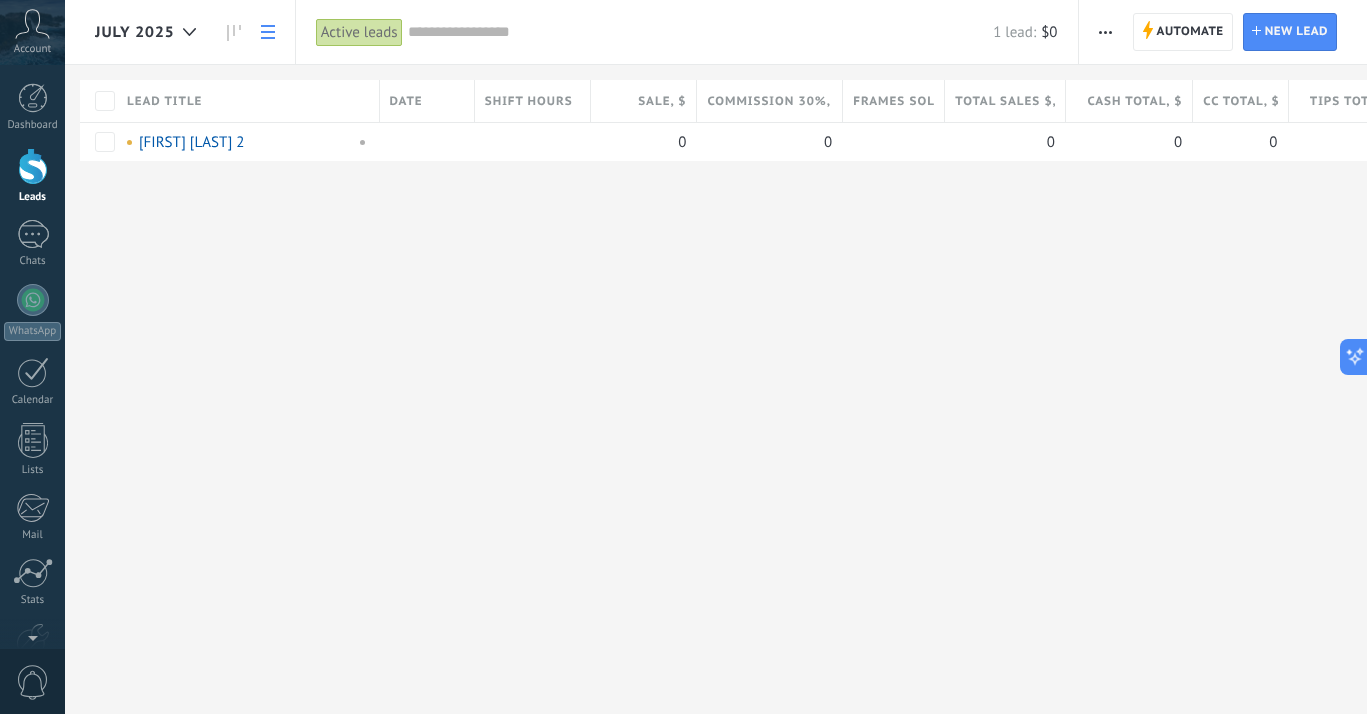 click on "Locations (Last): Title" at bounding box center [716, 357] 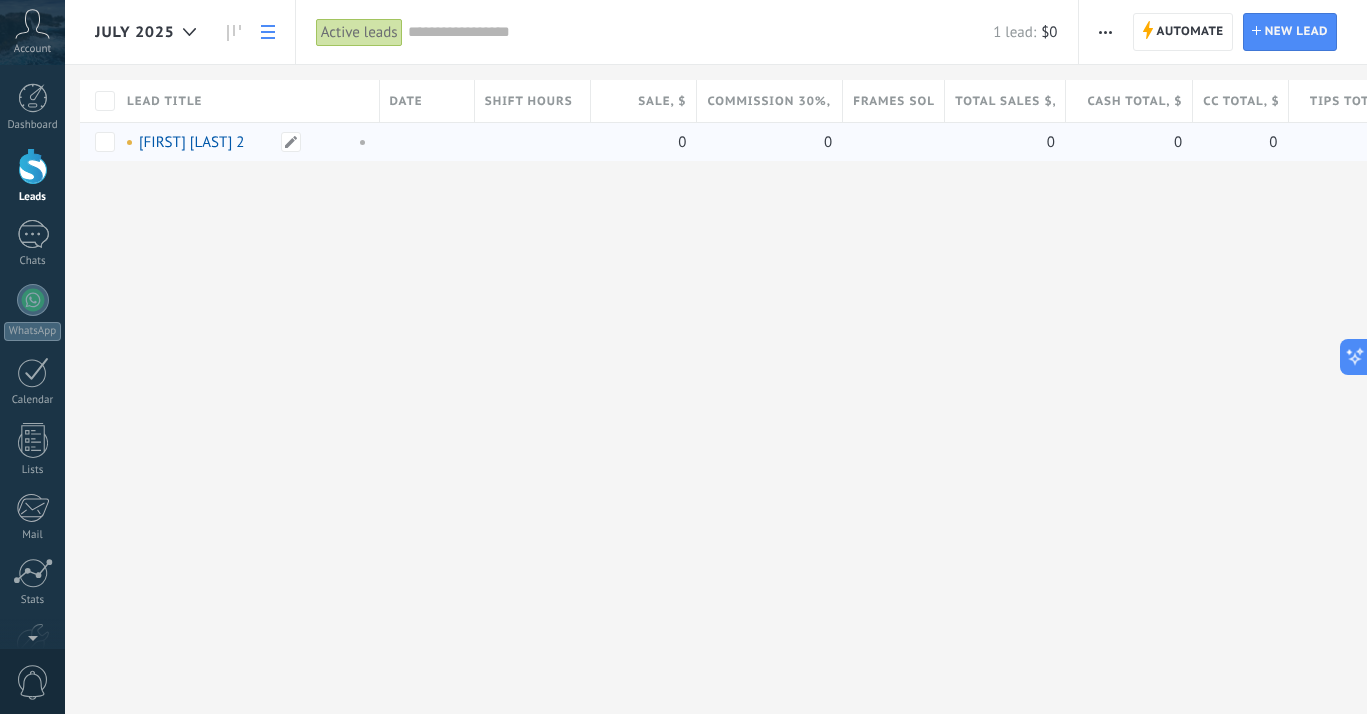 click on "[FIRST] [LAST] 2" at bounding box center (191, 142) 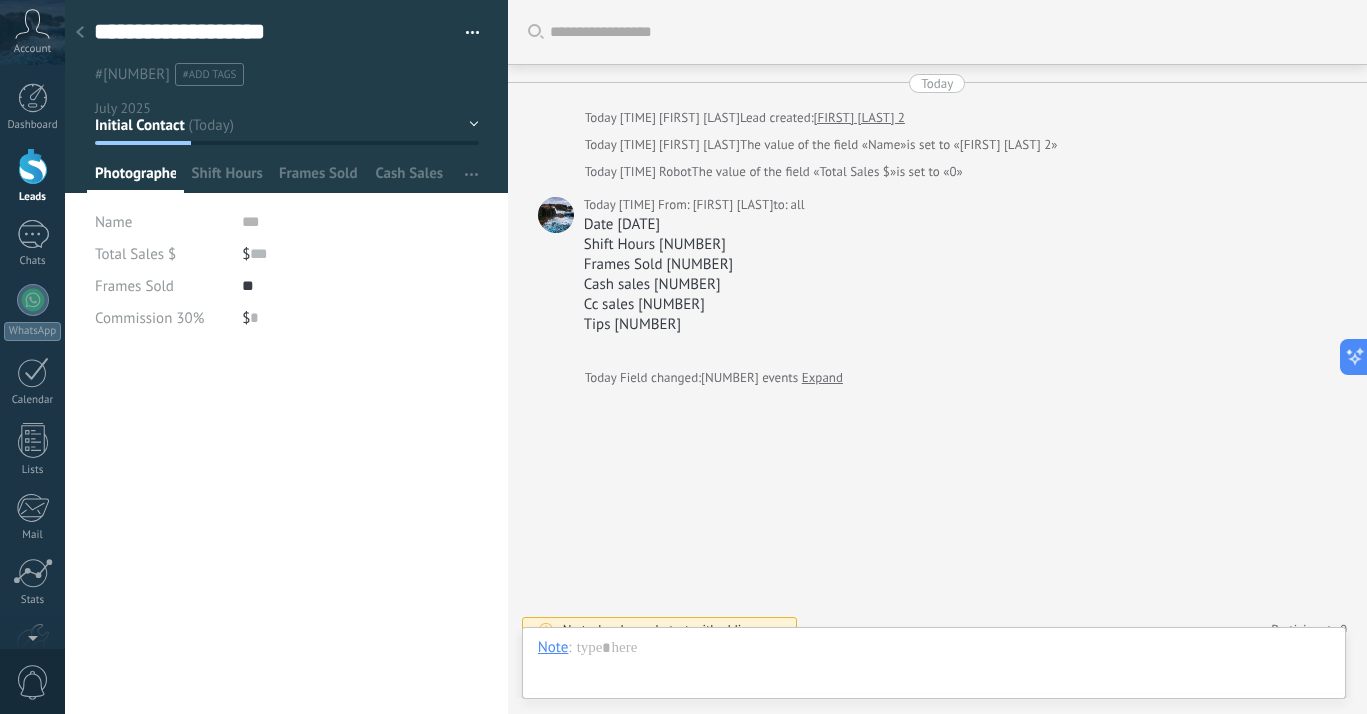 scroll, scrollTop: 30, scrollLeft: 0, axis: vertical 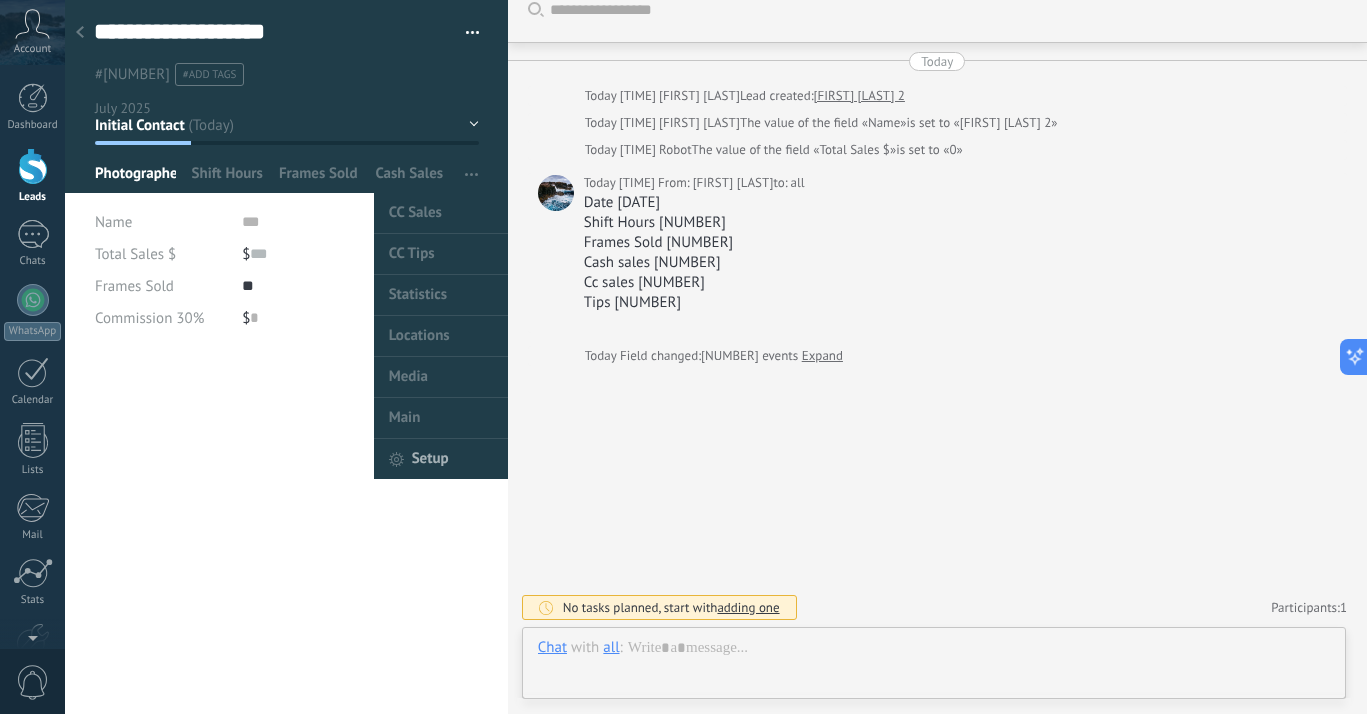 click on "Setup" at bounding box center (430, 459) 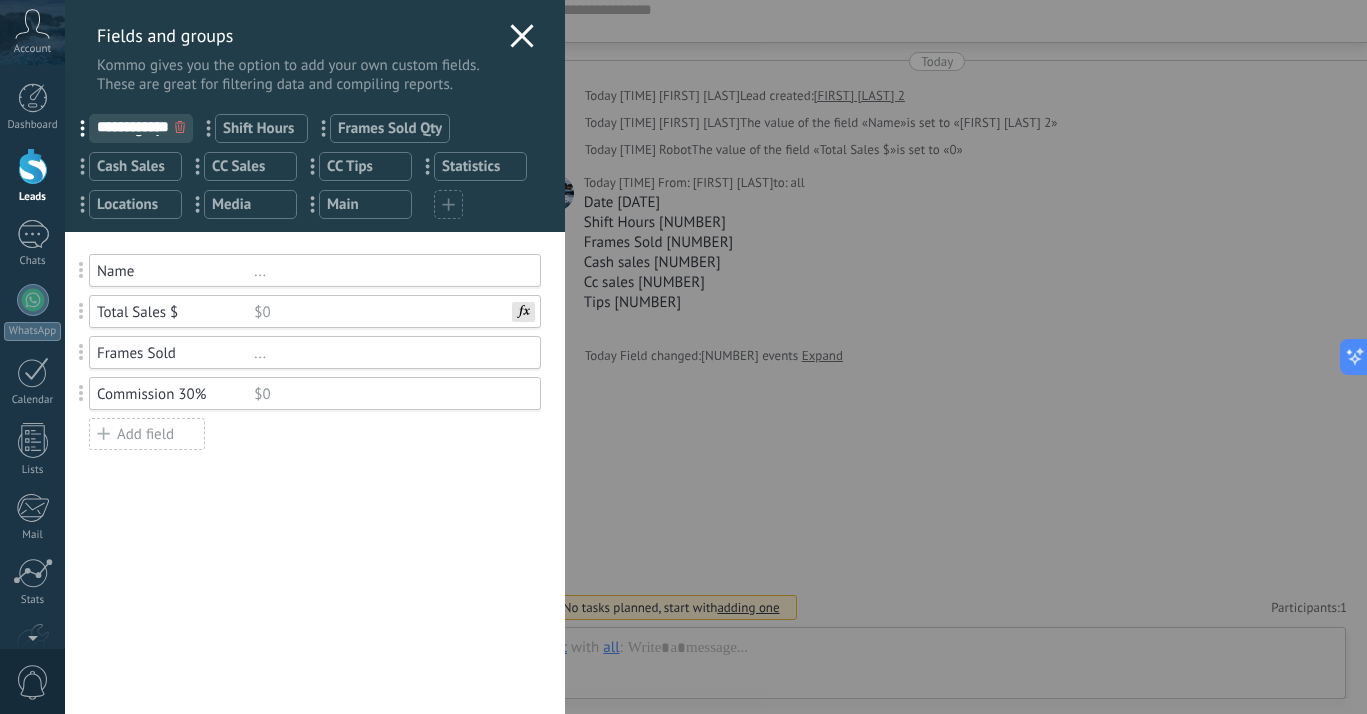 click on "Main" at bounding box center (365, 204) 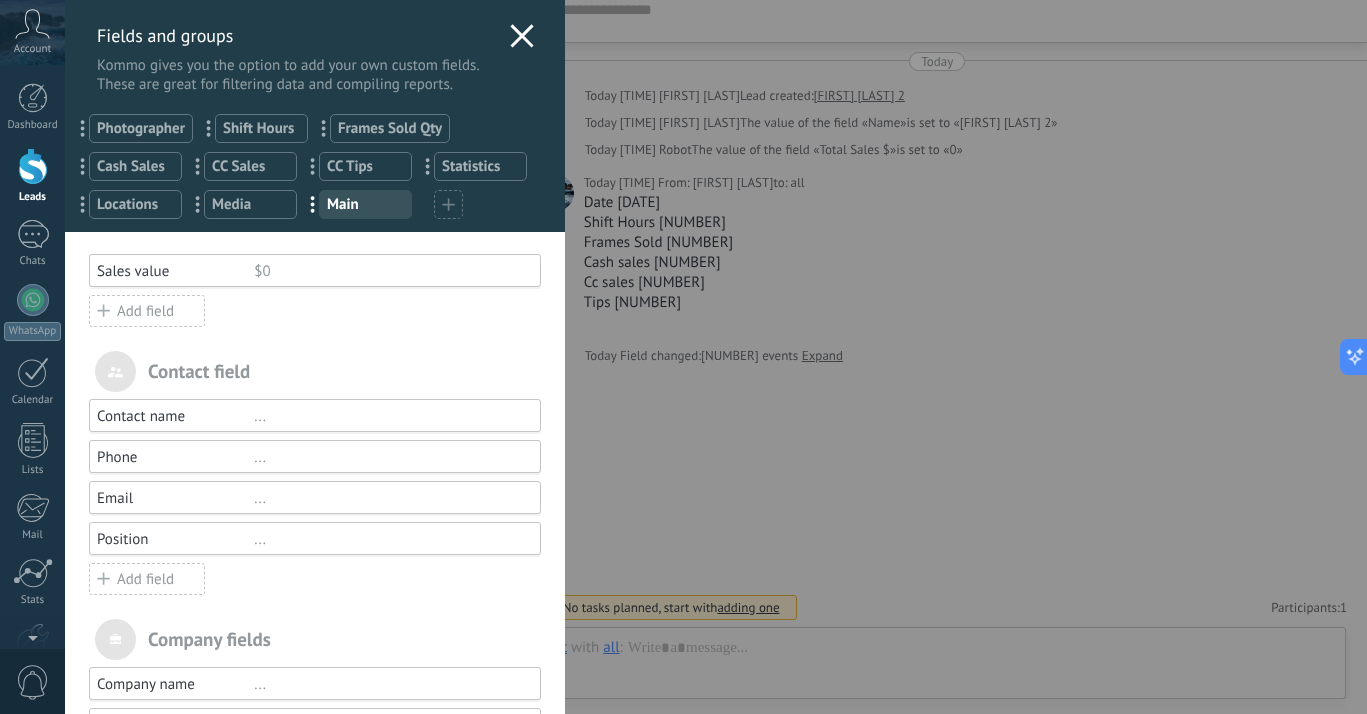 click on "Media" at bounding box center [250, 204] 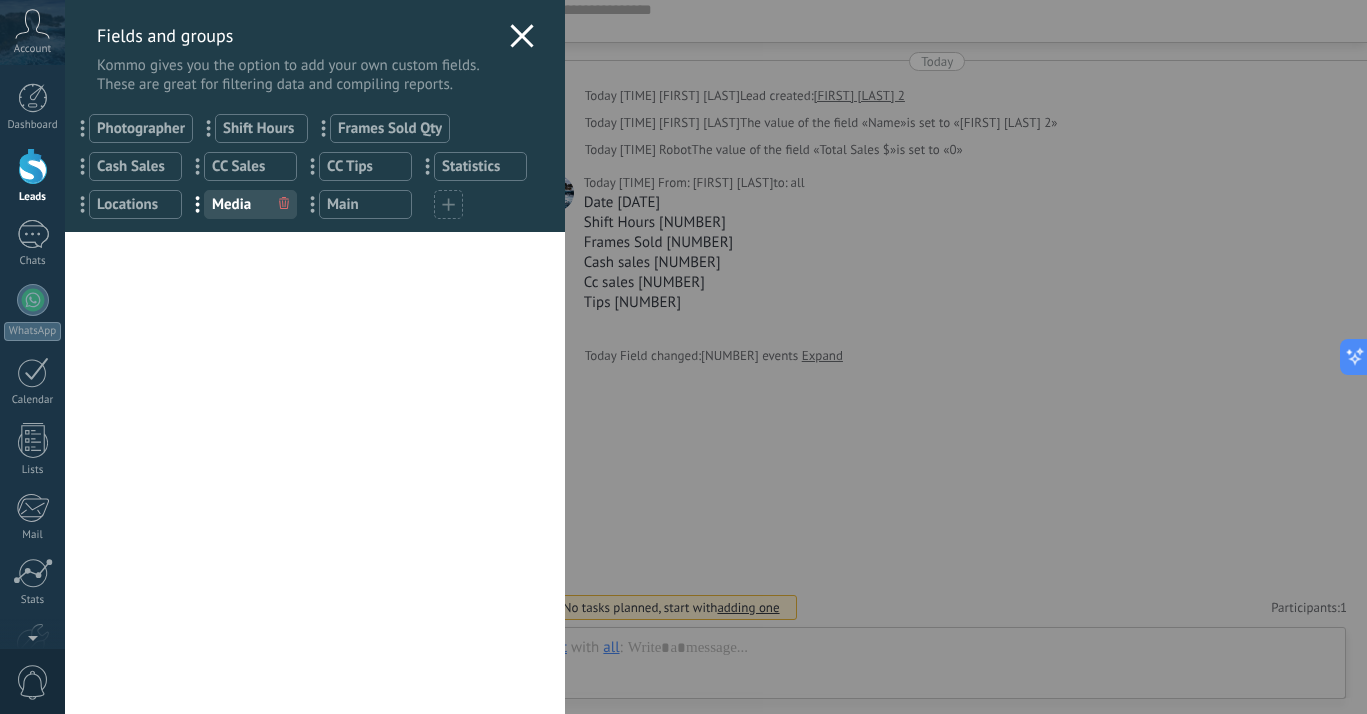 click on "Locations" at bounding box center (135, 204) 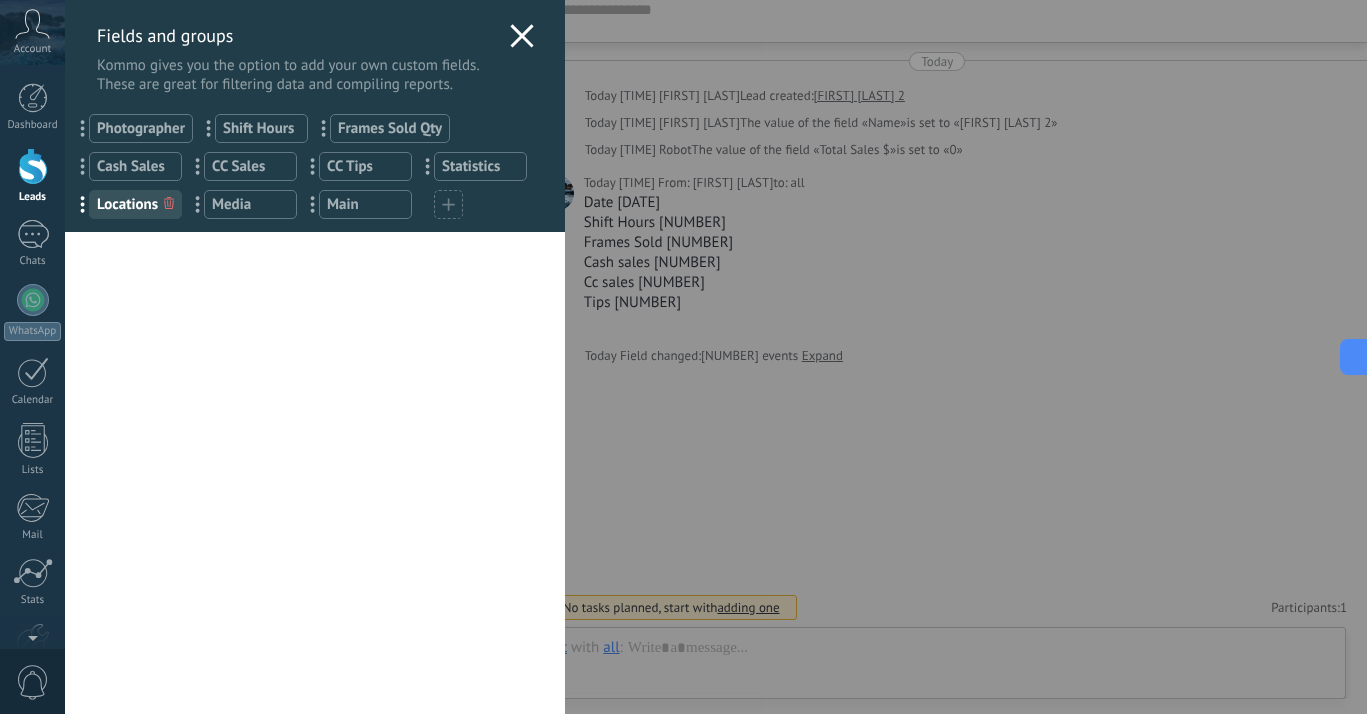 click on "Photographer" at bounding box center (141, 128) 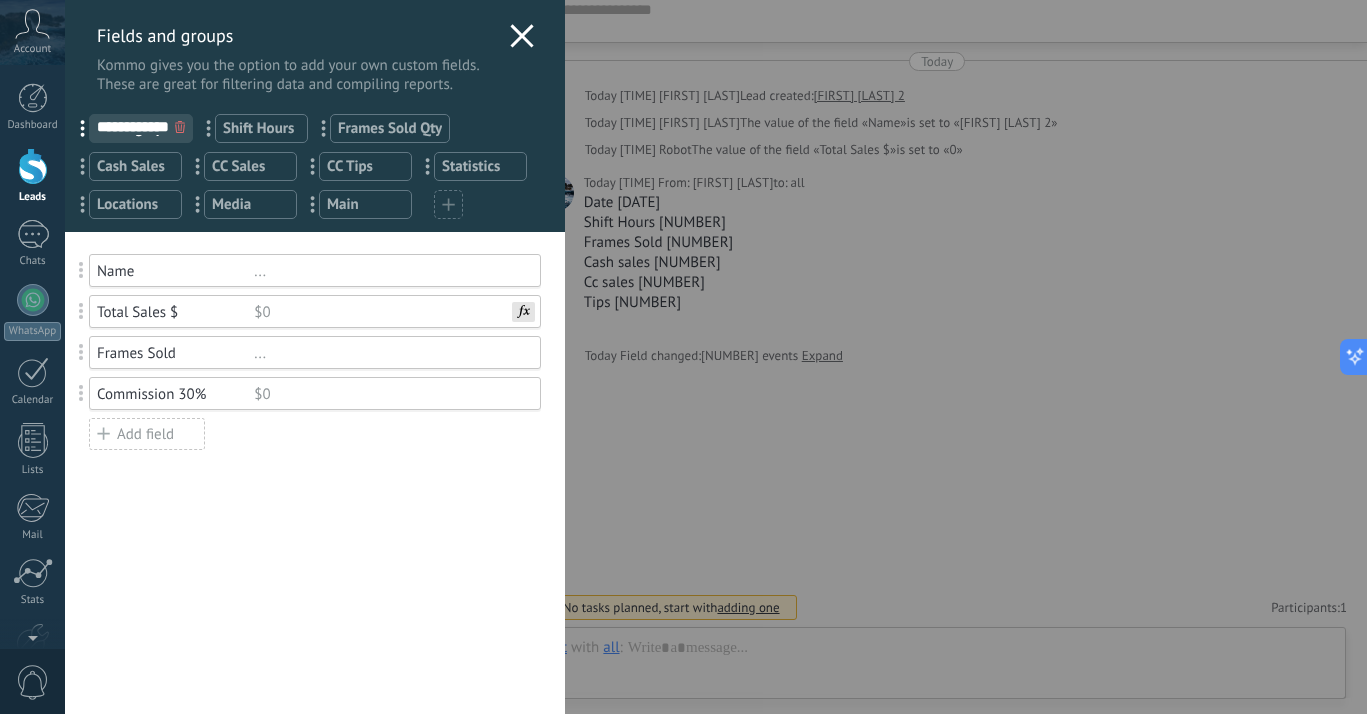 click on "Commission 30%" at bounding box center [175, 394] 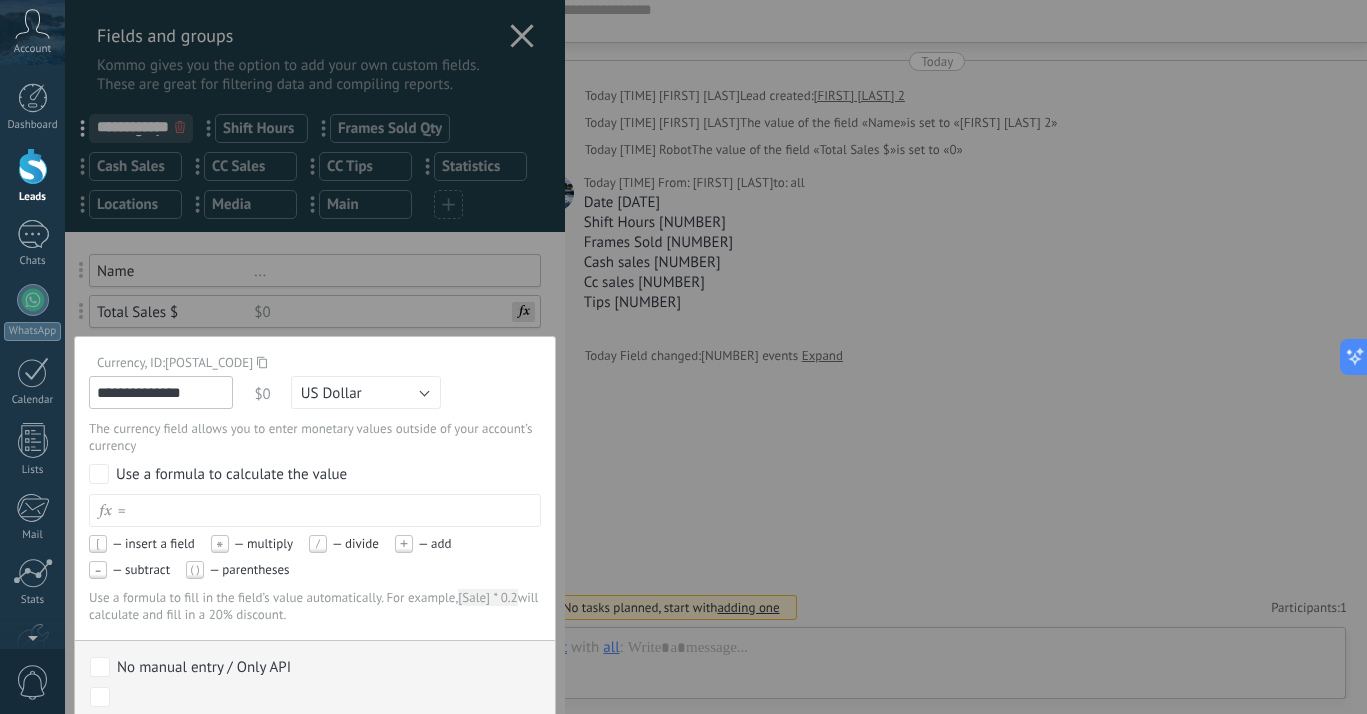click at bounding box center [333, 510] 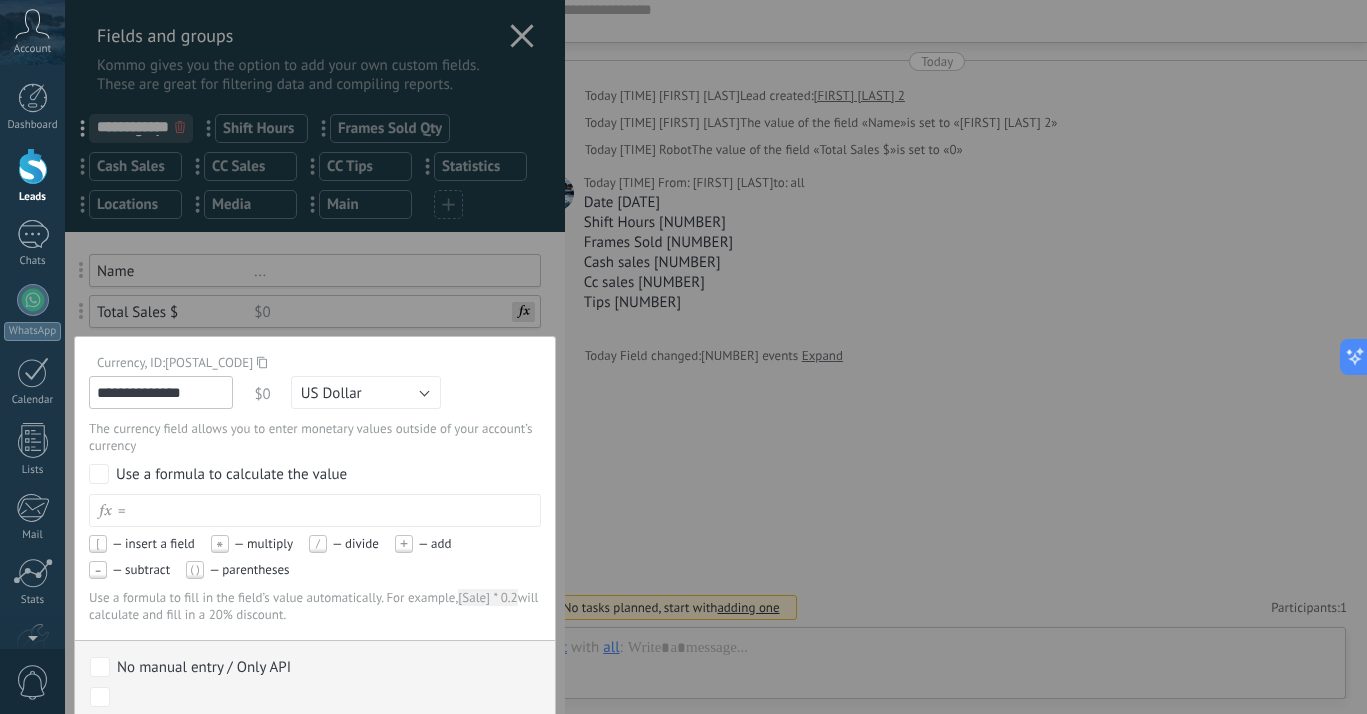 type 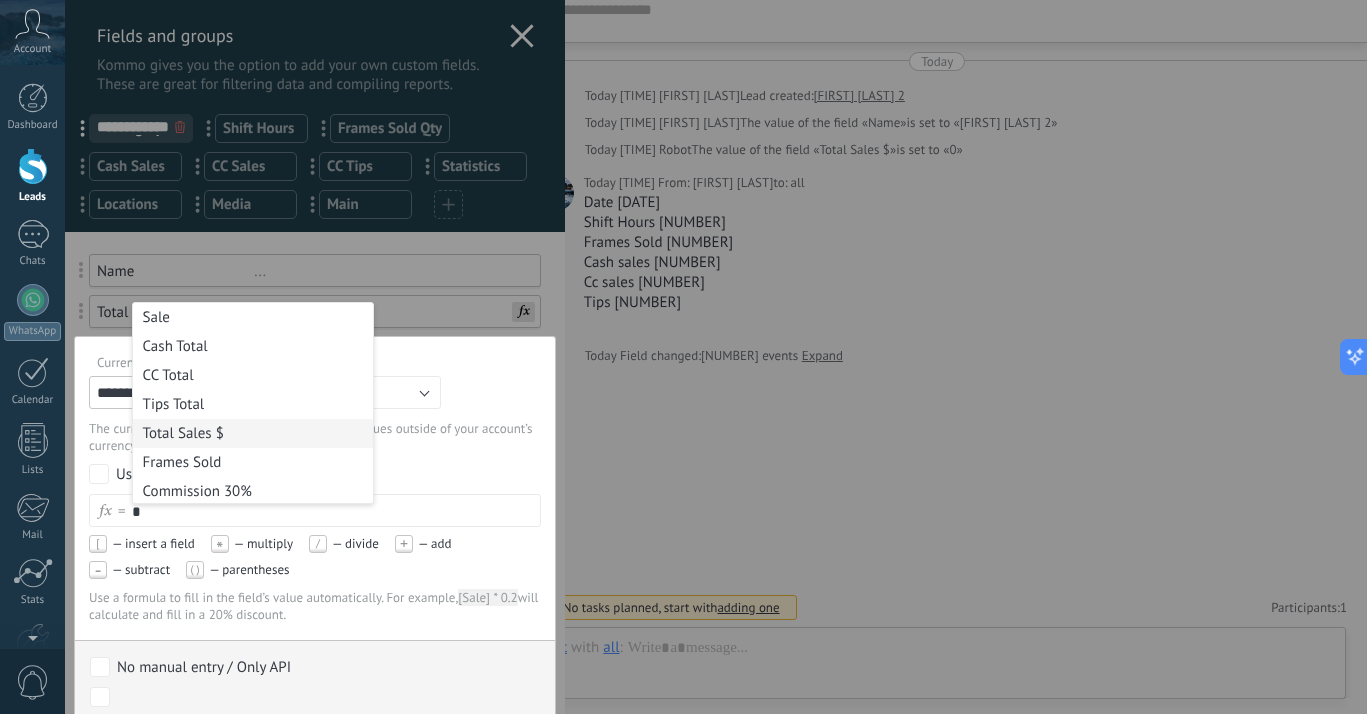 click on "Total Sales $" at bounding box center [253, 433] 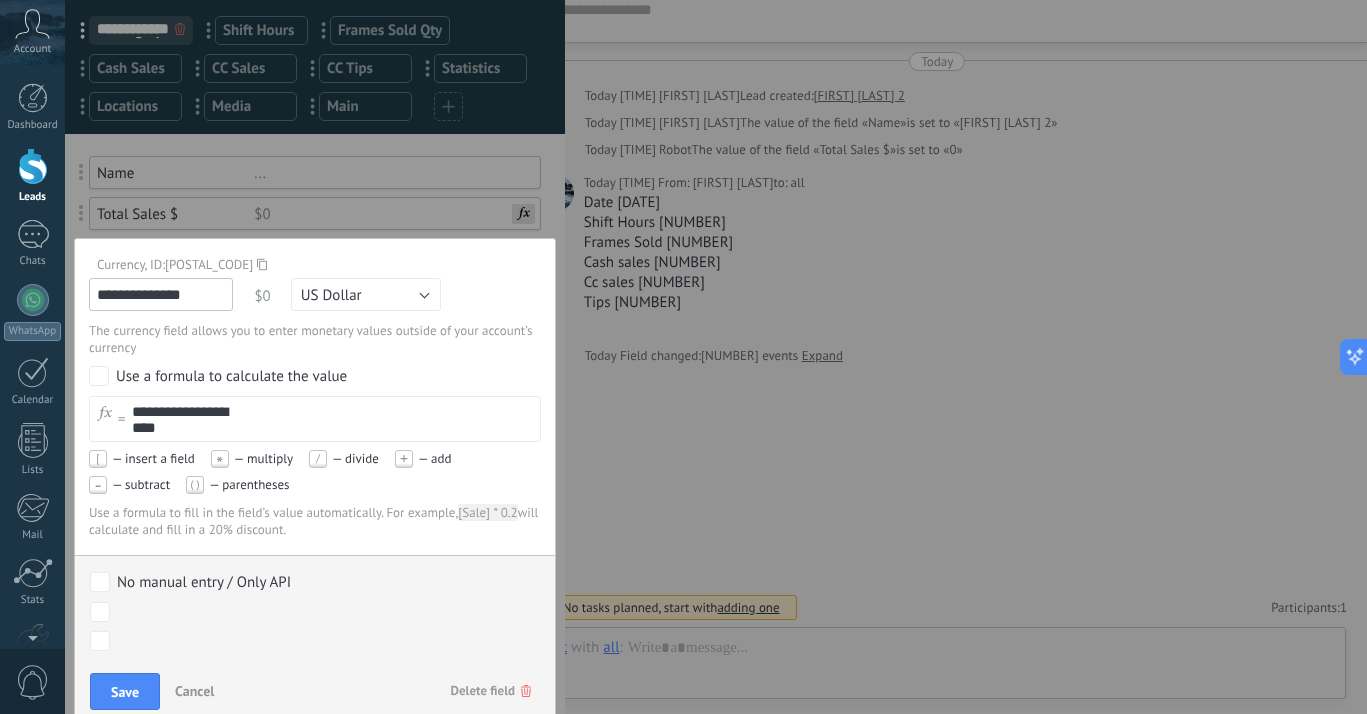 scroll, scrollTop: 99, scrollLeft: 0, axis: vertical 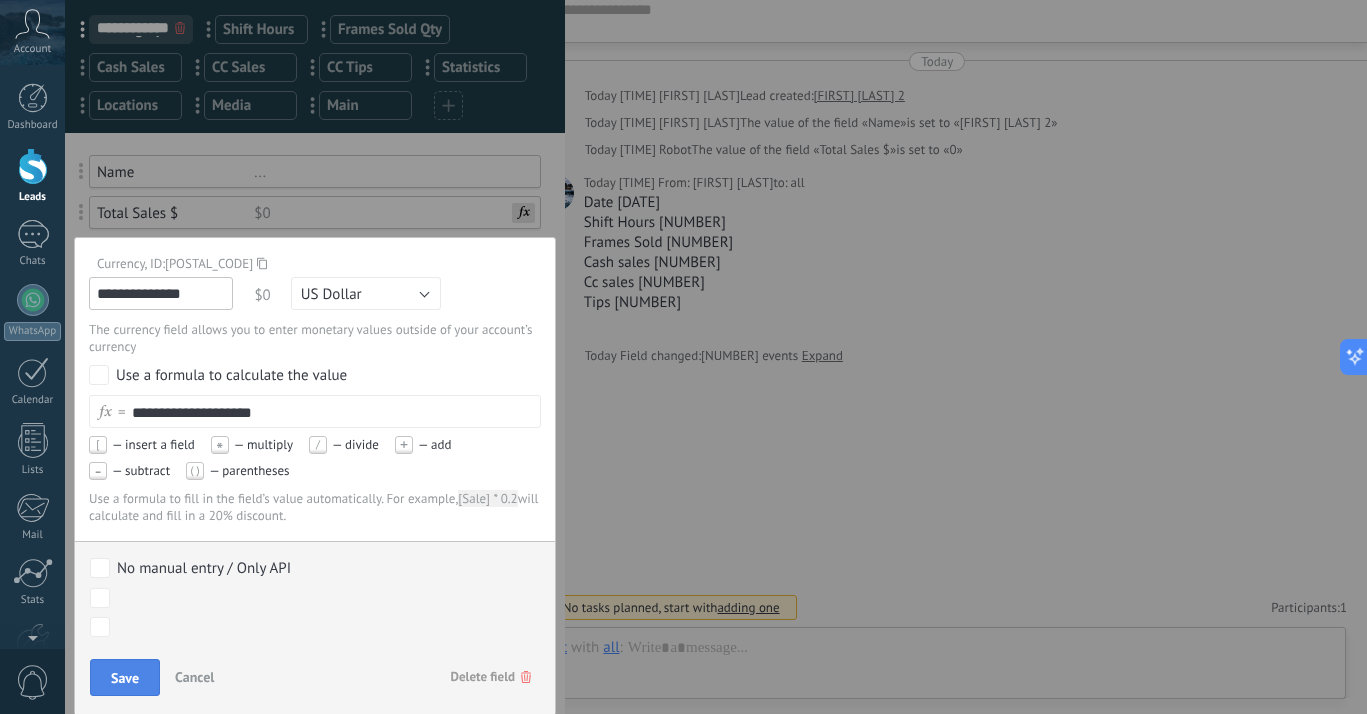 click on "Save" at bounding box center (125, 678) 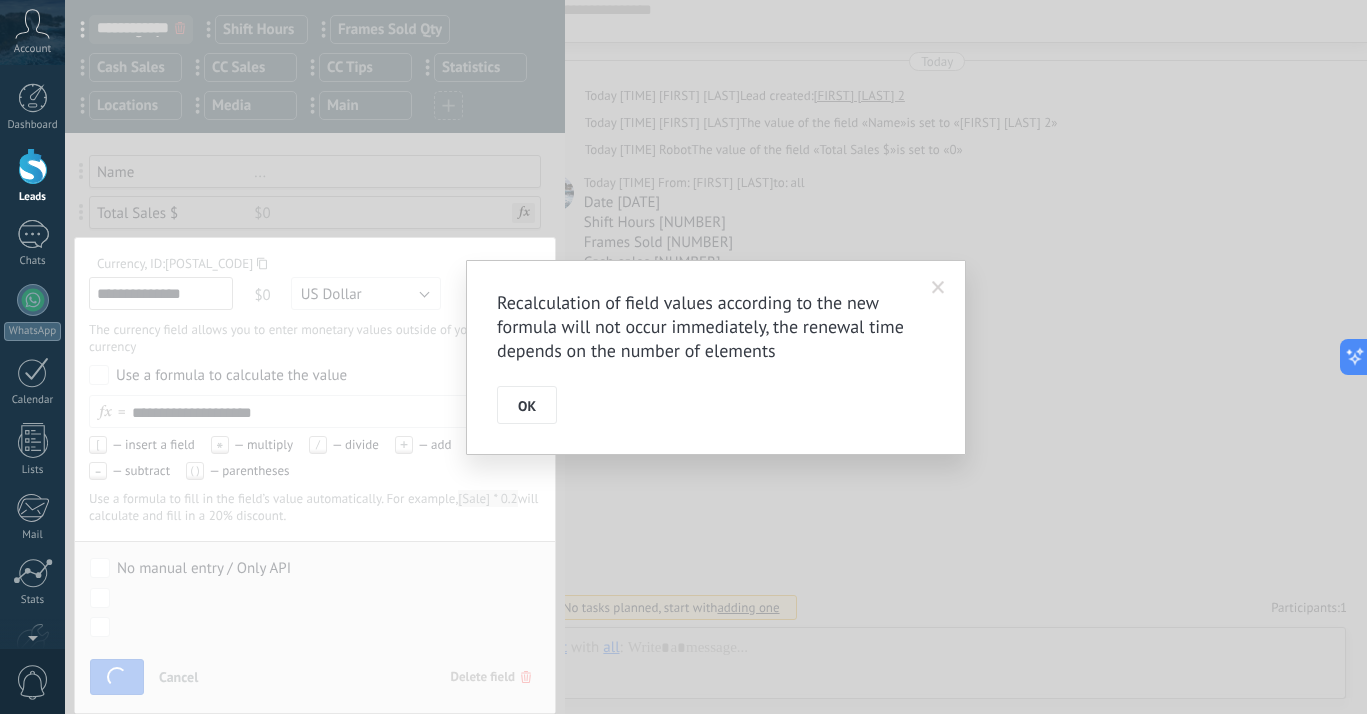 scroll, scrollTop: 98, scrollLeft: 0, axis: vertical 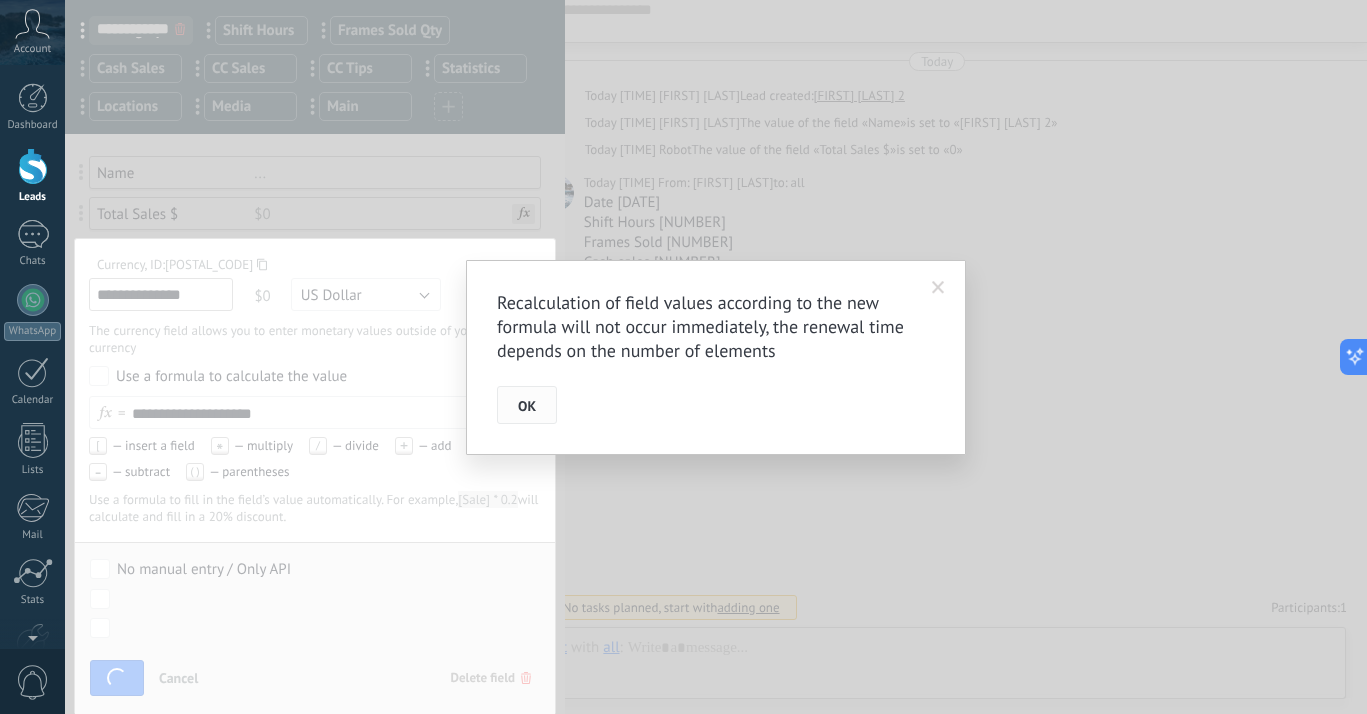 click on "OK" at bounding box center (527, 406) 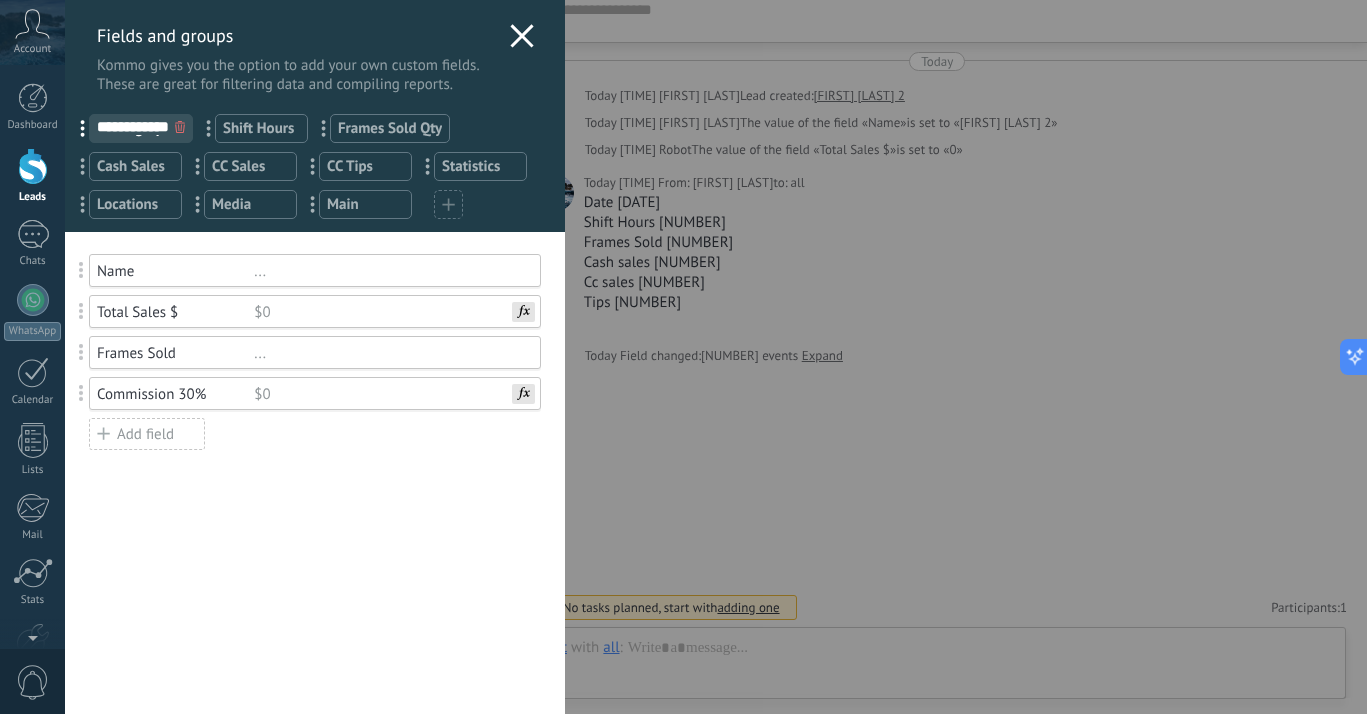 scroll, scrollTop: 0, scrollLeft: 0, axis: both 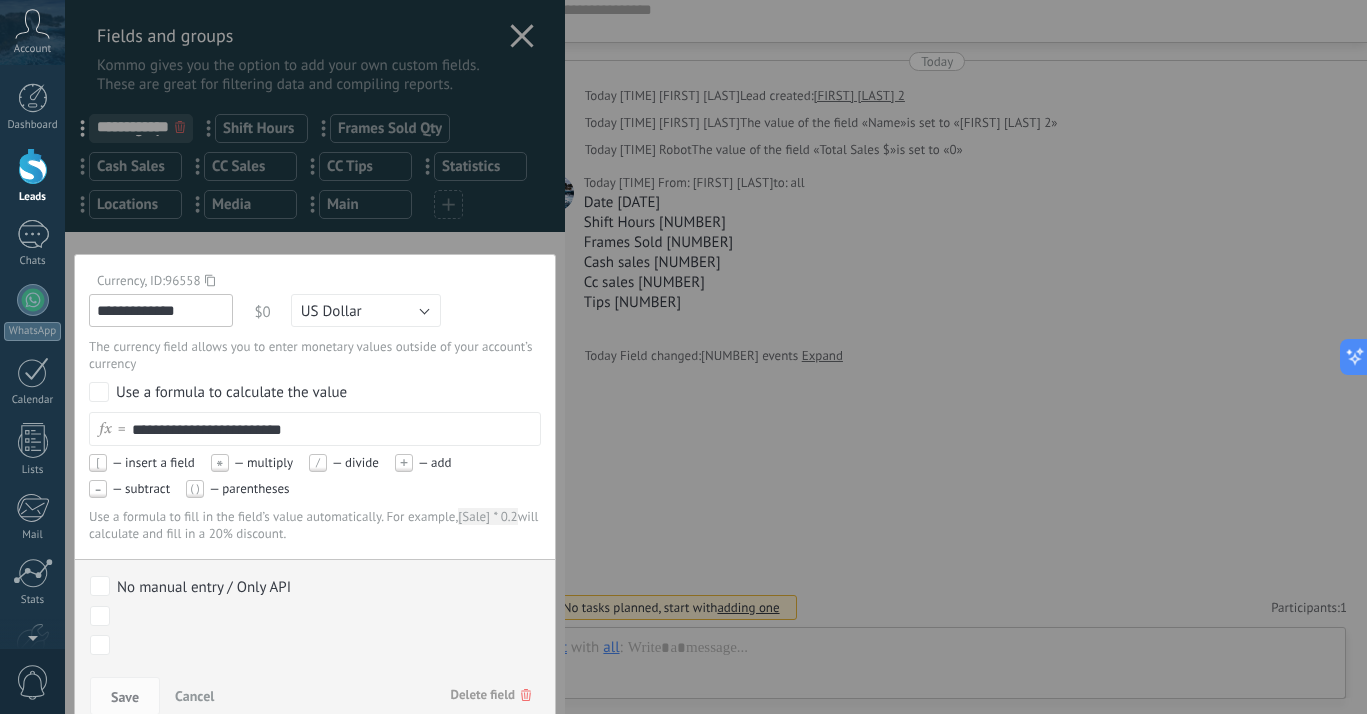click on "**********" at bounding box center (209, 432) 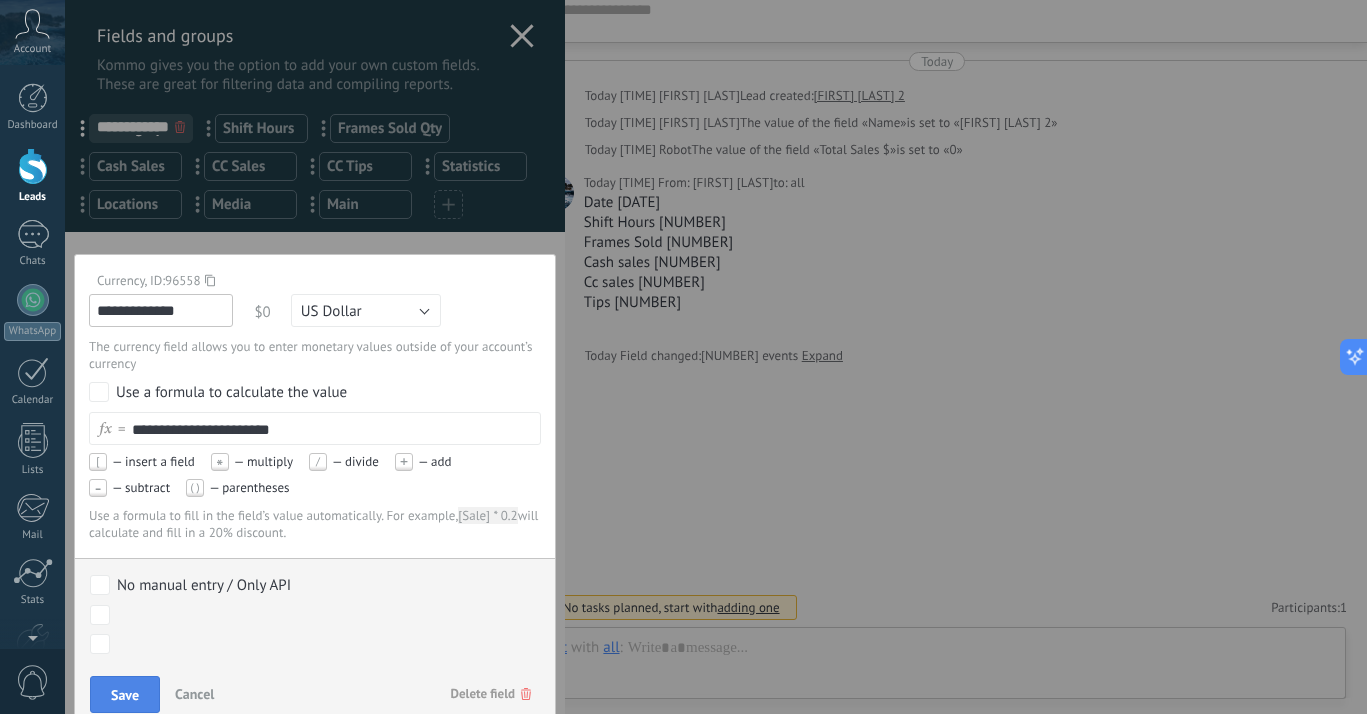 click on "Save" at bounding box center [125, 695] 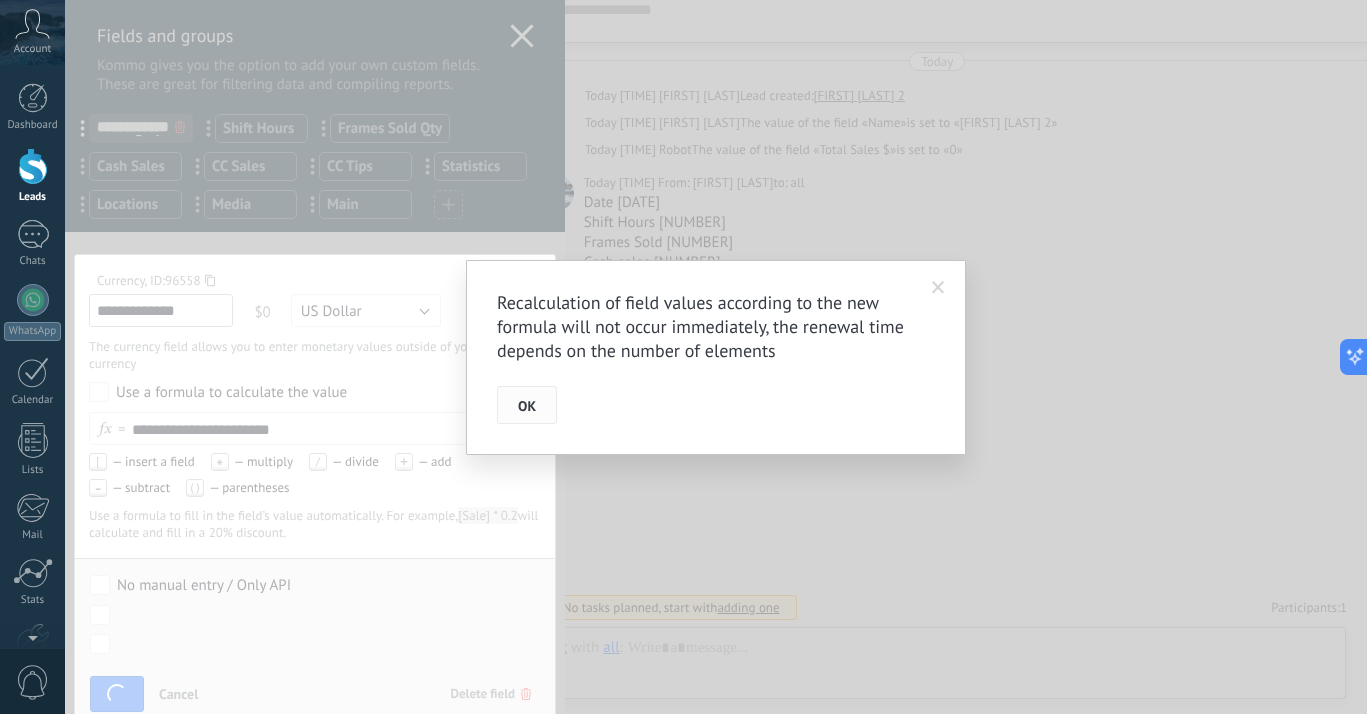click on "OK" at bounding box center (527, 406) 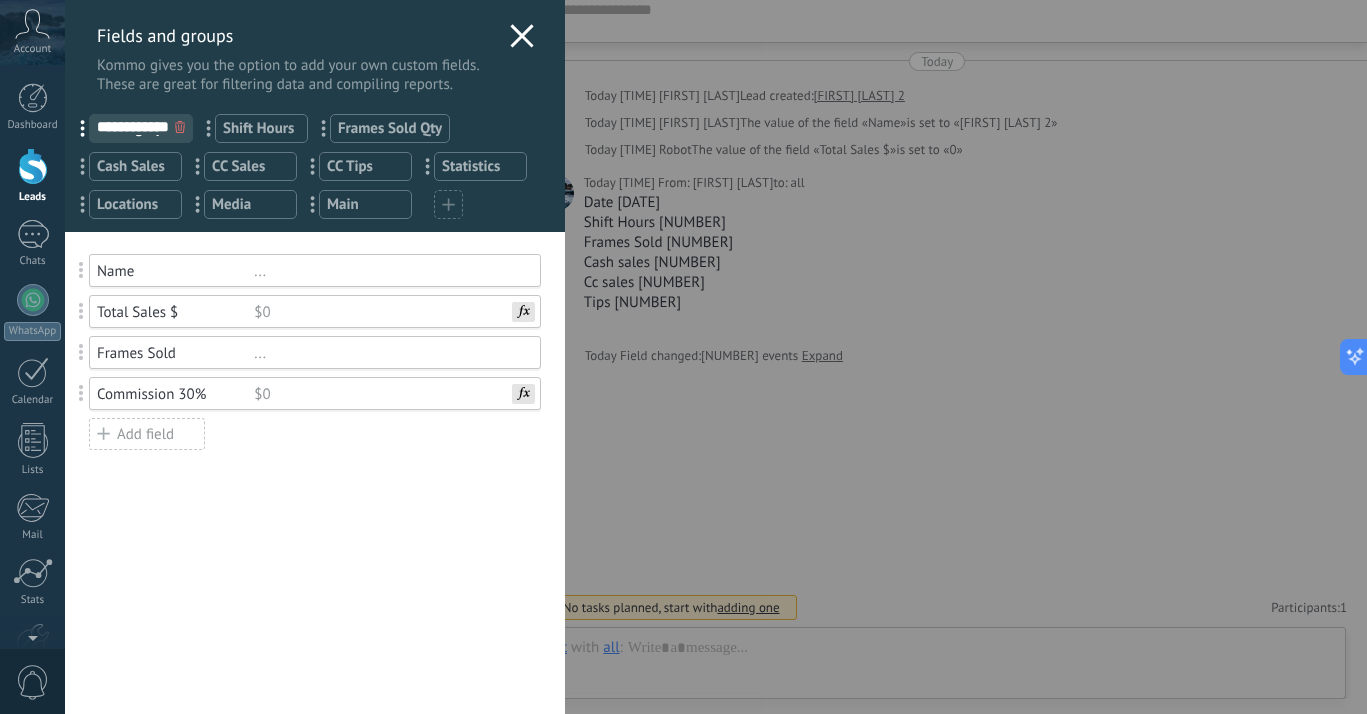 click on "Commission 30%" at bounding box center (175, 394) 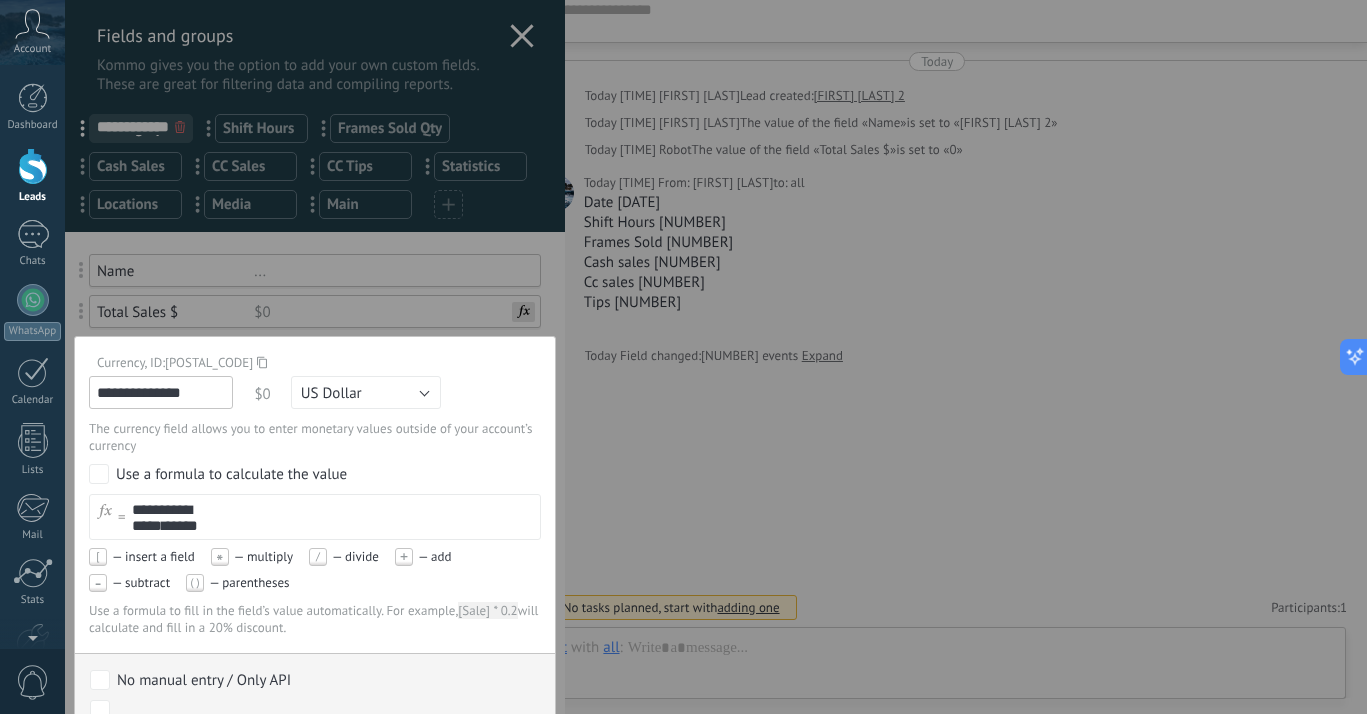 click on "**********" at bounding box center [193, 512] 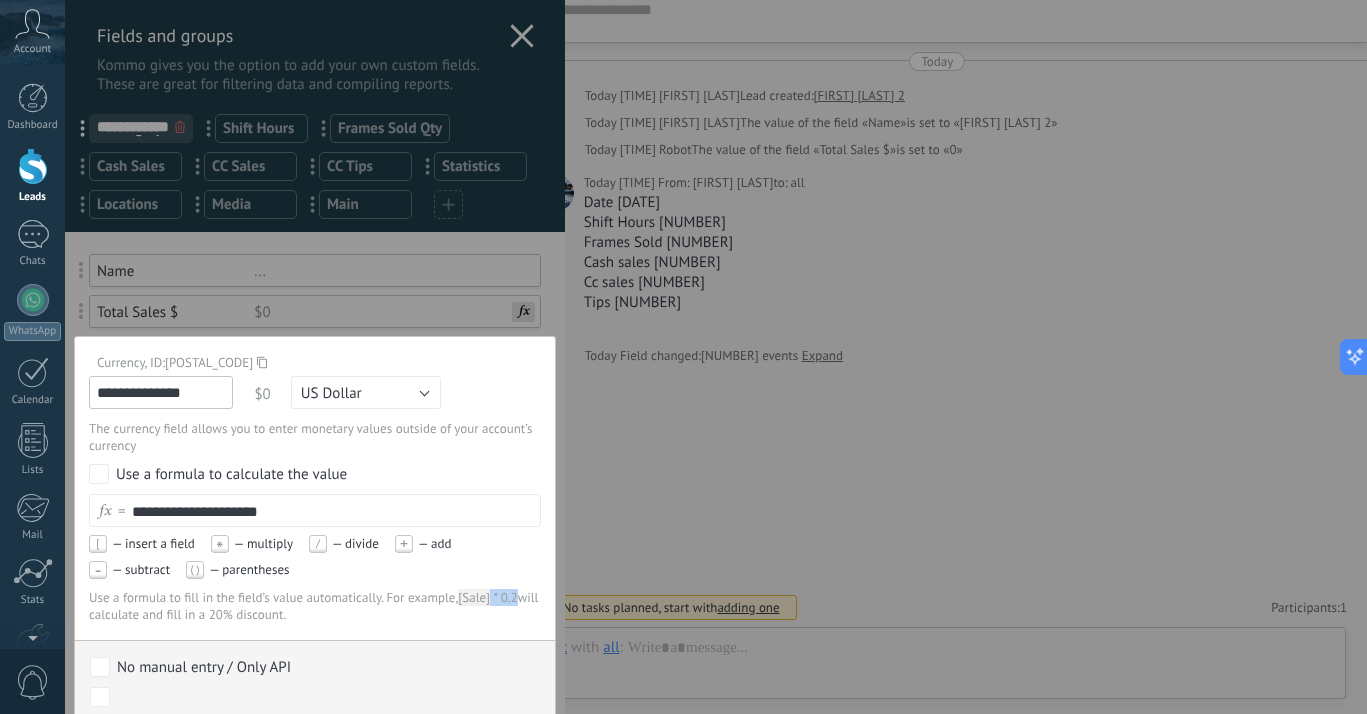 drag, startPoint x: 528, startPoint y: 596, endPoint x: 492, endPoint y: 601, distance: 36.345562 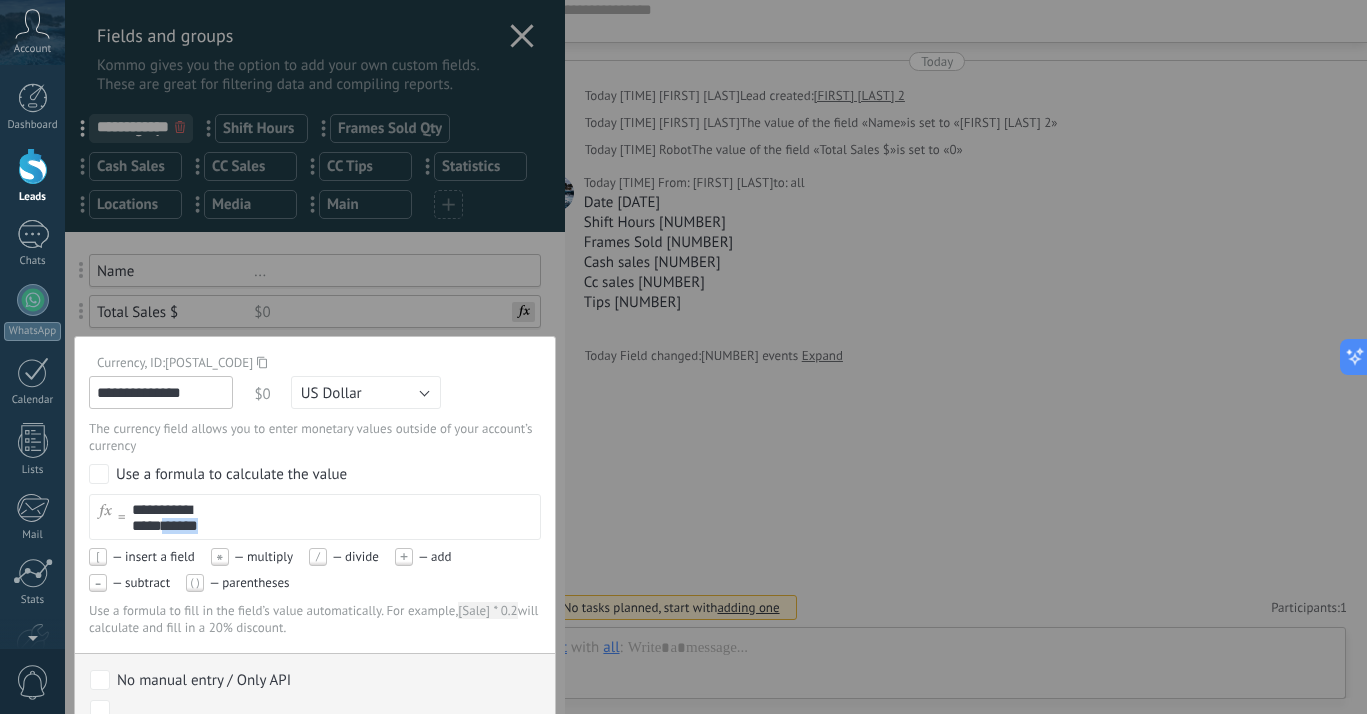 drag, startPoint x: 298, startPoint y: 515, endPoint x: 222, endPoint y: 507, distance: 76.41989 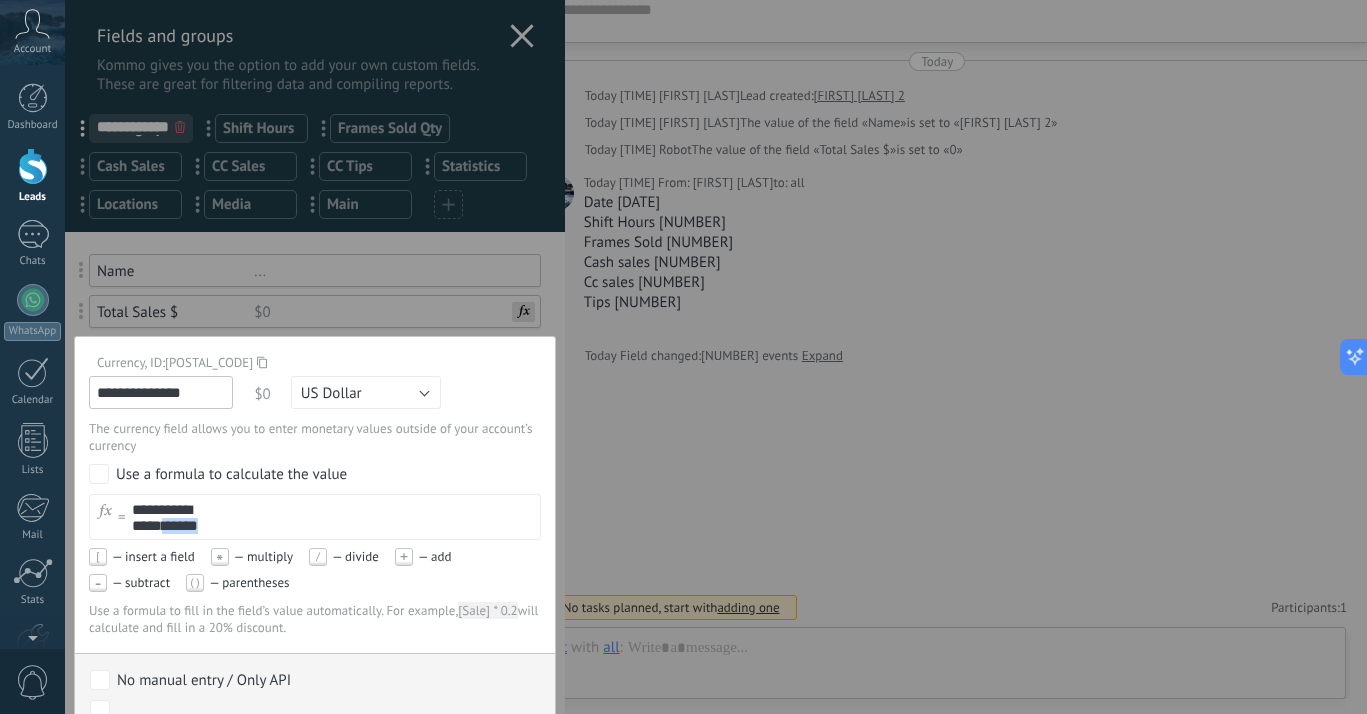 click on "**********" at bounding box center [333, 517] 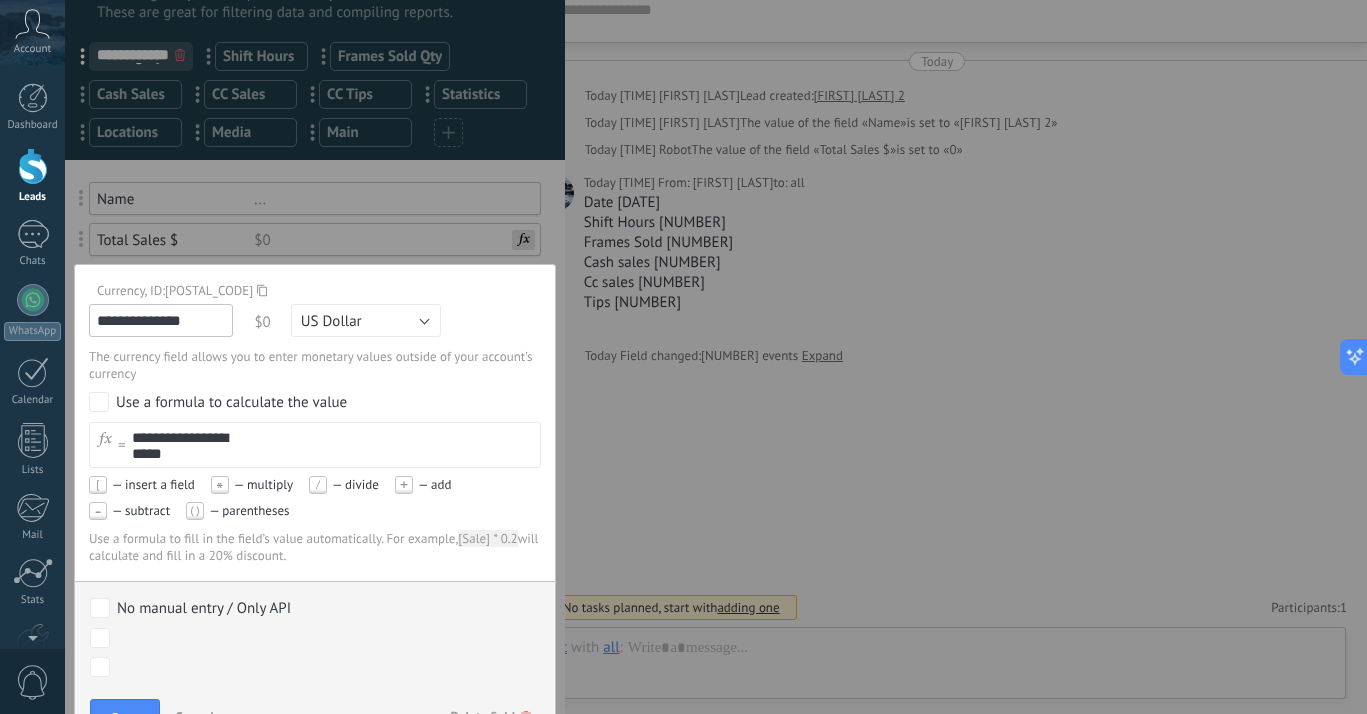 scroll, scrollTop: 99, scrollLeft: 0, axis: vertical 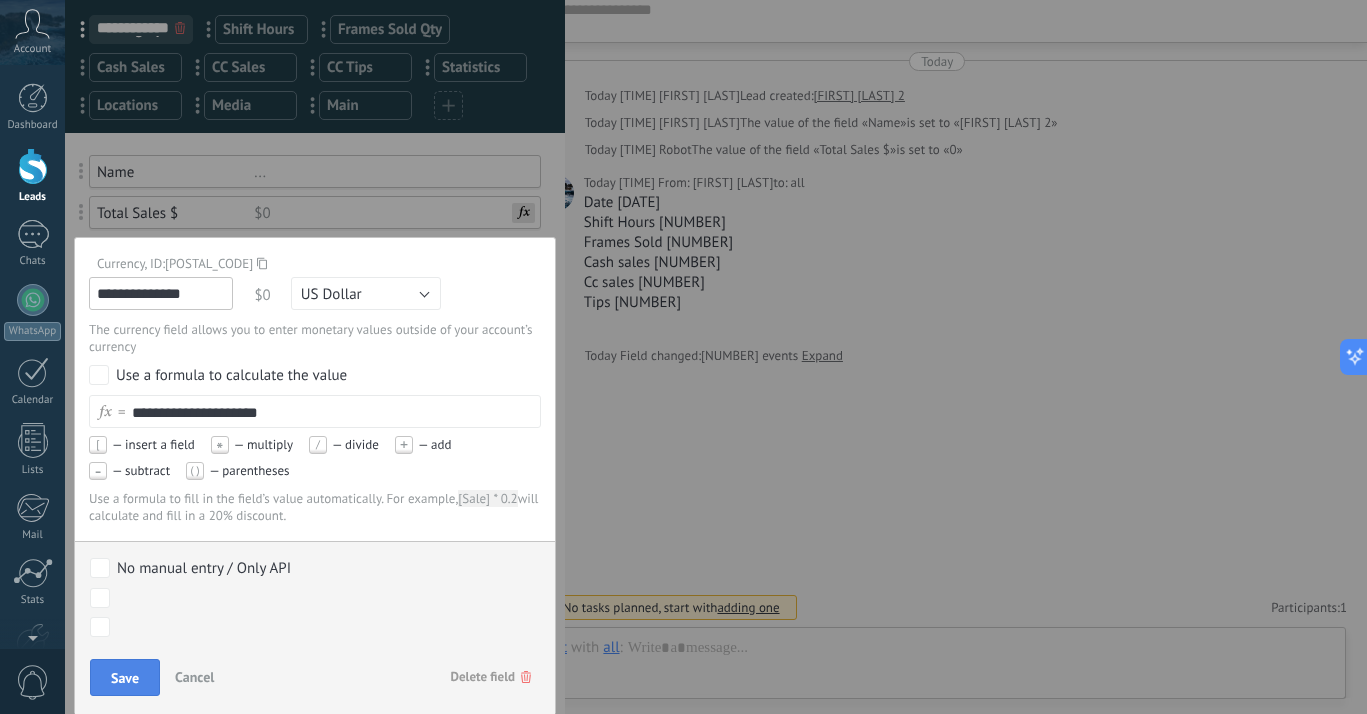 click on "Save" at bounding box center [125, 678] 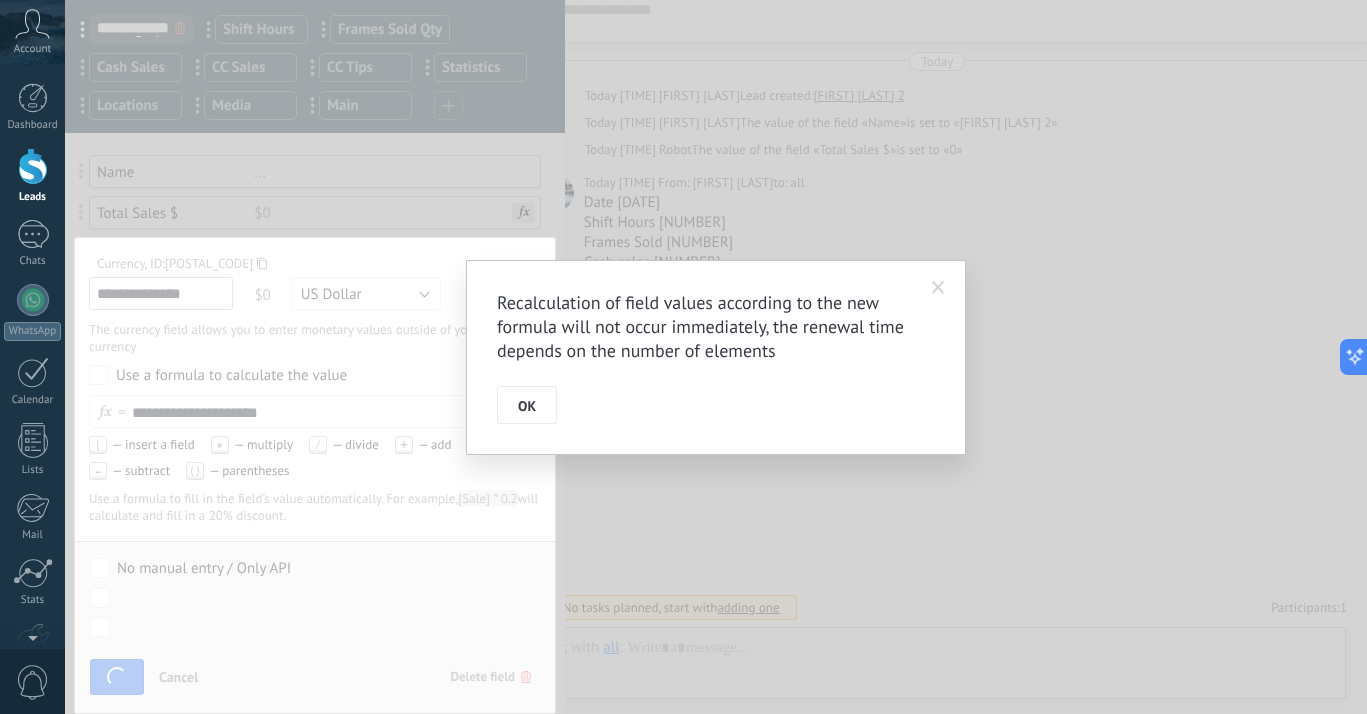 scroll, scrollTop: 98, scrollLeft: 0, axis: vertical 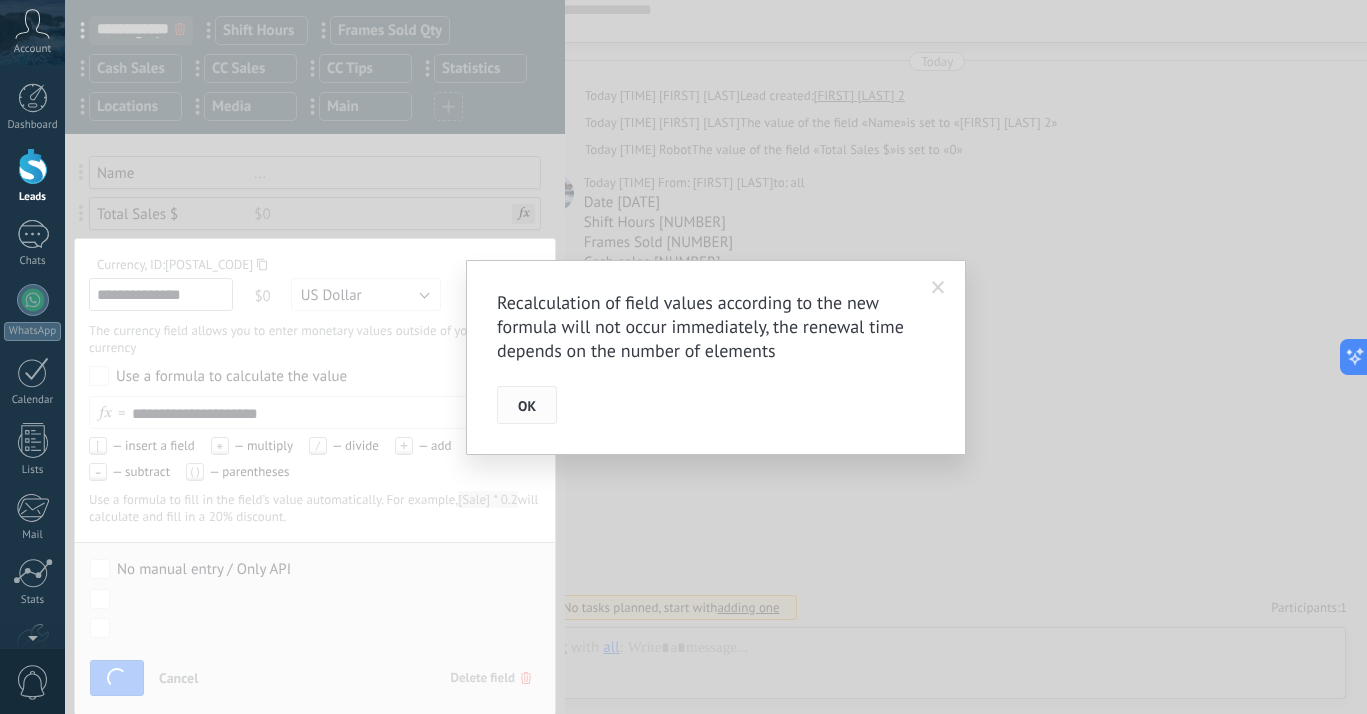 click on "OK" at bounding box center [527, 405] 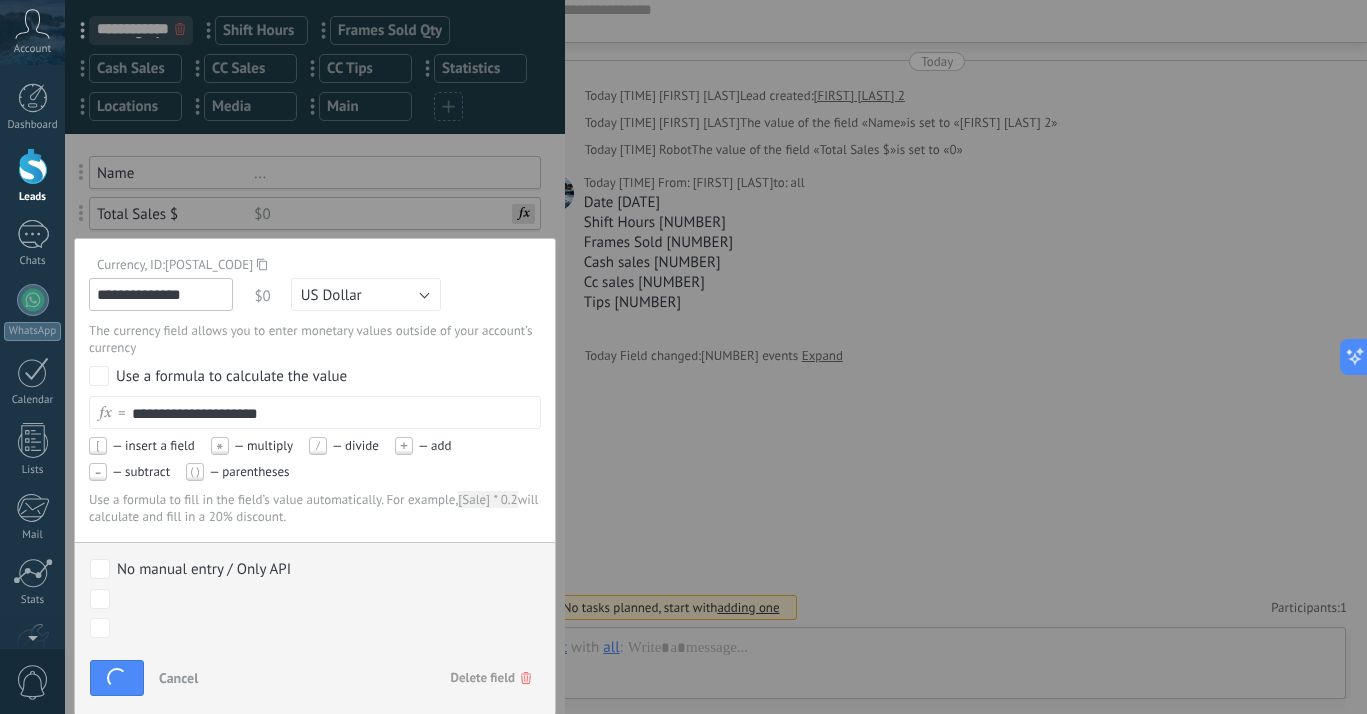 scroll, scrollTop: 0, scrollLeft: 0, axis: both 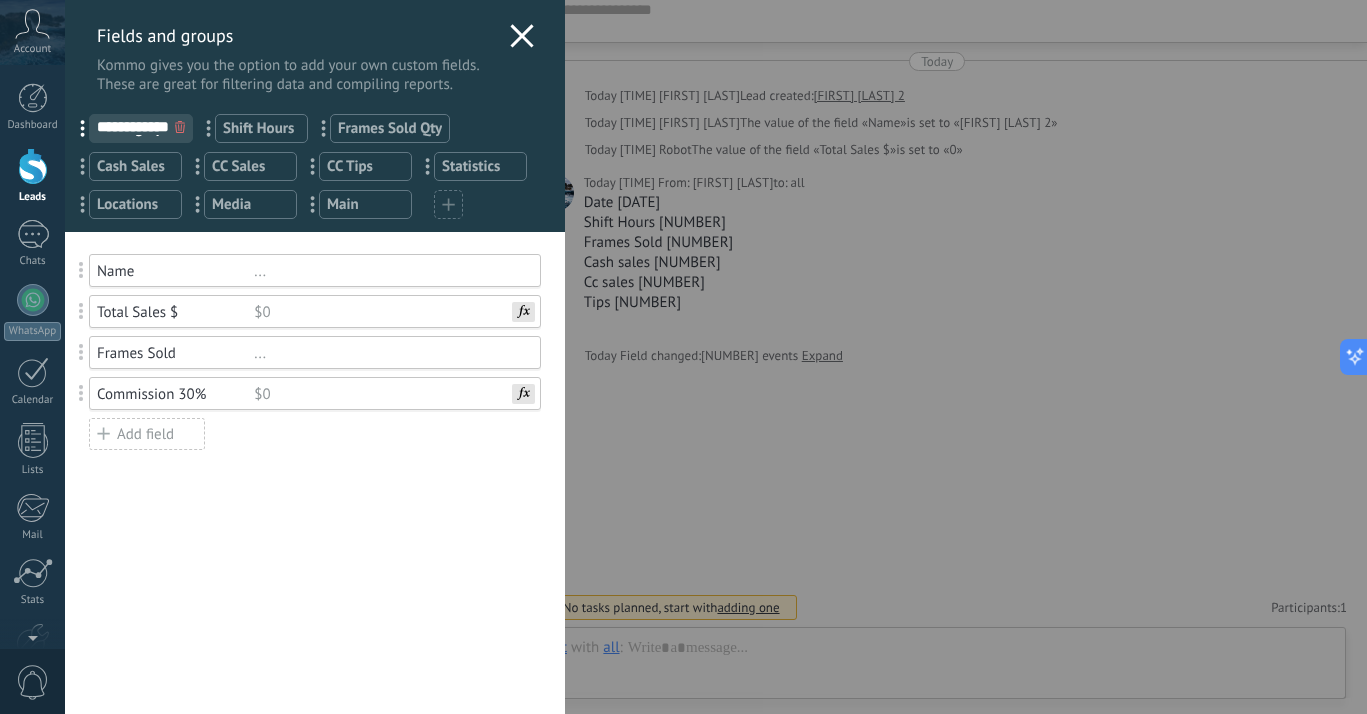 click on "Commission [PERCENT] [CURRENCY]" at bounding box center [315, 393] 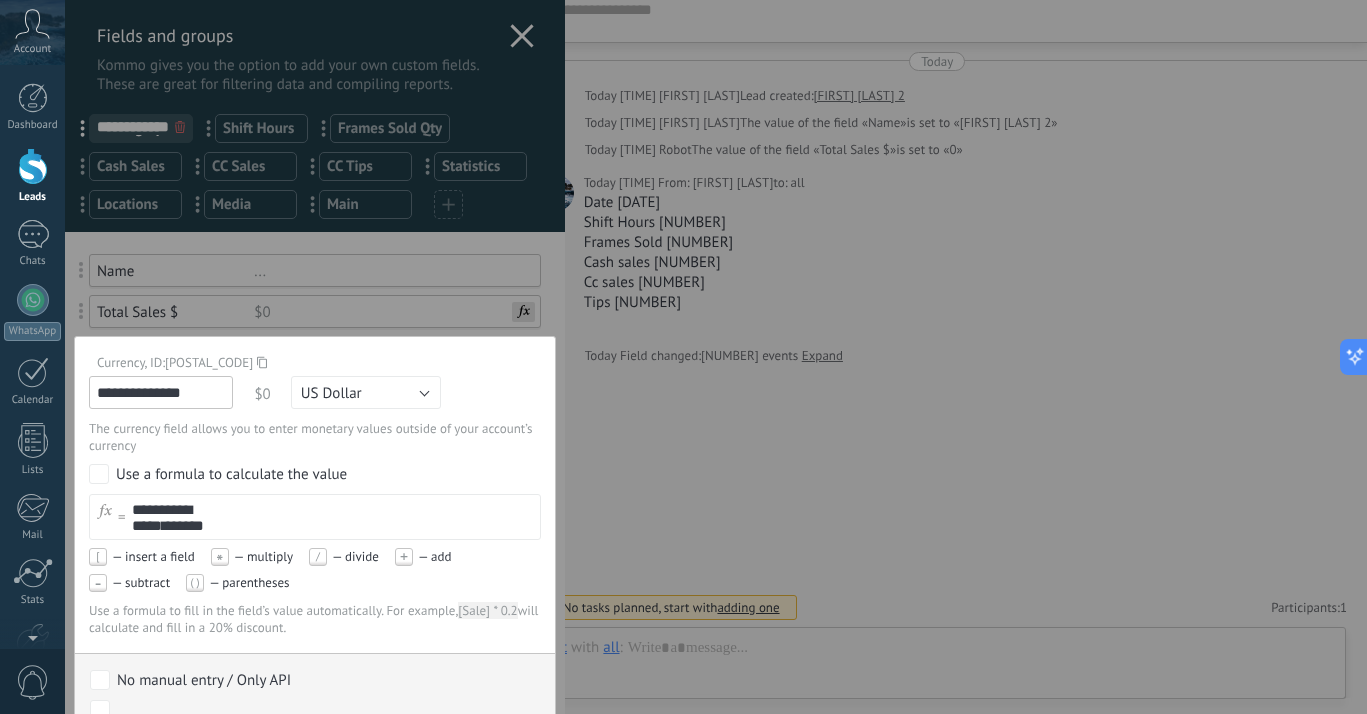 click on "**********" at bounding box center [162, 517] 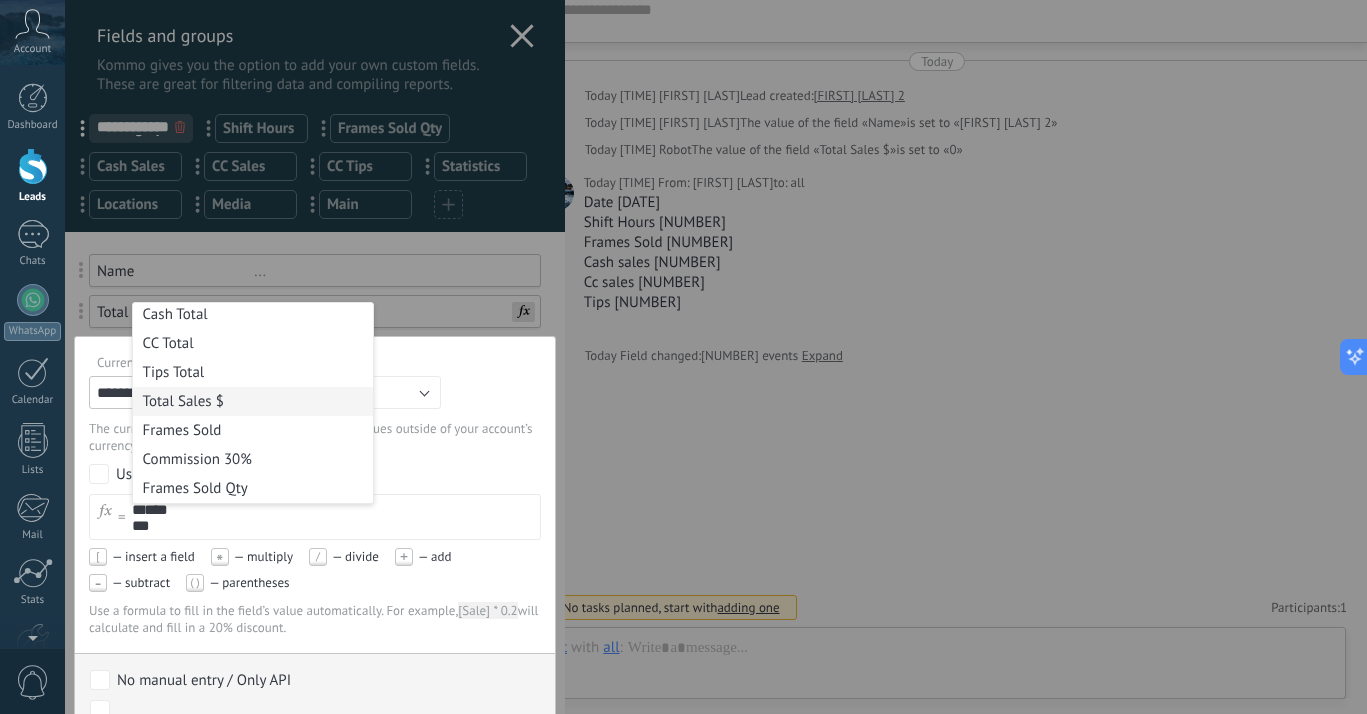 scroll, scrollTop: 36, scrollLeft: 0, axis: vertical 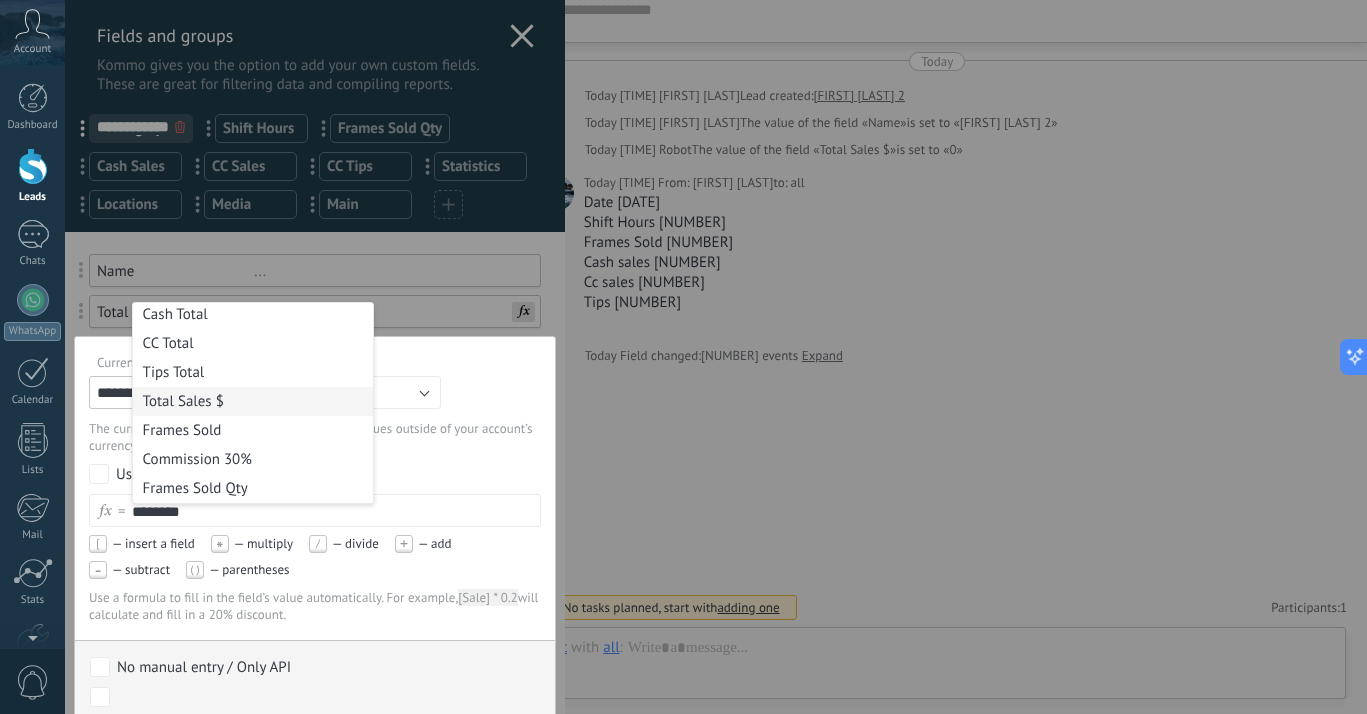 click on "Total Sales $" at bounding box center [253, 401] 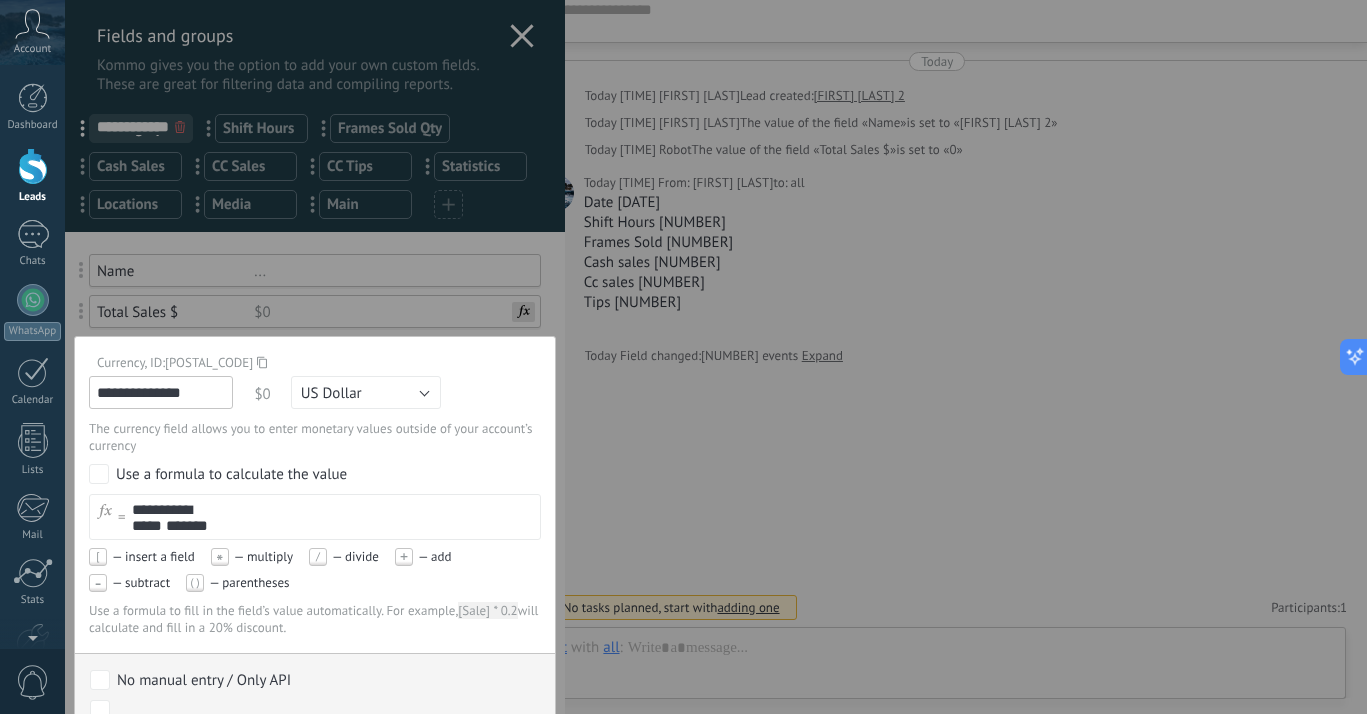 type 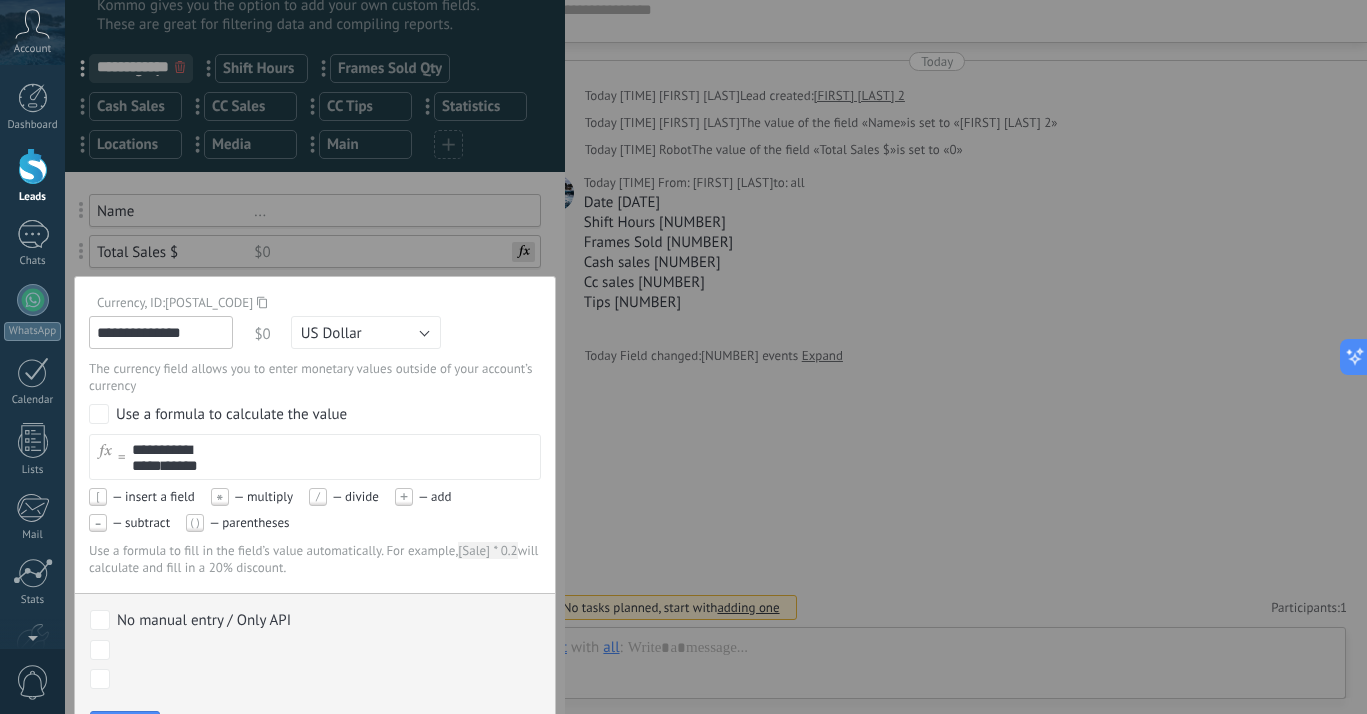 scroll, scrollTop: 99, scrollLeft: 0, axis: vertical 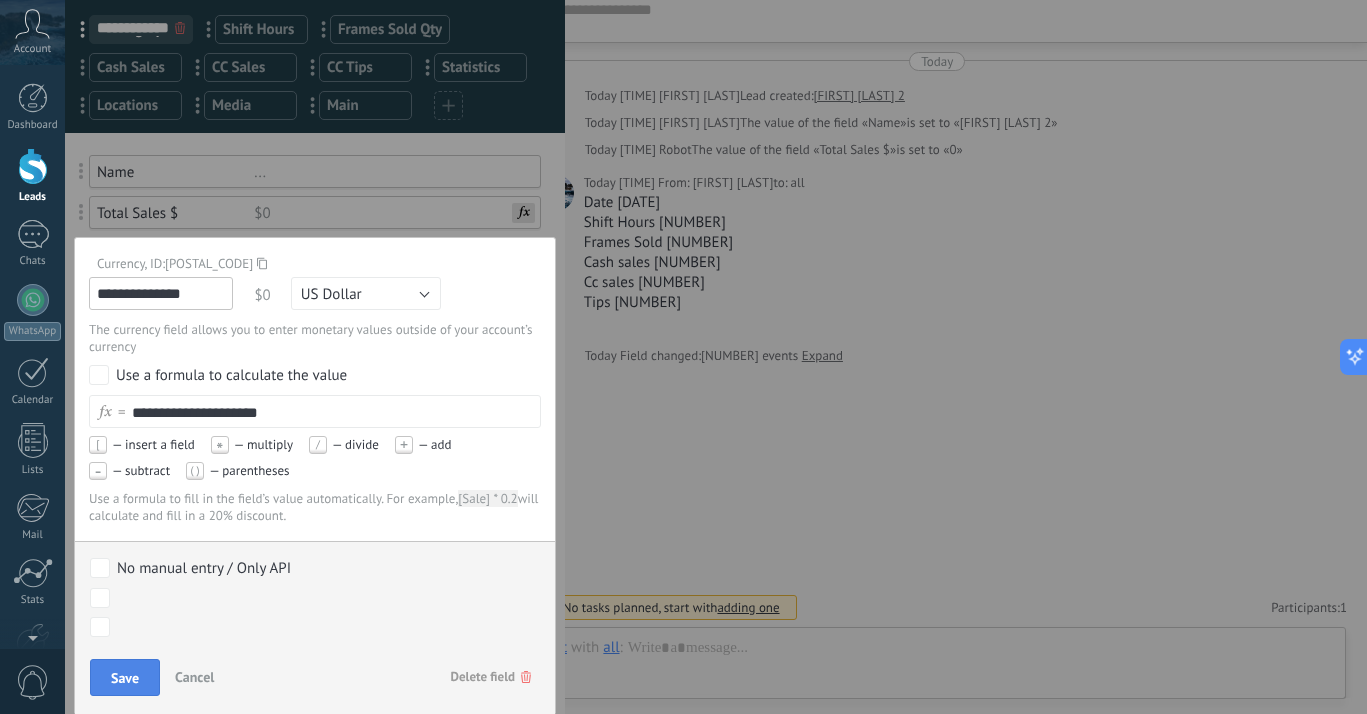 click on "Save" at bounding box center (125, 678) 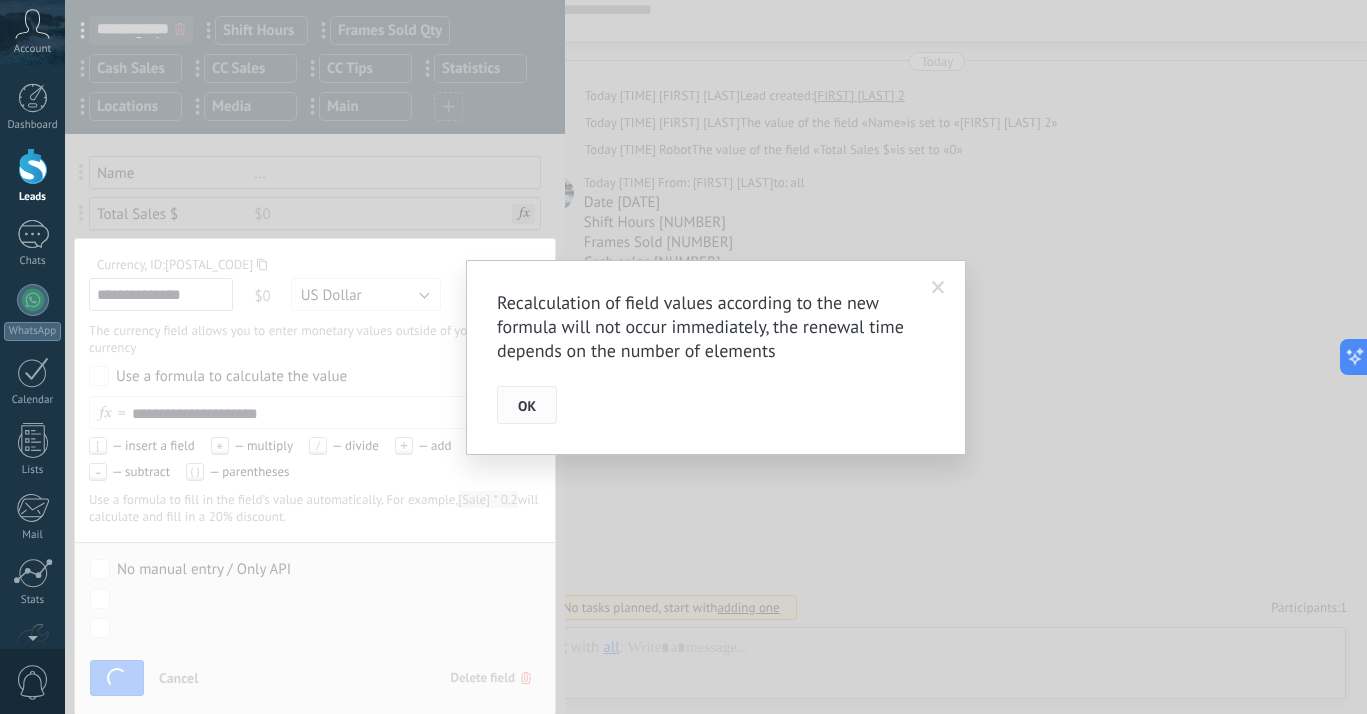 click on "OK" at bounding box center [527, 405] 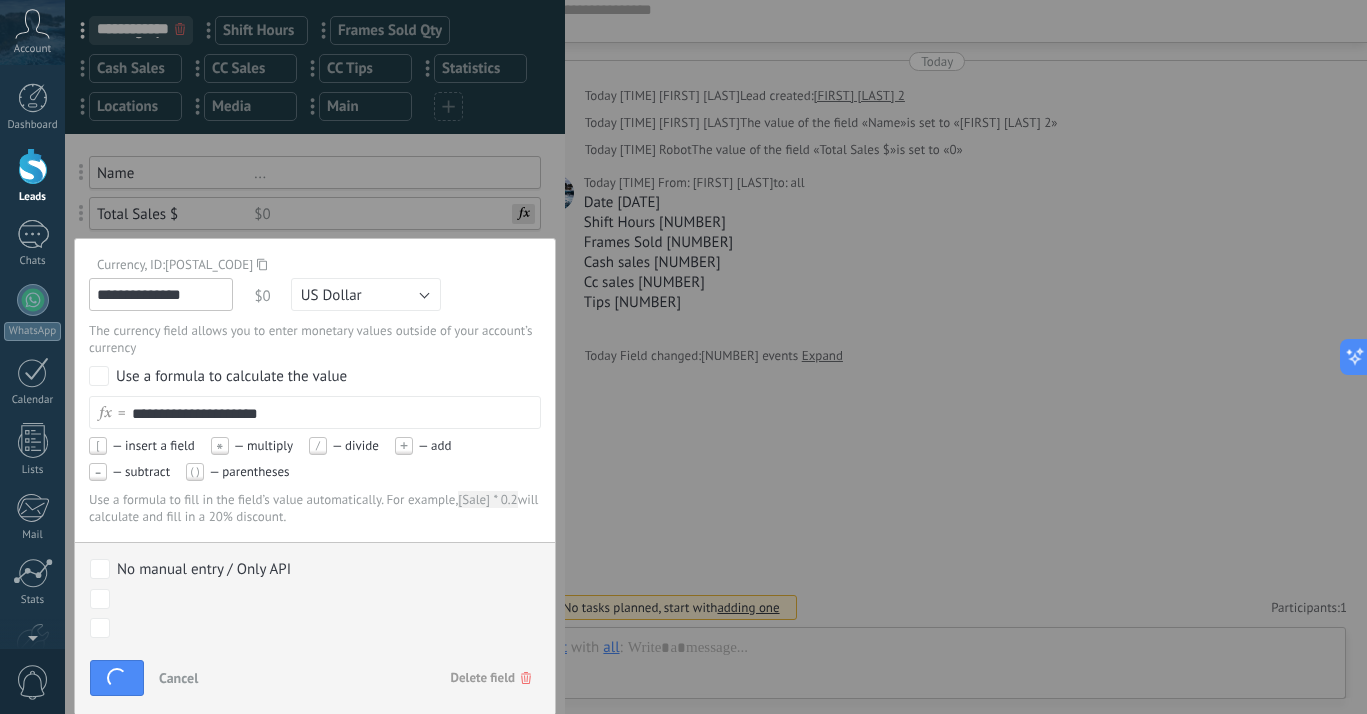 scroll, scrollTop: 0, scrollLeft: 0, axis: both 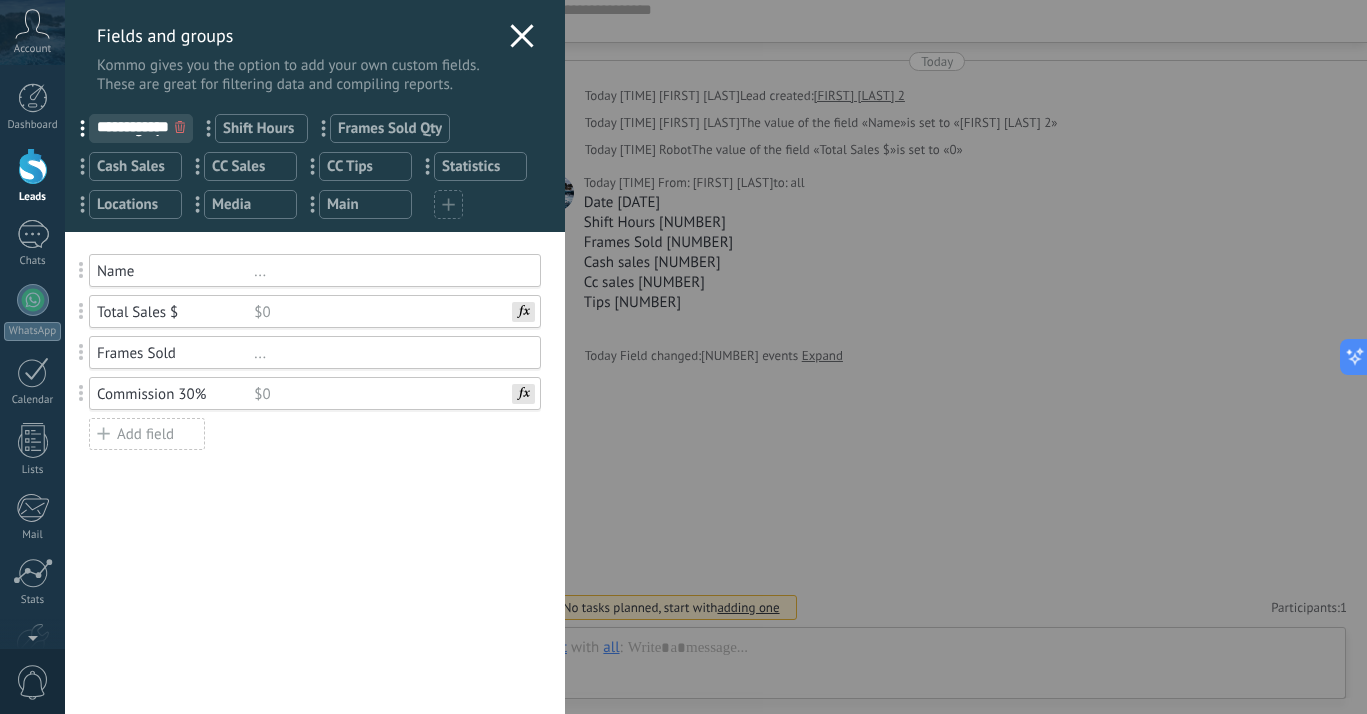 click 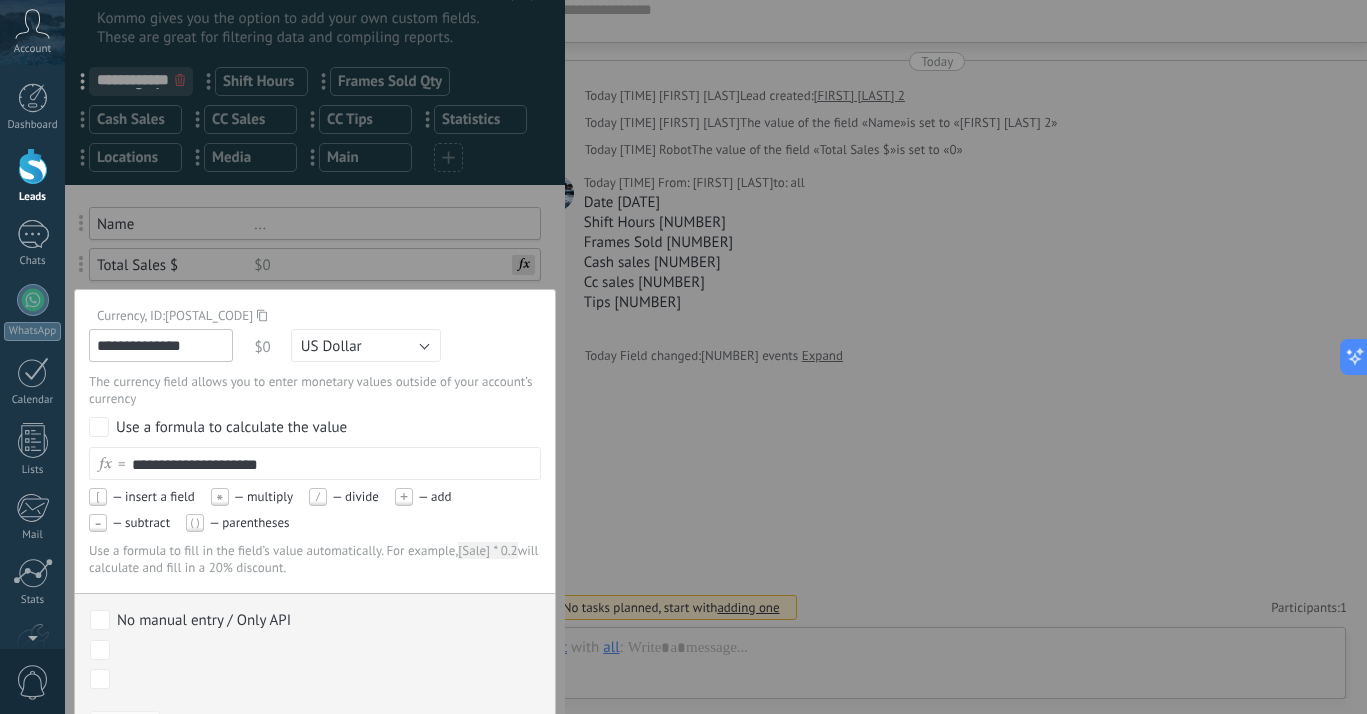 scroll, scrollTop: 99, scrollLeft: 0, axis: vertical 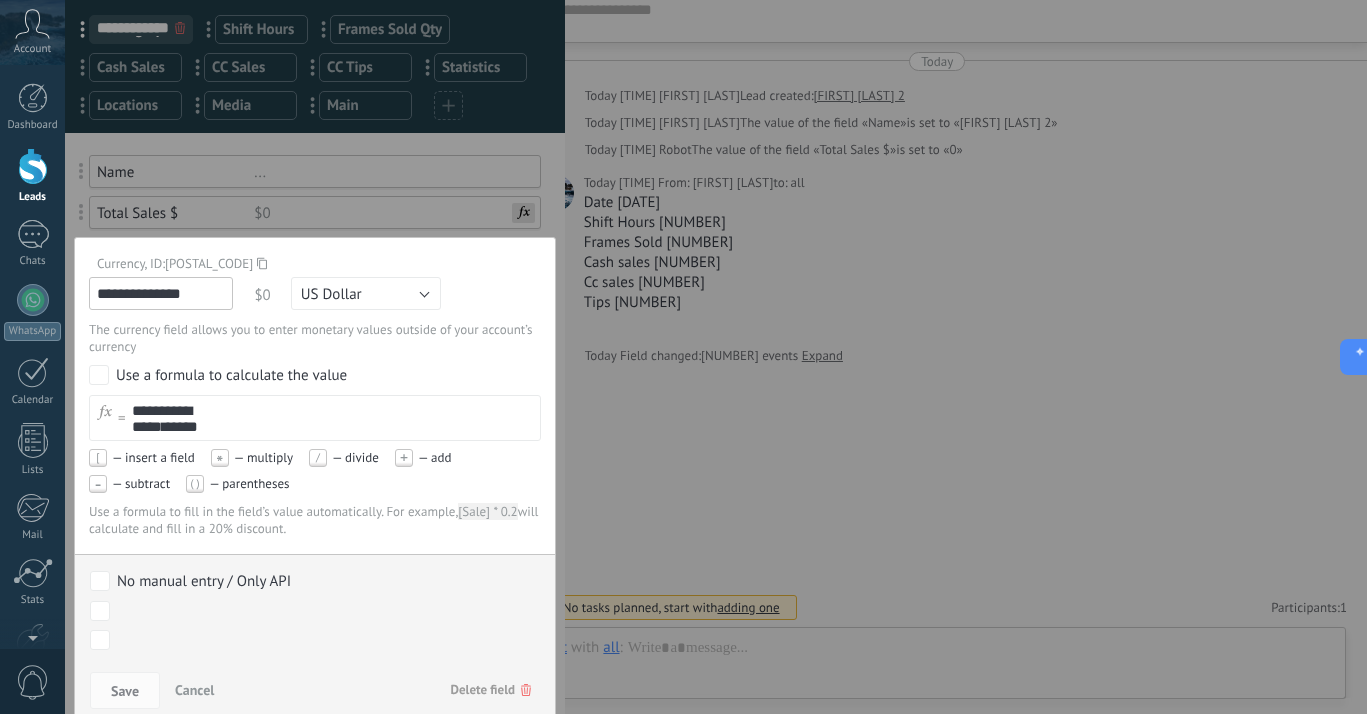 drag, startPoint x: 232, startPoint y: 405, endPoint x: 234, endPoint y: 425, distance: 20.09975 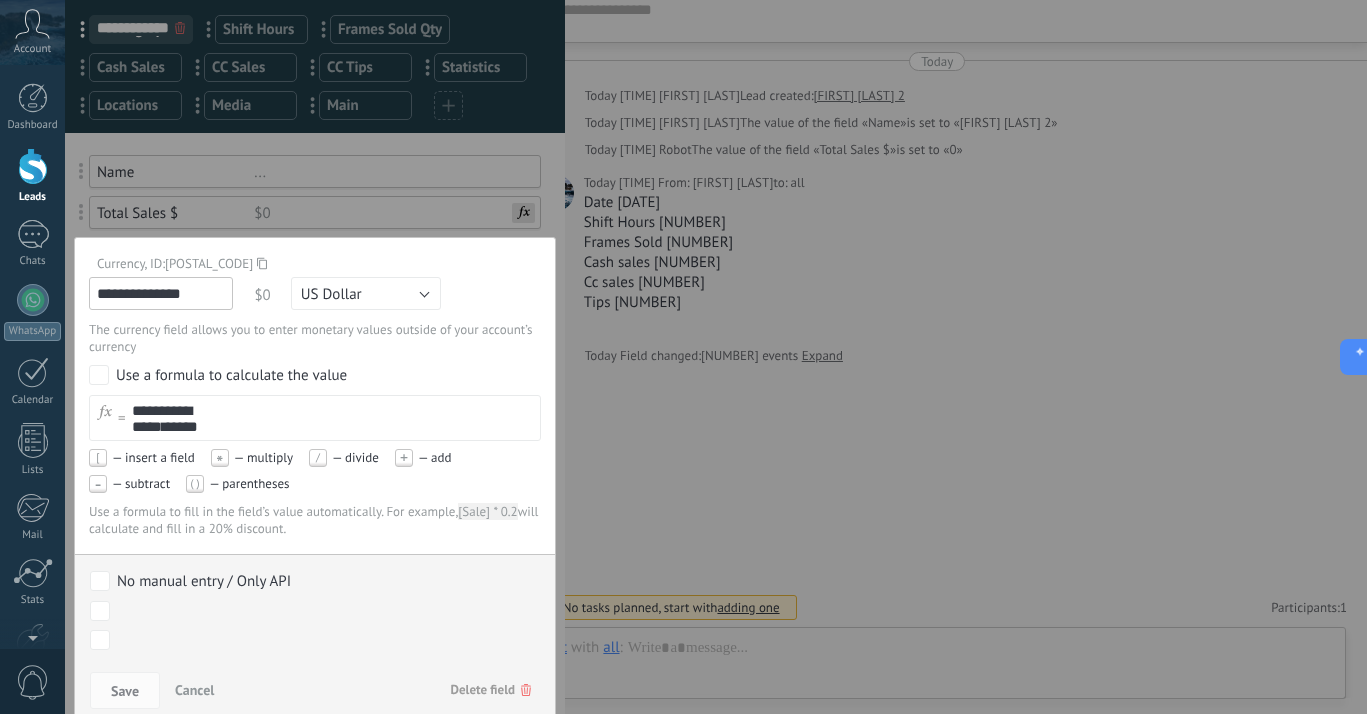 click on "**********" at bounding box center [193, 413] 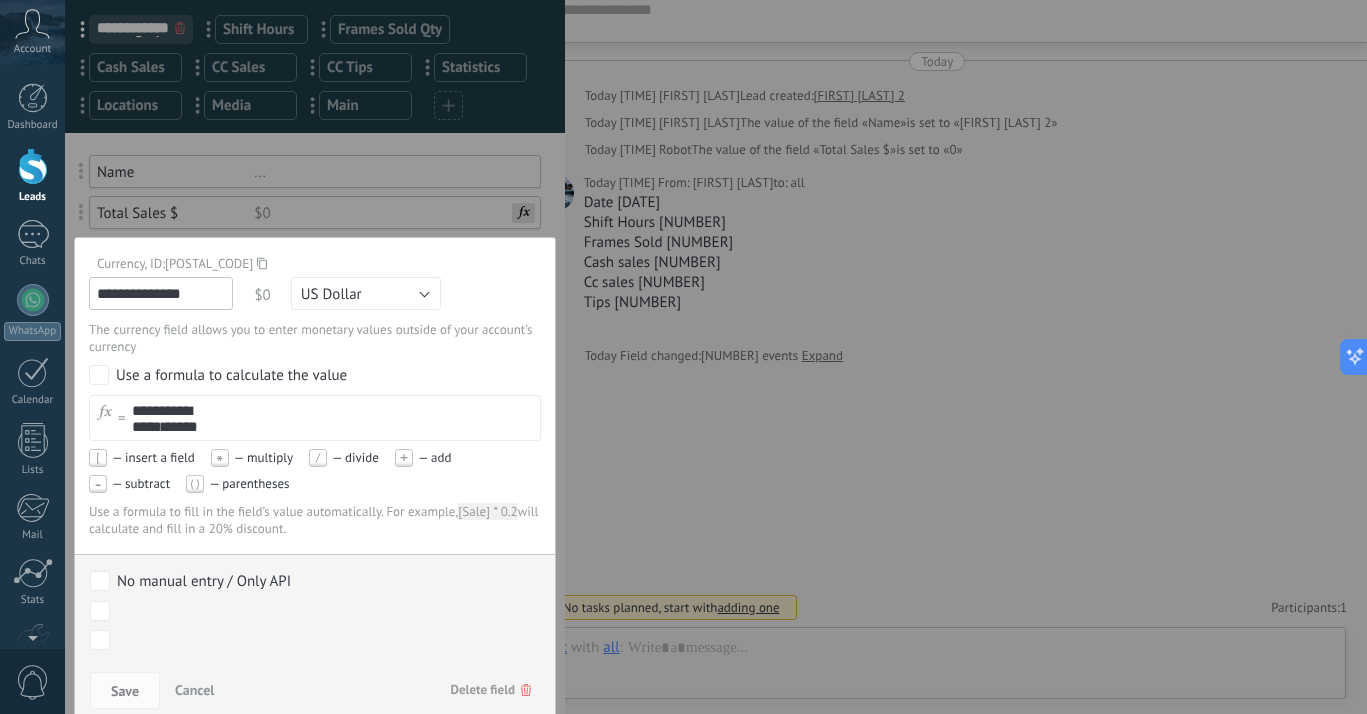 type 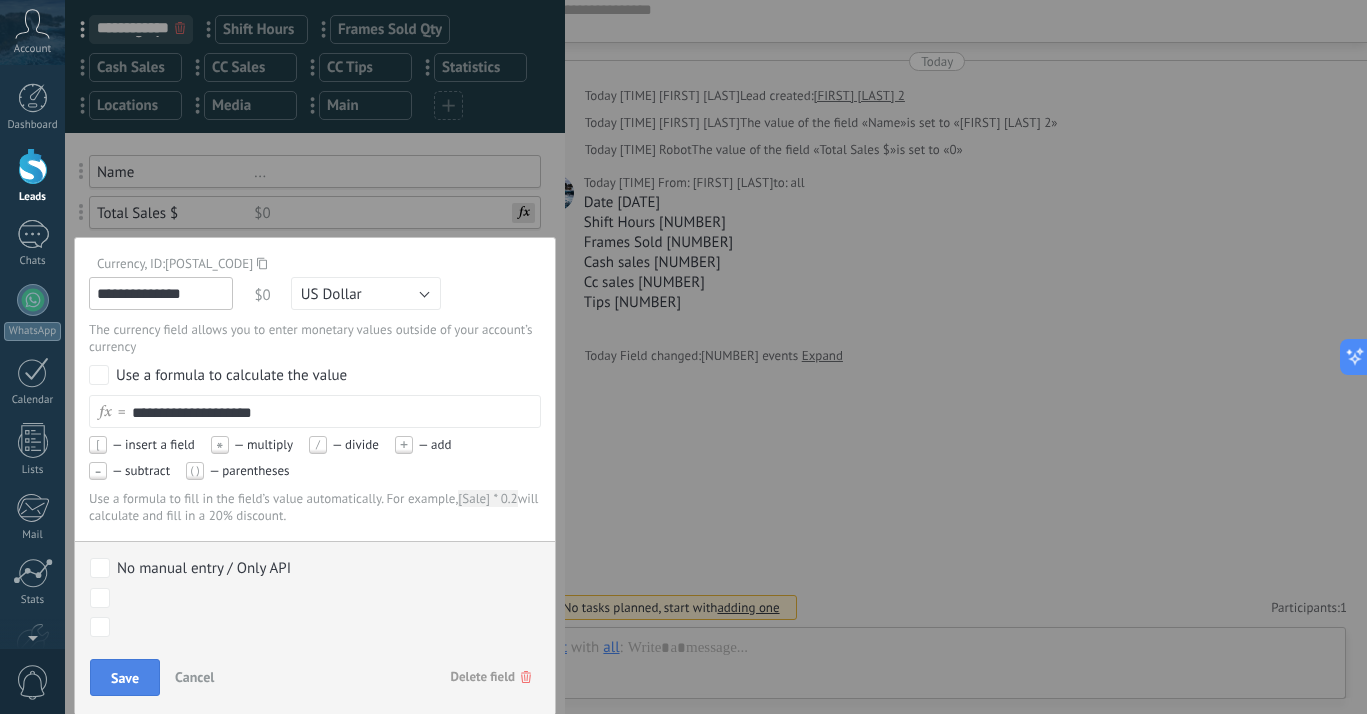 click on "Save" at bounding box center [125, 678] 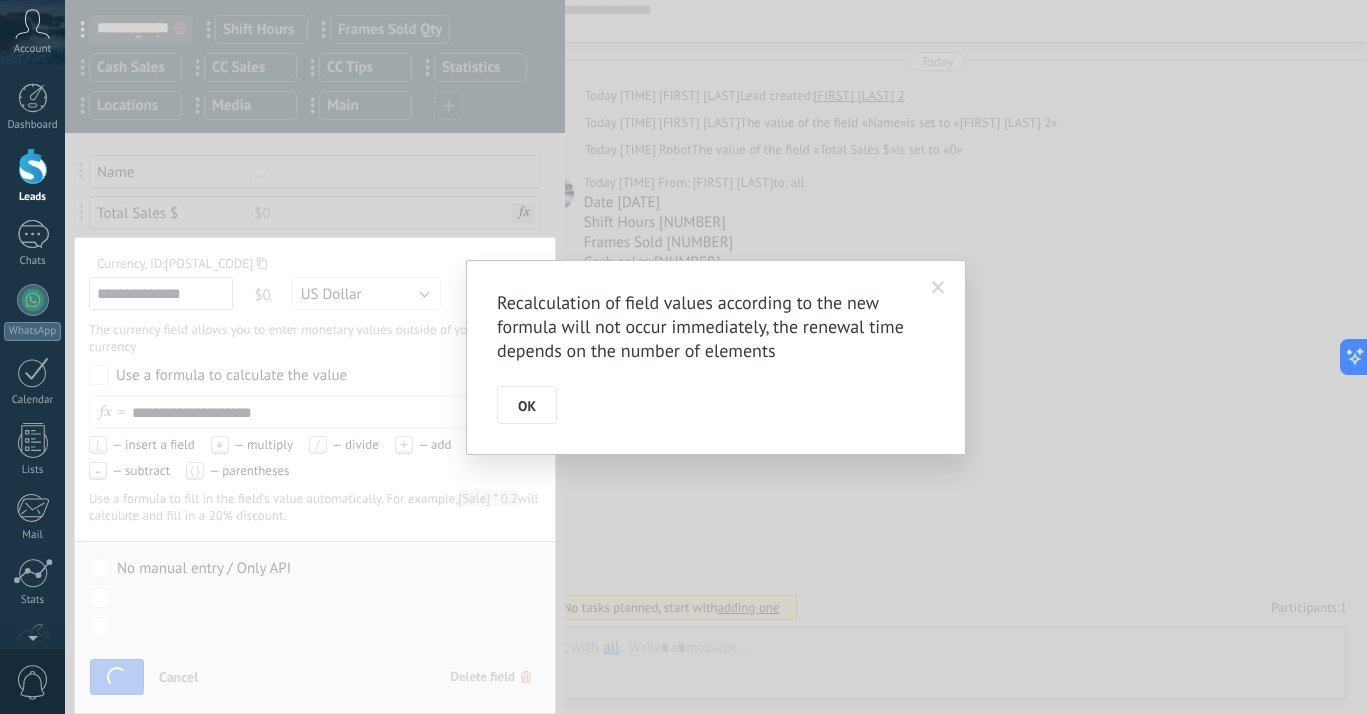 scroll, scrollTop: 98, scrollLeft: 0, axis: vertical 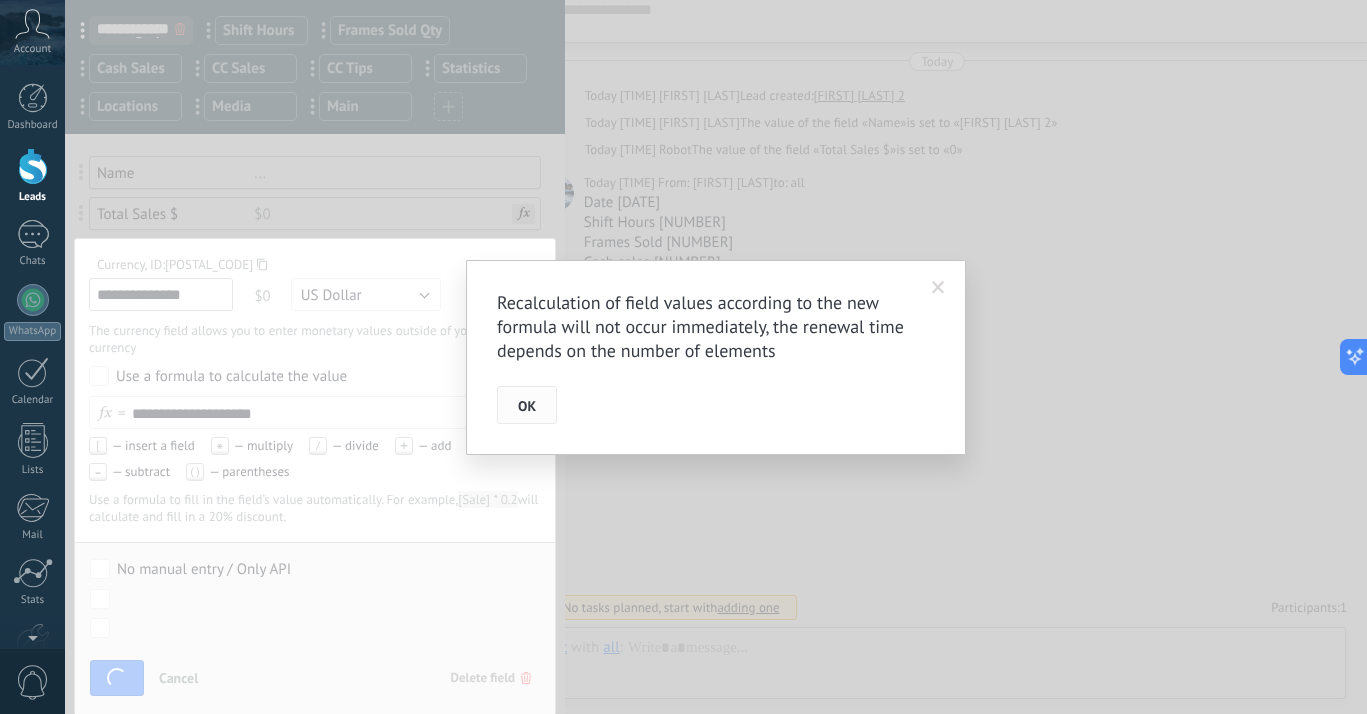 click on "OK" at bounding box center (527, 406) 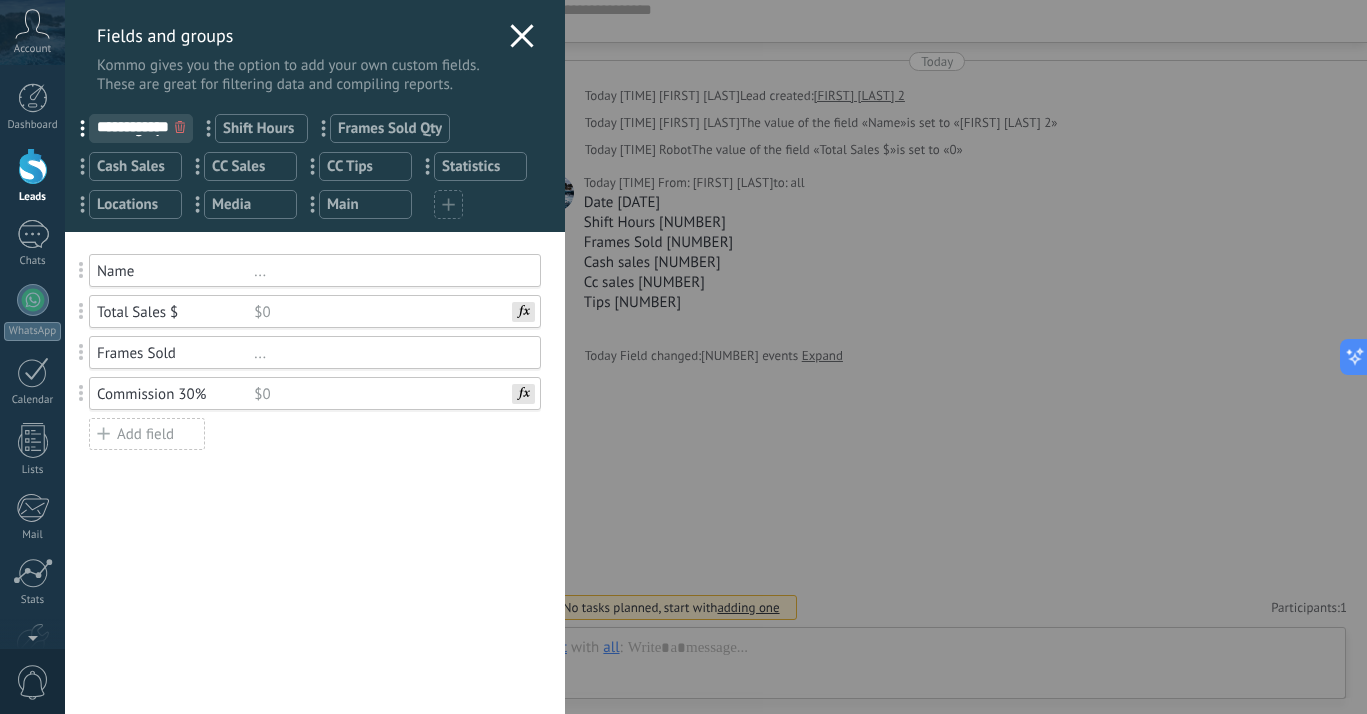 scroll, scrollTop: 0, scrollLeft: 0, axis: both 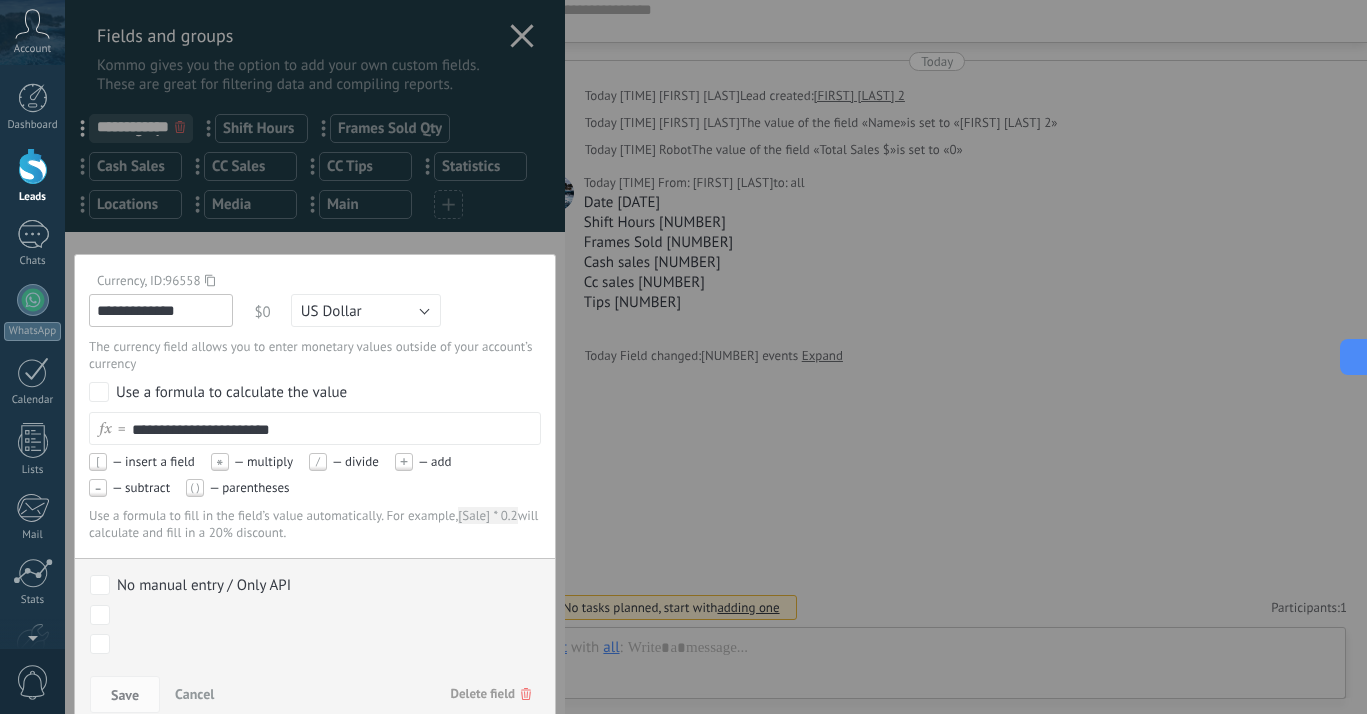 click at bounding box center [315, 357] 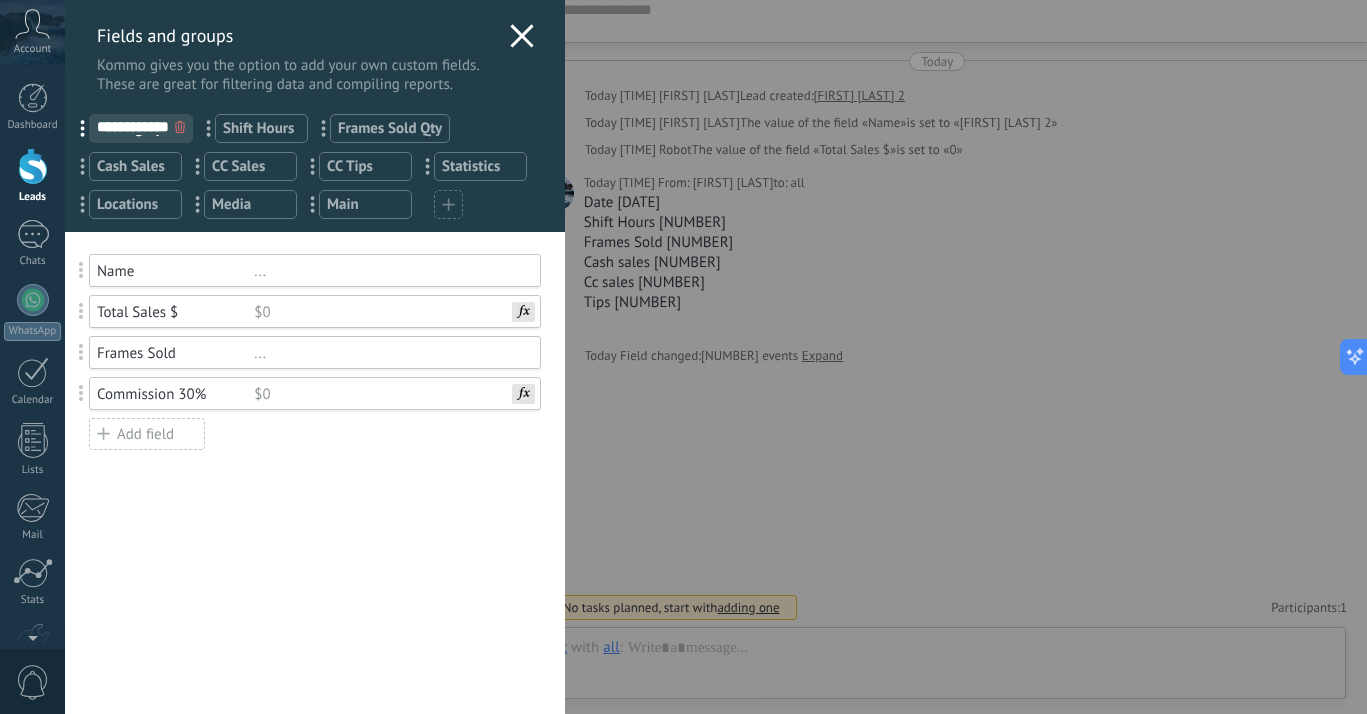 click on "Commission 30%" at bounding box center (175, 394) 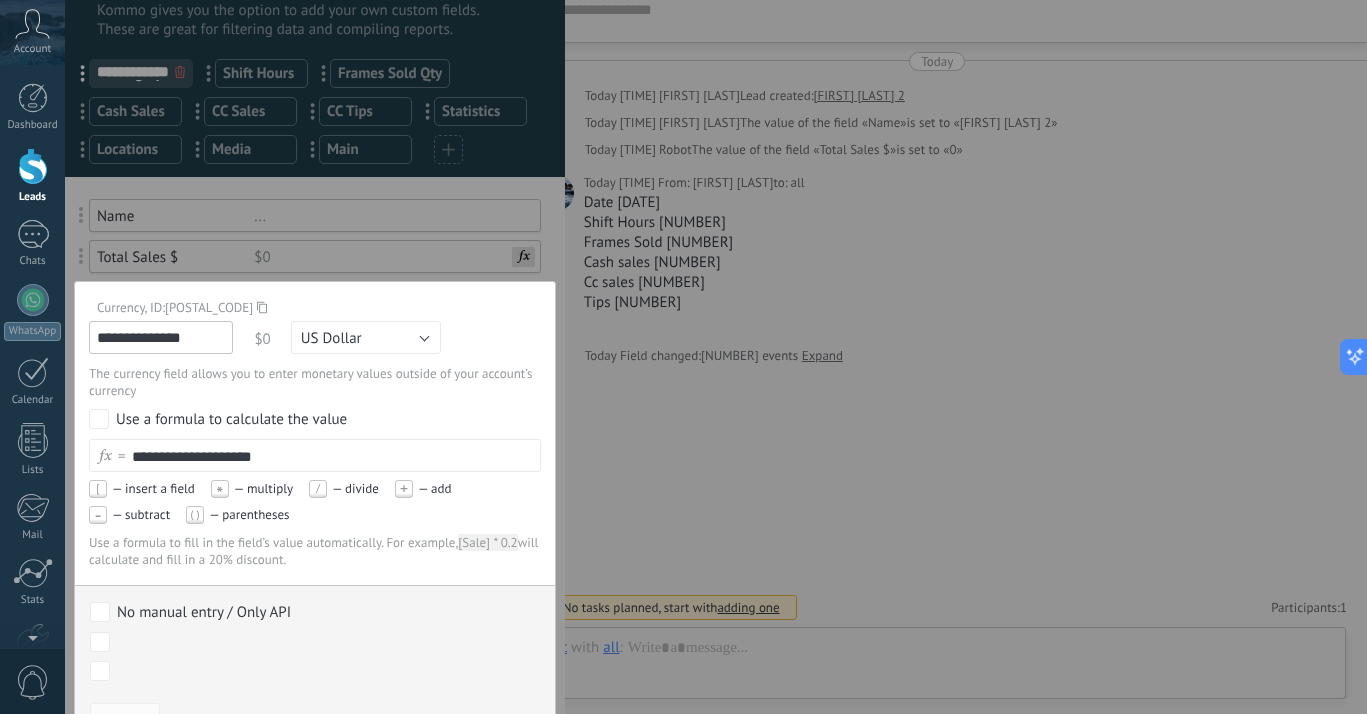 scroll, scrollTop: 99, scrollLeft: 0, axis: vertical 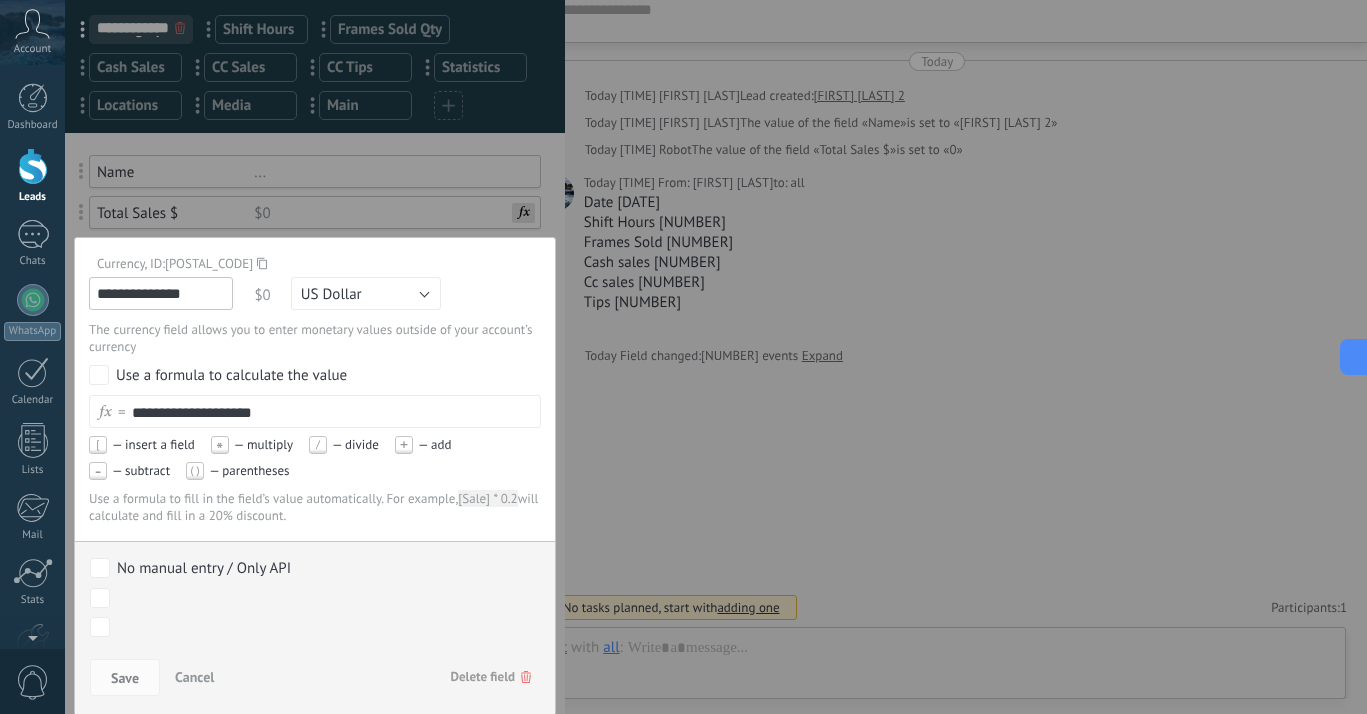 click at bounding box center [315, 258] 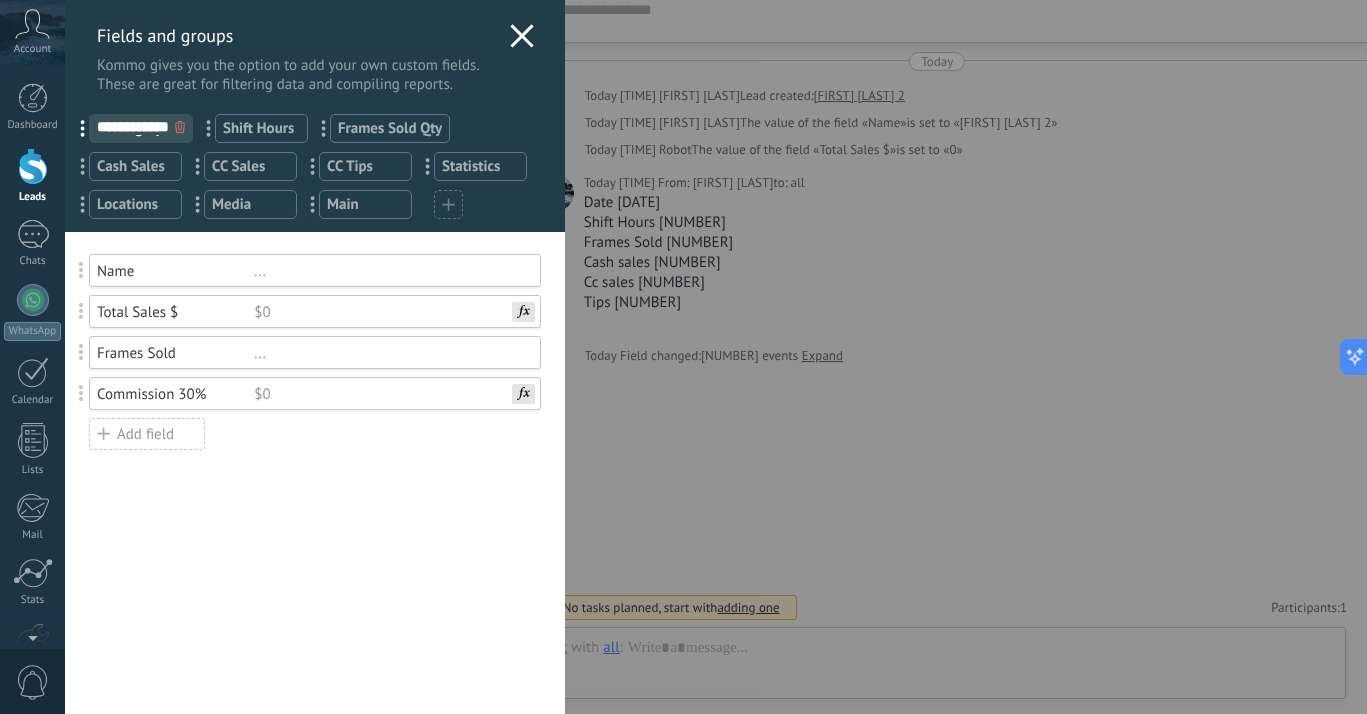 click 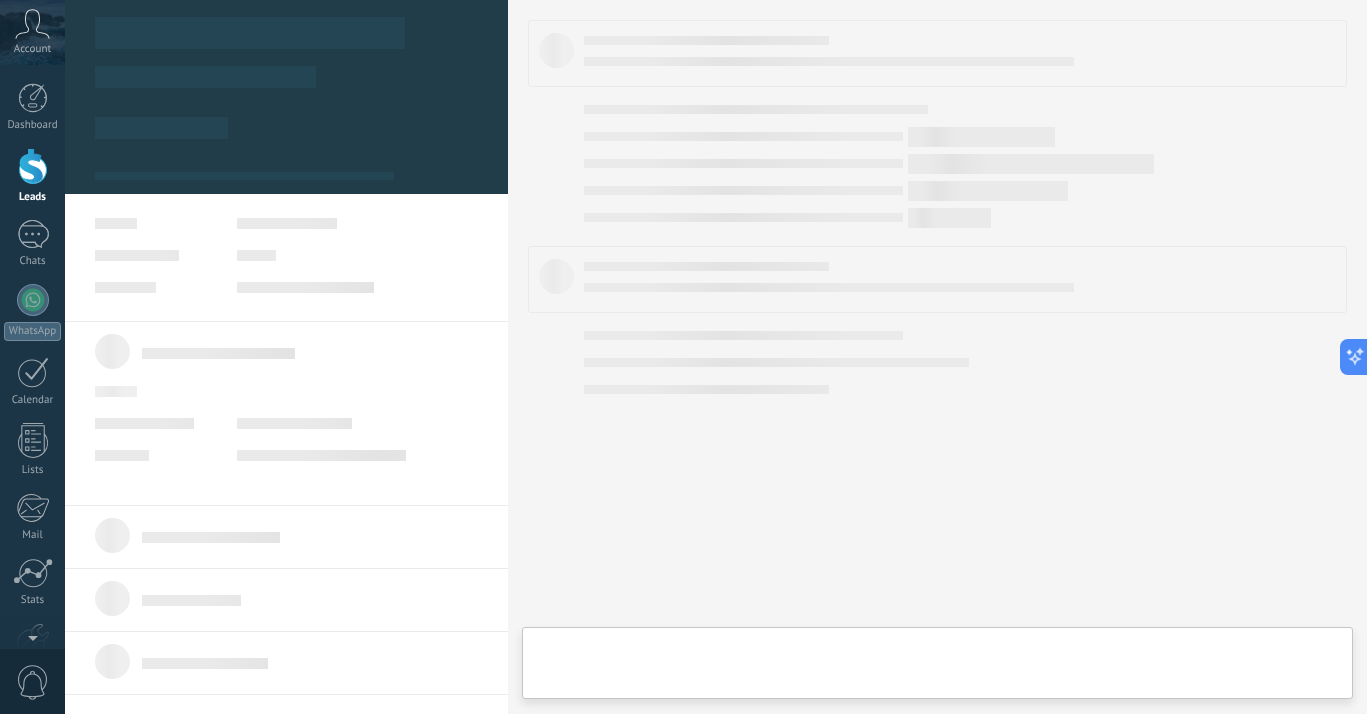 type on "**********" 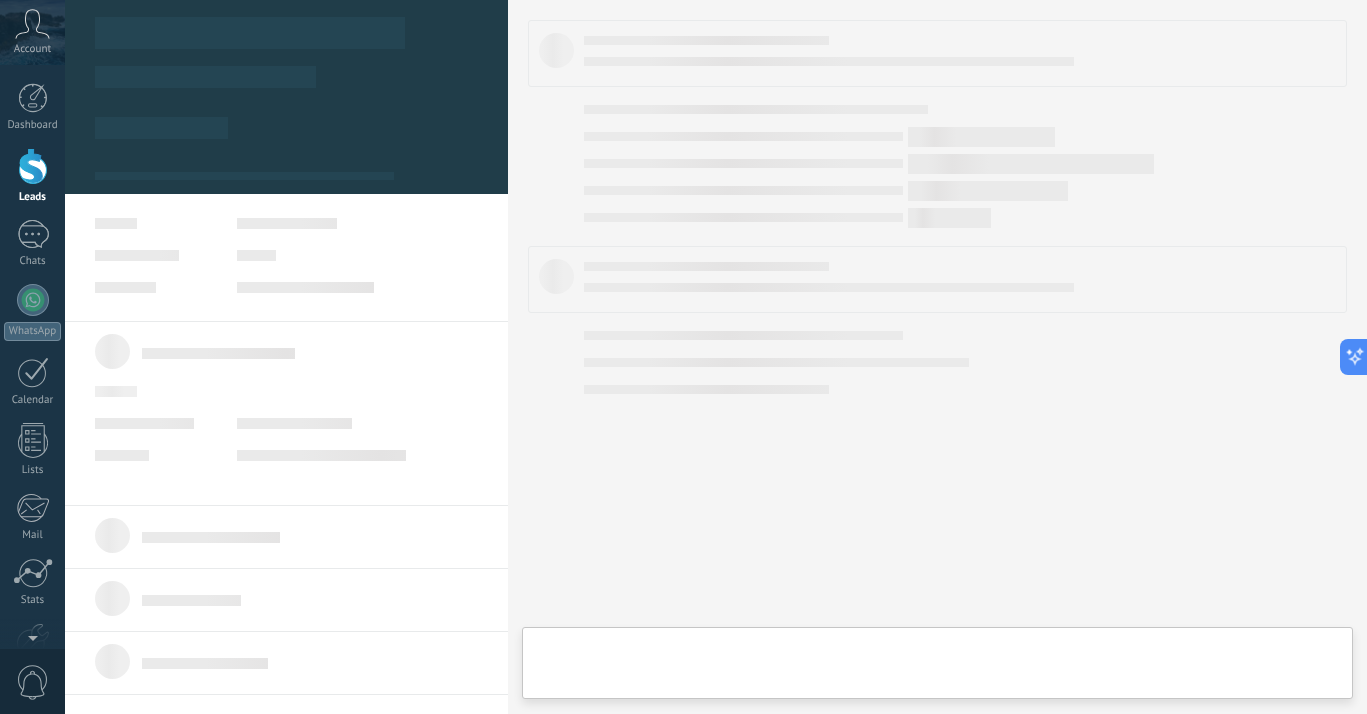 scroll, scrollTop: 30, scrollLeft: 0, axis: vertical 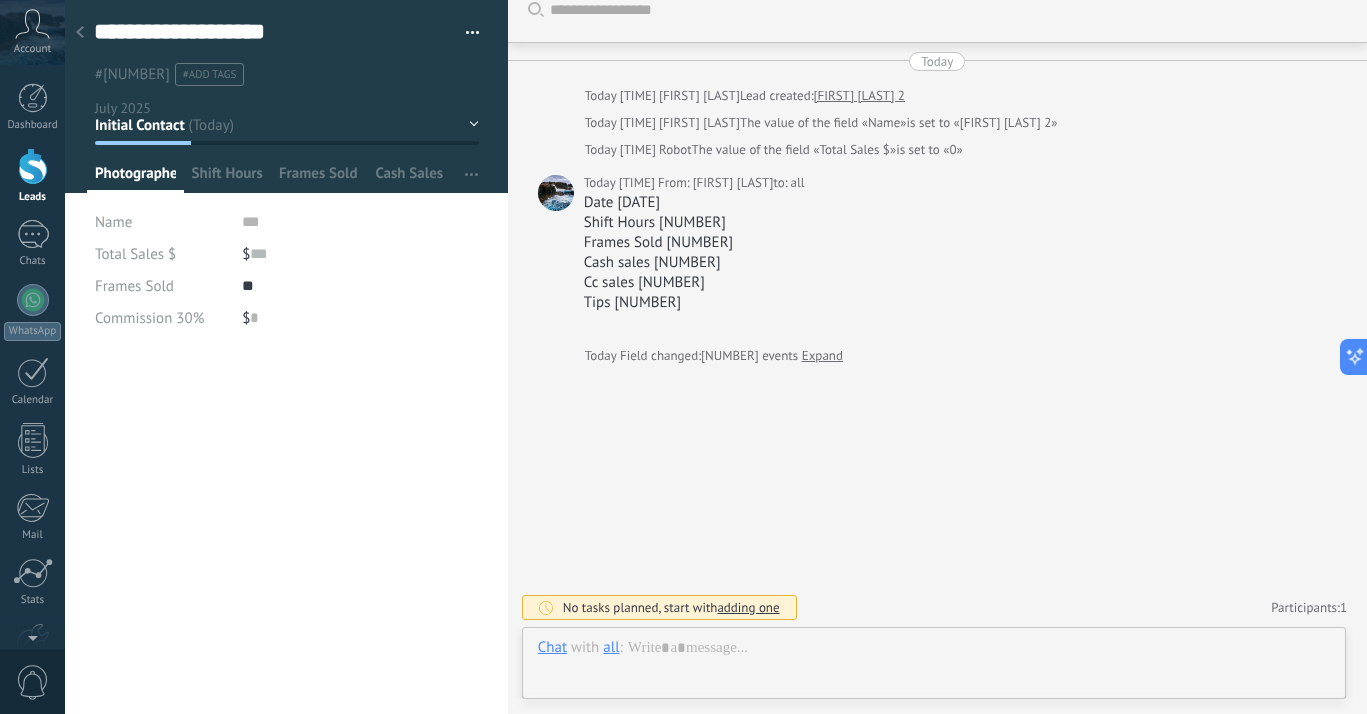 click on "adding one" at bounding box center [748, 607] 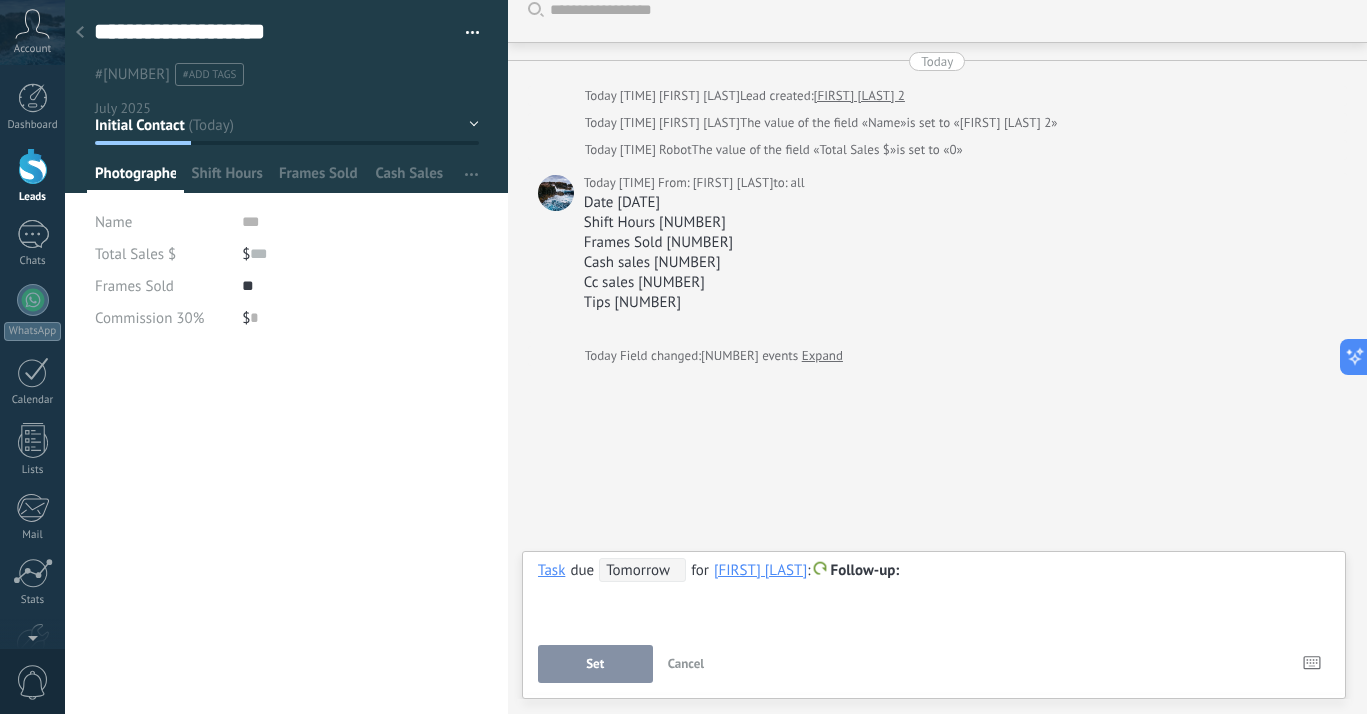 click on "Cancel" at bounding box center [686, 663] 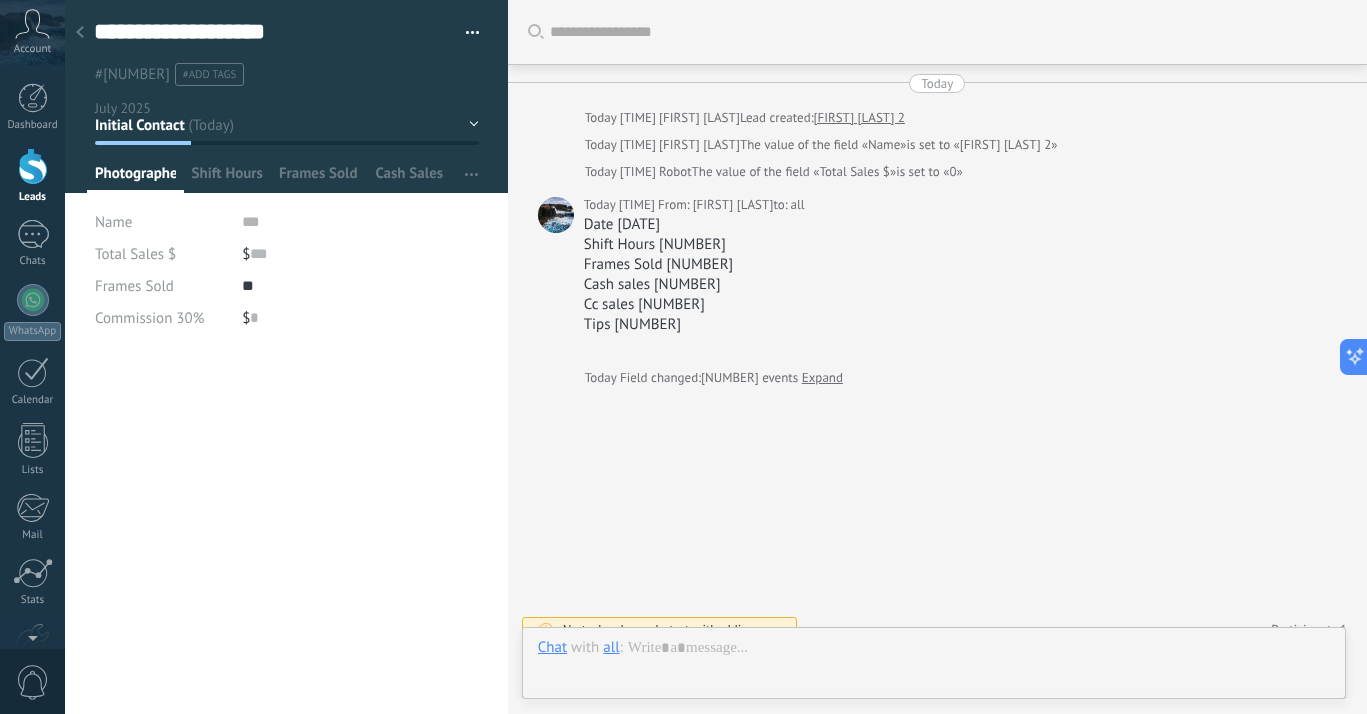 scroll, scrollTop: 22, scrollLeft: 0, axis: vertical 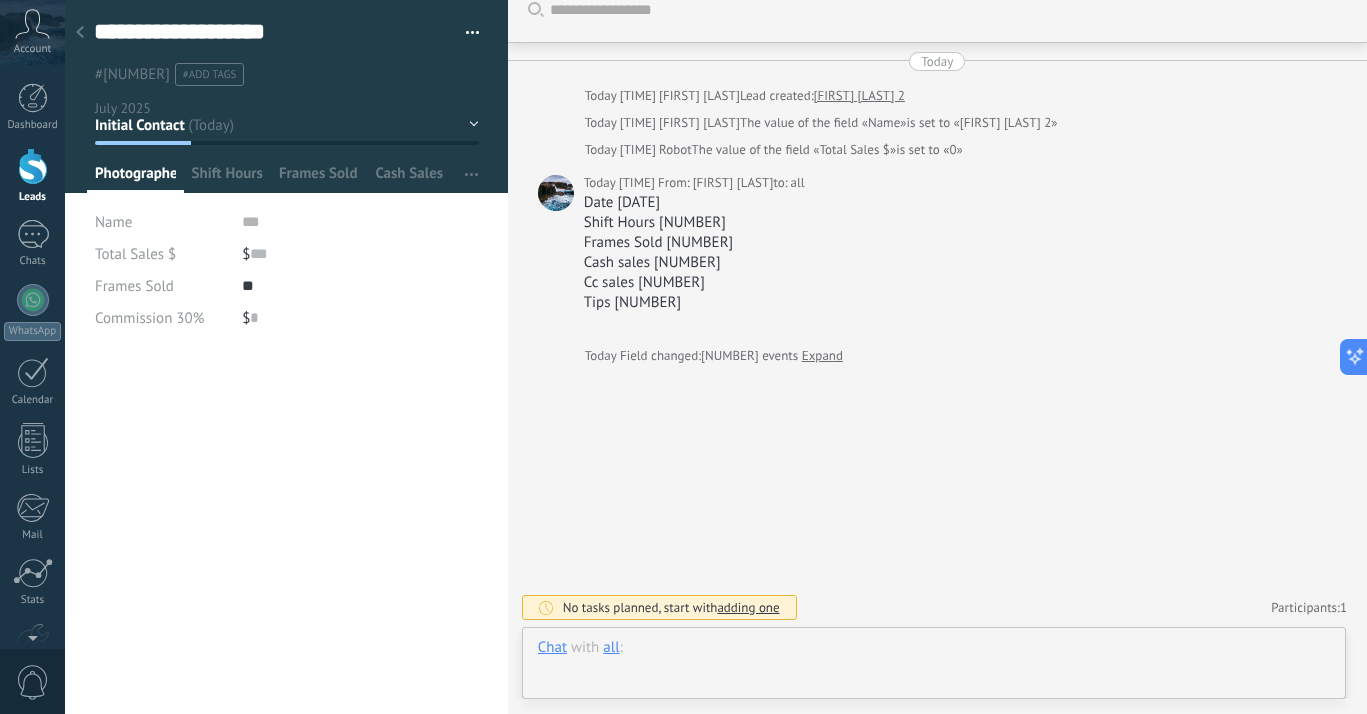 click at bounding box center (934, 668) 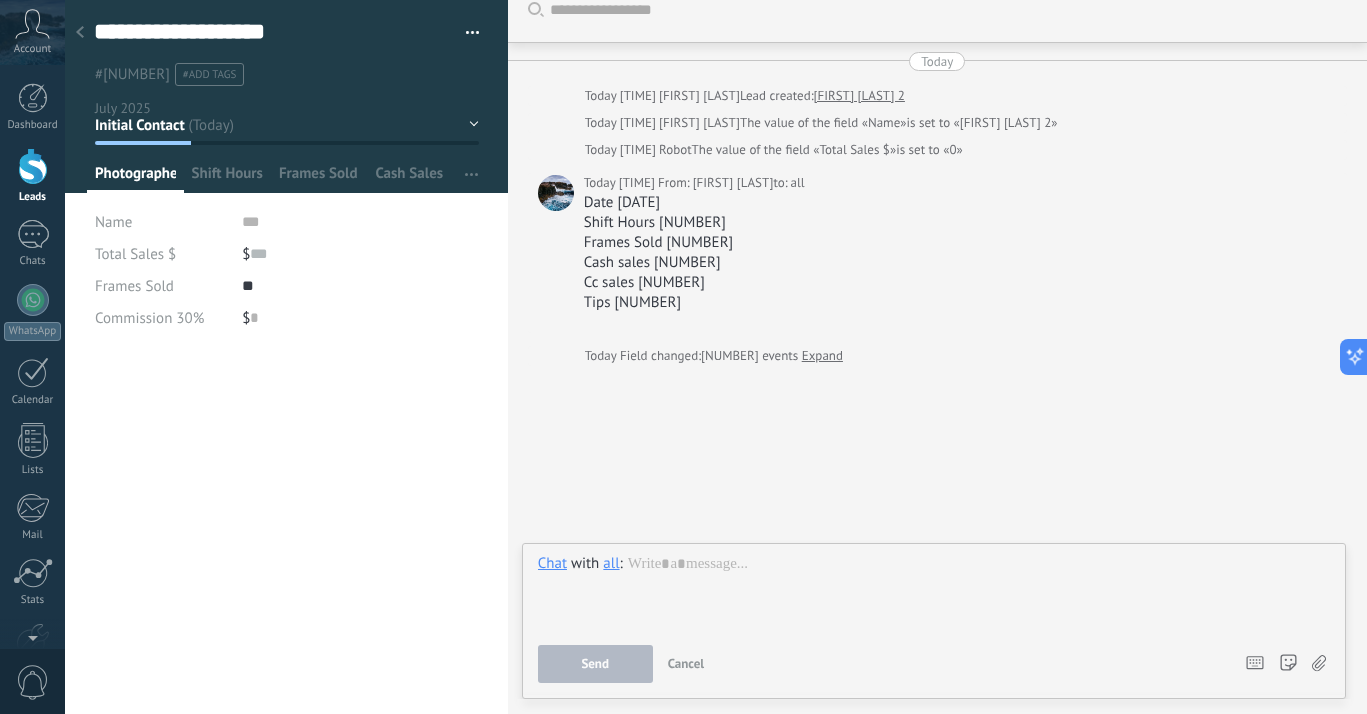click on "all" at bounding box center (611, 563) 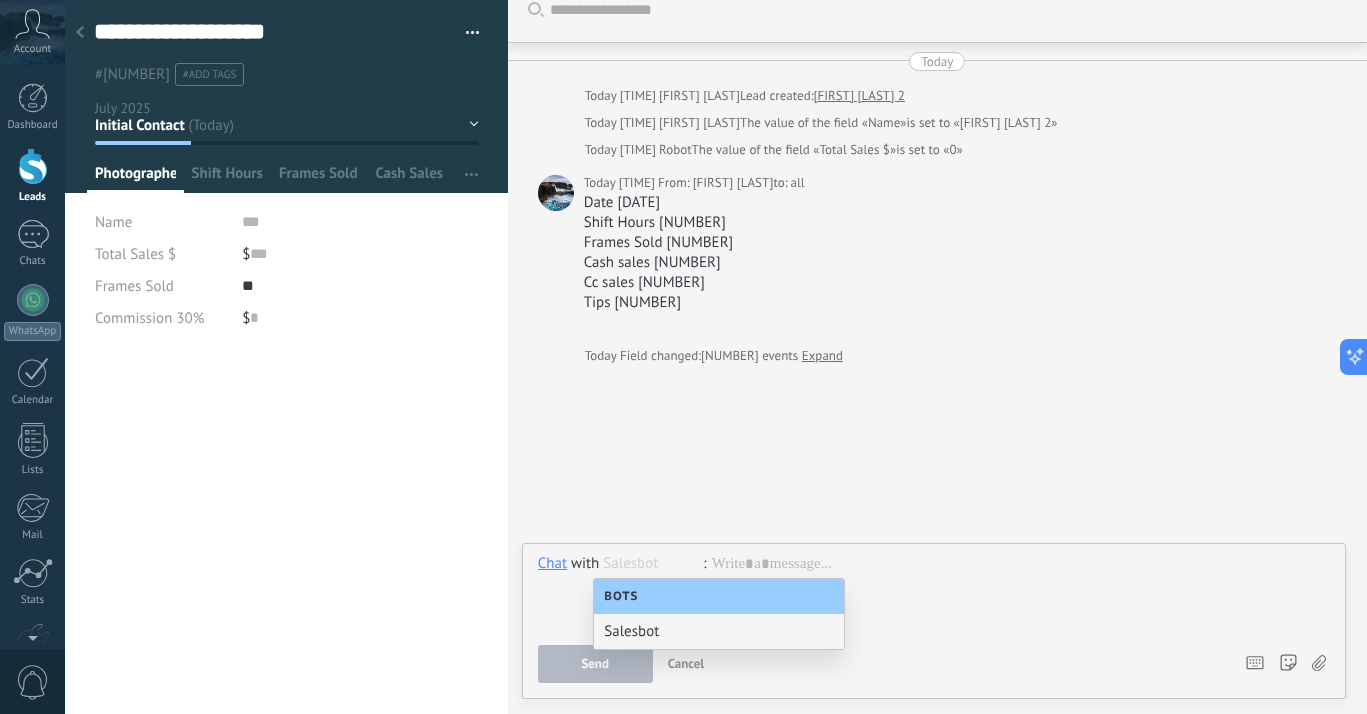 click on "Salesbot" at bounding box center [719, 631] 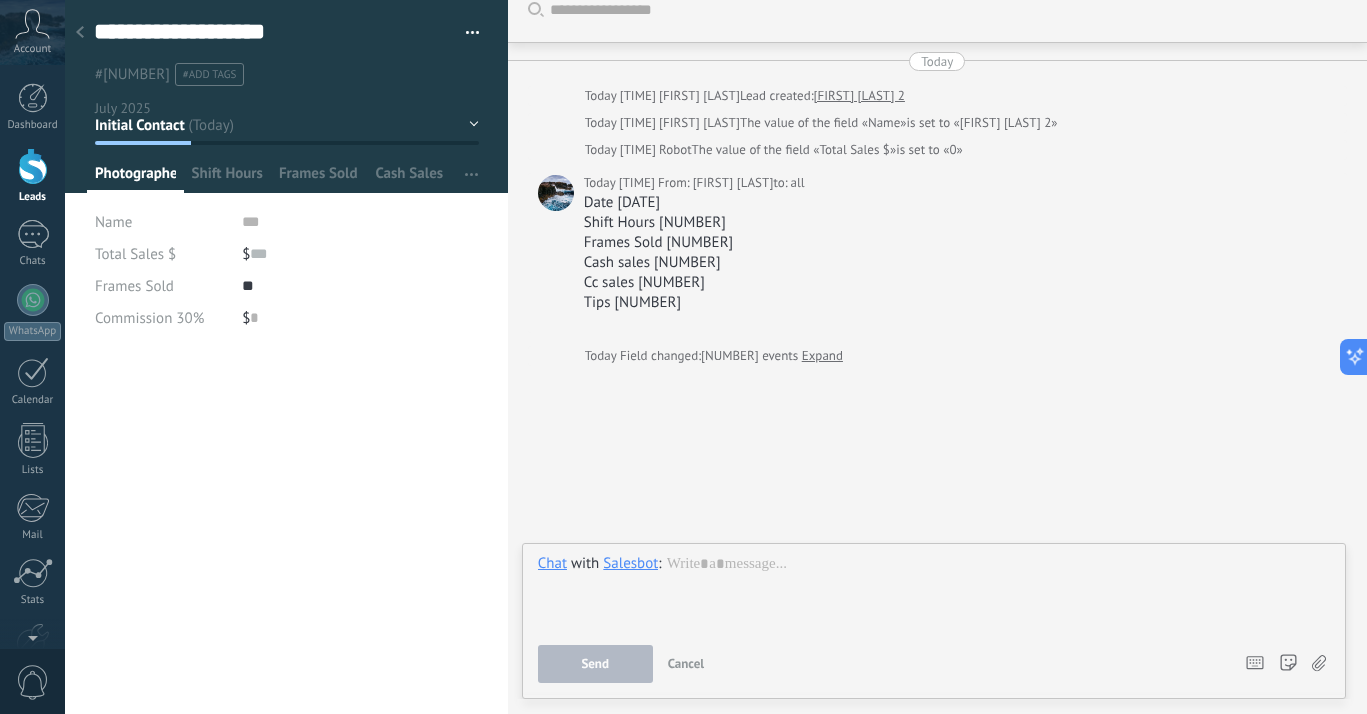 click on "Chat" at bounding box center (552, 563) 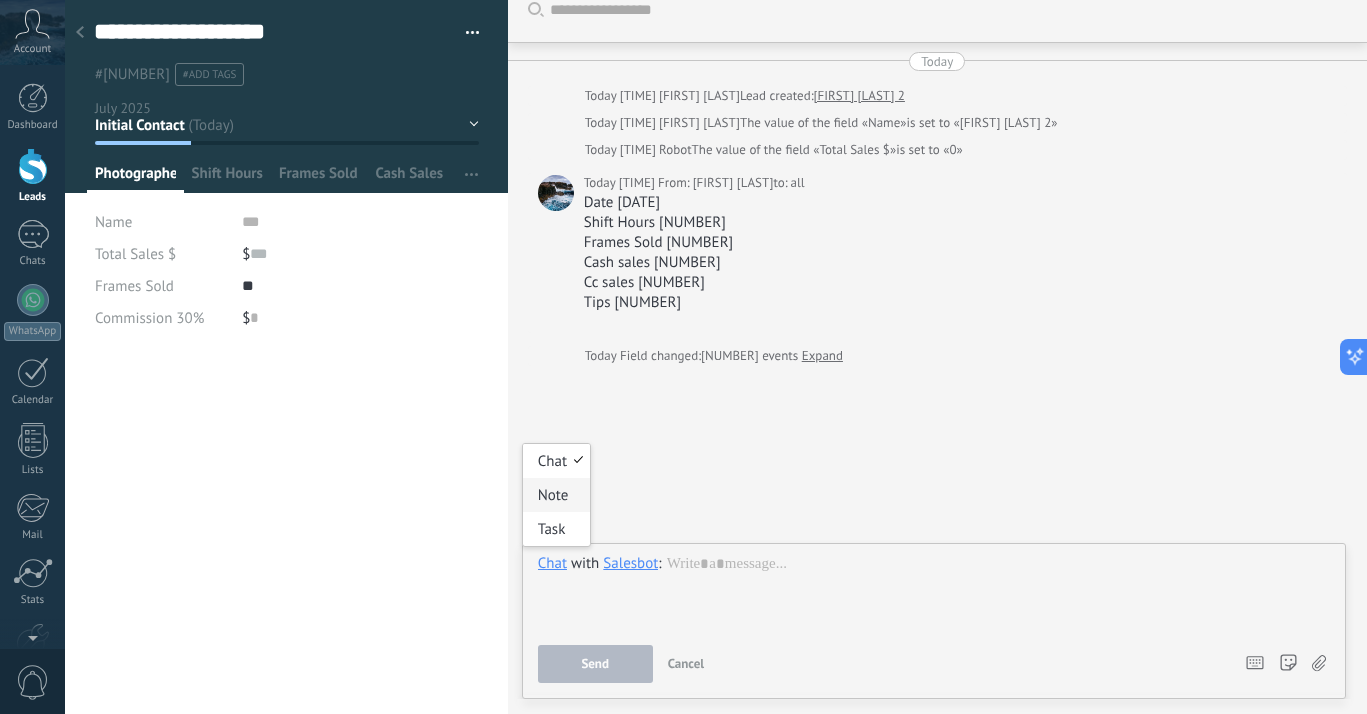 click on "Note" at bounding box center (557, 495) 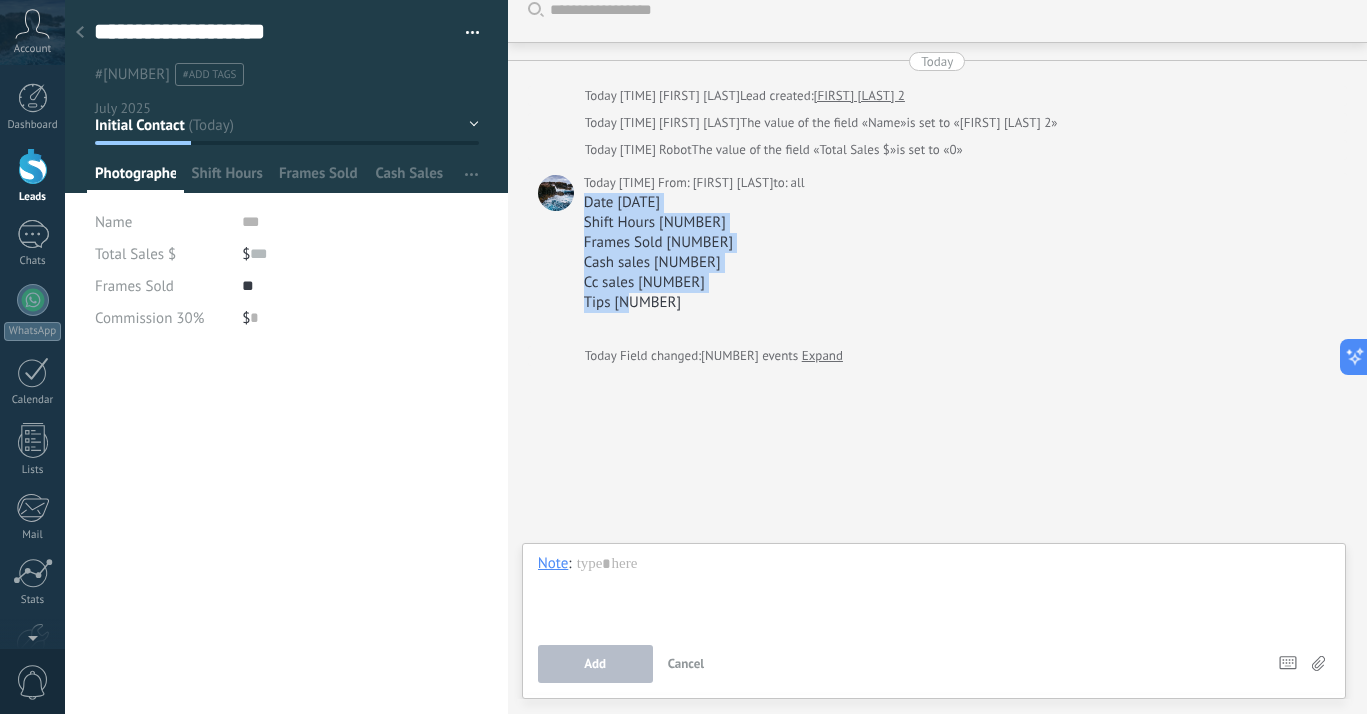 drag, startPoint x: 667, startPoint y: 297, endPoint x: 584, endPoint y: 207, distance: 122.42957 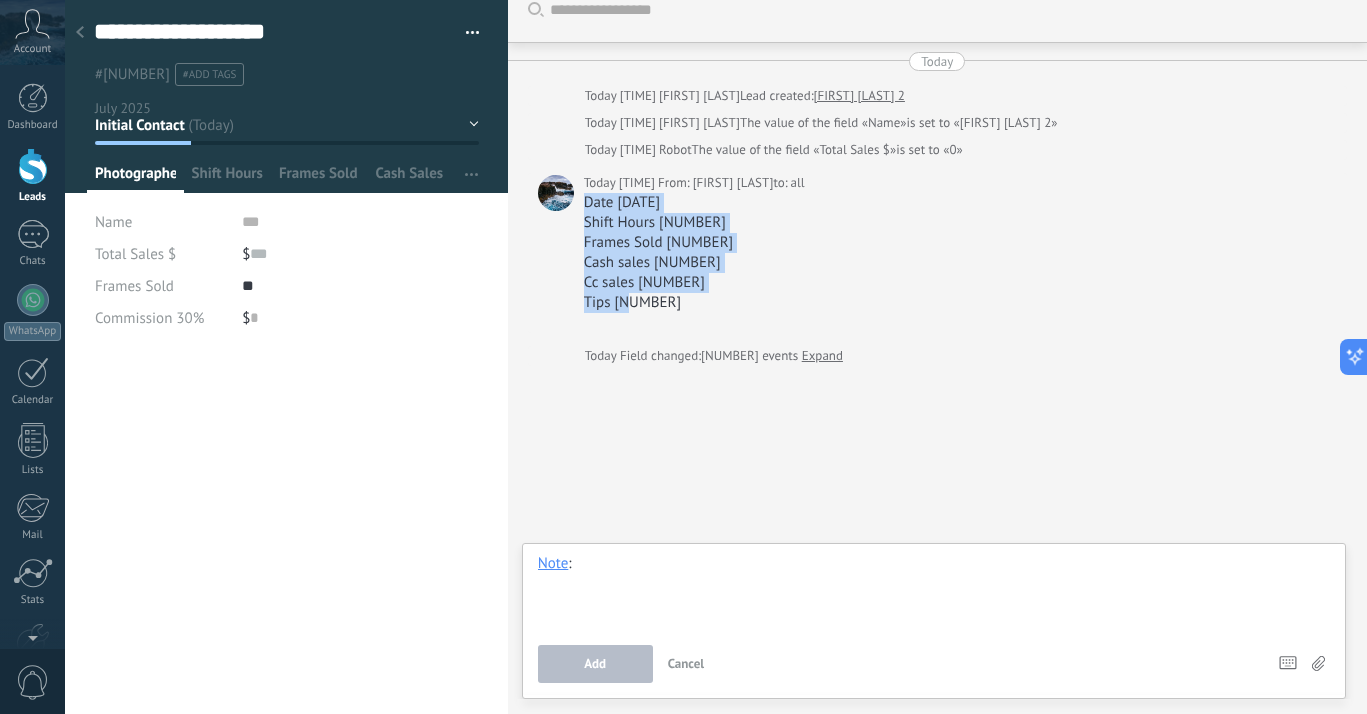 click at bounding box center [934, 592] 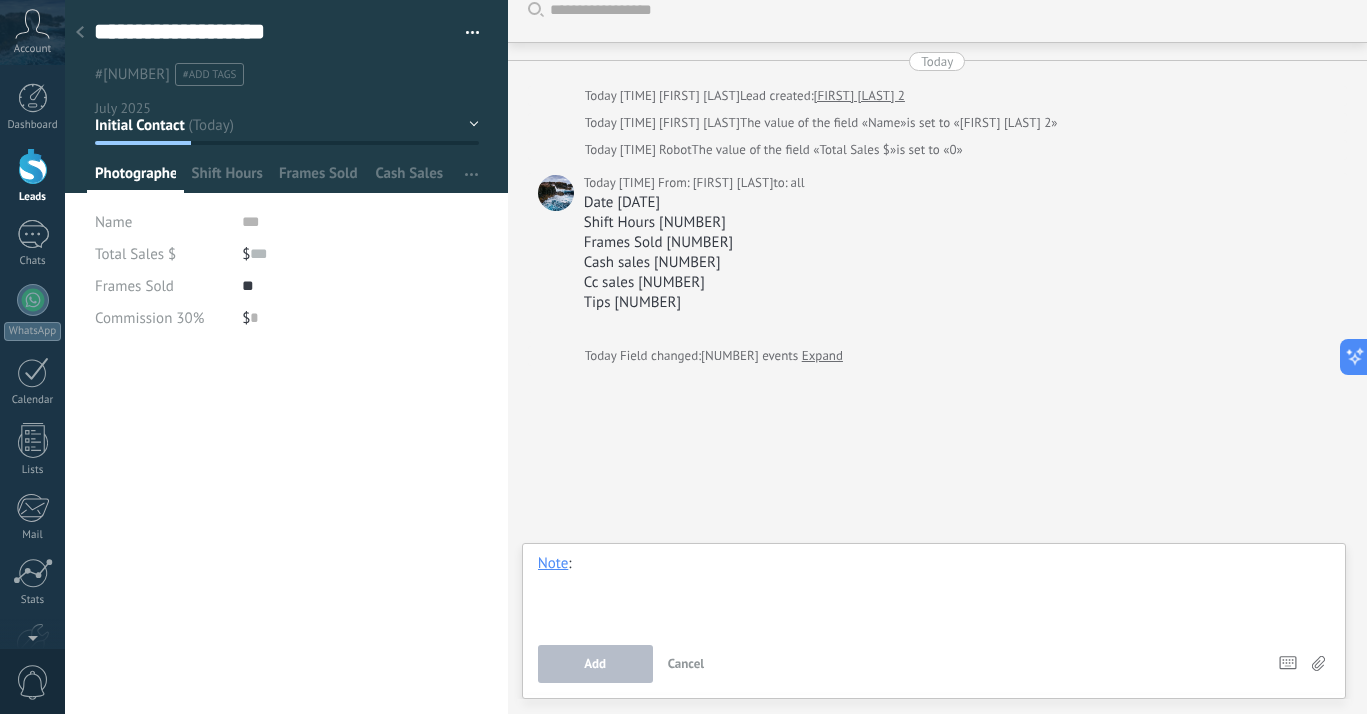 click at bounding box center [934, 592] 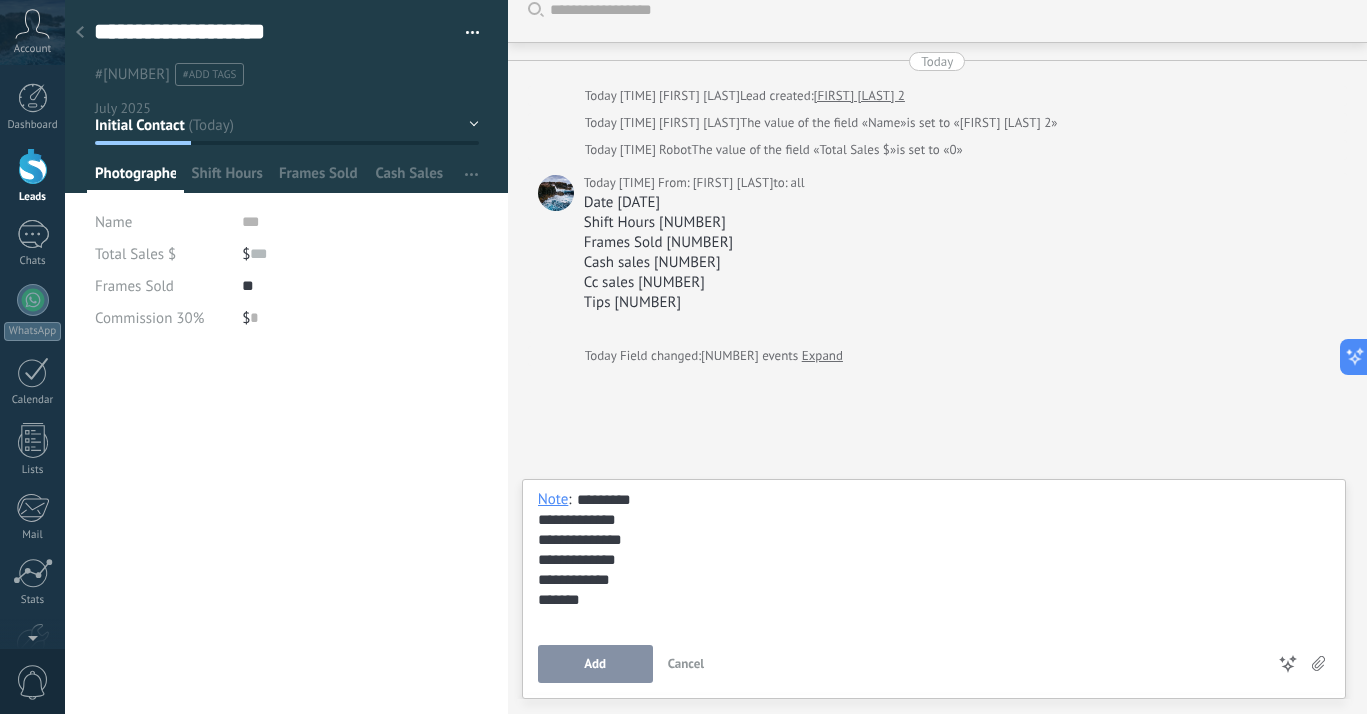 click on "Add" at bounding box center [595, 664] 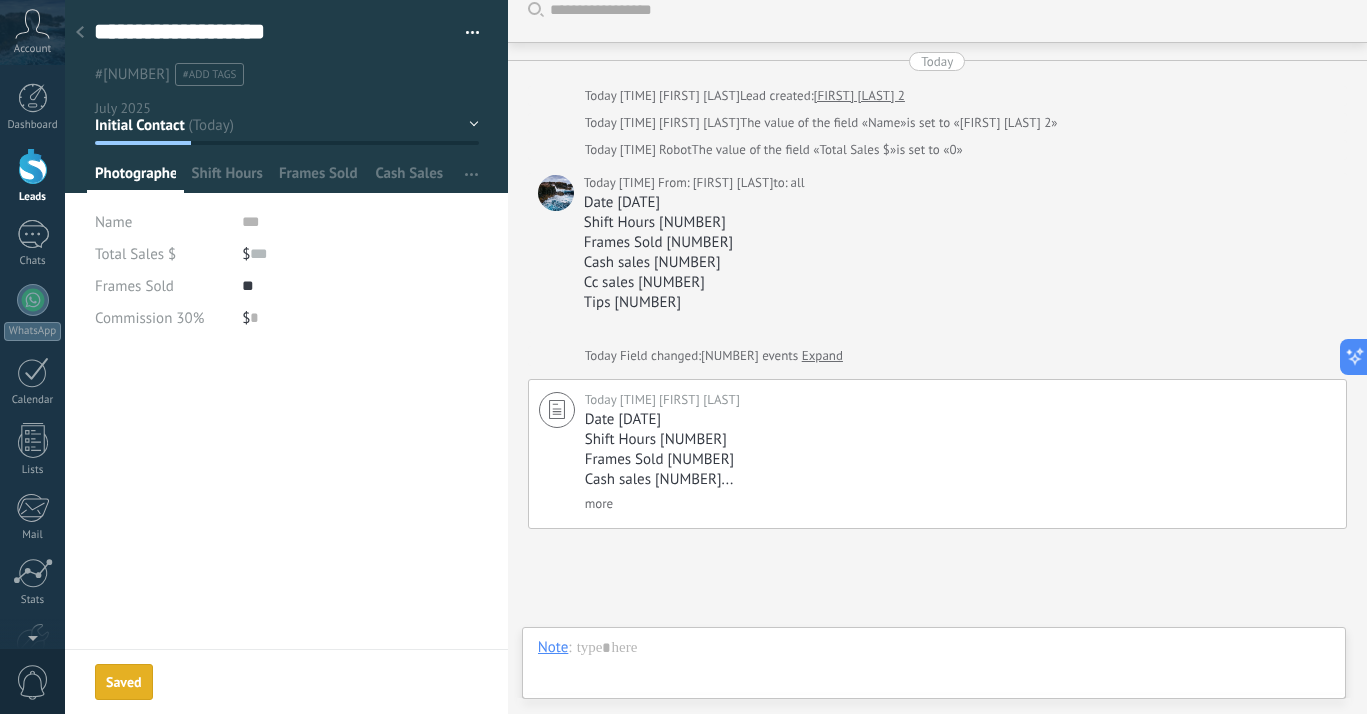 scroll, scrollTop: 184, scrollLeft: 0, axis: vertical 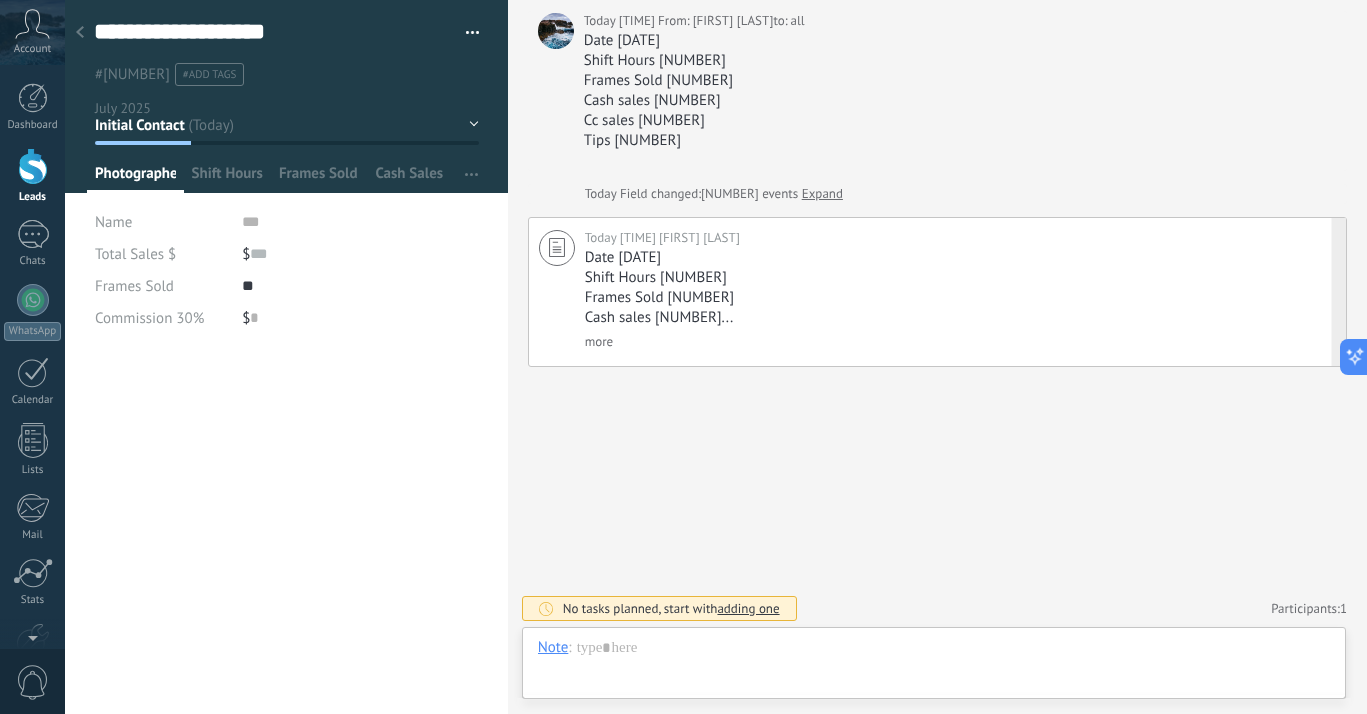 click on "more" at bounding box center [599, 341] 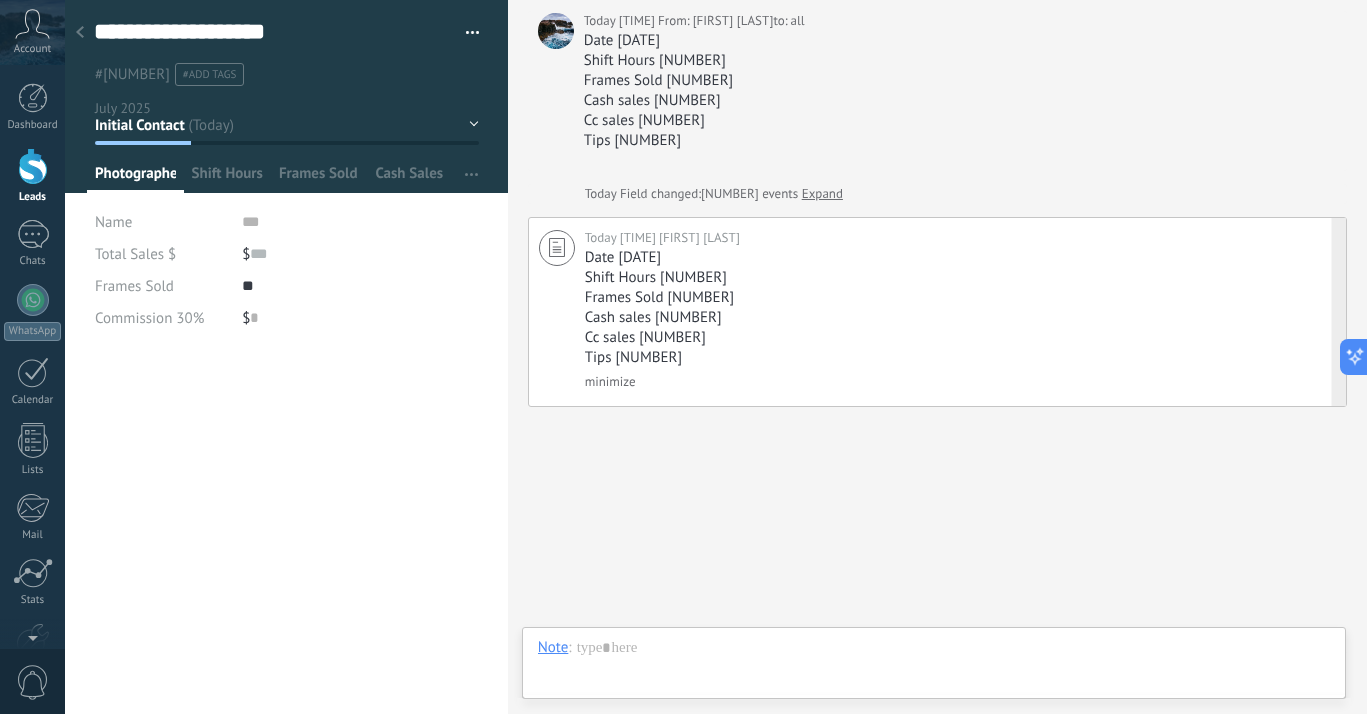 click on "Date [DATE] Shift Hours [NUMBER] Frames Sold [NUMBER] Cash sales [NUMBER] Cc sales [NUMBER] Tips [NUMBER]" at bounding box center (955, 308) 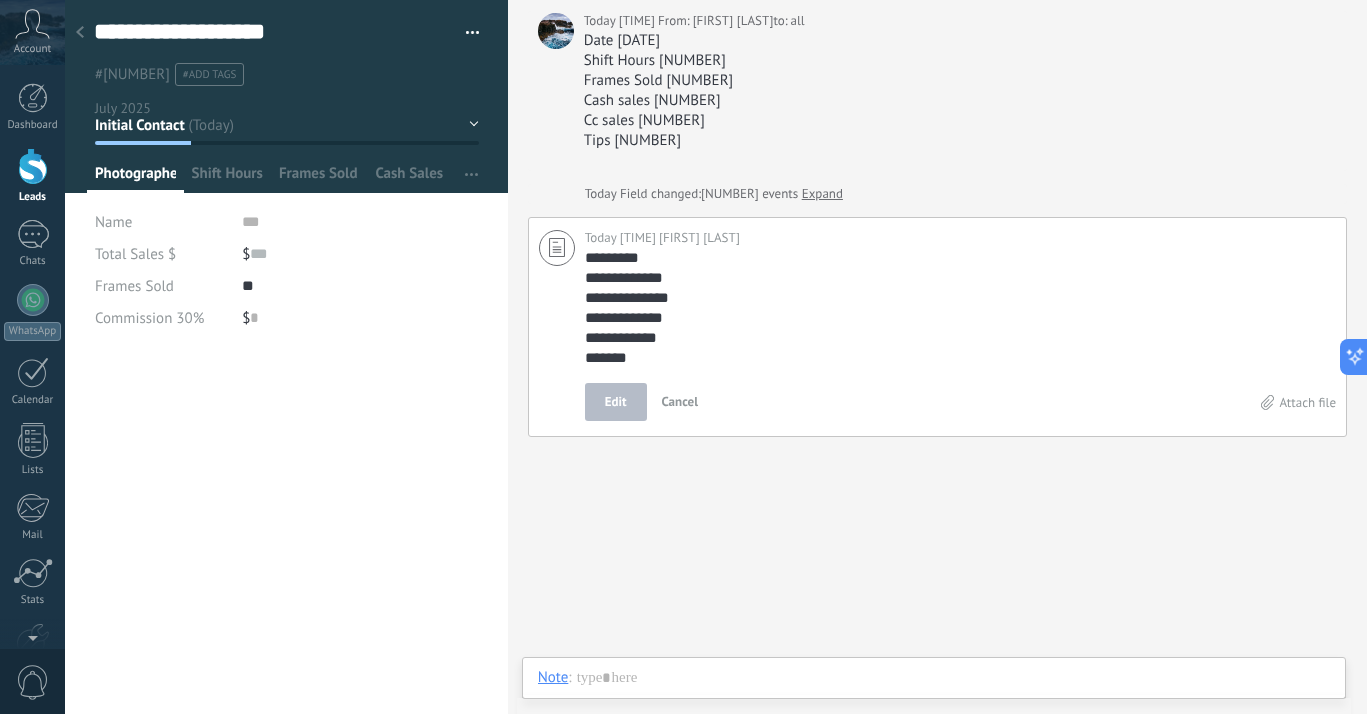 scroll, scrollTop: 120, scrollLeft: 0, axis: vertical 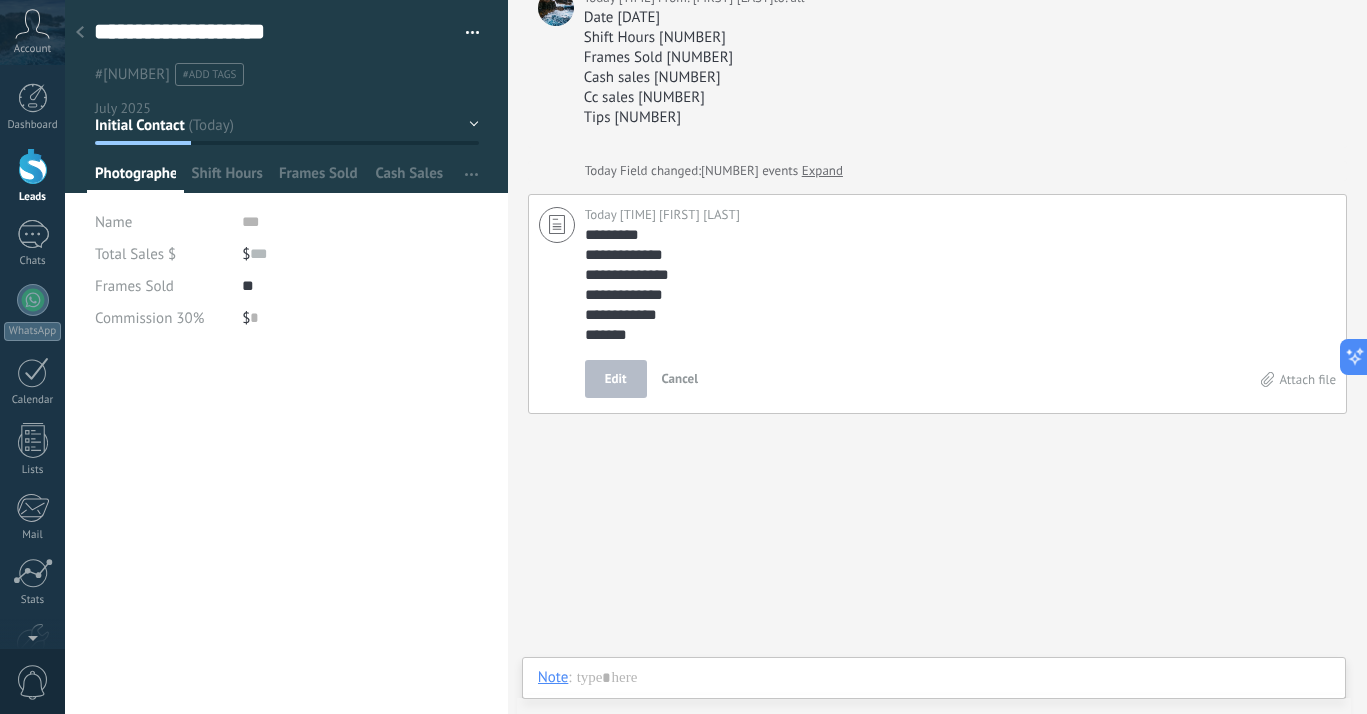 click on "**********" at bounding box center (937, 278) 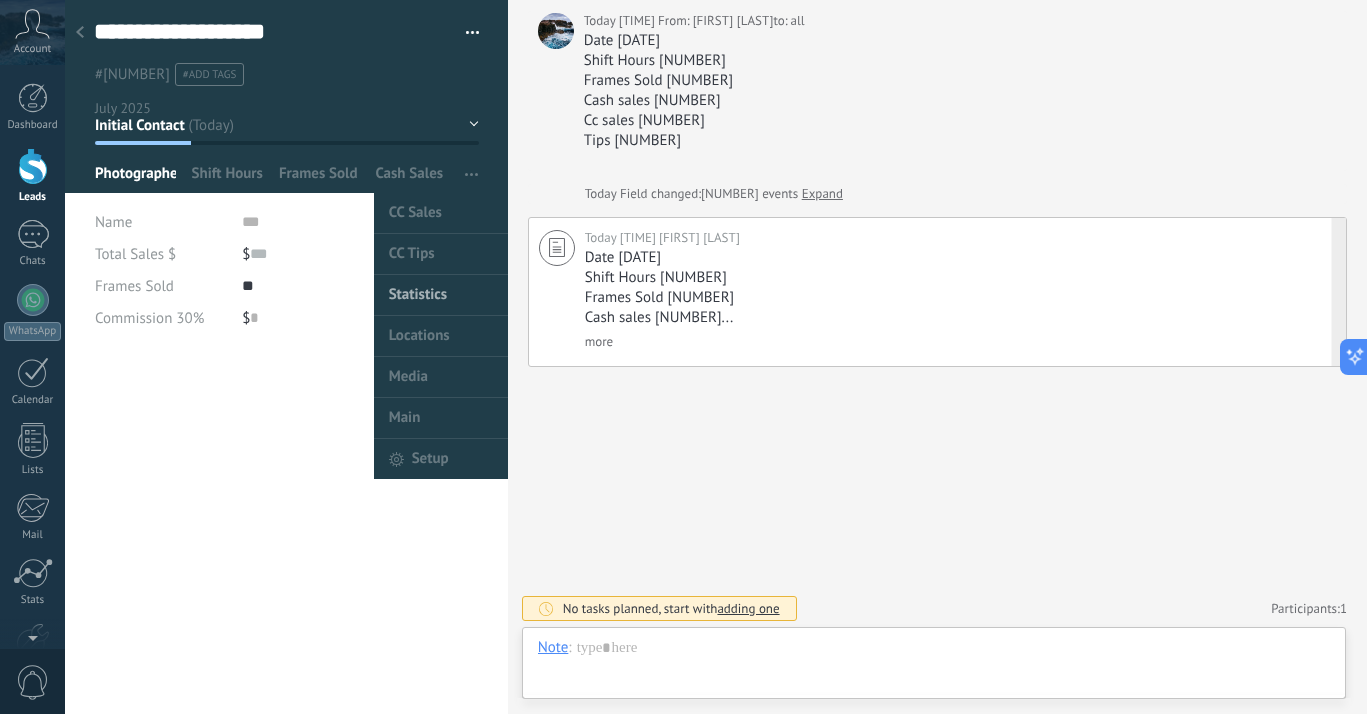 click on "Statistics" at bounding box center (418, 295) 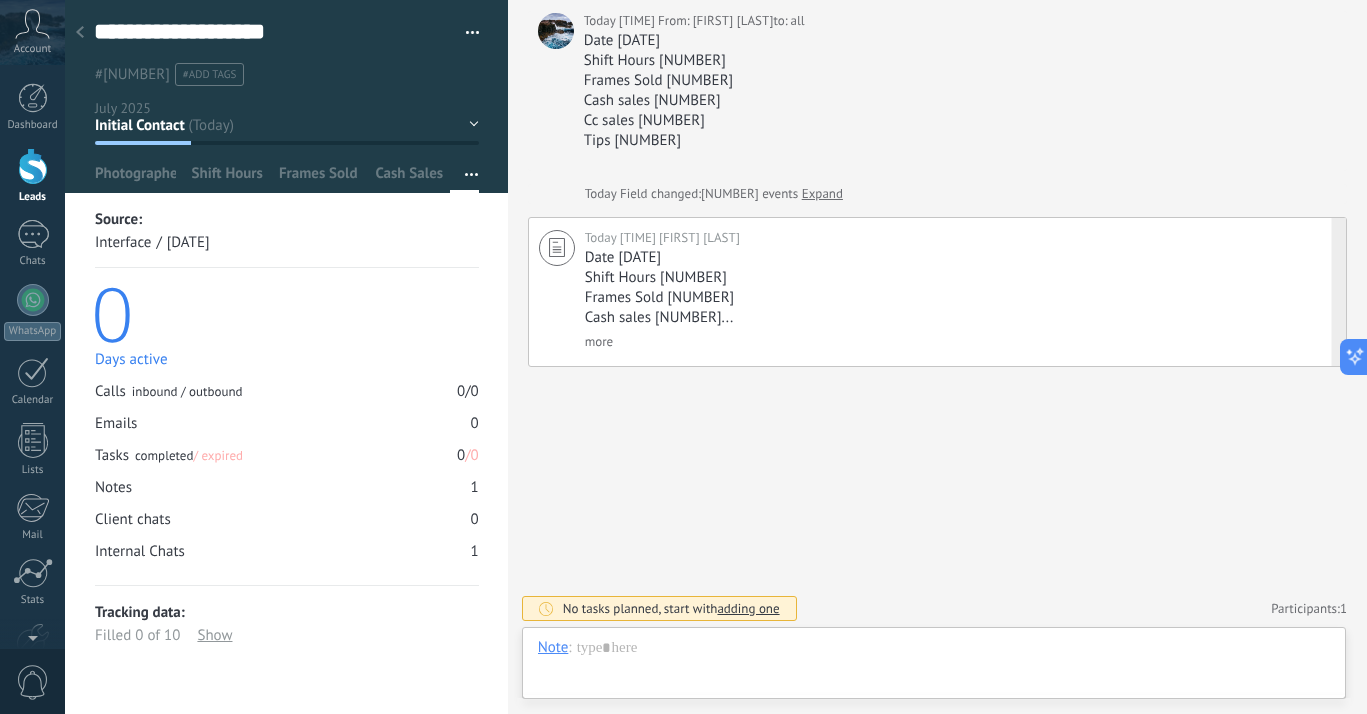 click on "Tasks completed  / expired [NUMBER] / [NUMBER]" at bounding box center (287, 455) 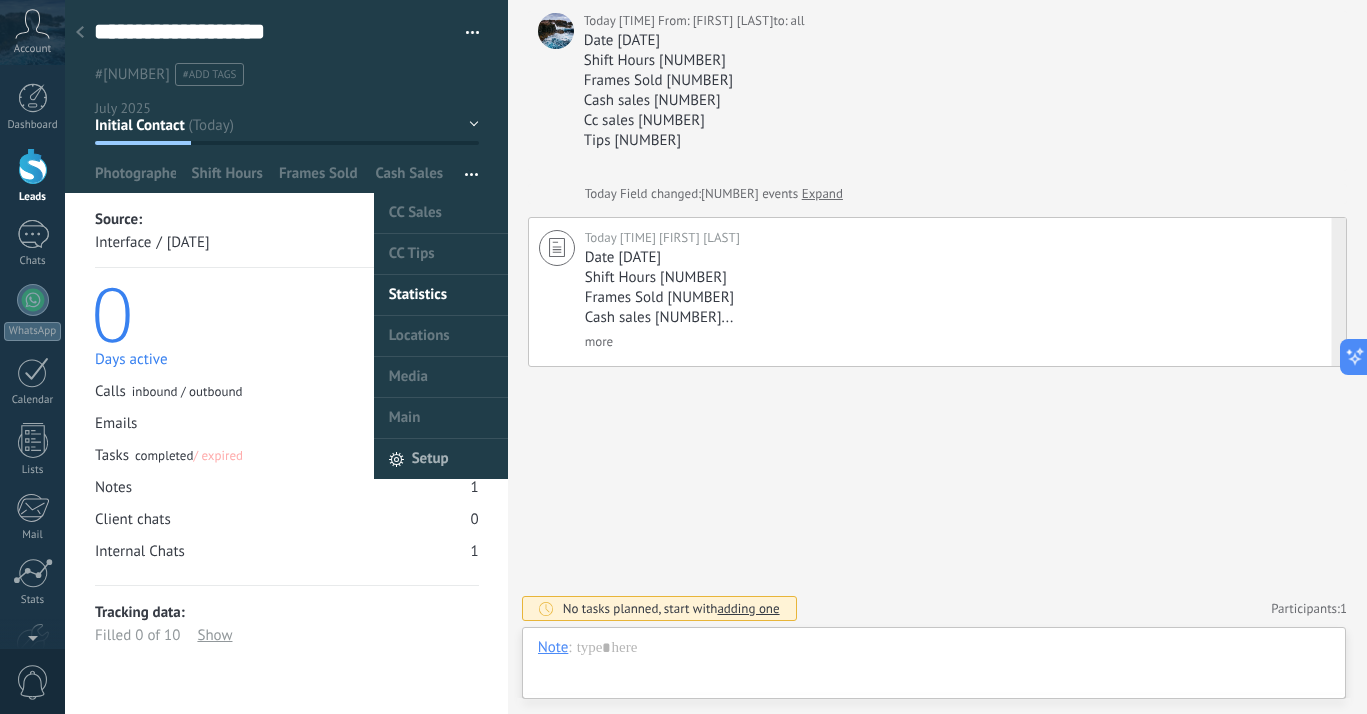click on "Setup" at bounding box center (430, 459) 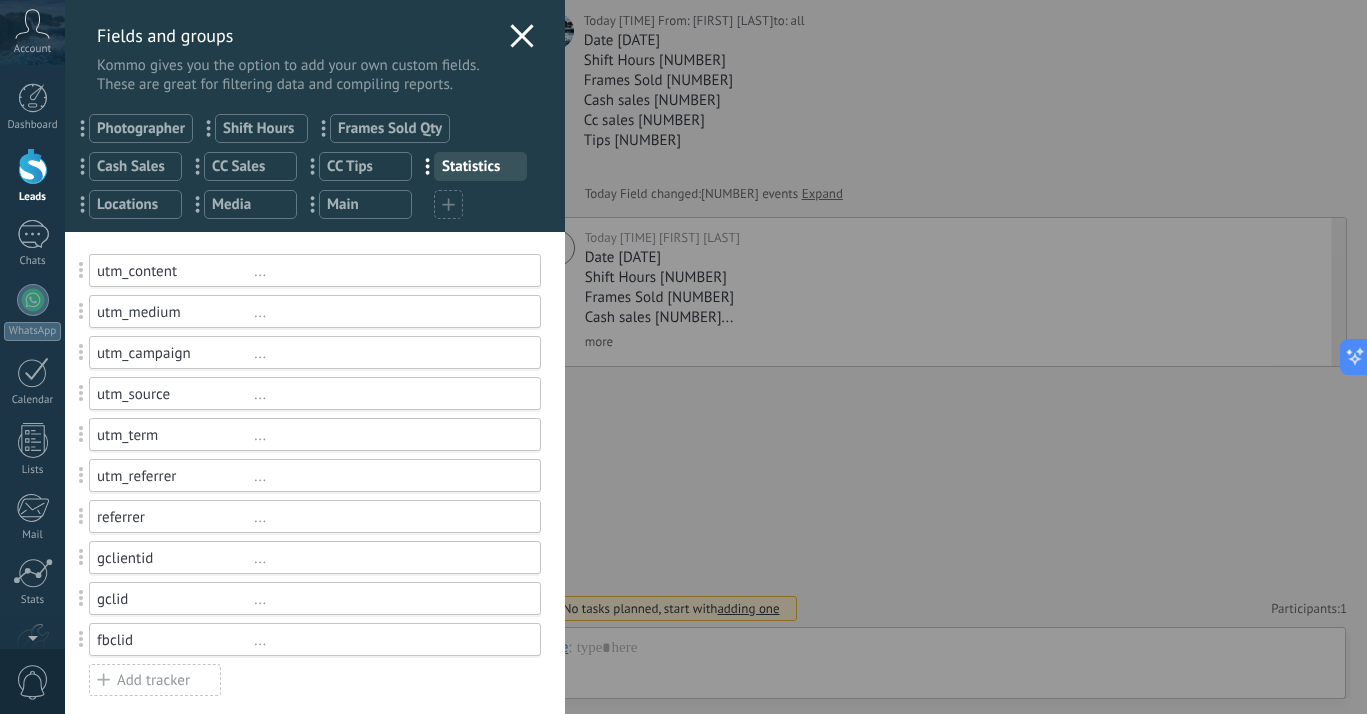 scroll, scrollTop: 19, scrollLeft: 0, axis: vertical 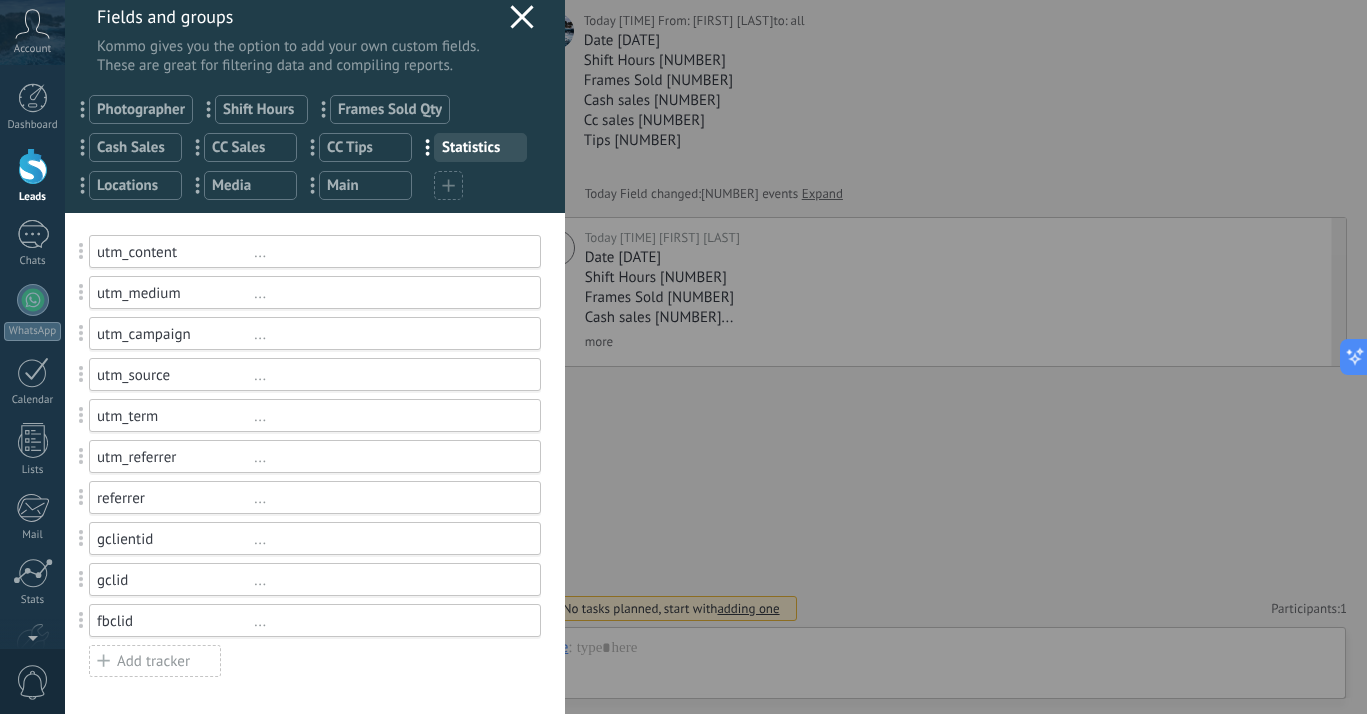 click on "Add tracker" at bounding box center (155, 661) 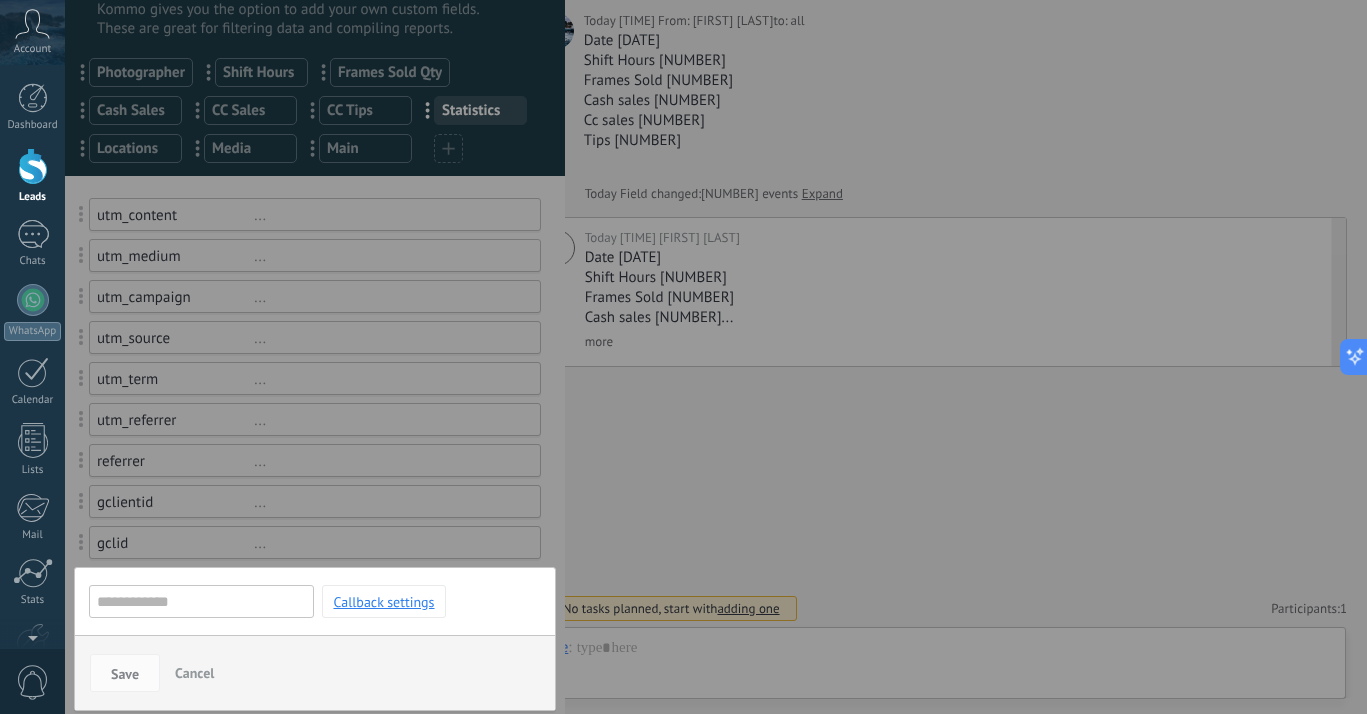 scroll, scrollTop: 60, scrollLeft: 0, axis: vertical 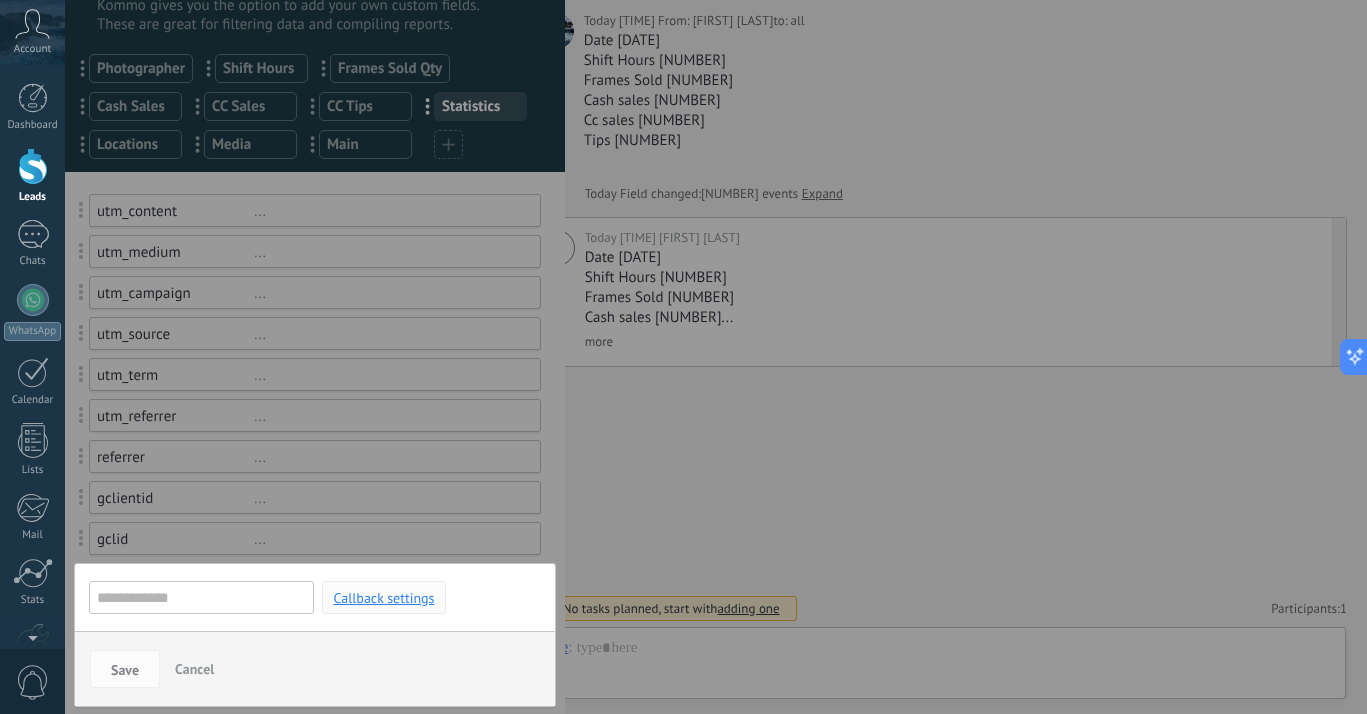 click on "Callback settings" at bounding box center [383, 598] 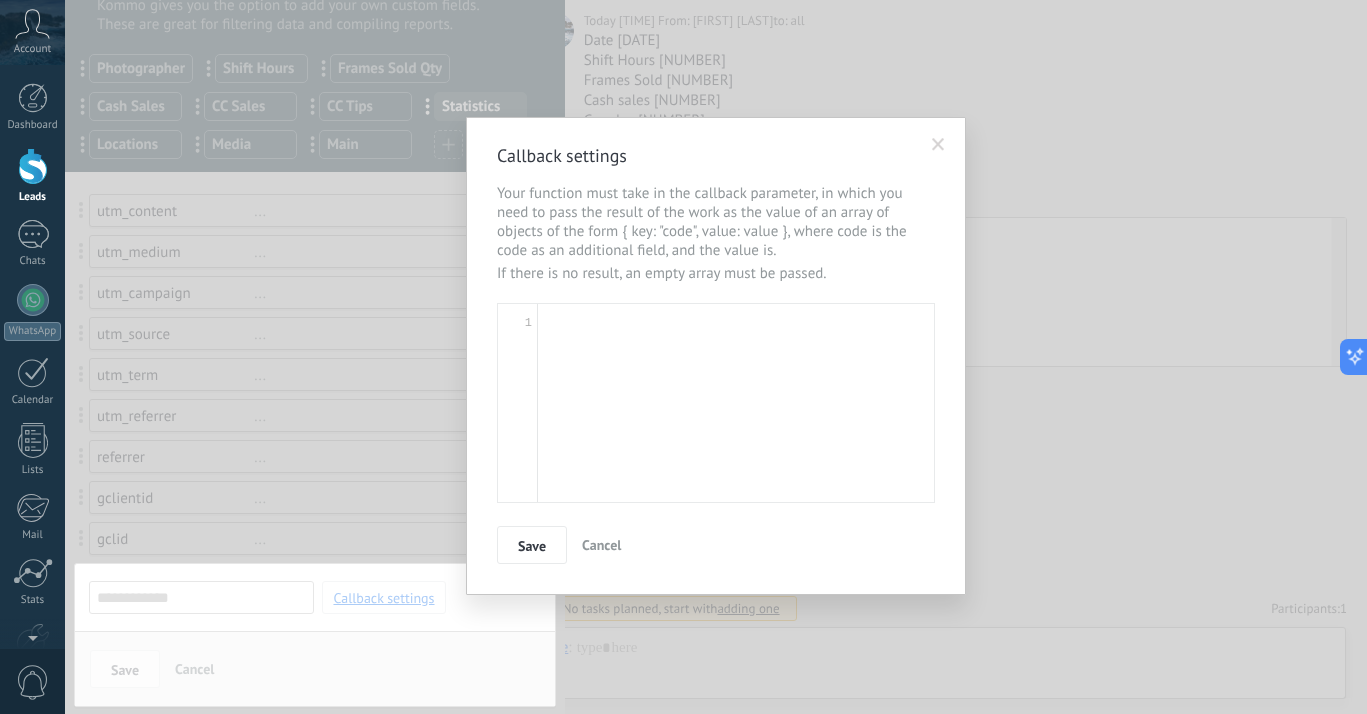 click at bounding box center [938, 145] 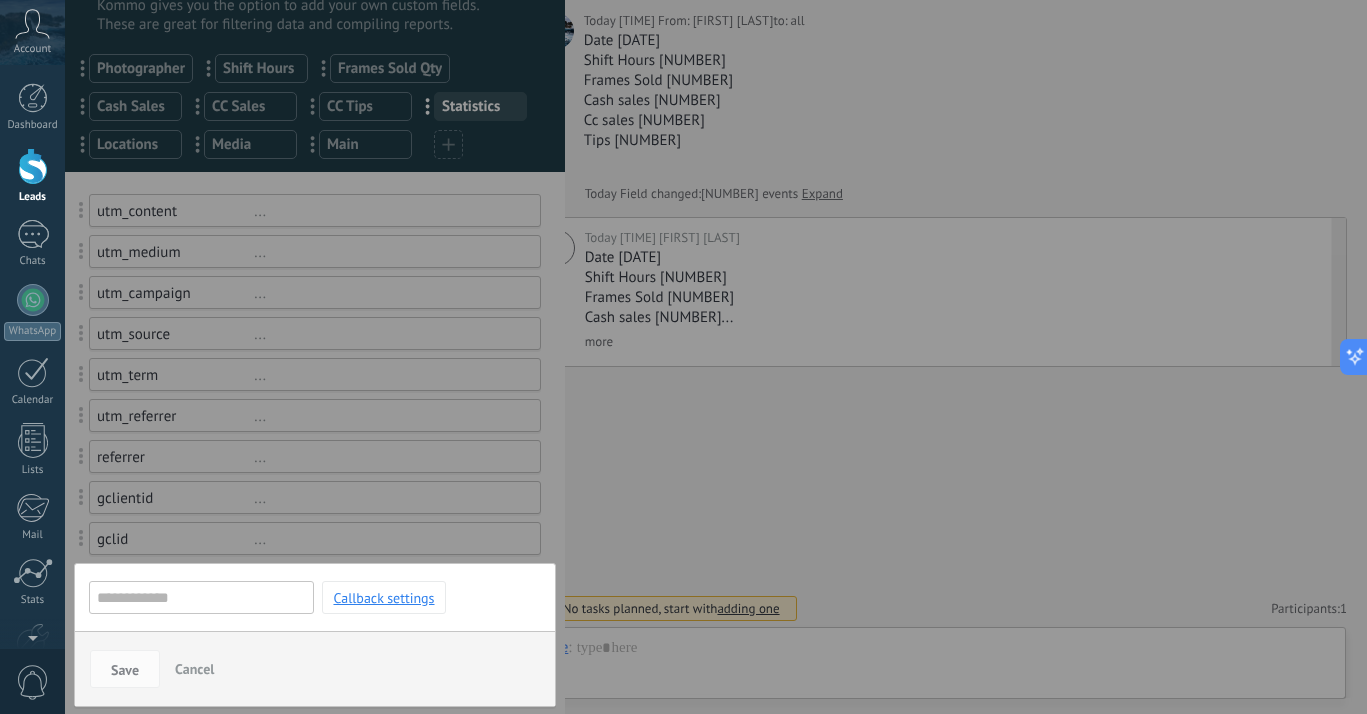 click on "Cancel" at bounding box center [194, 669] 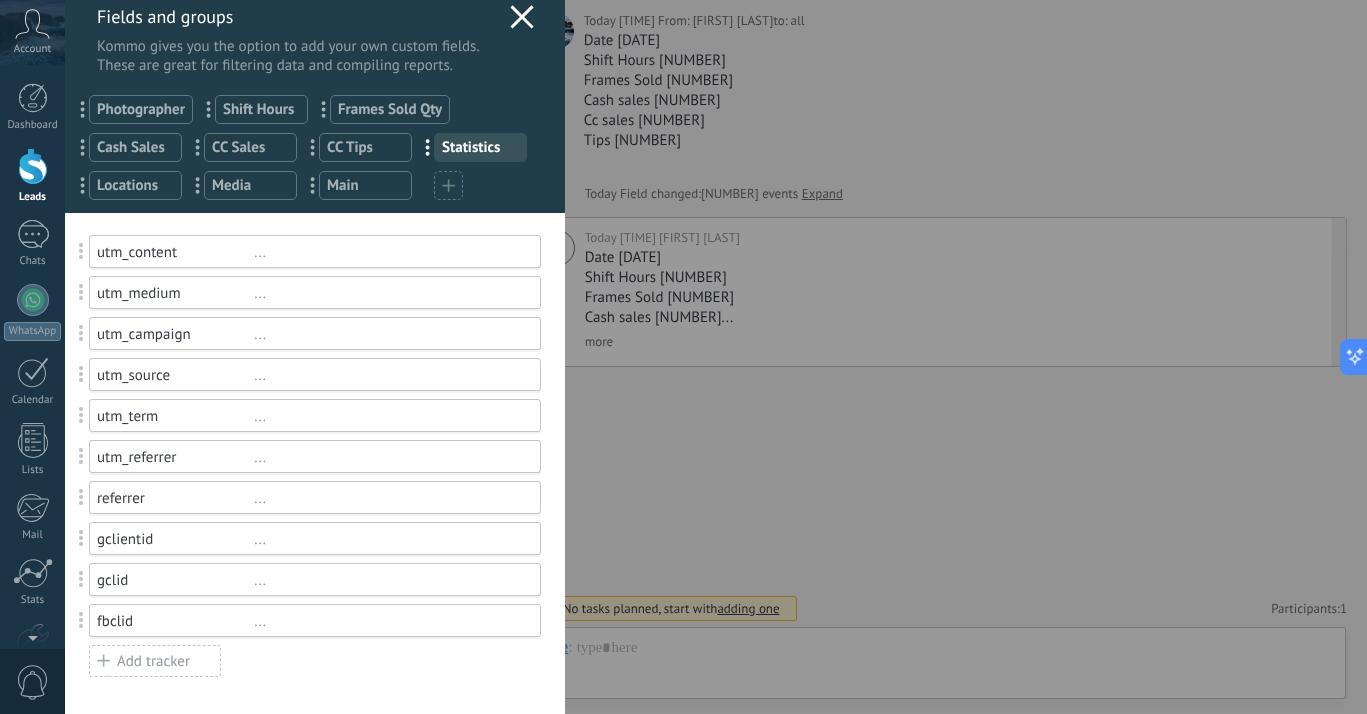 click on "**********" at bounding box center [716, 357] 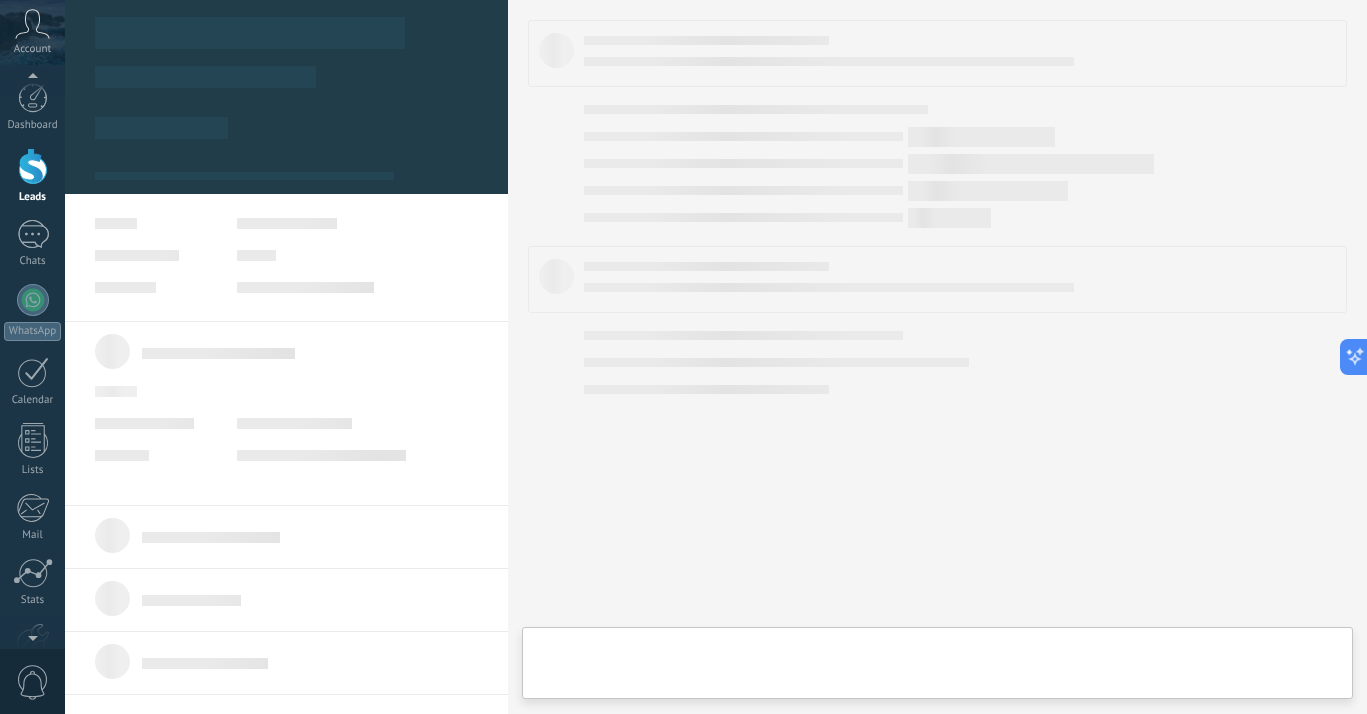 type on "**********" 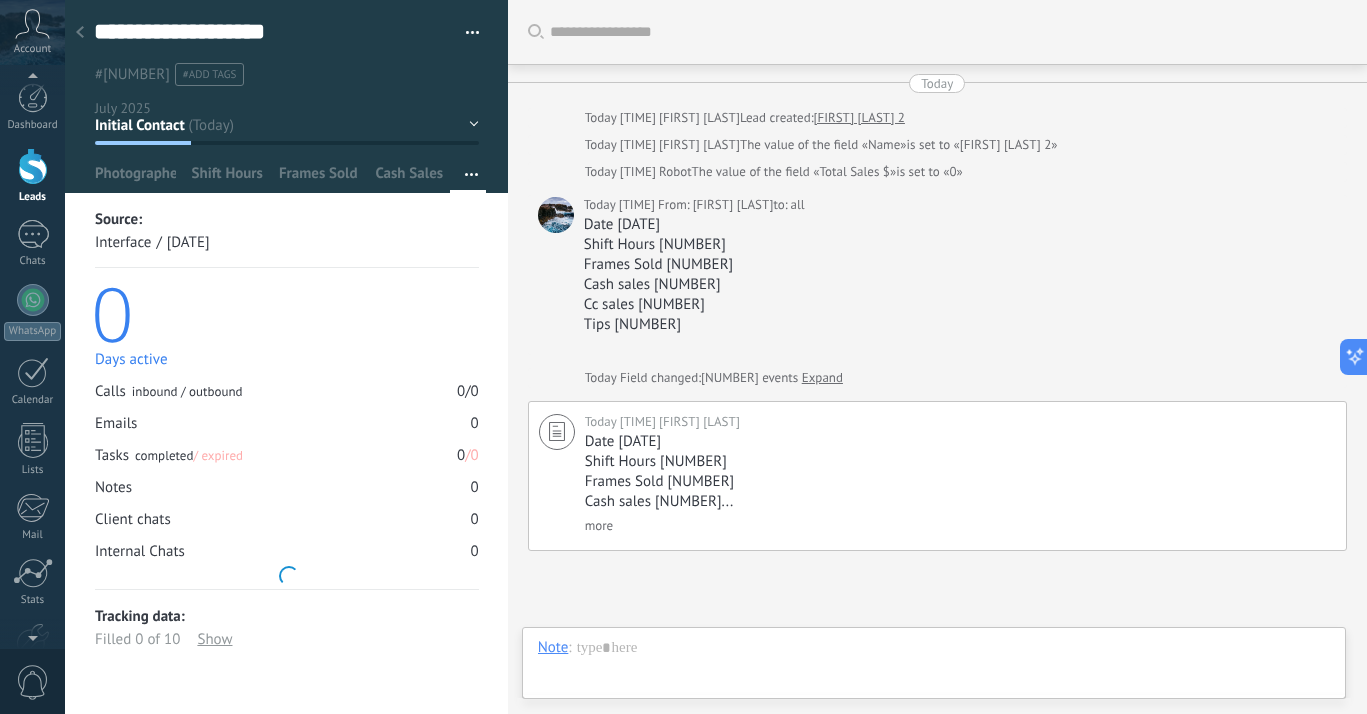 scroll, scrollTop: 30, scrollLeft: 0, axis: vertical 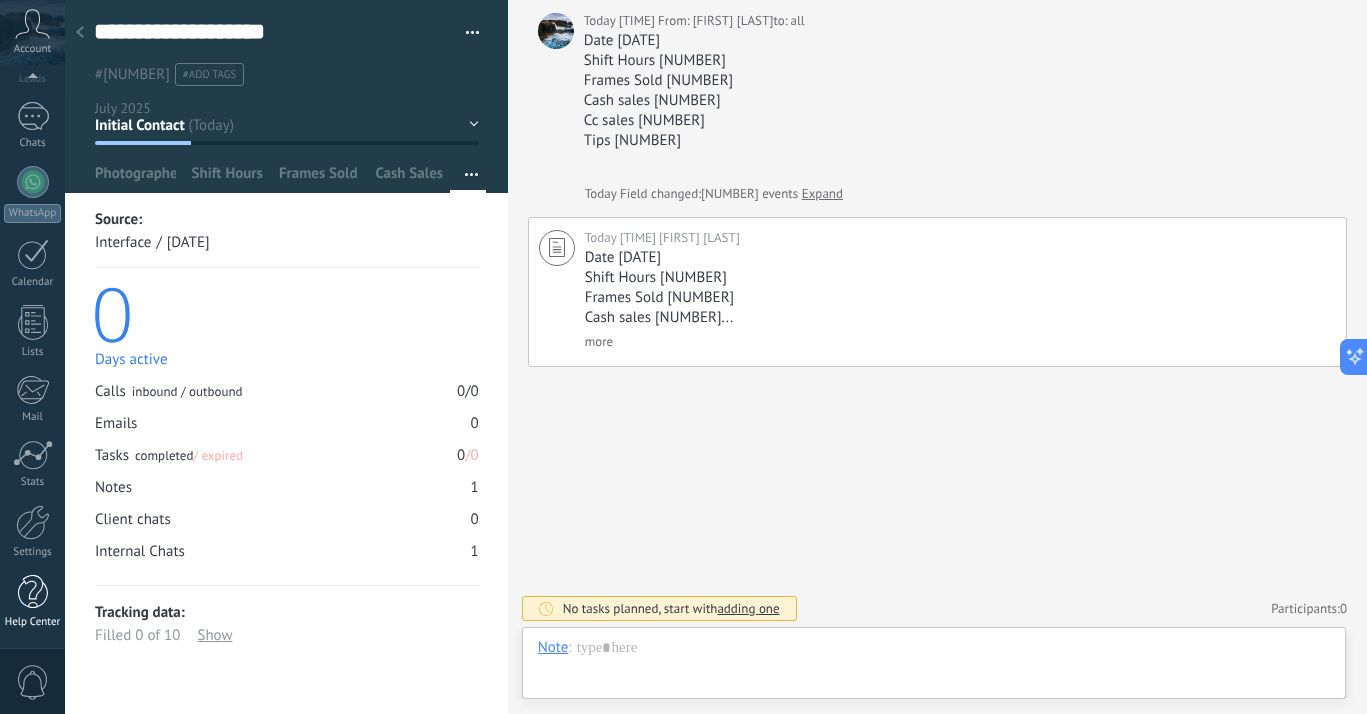 click at bounding box center [33, 592] 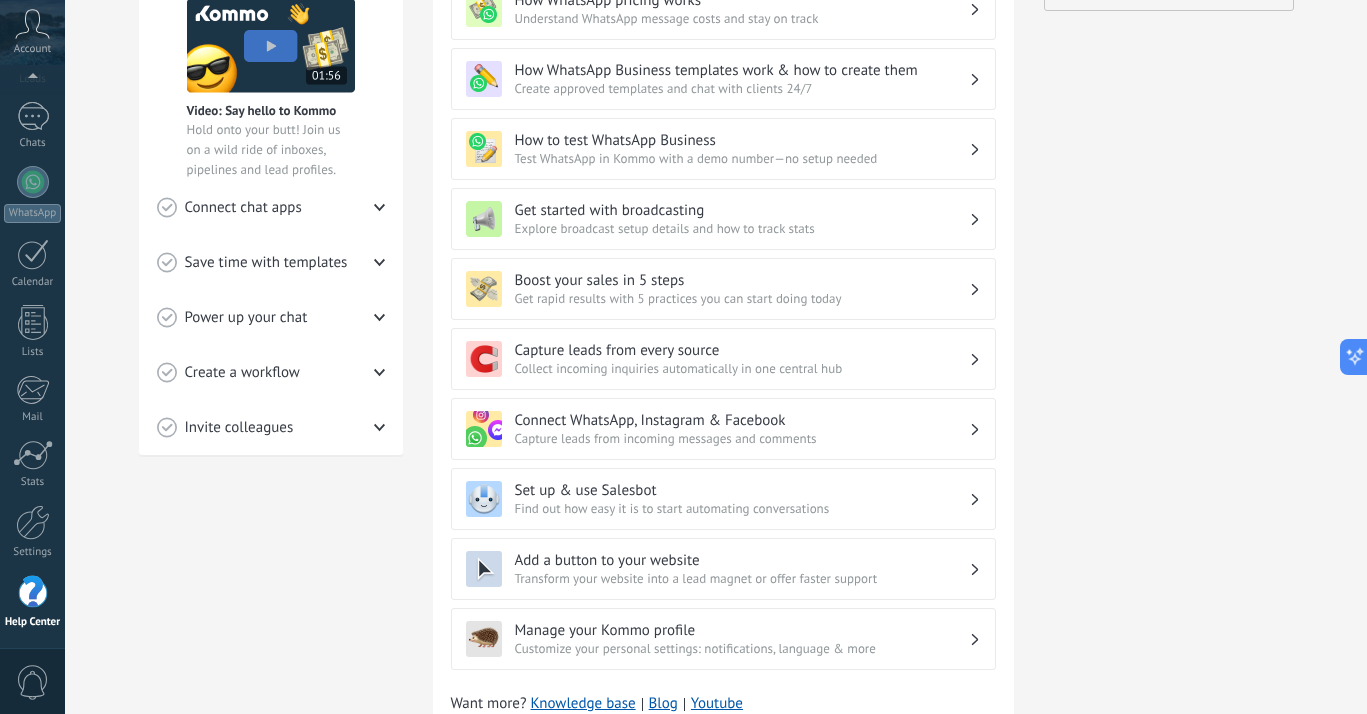 scroll, scrollTop: 428, scrollLeft: 0, axis: vertical 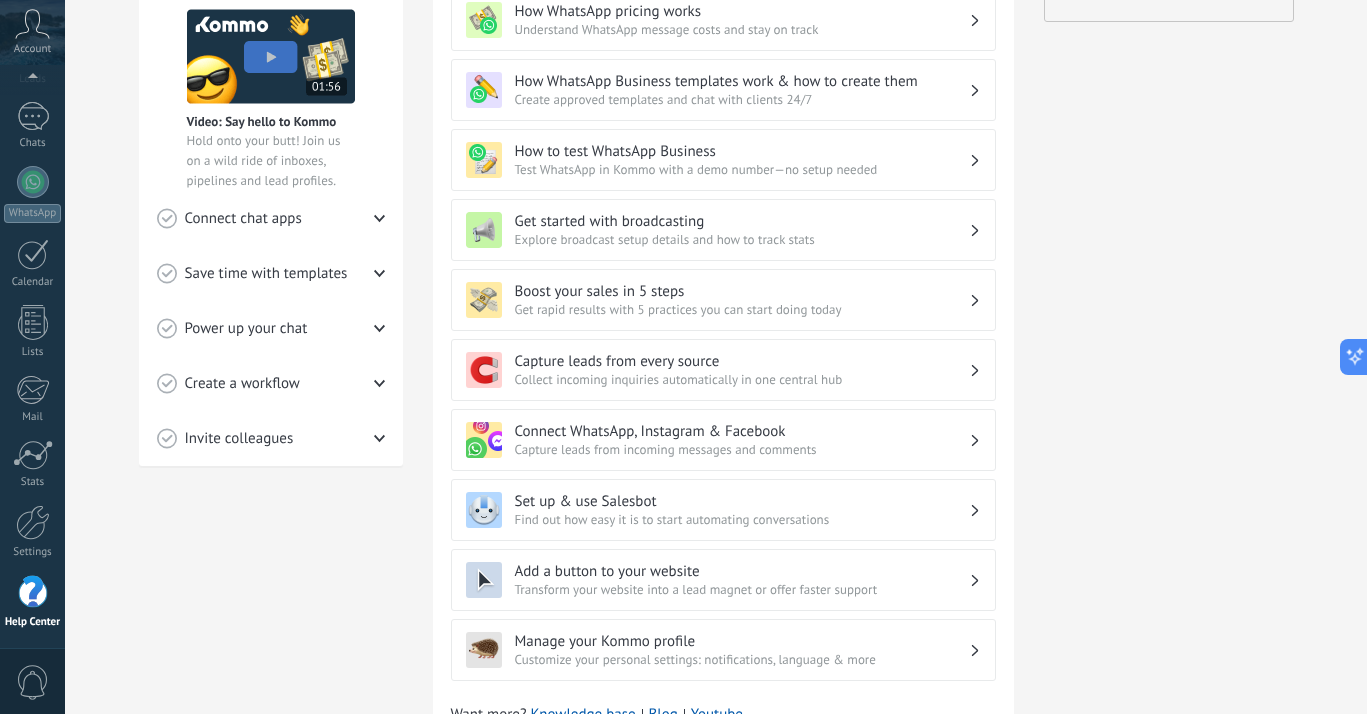 click on "Save time with templates" at bounding box center [271, 273] 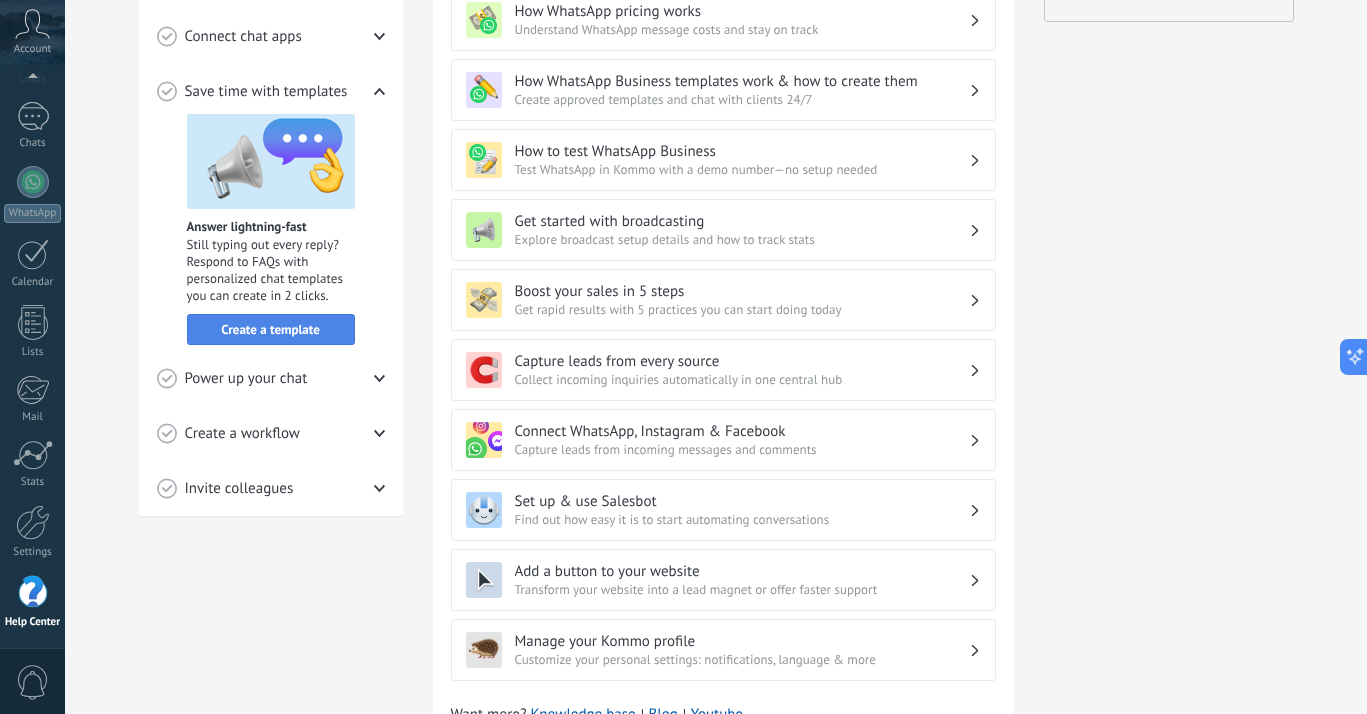 click on "Create a template" at bounding box center (270, 330) 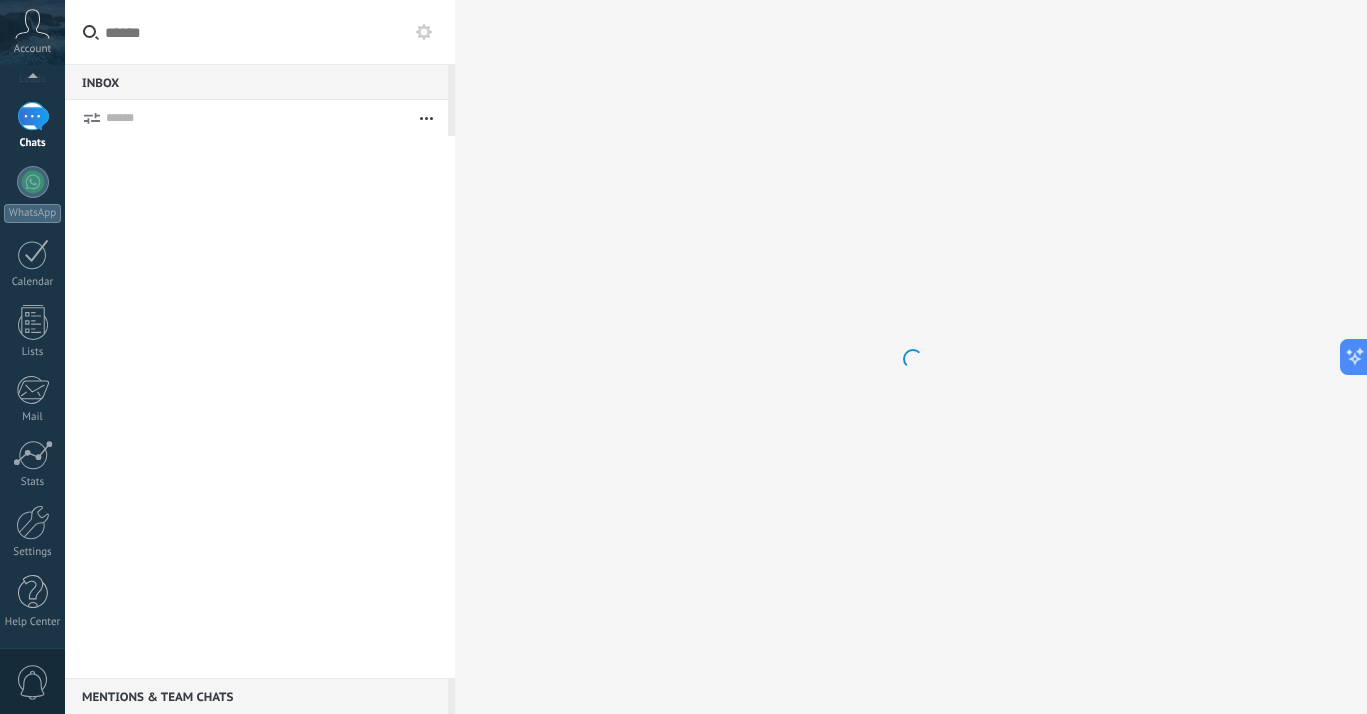 scroll, scrollTop: 0, scrollLeft: 0, axis: both 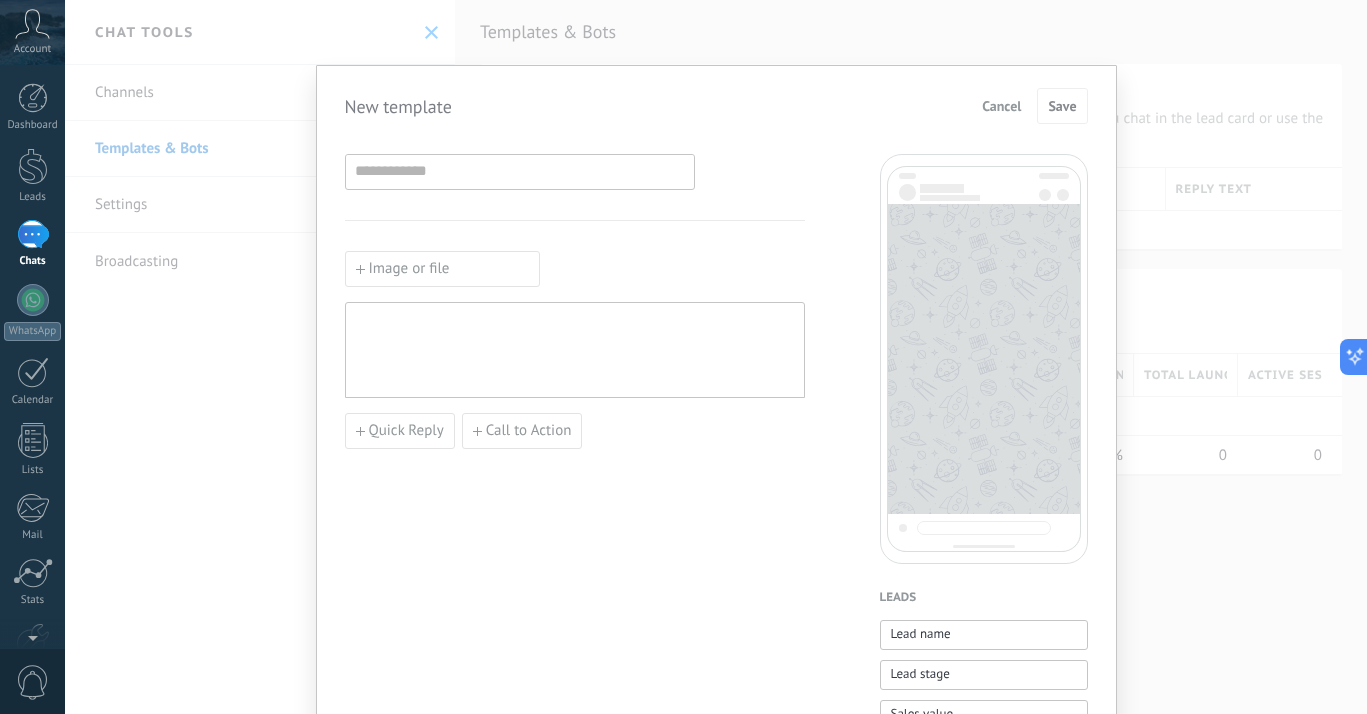 click on "Cancel" at bounding box center [1001, 106] 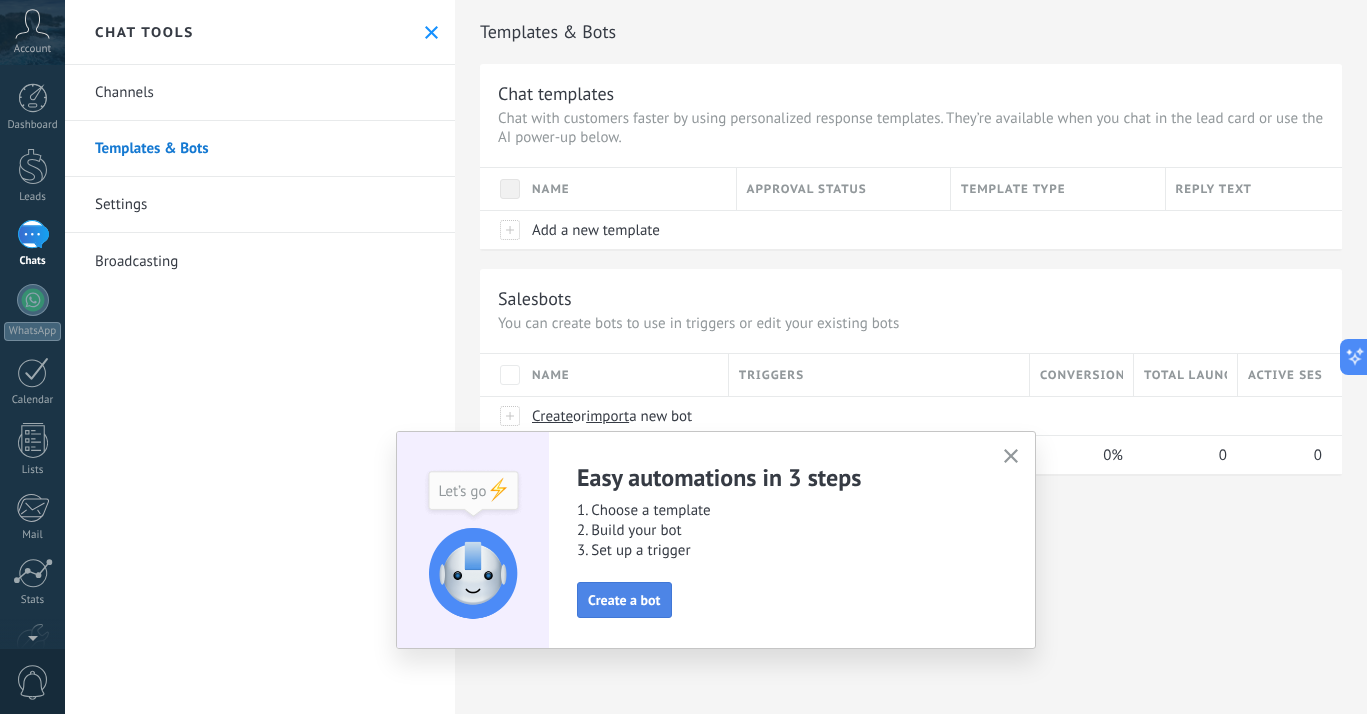click on "Create a bot" at bounding box center [624, 600] 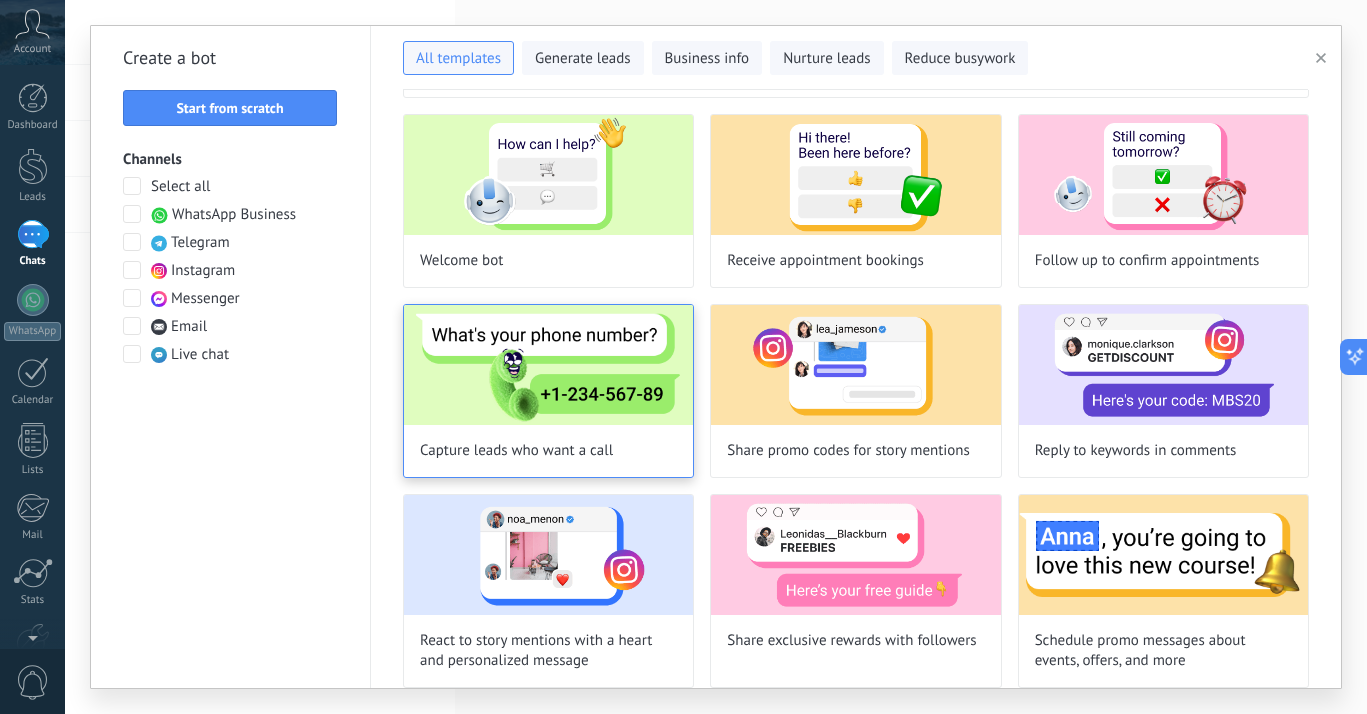 scroll, scrollTop: 72, scrollLeft: 0, axis: vertical 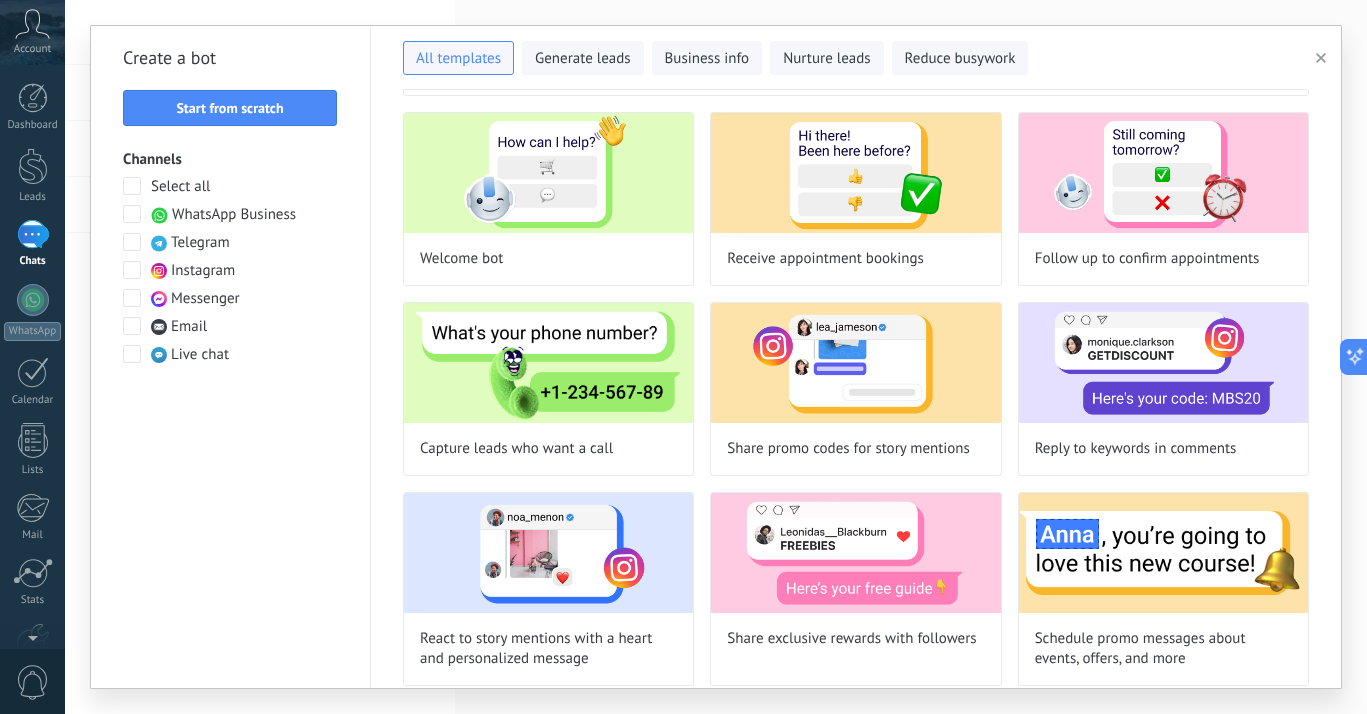 click on "Select all WhatsApp Business Telegram Instagram Messenger Email Live chat" at bounding box center [230, 271] 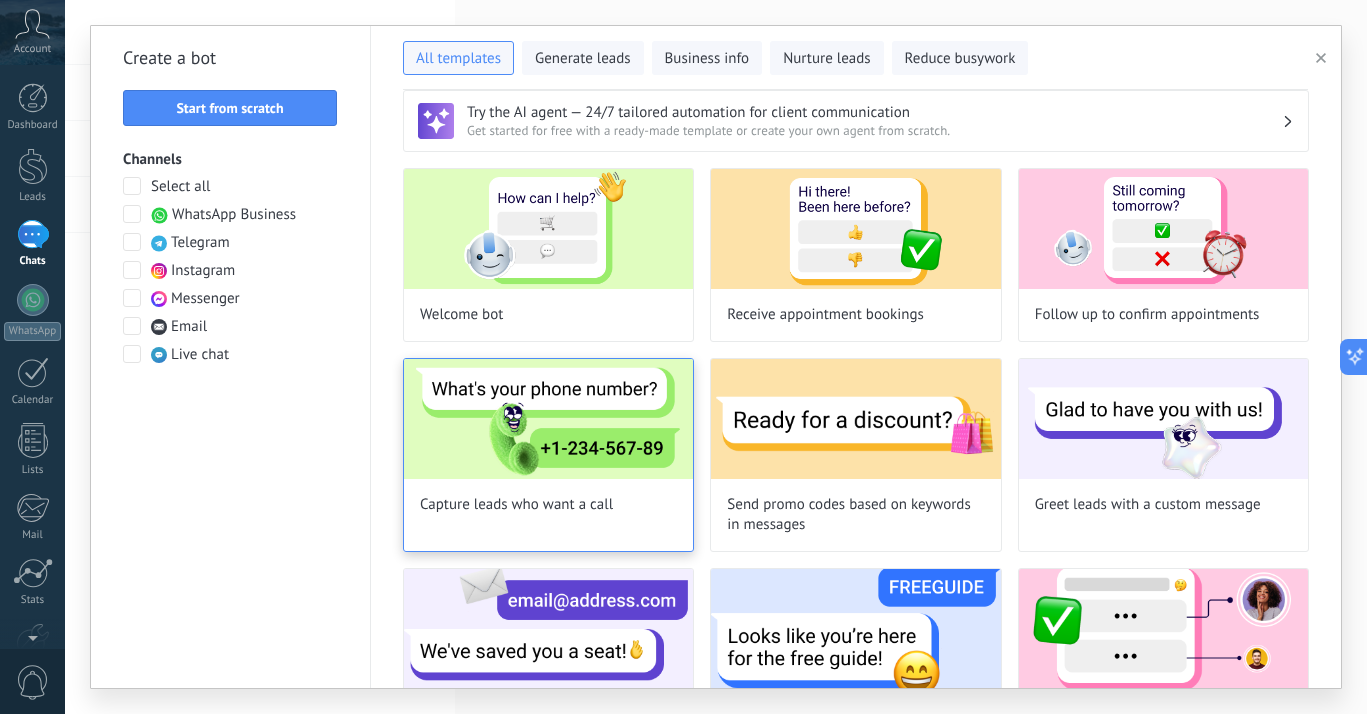 scroll, scrollTop: 0, scrollLeft: 0, axis: both 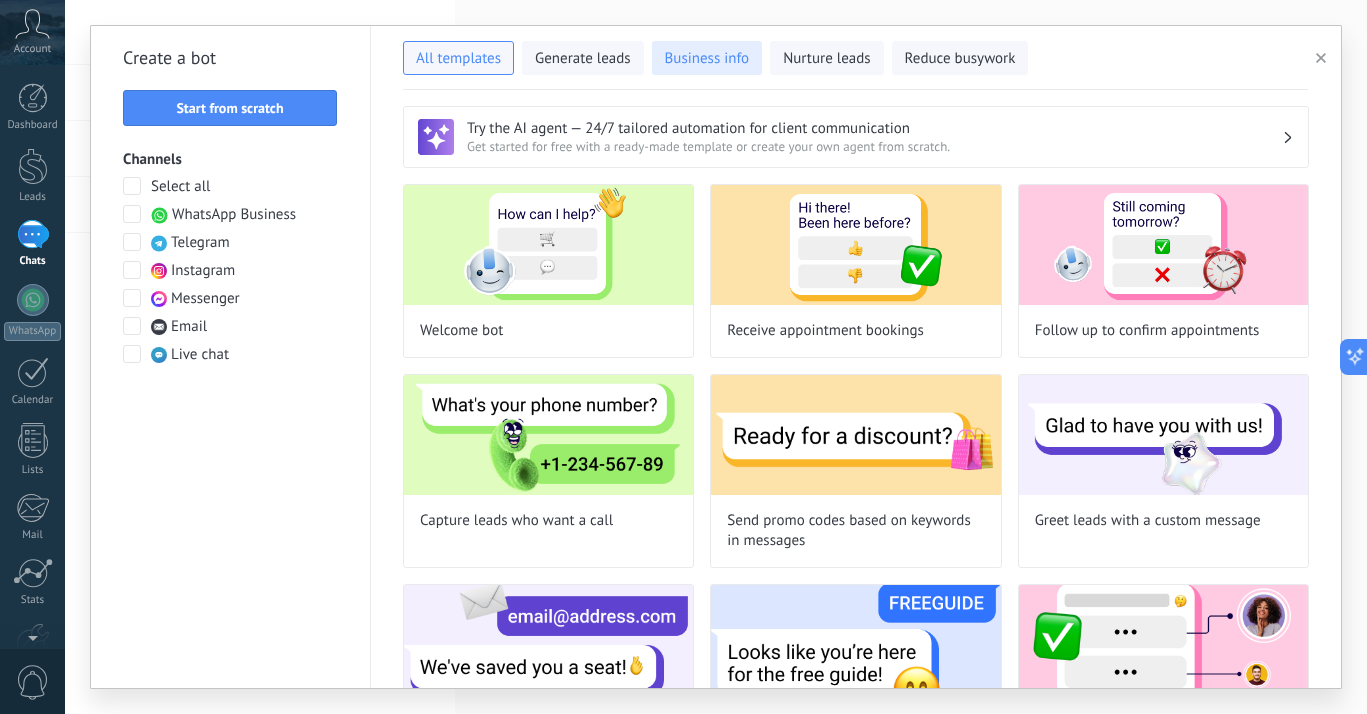 click on "Business info" at bounding box center (707, 59) 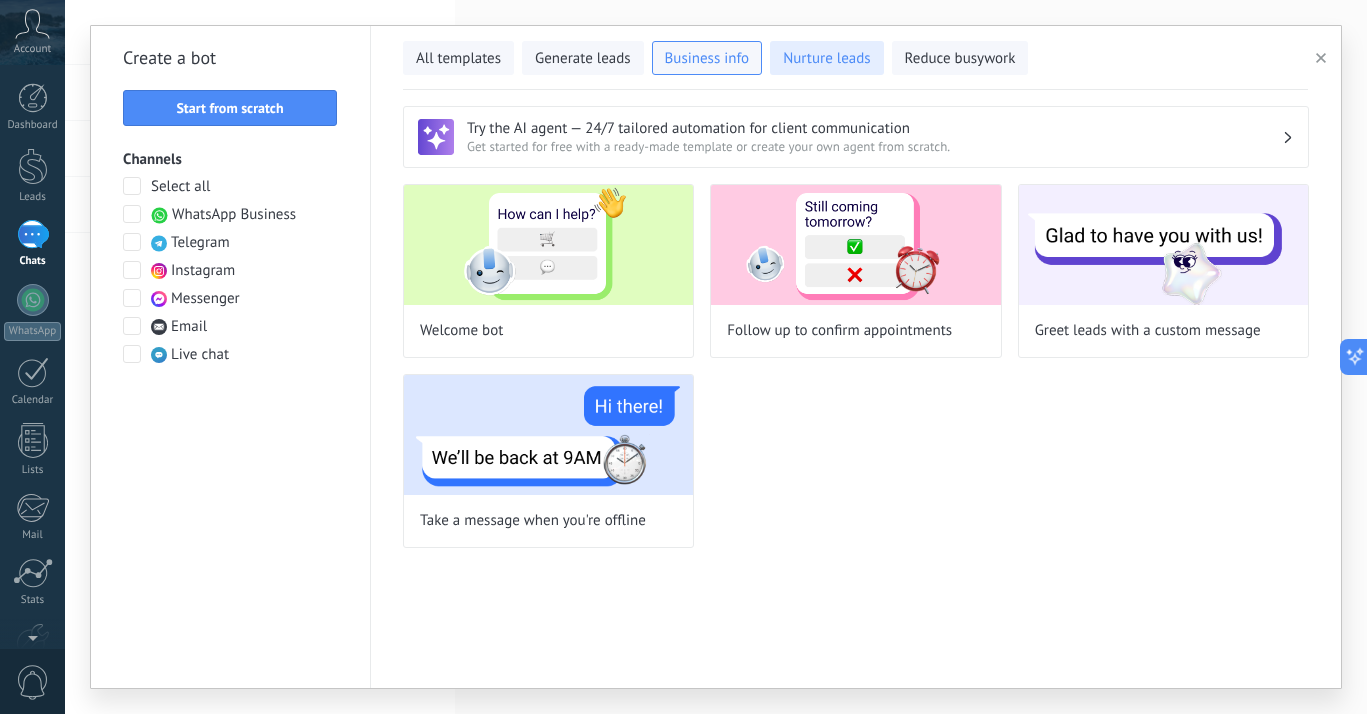 click on "Nurture leads" at bounding box center (826, 58) 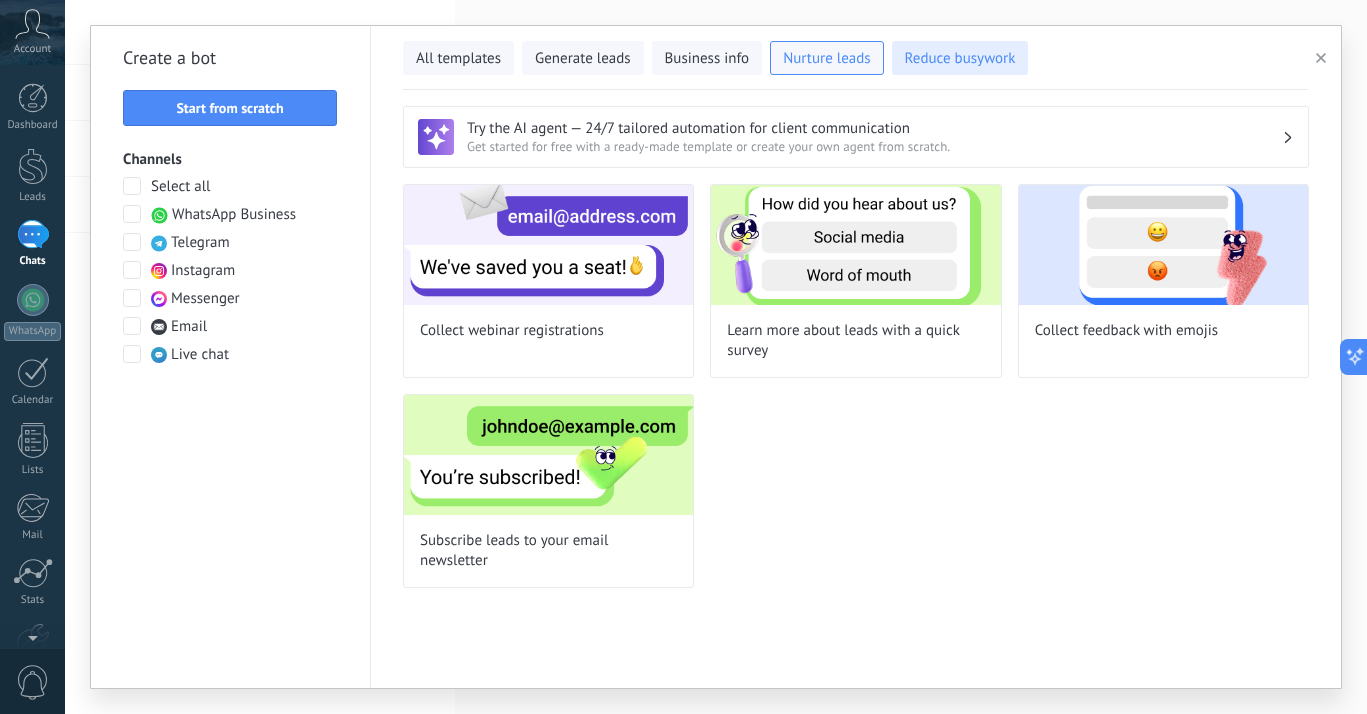 click on "Reduce busywork" at bounding box center (960, 59) 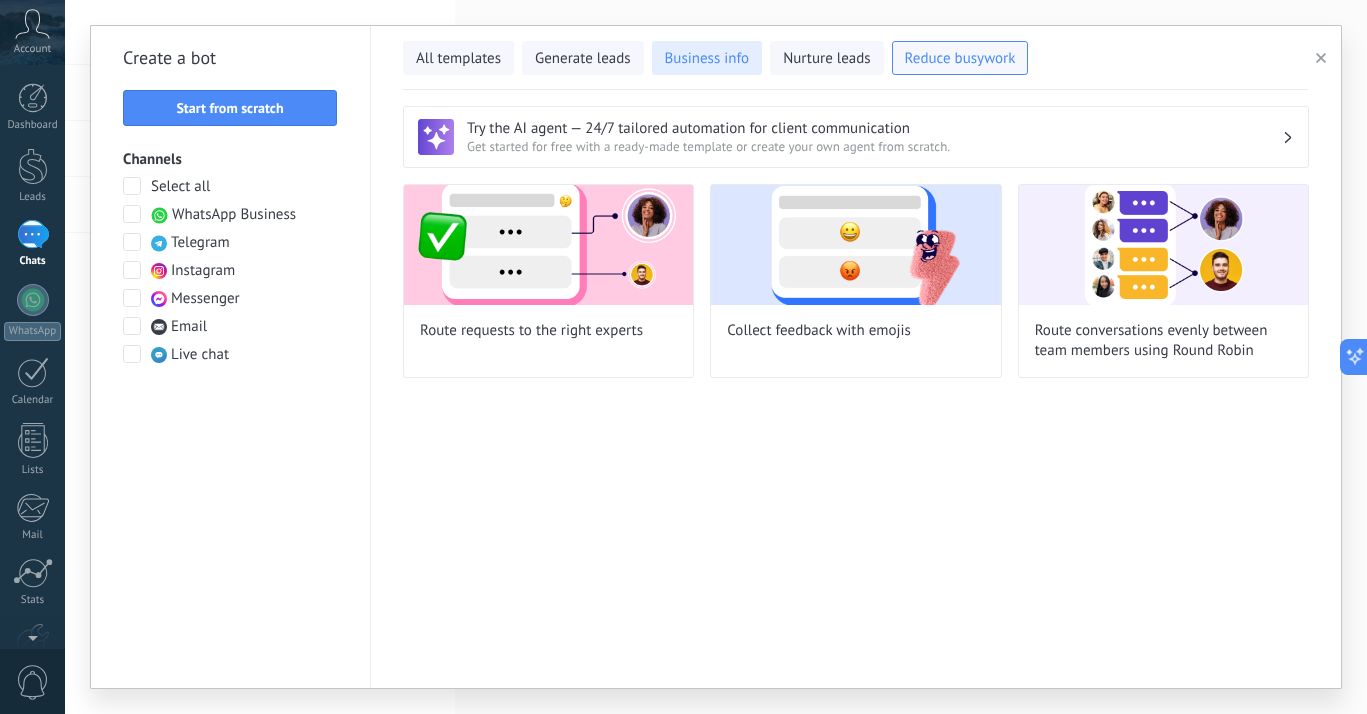 click on "Business info" at bounding box center (707, 59) 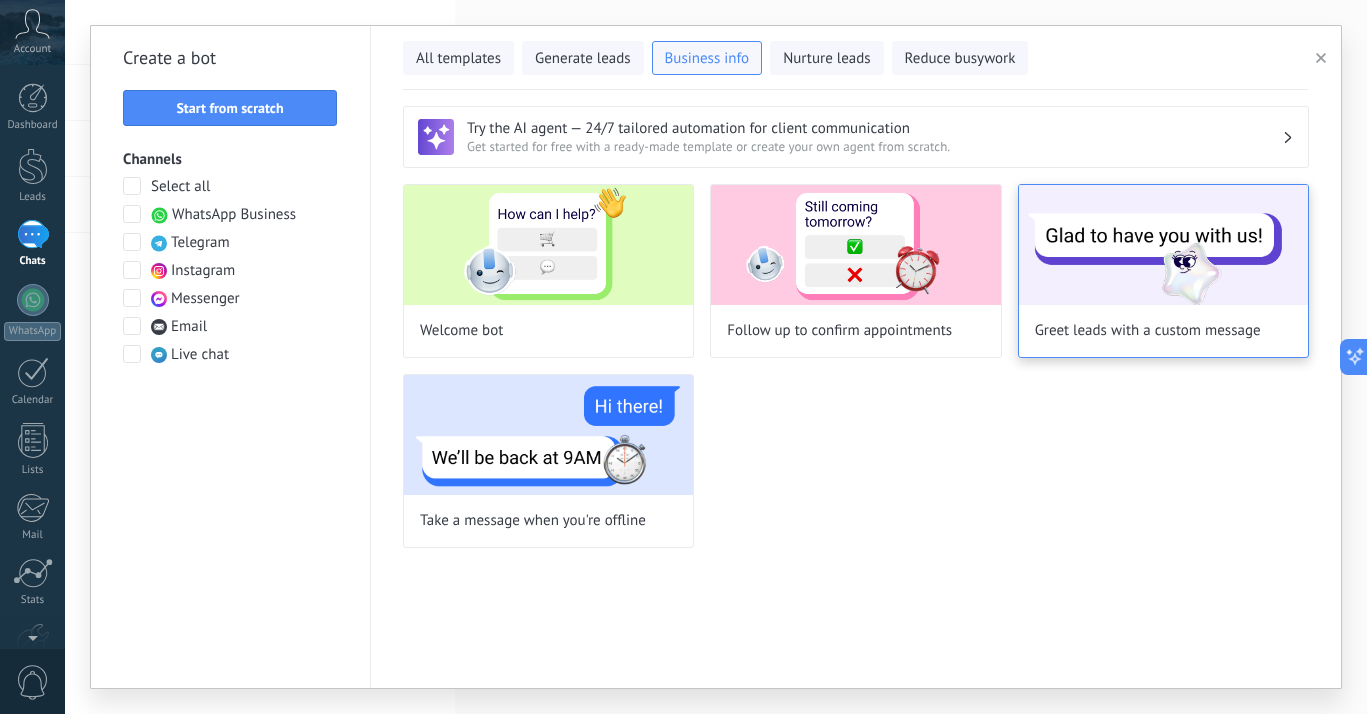 click at bounding box center [1163, 245] 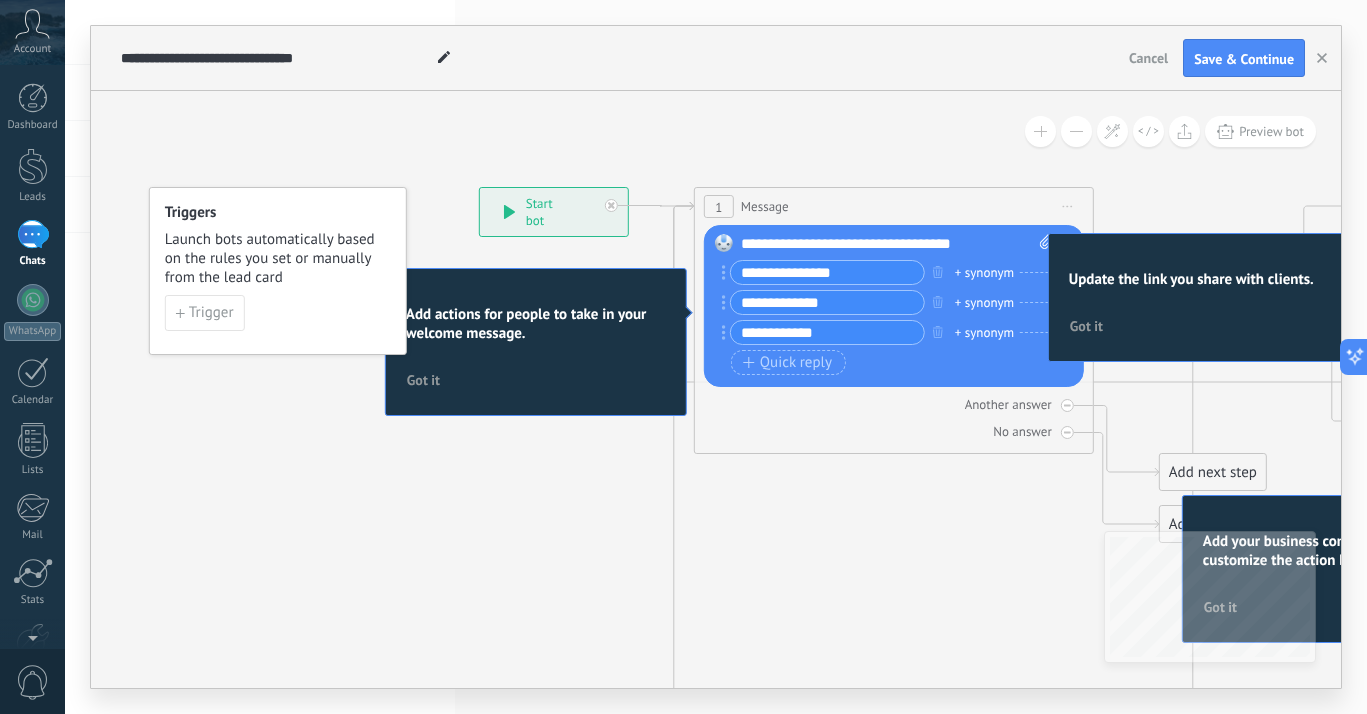 click on "Got it" at bounding box center (423, 380) 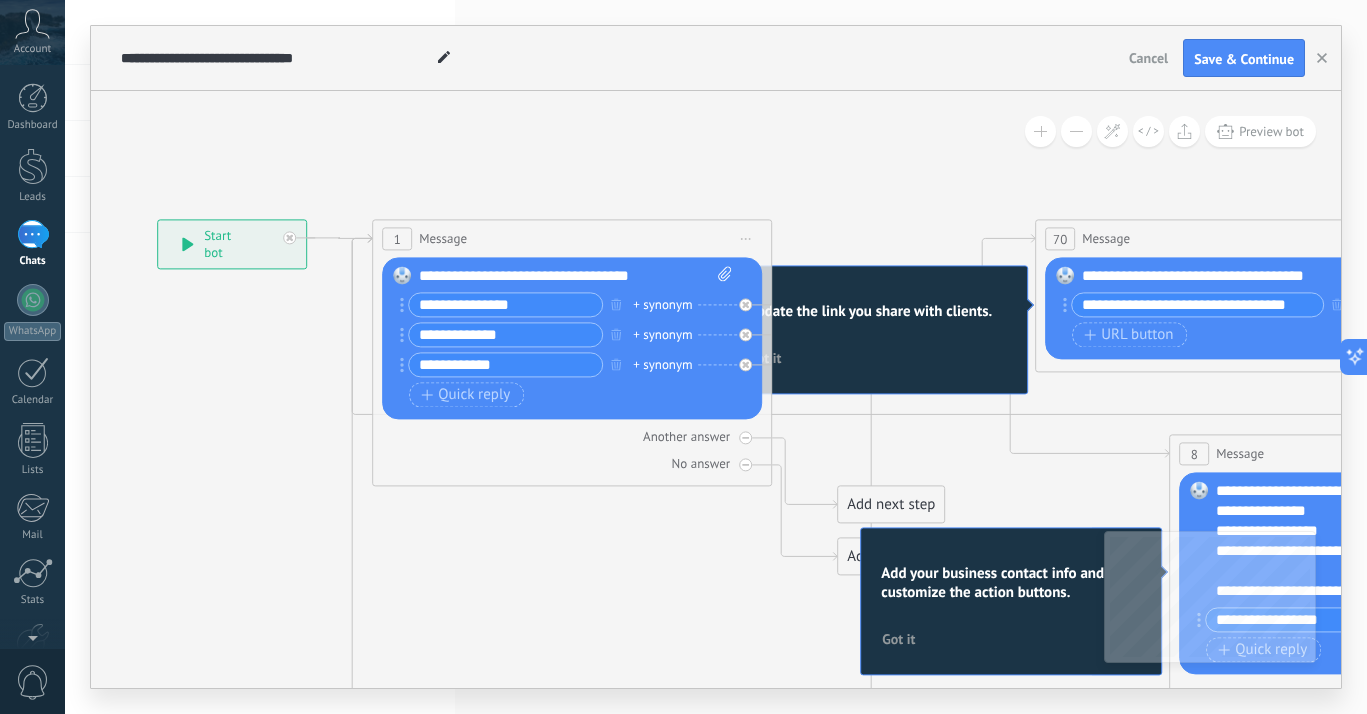 click on "Update the link you share with clients. Got it" at bounding box center [877, 330] 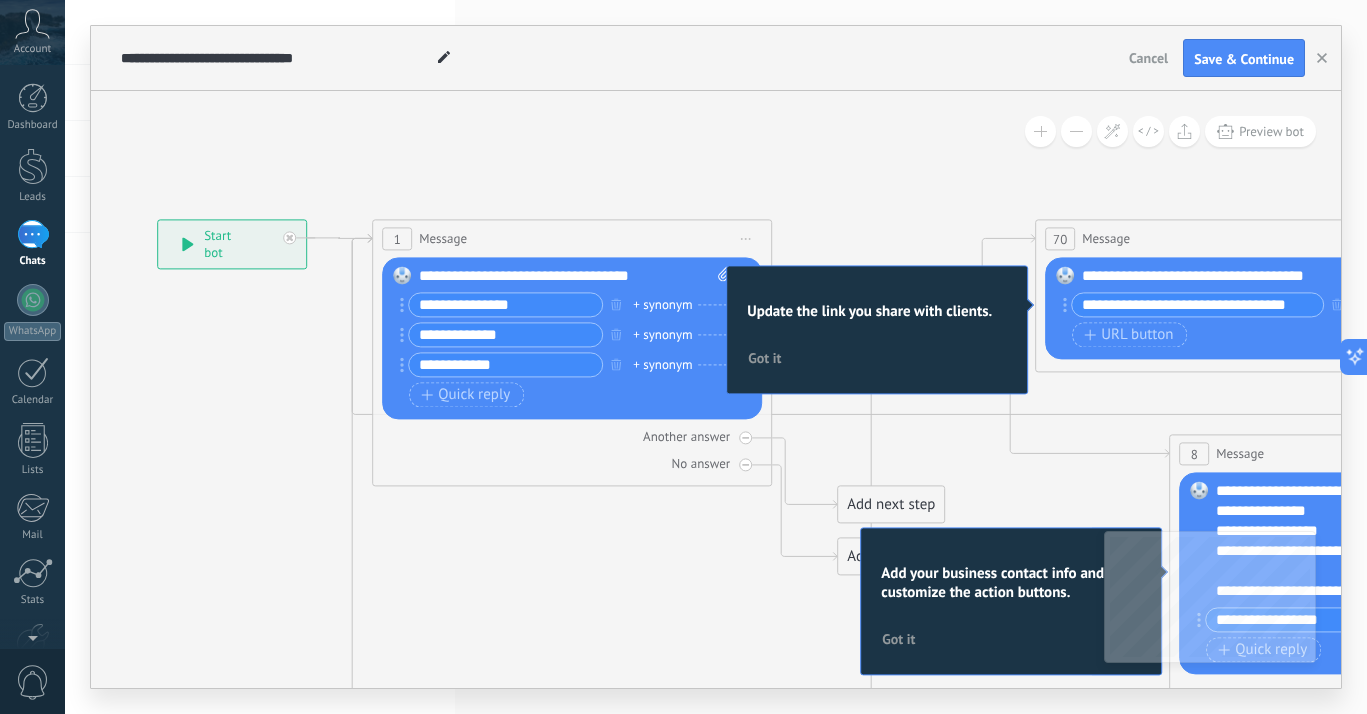 click 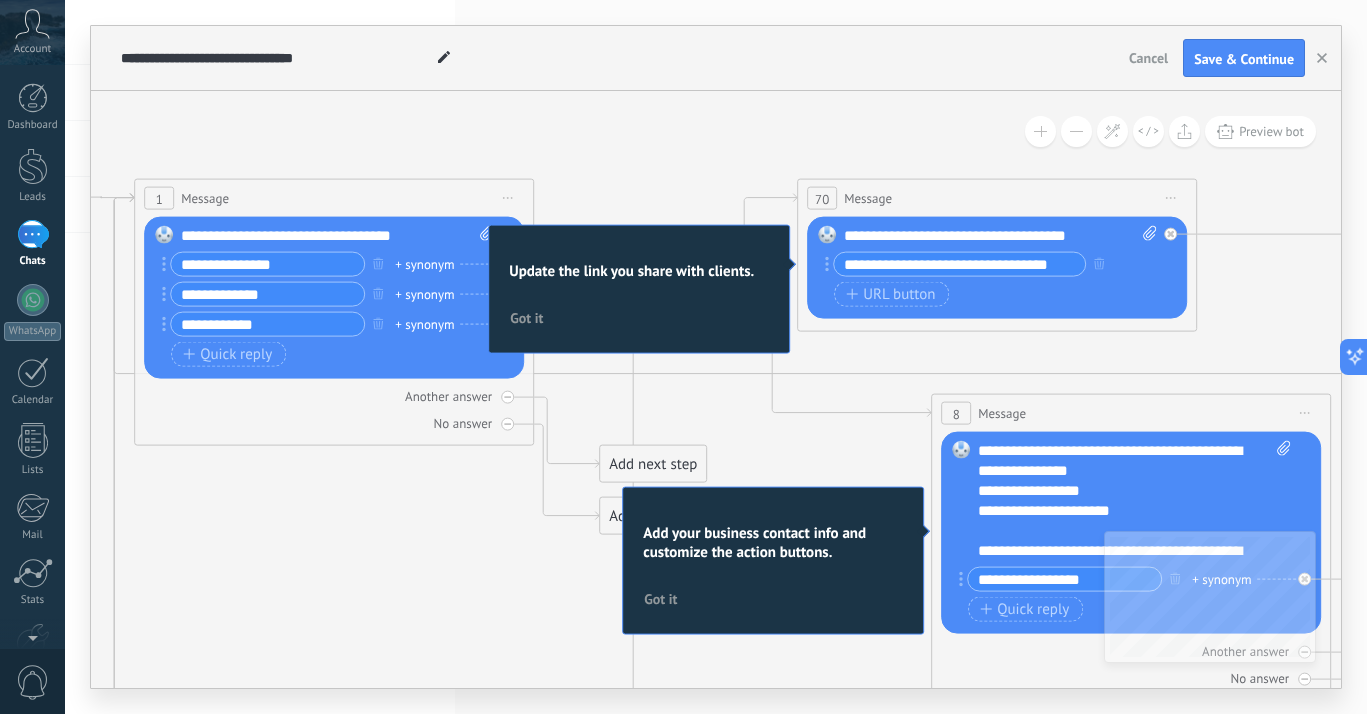 click on "Update the link you share with clients." at bounding box center (639, 271) 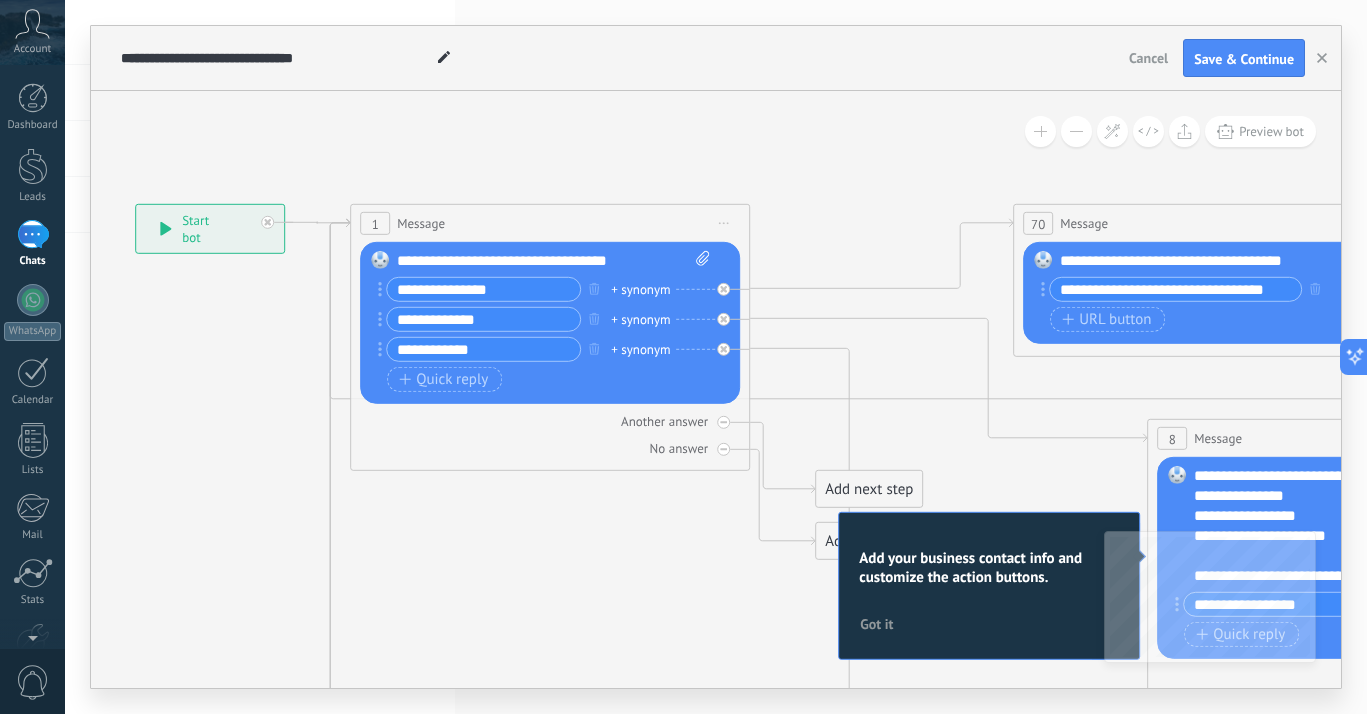 click on "**********" at bounding box center (553, 261) 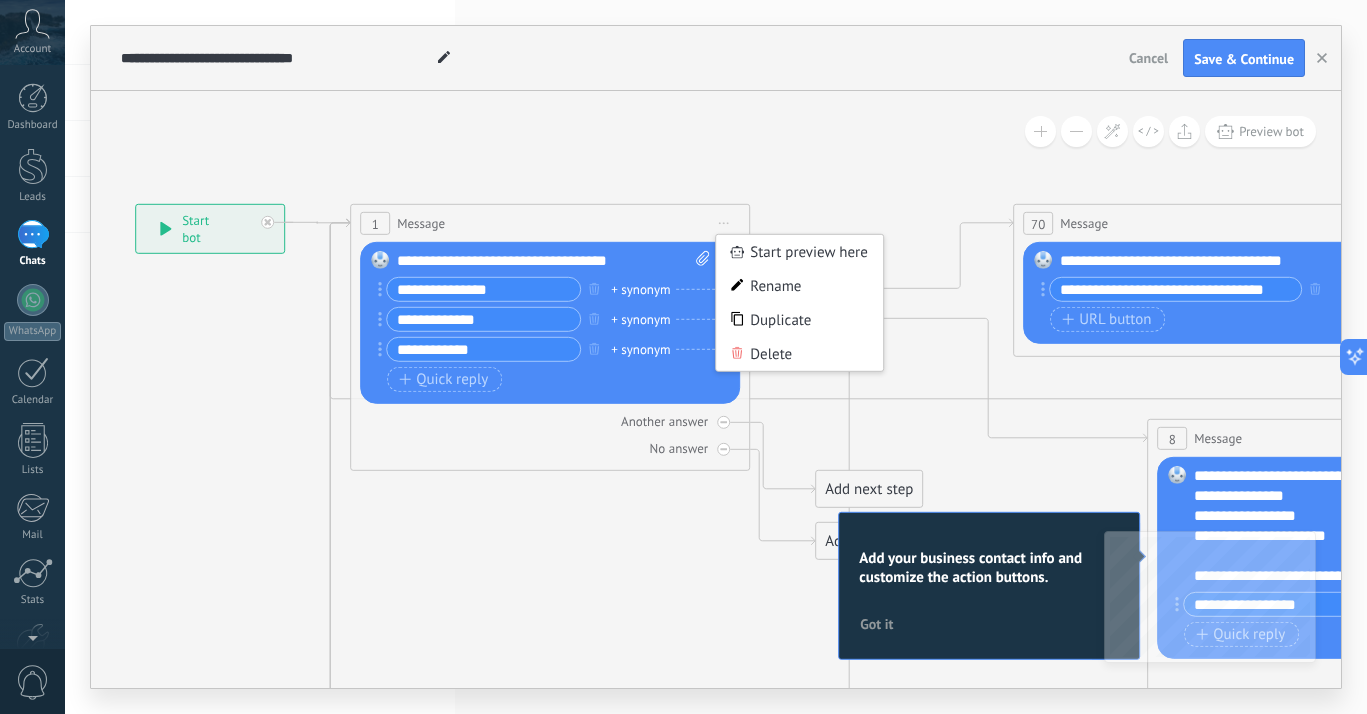 click 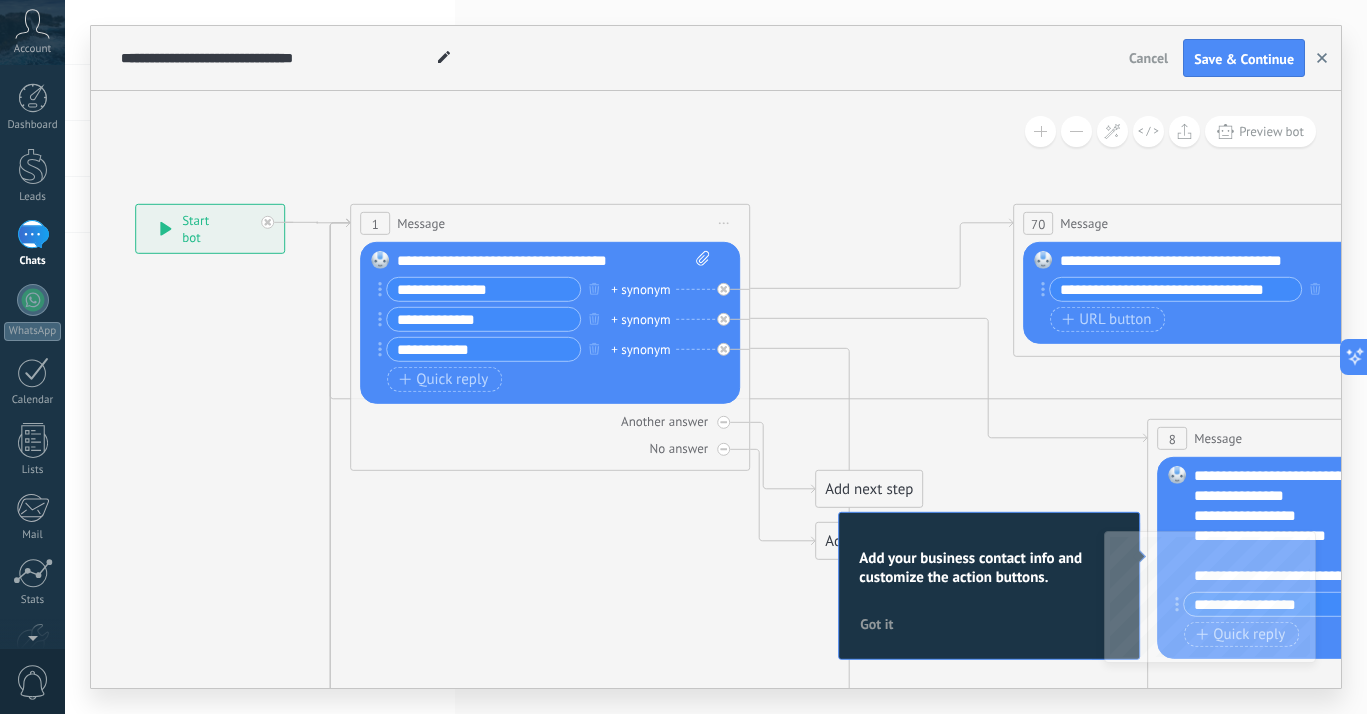 click 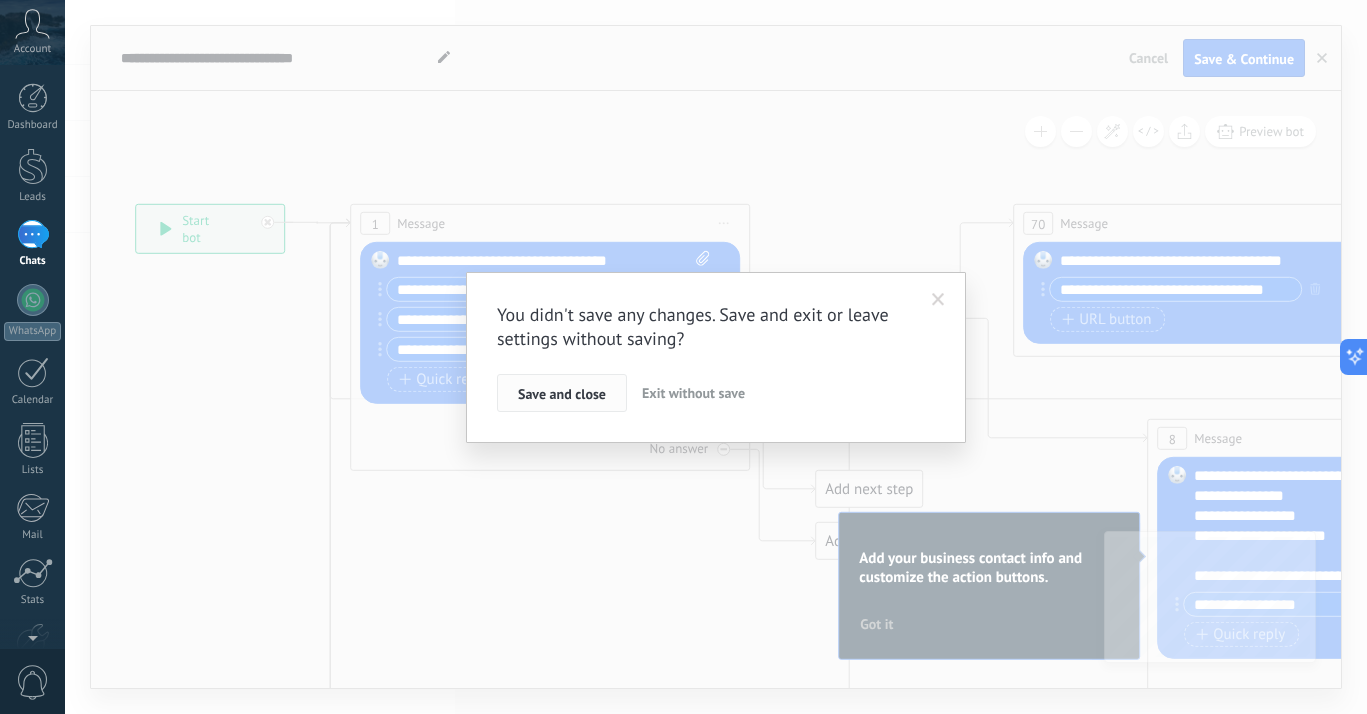 click on "Save and close" at bounding box center (562, 394) 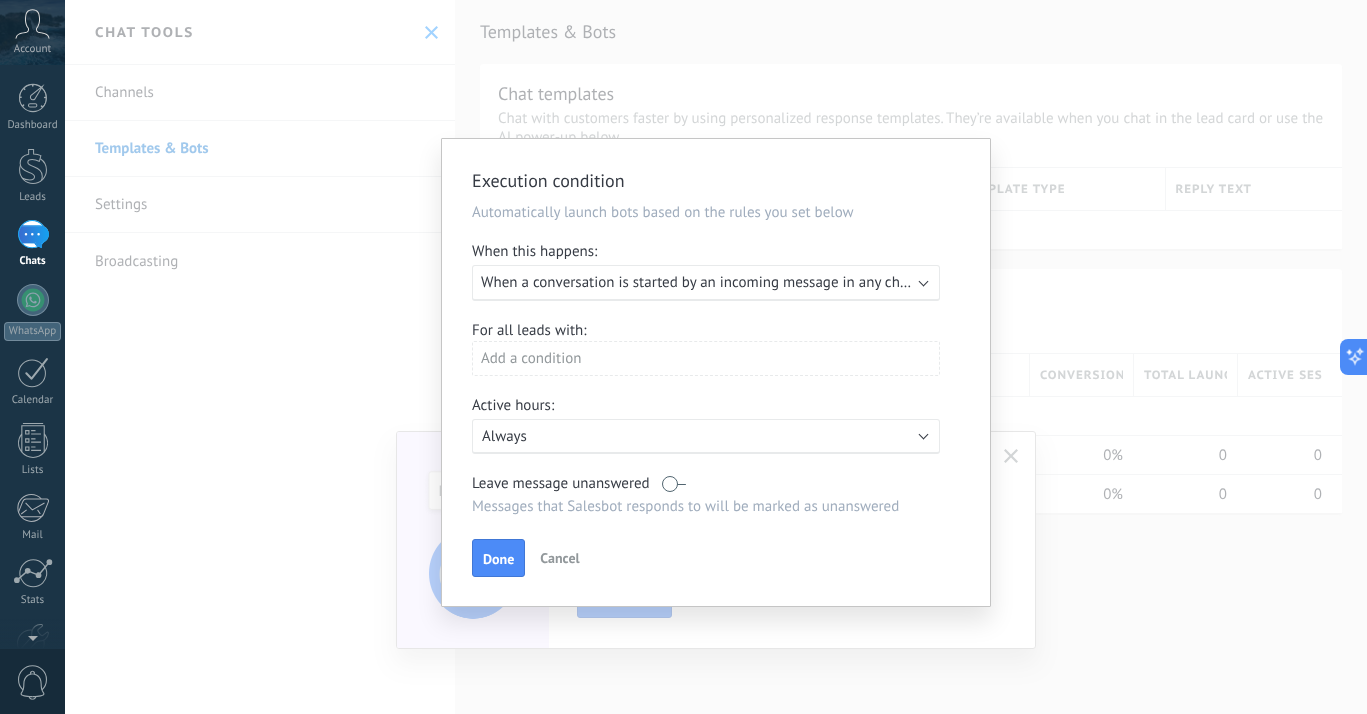 click on "Cancel" at bounding box center (559, 558) 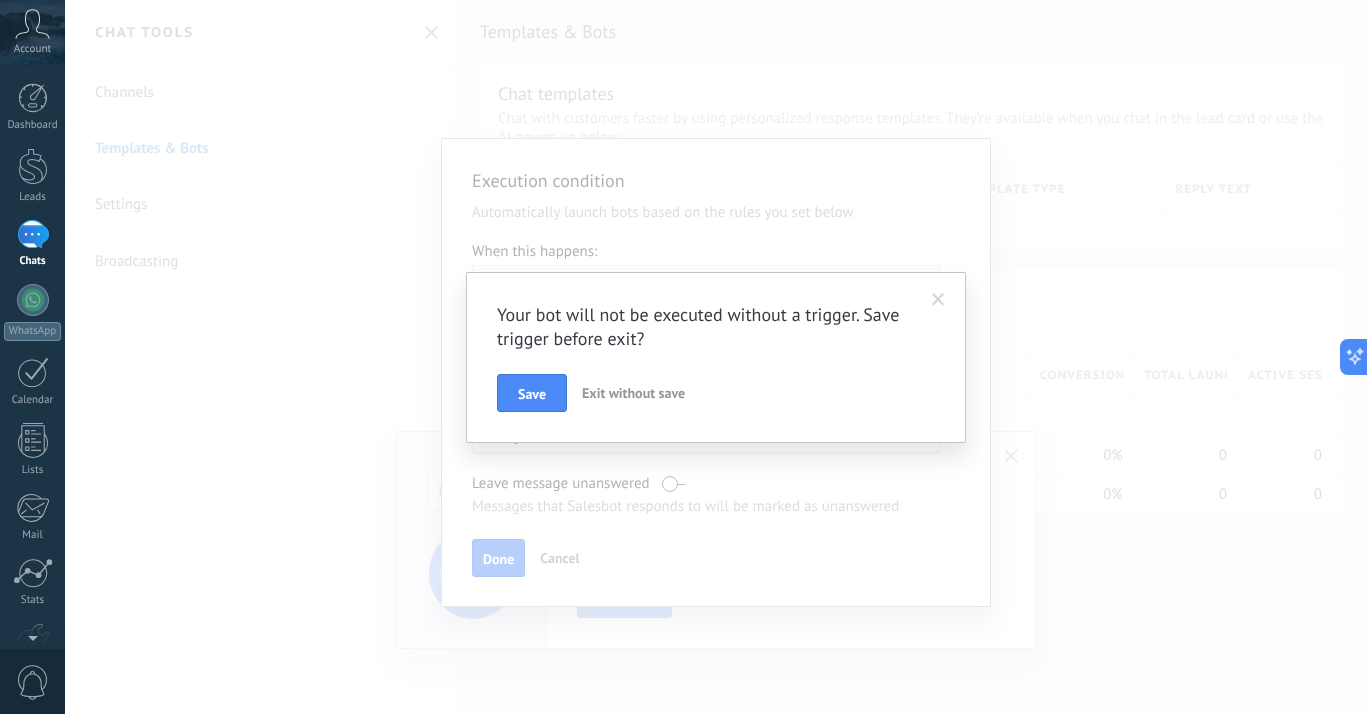 click on "Exit without save" at bounding box center (633, 393) 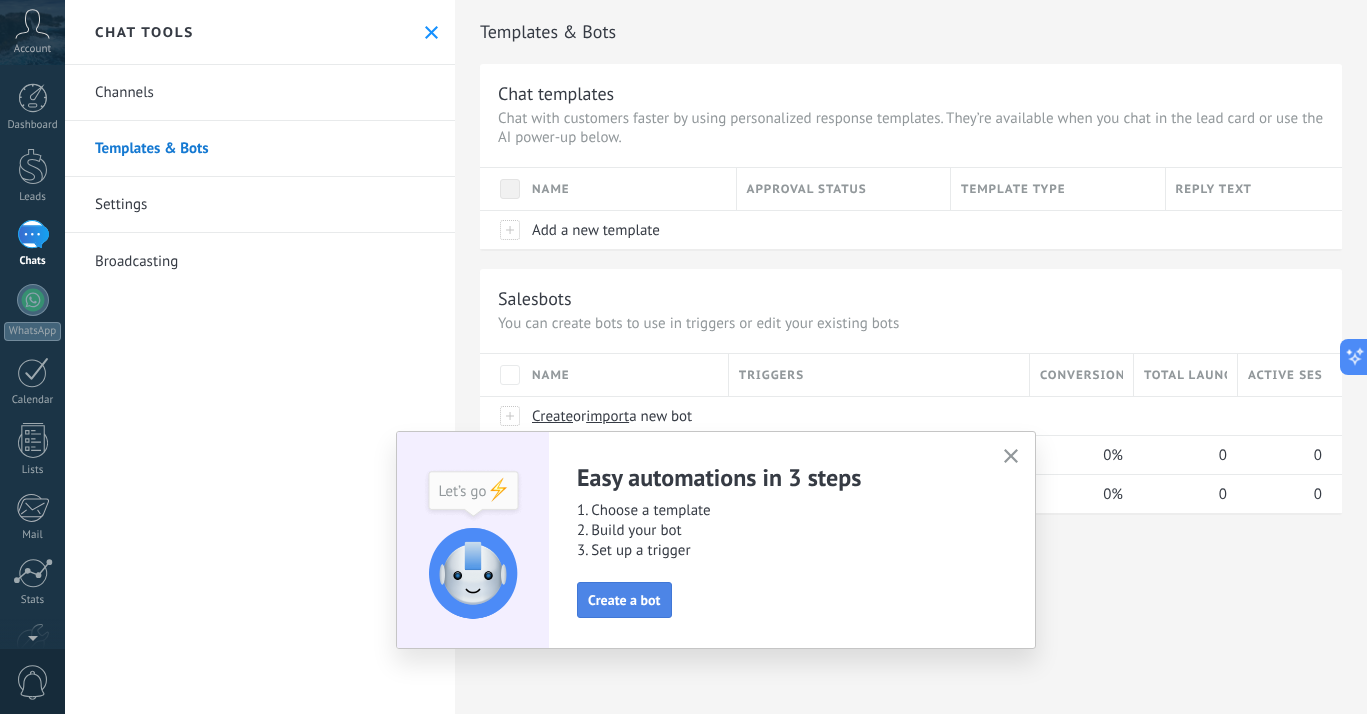 click on "Create a bot" at bounding box center [624, 600] 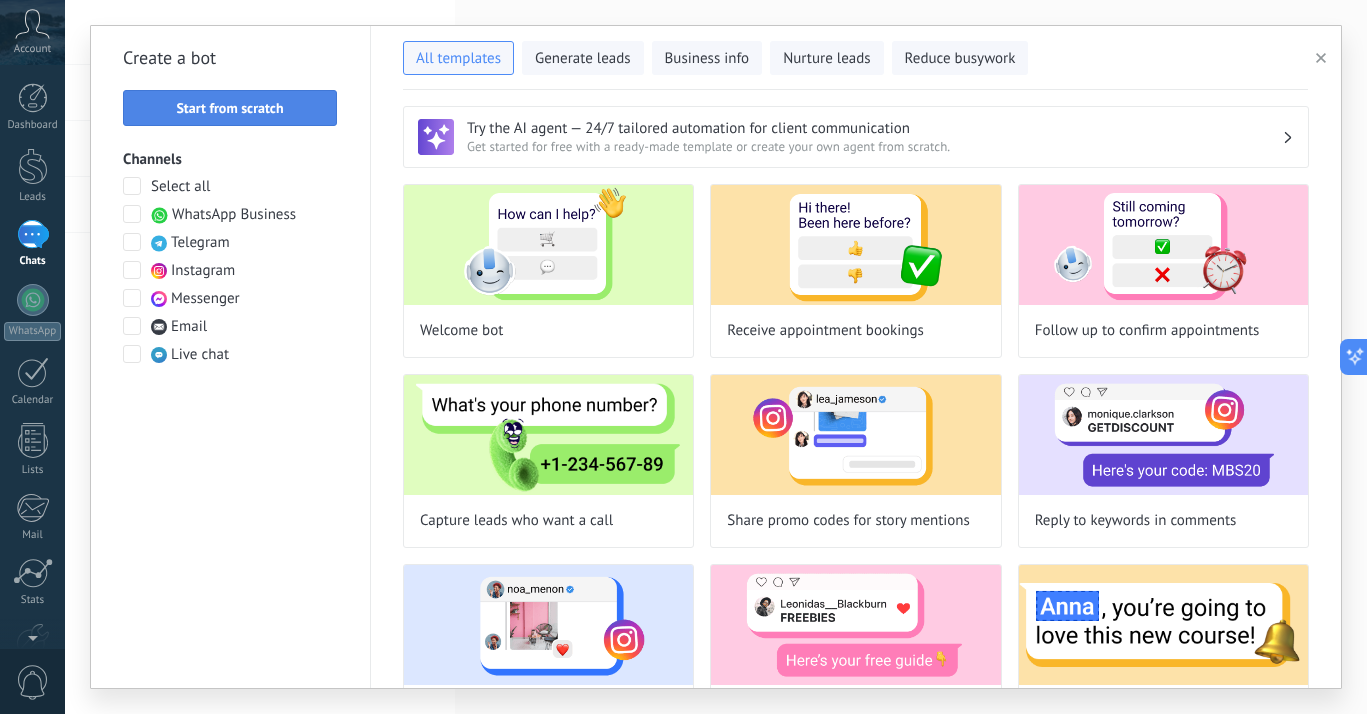 click on "Start from scratch" at bounding box center [229, 108] 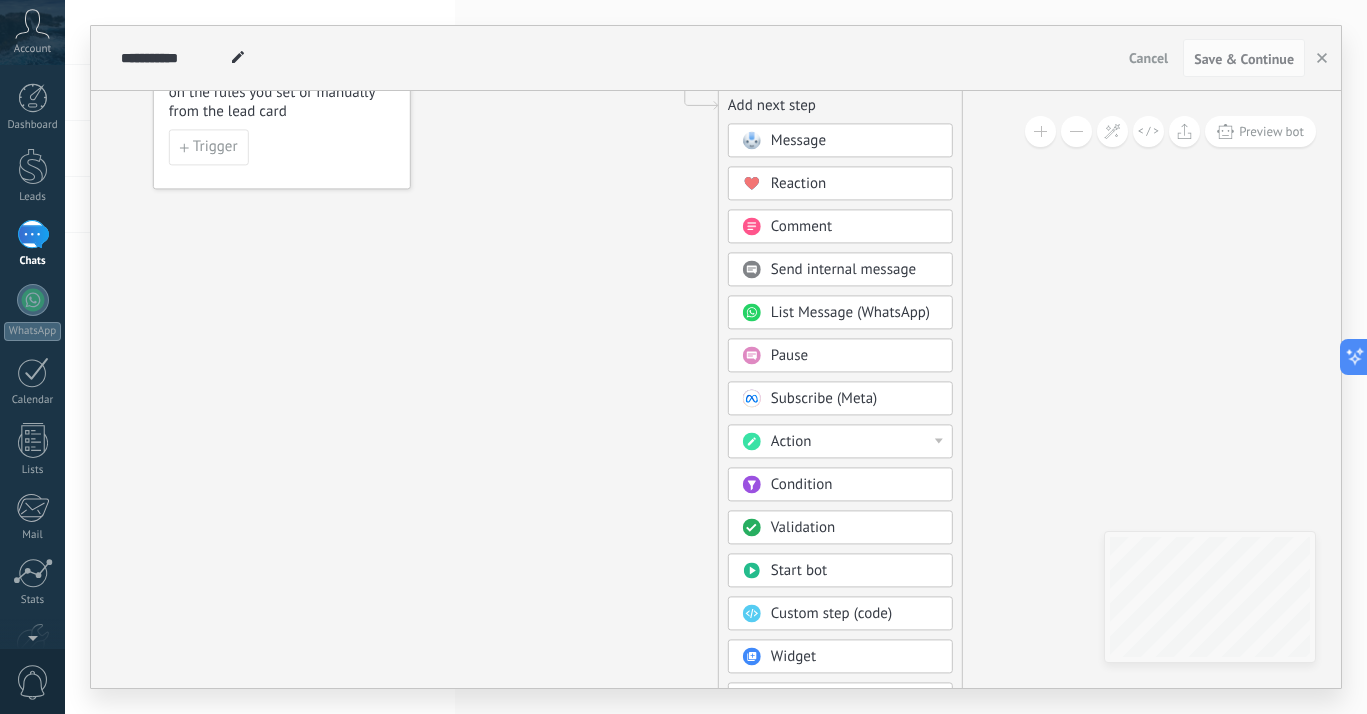 click on "Action" at bounding box center [855, 442] 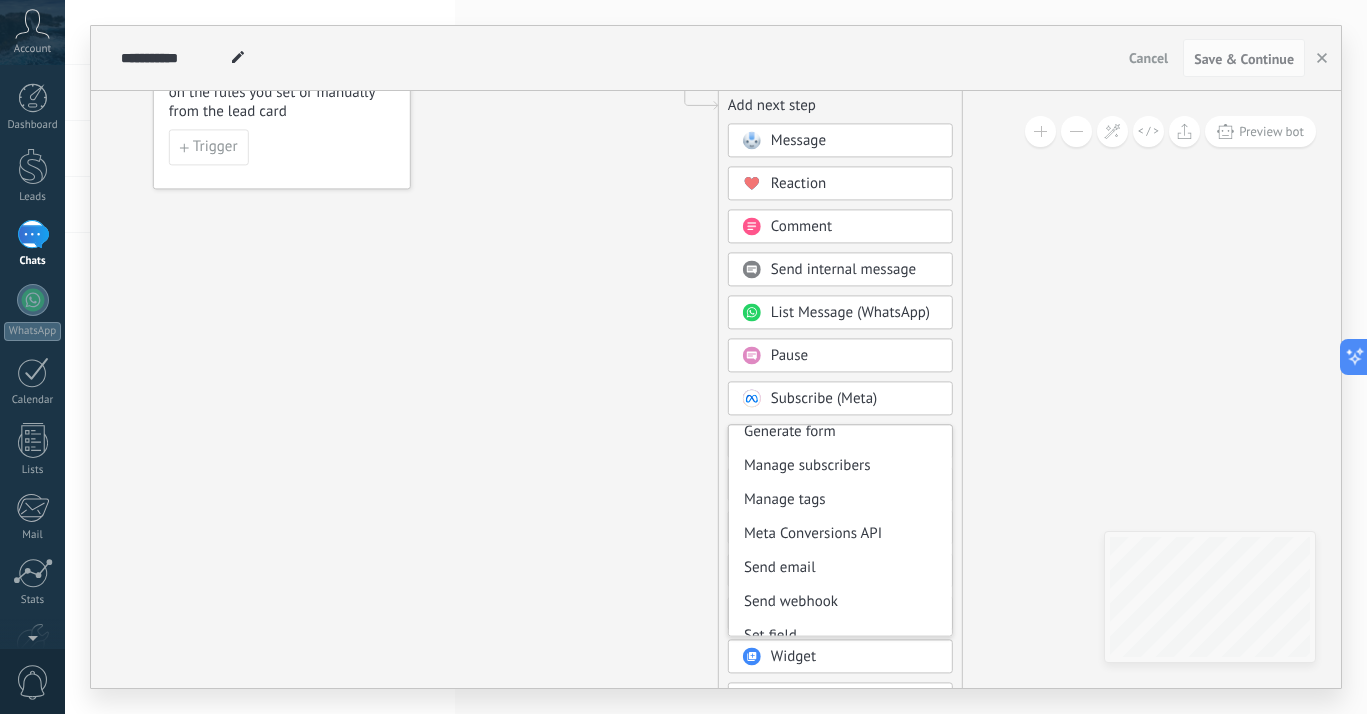 scroll, scrollTop: 266, scrollLeft: 0, axis: vertical 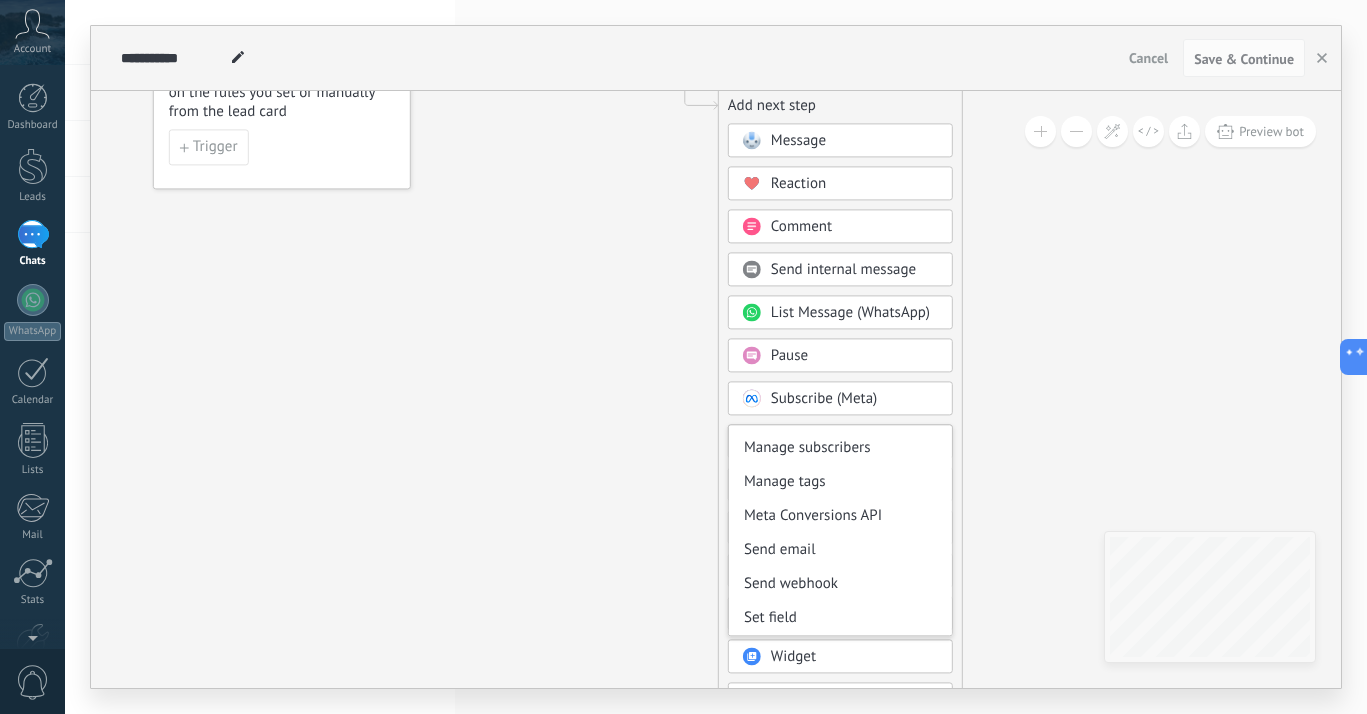 click 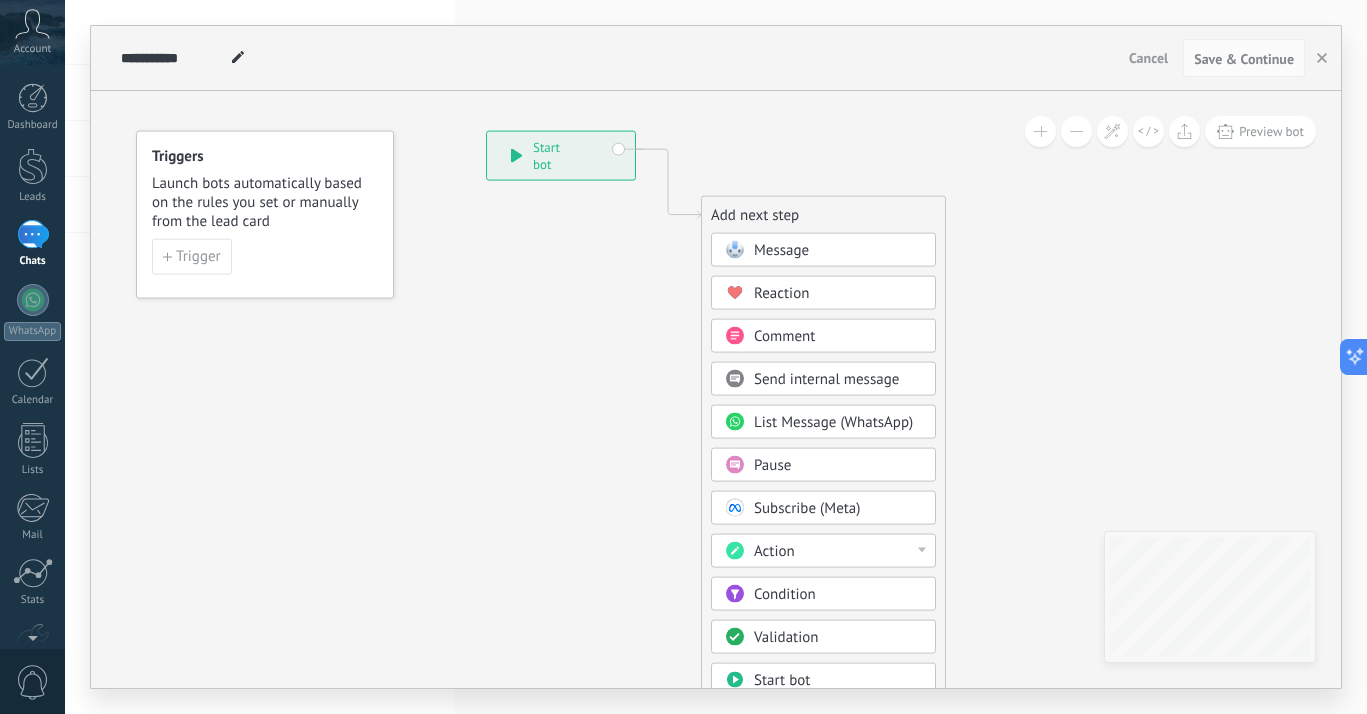 click on "Send internal message" at bounding box center [826, 379] 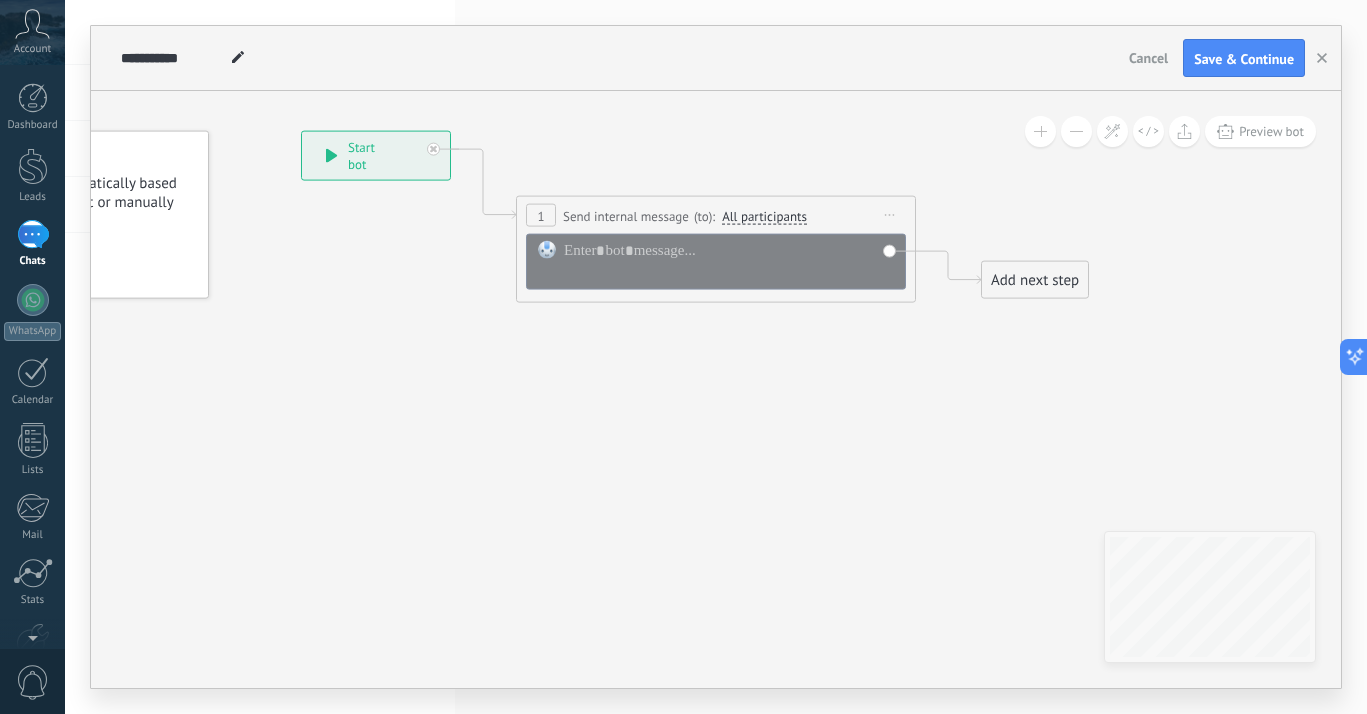 click on "Start preview here
Rename
Duplicate
Delete" at bounding box center [890, 215] 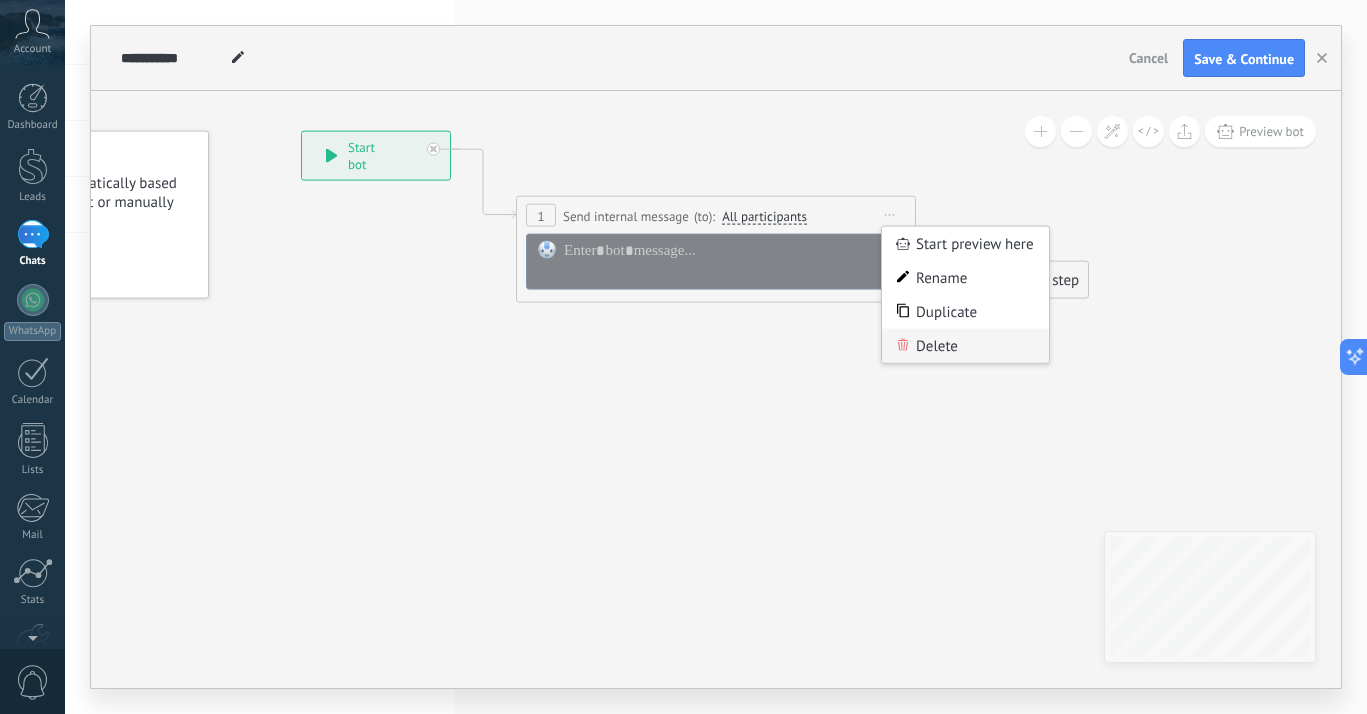 click on "Delete" at bounding box center [965, 346] 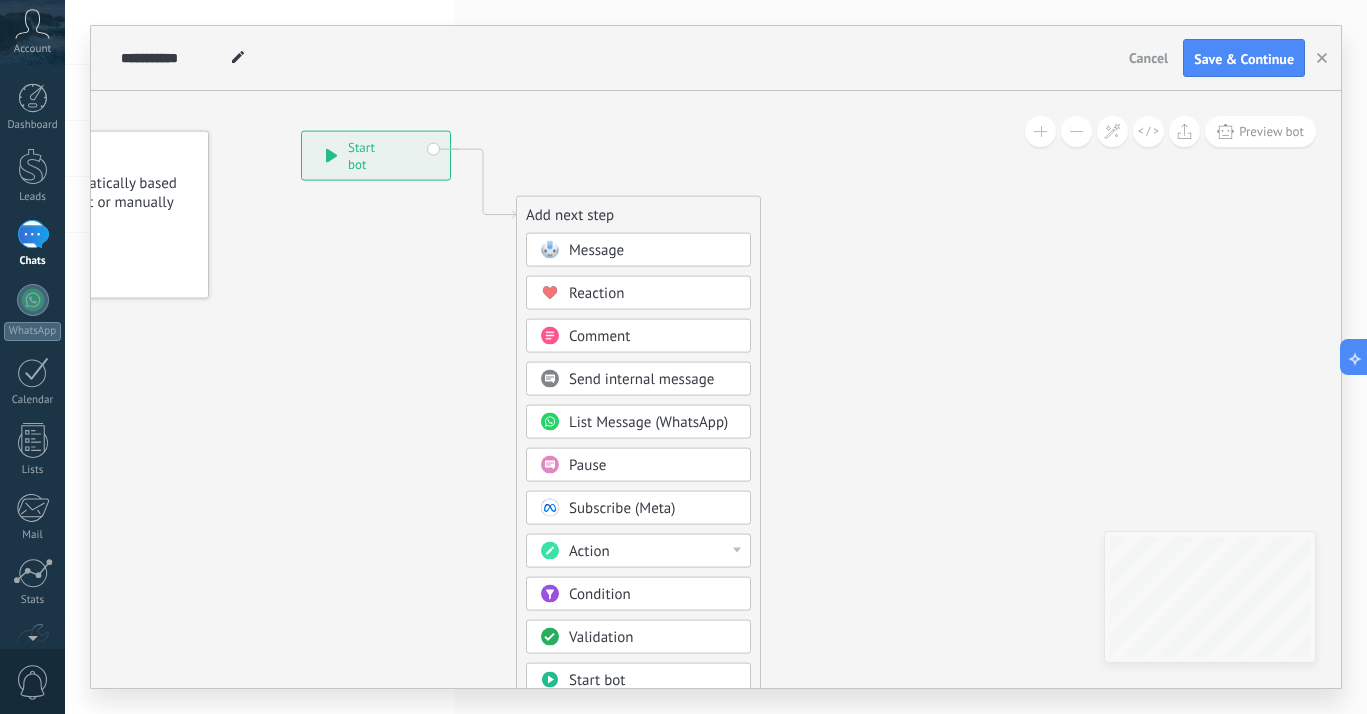 click on "Message" at bounding box center (653, 251) 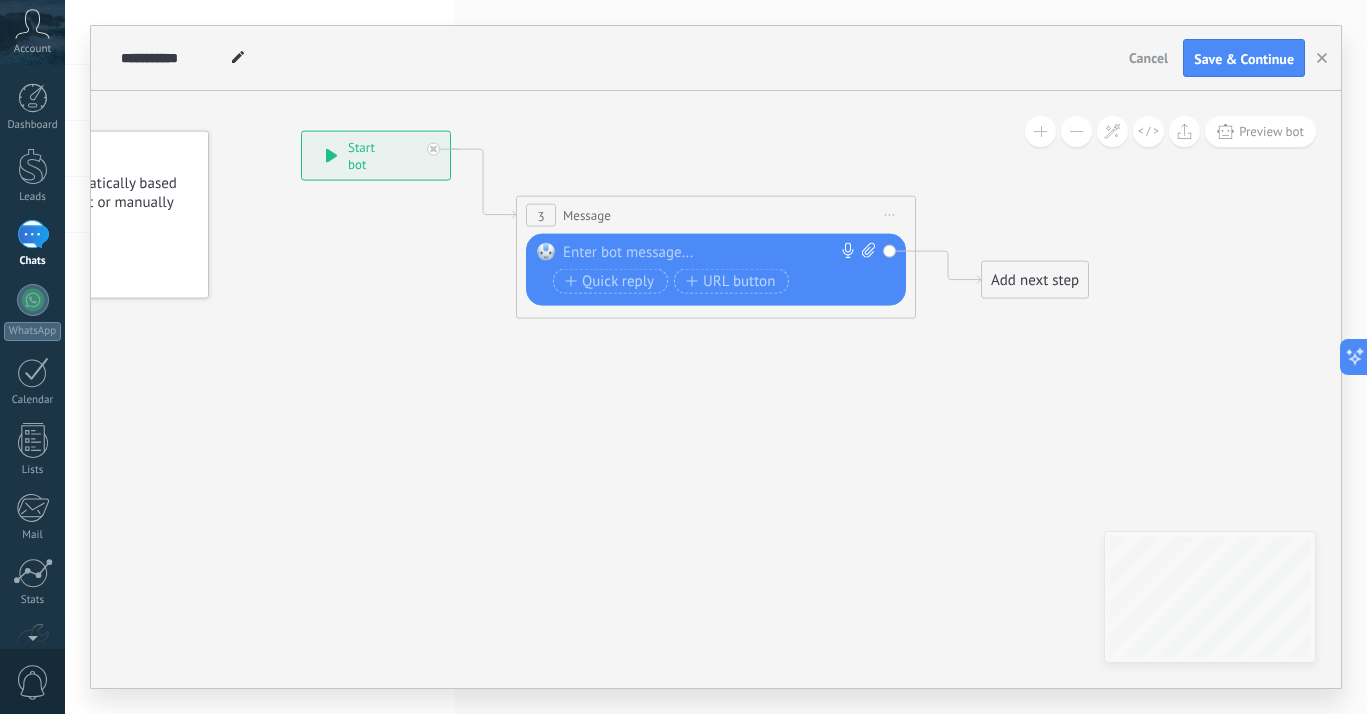 click at bounding box center [711, 253] 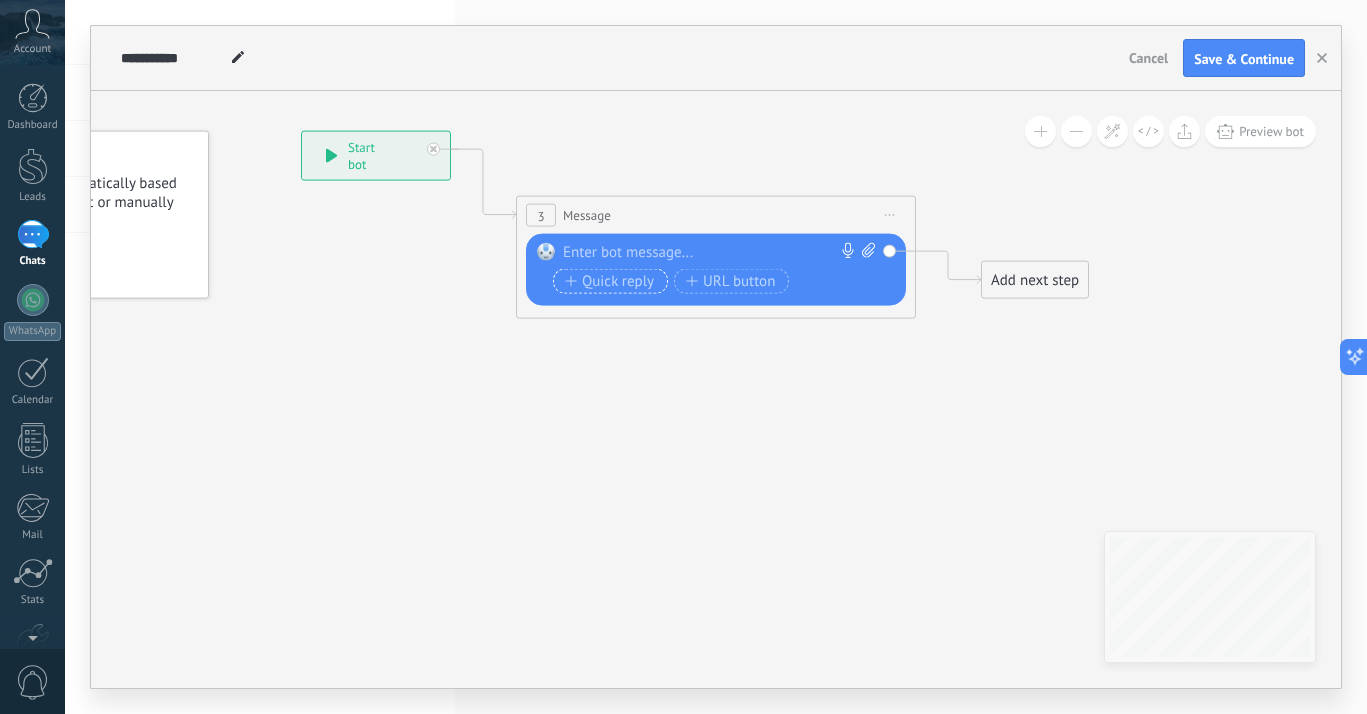 type 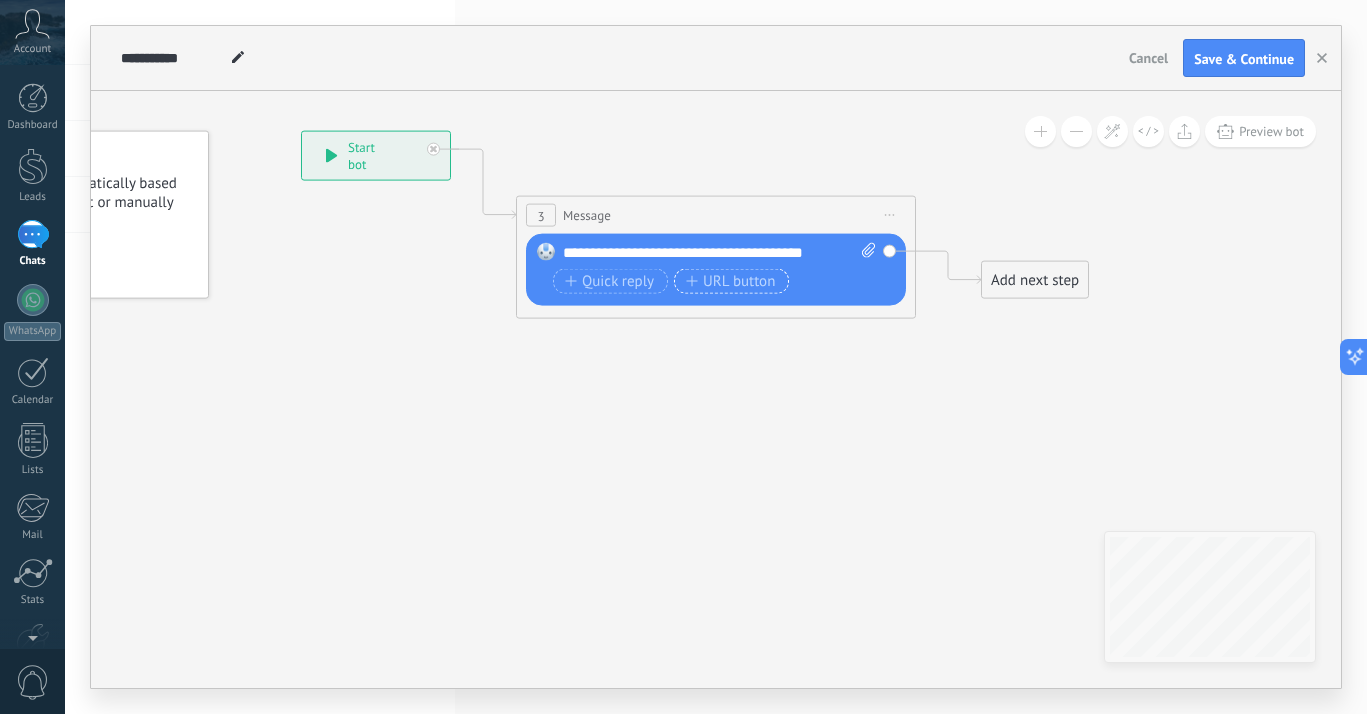 click on "URL button" at bounding box center (730, 281) 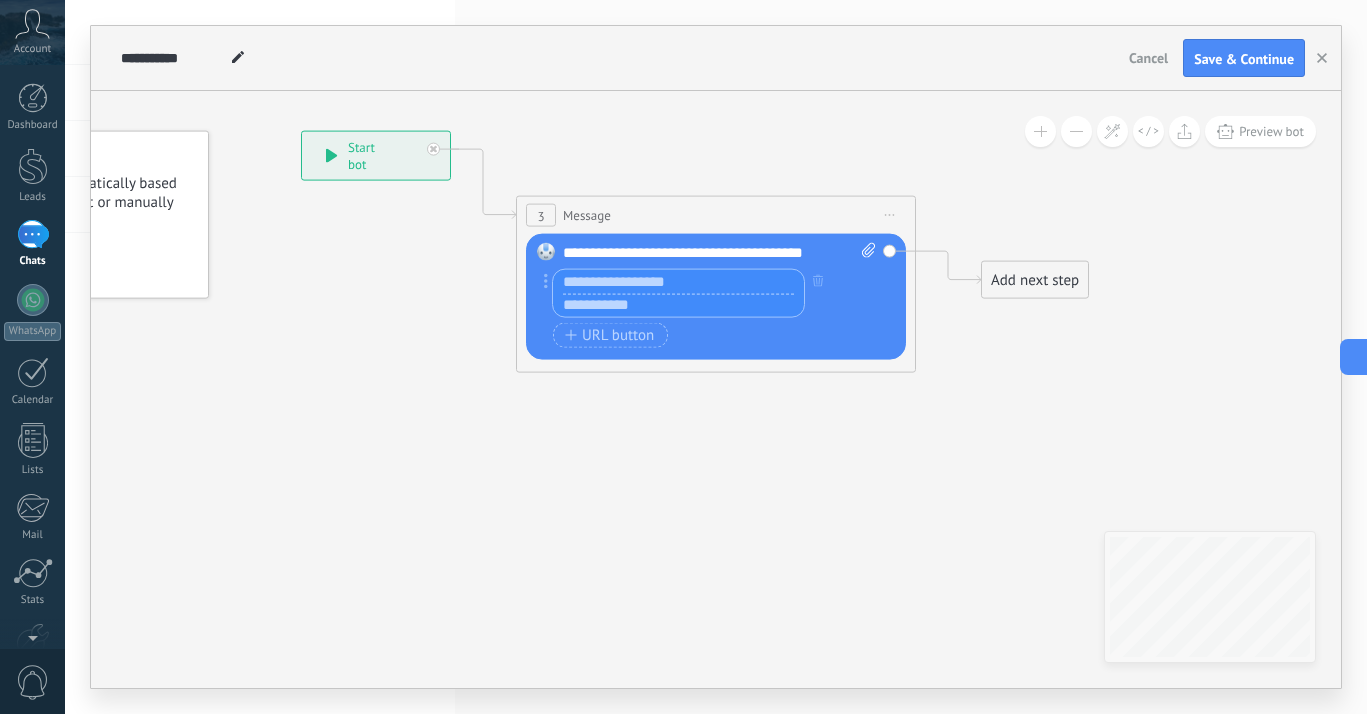 paste on "**********" 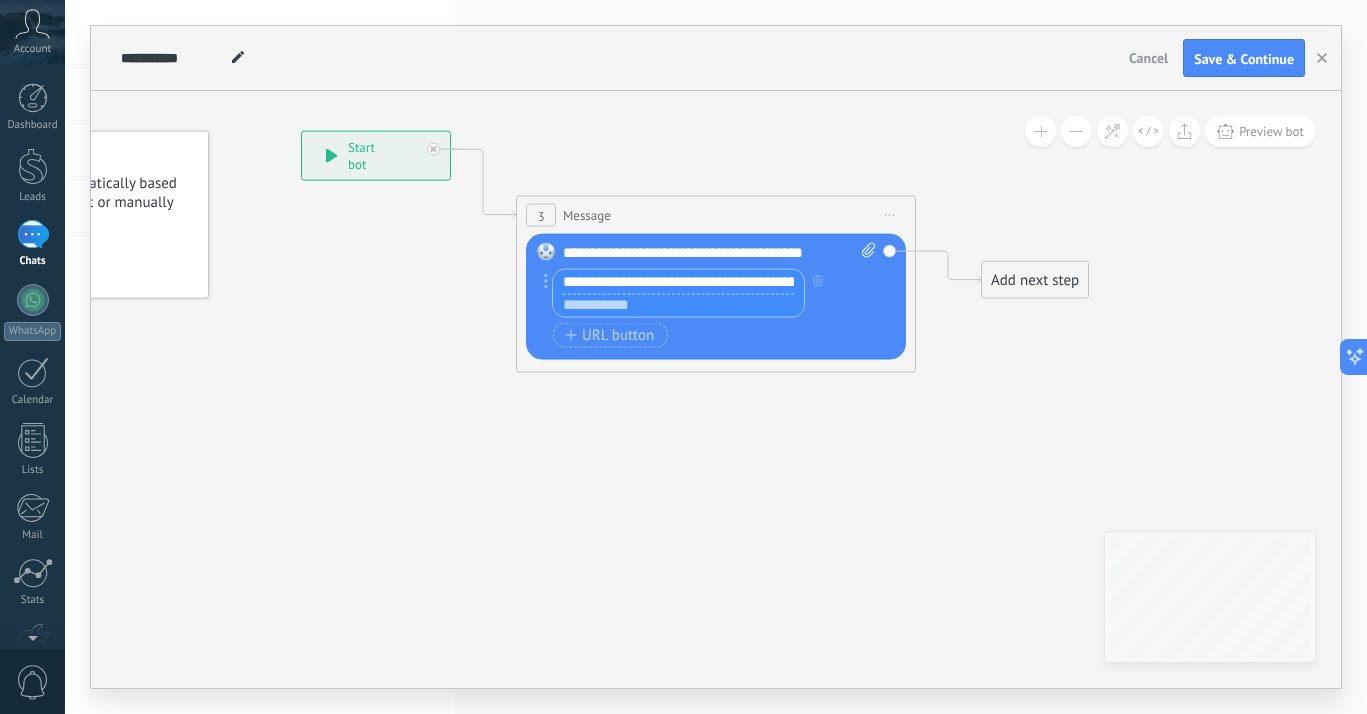 scroll, scrollTop: 0, scrollLeft: 247, axis: horizontal 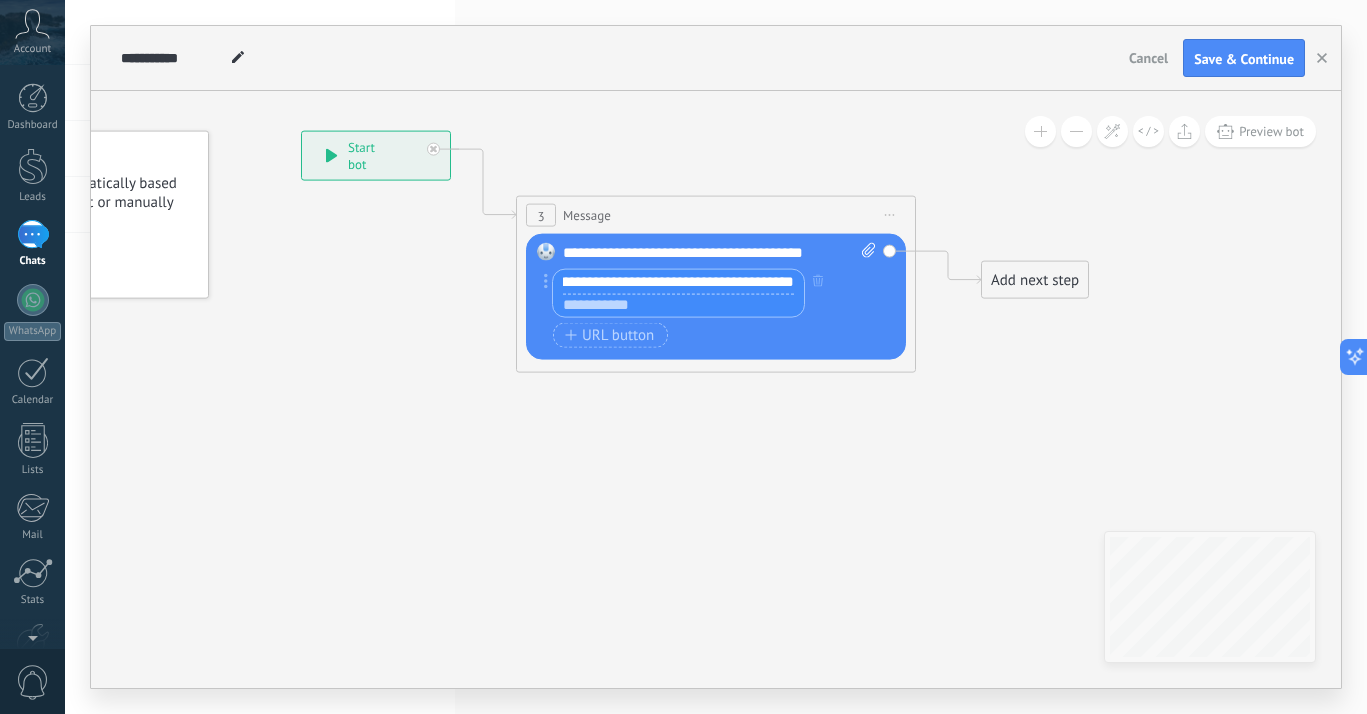 type 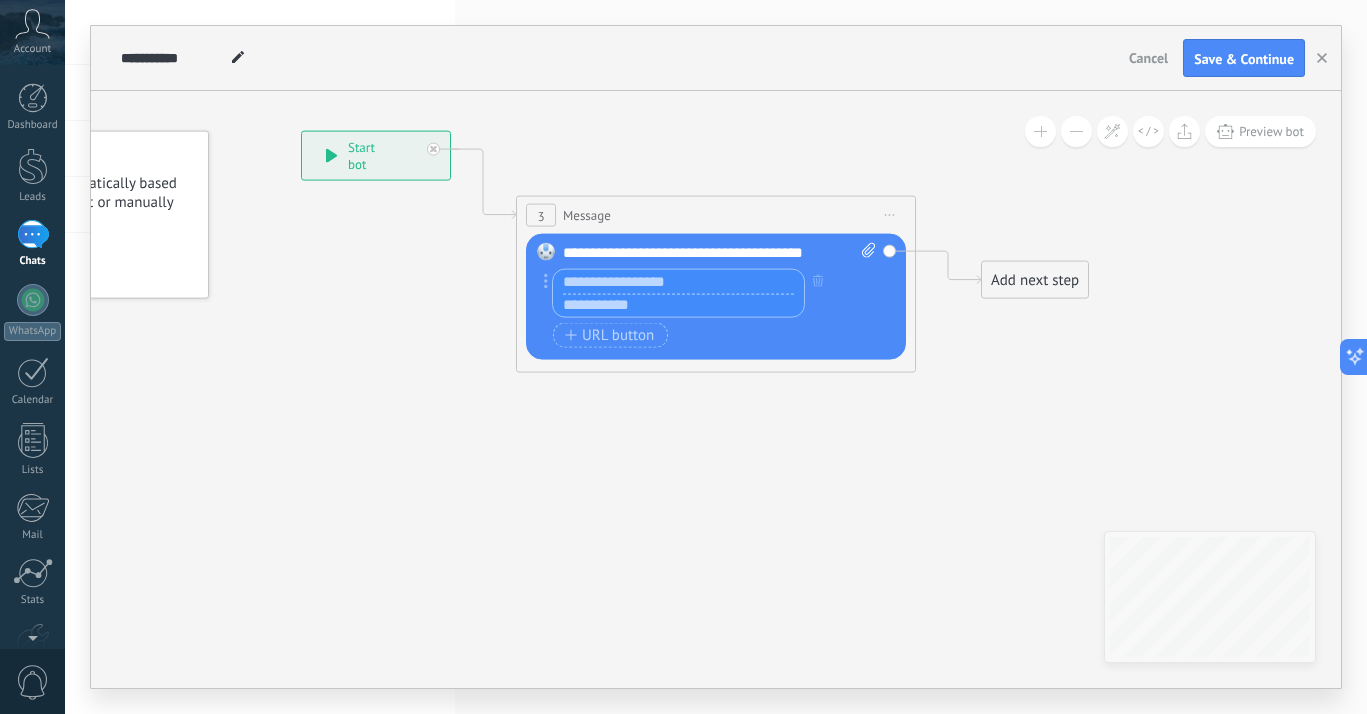 scroll, scrollTop: 0, scrollLeft: 0, axis: both 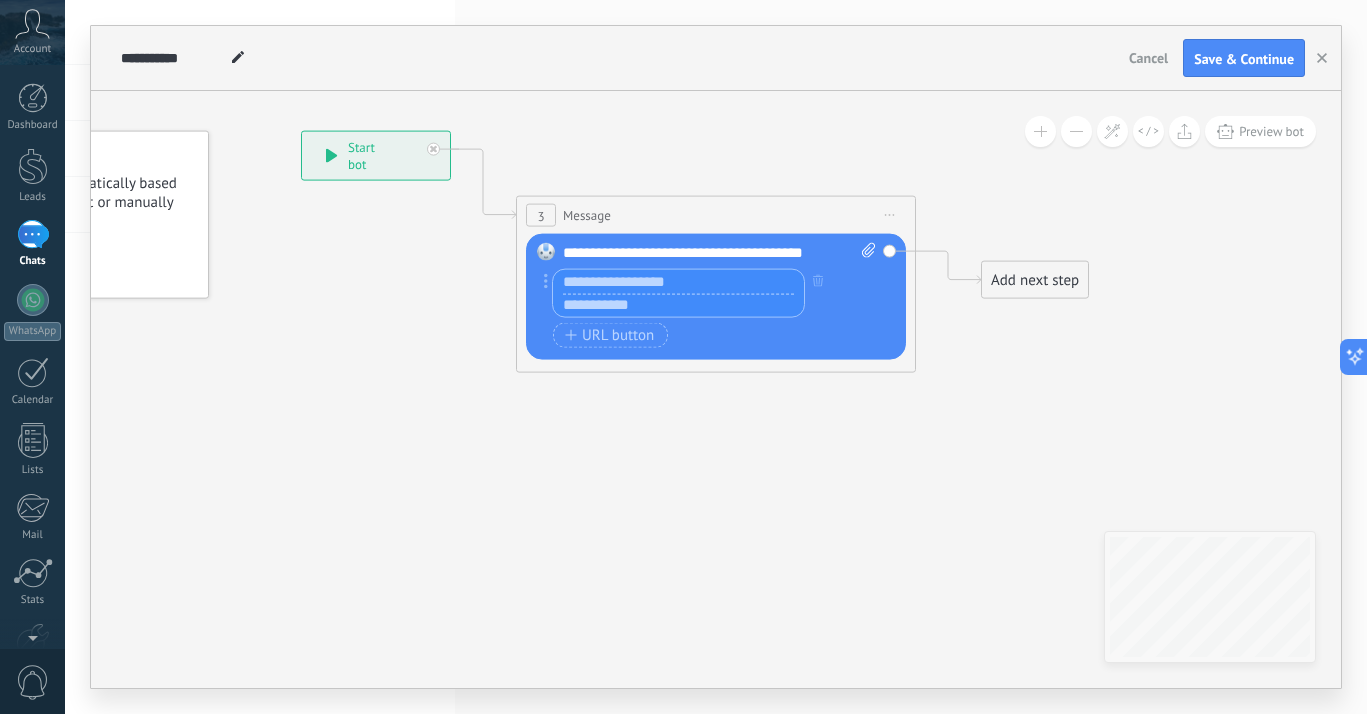 click at bounding box center (678, 305) 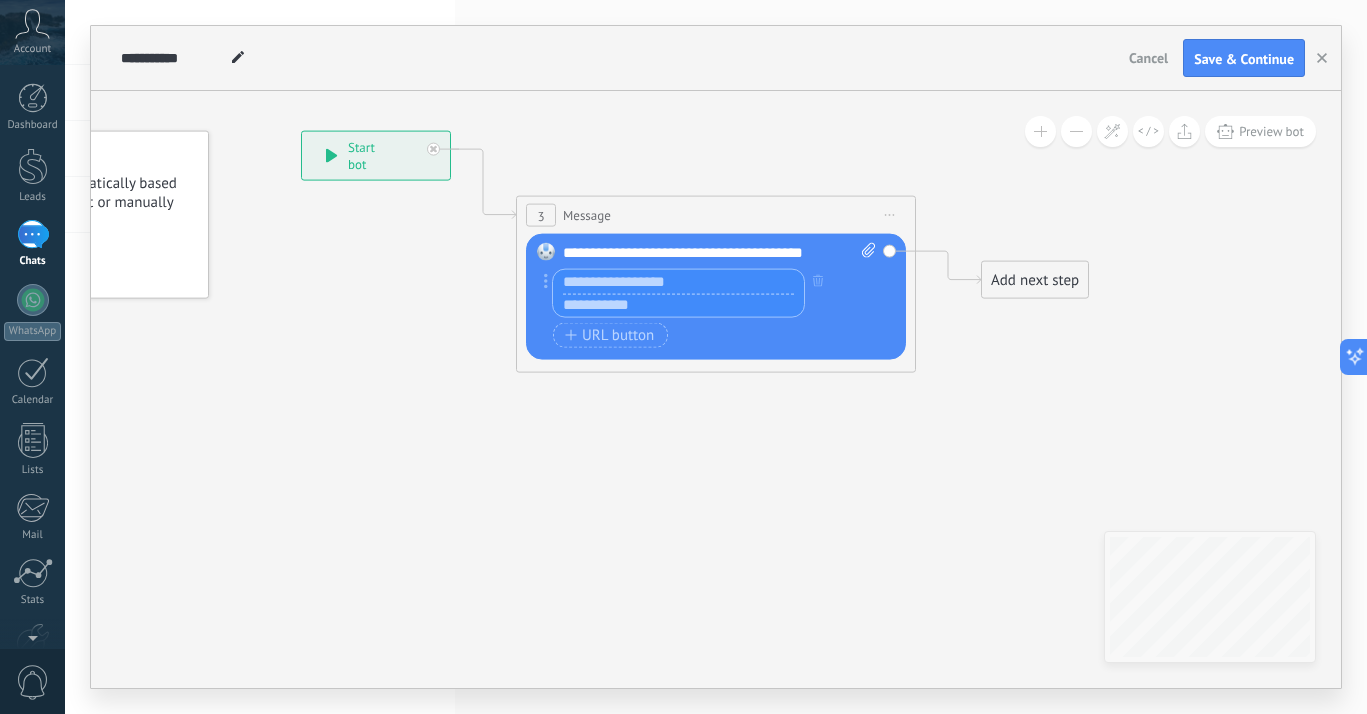 paste on "**********" 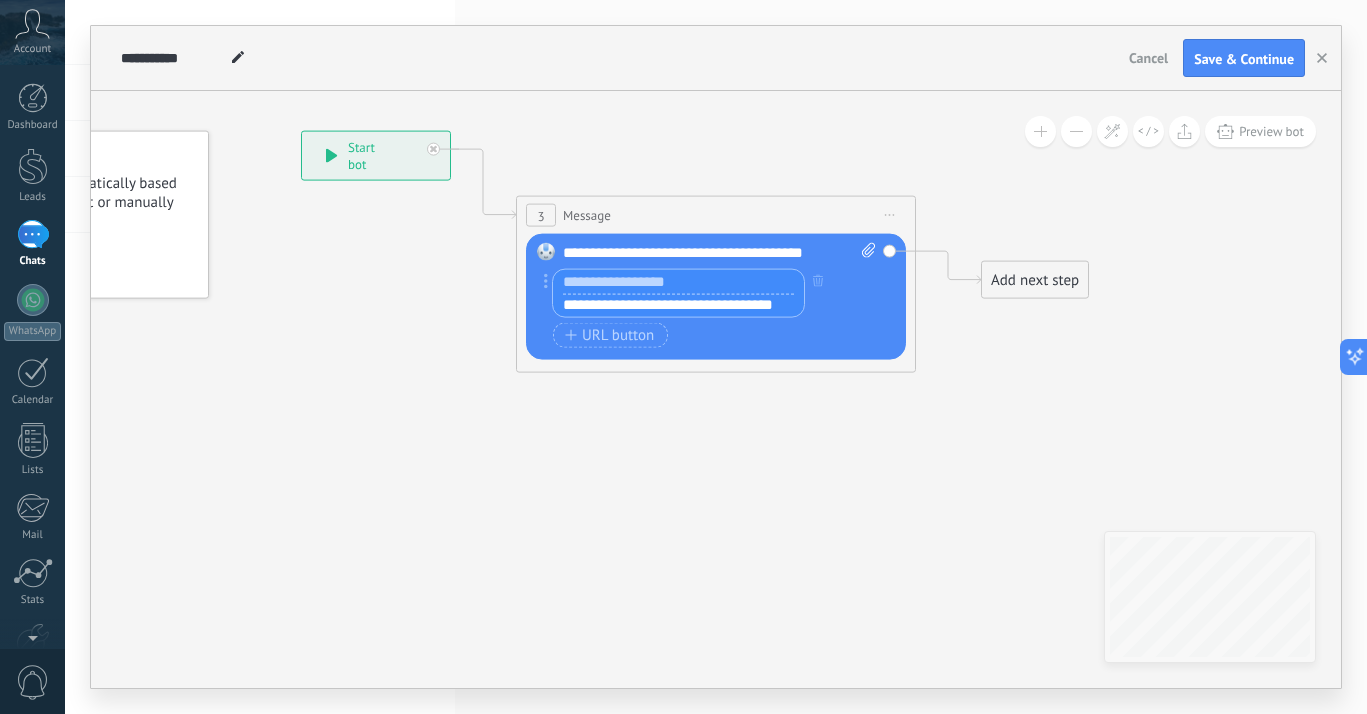 scroll, scrollTop: 0, scrollLeft: 5, axis: horizontal 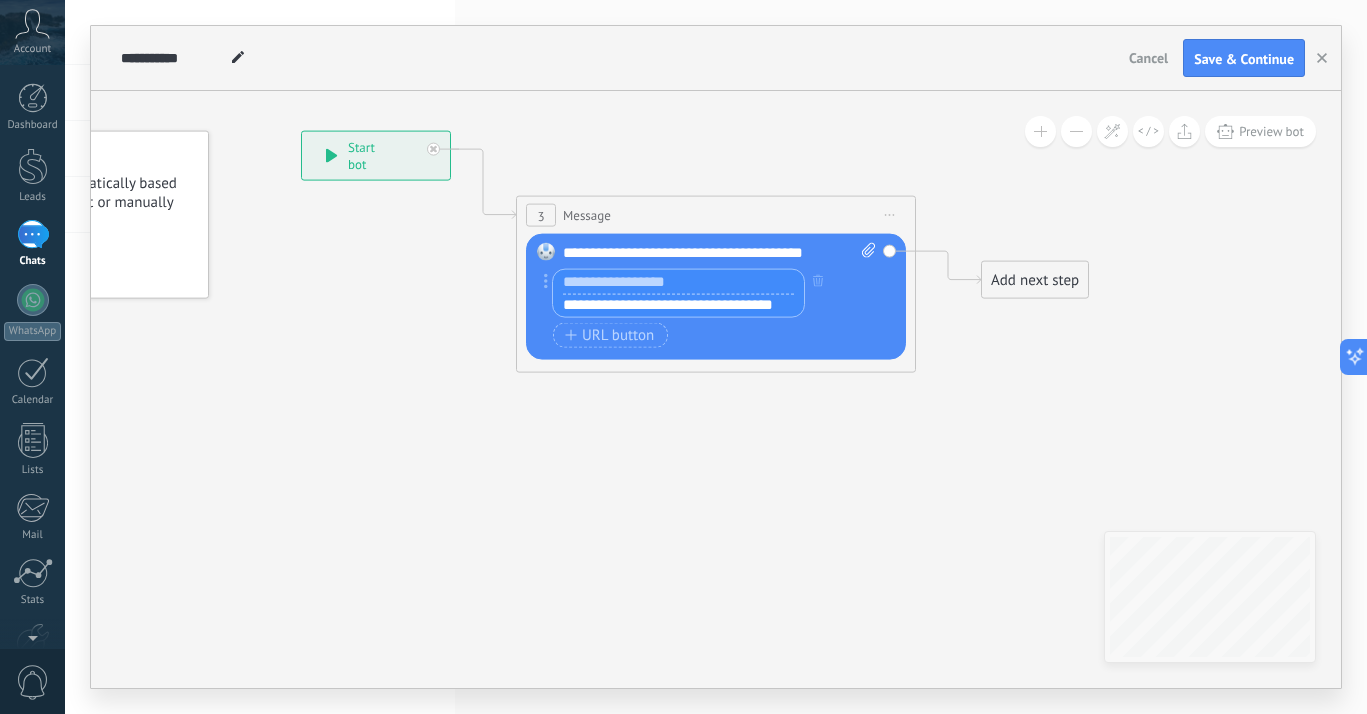 type on "**********" 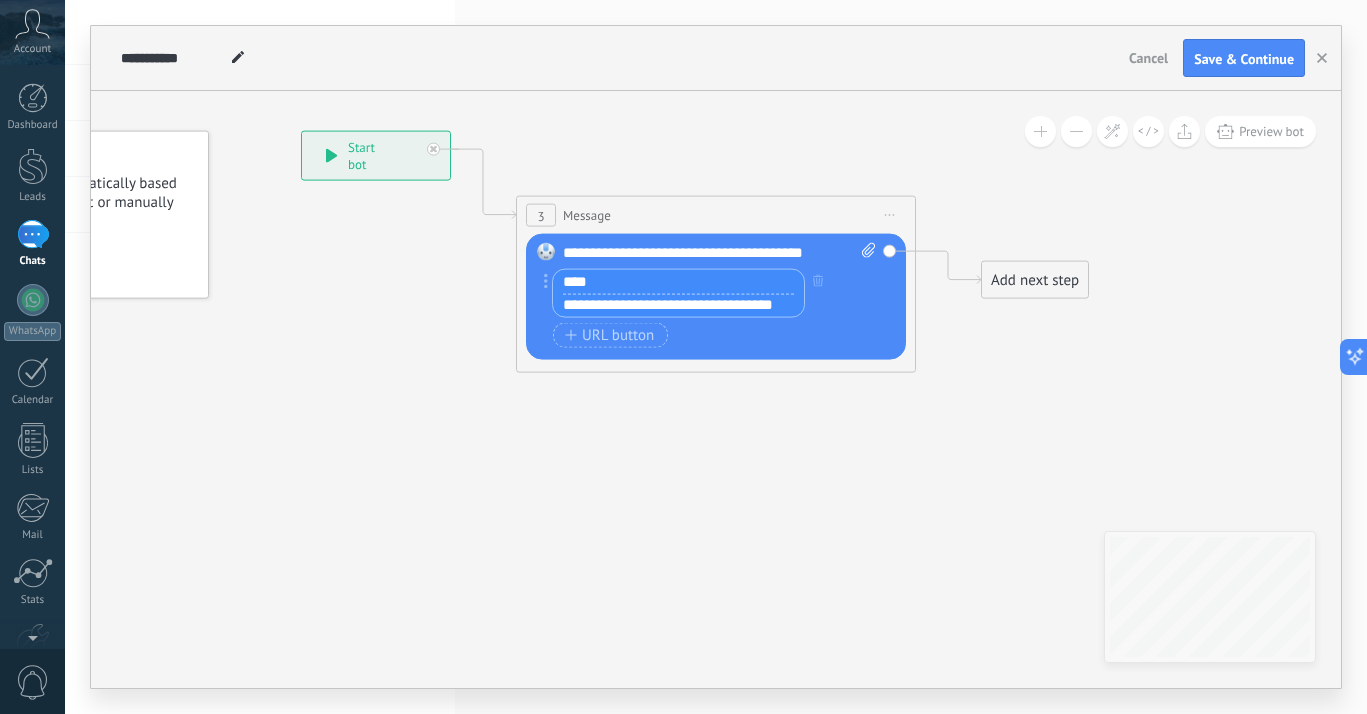 type on "****" 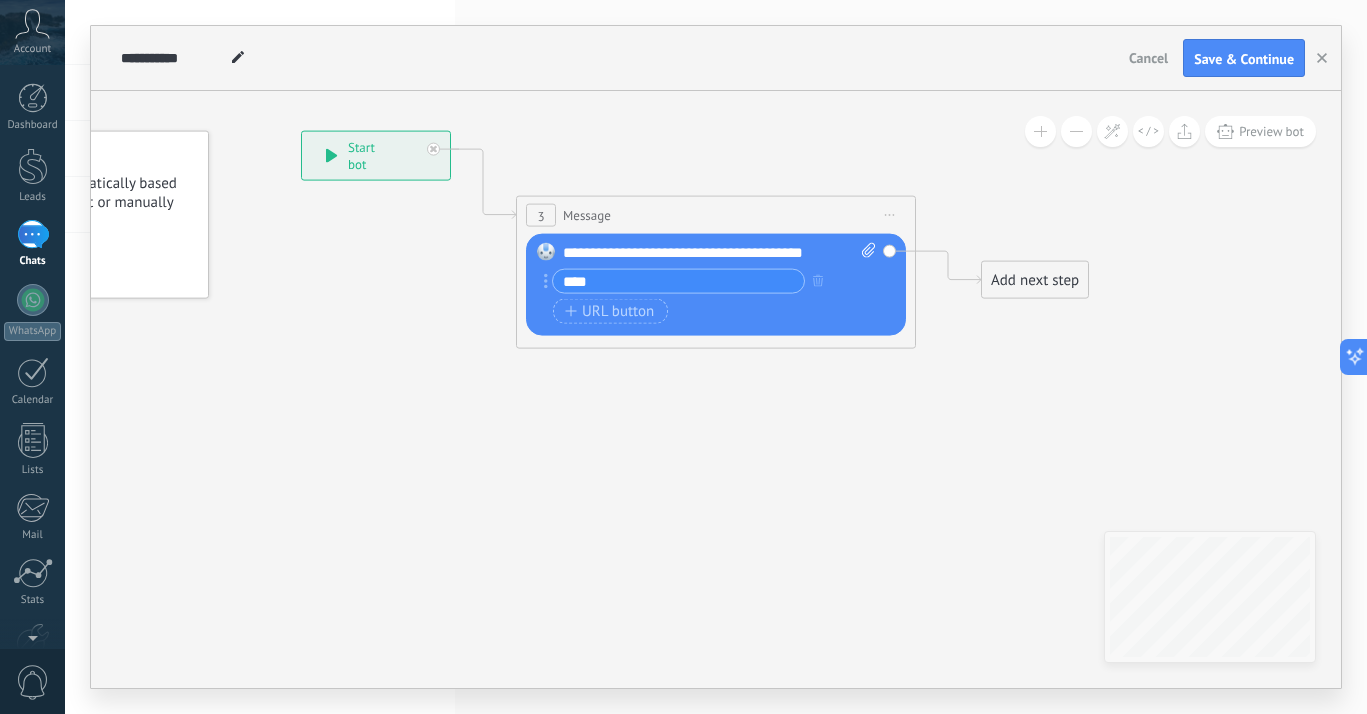 click 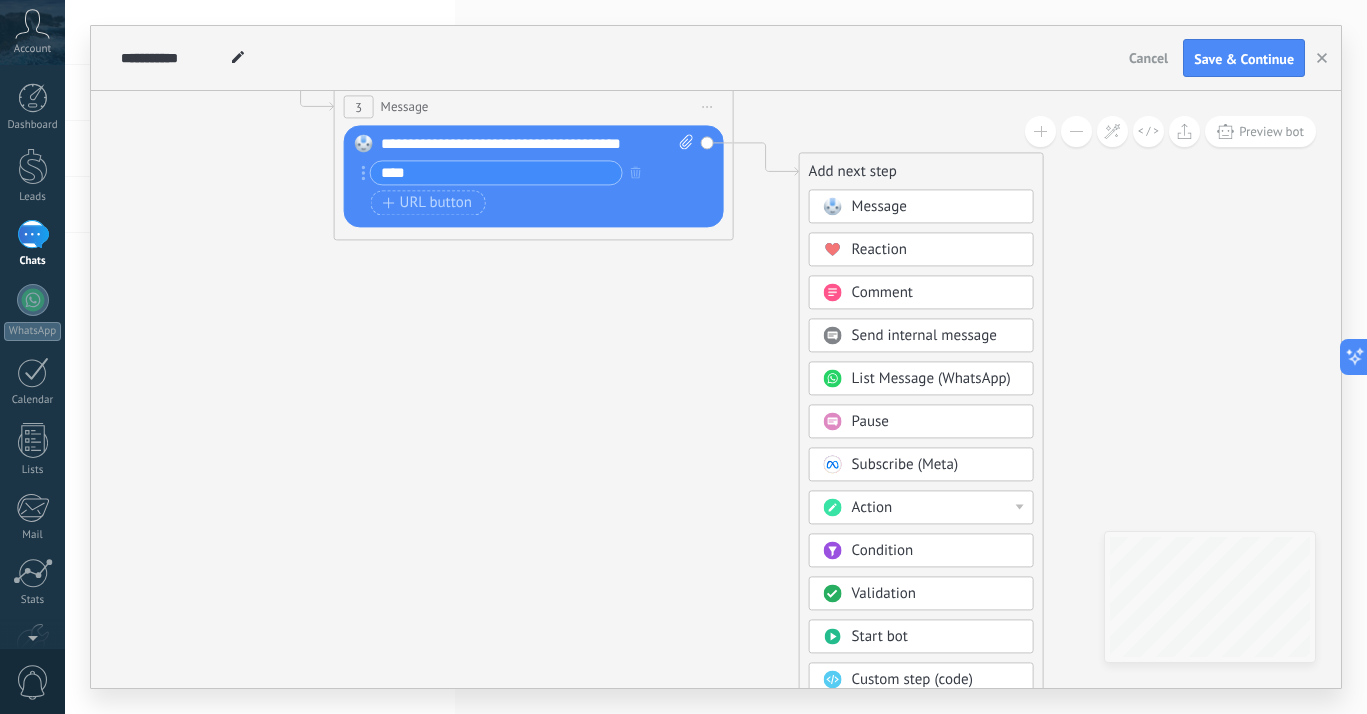 click on "Condition" at bounding box center (936, 551) 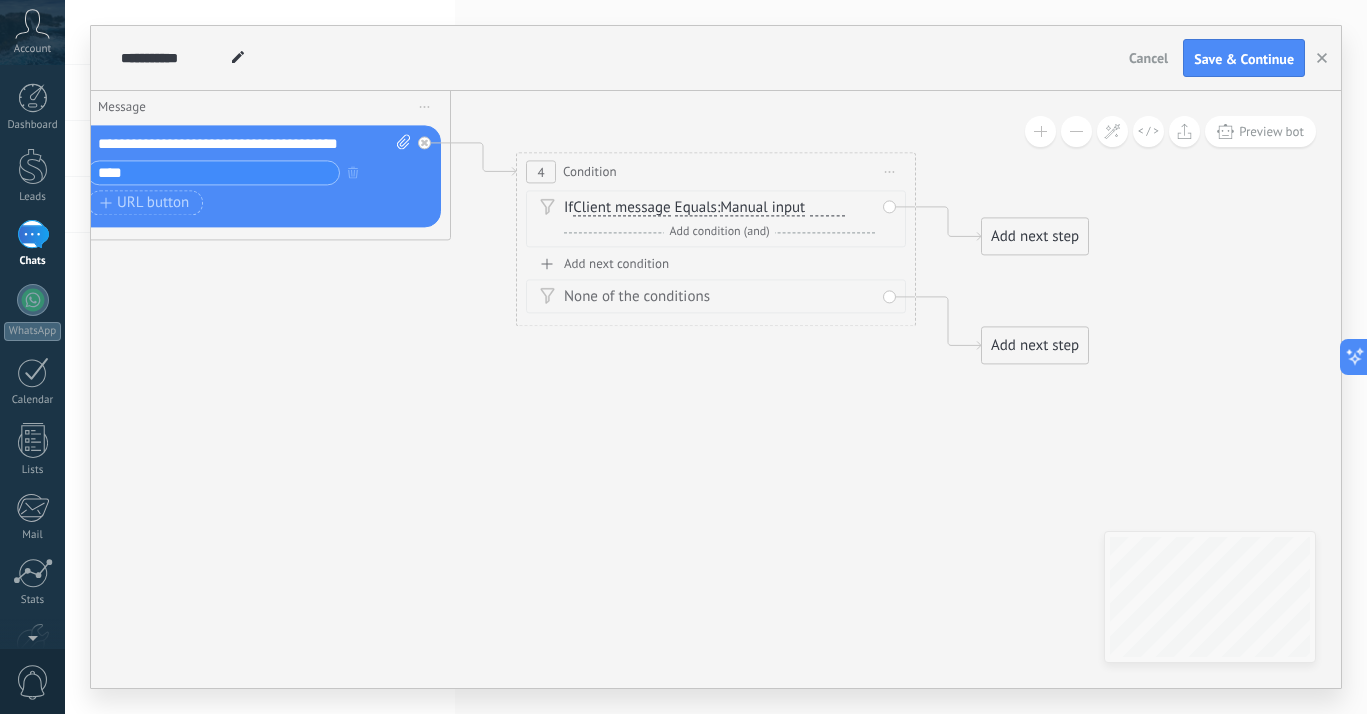 click on "Client message" at bounding box center (621, 208) 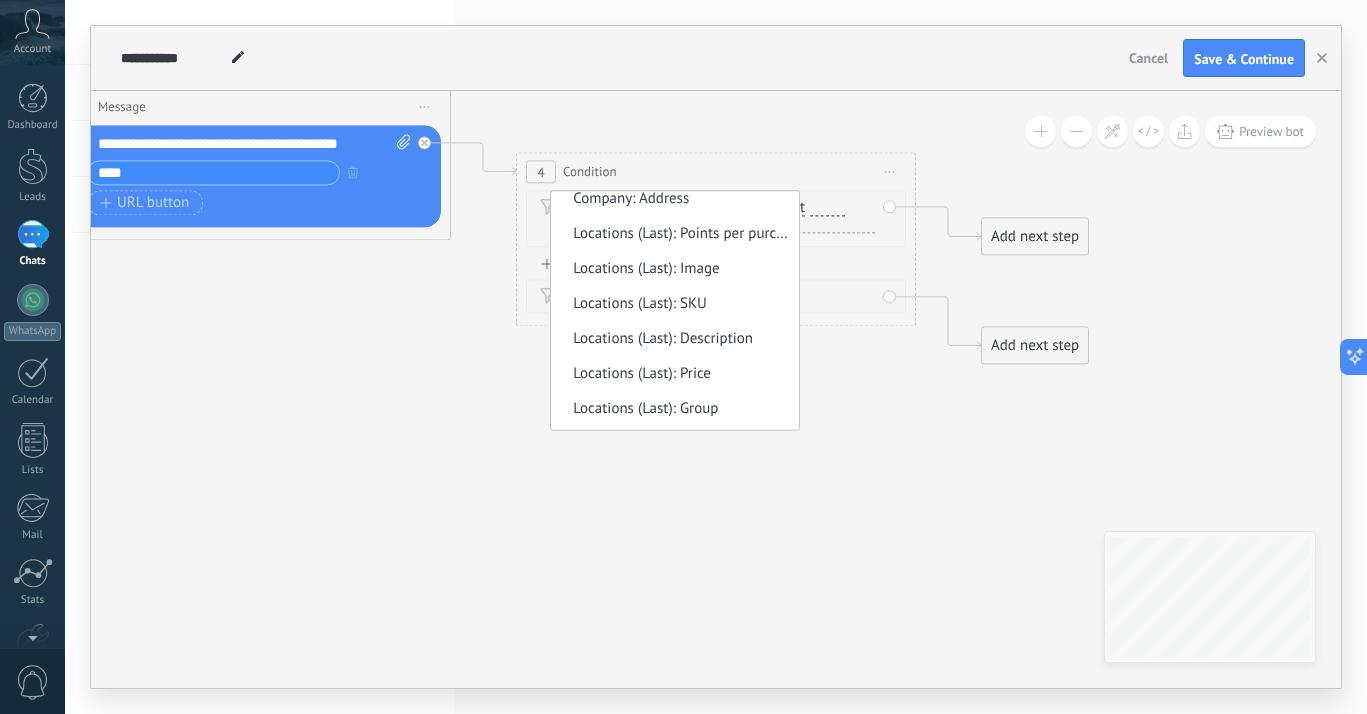 scroll, scrollTop: 1897, scrollLeft: 0, axis: vertical 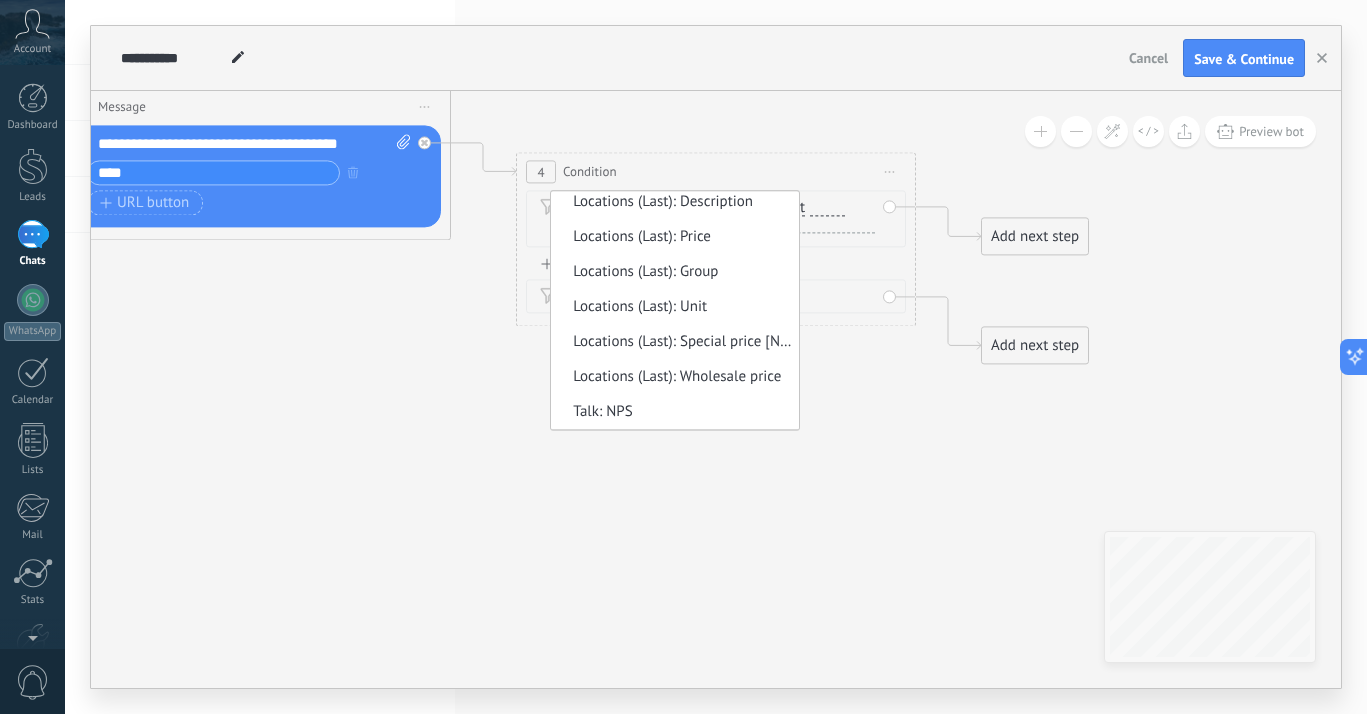 click on "**********" at bounding box center (618, 58) 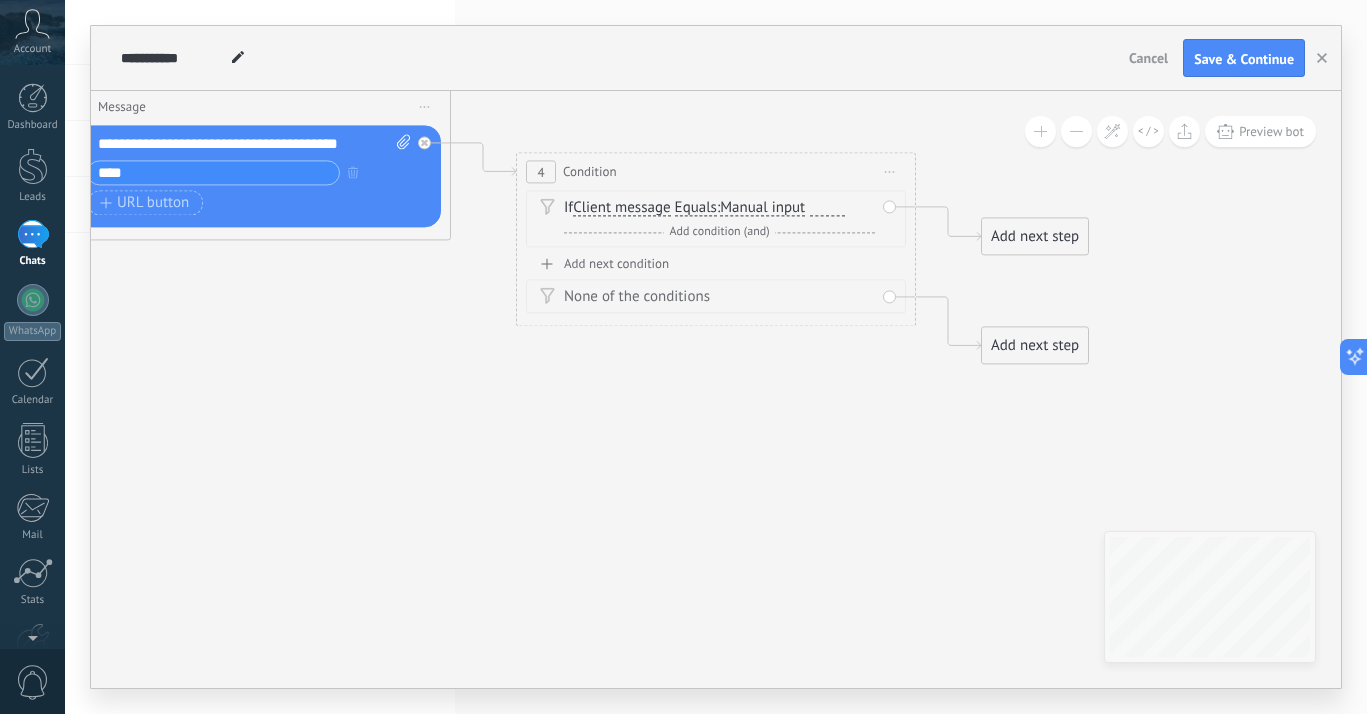 click on "Cancel" at bounding box center [1148, 58] 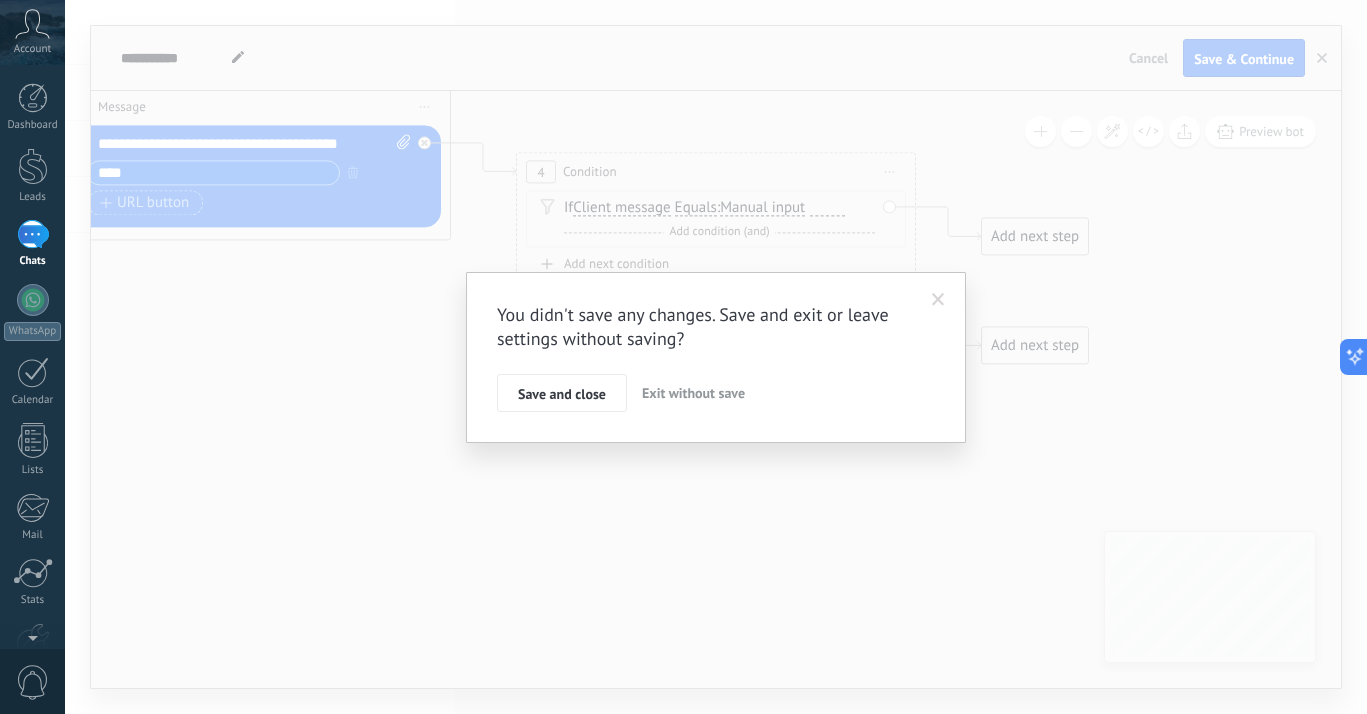 click on "Exit without save" at bounding box center (693, 393) 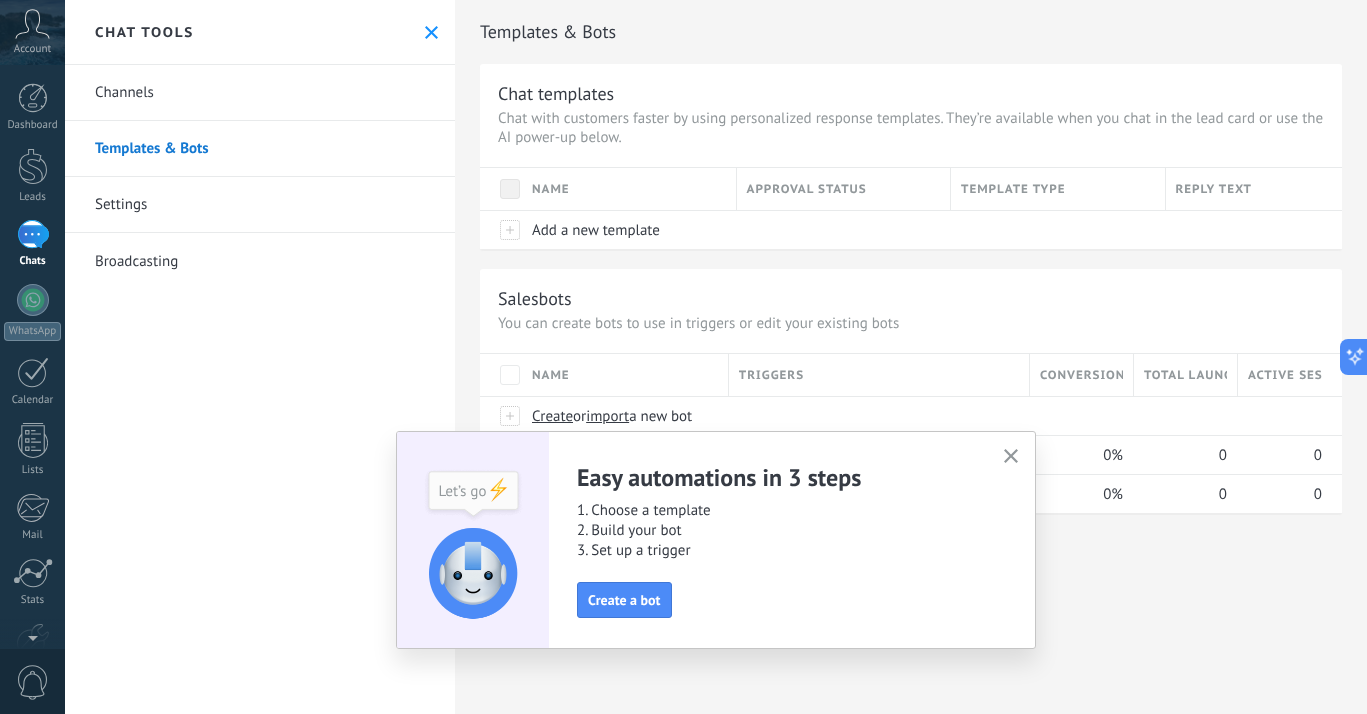 click on "Templates & Bots Chat templates Chat with customers faster by using personalized response templates. They’re available when you chat in the lead card or use the AI power-up below. Name Approval status Template type Reply text Add a new template Salesbots You can create bots to use in triggers or edit your existing bots Upgrade to Advanced Name Triggers Conversion rate Total launched Active sessions        Create  or  import  a new bot              Greet leads with a custom message  [PERCENT] [NUMBER] [NUMBER]        NPS Bot +[NUMBER] Conversation closed +[NUMBER] [PERCENT] [NUMBER] [NUMBER] Show more advanced AI power-up Russian English Spanish Portuguese Indonesian Turkish English Last update: Update dataset Detect a client’s intentions based on the keywords they use, and automatically send a chat template or run a salesbot. The keyword dataset is automatically updated every hour, or you can manually update it any time. Leave message unanswered When an Kommo user joins a chat, the bot will enter rest mode. After  [NUMBER] minutes [NUMBER] minutes [NUMBER] minutes [NUMBER] hour" at bounding box center [911, 357] 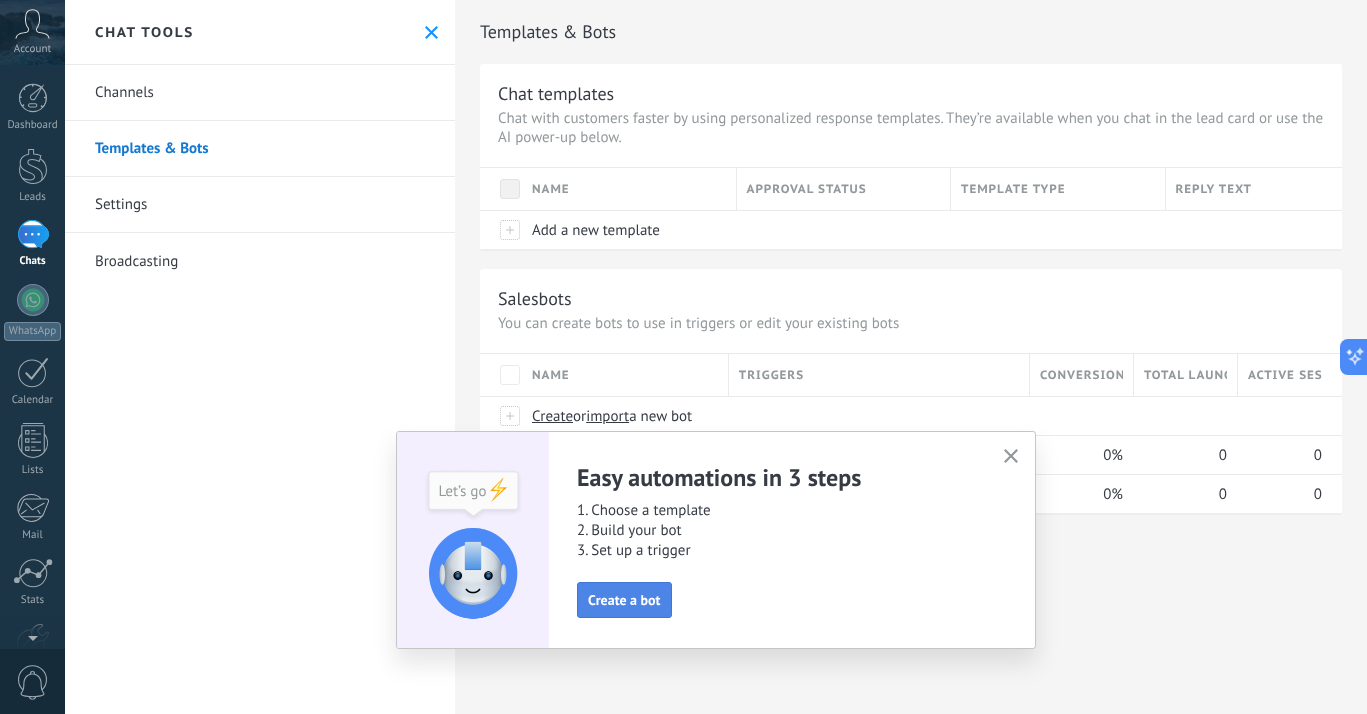 click on "Create a bot" at bounding box center [624, 600] 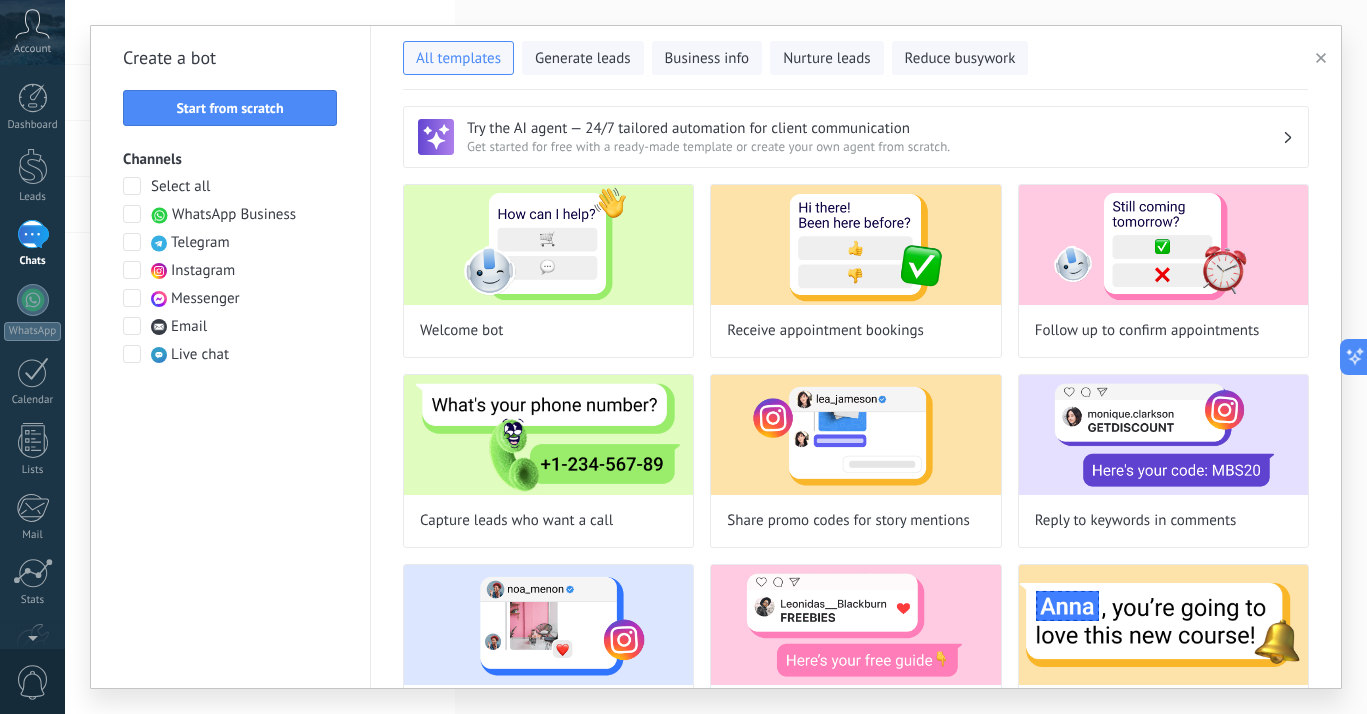 click at bounding box center (132, 242) 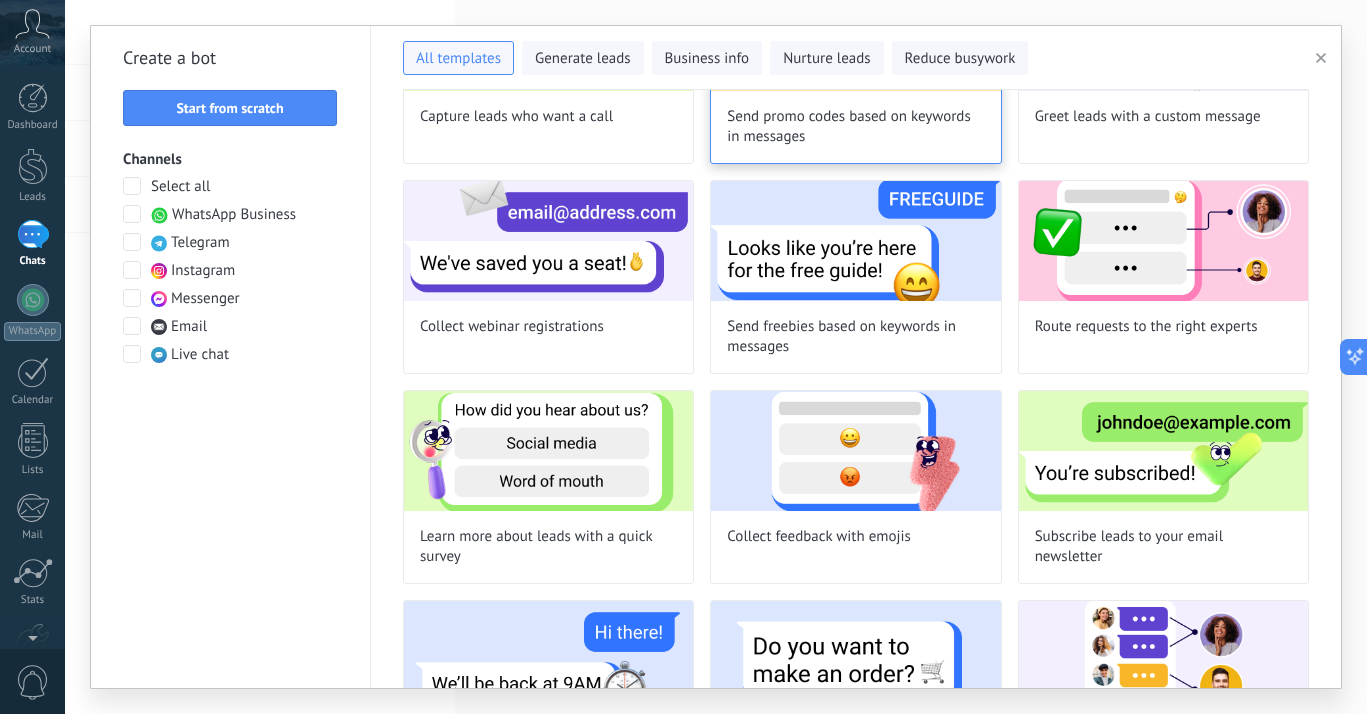 scroll, scrollTop: 526, scrollLeft: 0, axis: vertical 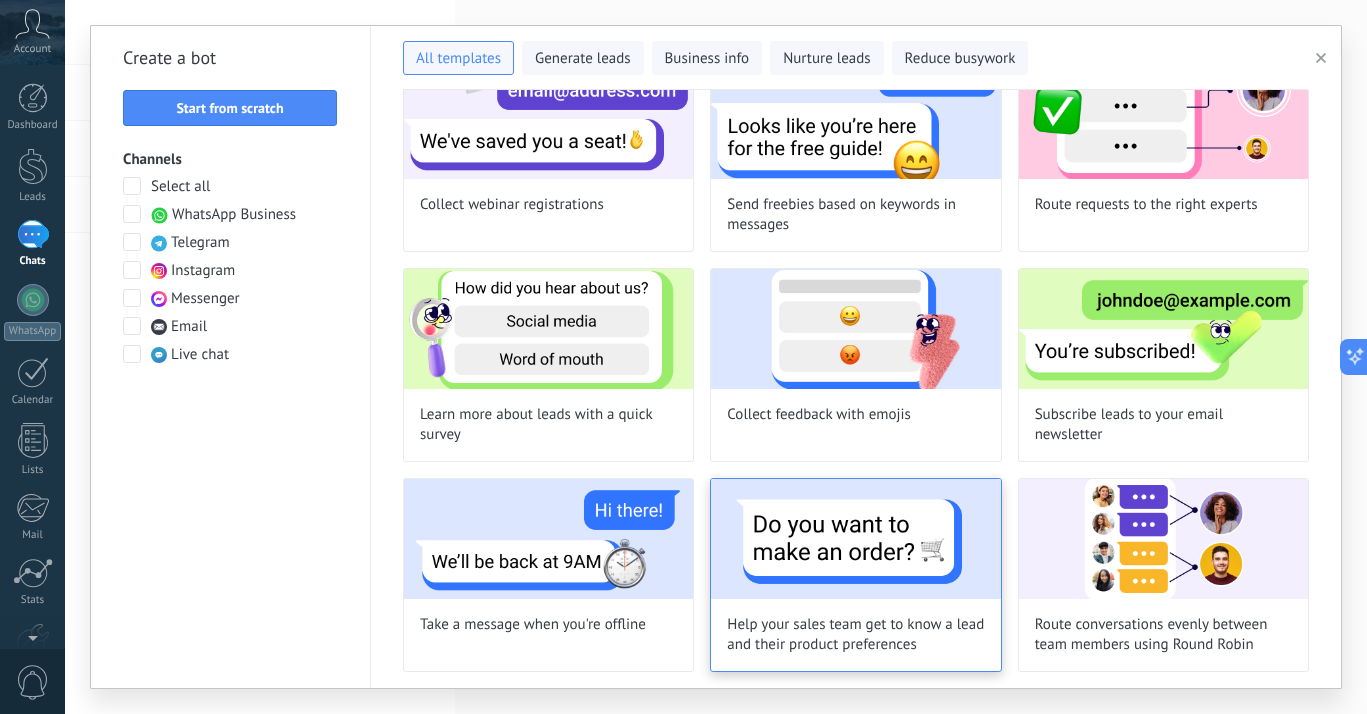 click at bounding box center [855, 539] 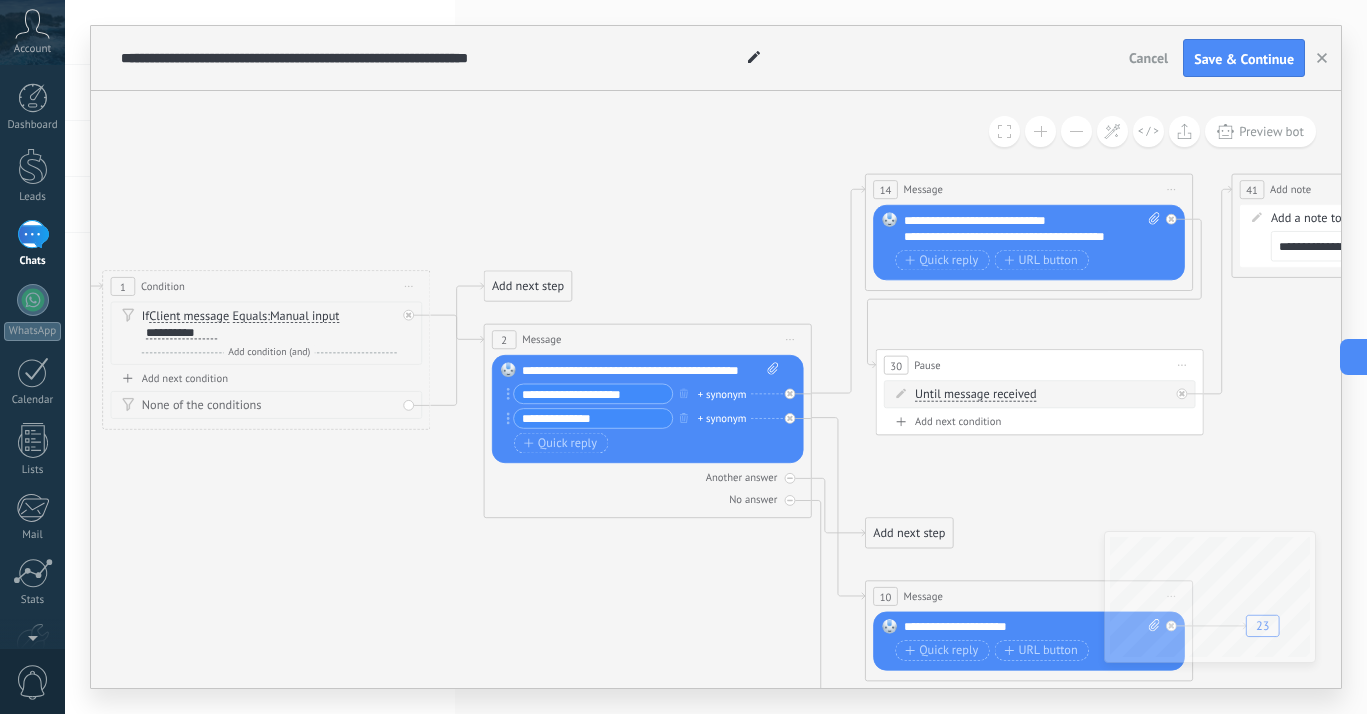 click on "**********" at bounding box center [650, 370] 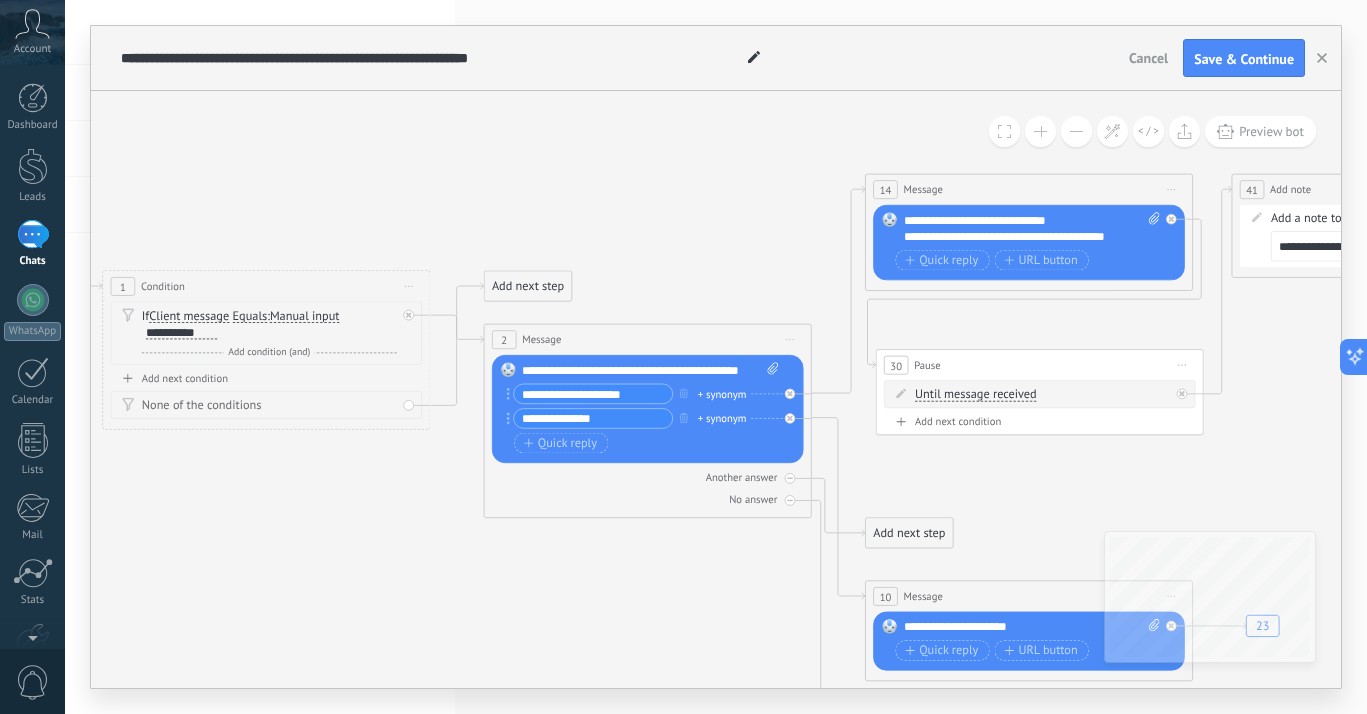 click on "**********" at bounding box center [650, 370] 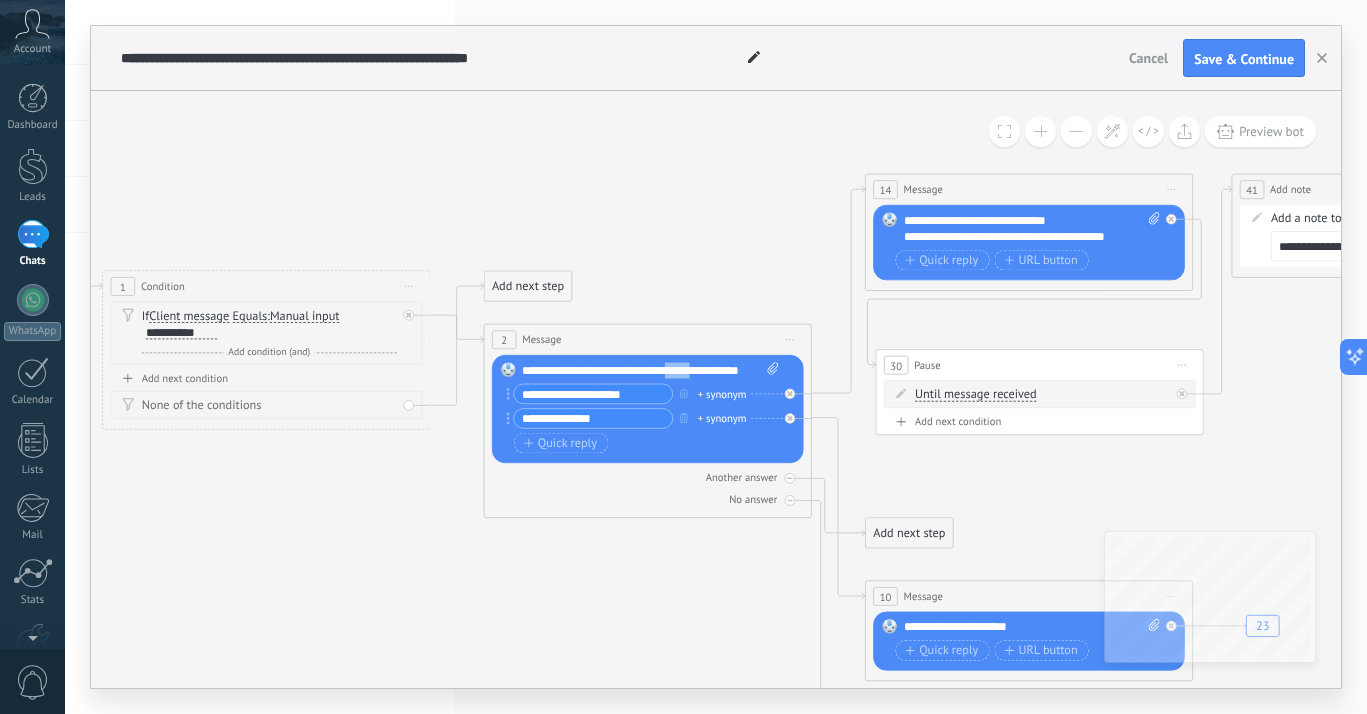 click on "**********" at bounding box center [650, 370] 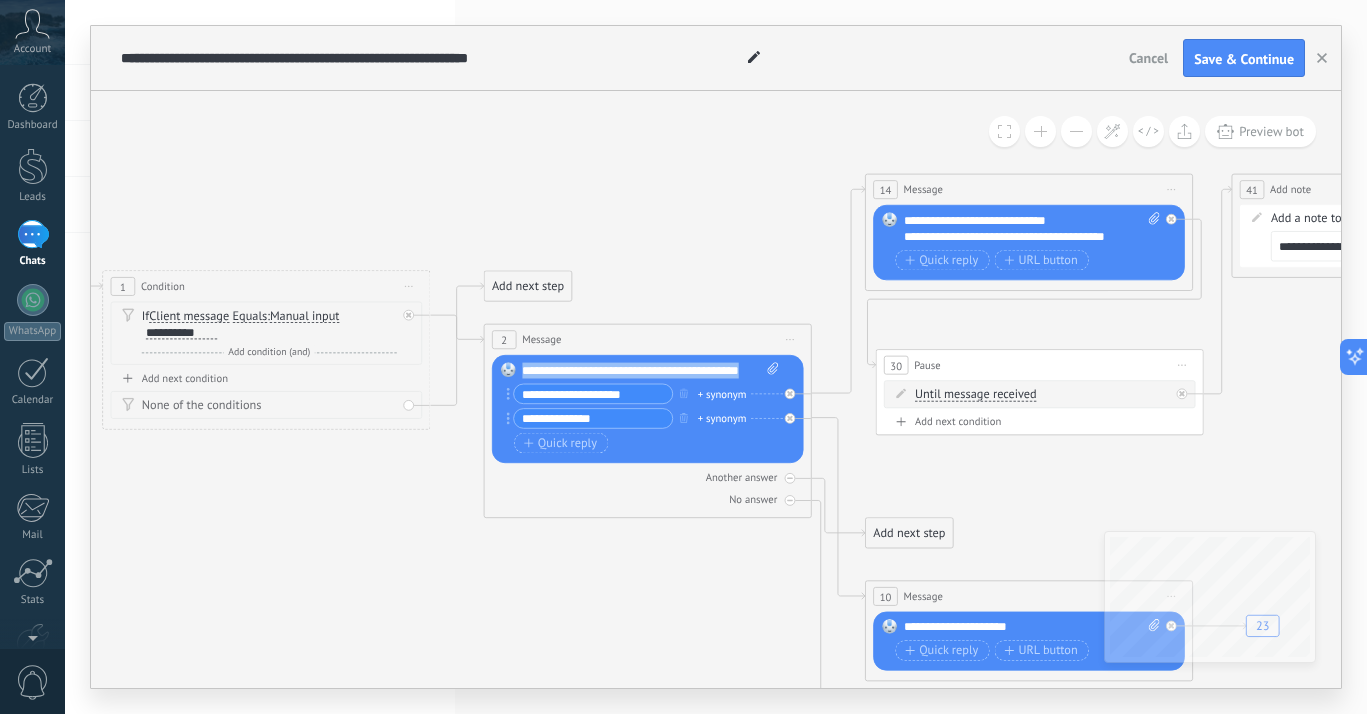 click on "**********" at bounding box center (650, 370) 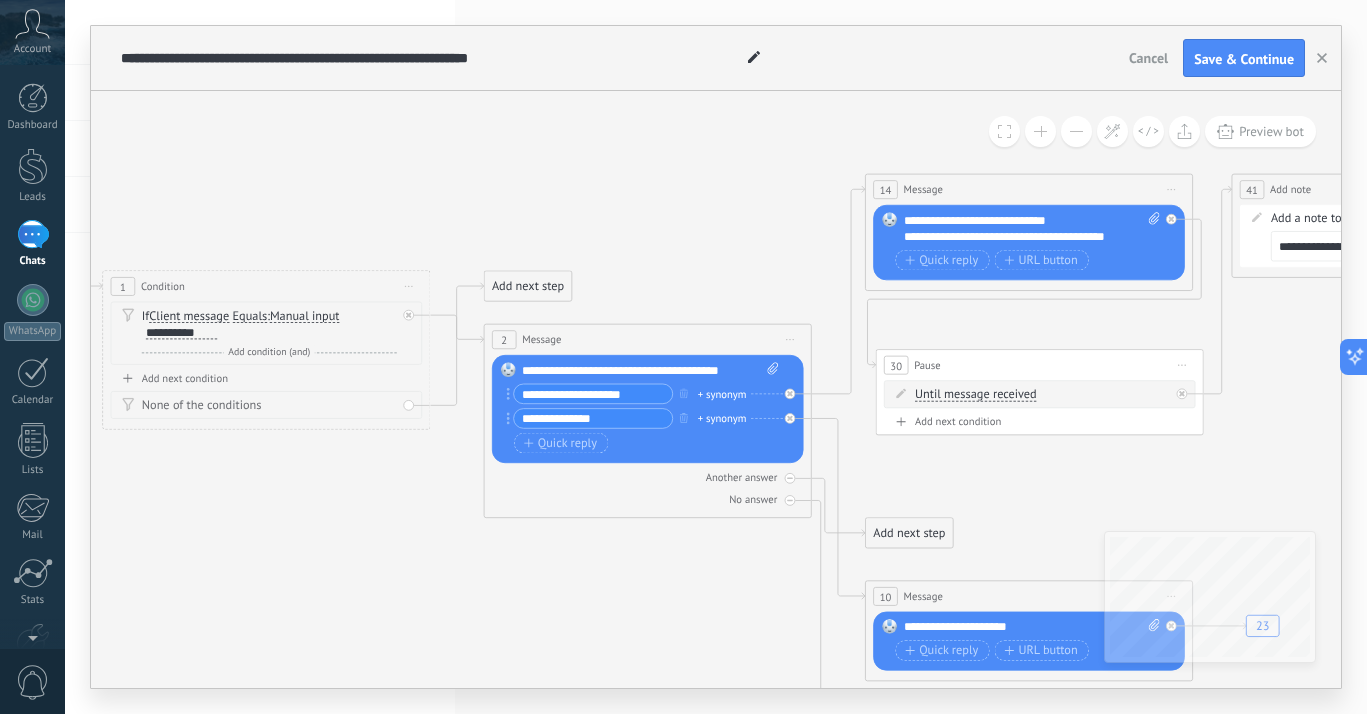 drag, startPoint x: 540, startPoint y: 397, endPoint x: 659, endPoint y: 397, distance: 119 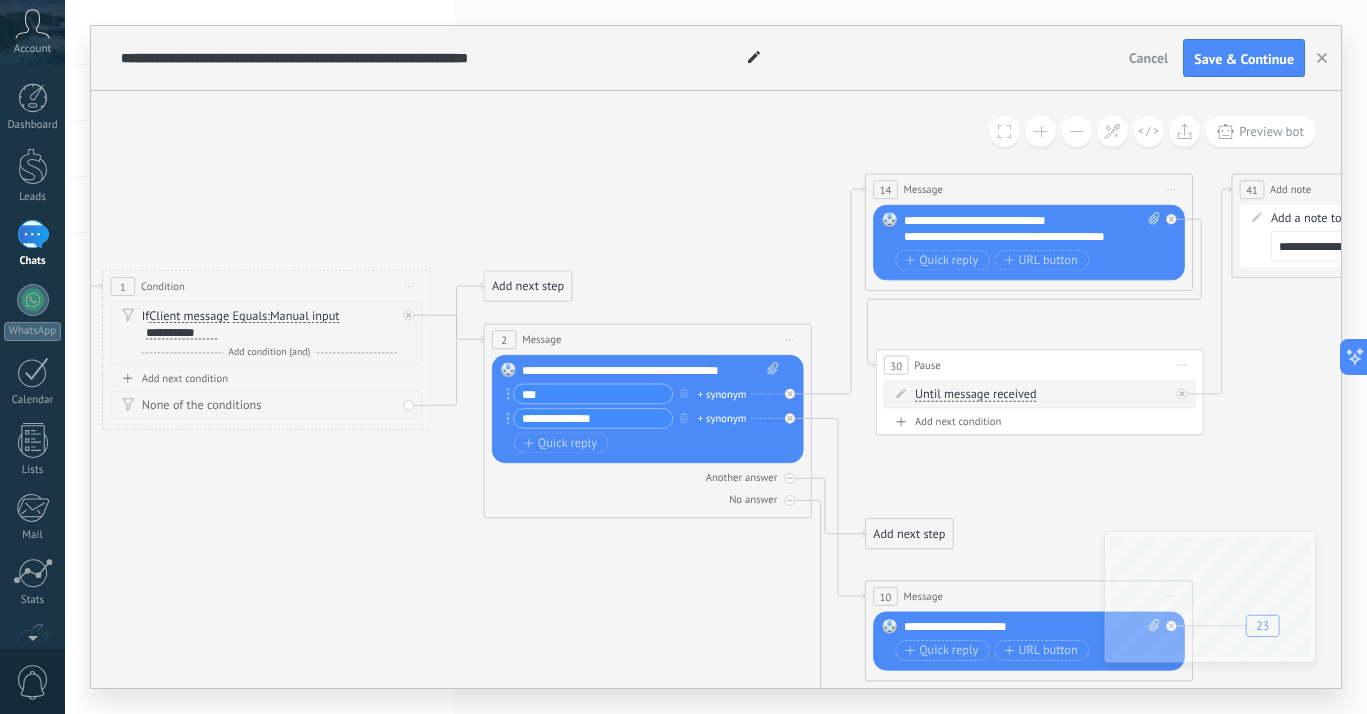 type on "***" 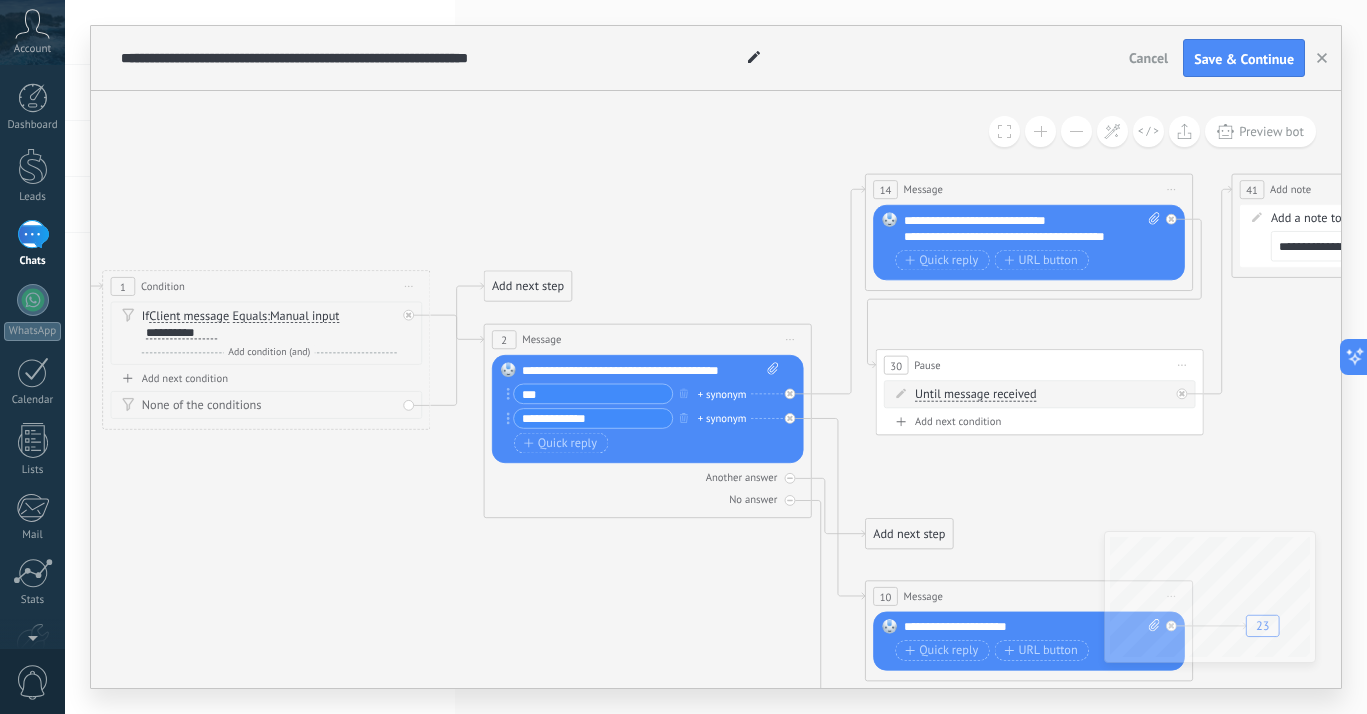 type on "**********" 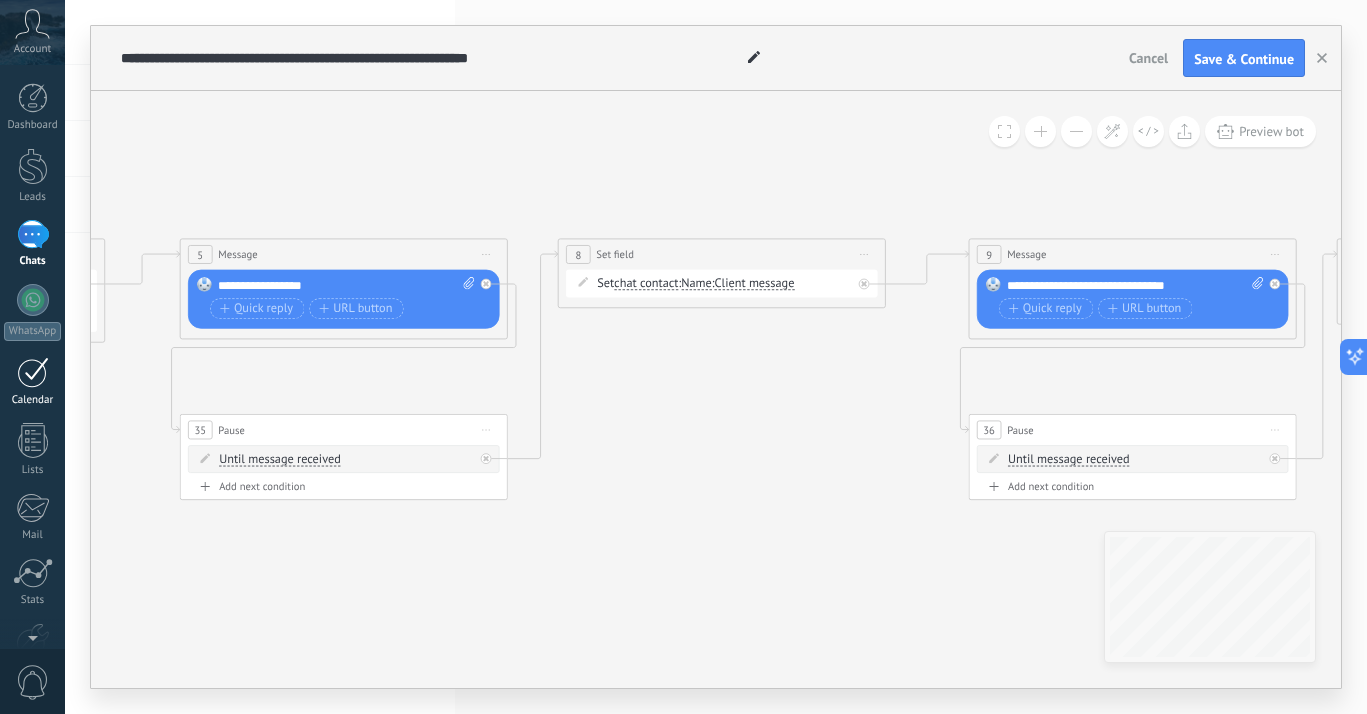 click at bounding box center [33, 372] 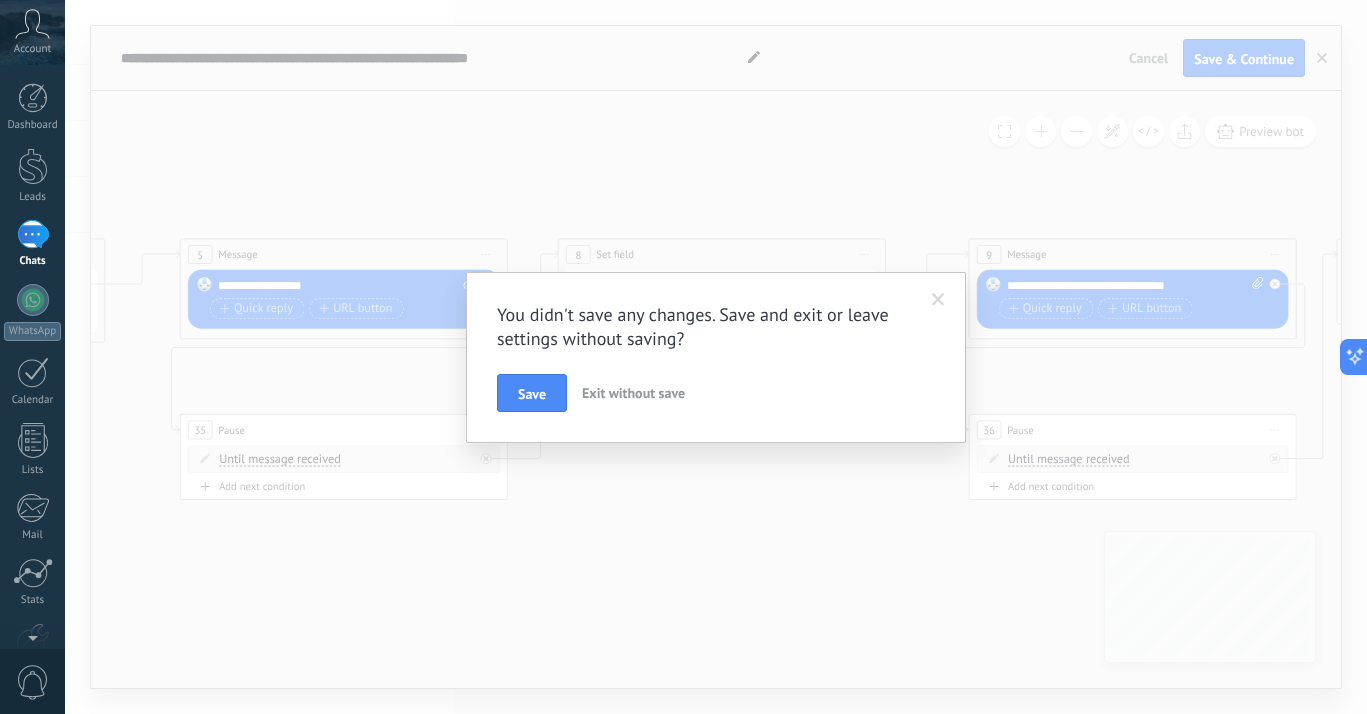 click on "Exit without save" at bounding box center [633, 393] 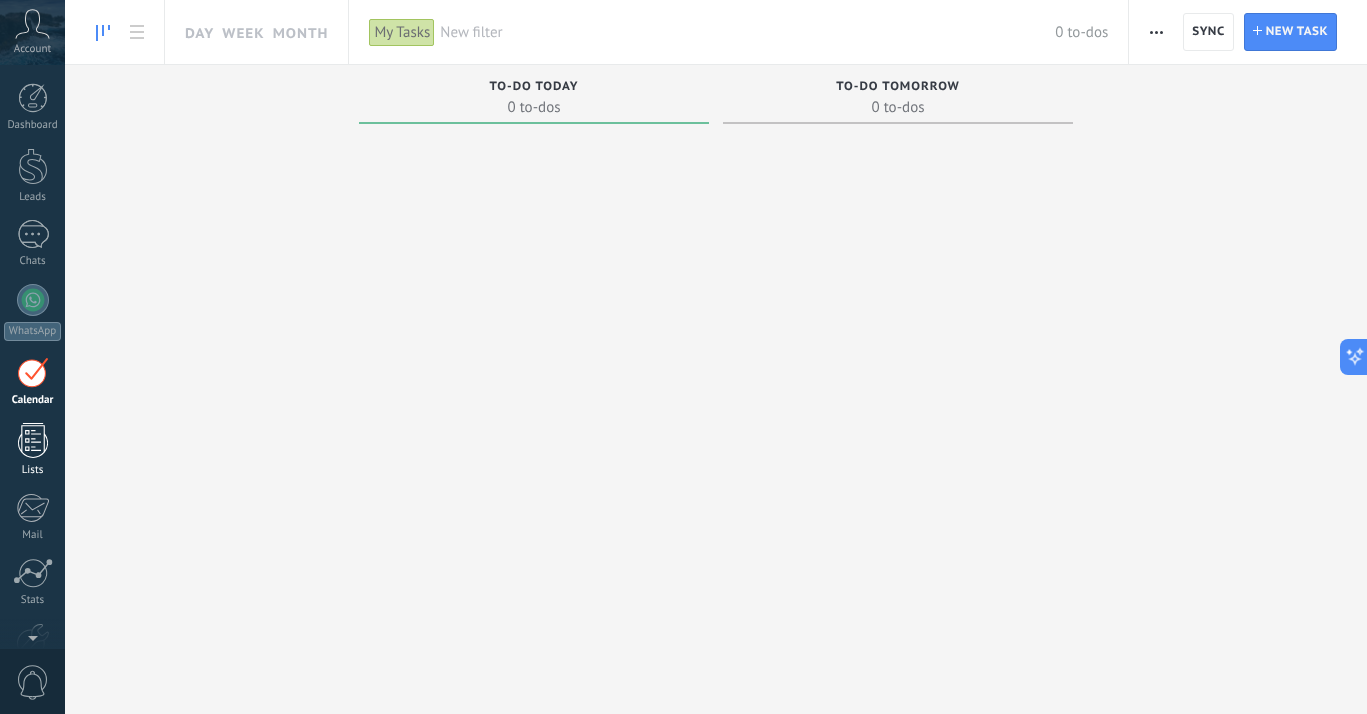 click at bounding box center (33, 440) 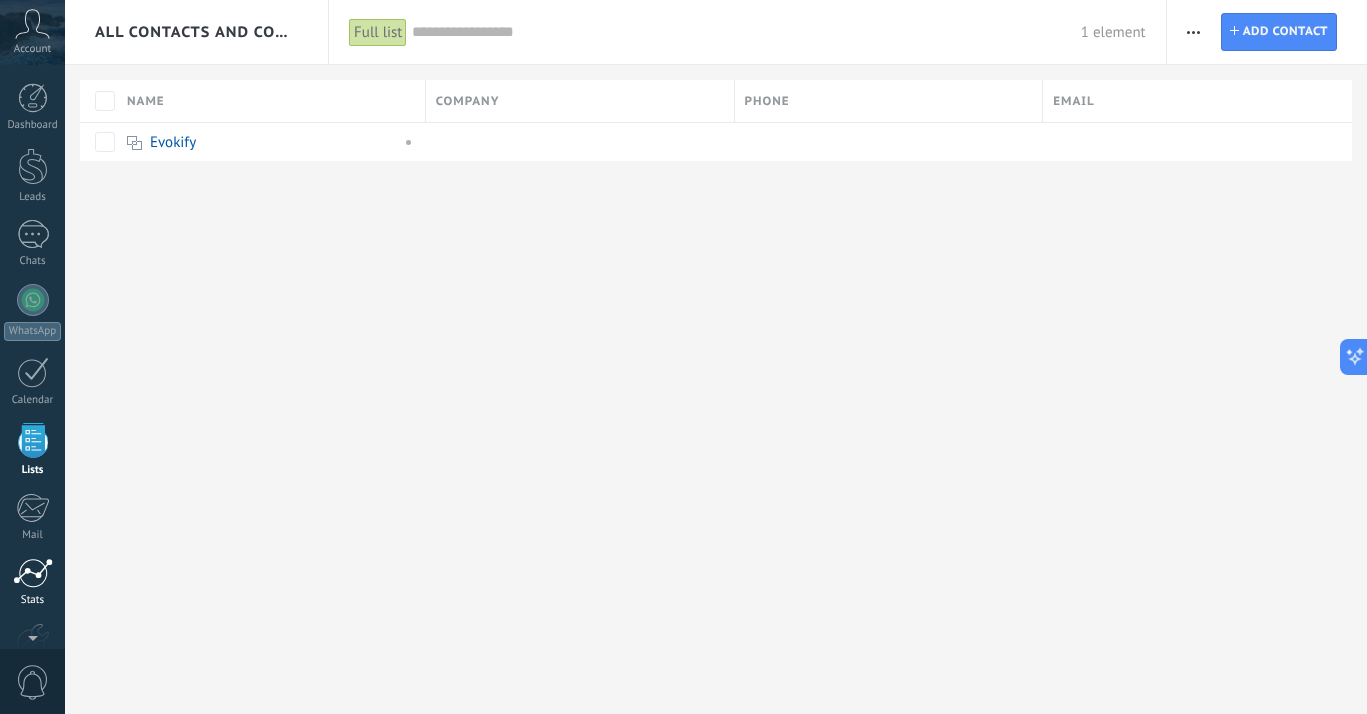 click at bounding box center [33, 573] 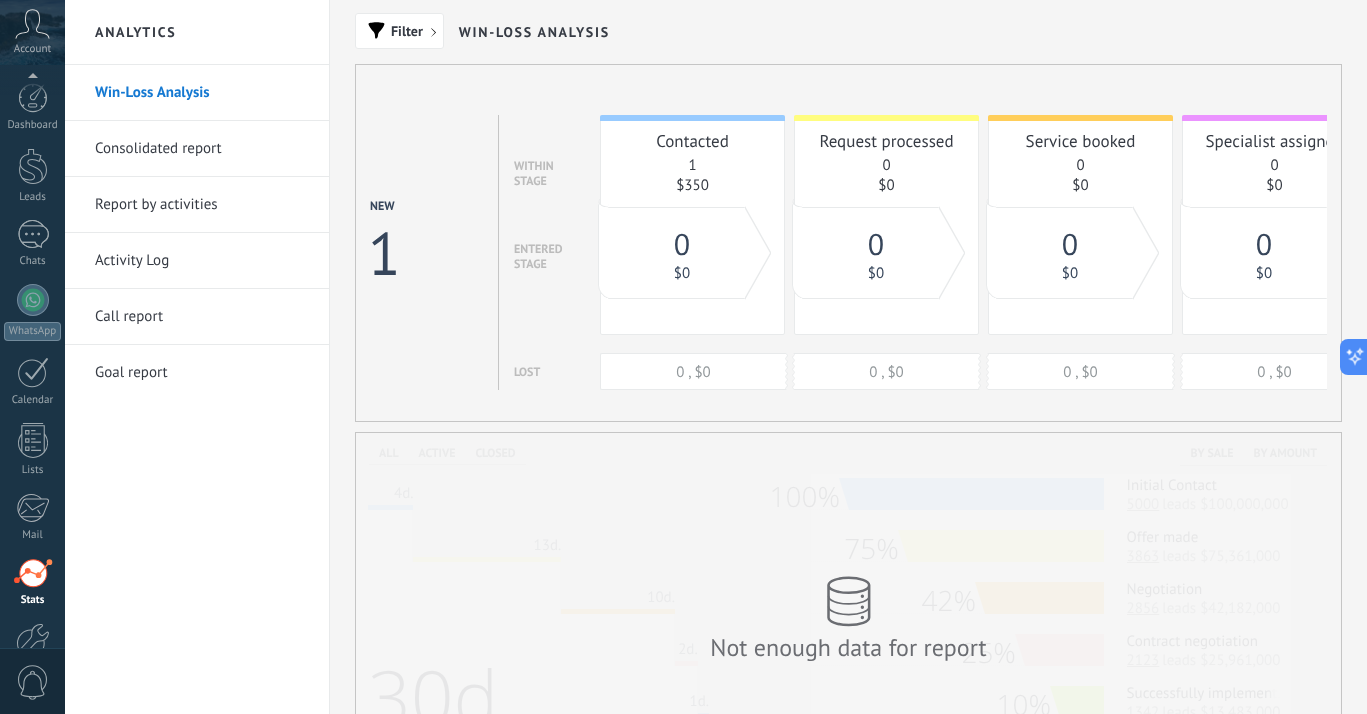 scroll, scrollTop: 118, scrollLeft: 0, axis: vertical 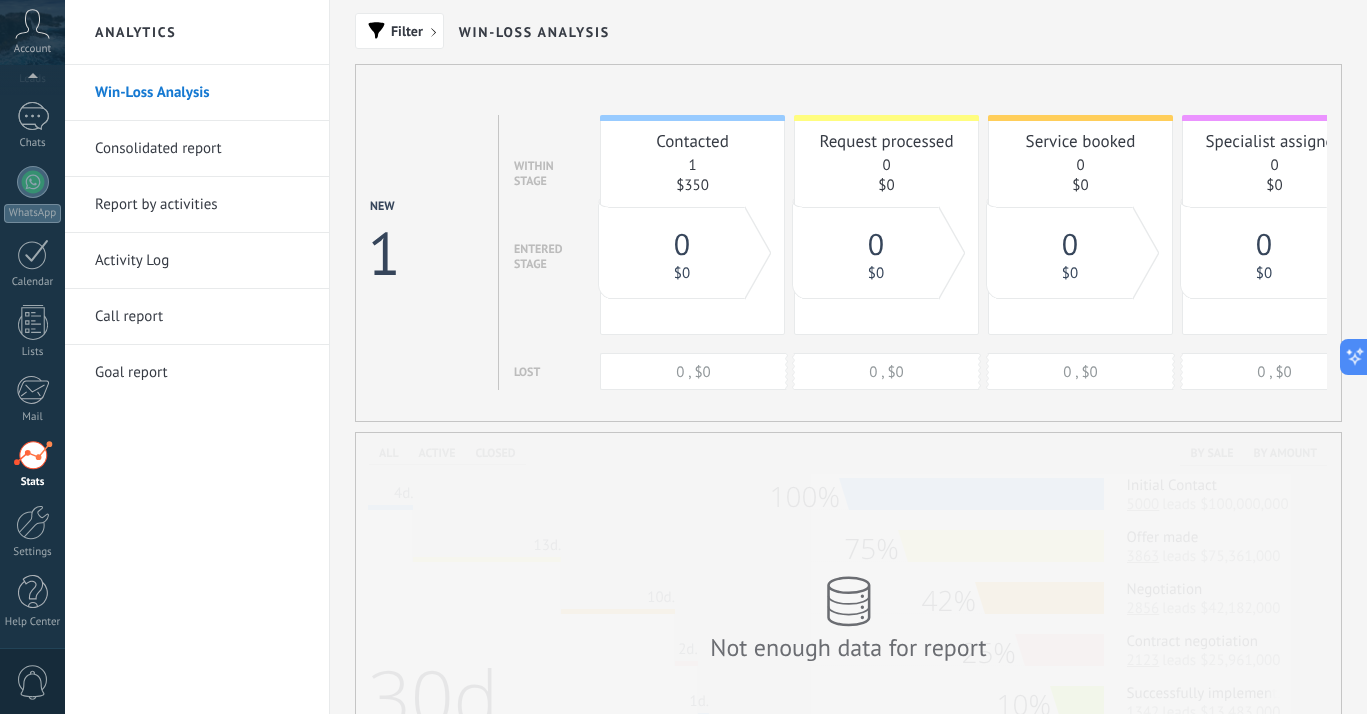 click on "Win-Loss Analysis" at bounding box center (534, 32) 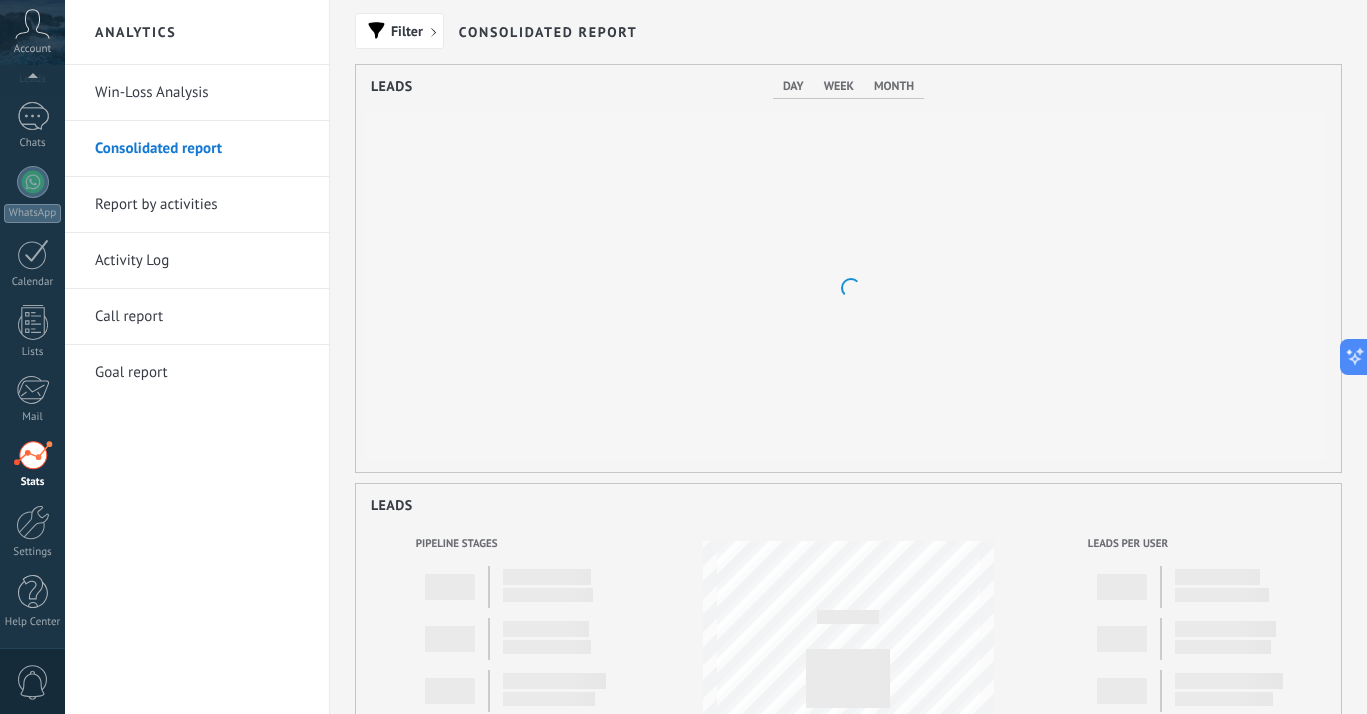 scroll, scrollTop: 0, scrollLeft: 0, axis: both 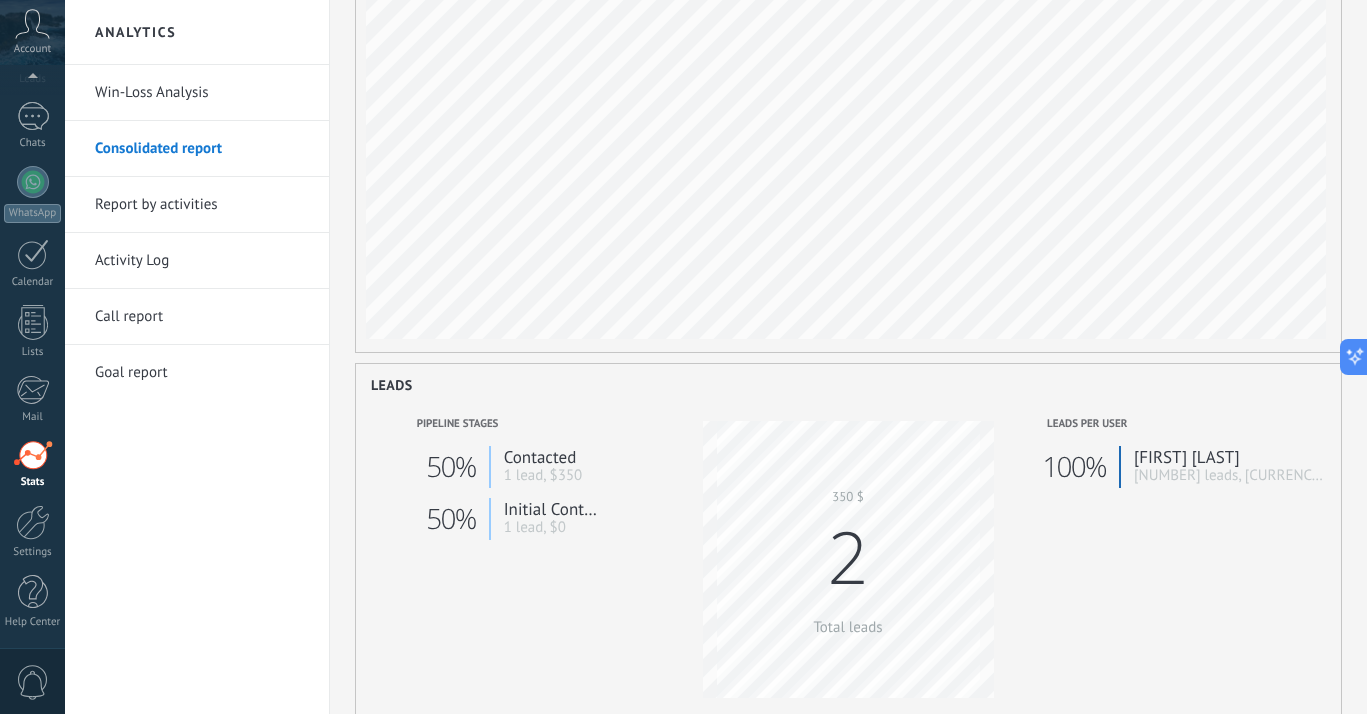 click on "Win-Loss Analysis" at bounding box center (202, 93) 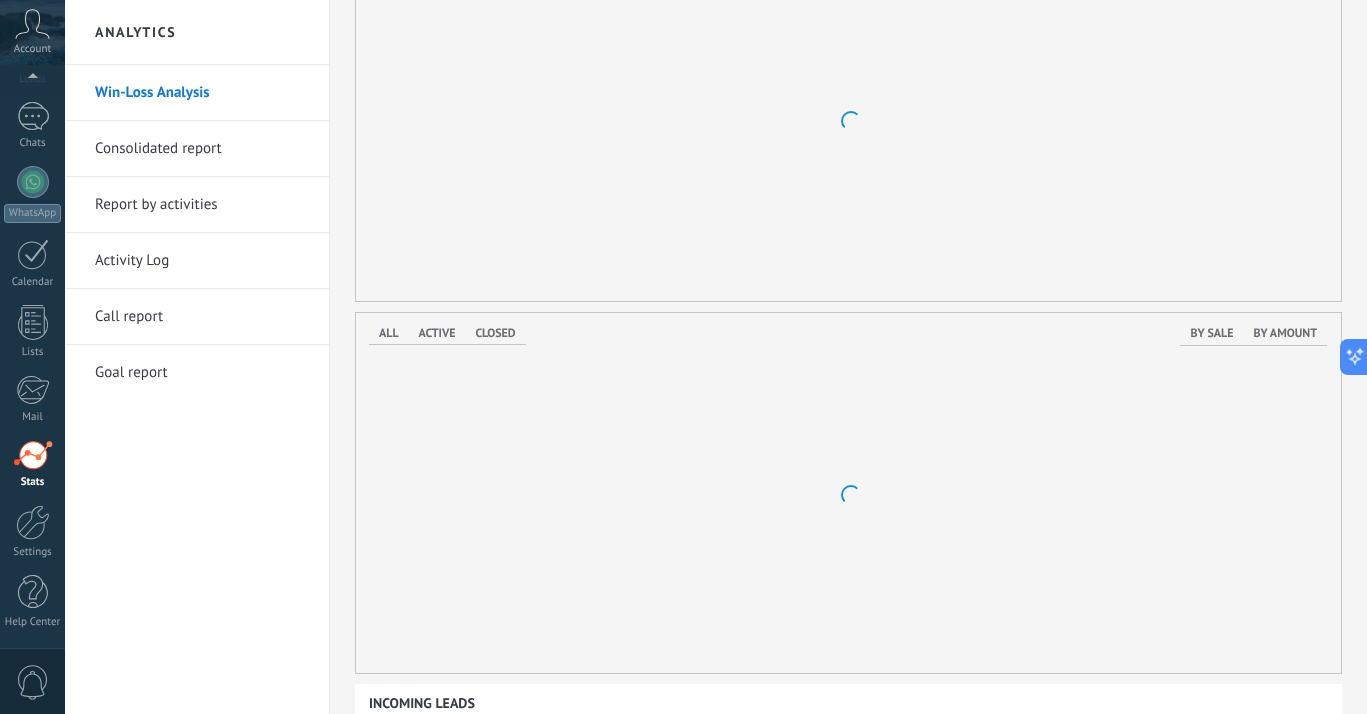 scroll, scrollTop: 0, scrollLeft: 0, axis: both 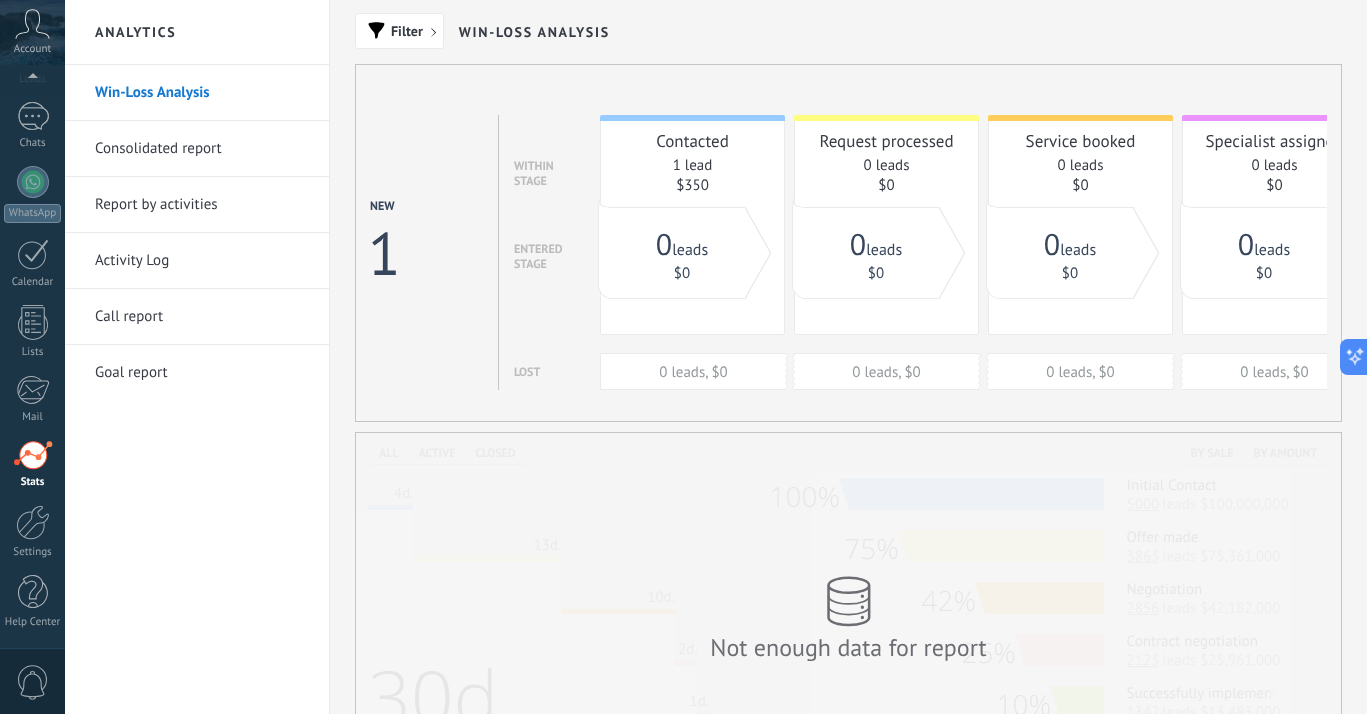 click on "Report by activities" at bounding box center (202, 205) 